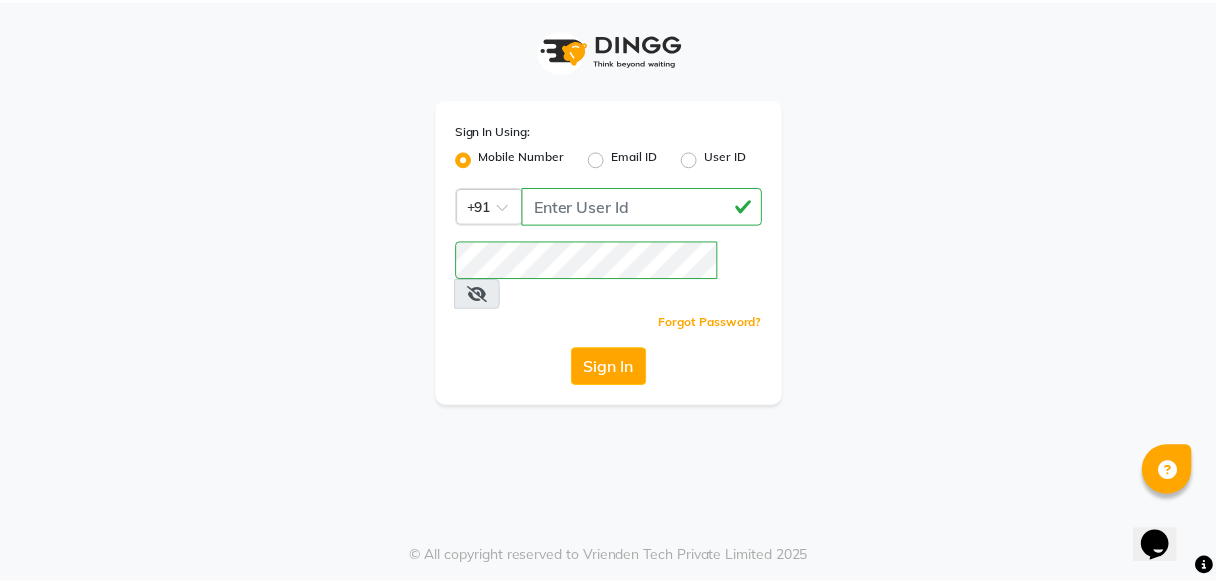 scroll, scrollTop: 0, scrollLeft: 0, axis: both 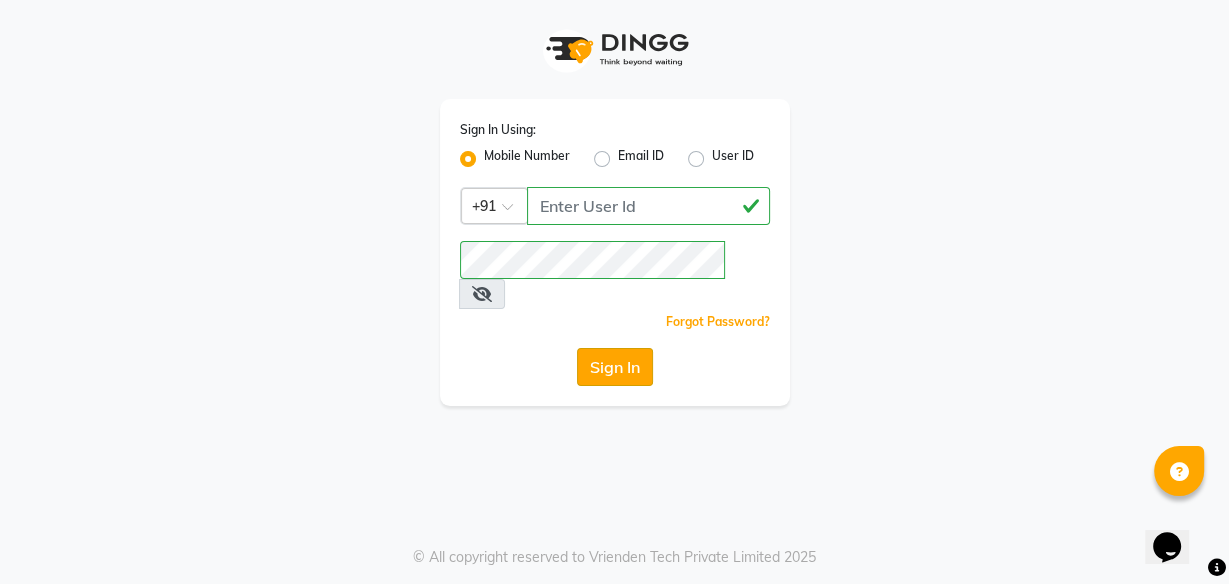 click on "Sign In" 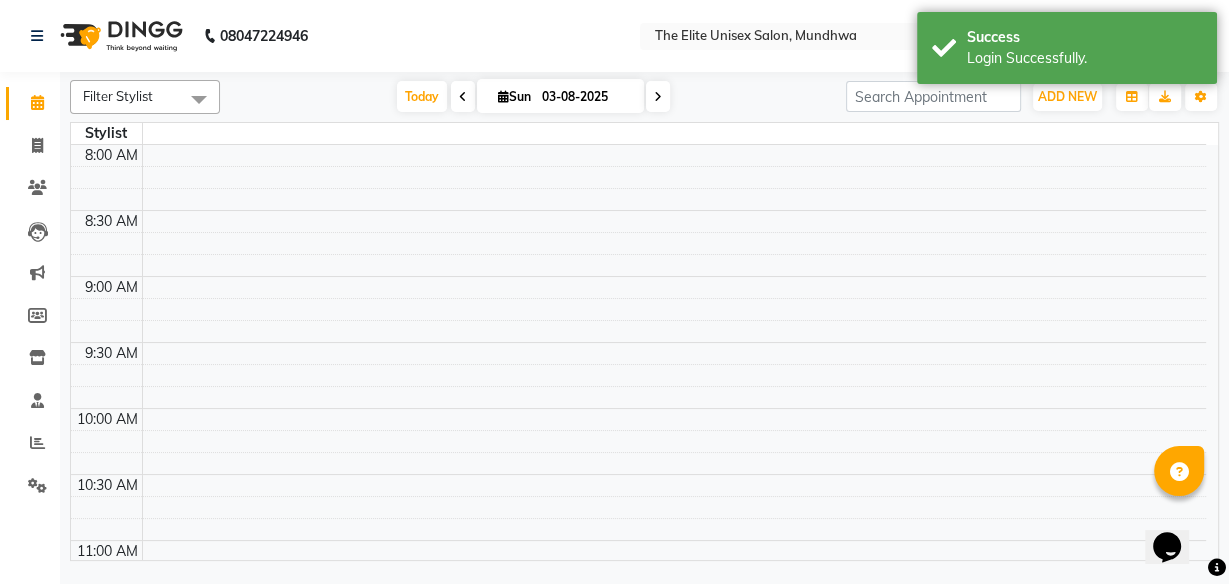 select on "en" 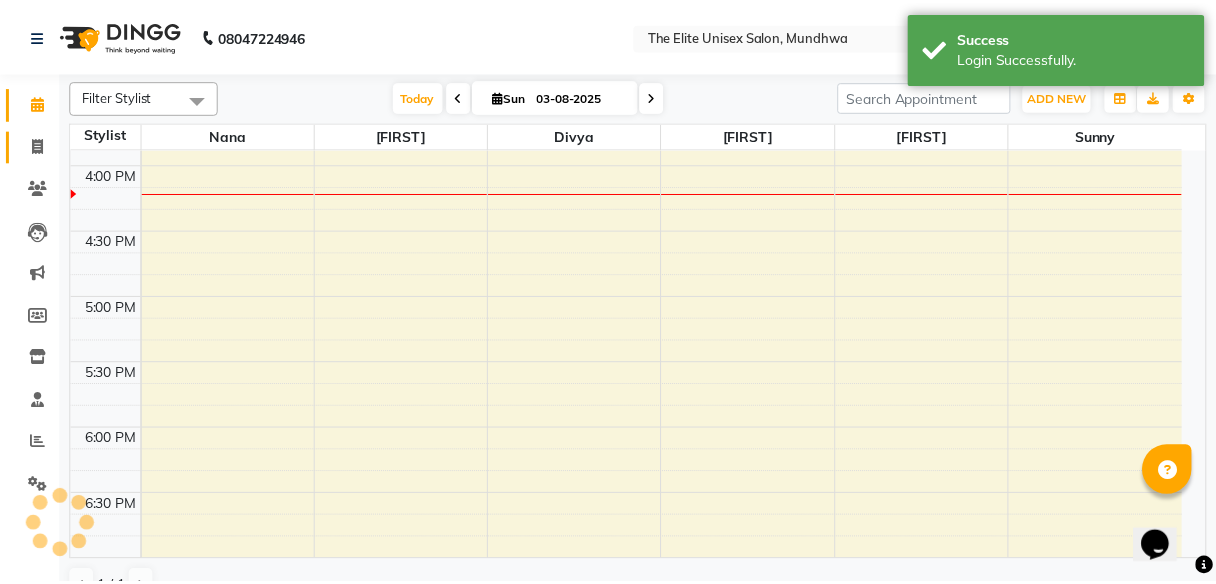 scroll, scrollTop: 0, scrollLeft: 0, axis: both 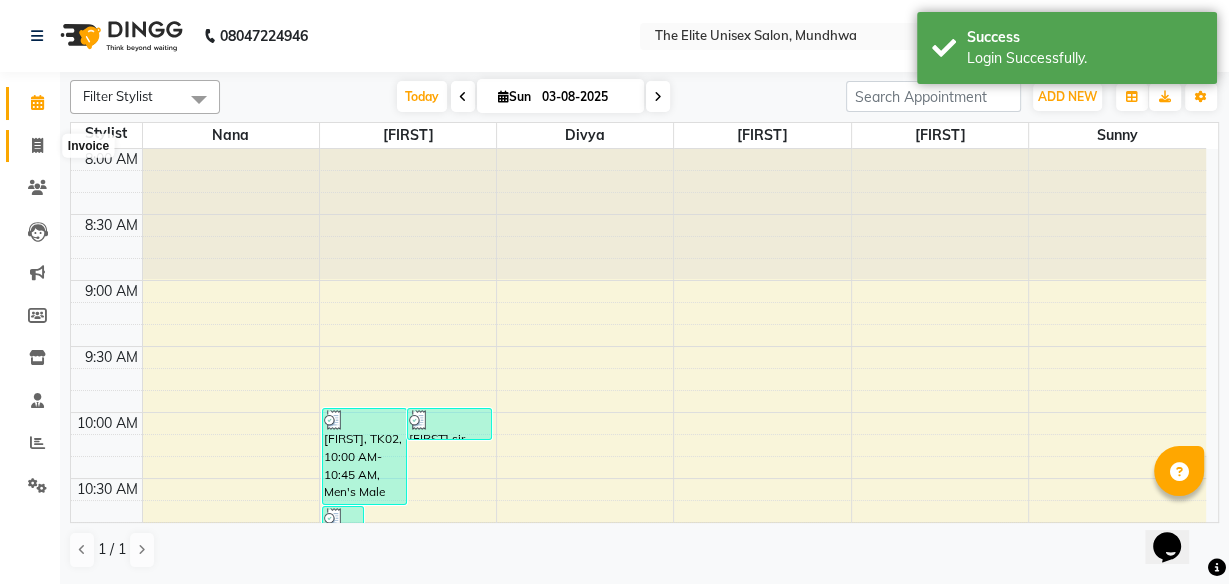 click 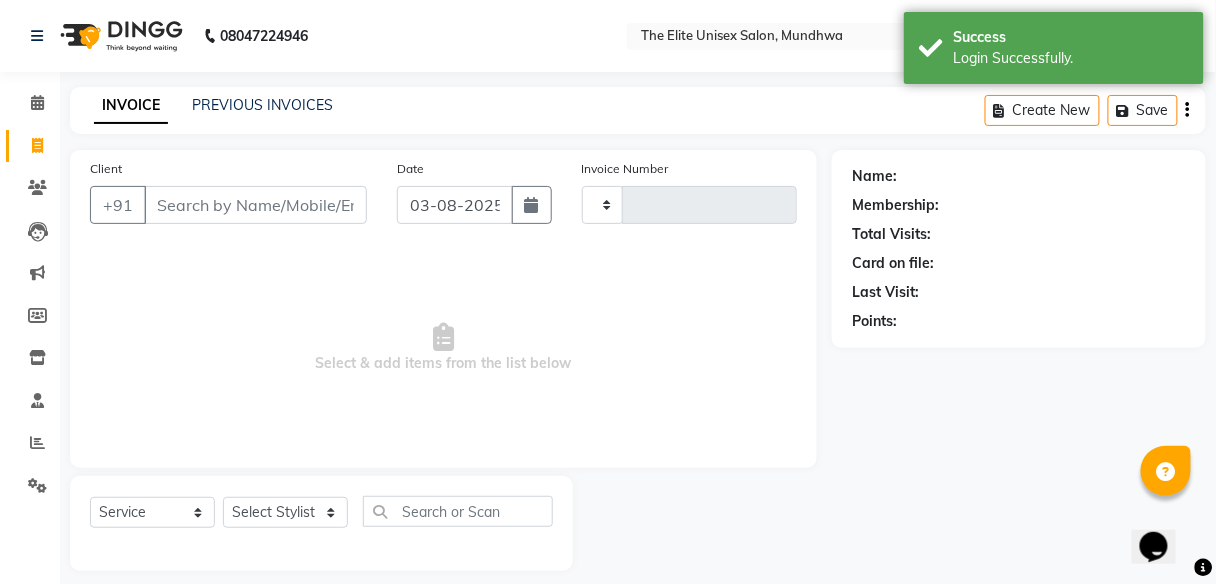 type on "1853" 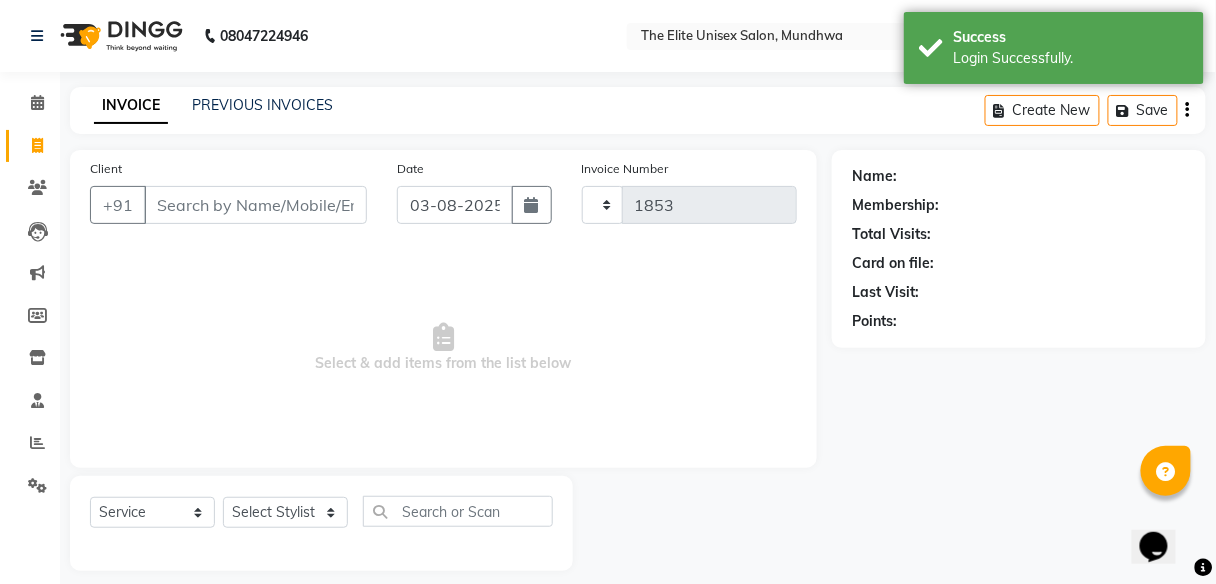 select on "7086" 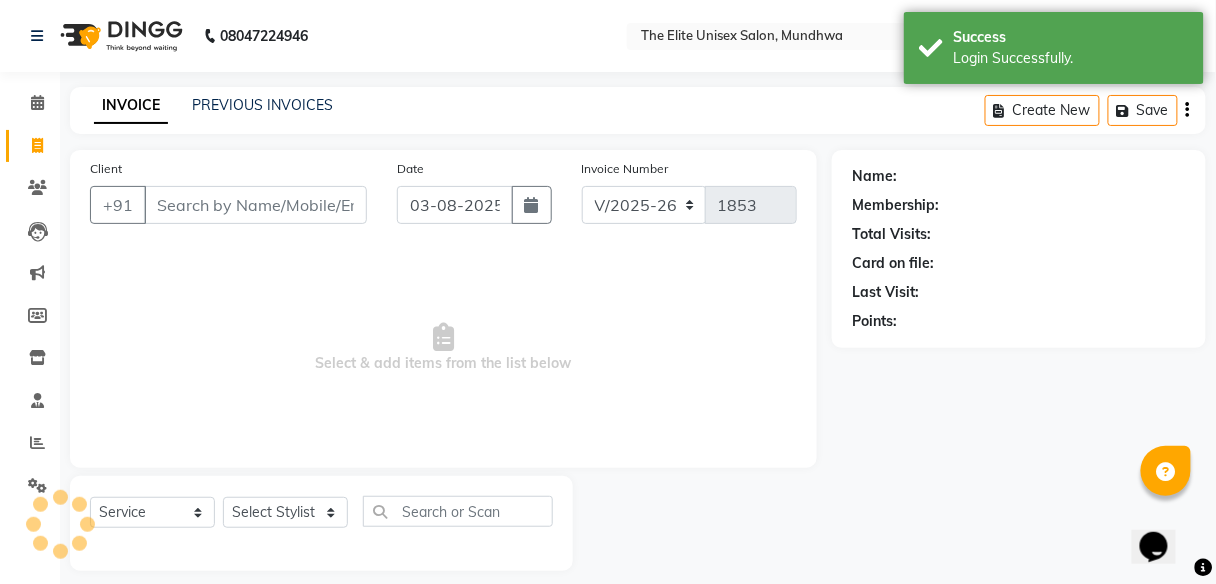 click on "Client" at bounding box center [255, 205] 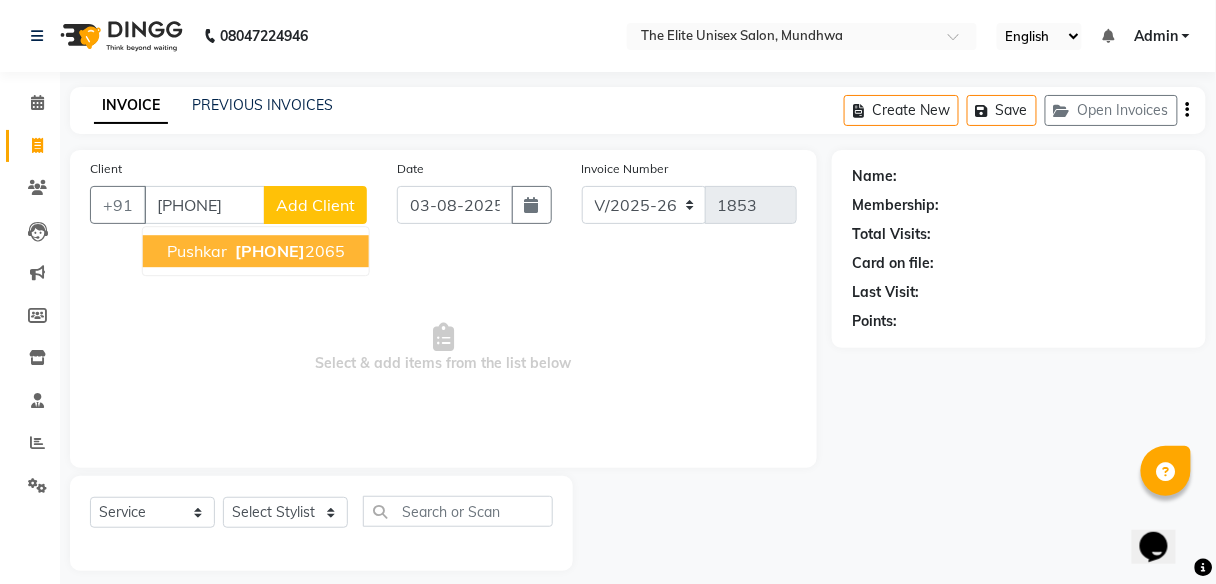 click on "pushkar   959174 2065" at bounding box center [256, 251] 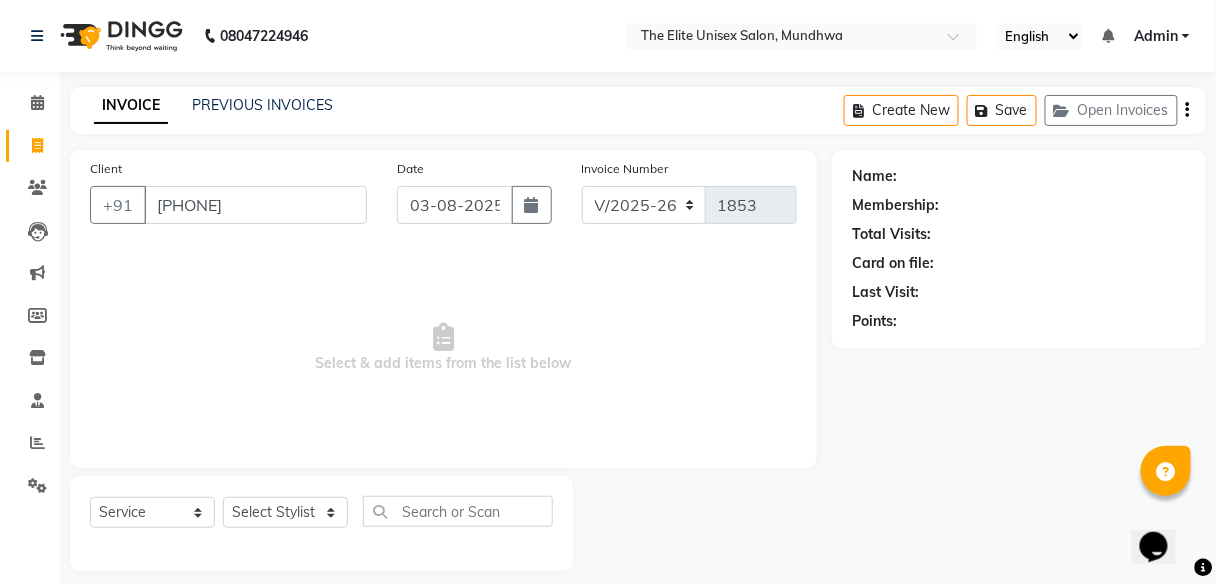 type on "[PHONE]" 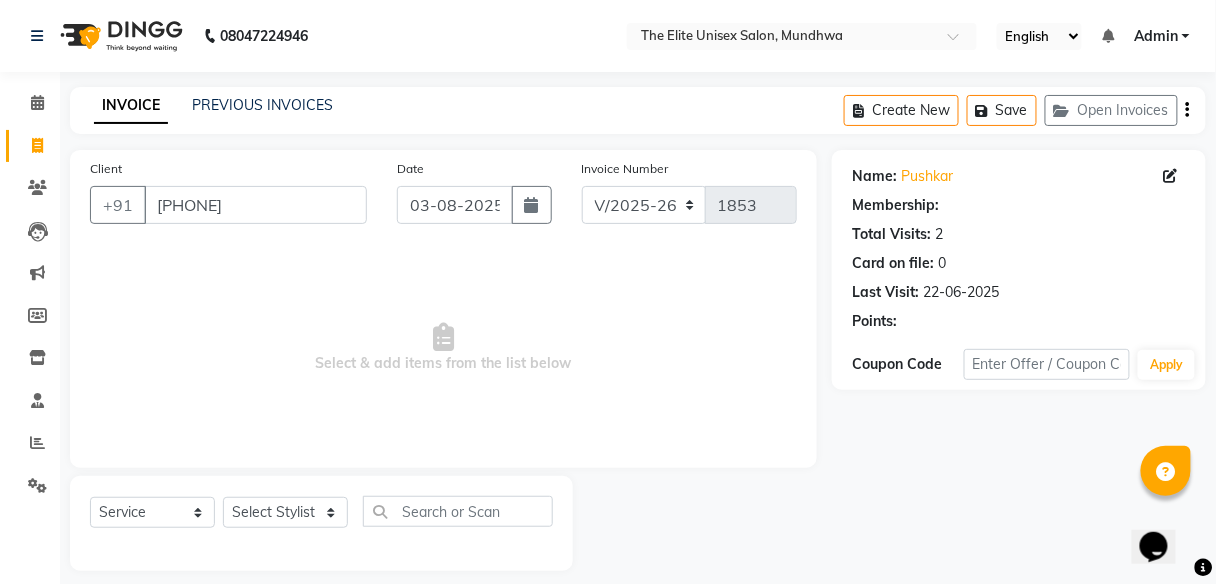 select on "1: Object" 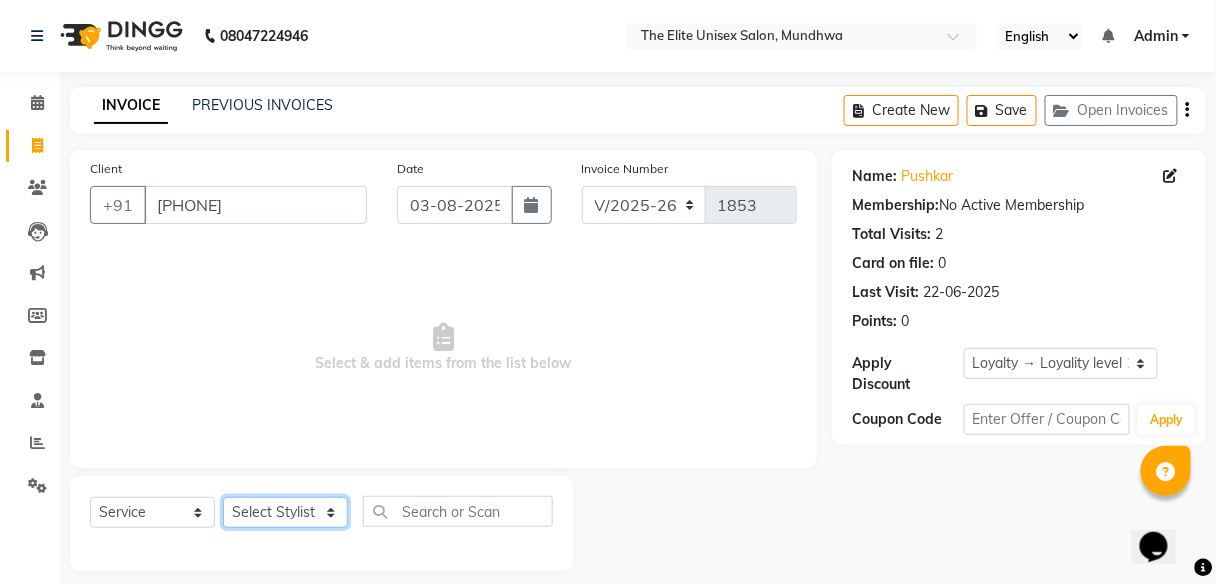 click on "Select Stylist [FIRST] [FIRST] [FIRST] [FIRST] [FIRST] [FIRST]" 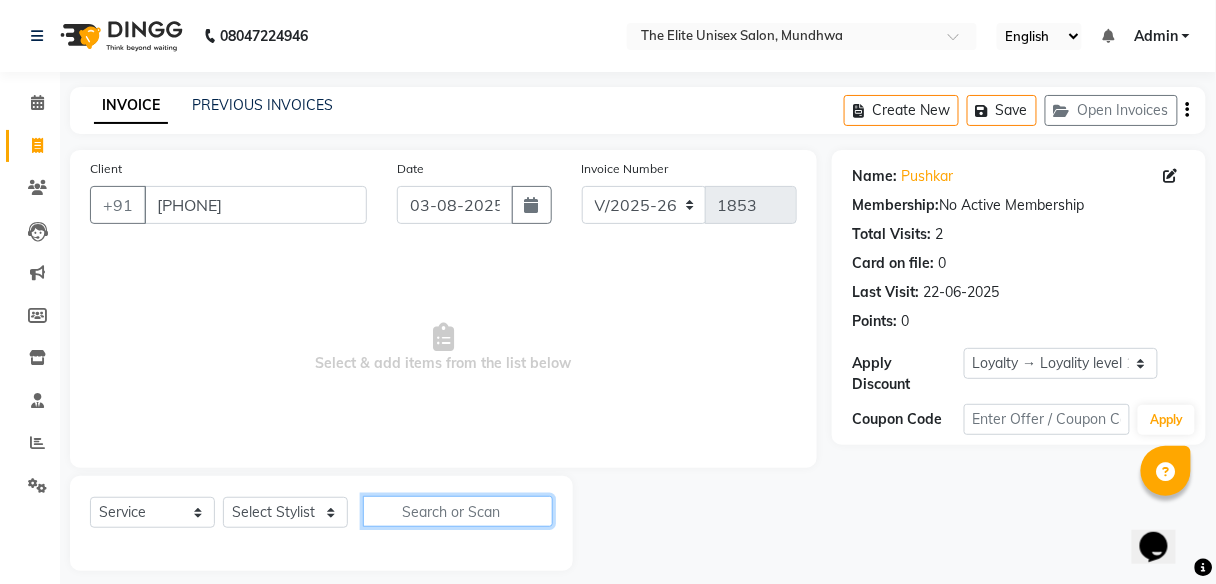 drag, startPoint x: 449, startPoint y: 515, endPoint x: 268, endPoint y: 508, distance: 181.13531 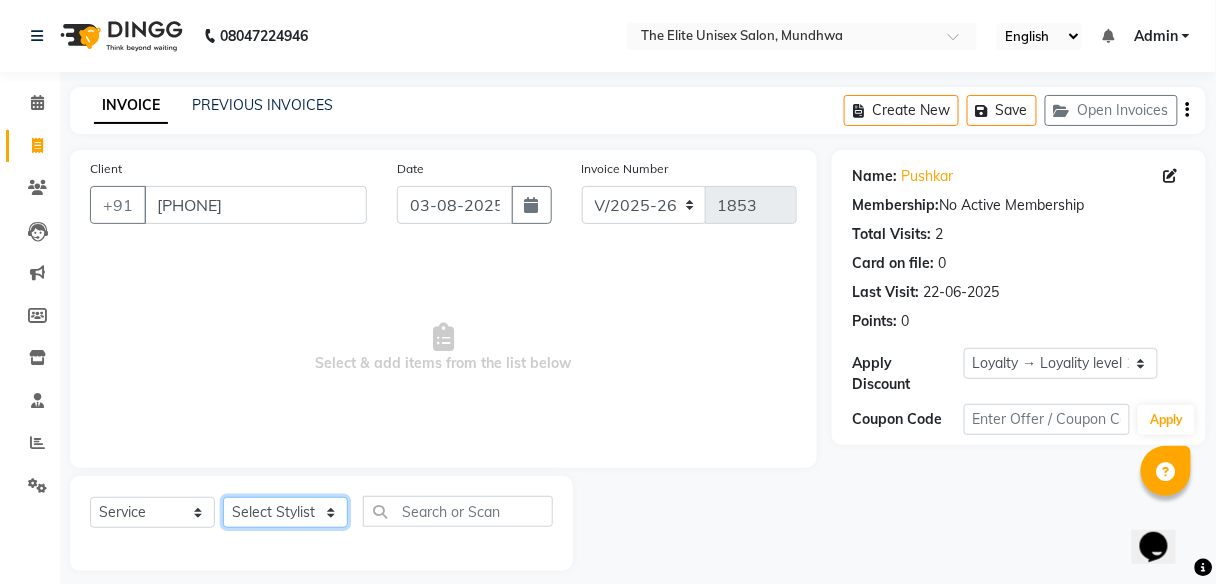 click on "Select Stylist [FIRST] [FIRST] [FIRST] [FIRST] [FIRST] [FIRST]" 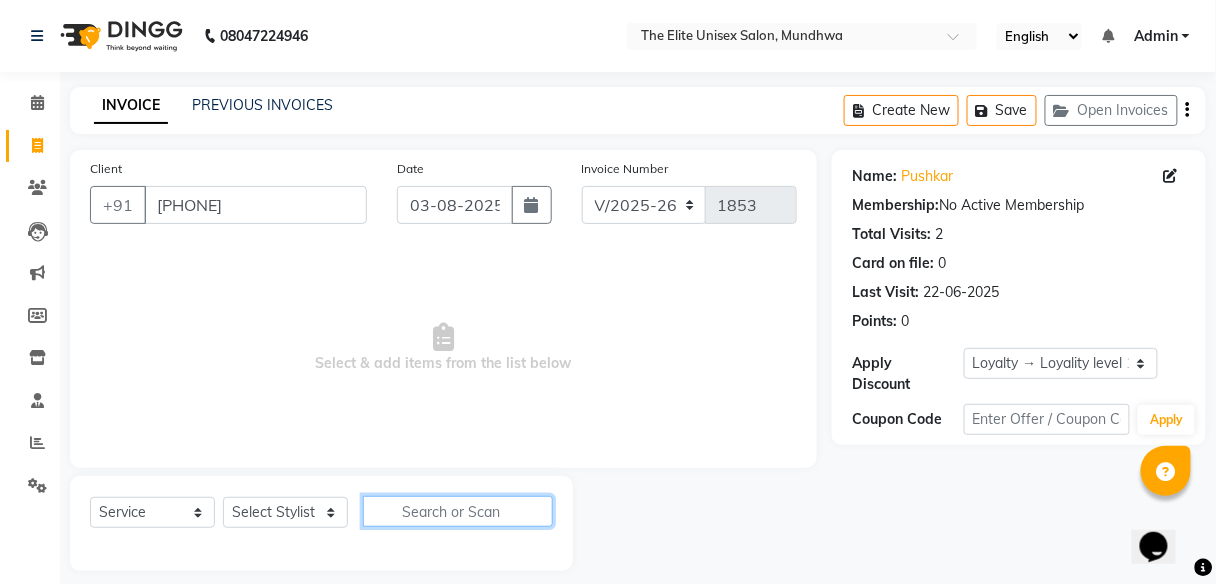 click 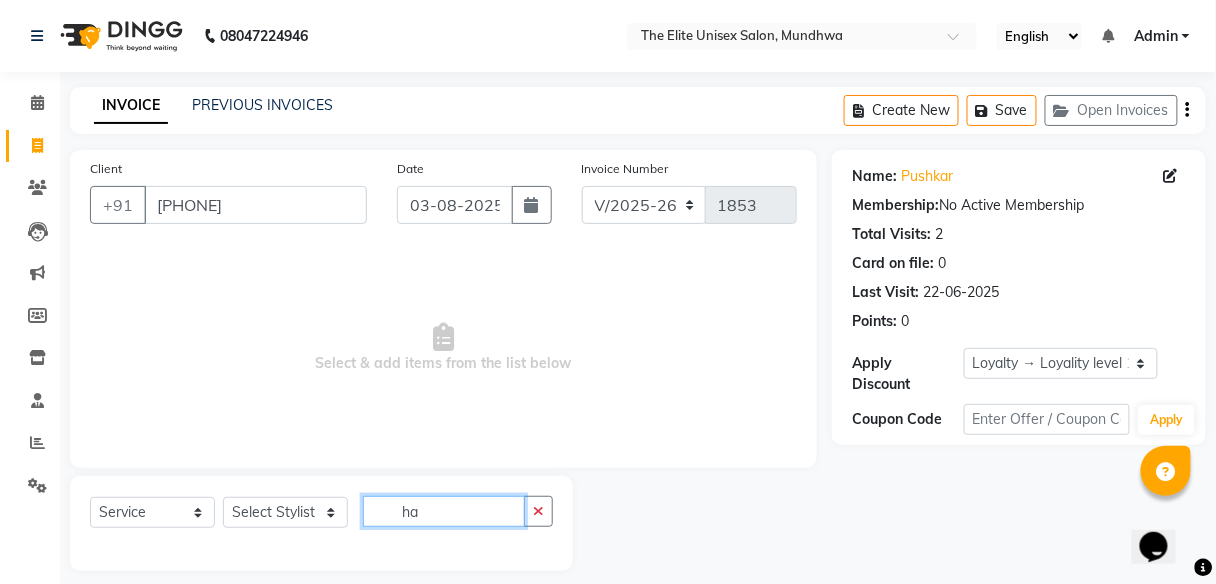 type on "h" 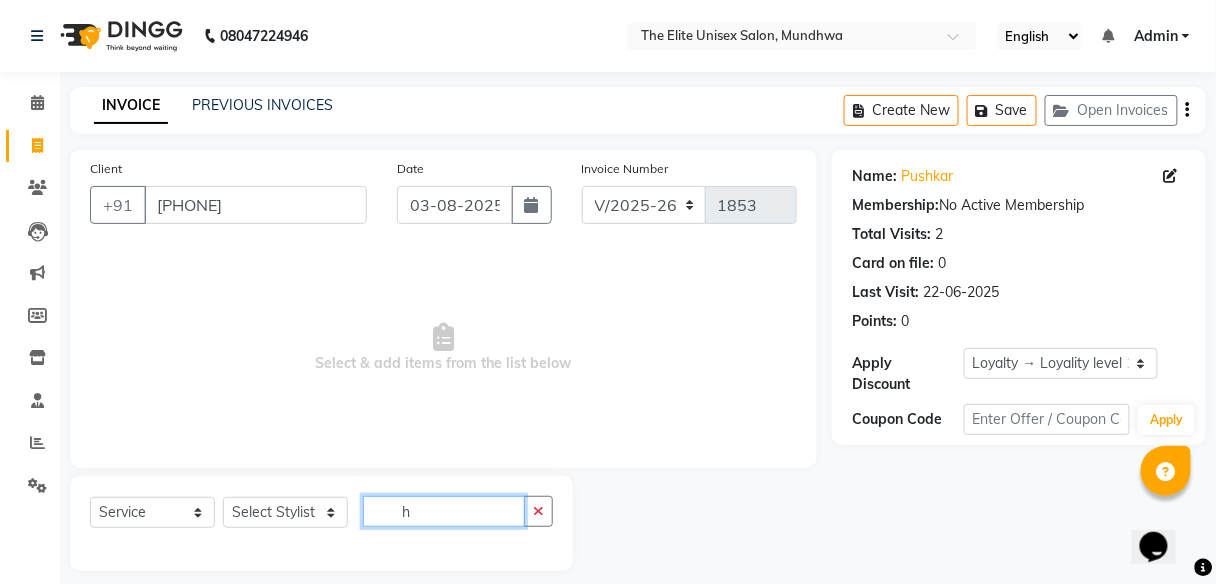 type 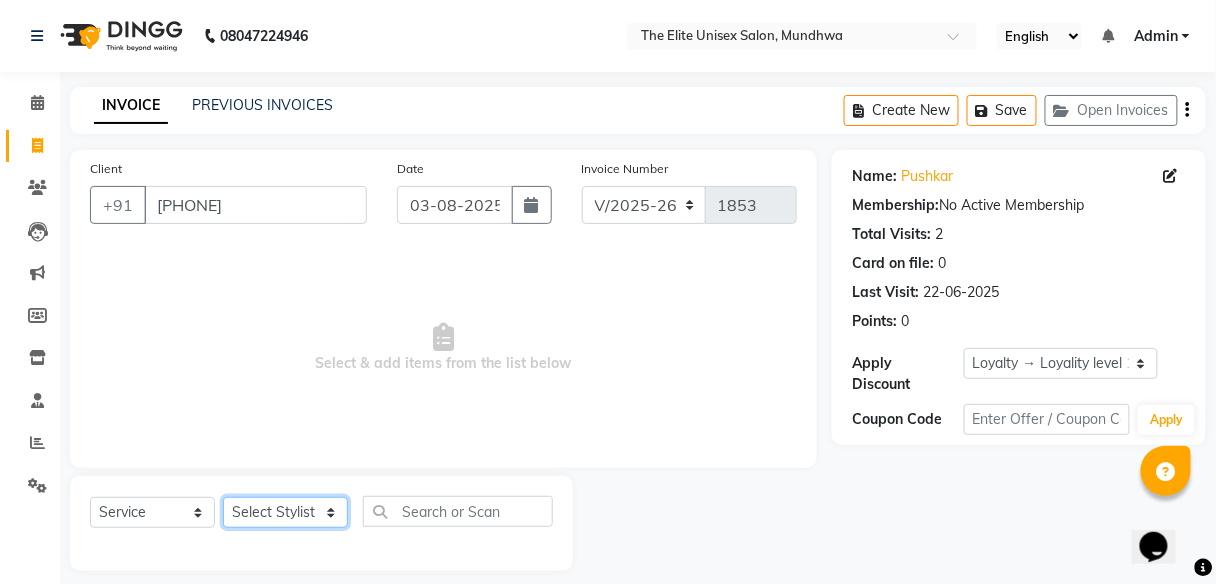 click on "Select Stylist [FIRST] [FIRST] [FIRST] [FIRST] [FIRST] [FIRST]" 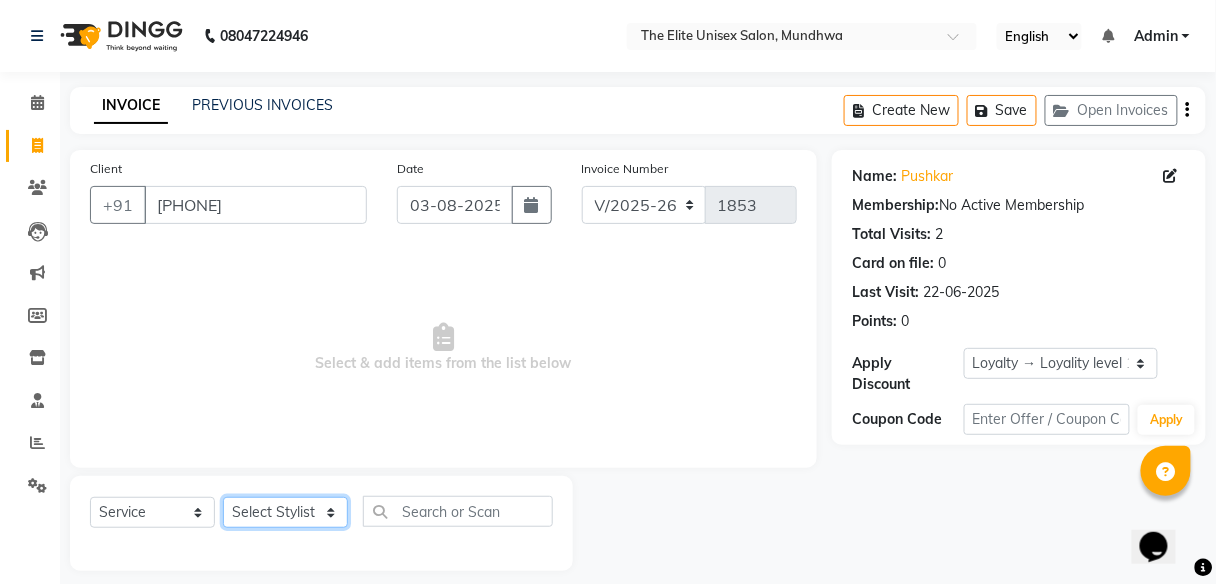 select on "59555" 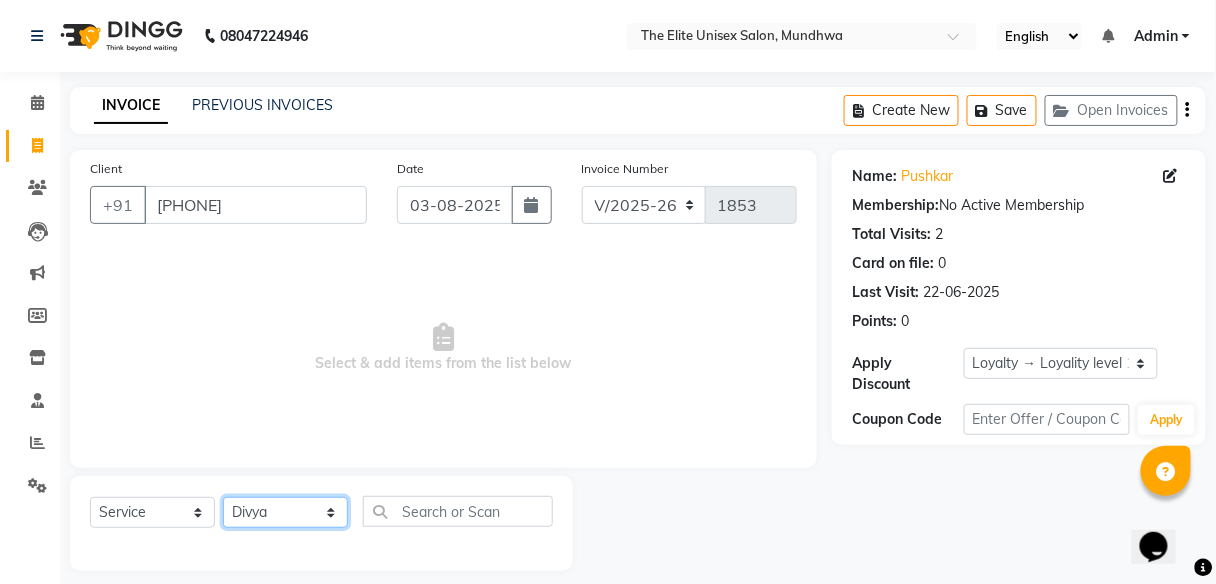click on "Select Stylist [FIRST] [FIRST] [FIRST] [FIRST] [FIRST] [FIRST]" 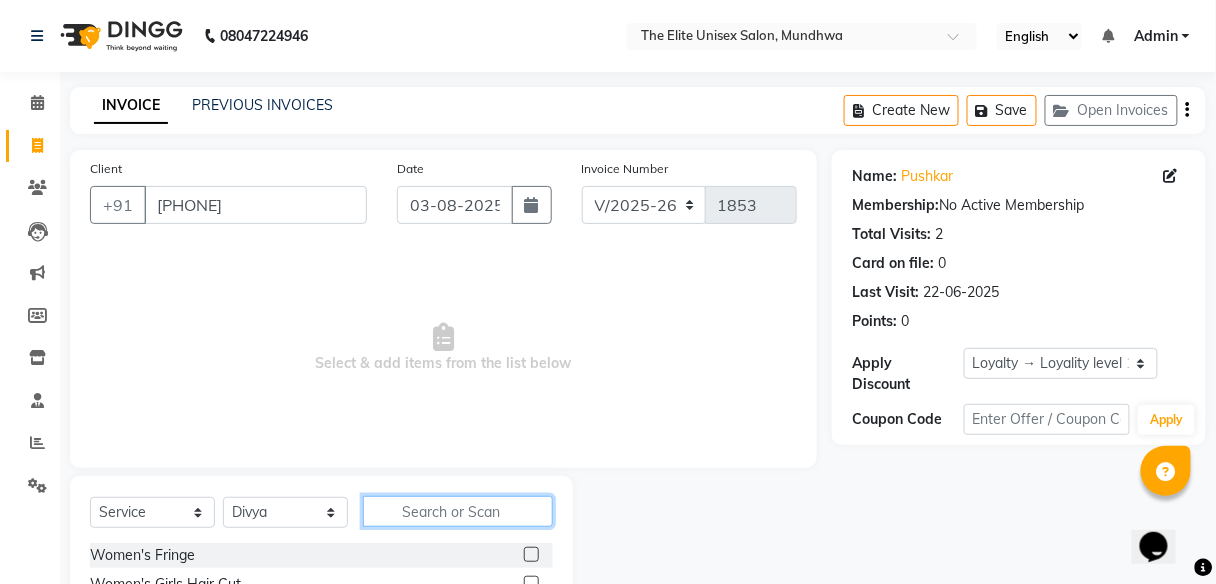 click 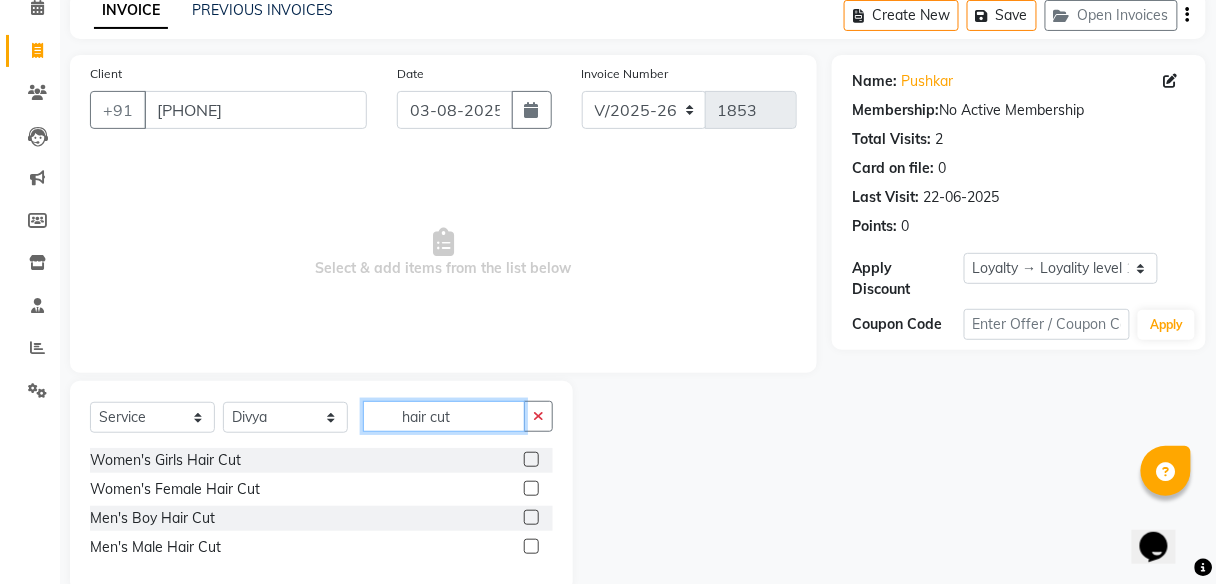 scroll, scrollTop: 96, scrollLeft: 0, axis: vertical 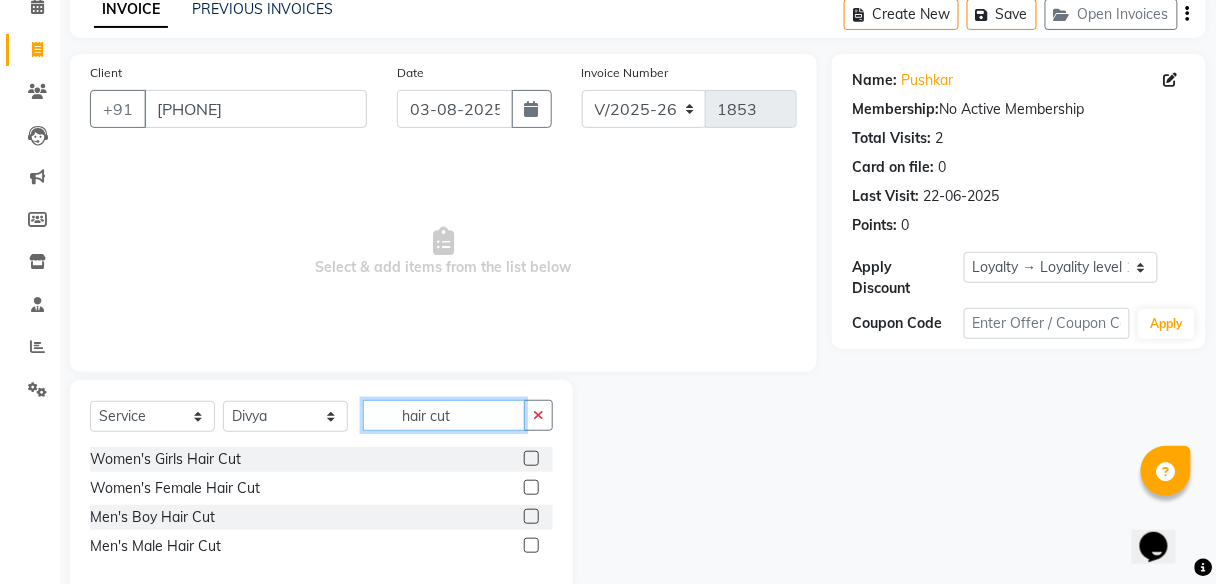 type on "hair cut" 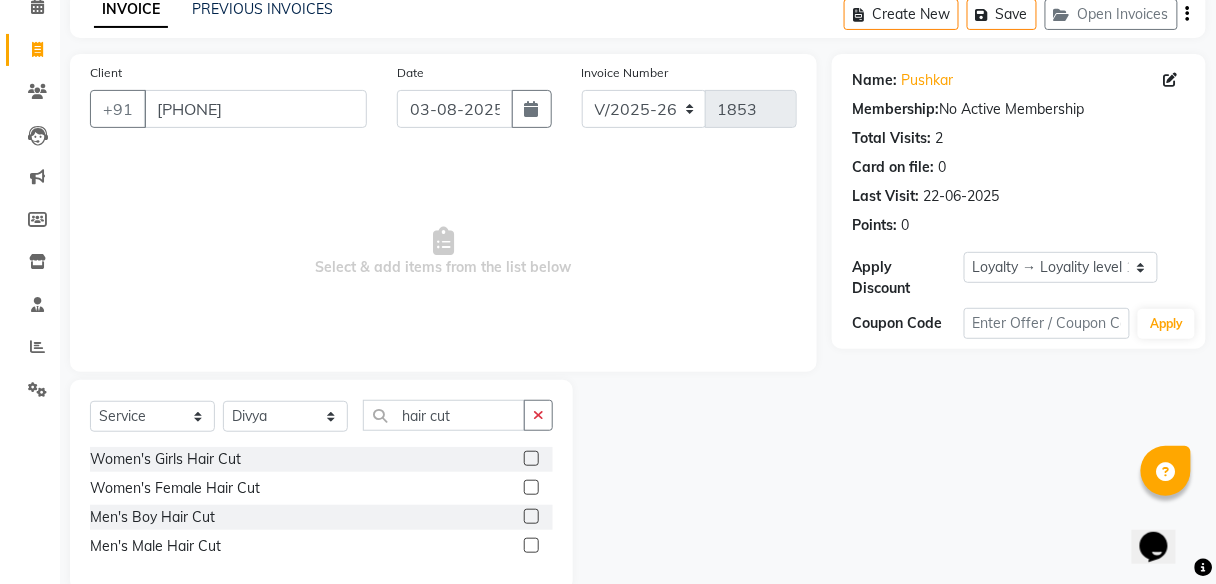 click 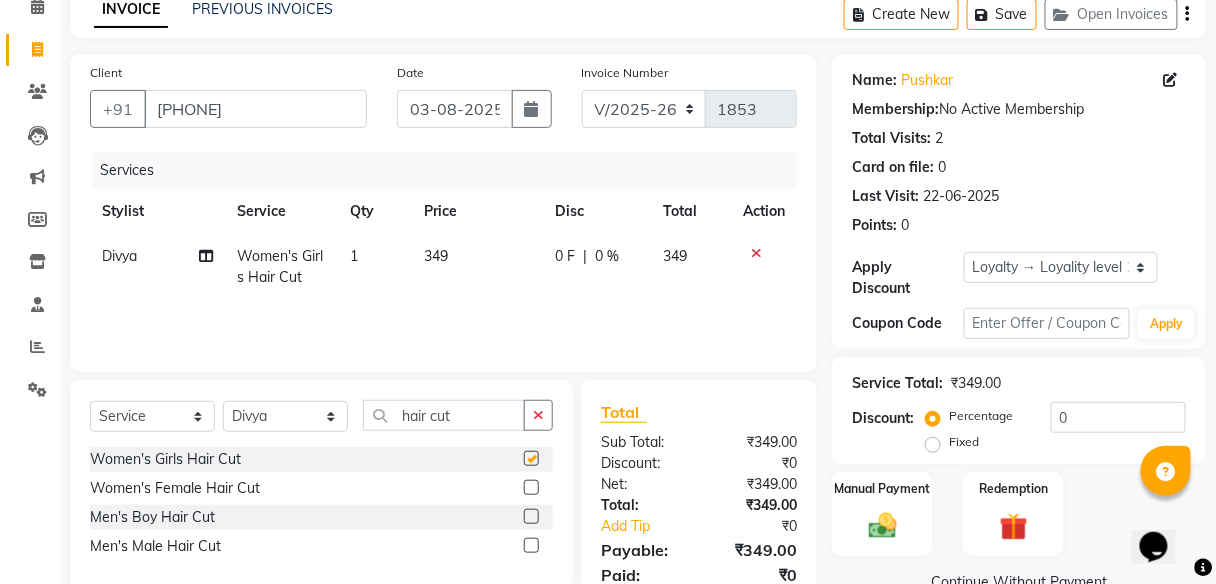 checkbox on "false" 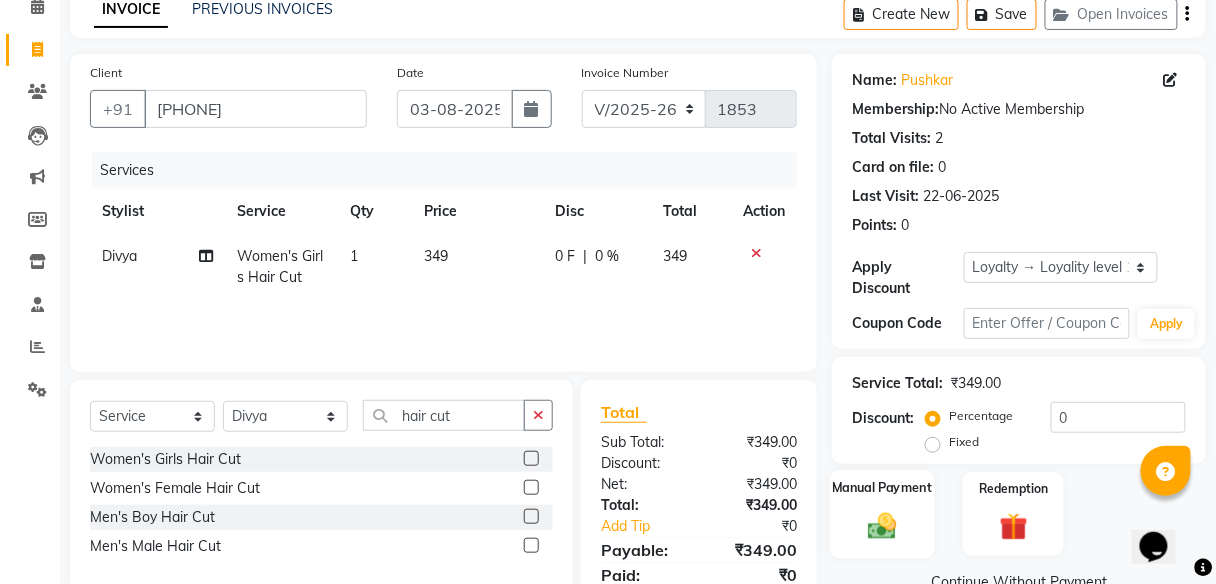 click on "Manual Payment" 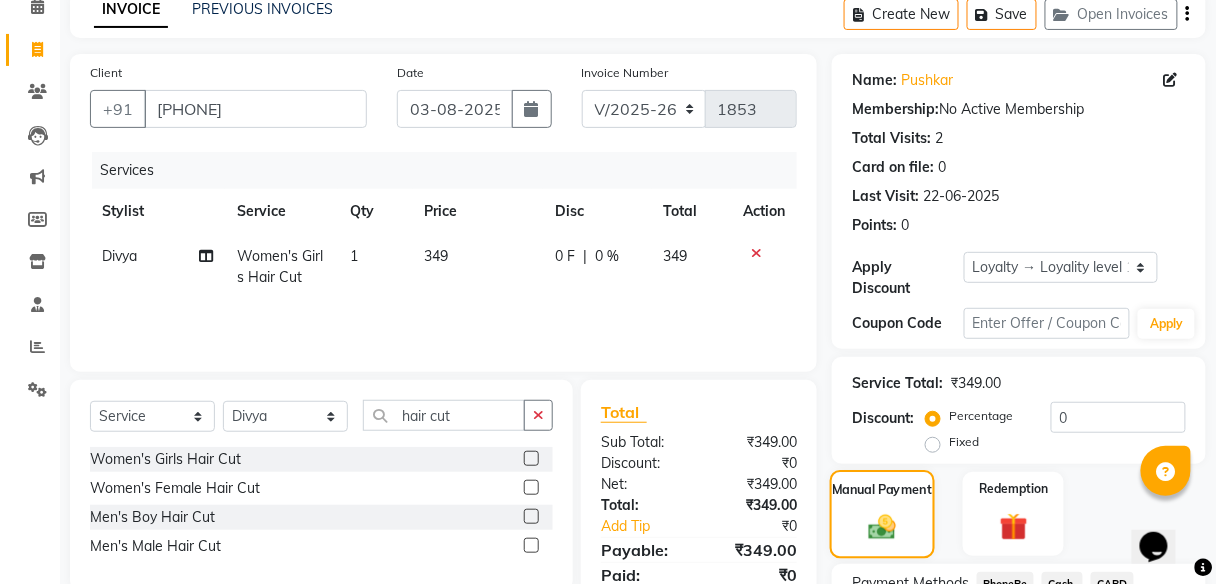 scroll, scrollTop: 267, scrollLeft: 0, axis: vertical 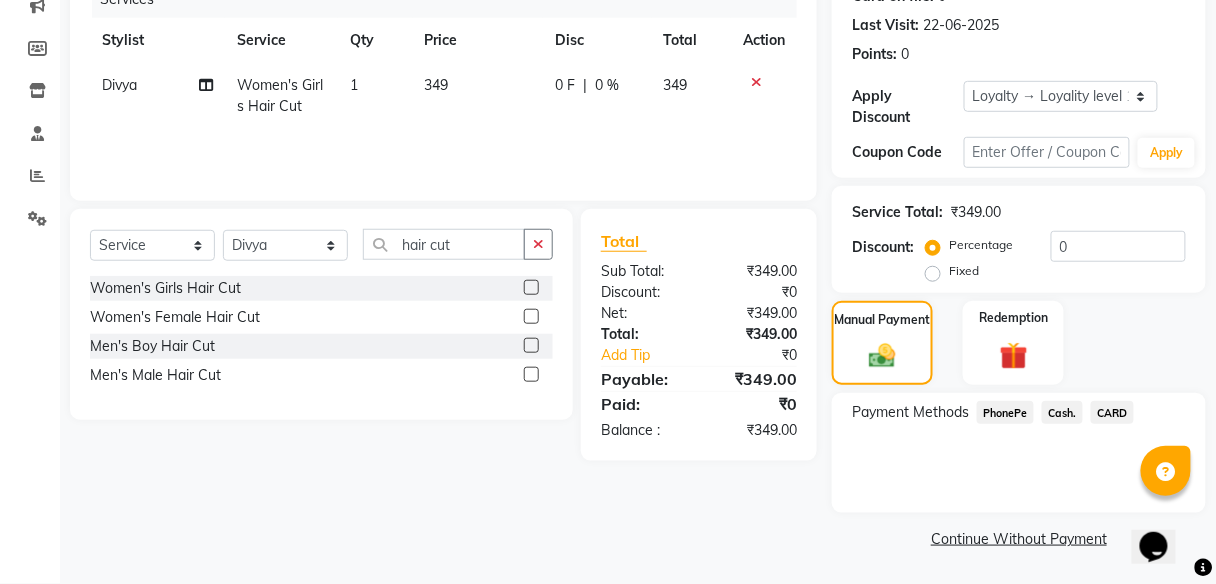 click on "PhonePe" 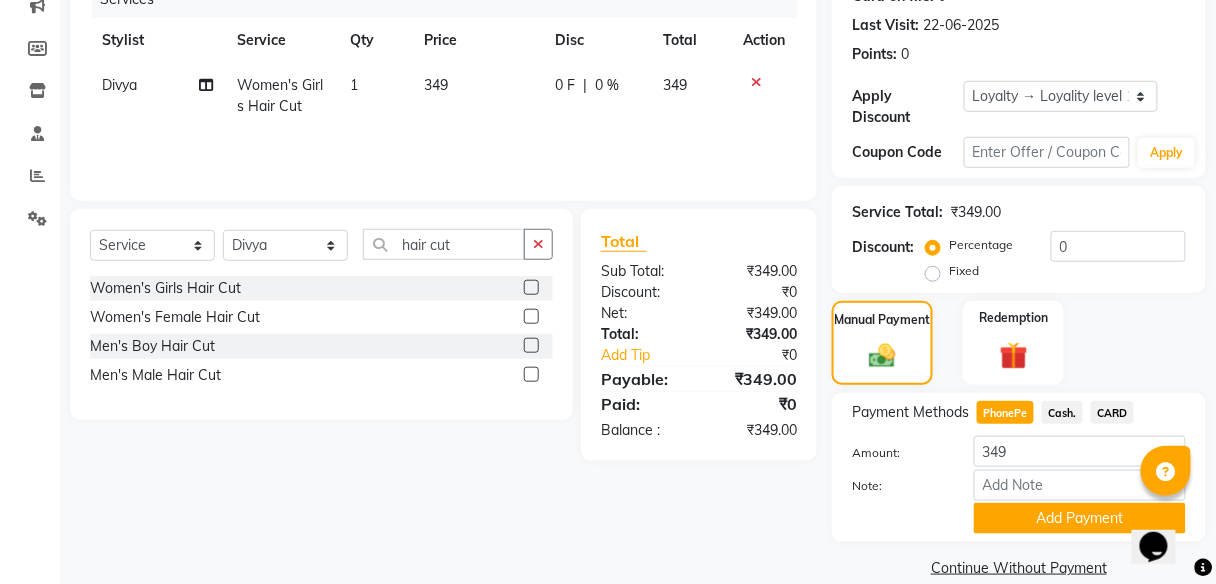 scroll, scrollTop: 295, scrollLeft: 0, axis: vertical 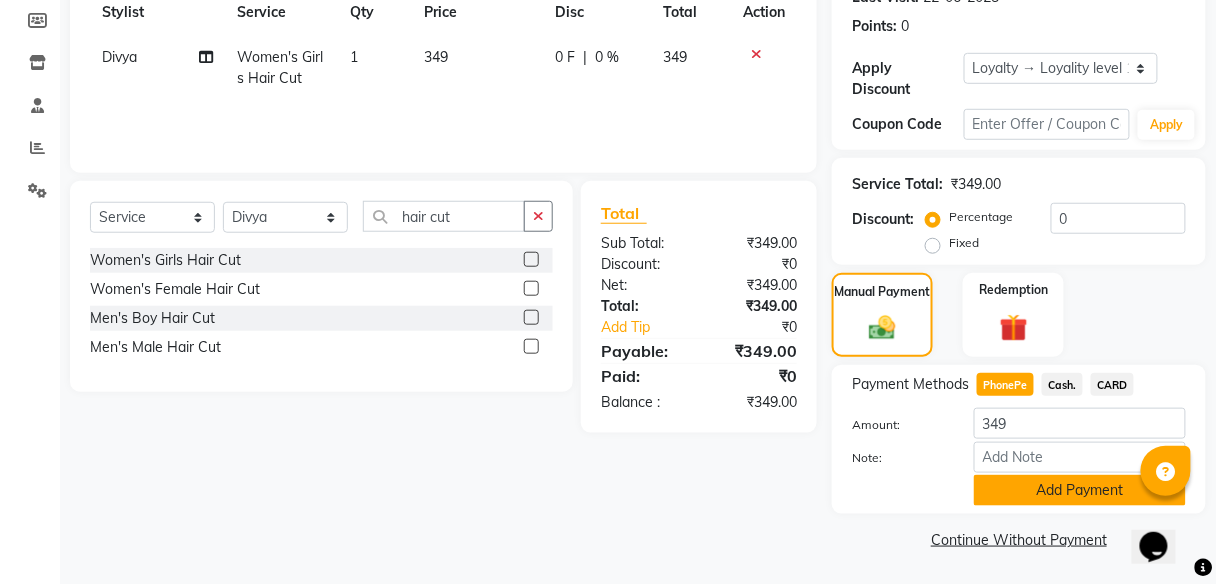click on "Add Payment" 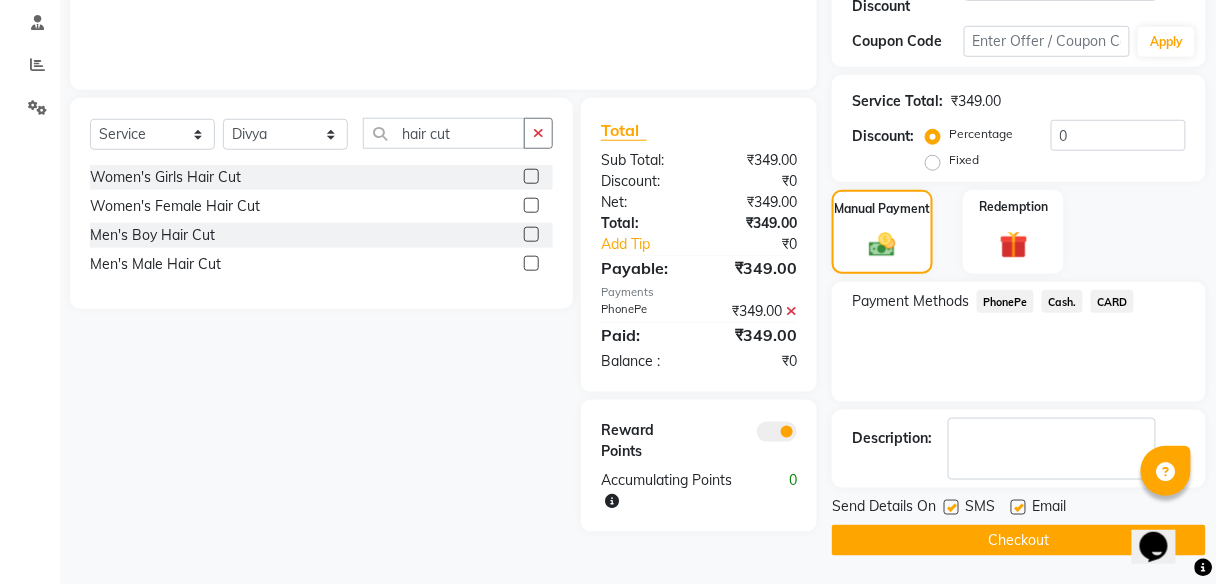 click on "Checkout" 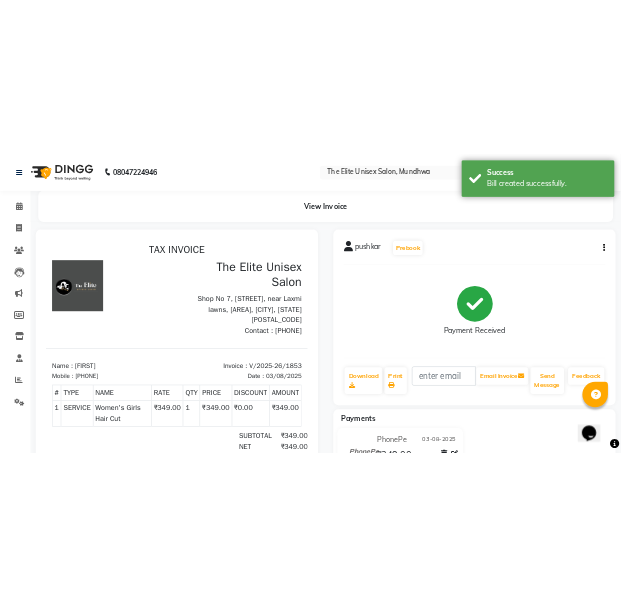scroll, scrollTop: 0, scrollLeft: 0, axis: both 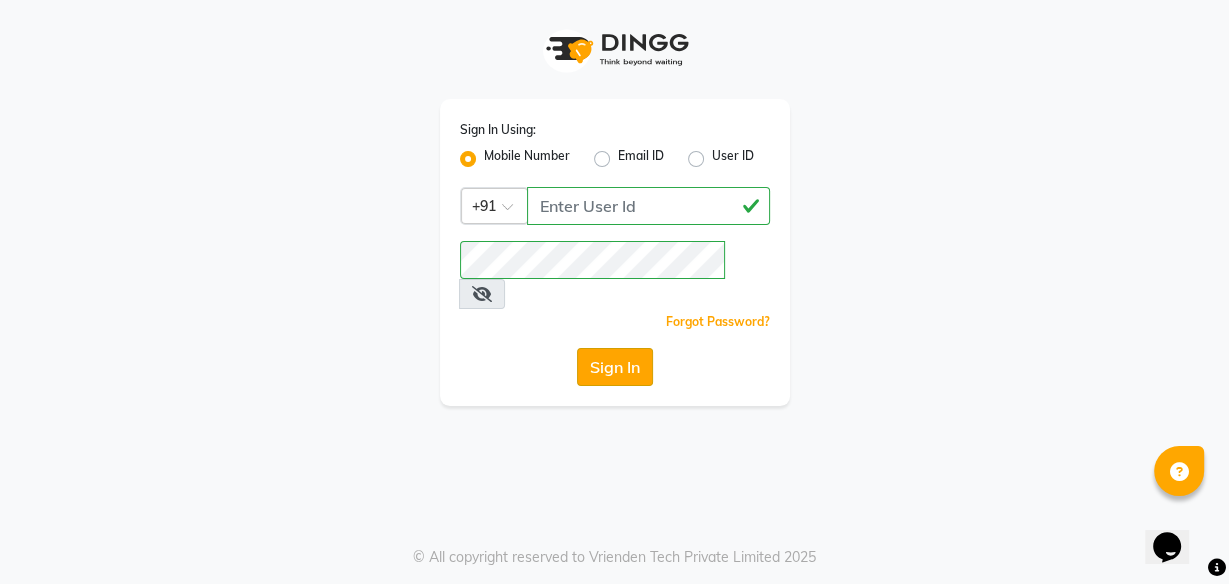 click on "Sign In" 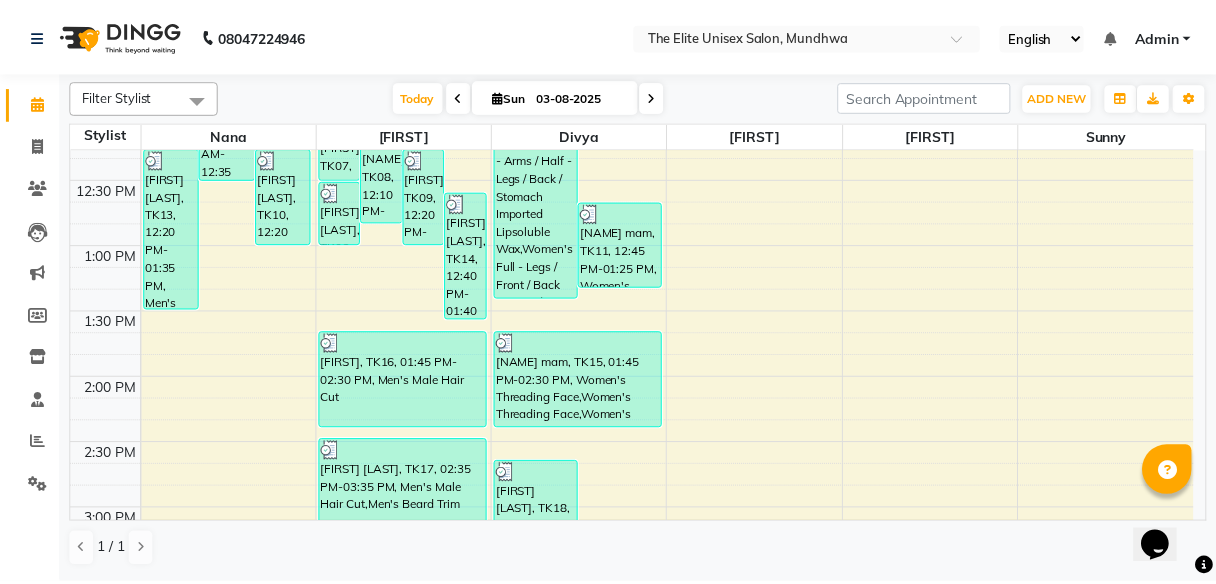 scroll, scrollTop: 562, scrollLeft: 0, axis: vertical 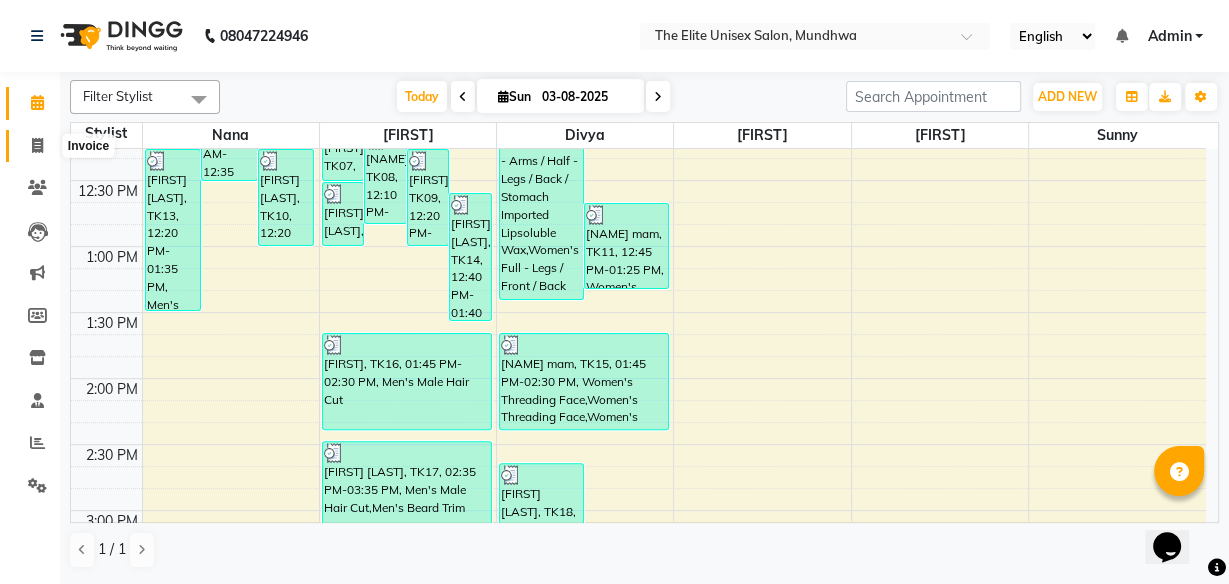 click 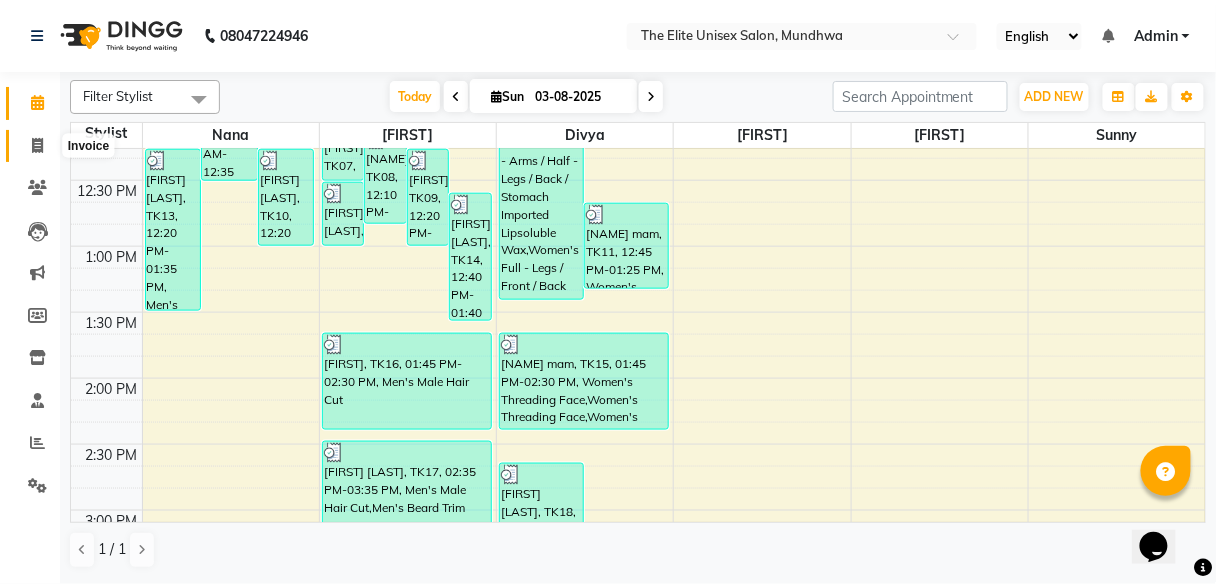 select on "7086" 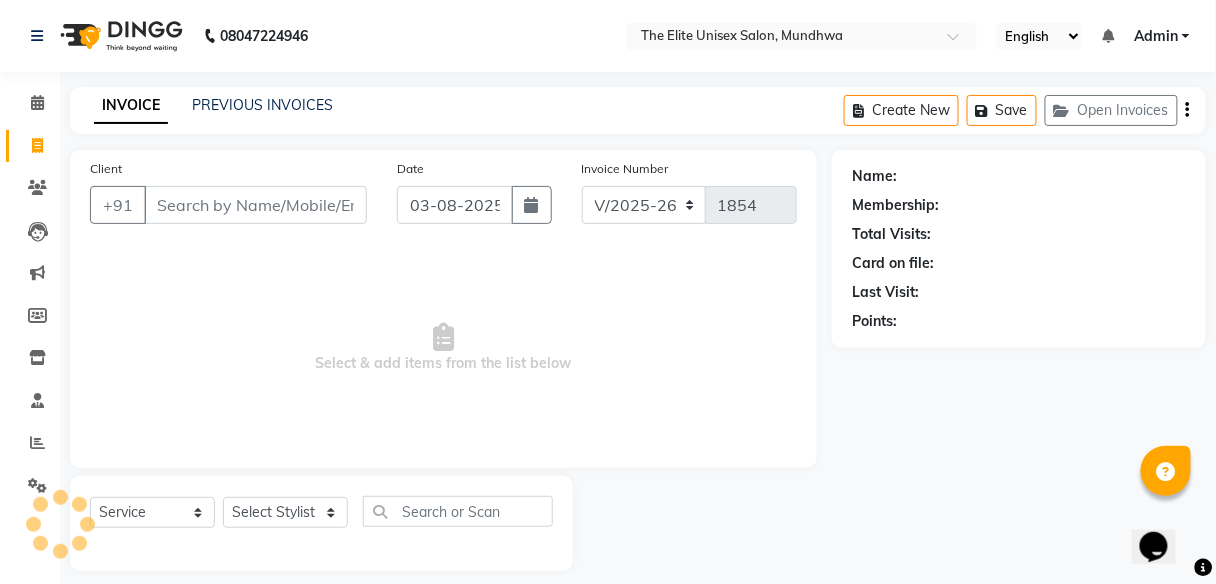 click on "Client" at bounding box center (255, 205) 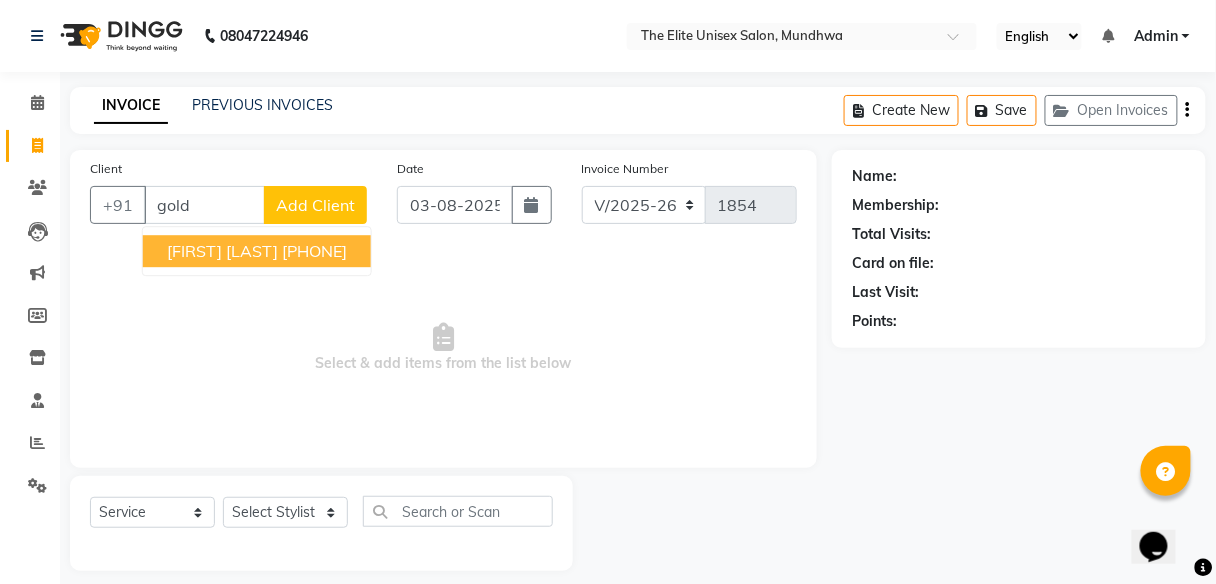 click on "goldy narang" at bounding box center (222, 251) 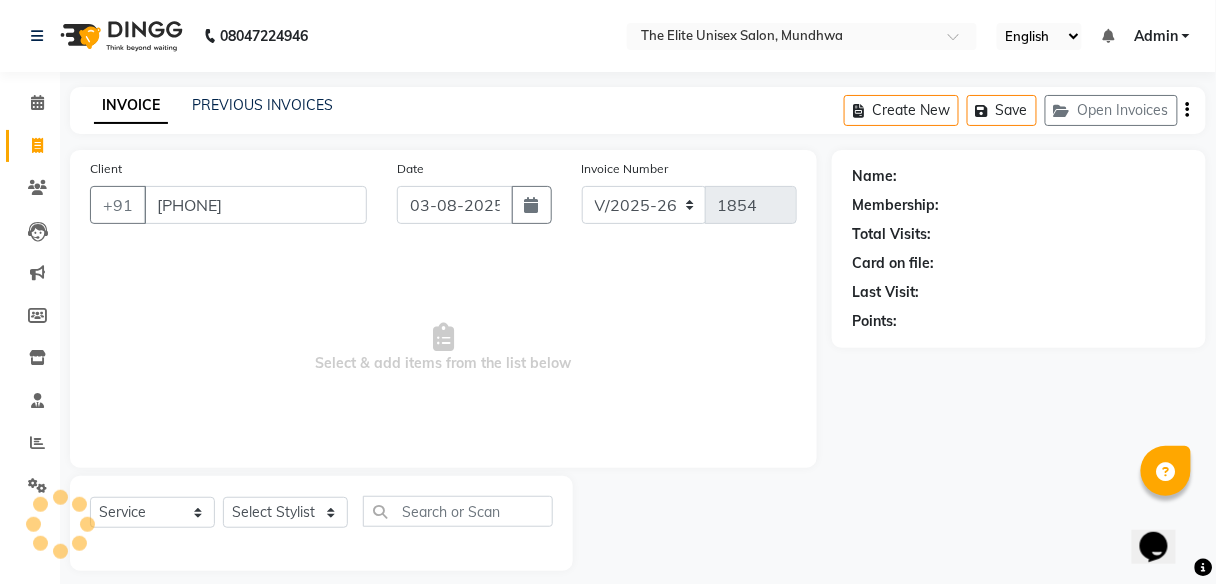 type on "[PHONE]" 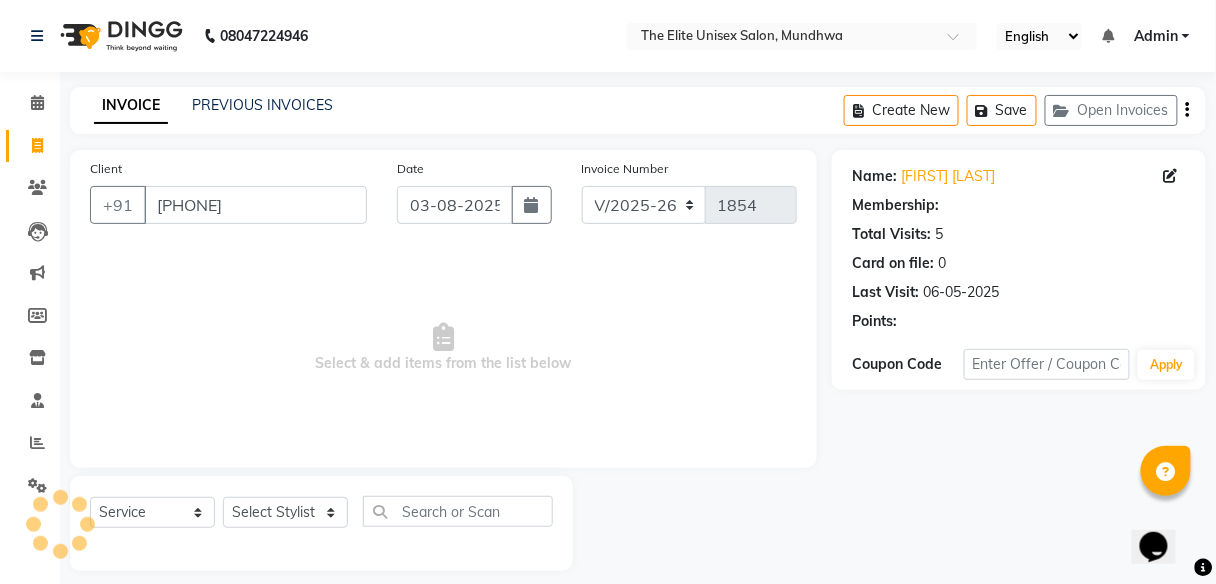 select on "1: Object" 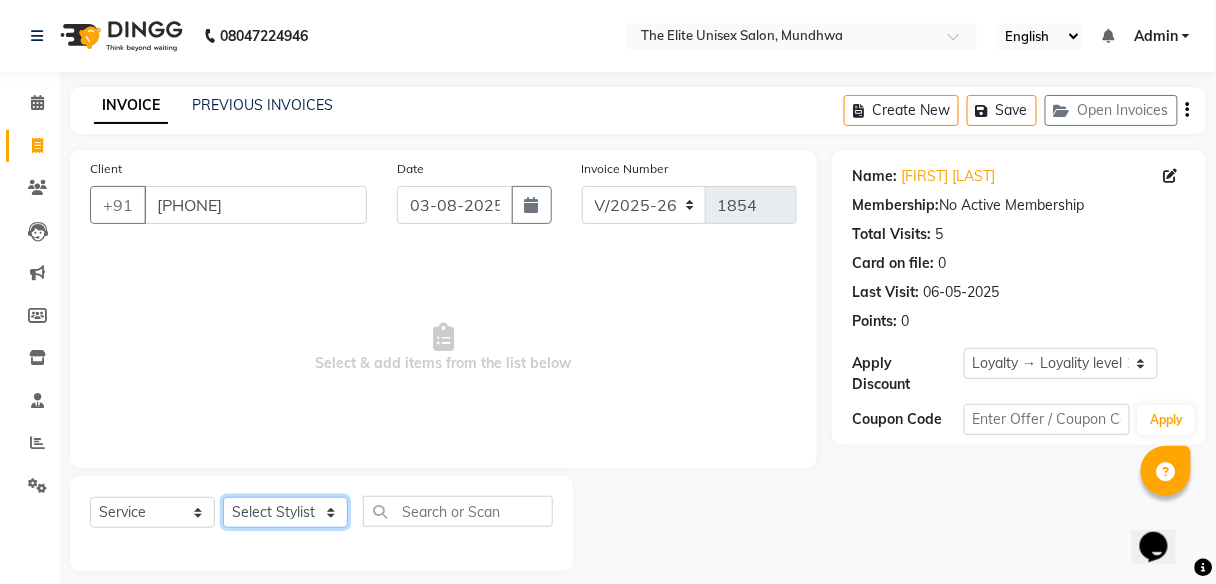 click on "Select Stylist [FIRST] [FIRST] [FIRST] [FIRST] [FIRST] [FIRST]" 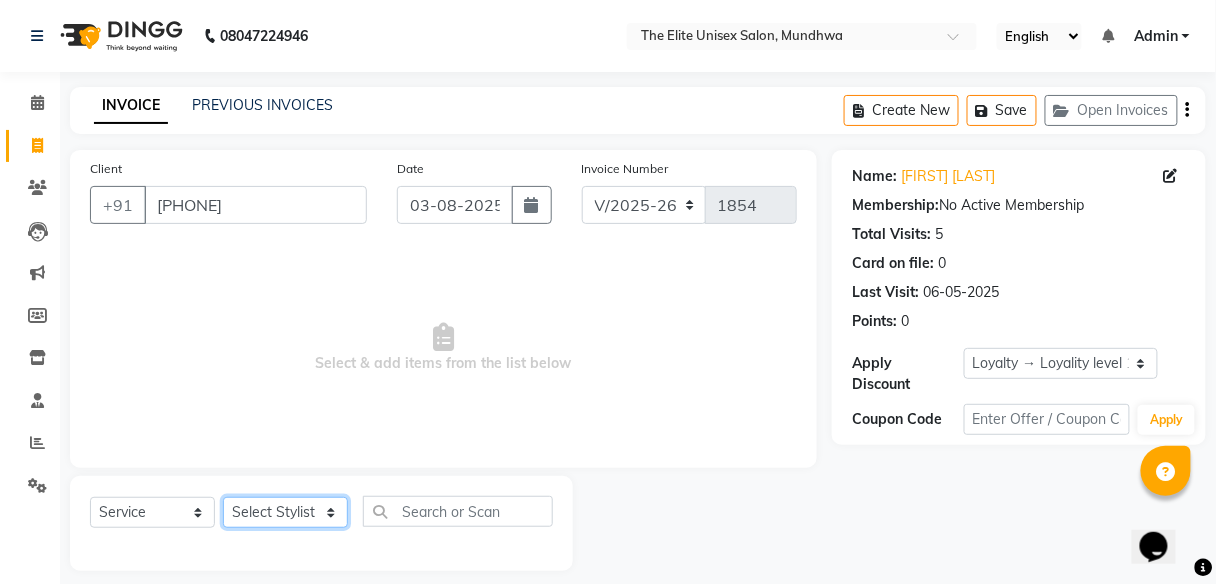 select on "59551" 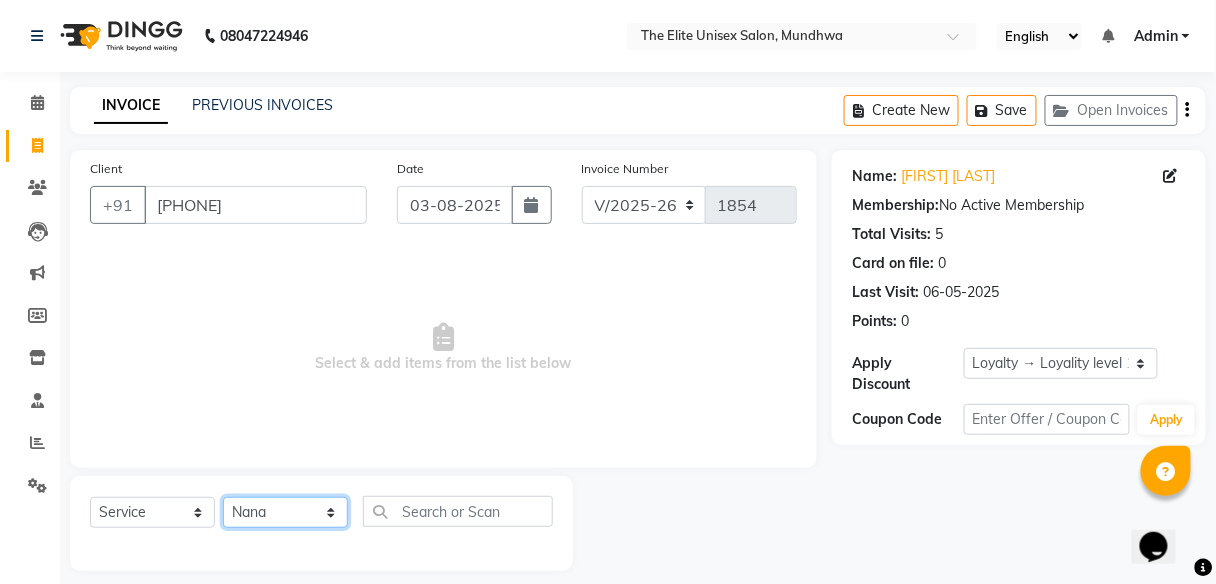 click on "Select Stylist [FIRST] [FIRST] [FIRST] [FIRST] [FIRST] [FIRST]" 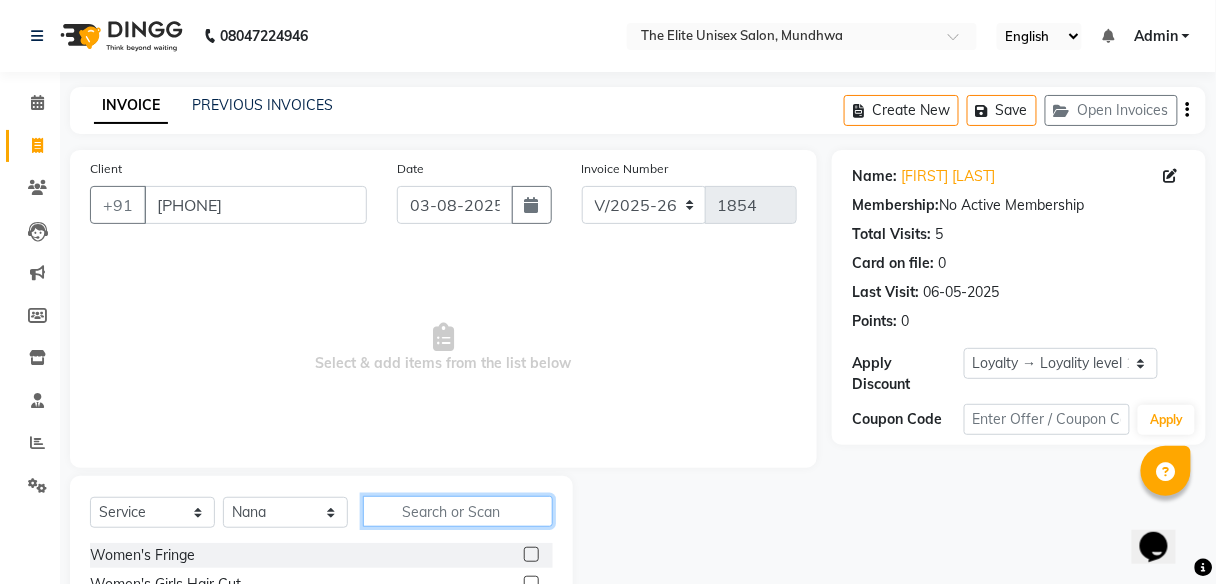 click 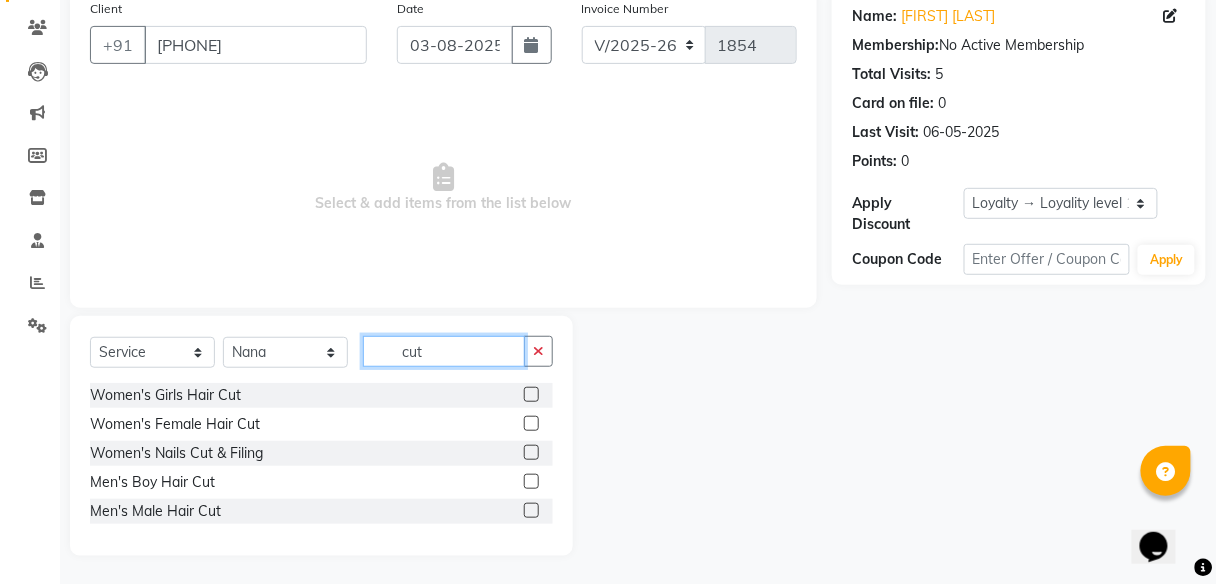 scroll, scrollTop: 160, scrollLeft: 0, axis: vertical 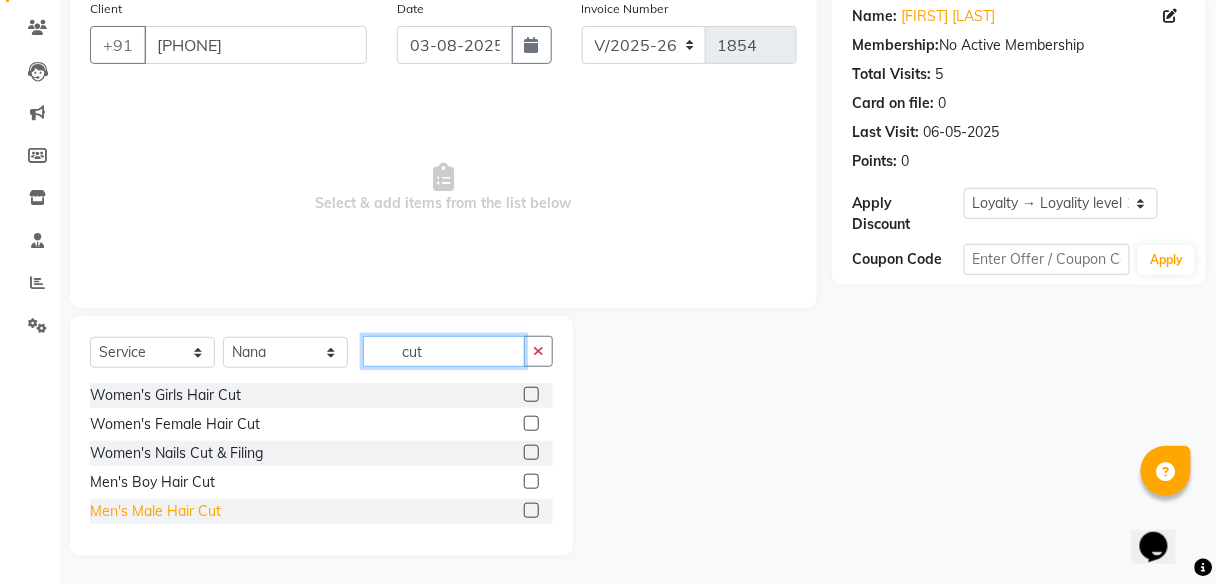 type on "cut" 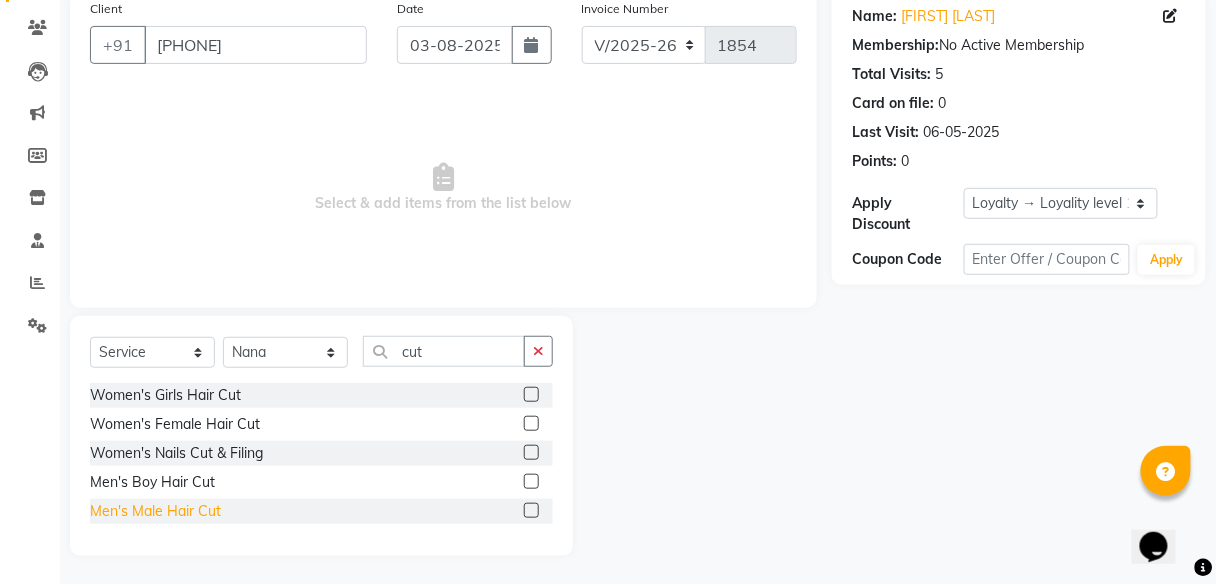 click on "Men's Male Hair Cut" 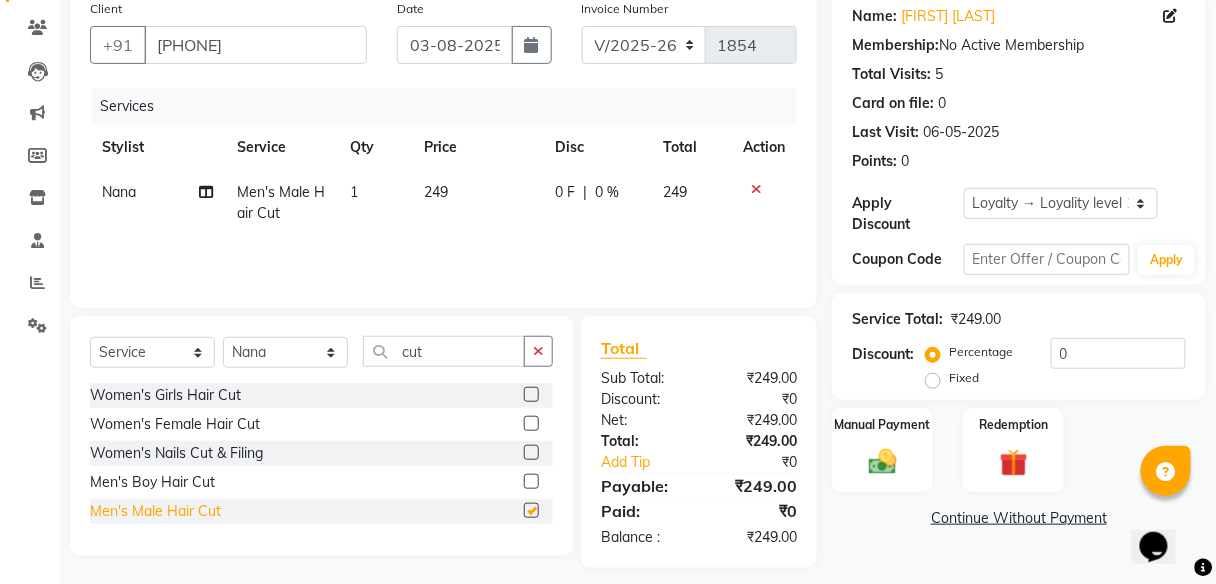 checkbox on "false" 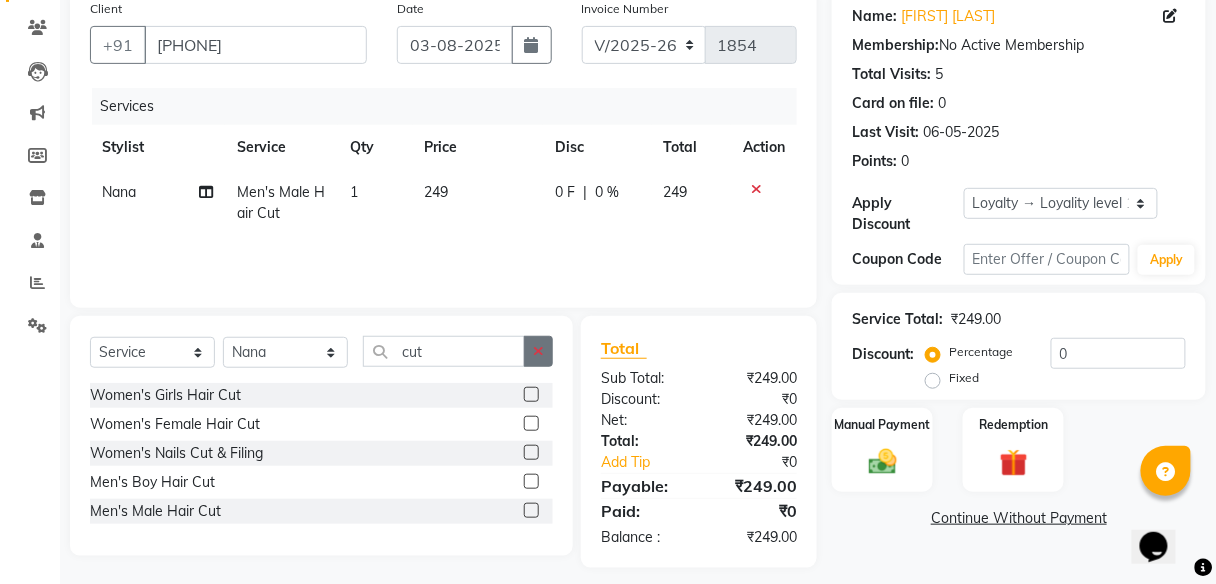 click 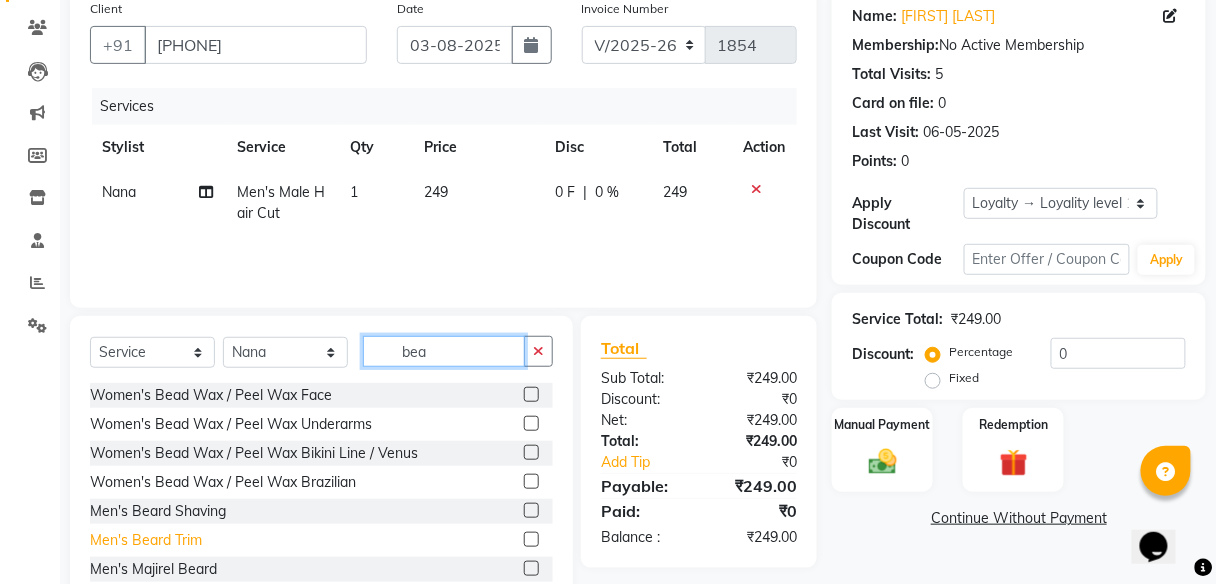 type on "bea" 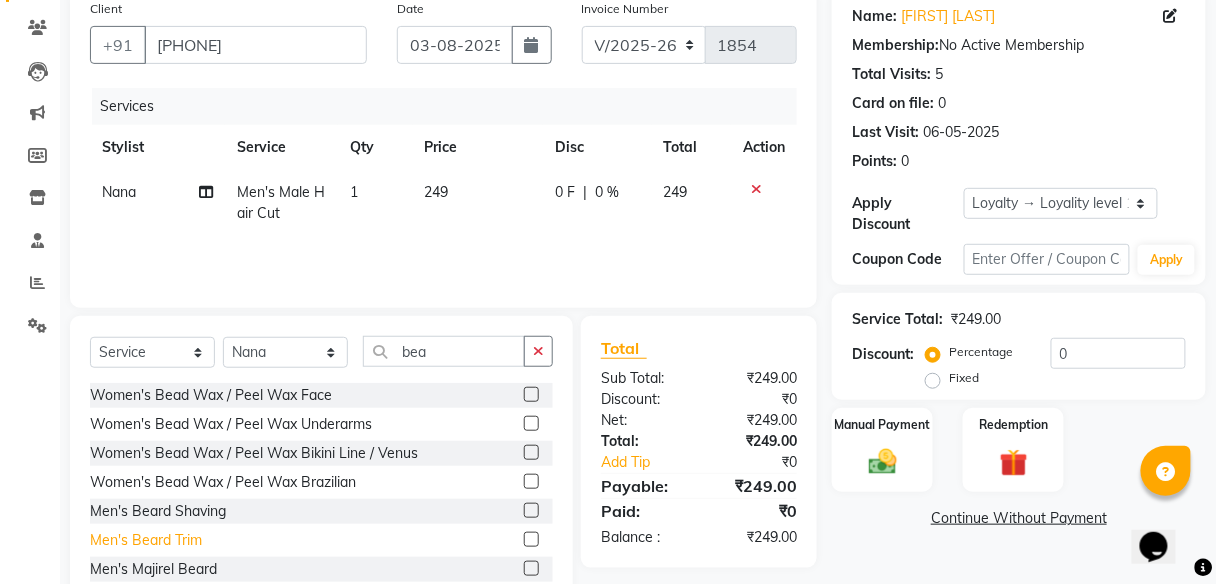 click on "Men's Beard Trim" 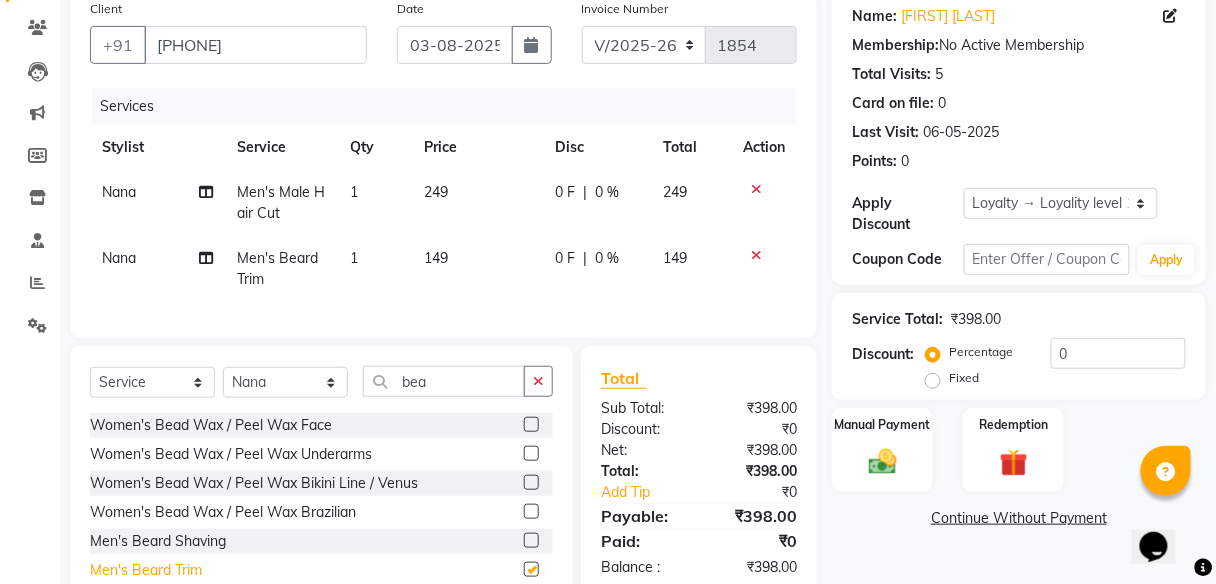 checkbox on "false" 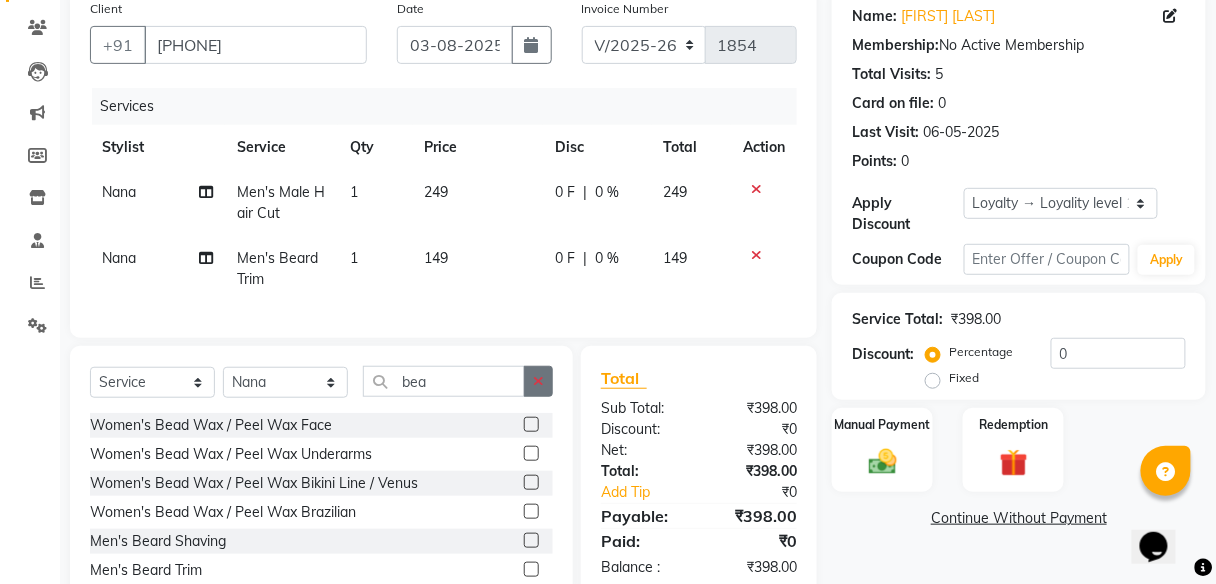 click 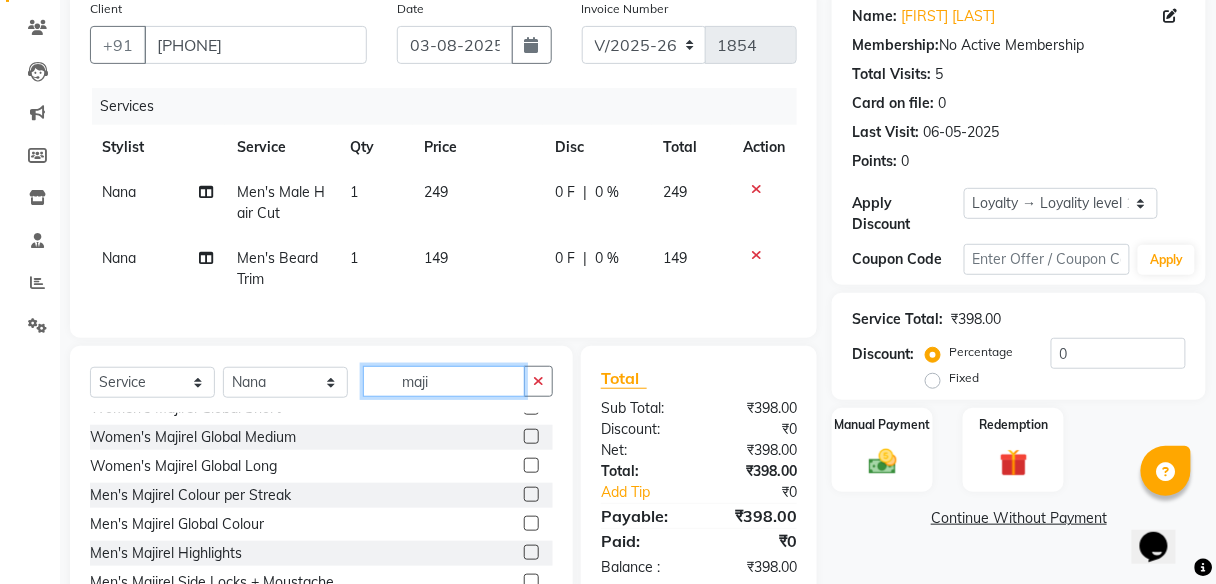 scroll, scrollTop: 118, scrollLeft: 0, axis: vertical 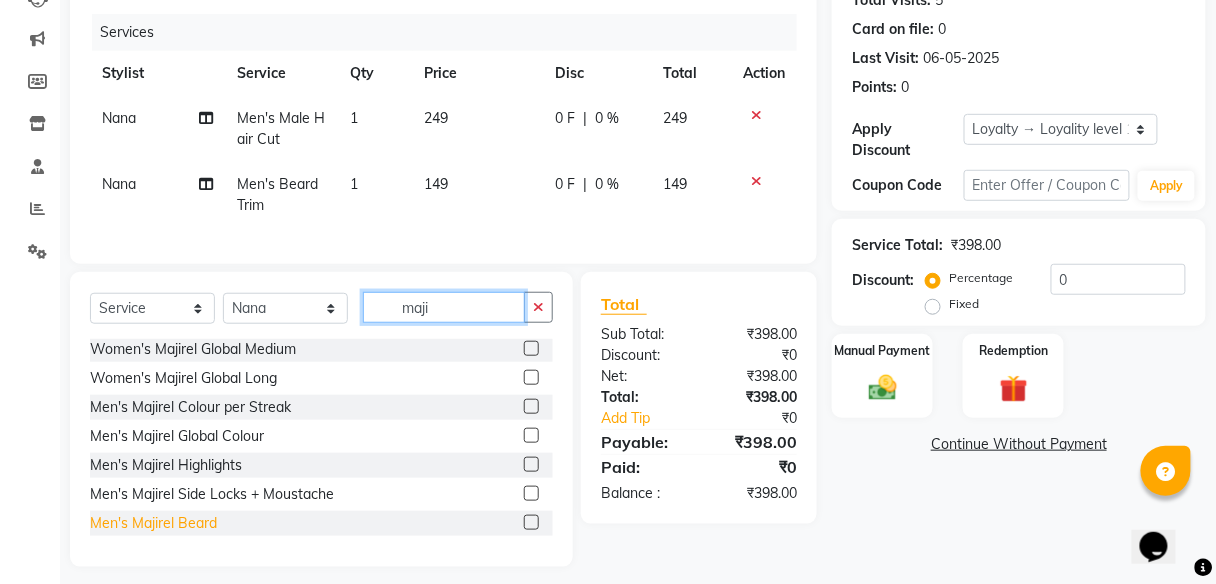 type on "maji" 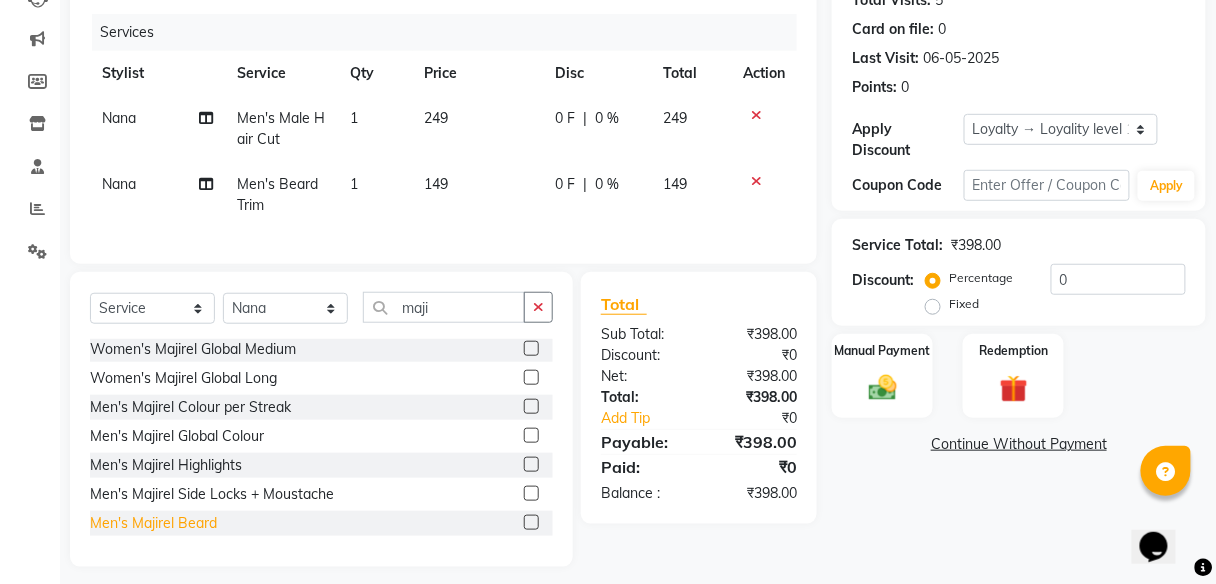 click on "Men's Majirel Beard" 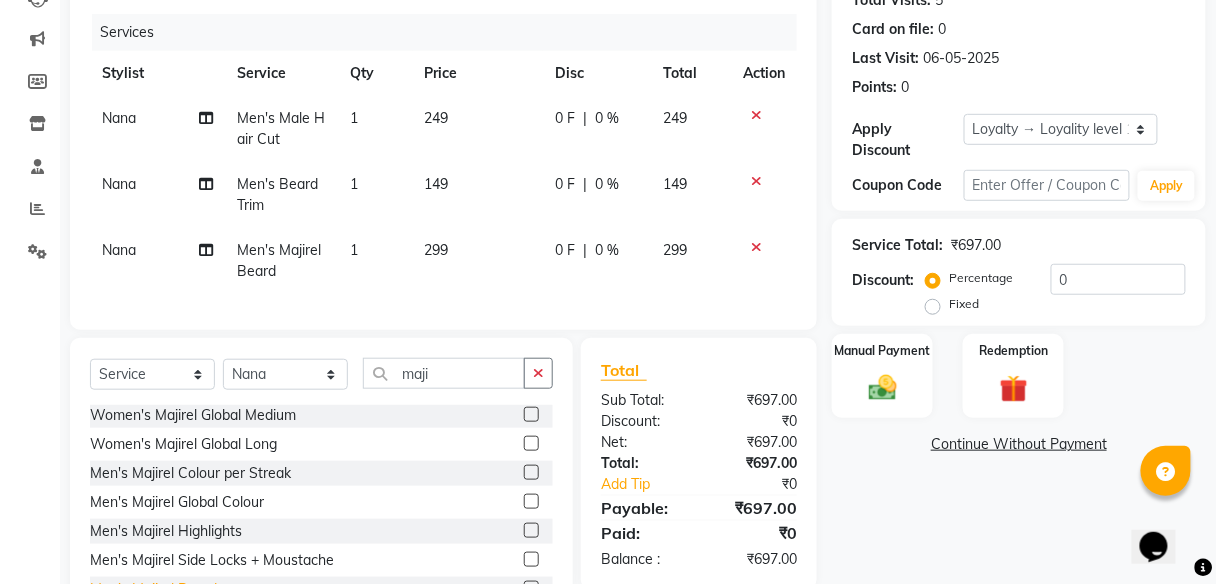 checkbox on "false" 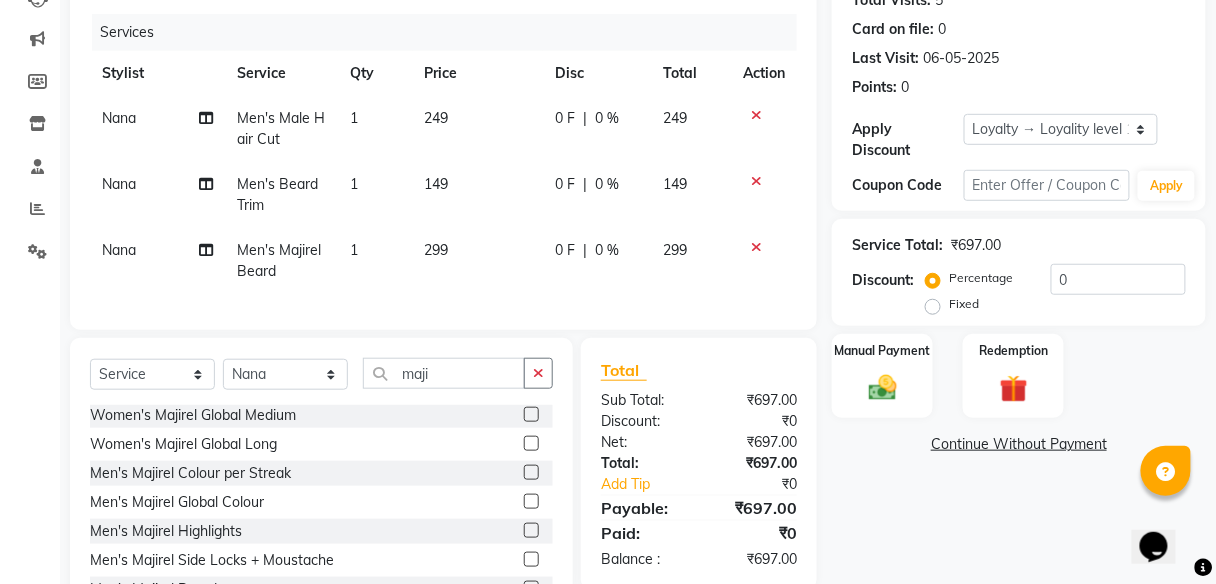 click on "0 F | 0 %" 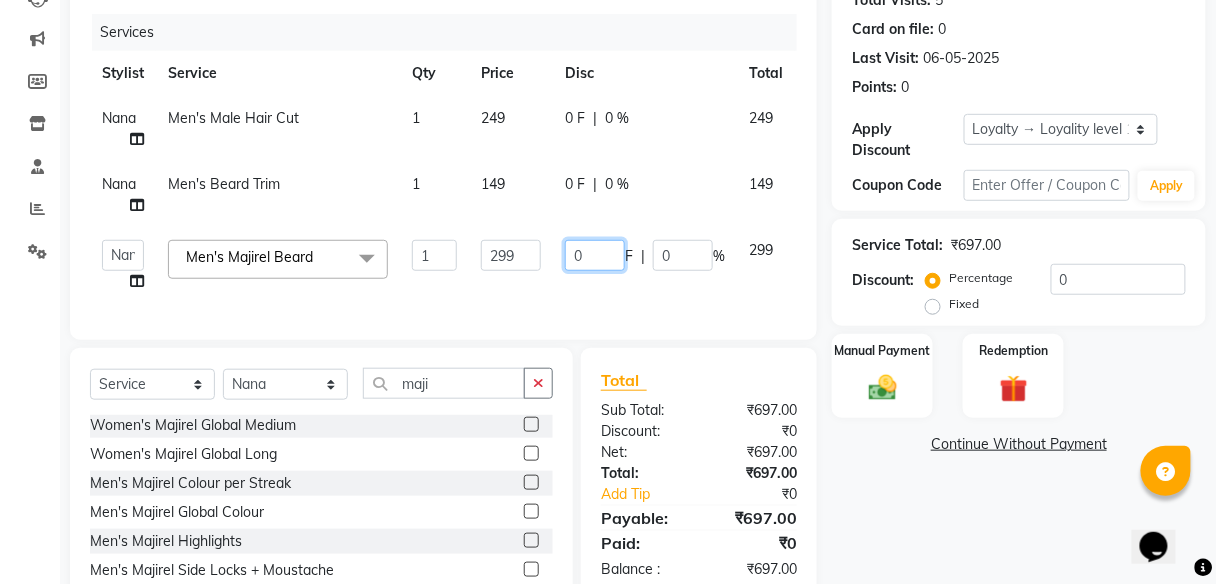 click on "0" 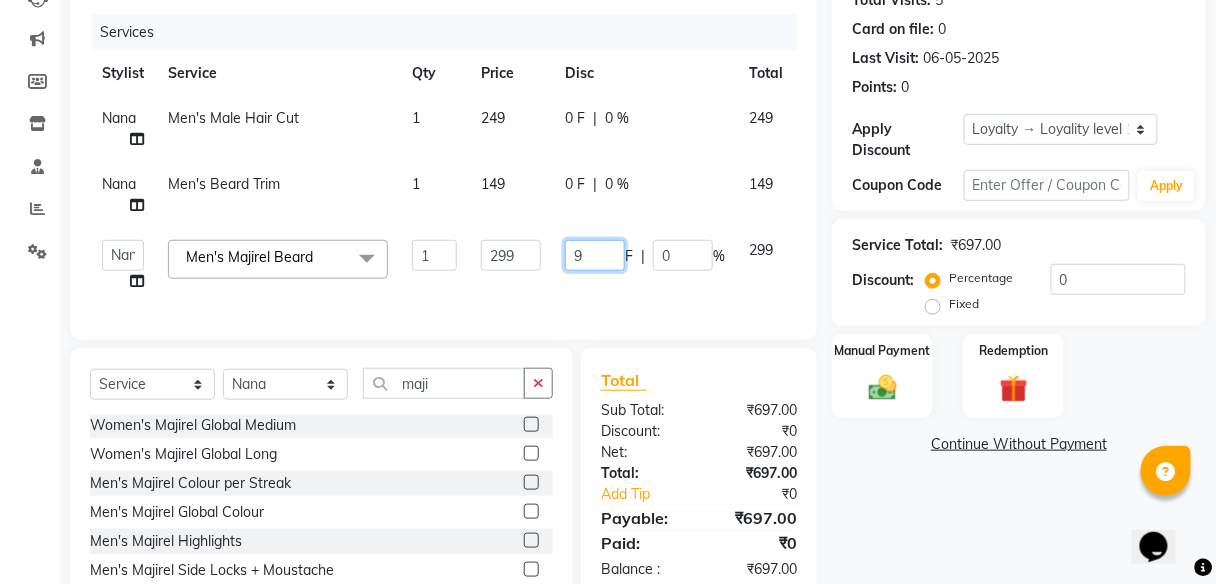 type on "97" 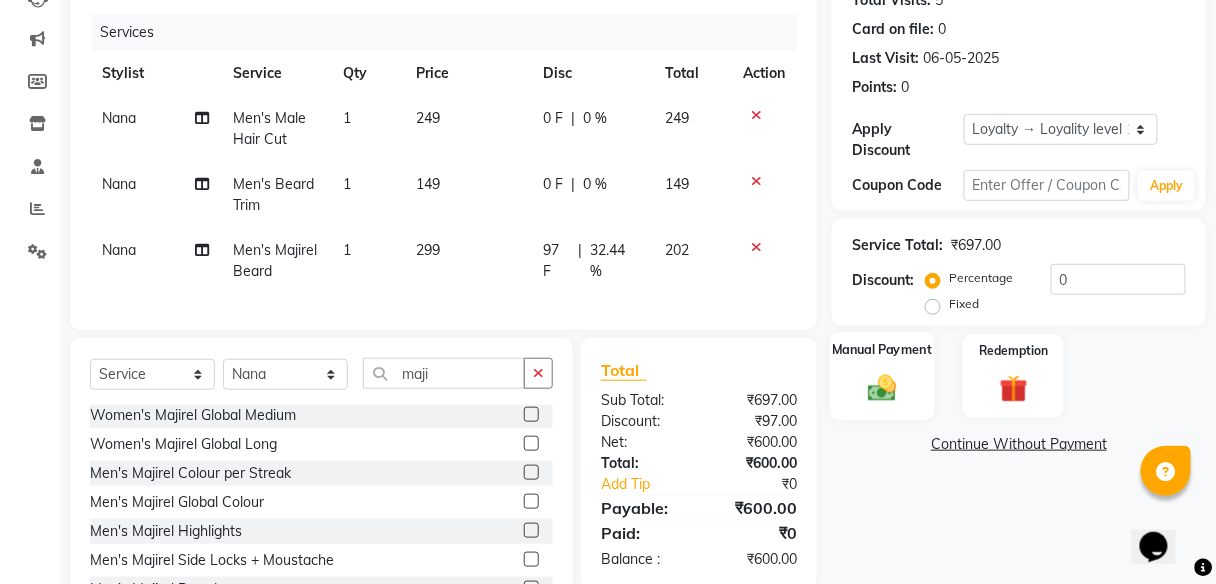 click 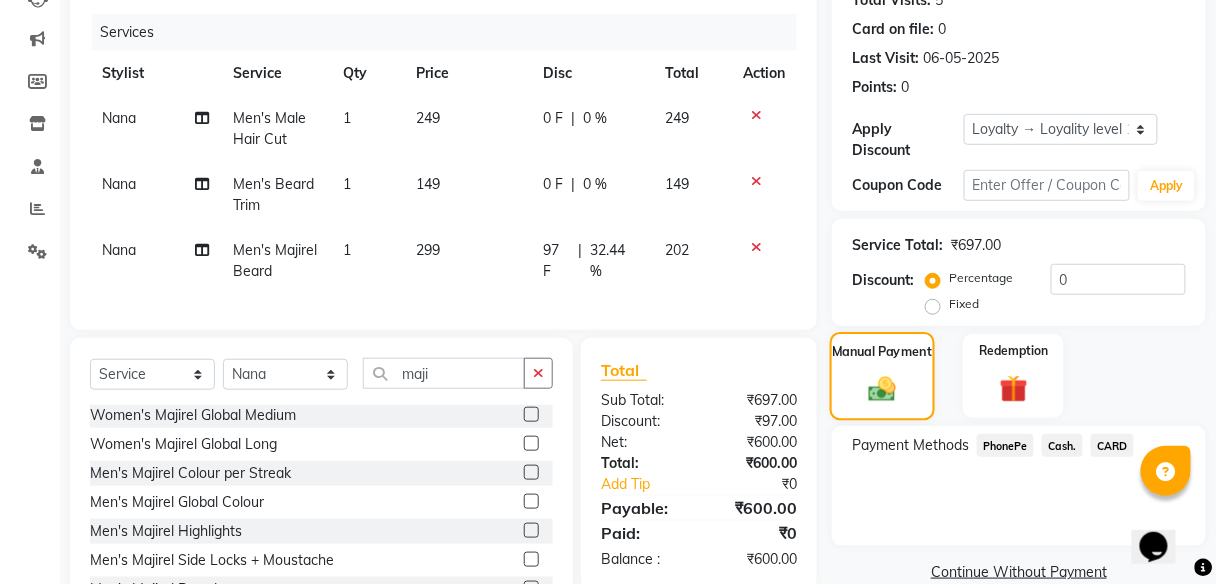 scroll, scrollTop: 324, scrollLeft: 0, axis: vertical 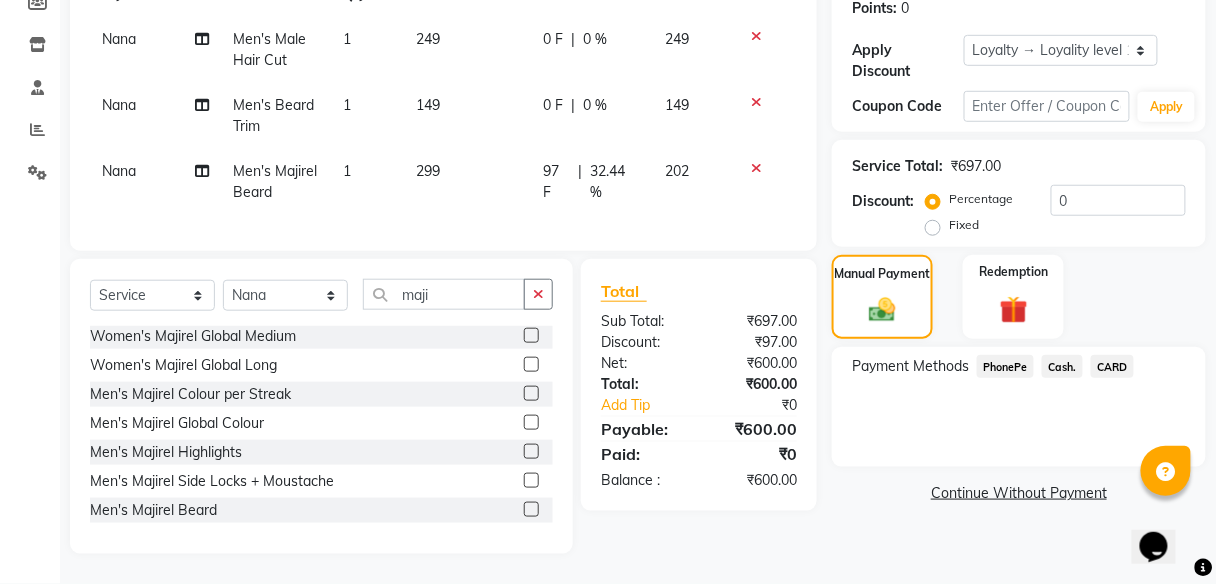 click on "PhonePe" 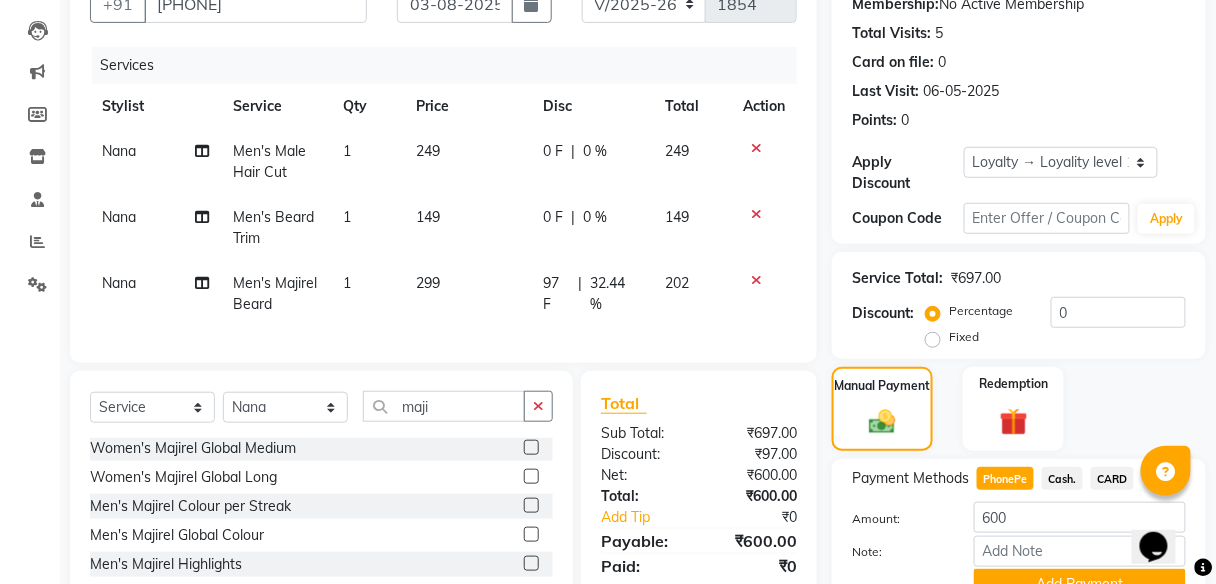 scroll, scrollTop: 324, scrollLeft: 0, axis: vertical 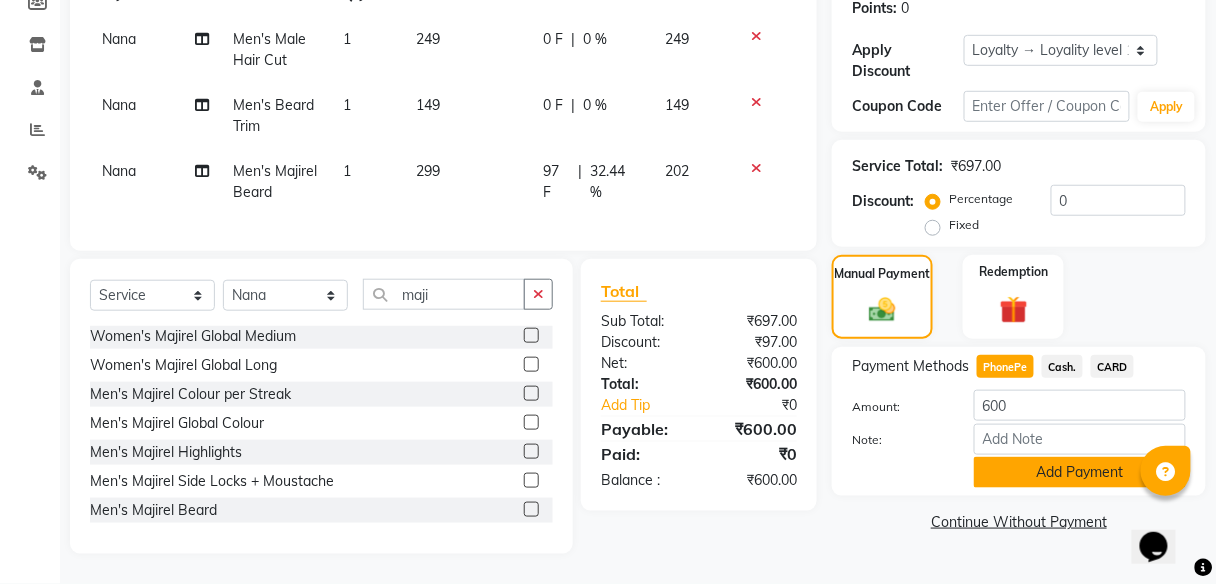 click on "Add Payment" 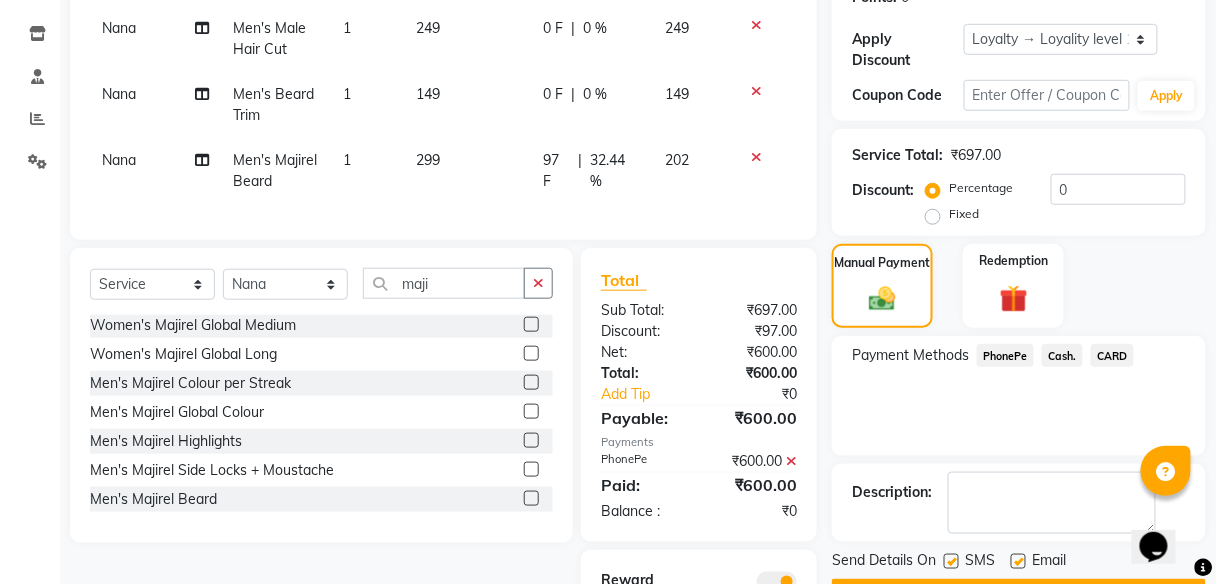 scroll, scrollTop: 462, scrollLeft: 0, axis: vertical 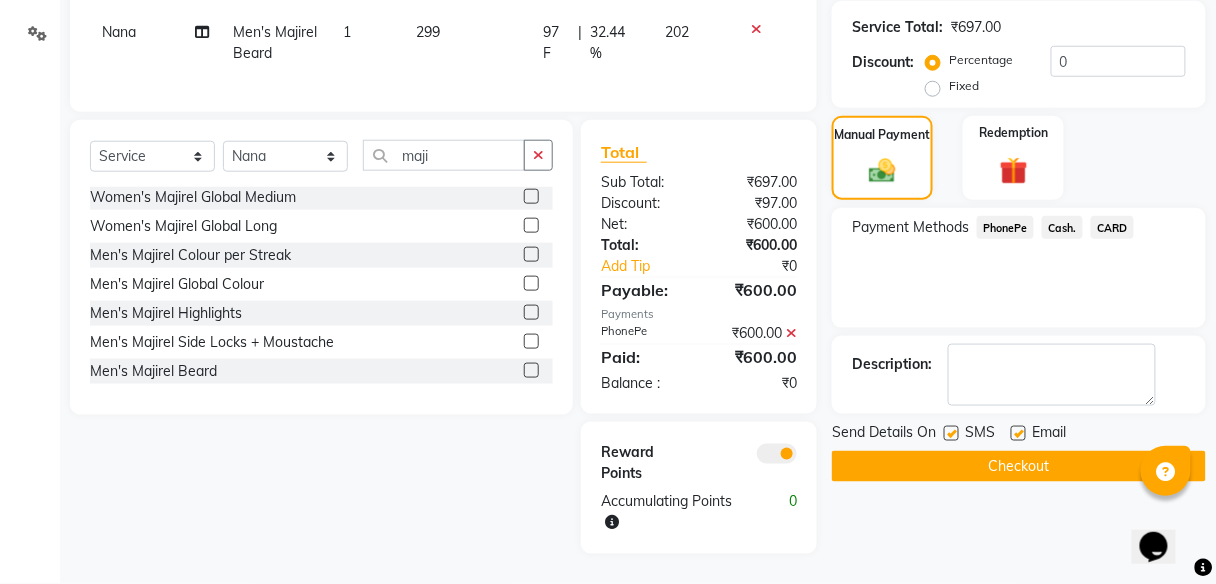 click on "Checkout" 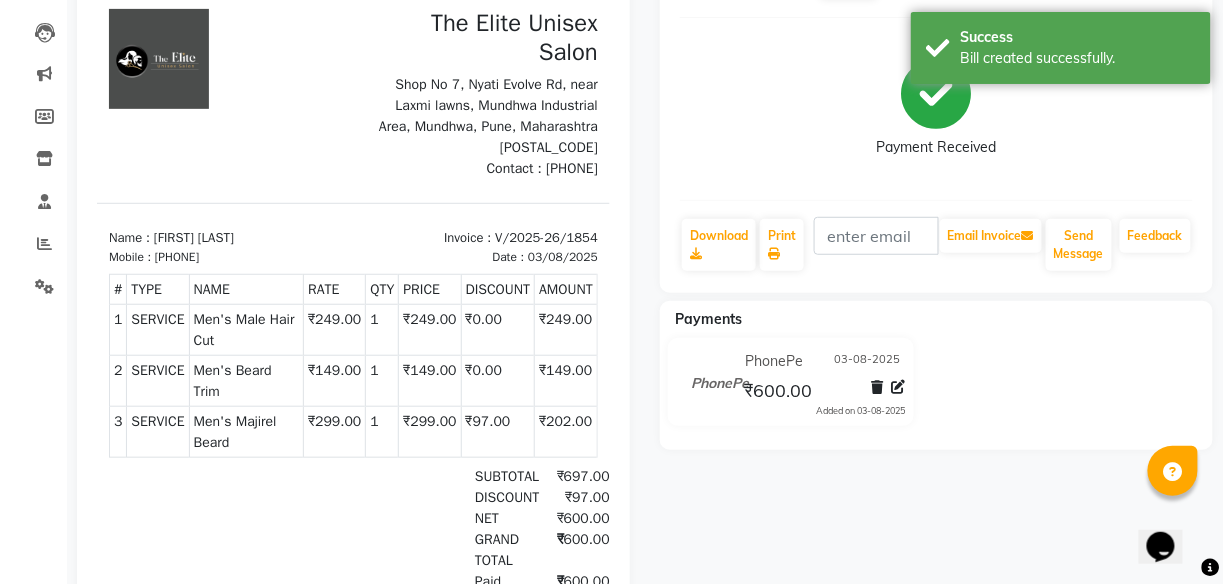 scroll, scrollTop: 0, scrollLeft: 0, axis: both 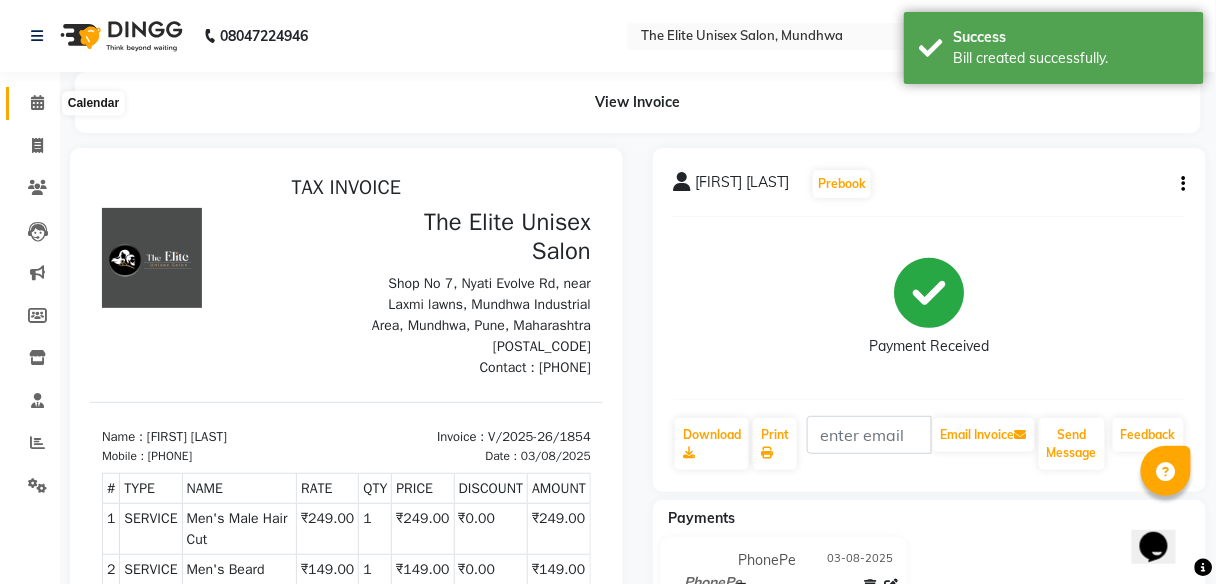 click 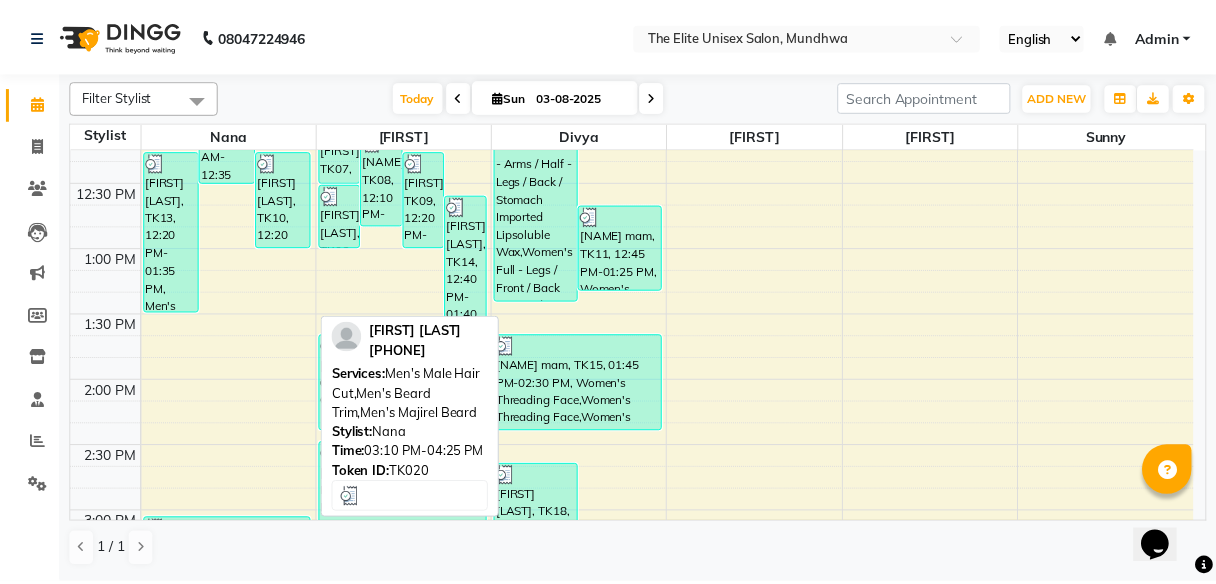scroll, scrollTop: 560, scrollLeft: 0, axis: vertical 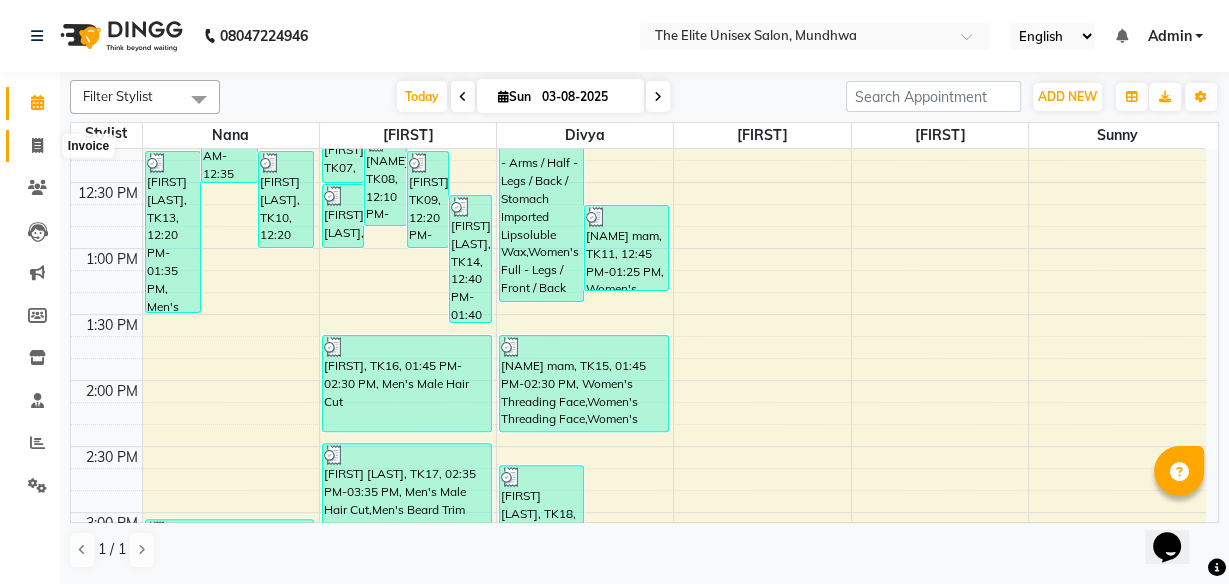 click 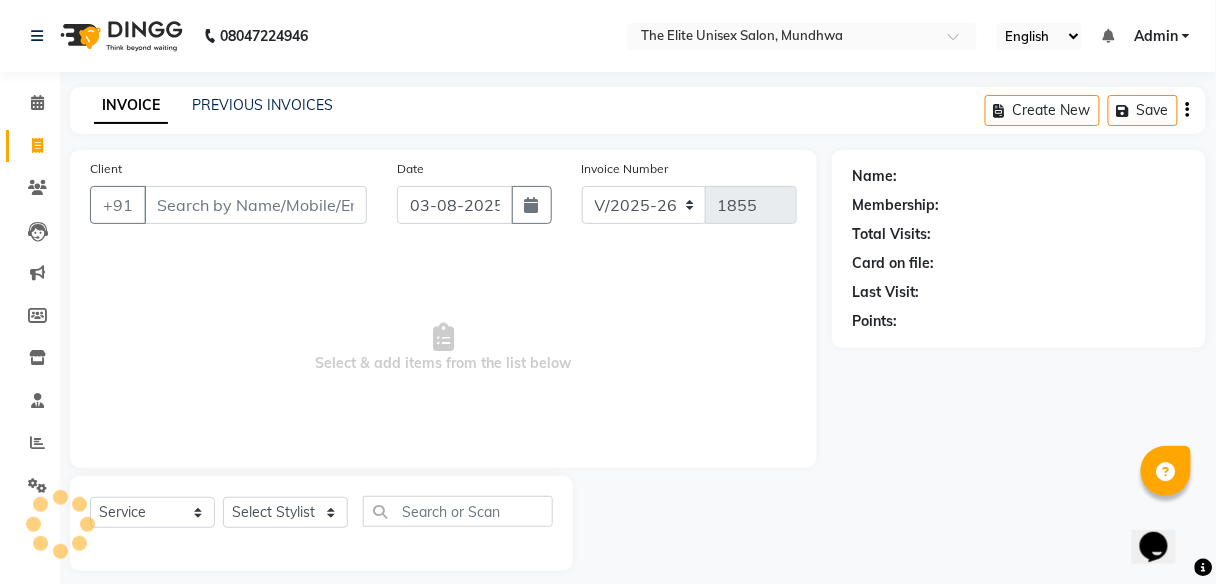 click on "Client" at bounding box center [255, 205] 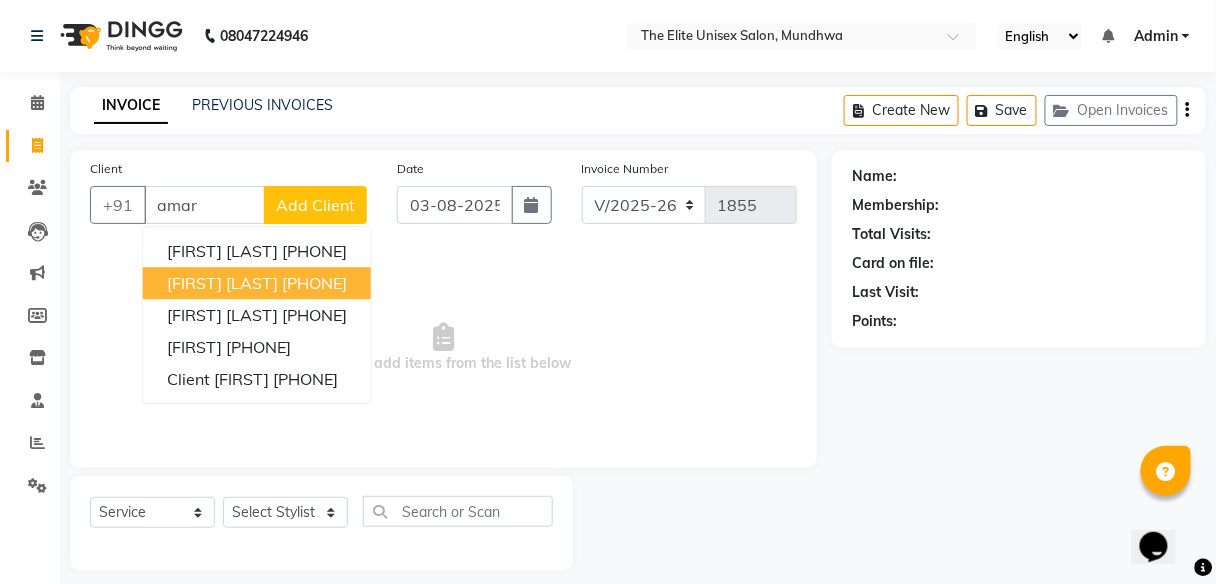 click on "Amar Deshamukh" at bounding box center (222, 283) 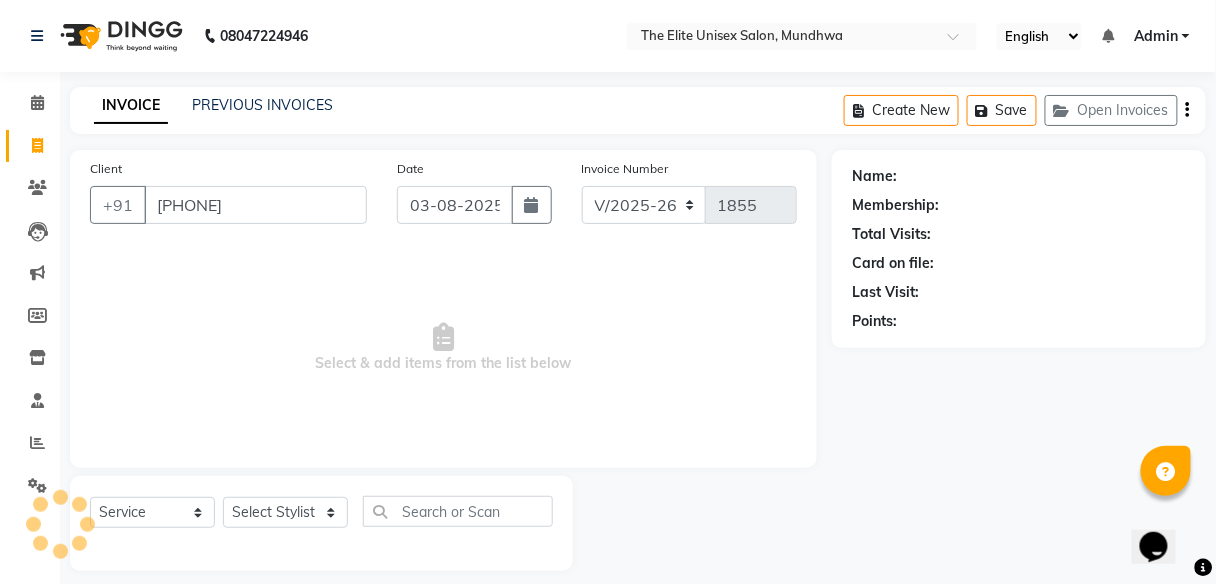 type on "[PHONE]" 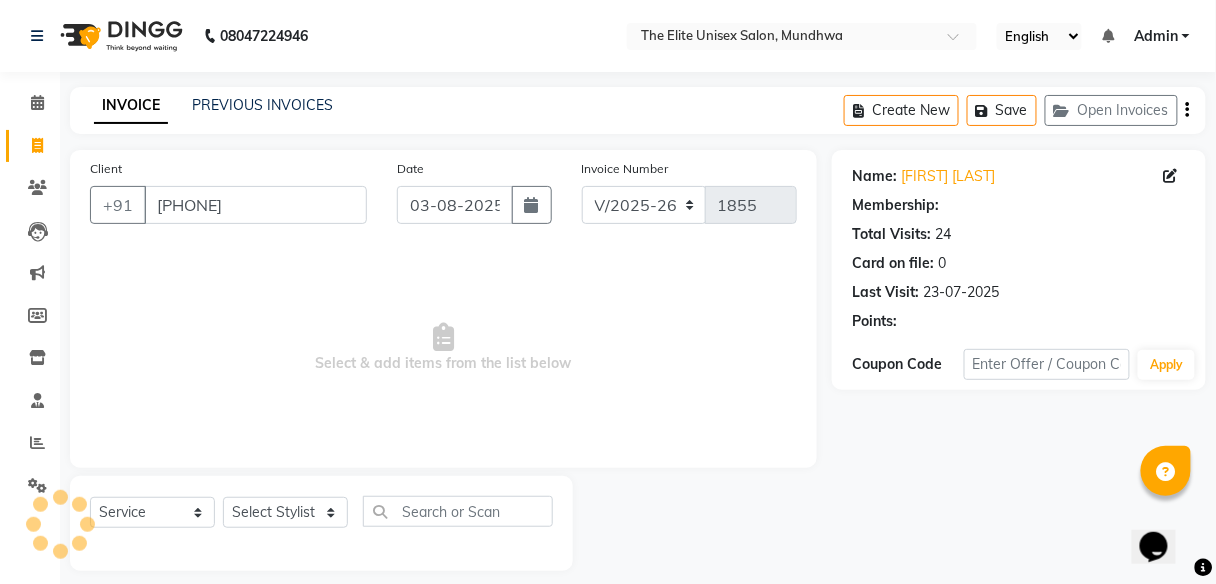 select on "1: Object" 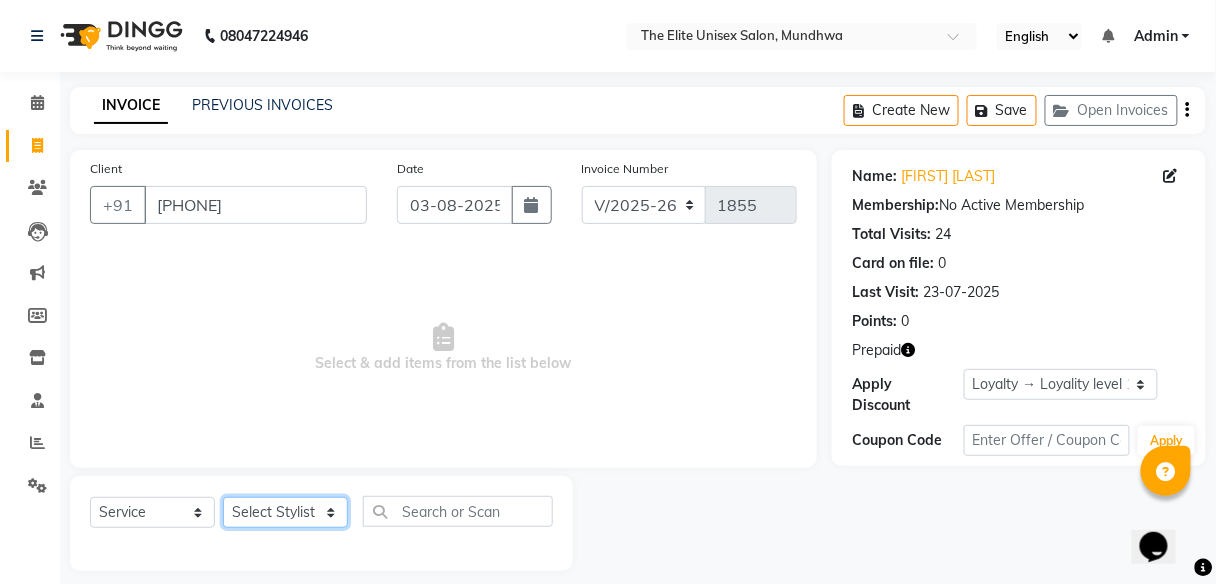 click on "Select Stylist [FIRST] [FIRST] [FIRST] [FIRST] [FIRST] [FIRST]" 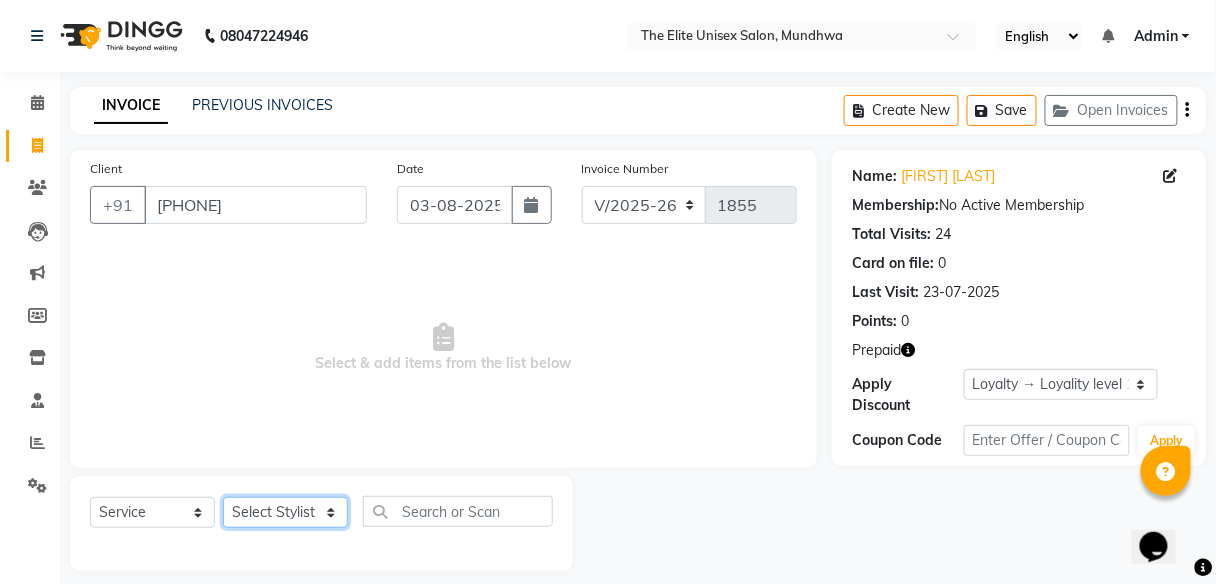 select on "59551" 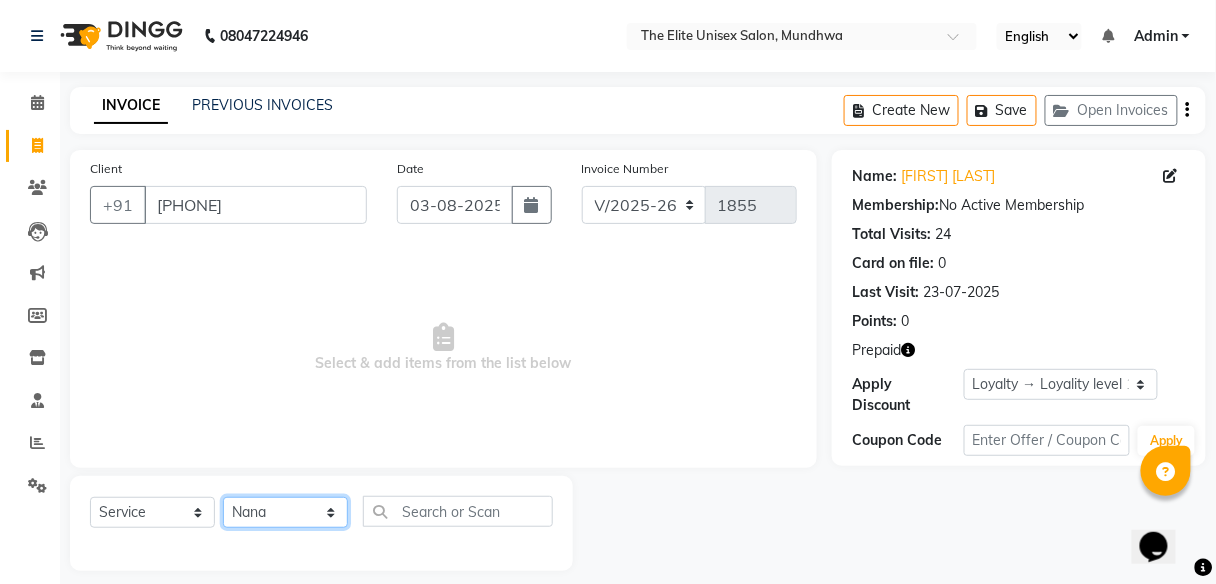 click on "Select Stylist [FIRST] [FIRST] [FIRST] [FIRST] [FIRST] [FIRST]" 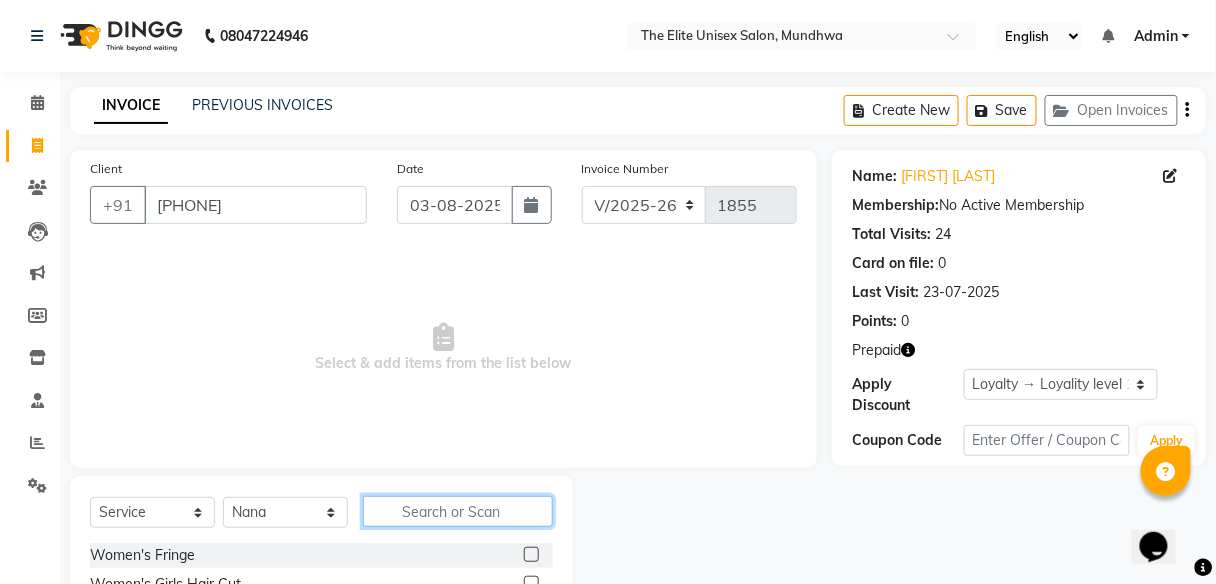 click 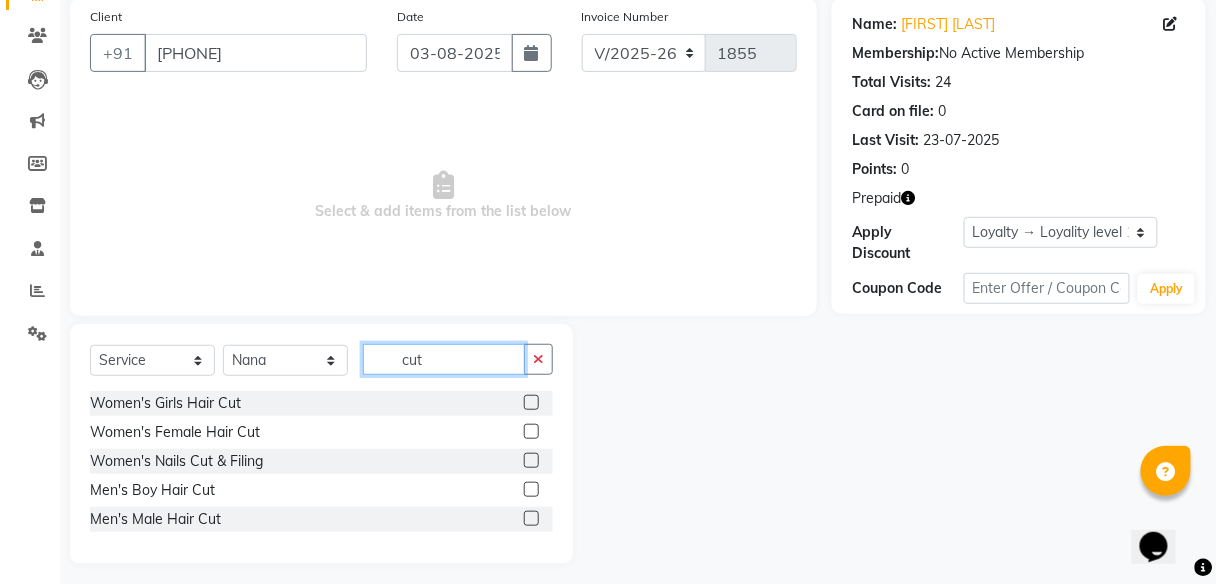 scroll, scrollTop: 156, scrollLeft: 0, axis: vertical 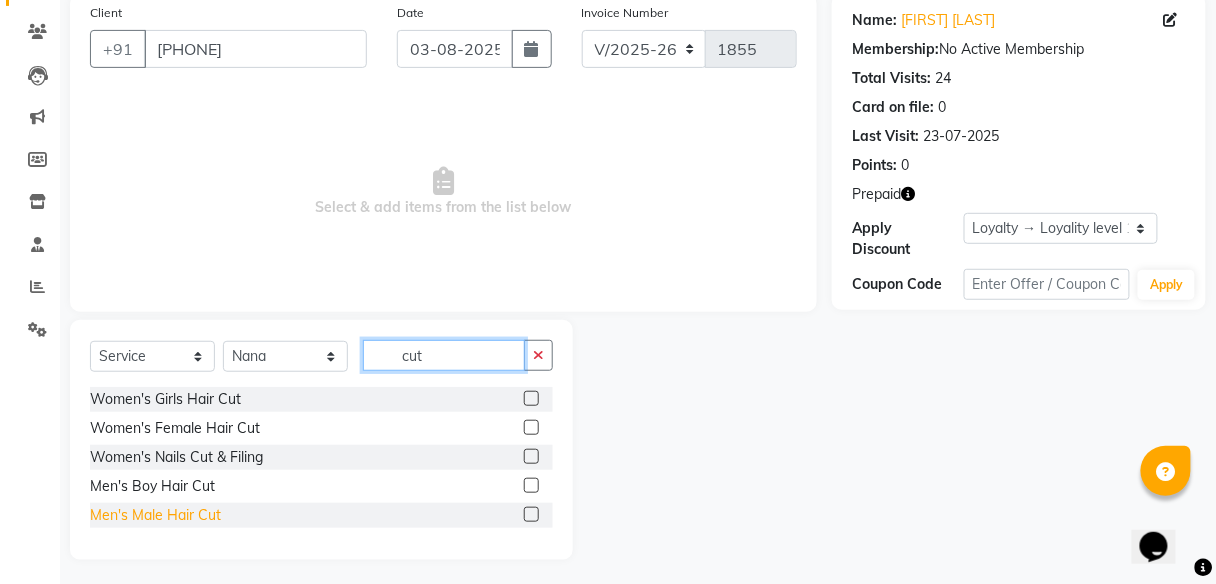 type on "cut" 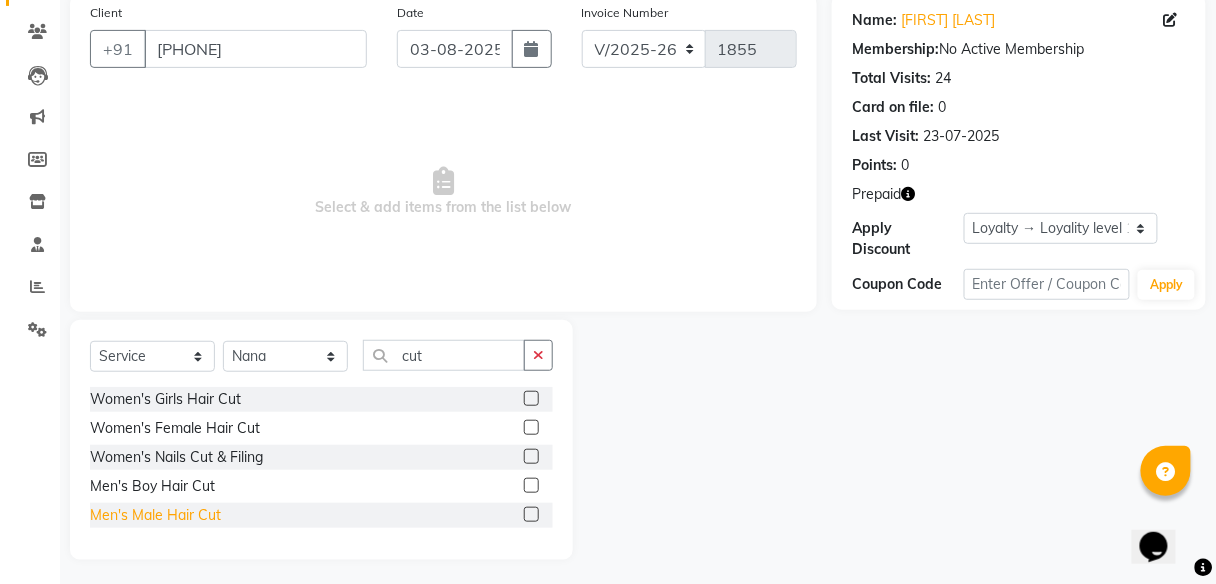click on "Men's Male Hair Cut" 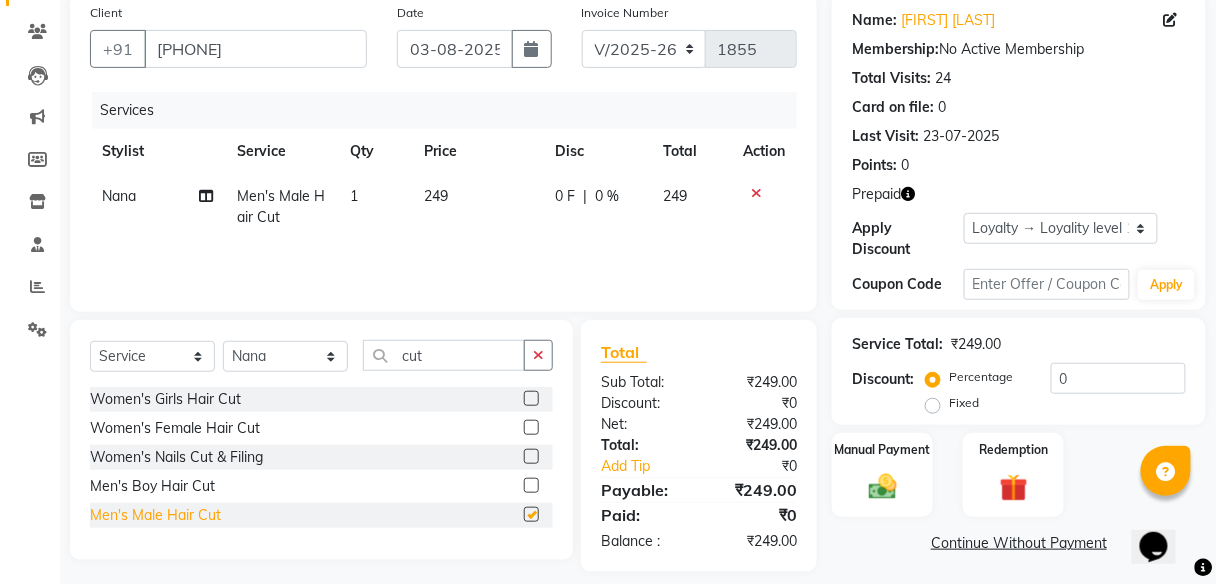checkbox on "false" 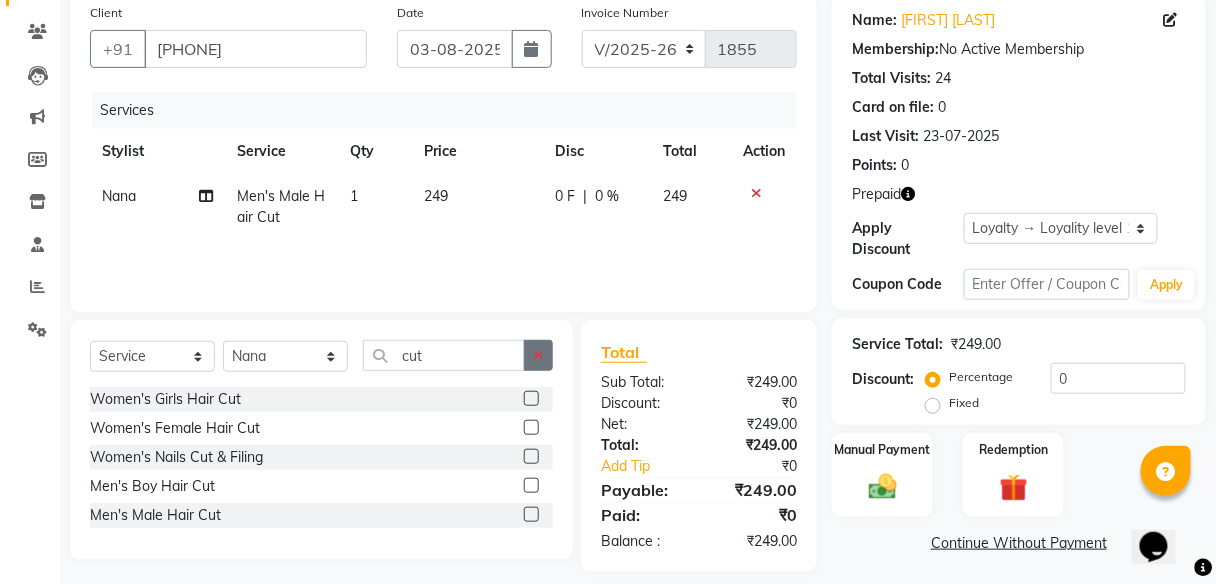 click 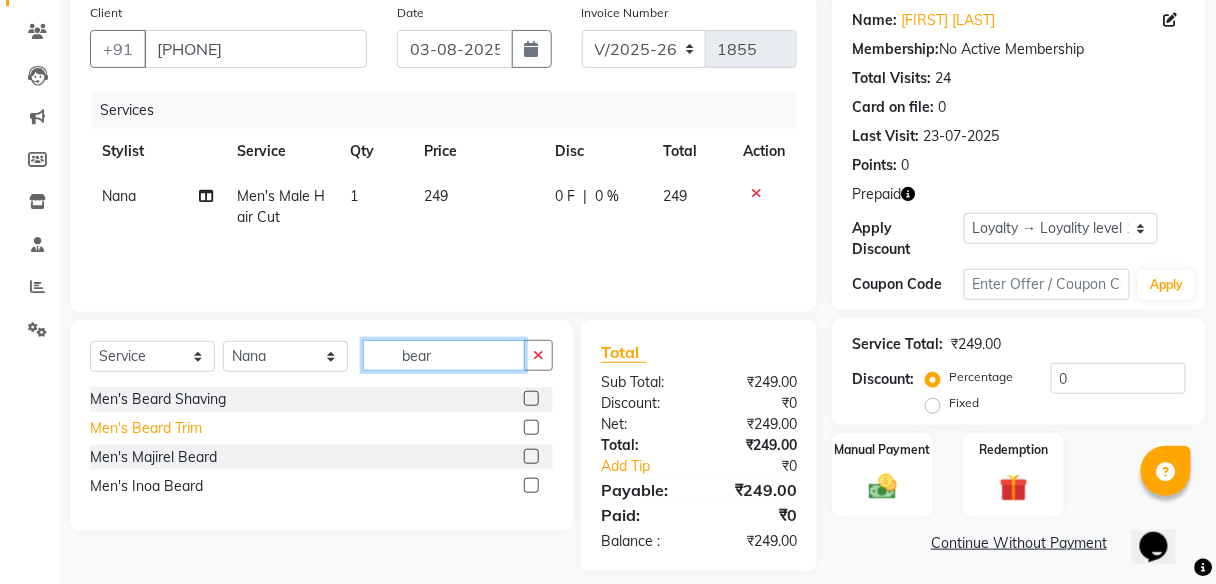 type on "bear" 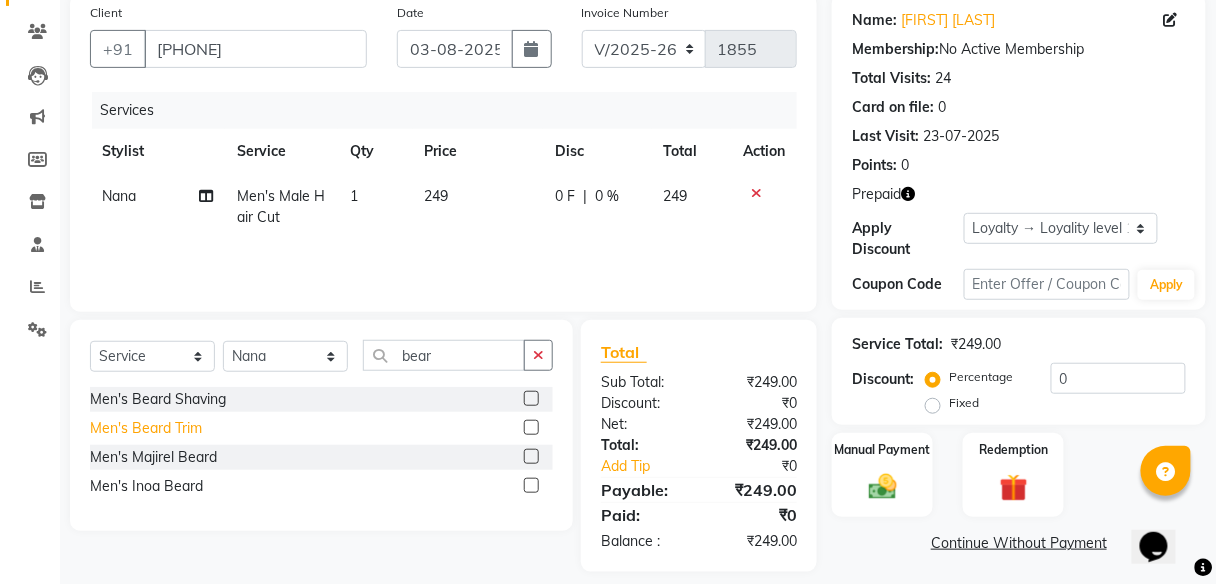 click on "Men's Beard Trim" 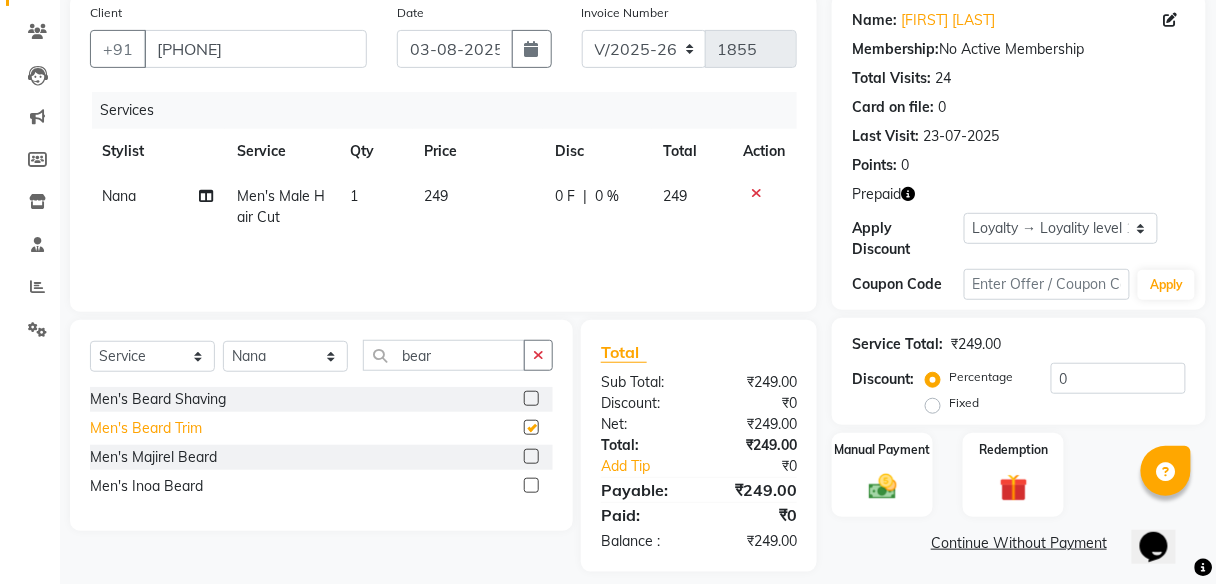 checkbox on "false" 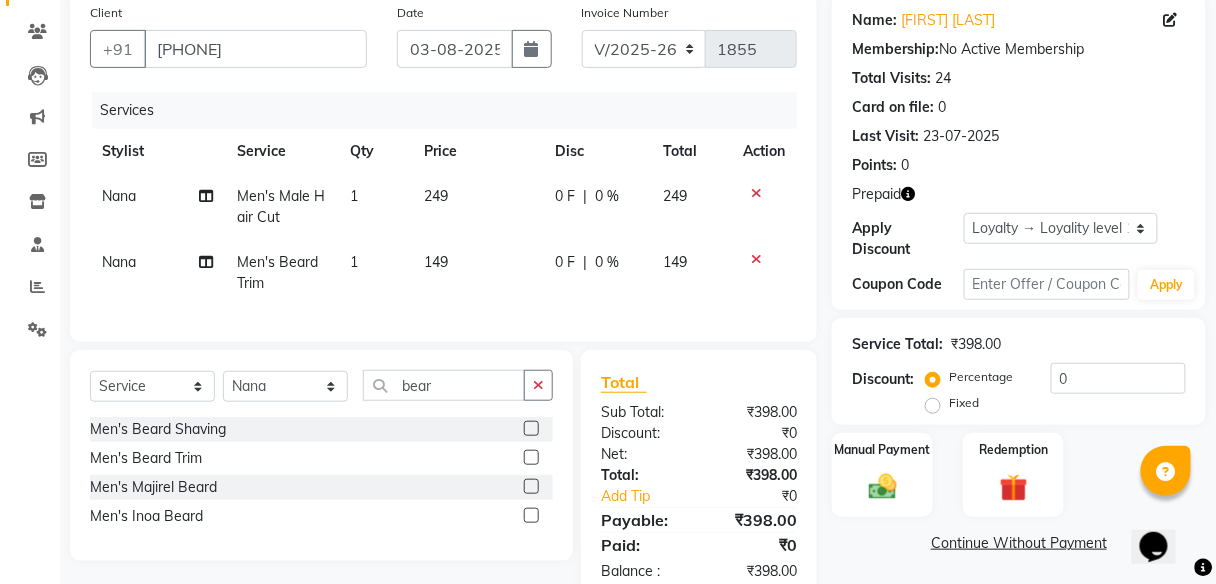 click on "0 F | 0 %" 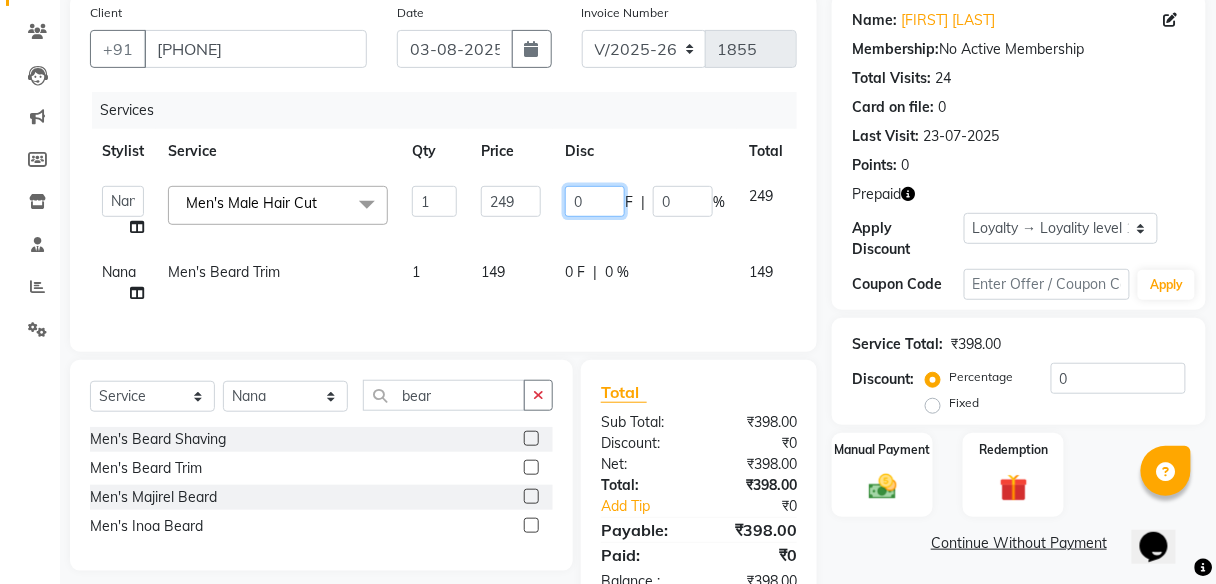 click on "0" 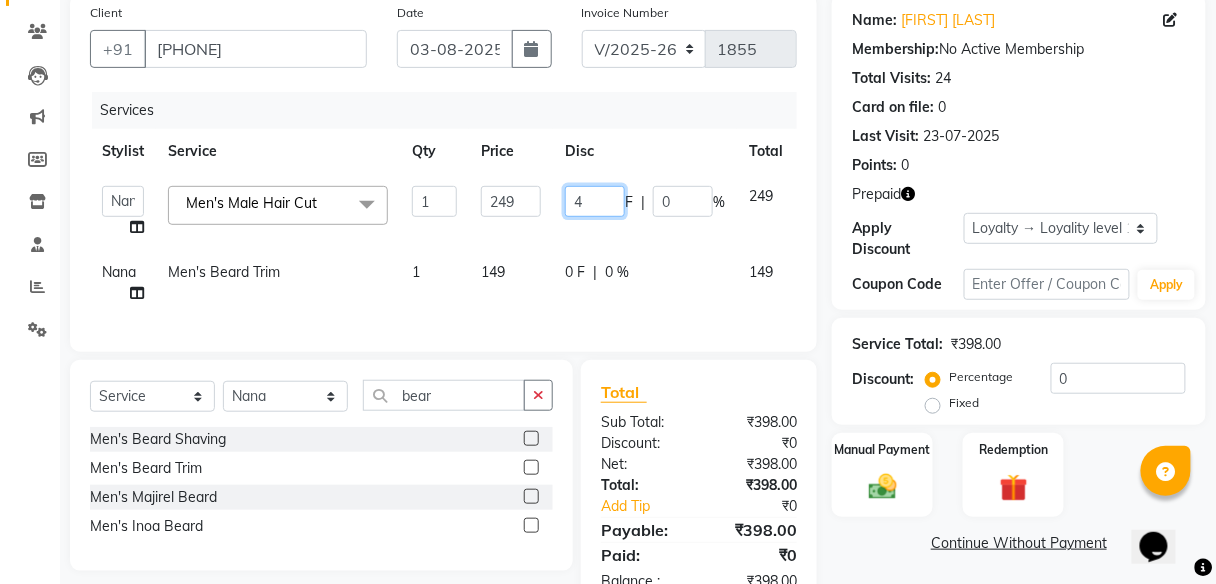 type on "49" 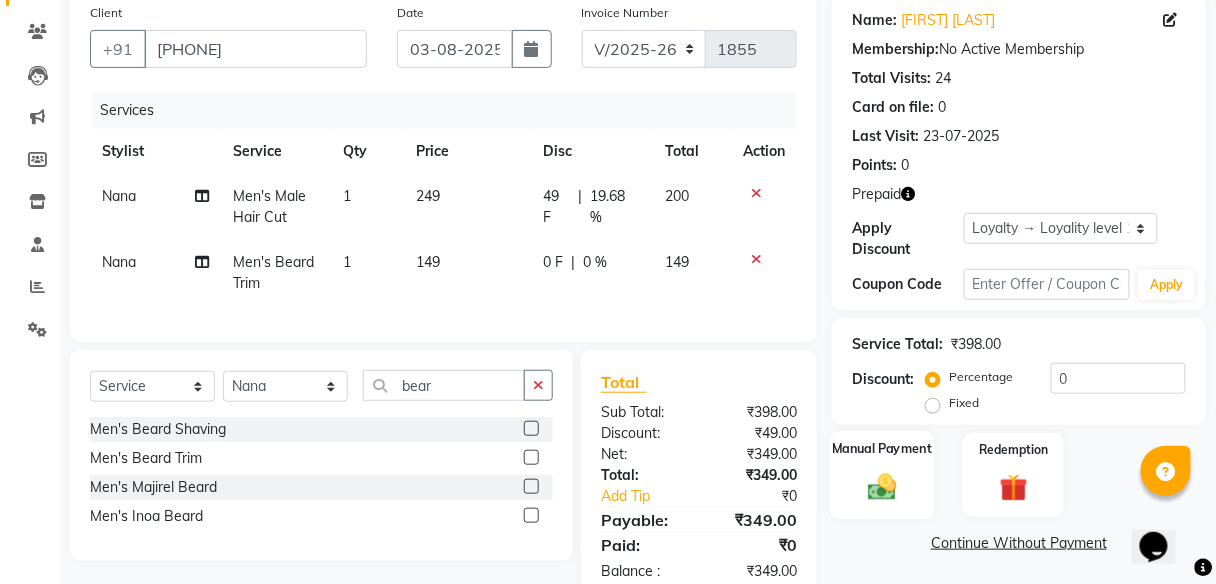 click 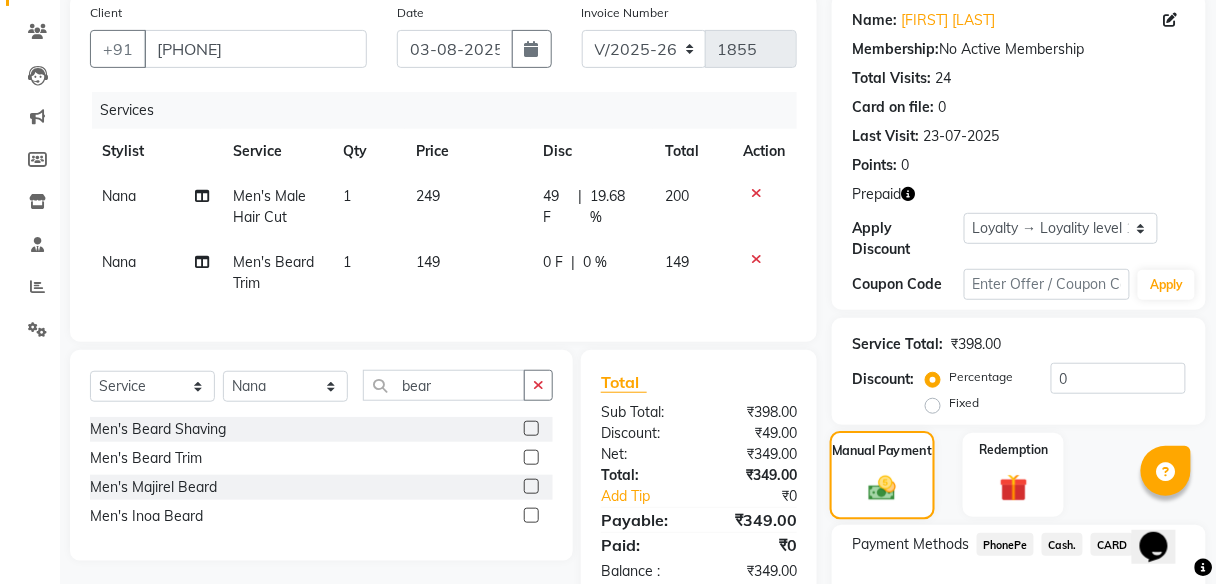 scroll, scrollTop: 288, scrollLeft: 0, axis: vertical 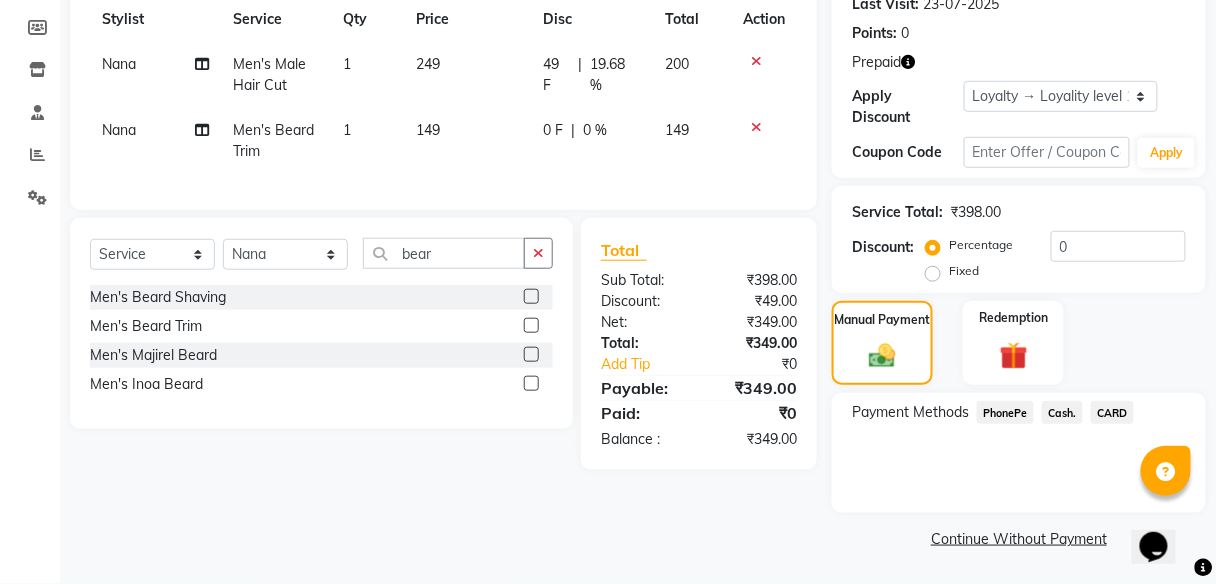 click on "Cash." 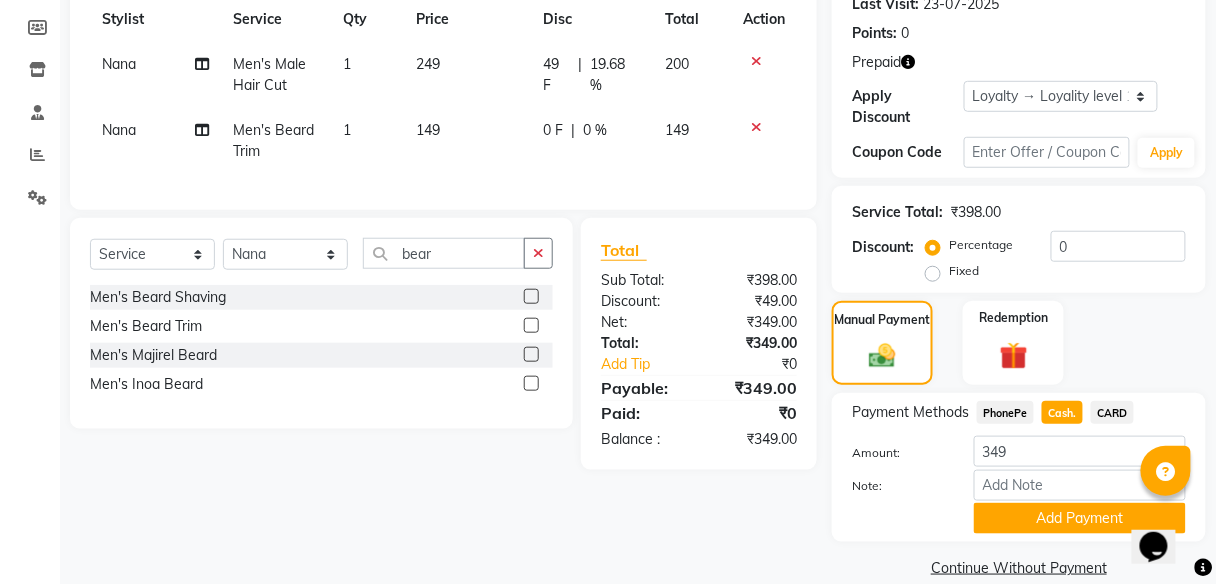 scroll, scrollTop: 316, scrollLeft: 0, axis: vertical 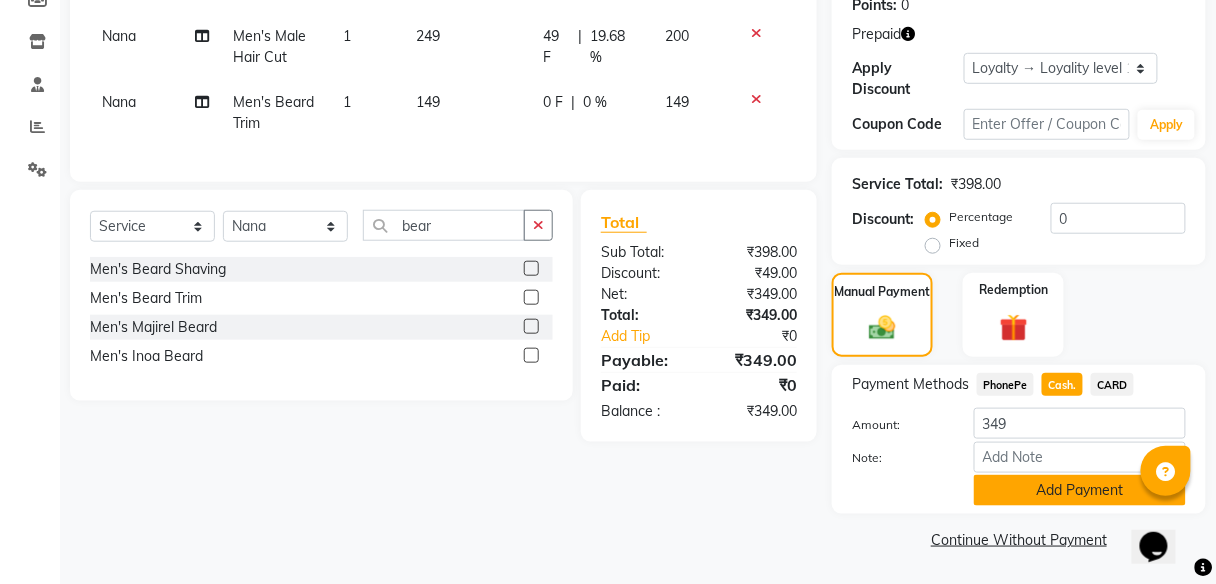 click on "Add Payment" 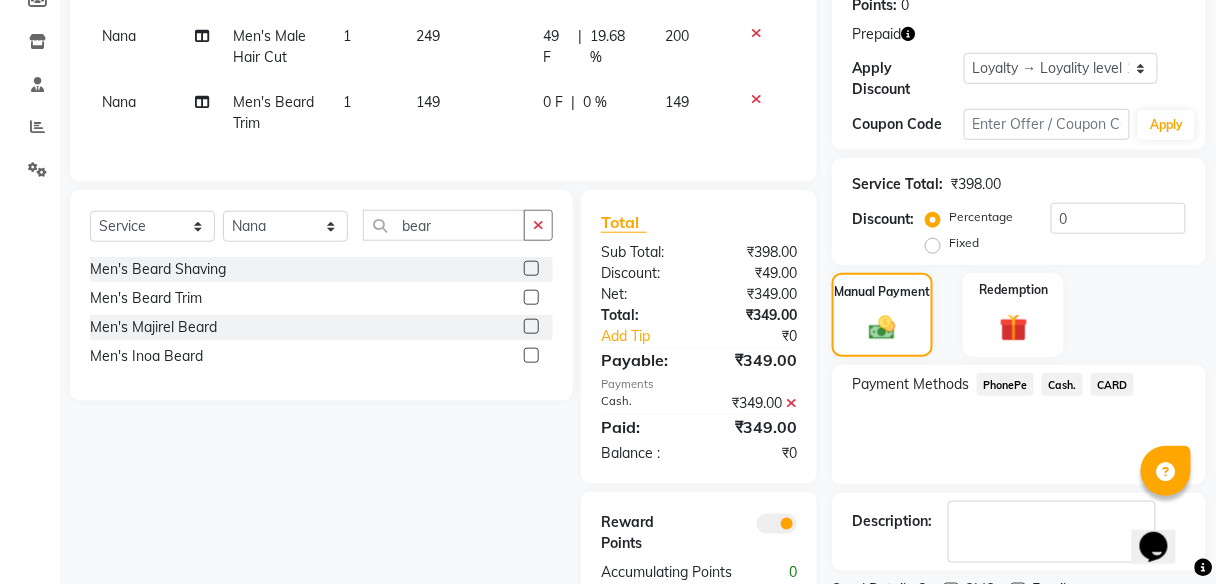 scroll, scrollTop: 400, scrollLeft: 0, axis: vertical 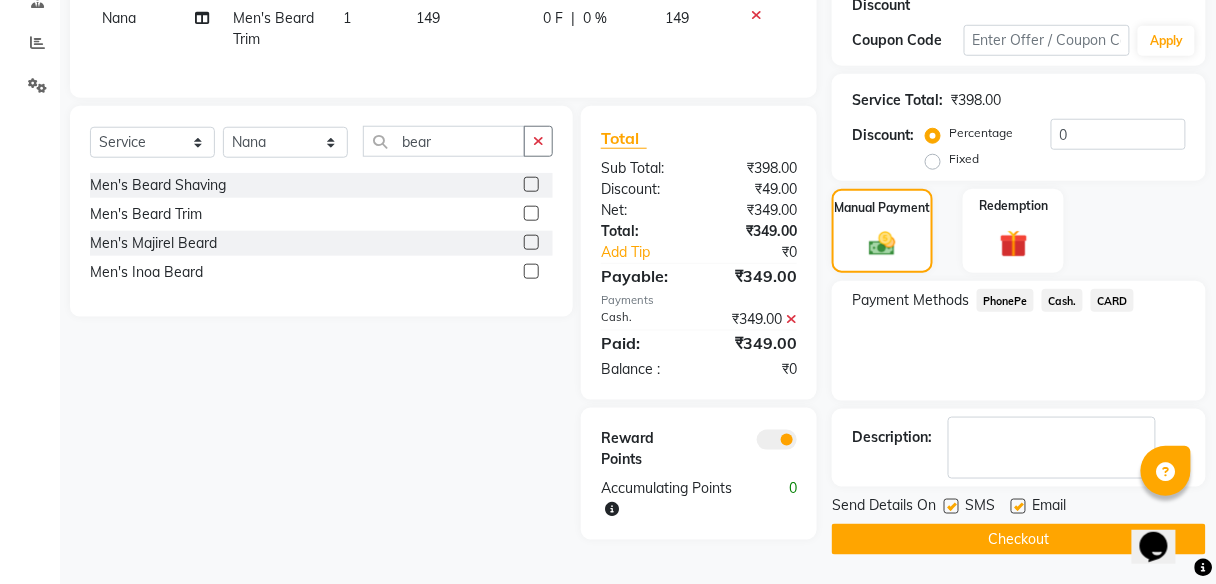 click on "Checkout" 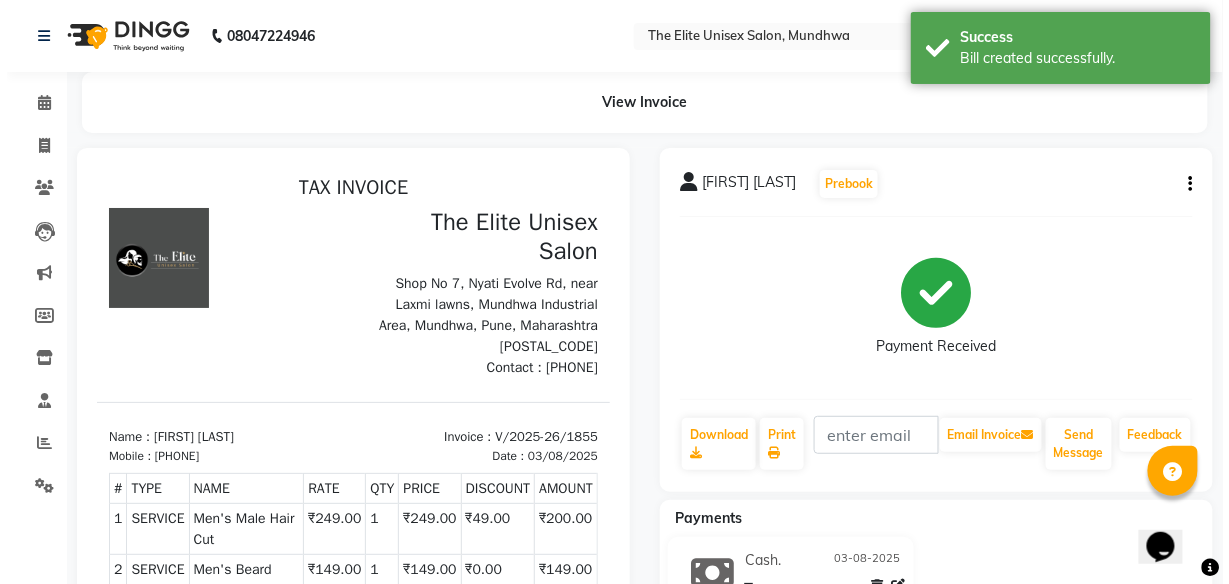scroll, scrollTop: 0, scrollLeft: 0, axis: both 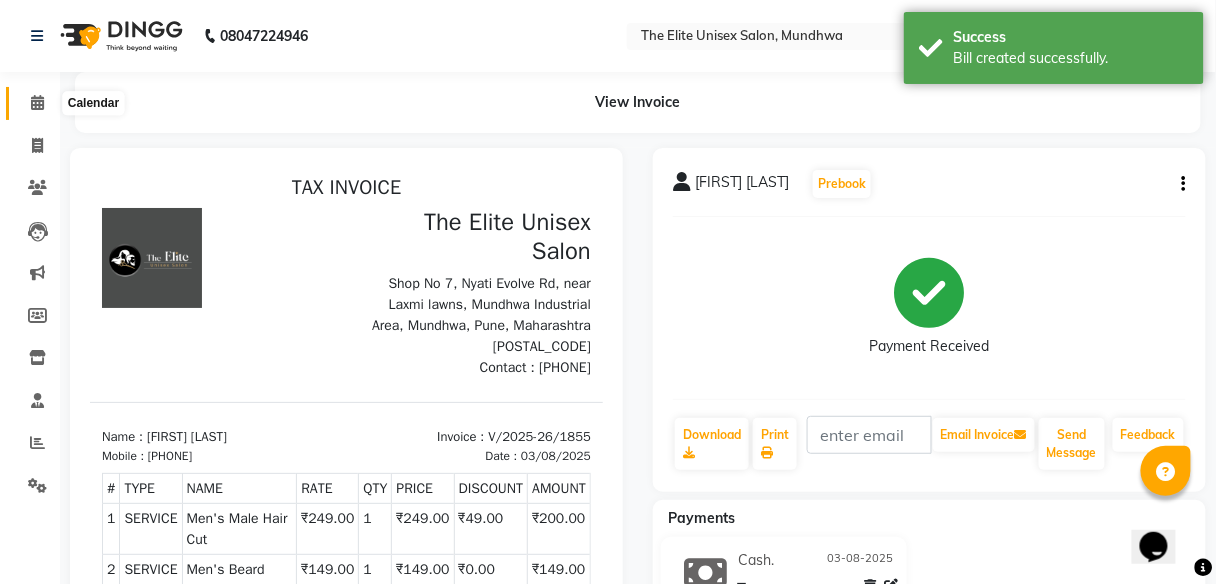click 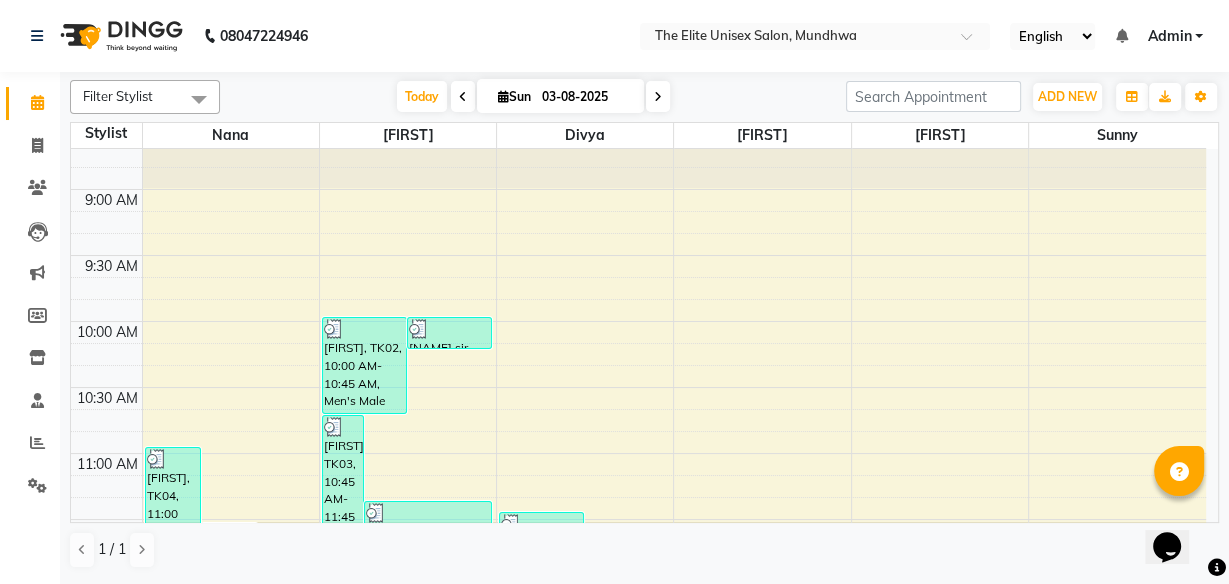 scroll, scrollTop: 0, scrollLeft: 0, axis: both 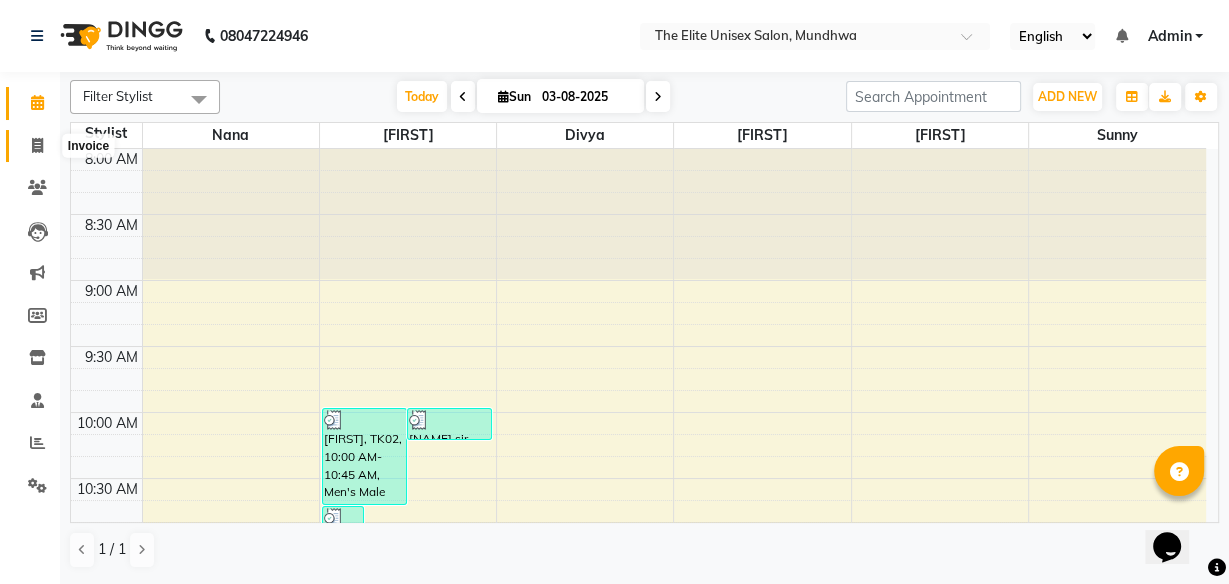 click 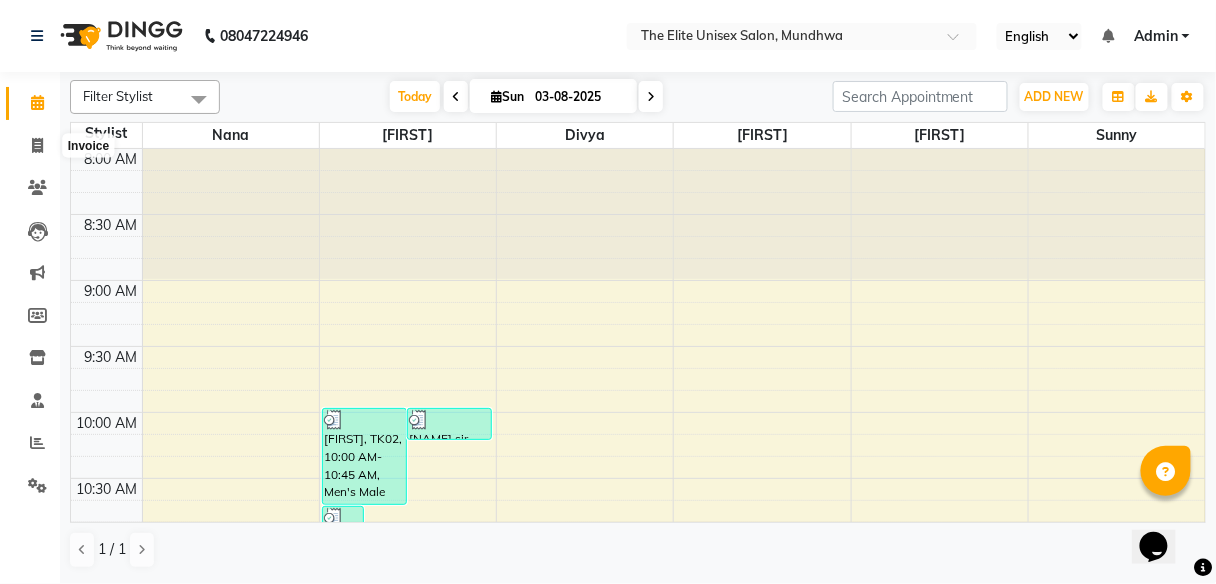 select on "7086" 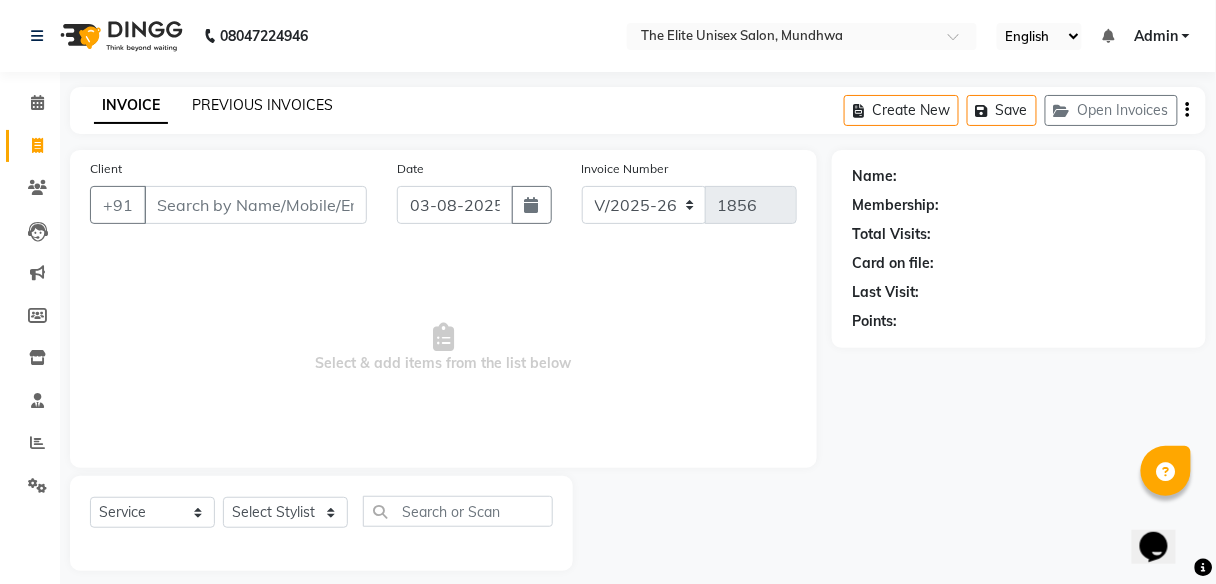 click on "PREVIOUS INVOICES" 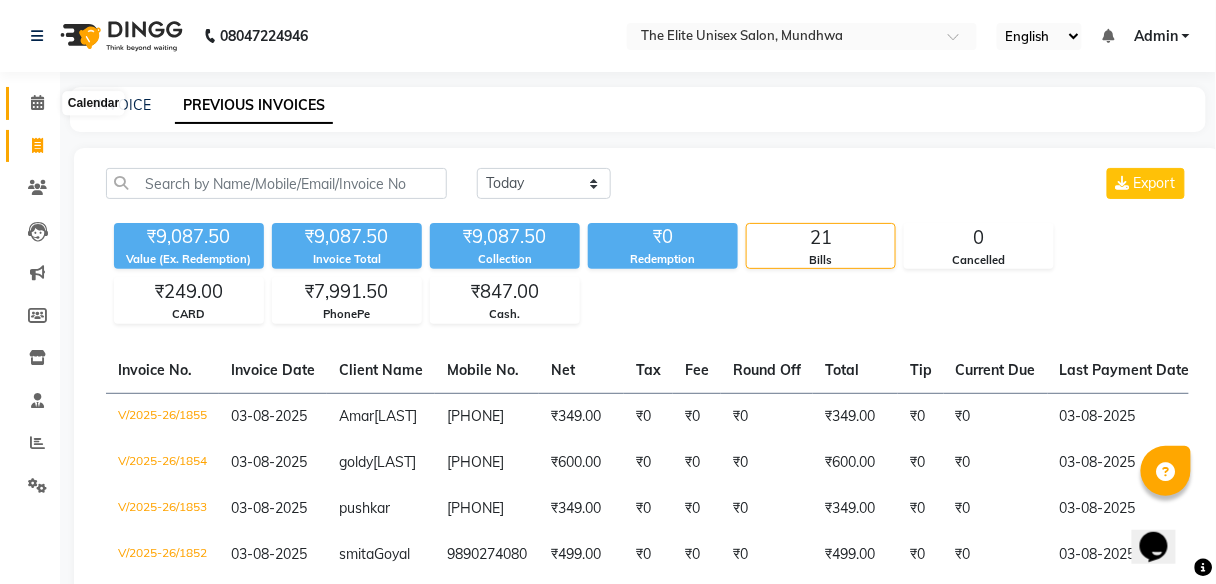 click 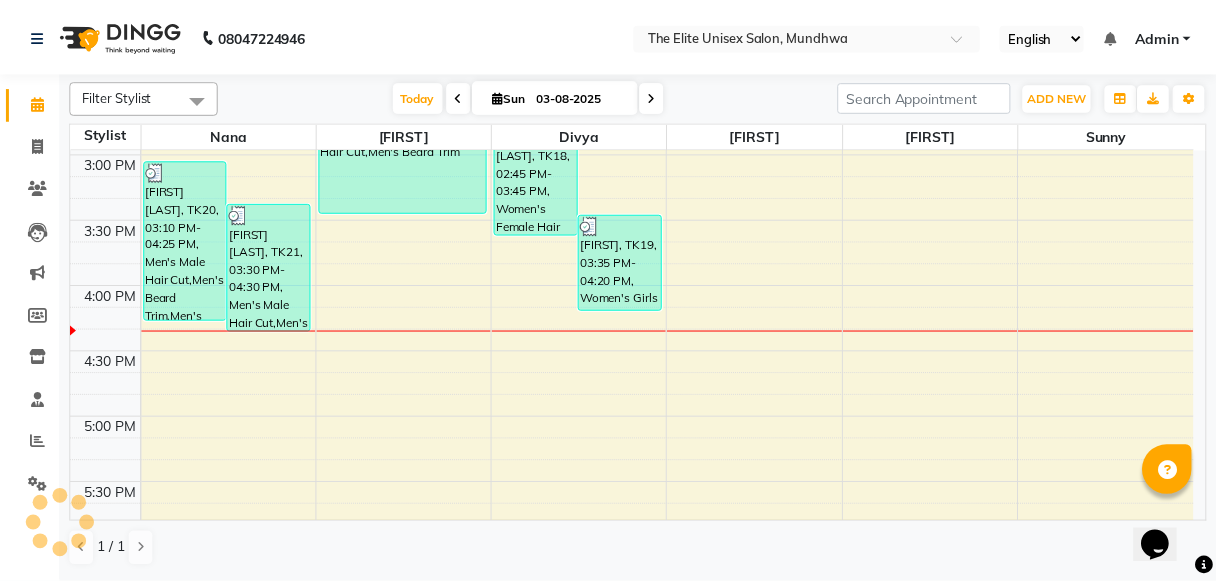 scroll, scrollTop: 920, scrollLeft: 0, axis: vertical 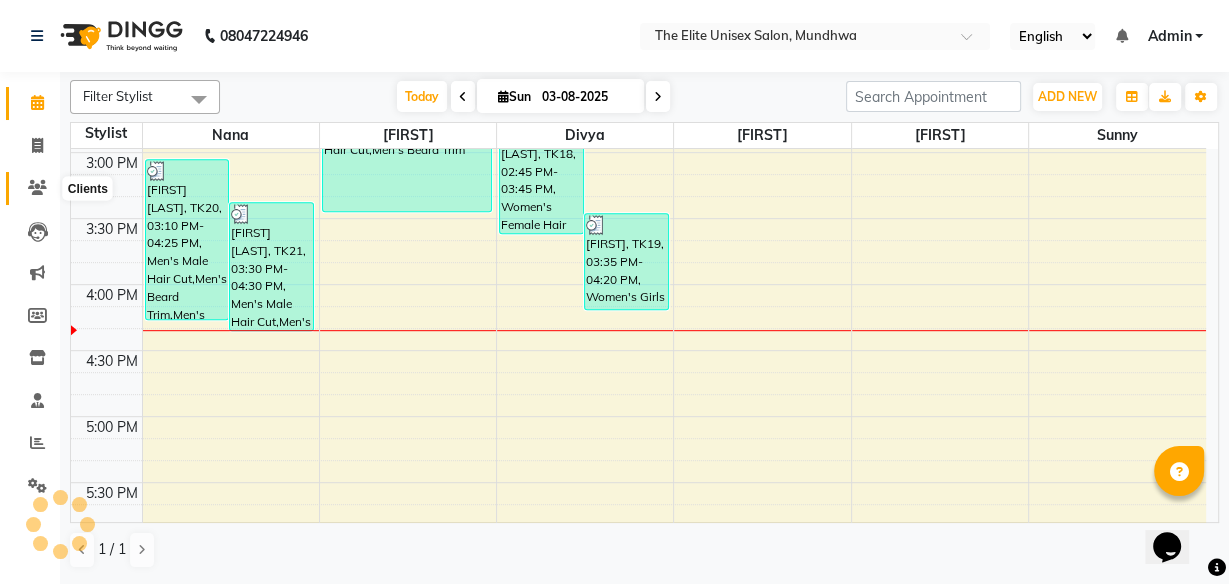 click 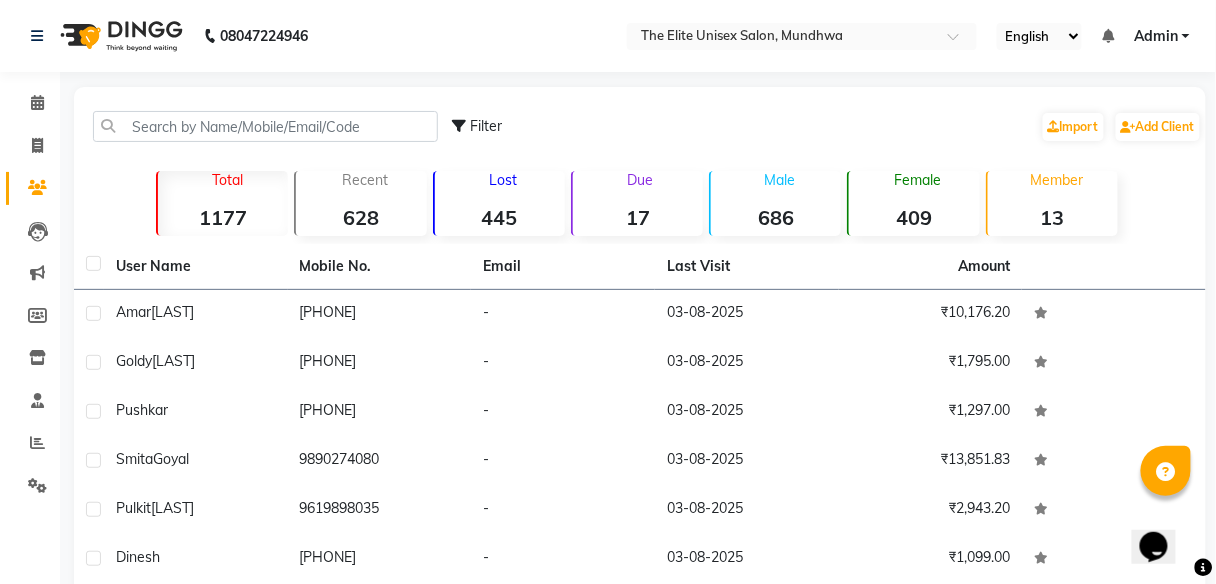 click on "445" 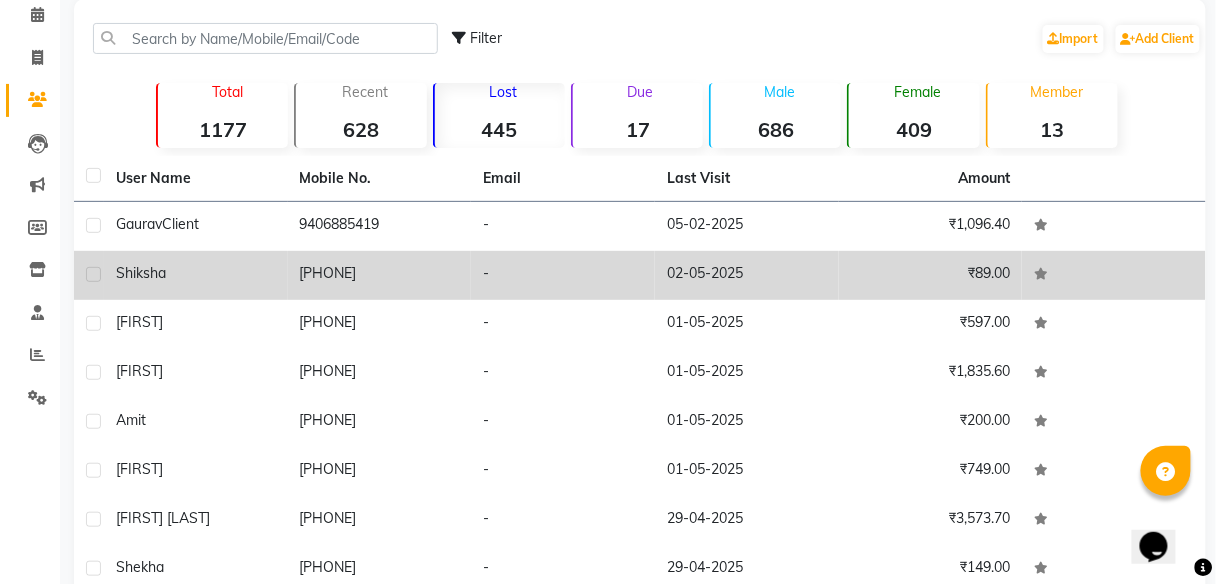 scroll, scrollTop: 92, scrollLeft: 0, axis: vertical 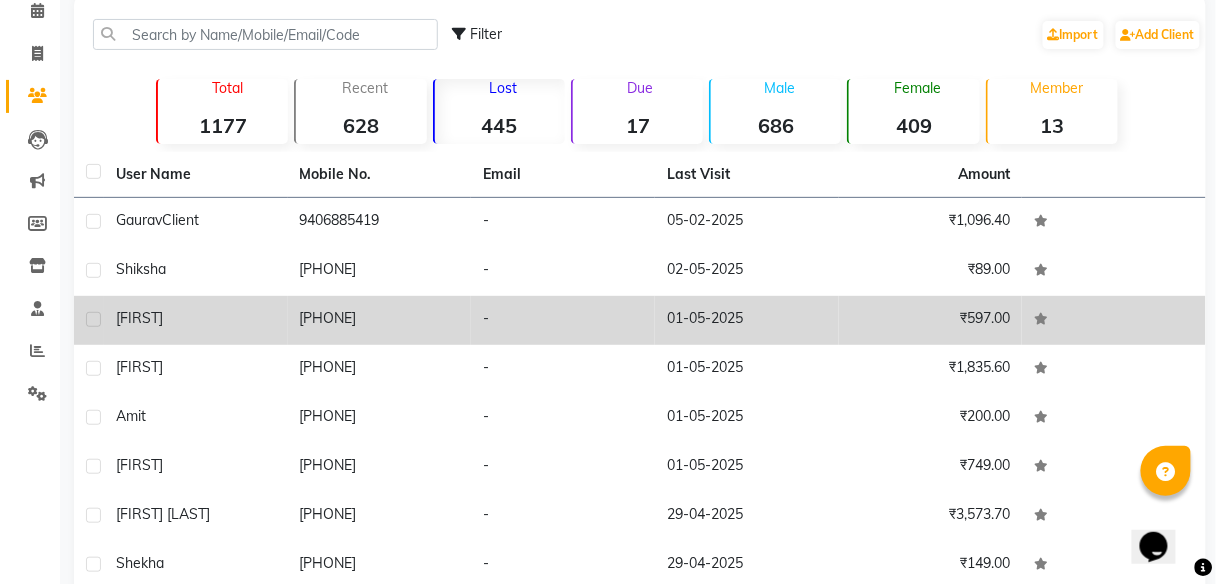 click on "-" 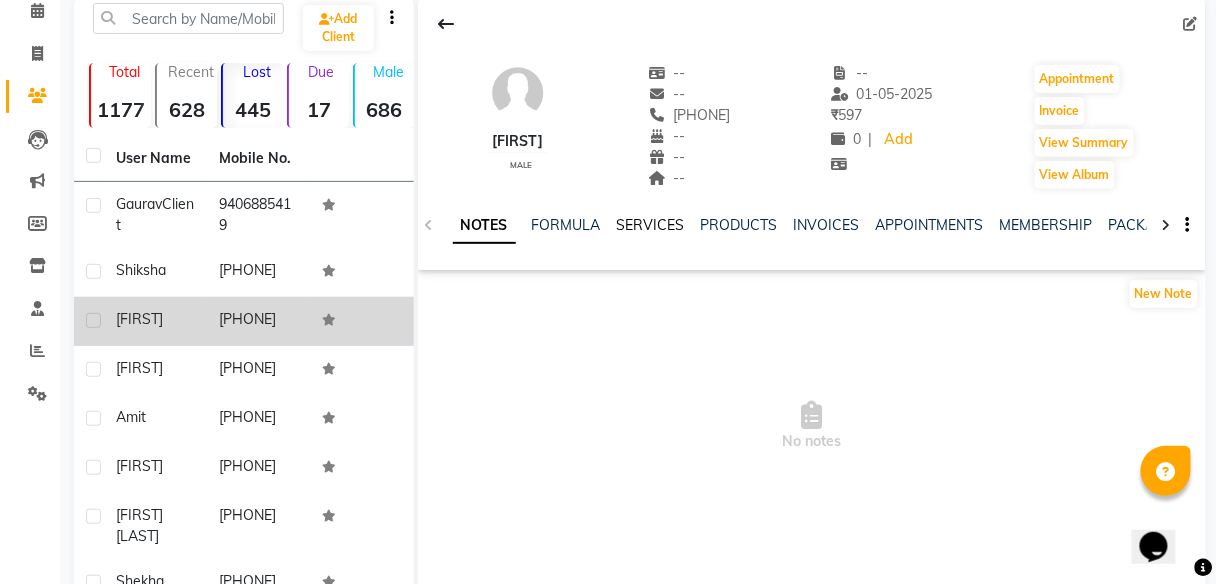 click on "SERVICES" 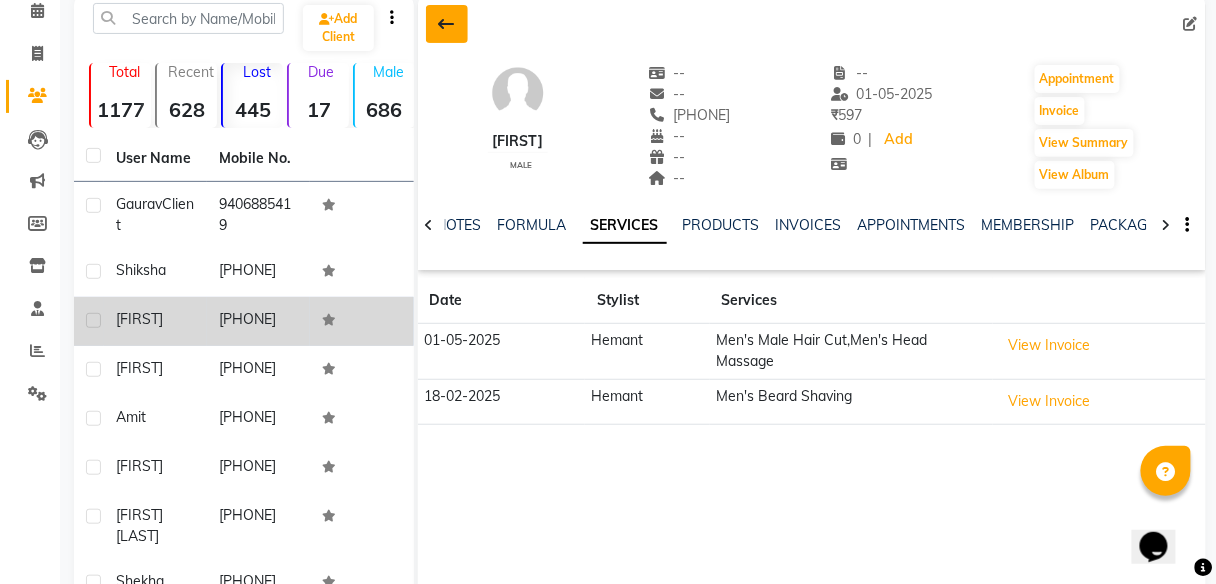 click 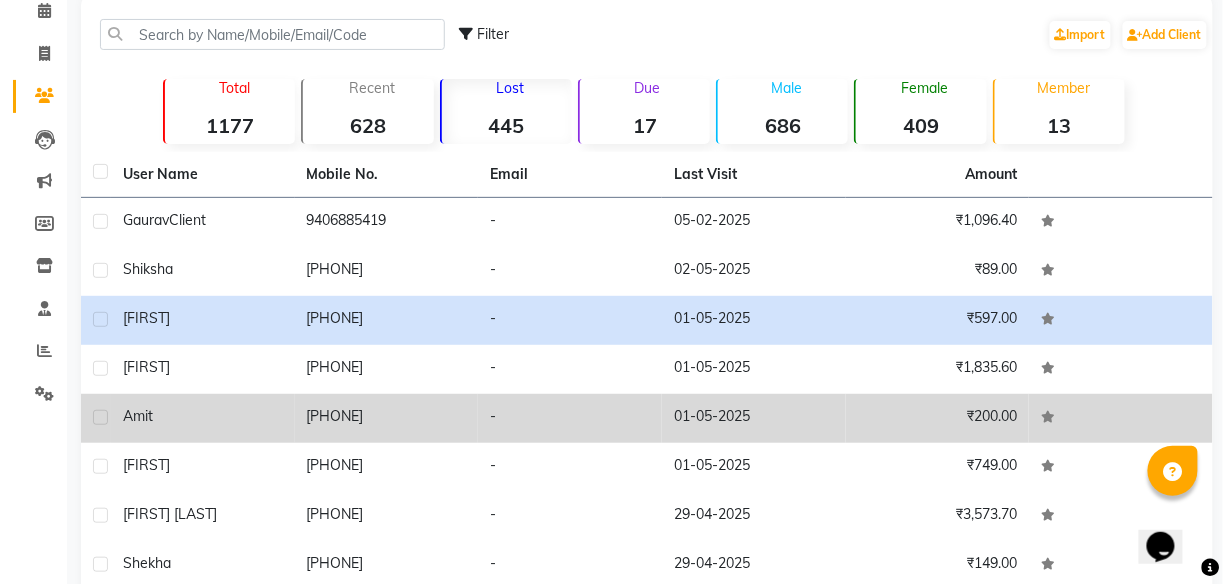 scroll, scrollTop: 0, scrollLeft: 0, axis: both 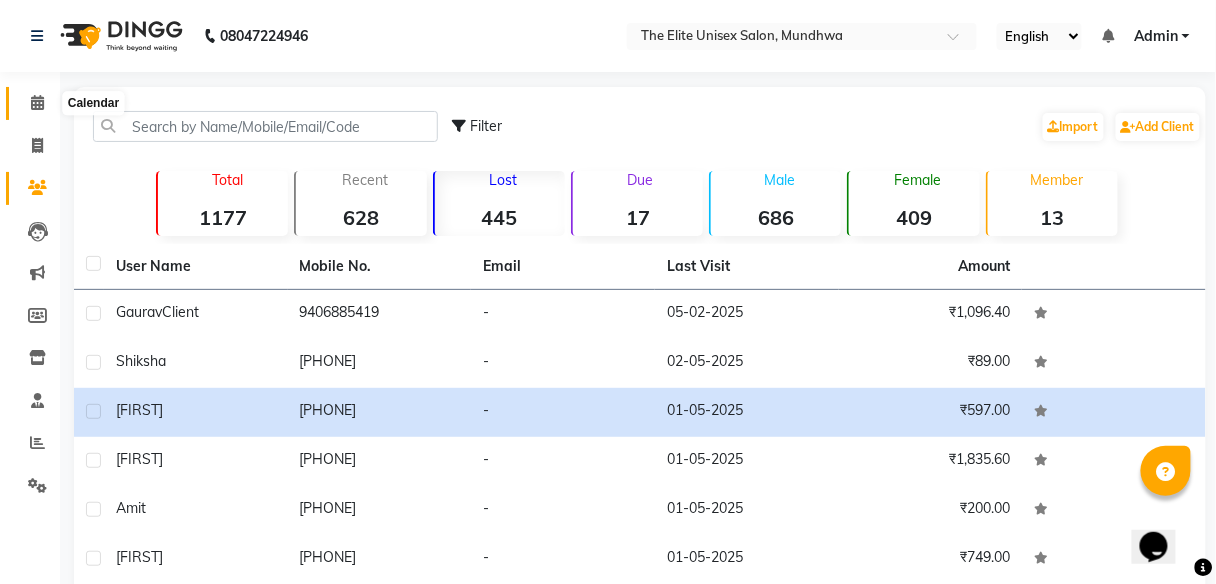 click 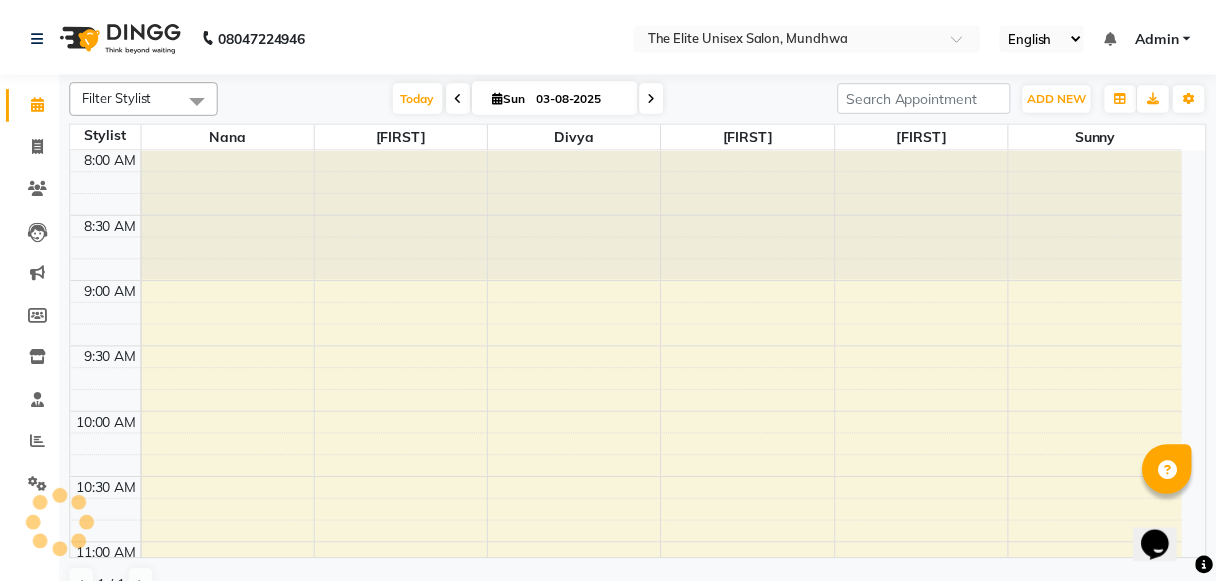 scroll, scrollTop: 0, scrollLeft: 0, axis: both 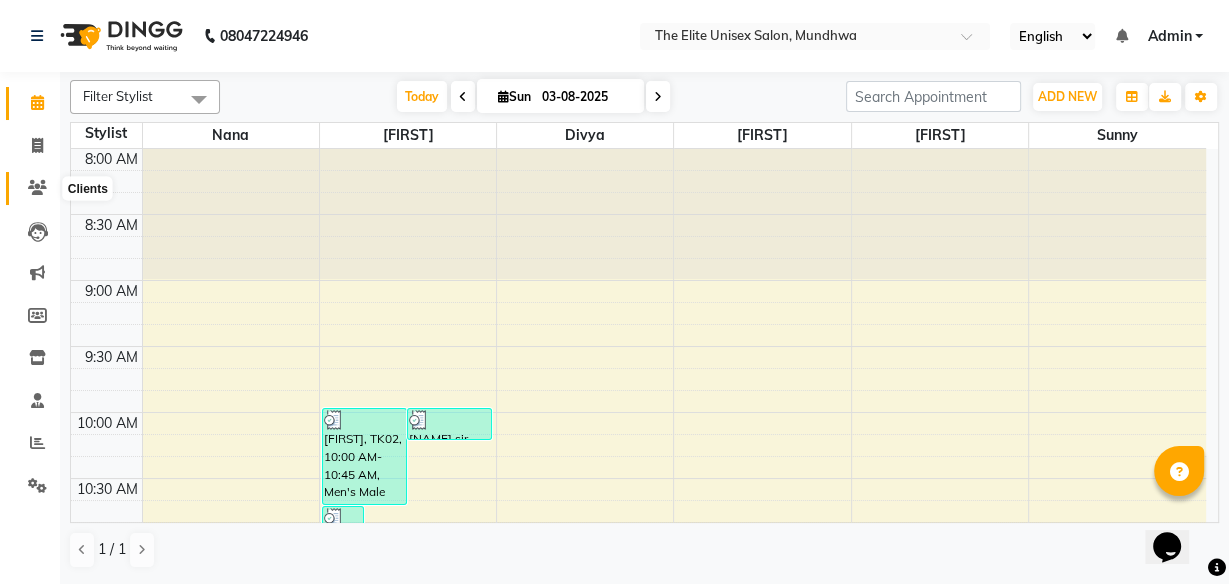 click 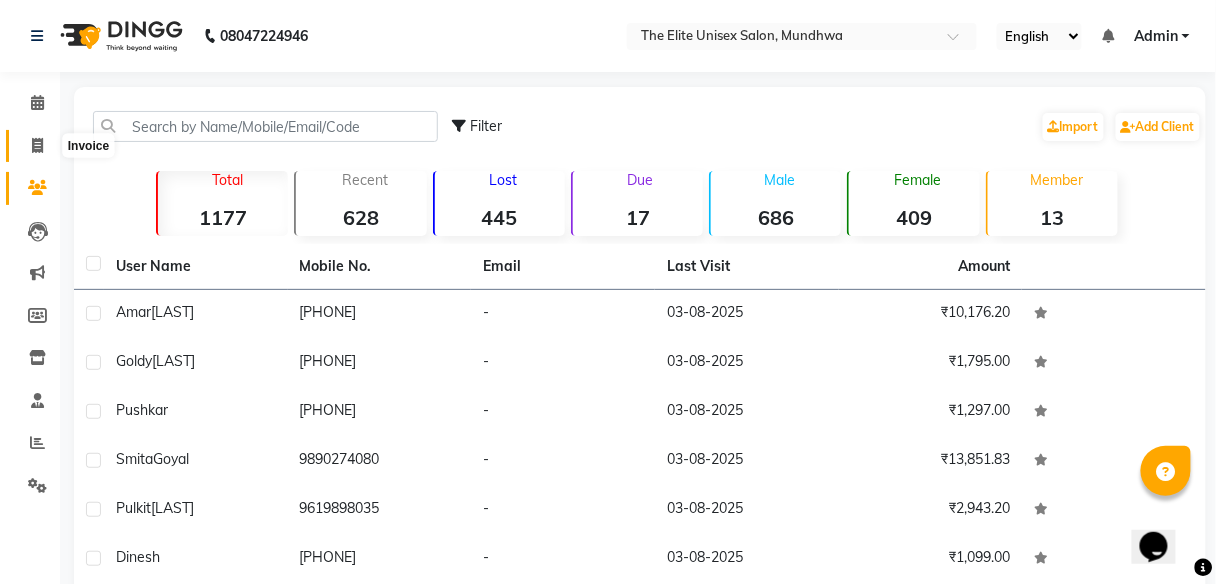 click 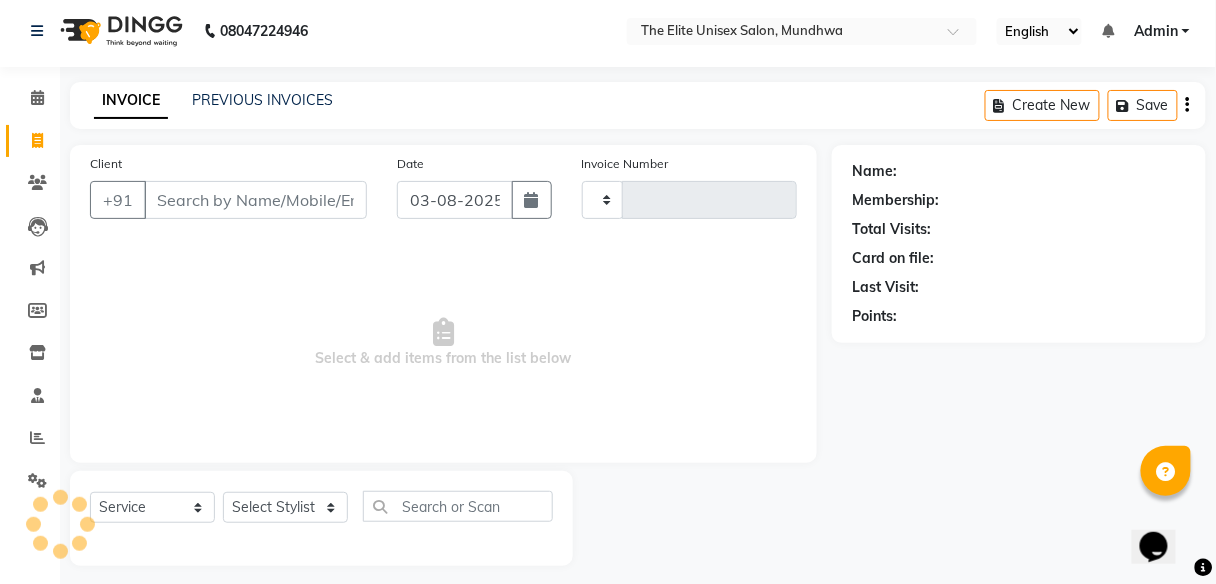 type on "1856" 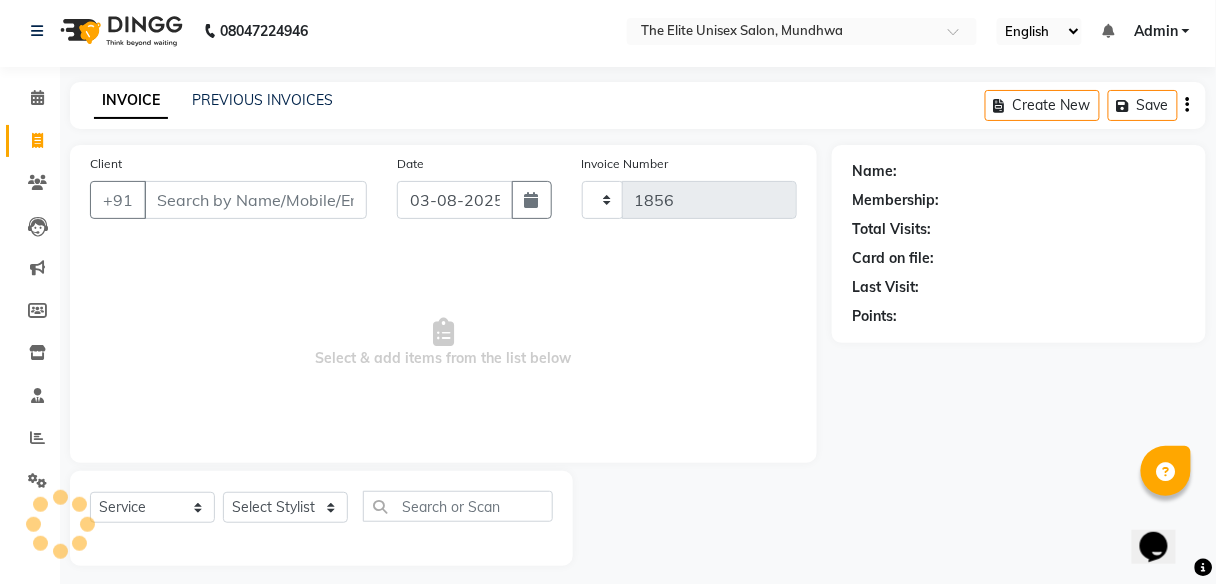 scroll, scrollTop: 16, scrollLeft: 0, axis: vertical 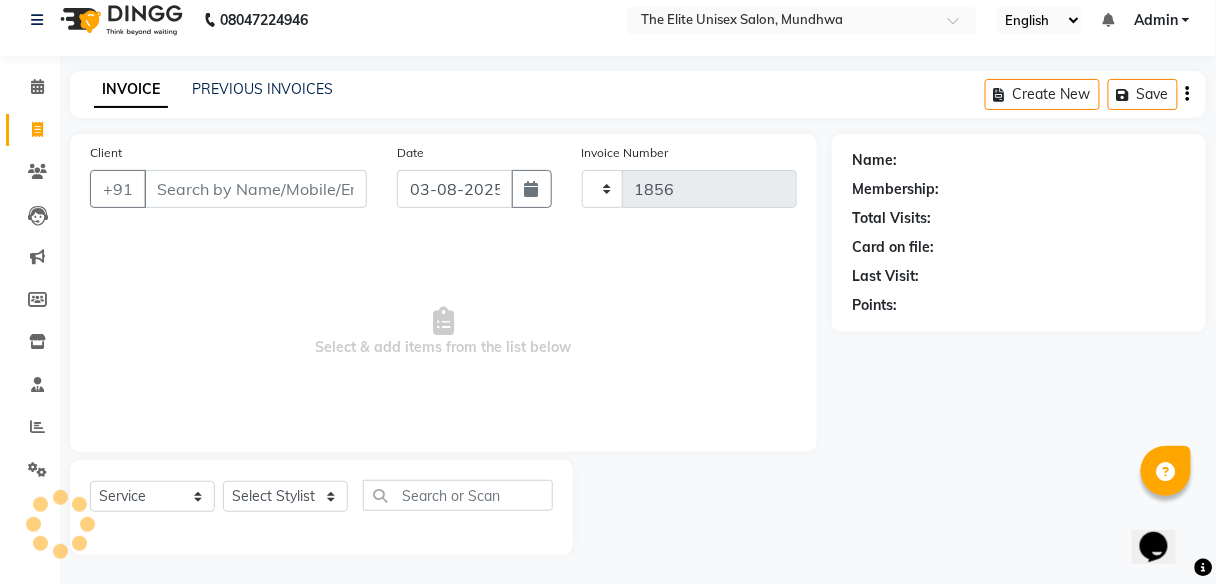 select on "7086" 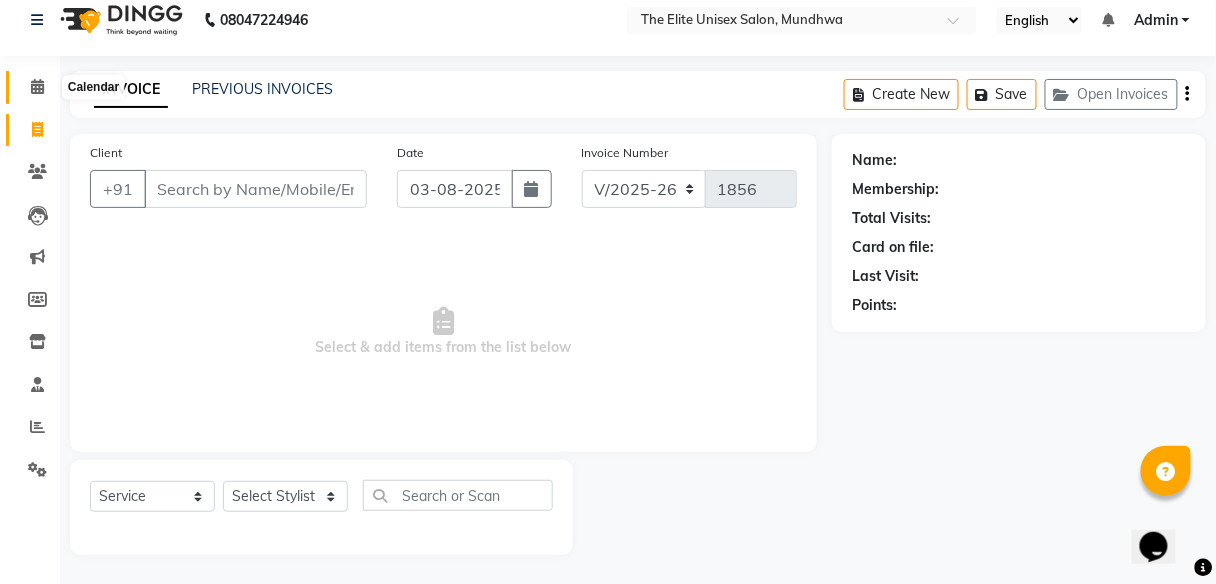 click 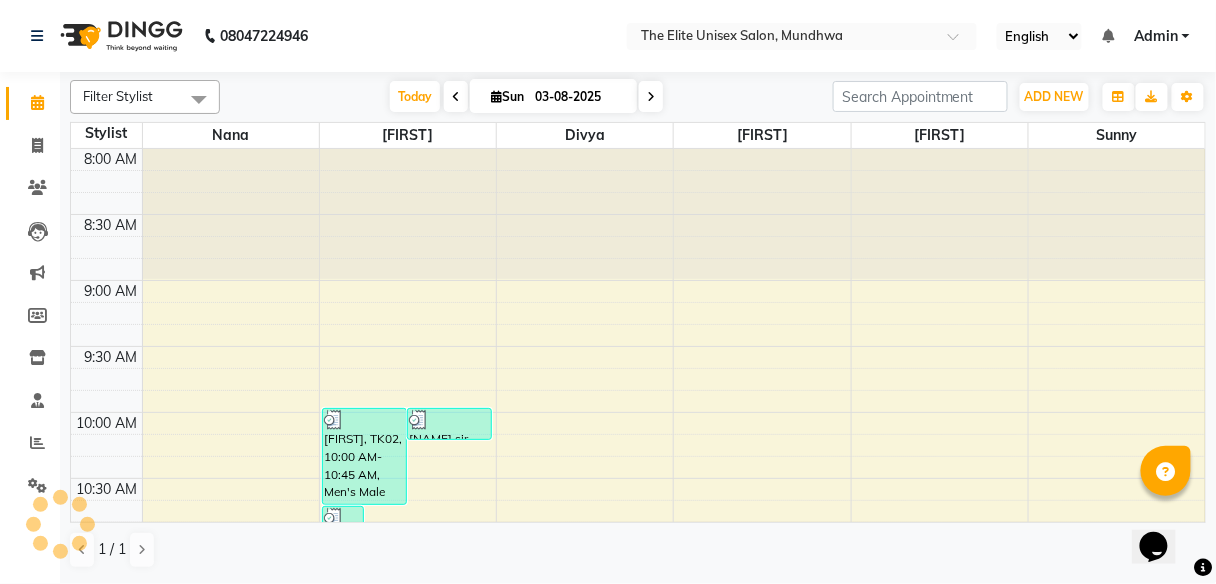 scroll, scrollTop: 0, scrollLeft: 0, axis: both 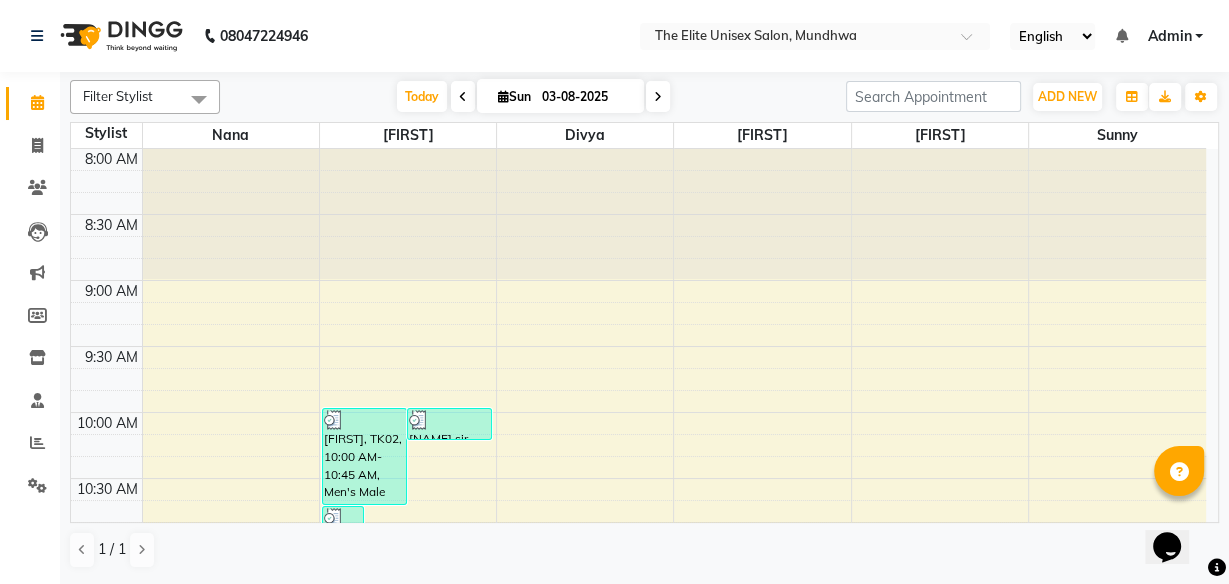 click at bounding box center [231, 214] 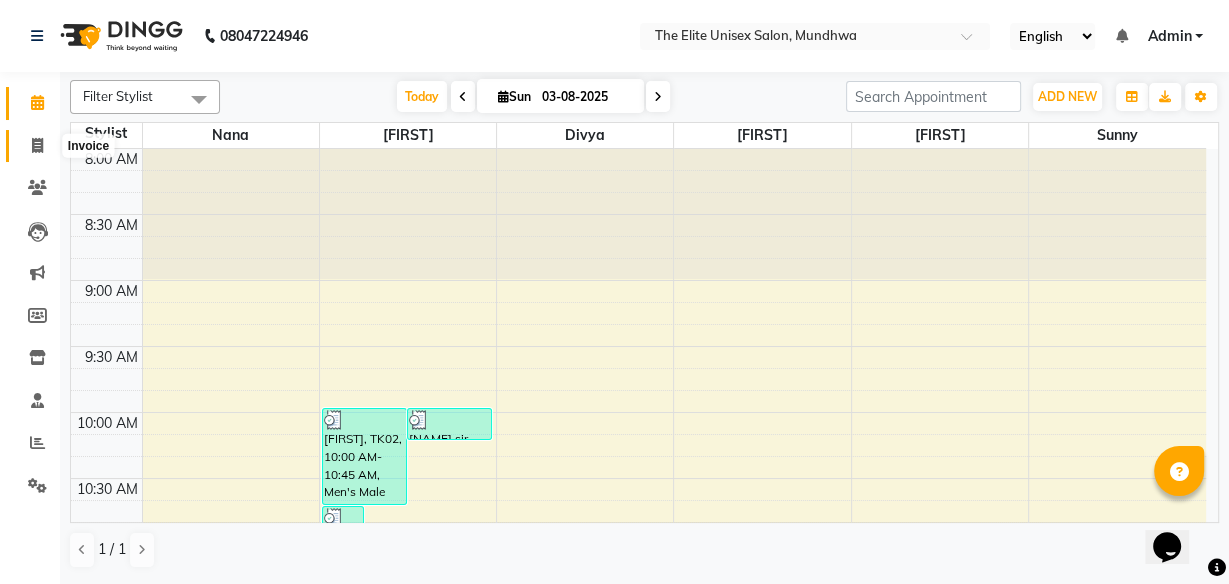 click 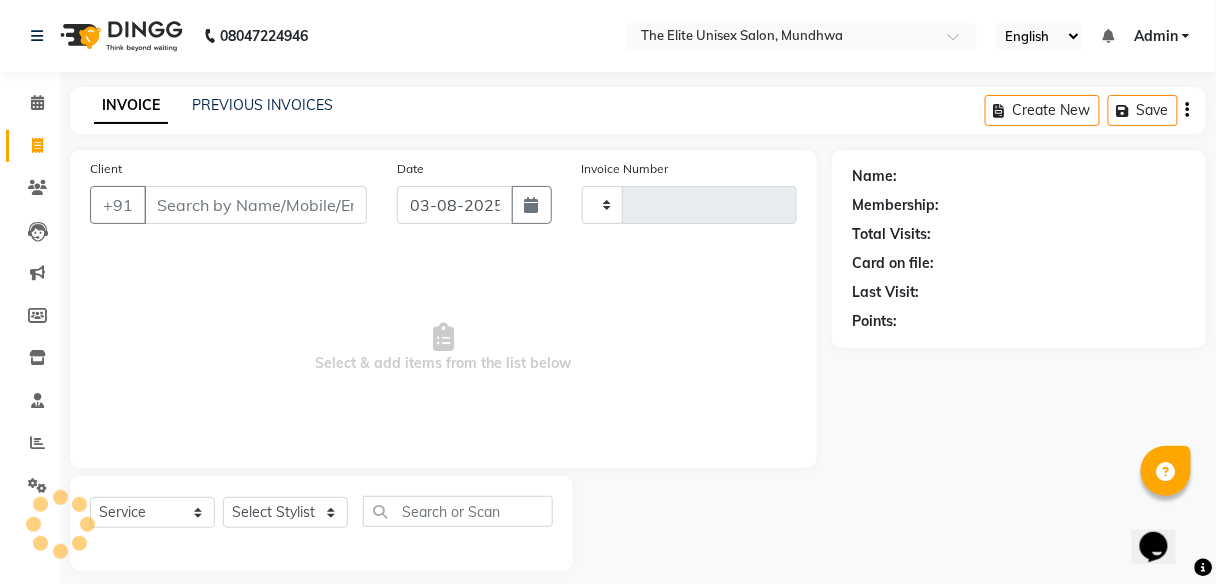 type on "1856" 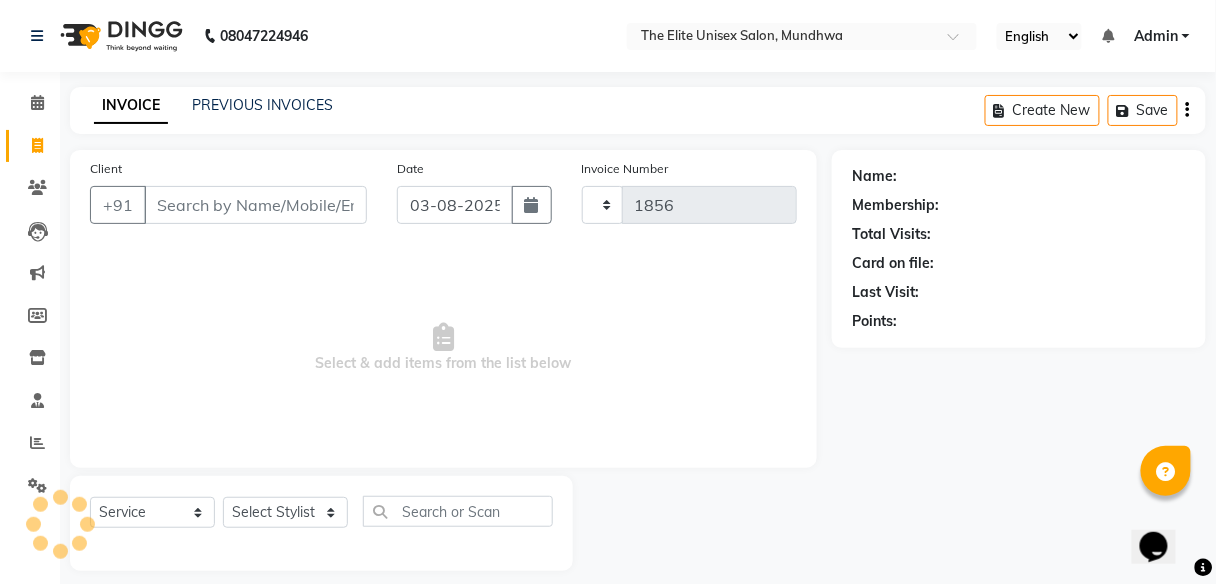 select on "7086" 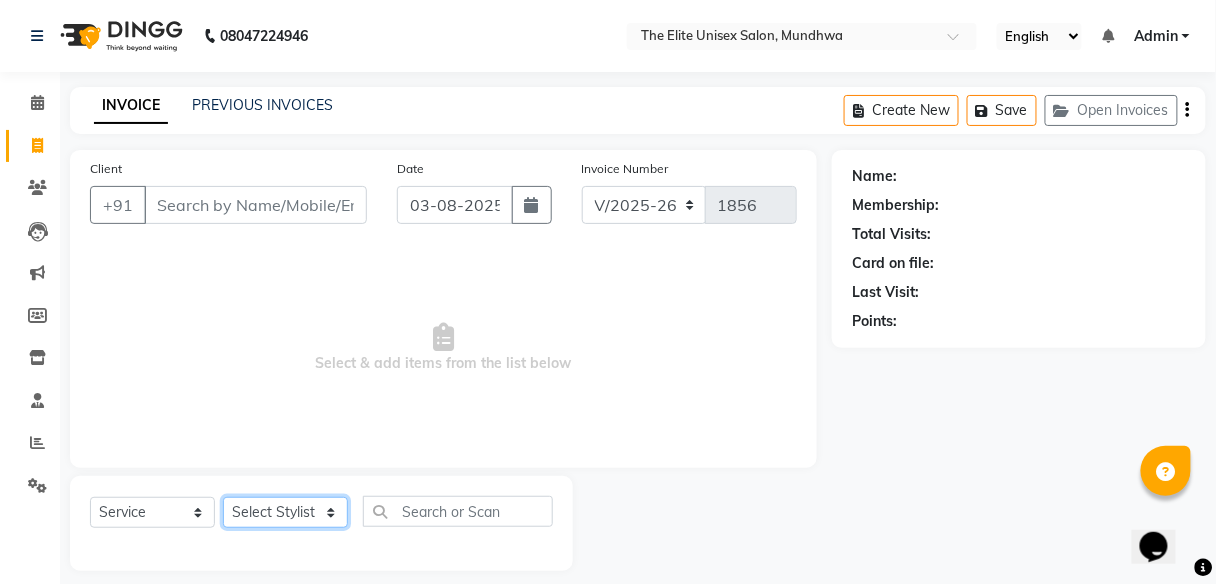 click on "Select Stylist [FIRST] [FIRST] [FIRST] [FIRST] [FIRST] [FIRST]" 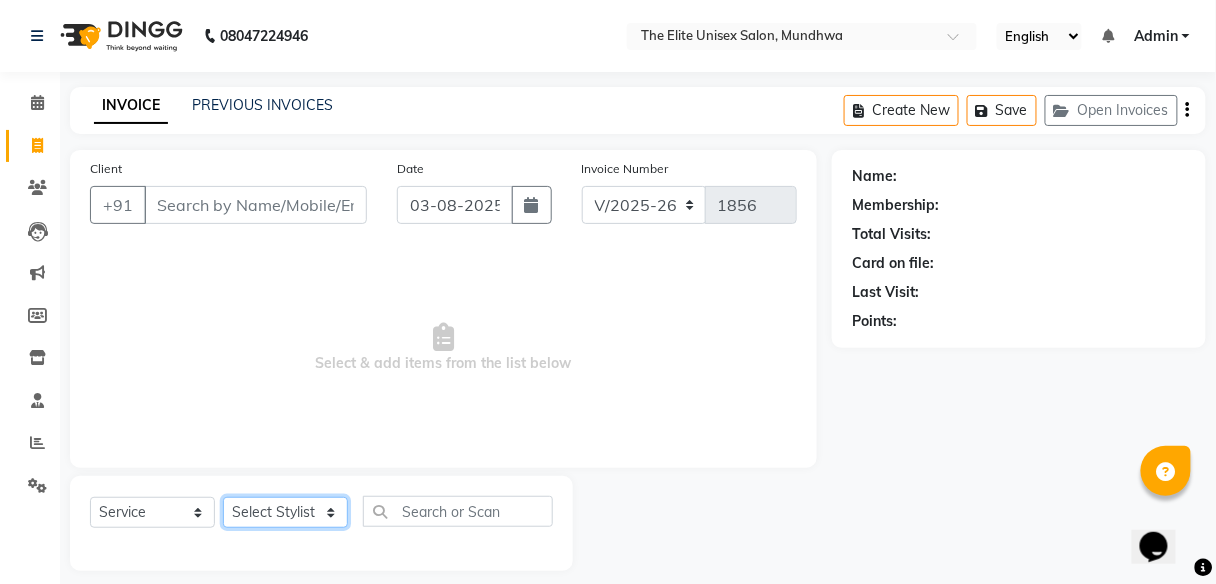 select on "59553" 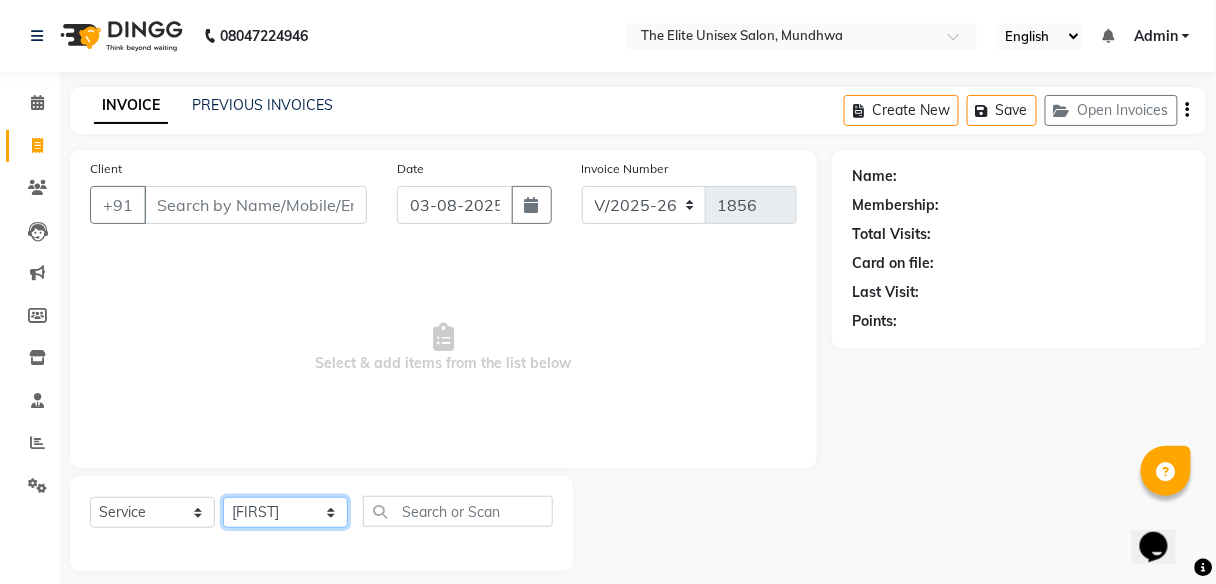click on "Select Stylist [FIRST] [FIRST] [FIRST] [FIRST] [FIRST] [FIRST]" 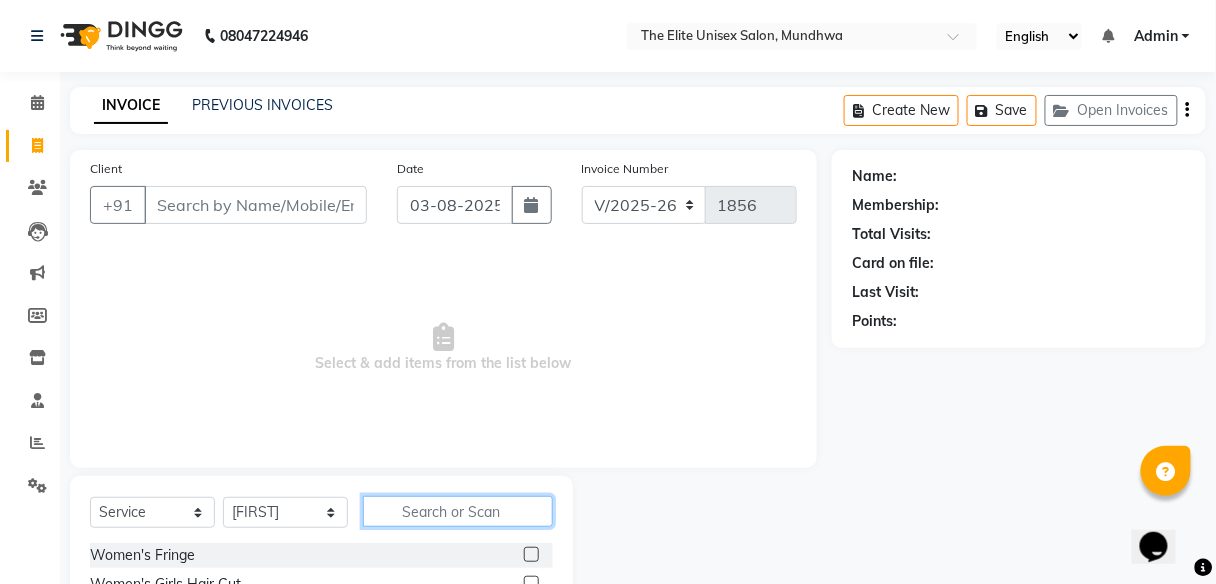 click 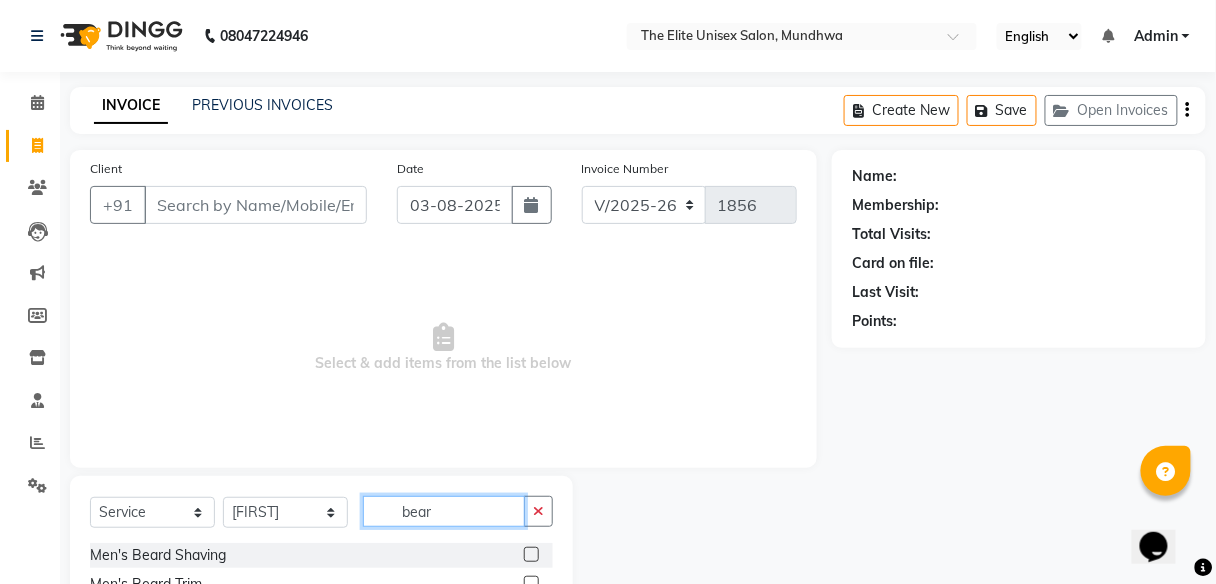 scroll, scrollTop: 132, scrollLeft: 0, axis: vertical 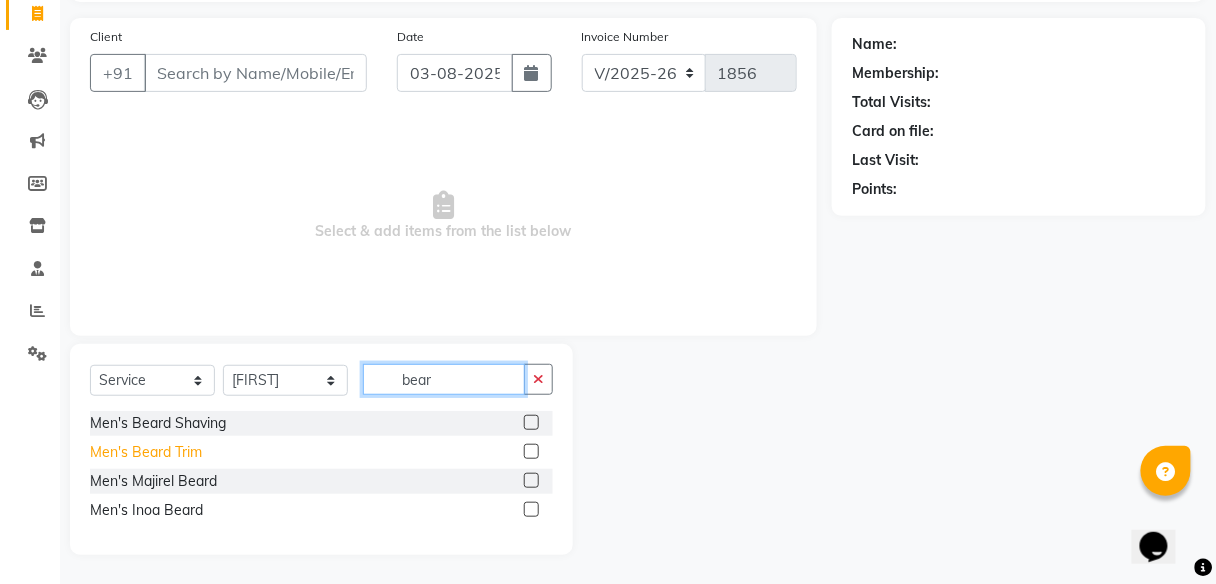 type on "bear" 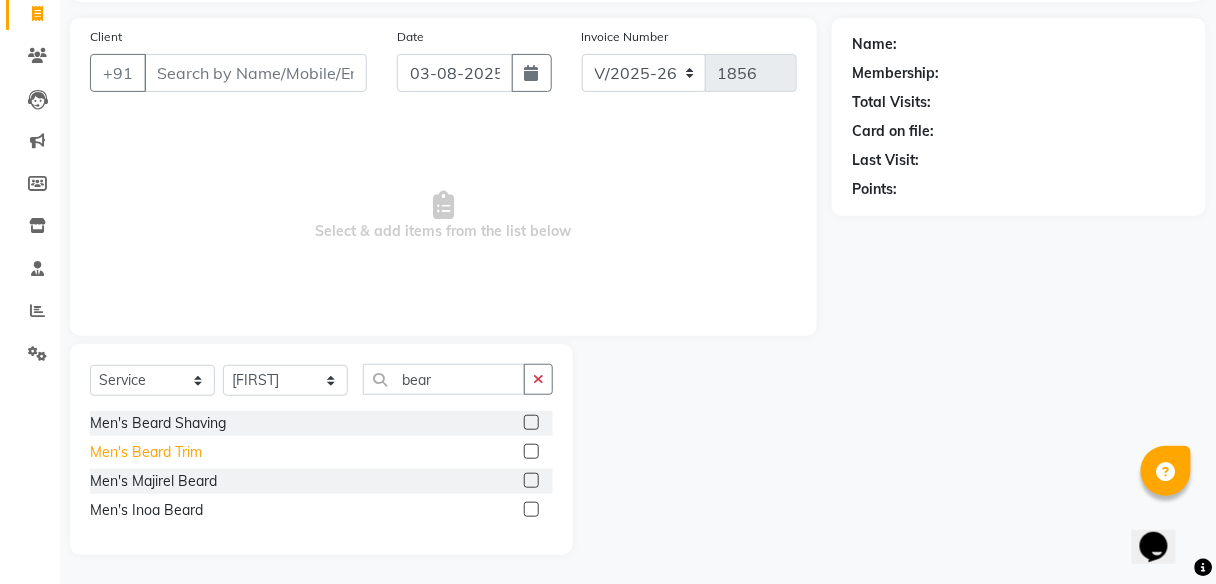 click on "Men's Beard Trim" 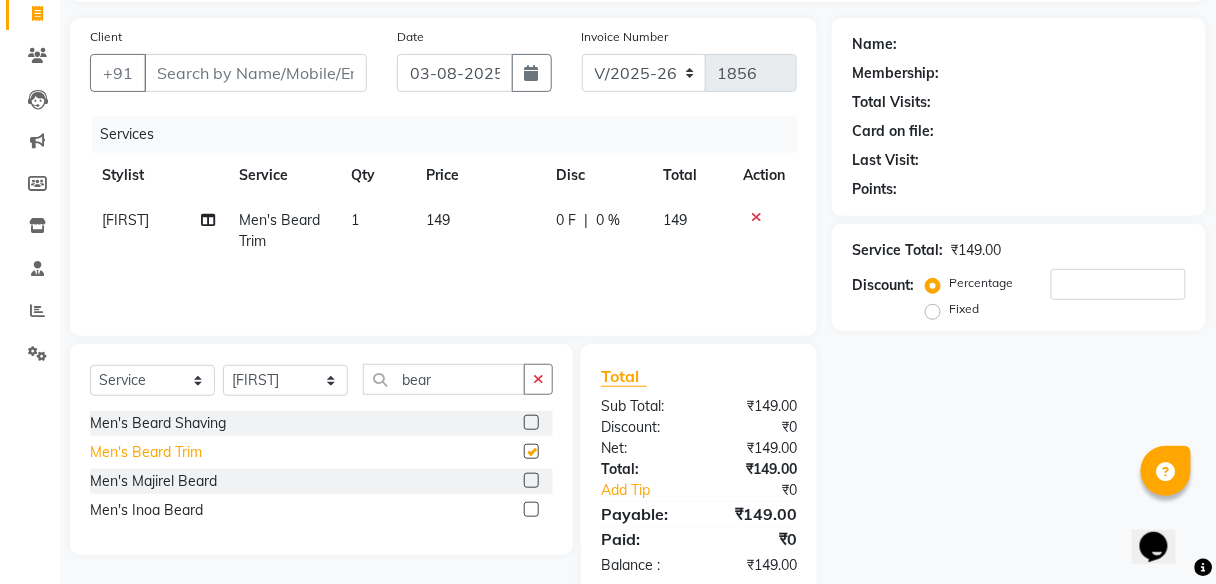 checkbox on "false" 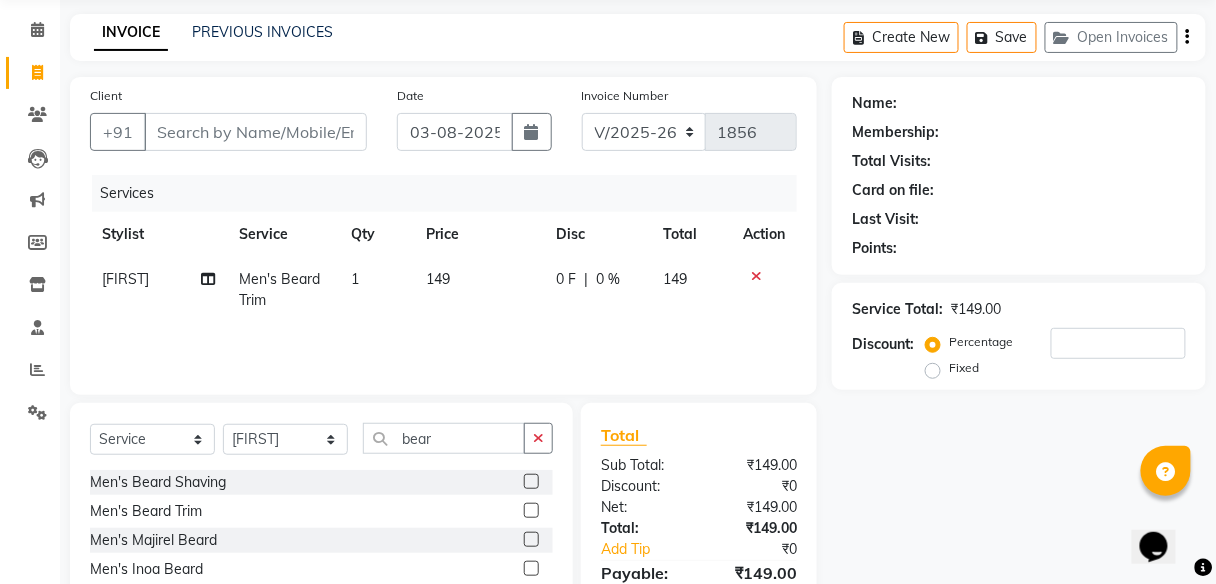 scroll, scrollTop: 0, scrollLeft: 0, axis: both 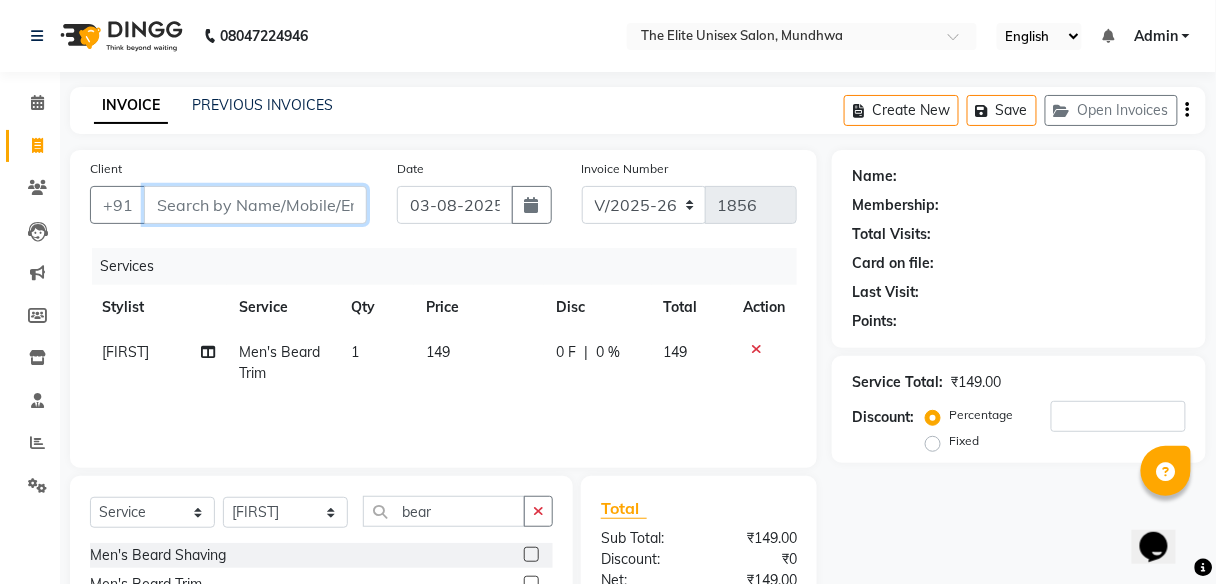 click on "Client" at bounding box center [255, 205] 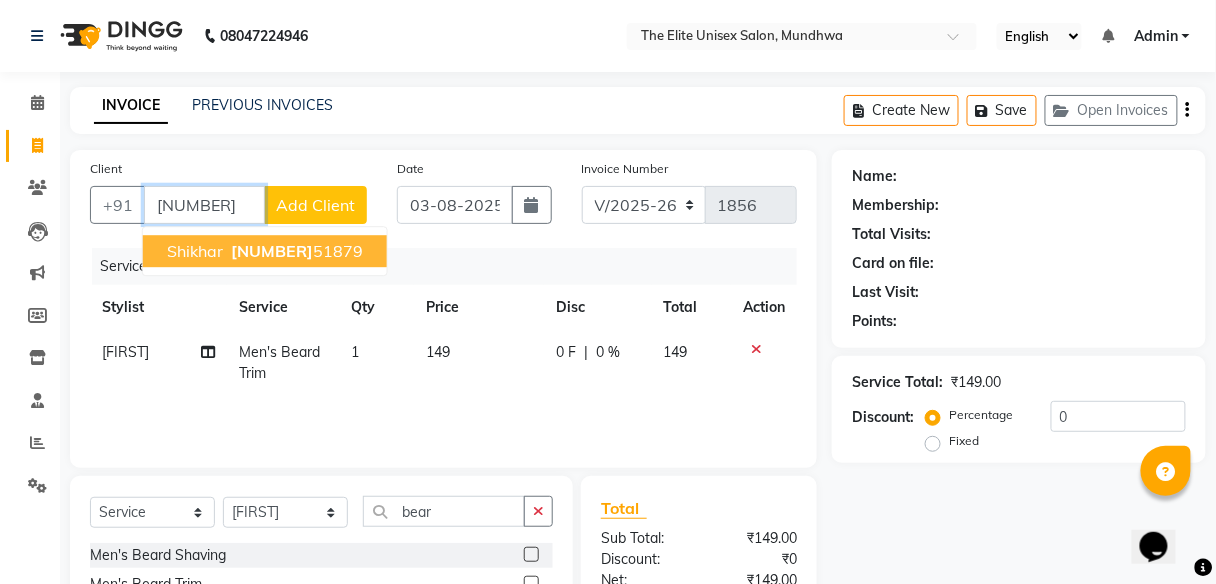 click on "89108" at bounding box center [272, 251] 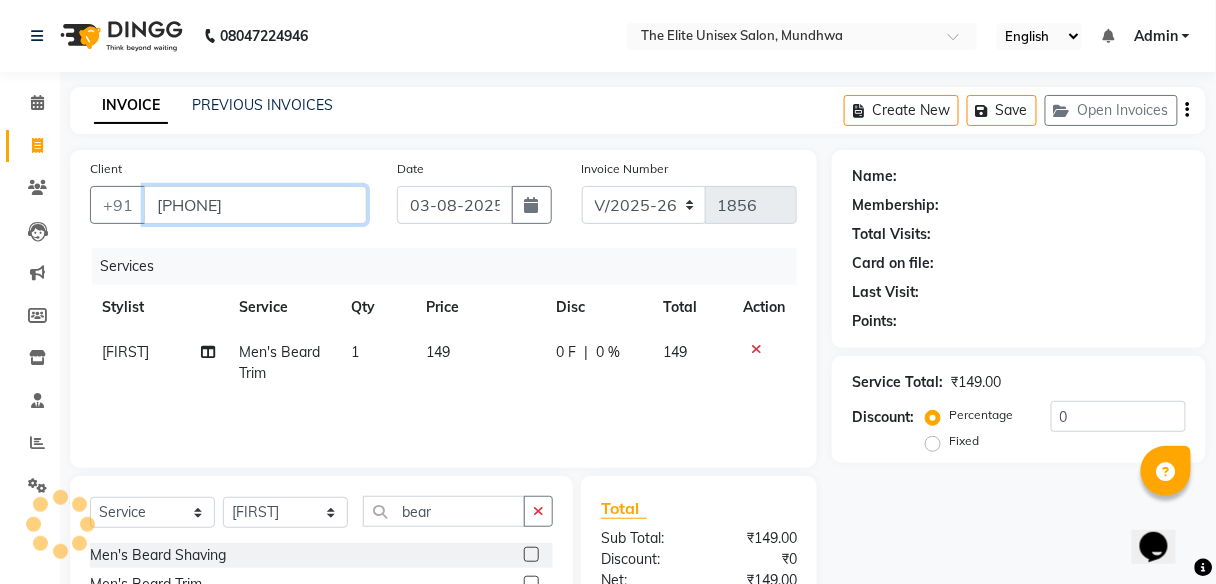 type on "[PHONE]" 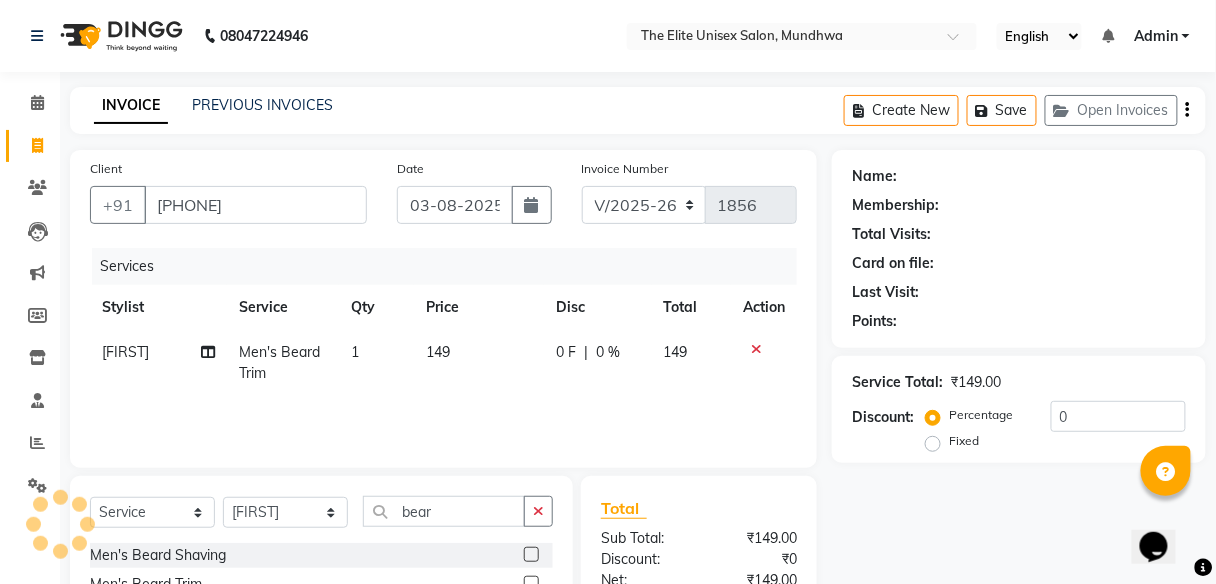 select on "1: Object" 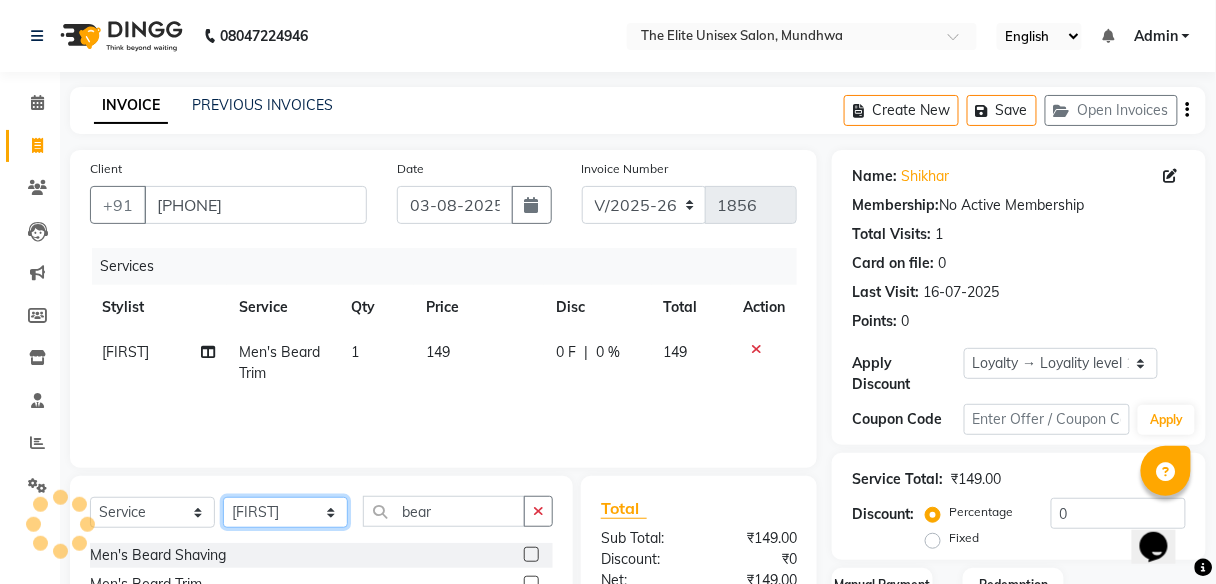 click on "Select Stylist [FIRST] [FIRST] [FIRST] [FIRST] [FIRST] [FIRST]" 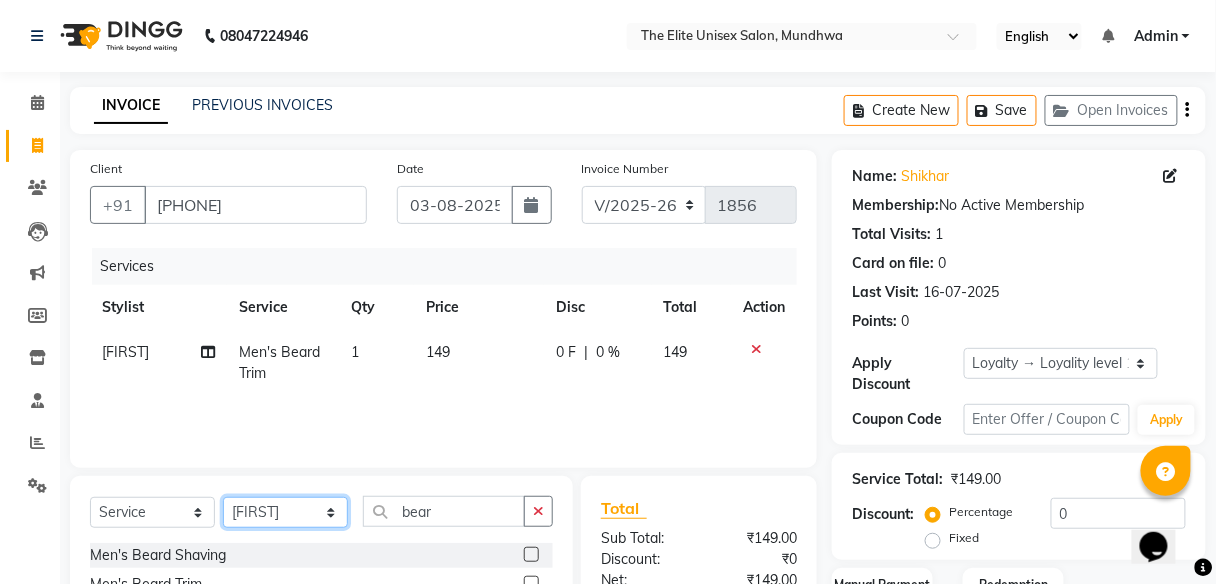scroll, scrollTop: 133, scrollLeft: 0, axis: vertical 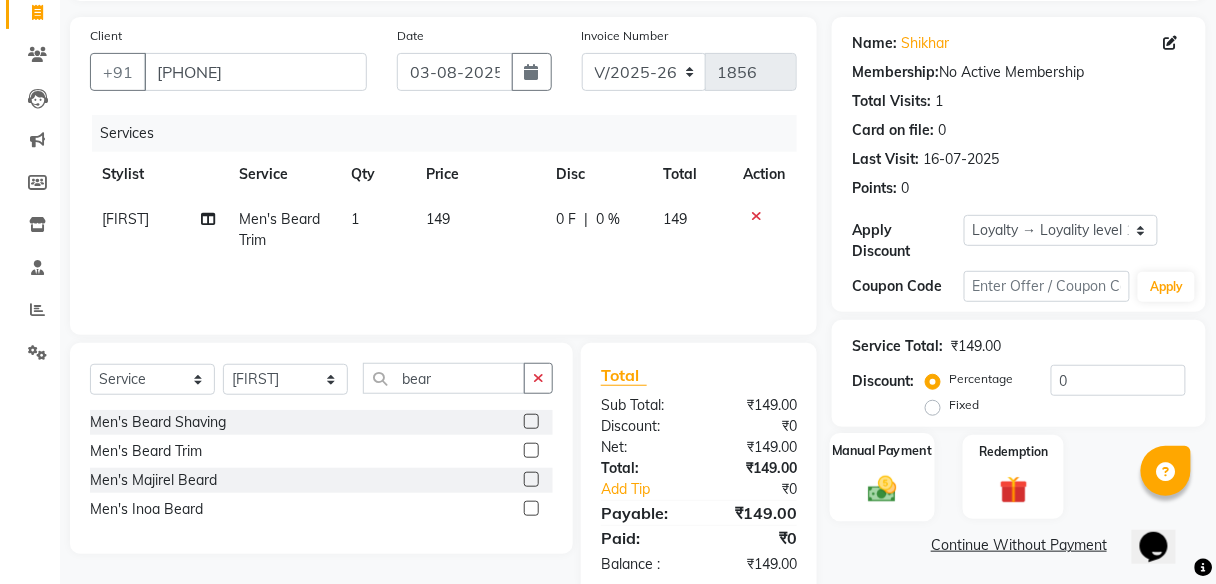 click on "Manual Payment" 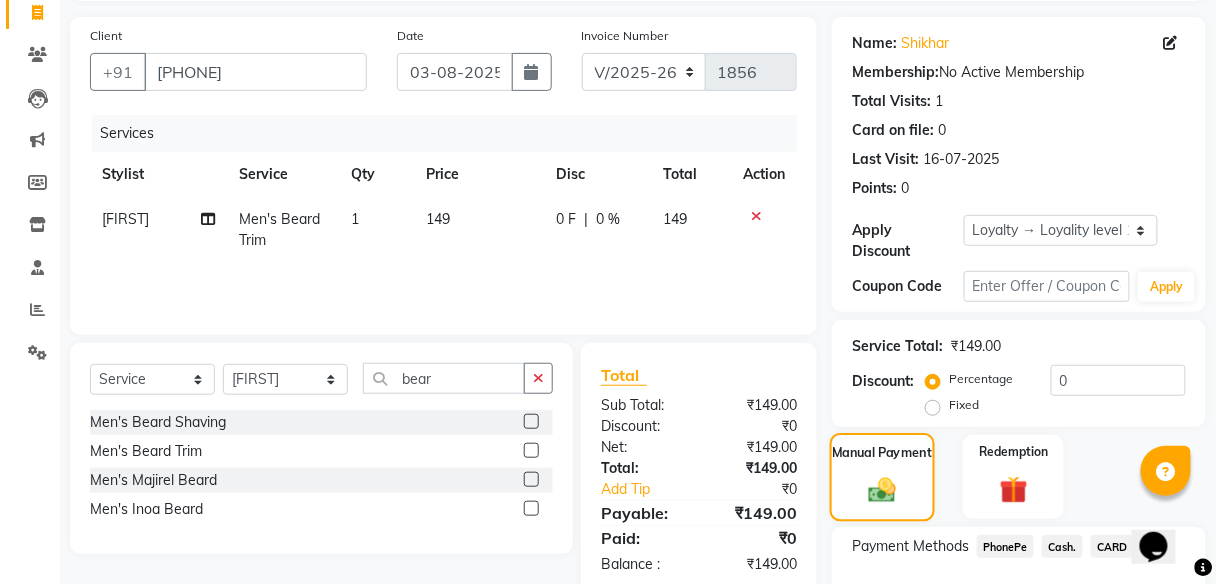 scroll, scrollTop: 267, scrollLeft: 0, axis: vertical 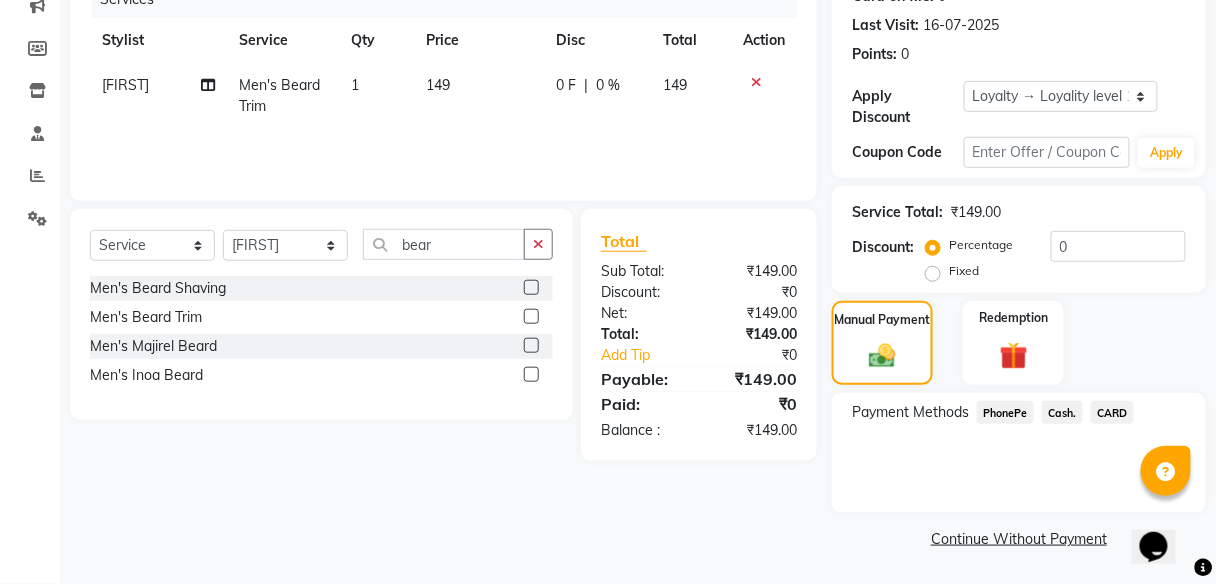click on "PhonePe" 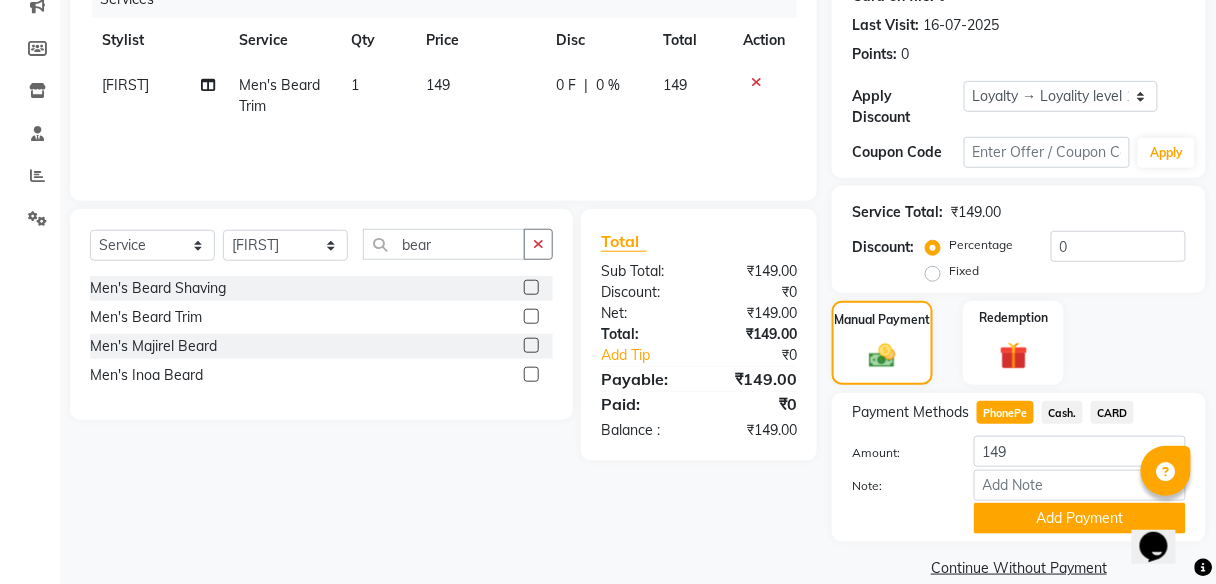 scroll, scrollTop: 295, scrollLeft: 0, axis: vertical 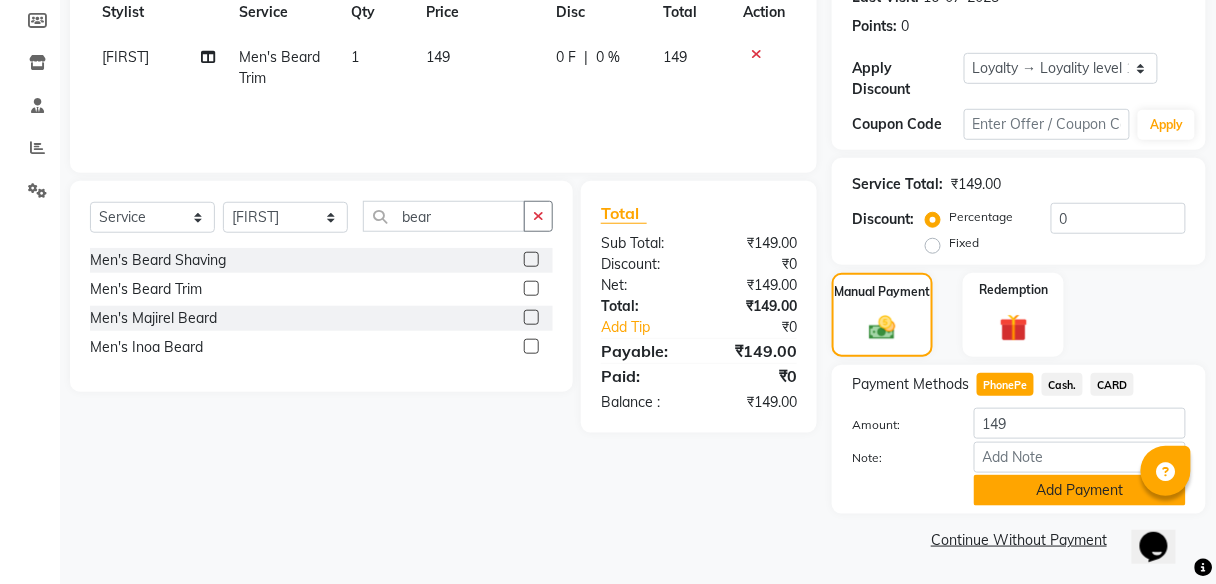 click on "Add Payment" 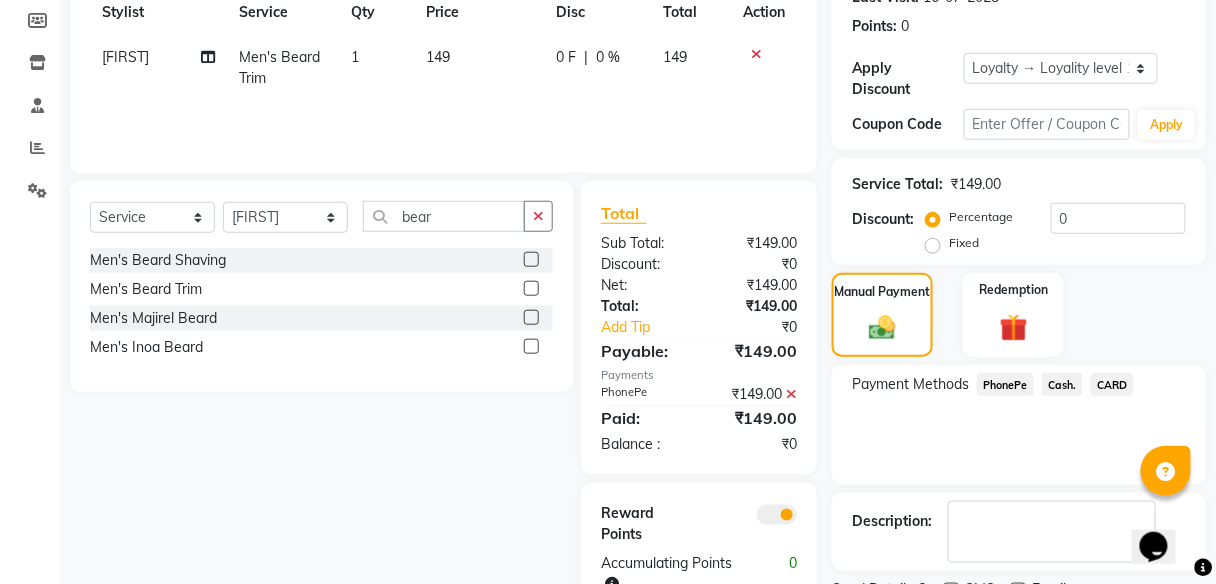scroll, scrollTop: 378, scrollLeft: 0, axis: vertical 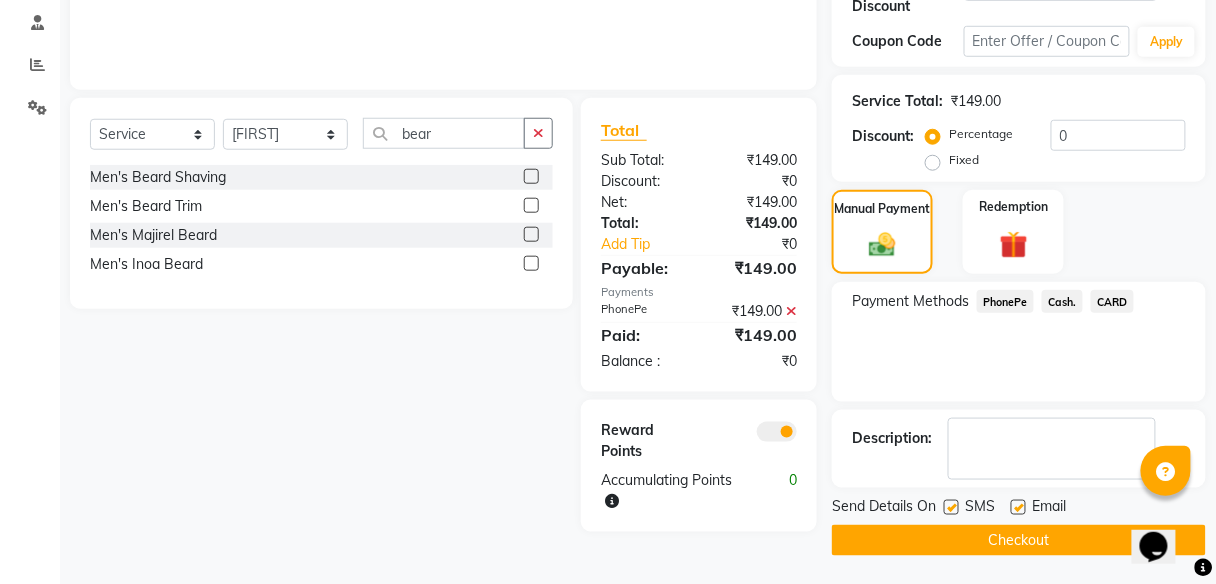 click on "Checkout" 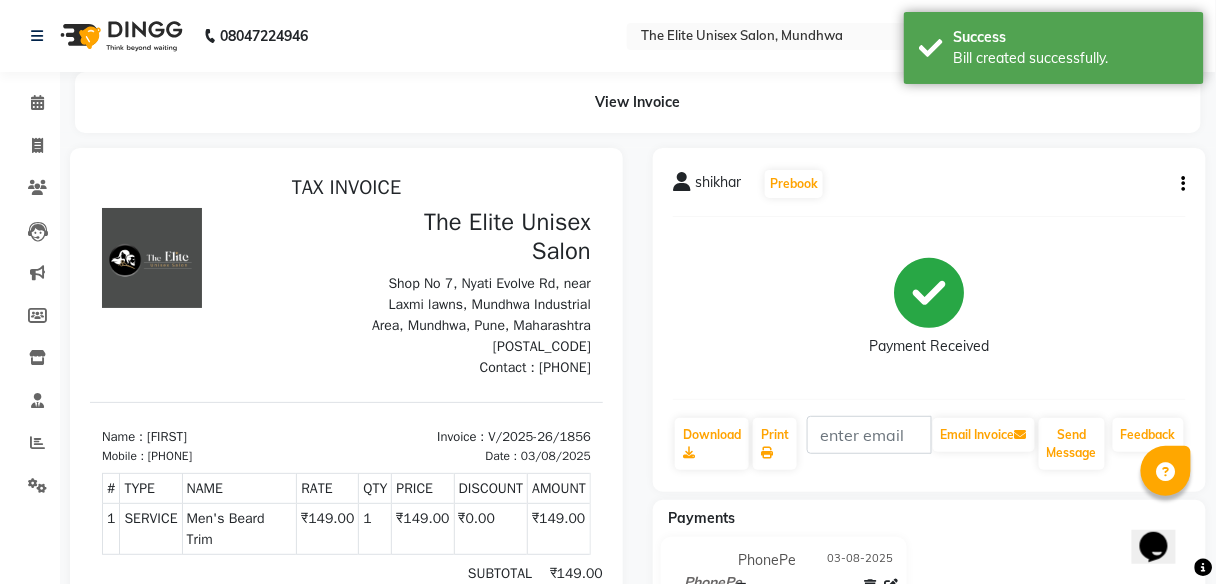 scroll, scrollTop: 0, scrollLeft: 0, axis: both 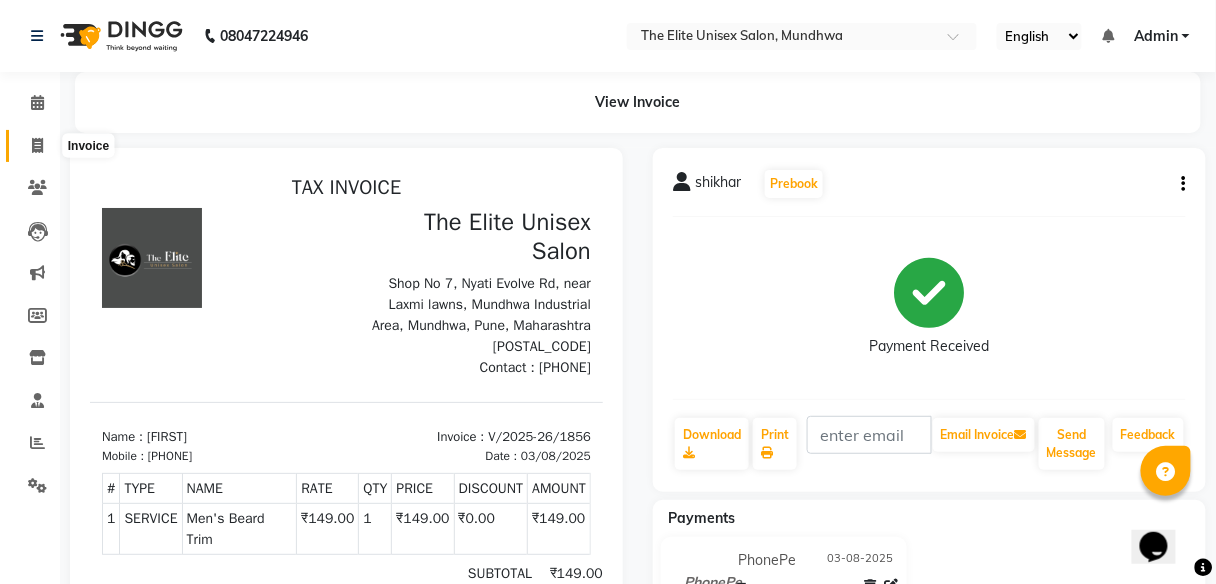 click 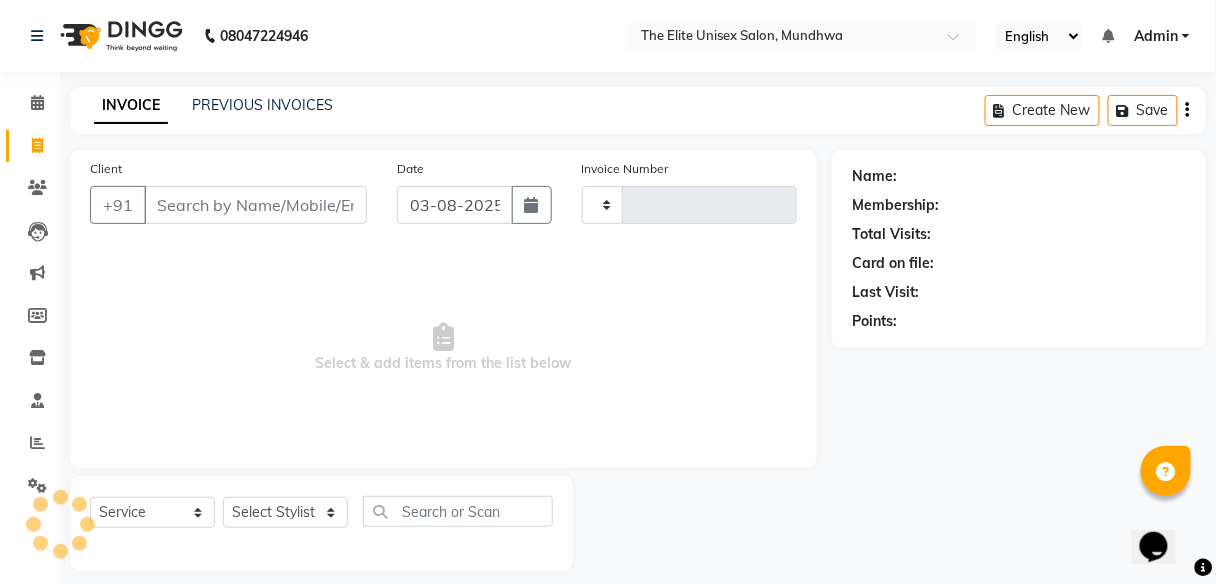 type on "1857" 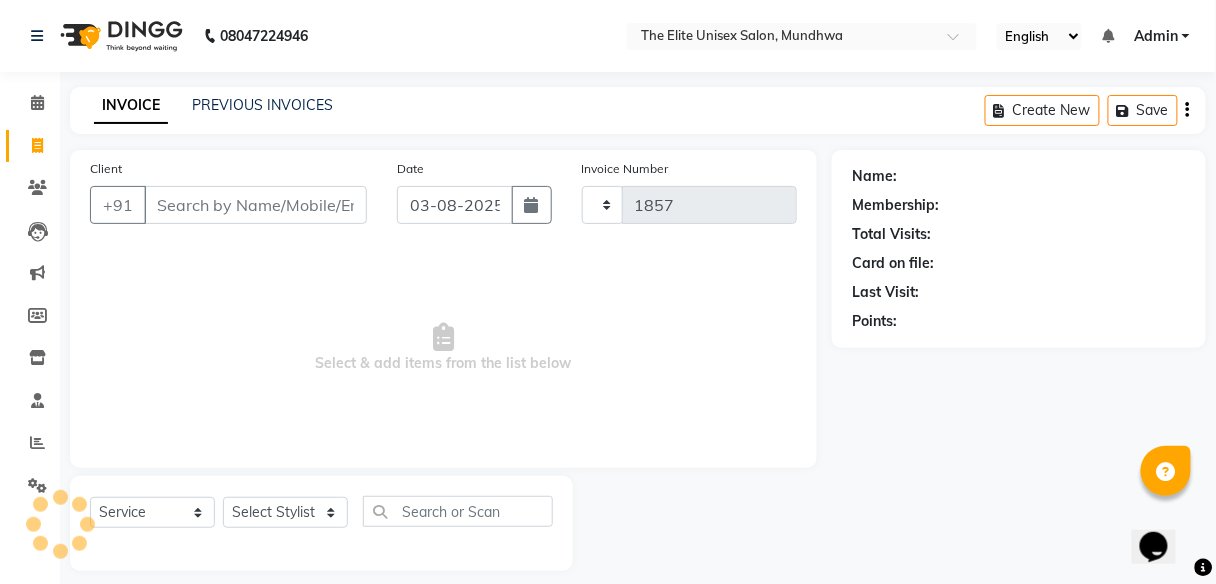 scroll, scrollTop: 16, scrollLeft: 0, axis: vertical 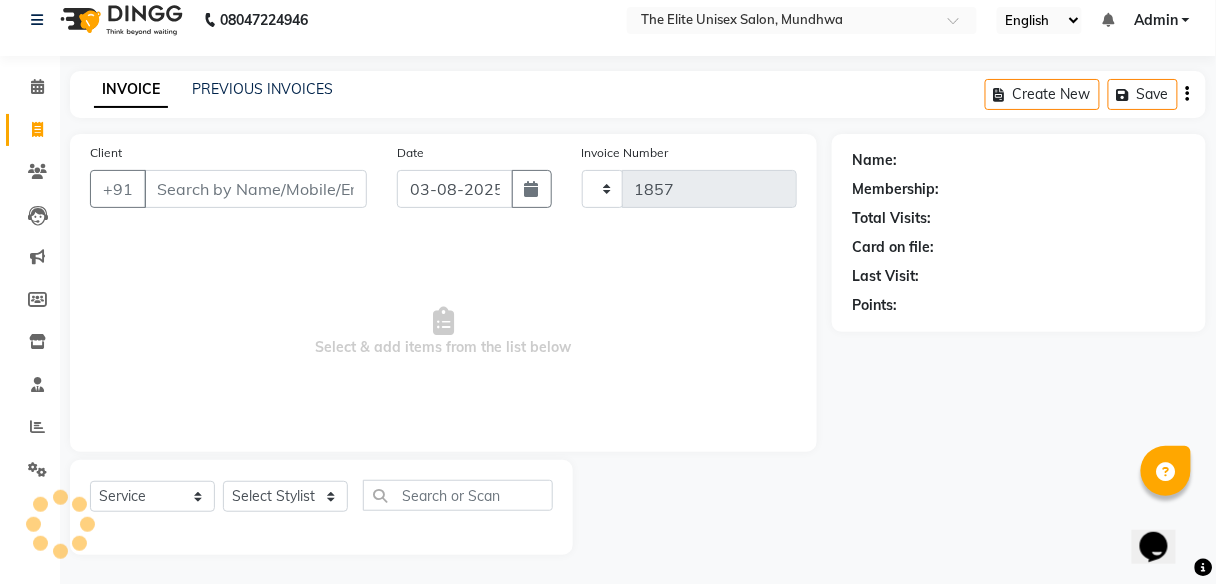 select on "7086" 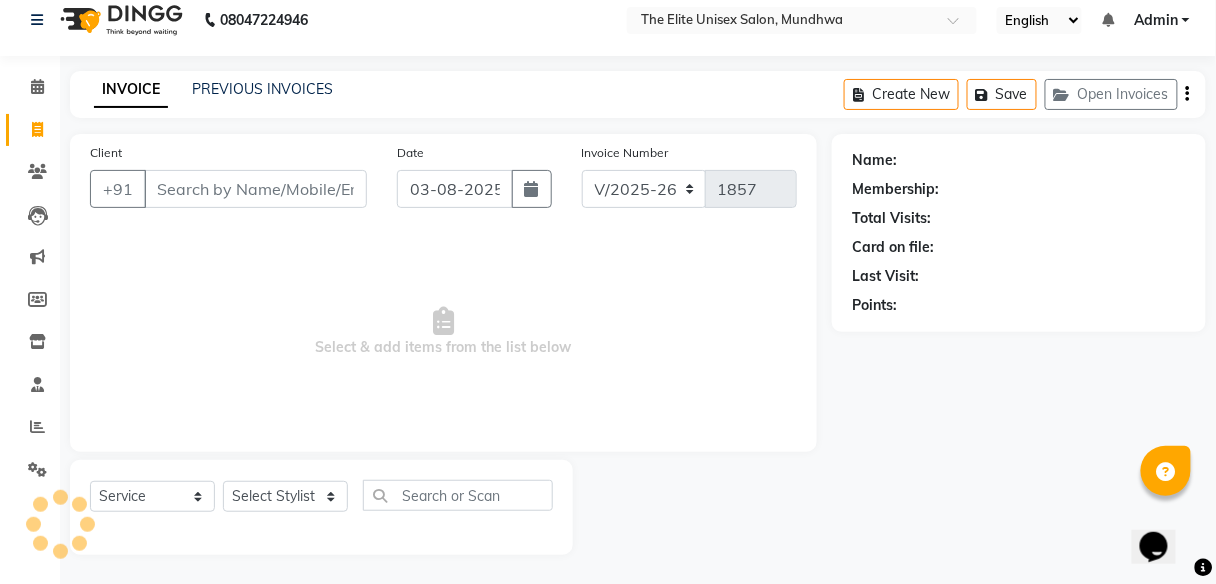 click on "Client" at bounding box center (255, 189) 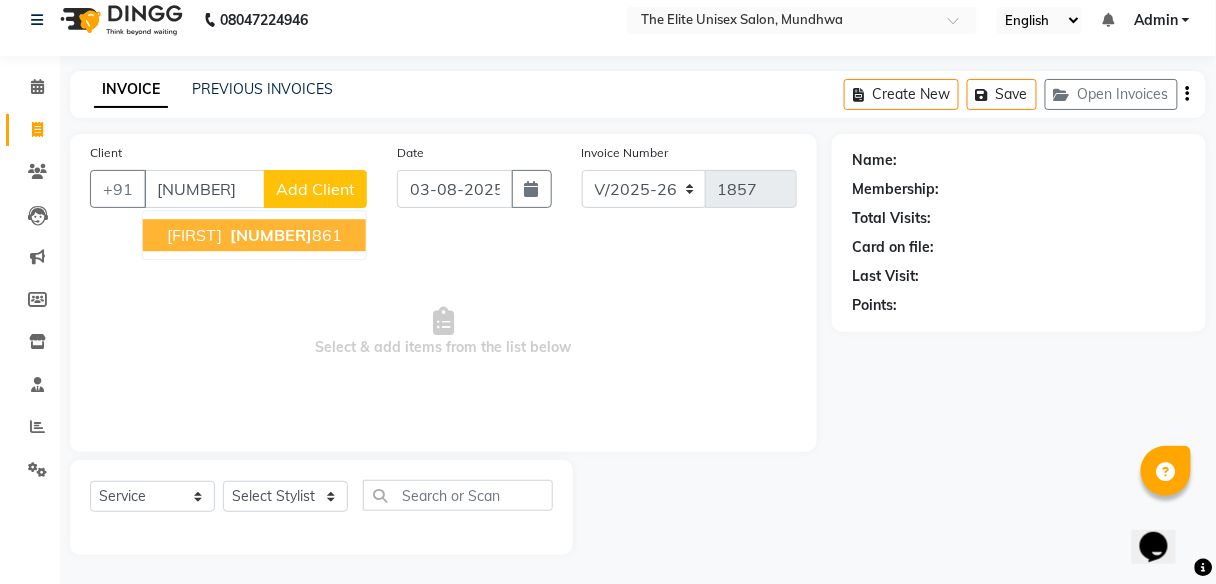 click on "8999146 861" at bounding box center (284, 235) 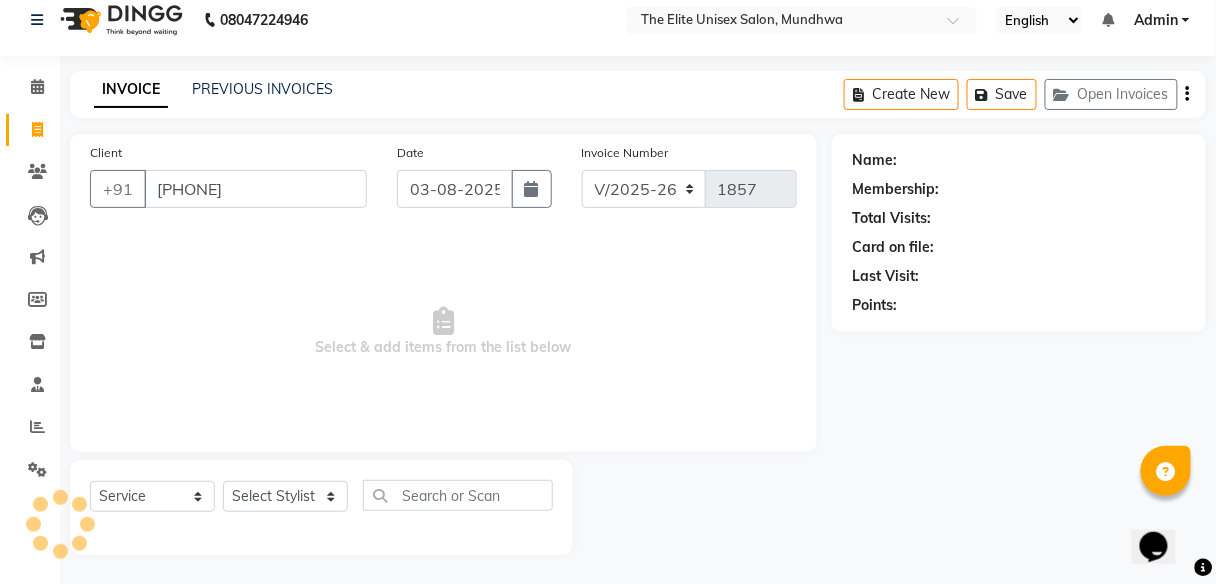 type on "[PHONE]" 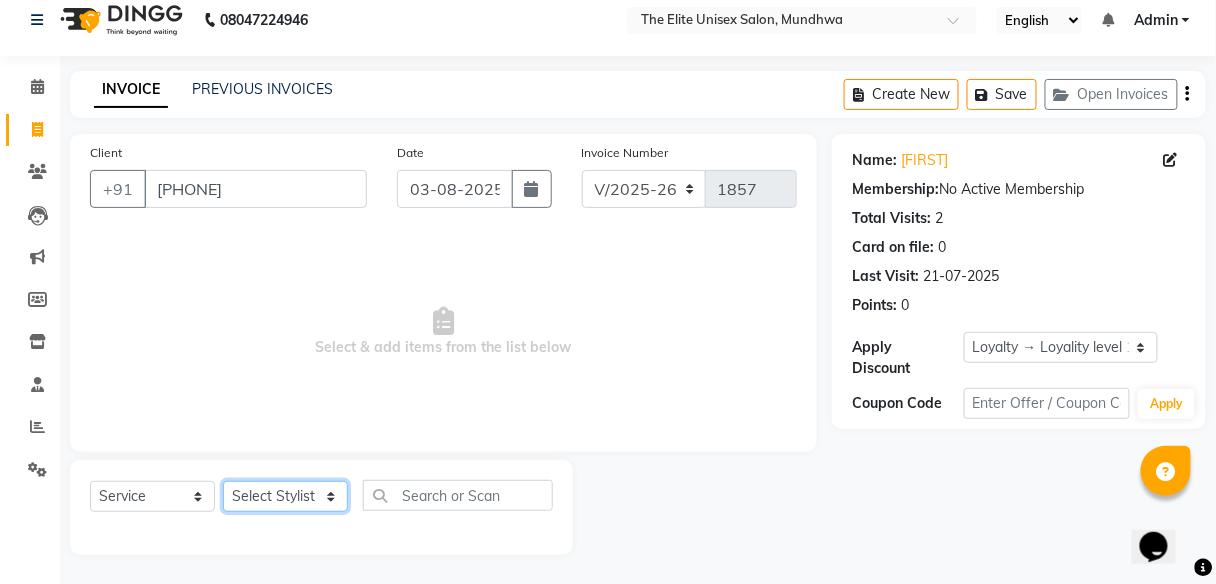 click on "Select Stylist [FIRST] [FIRST] [FIRST] [FIRST] [FIRST] [FIRST]" 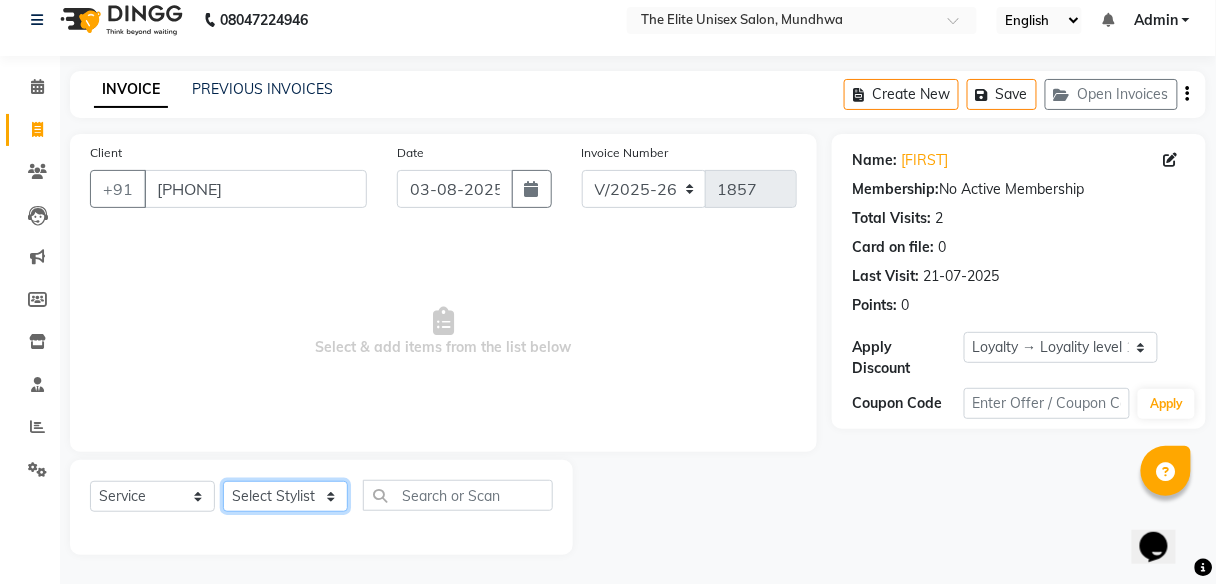 select on "59553" 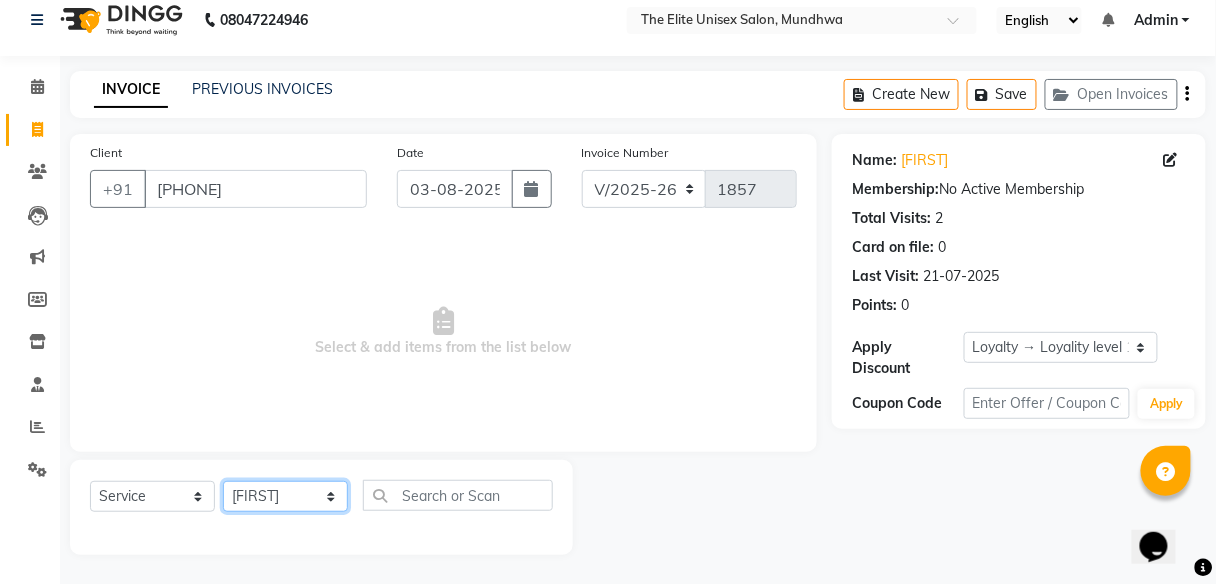 click on "Select Stylist [FIRST] [FIRST] [FIRST] [FIRST] [FIRST] [FIRST]" 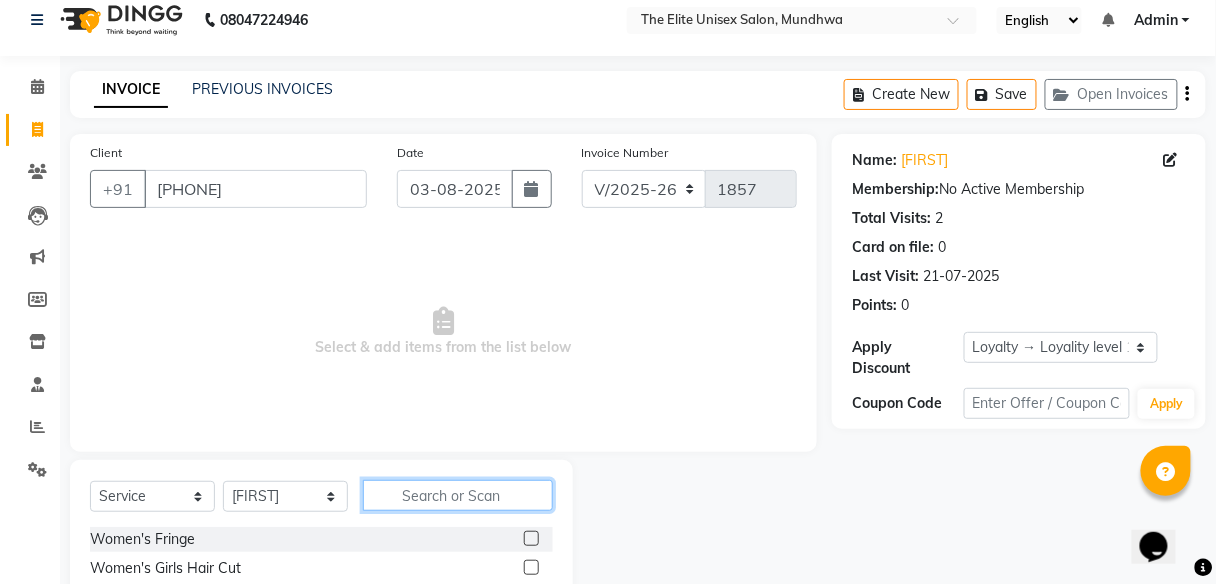 click 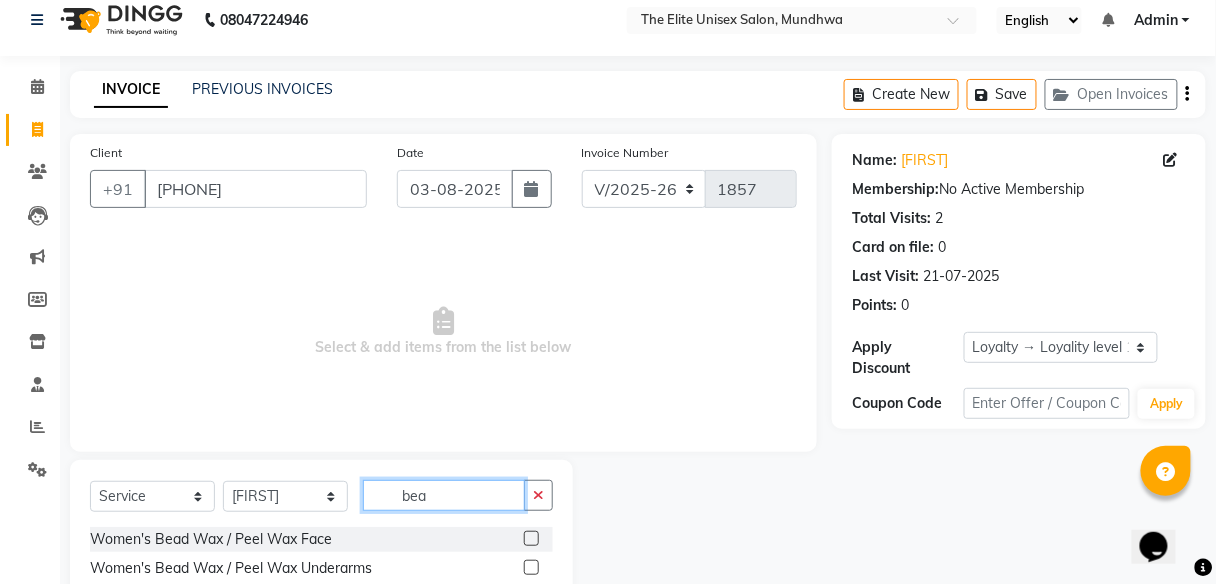 scroll, scrollTop: 216, scrollLeft: 0, axis: vertical 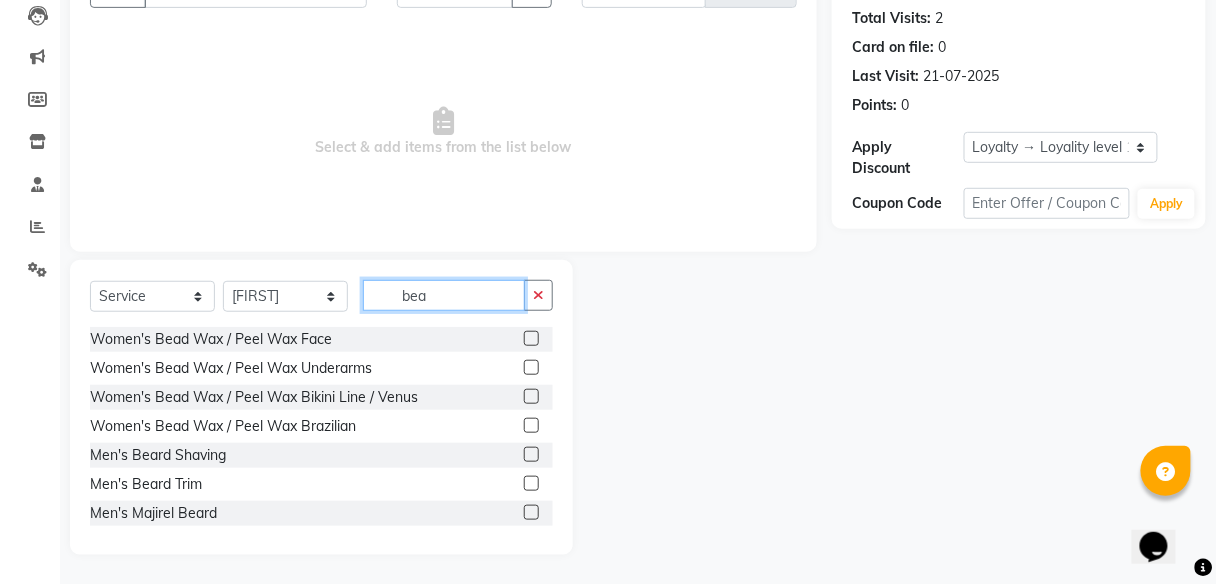 type on "bea" 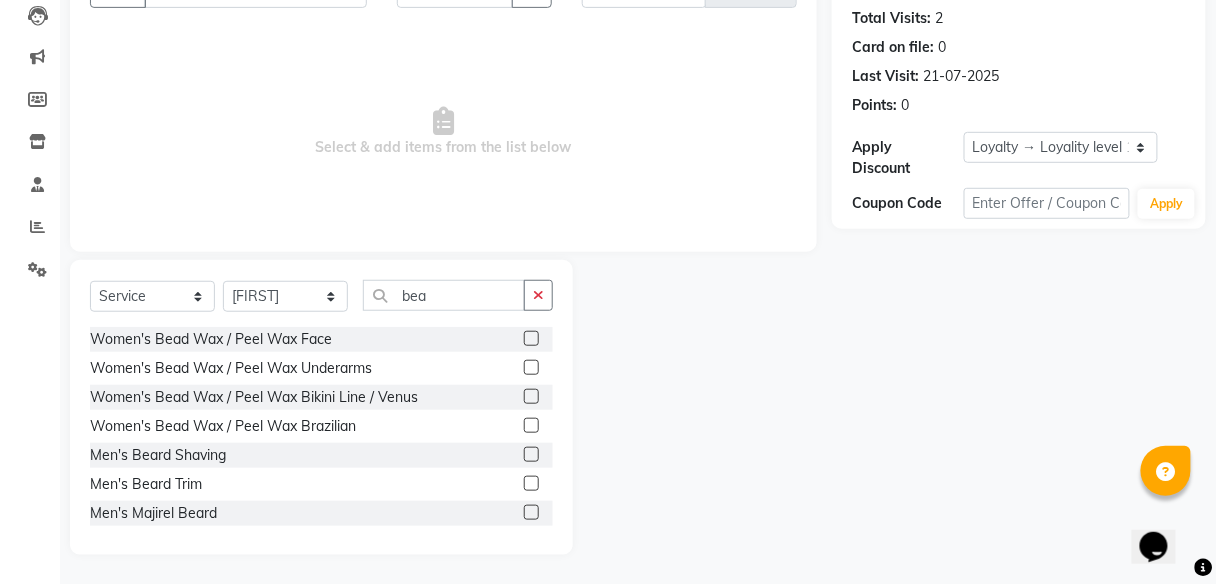 click 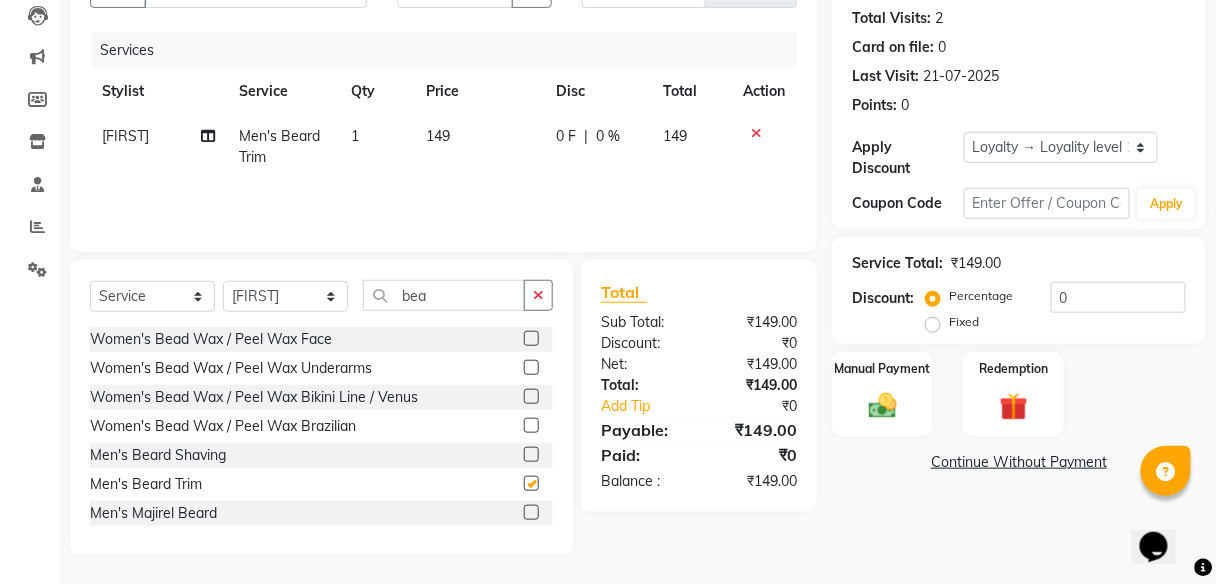 scroll, scrollTop: 60, scrollLeft: 0, axis: vertical 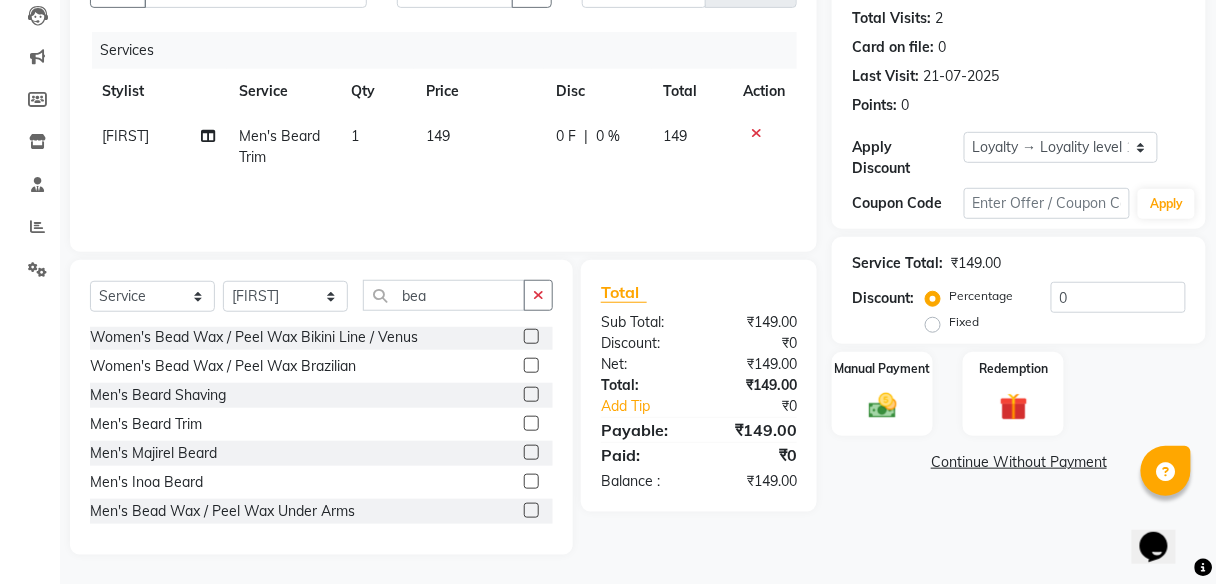 checkbox on "false" 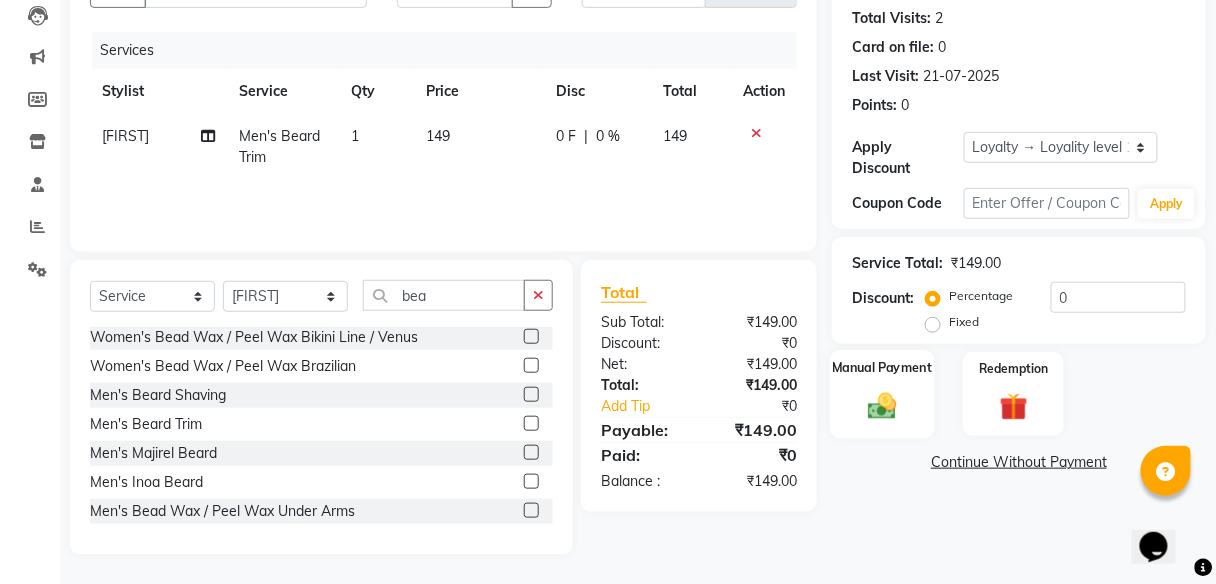 click 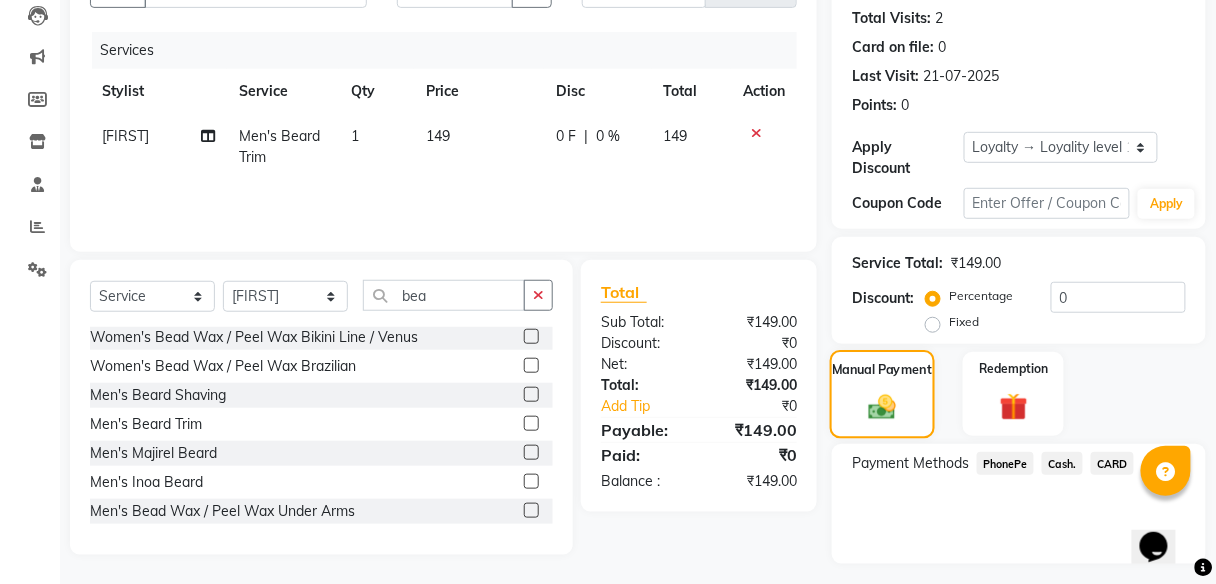scroll, scrollTop: 267, scrollLeft: 0, axis: vertical 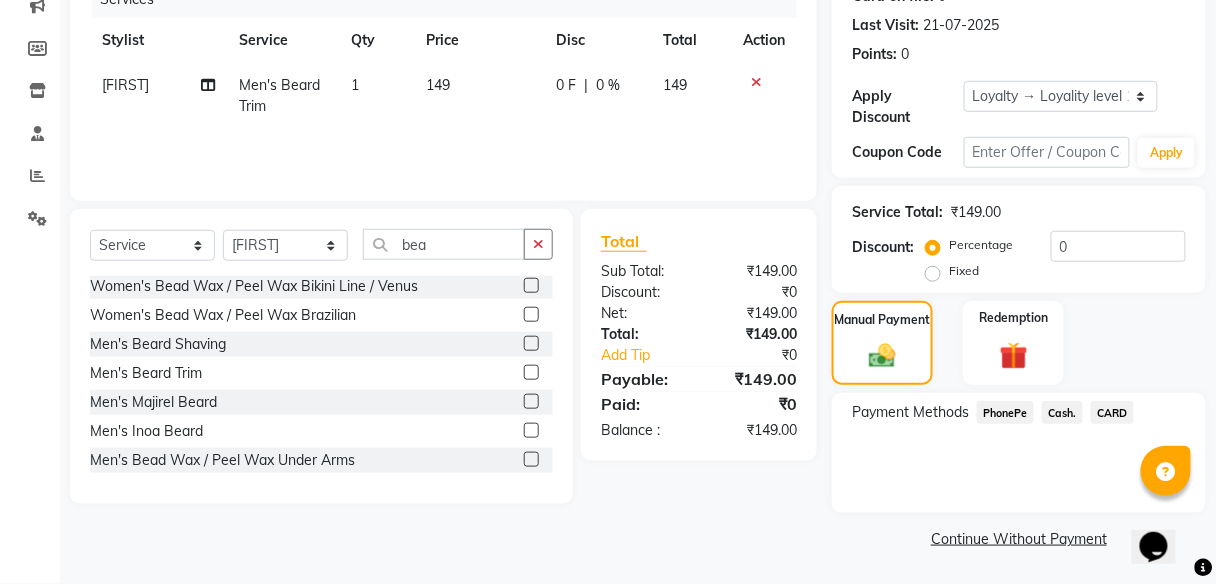 click on "PhonePe" 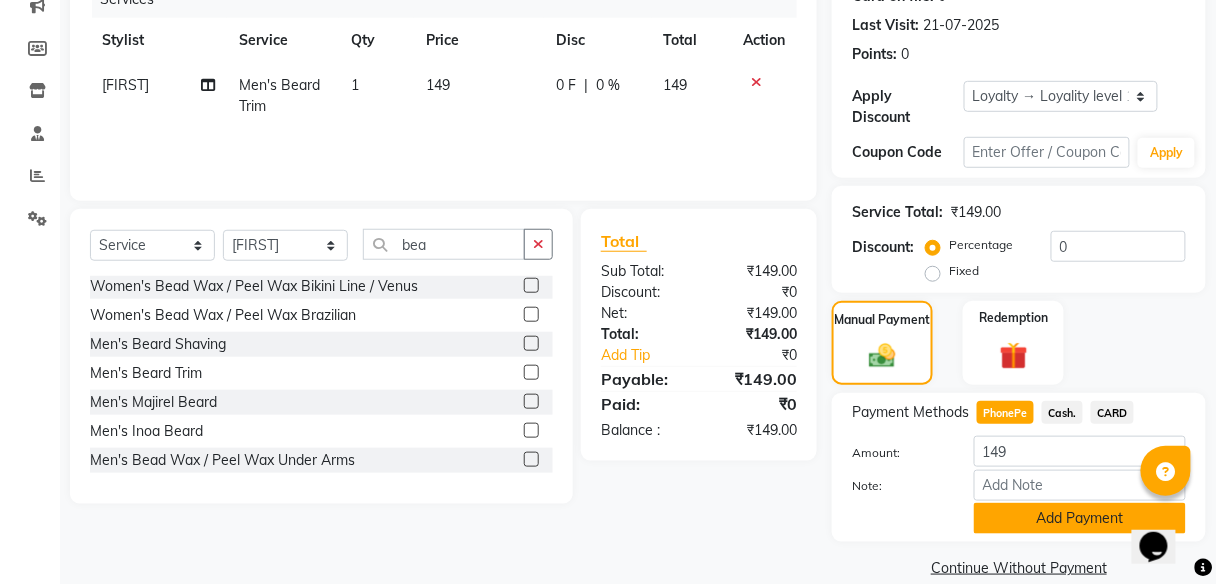 click on "Add Payment" 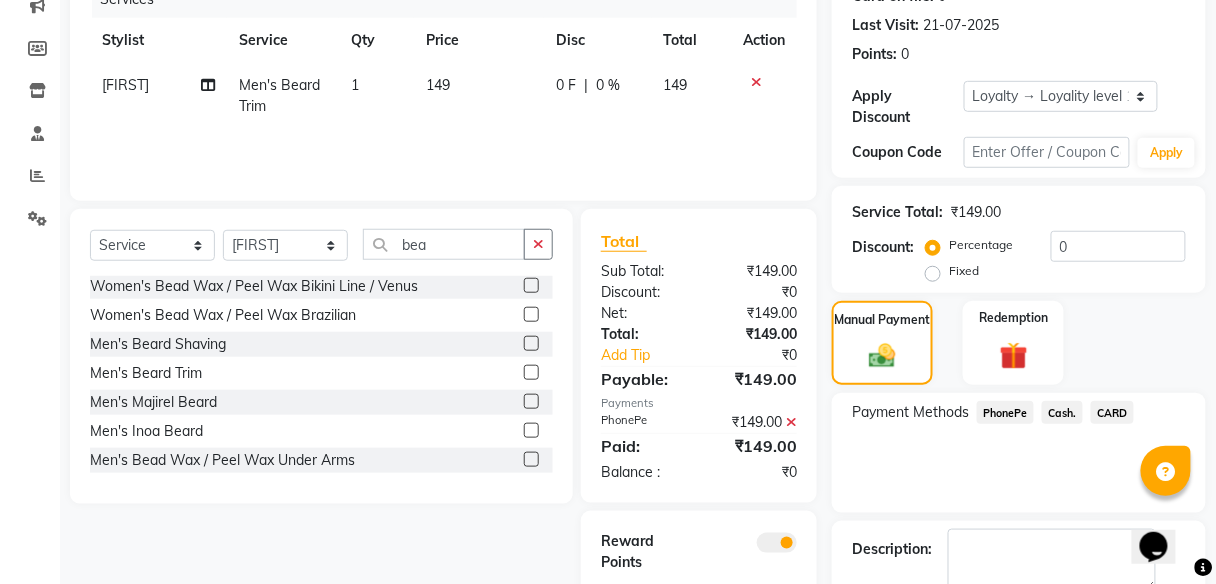 scroll, scrollTop: 378, scrollLeft: 0, axis: vertical 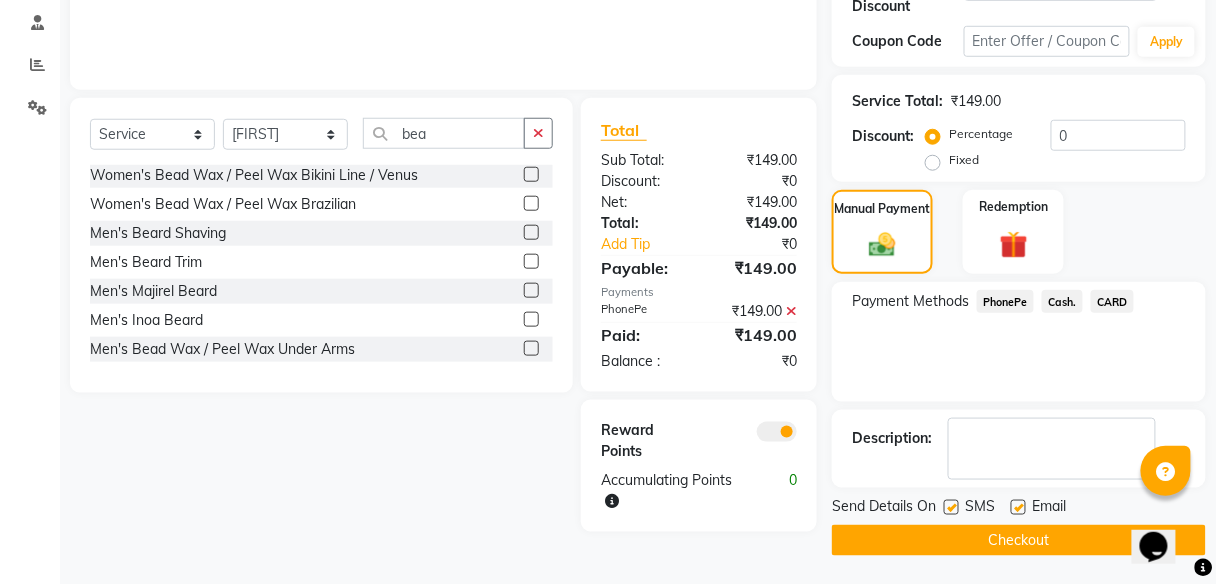 click on "Checkout" 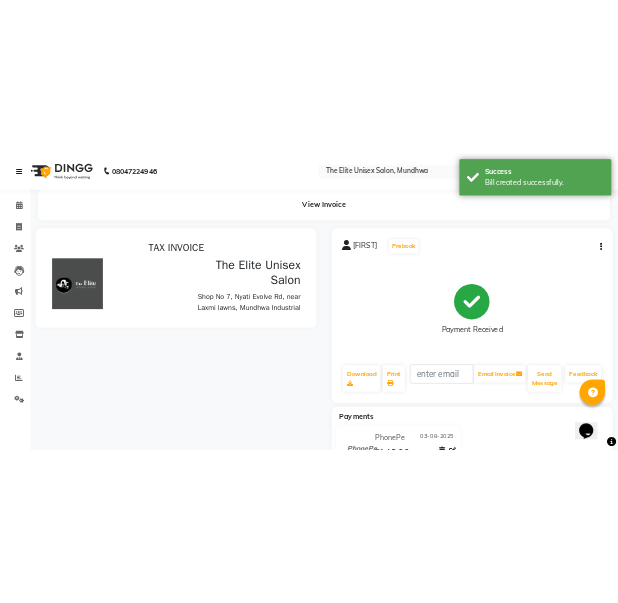 scroll, scrollTop: 0, scrollLeft: 0, axis: both 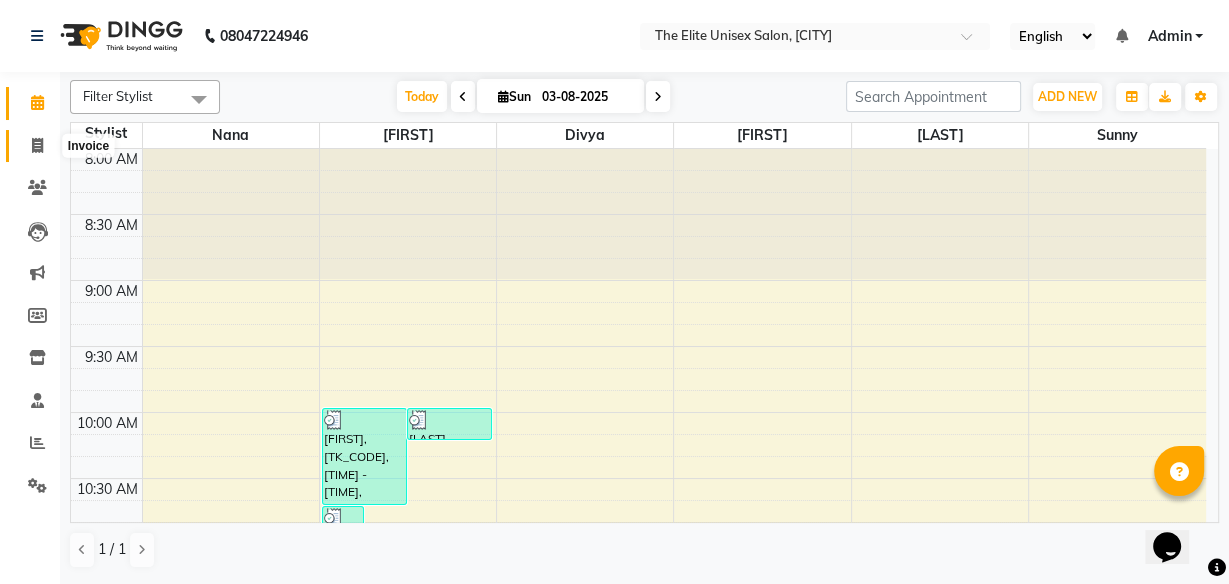 click 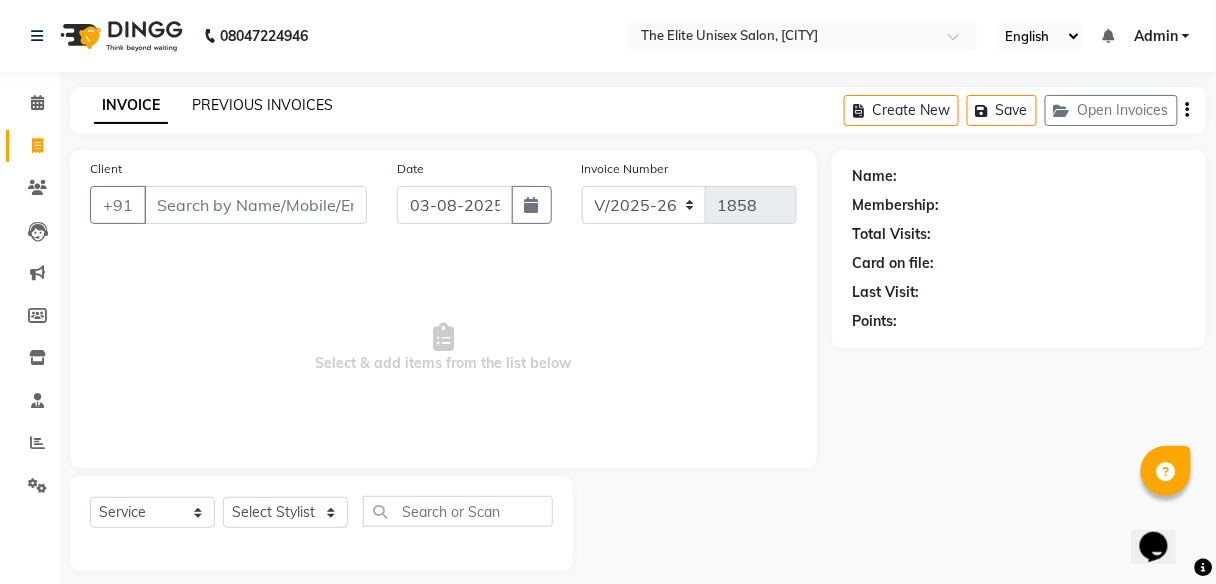click on "PREVIOUS INVOICES" 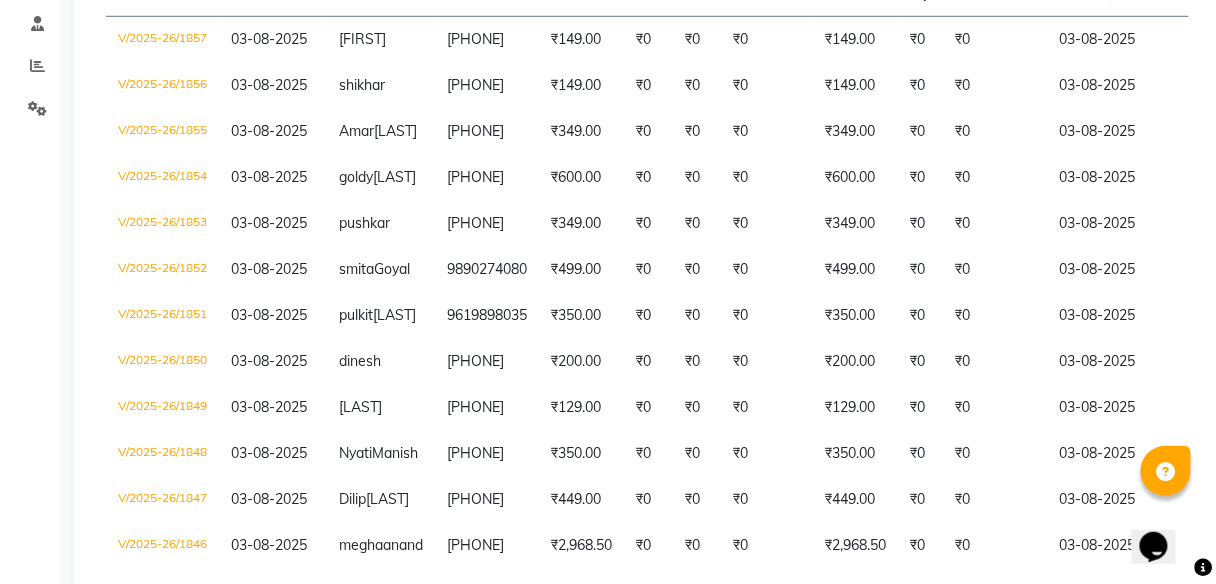 scroll, scrollTop: 0, scrollLeft: 0, axis: both 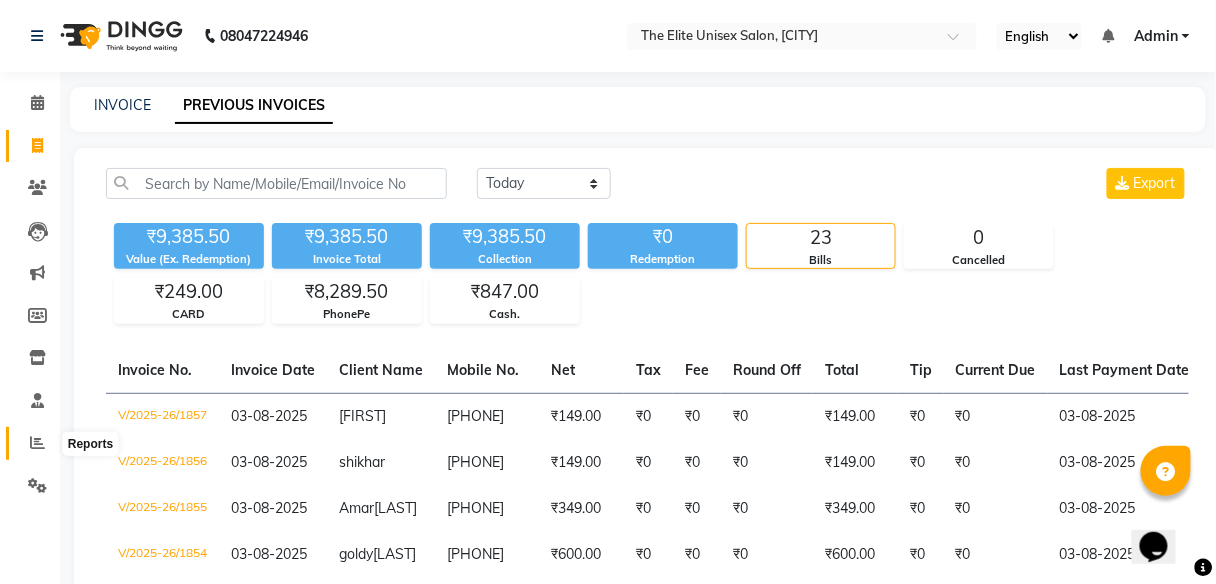 click 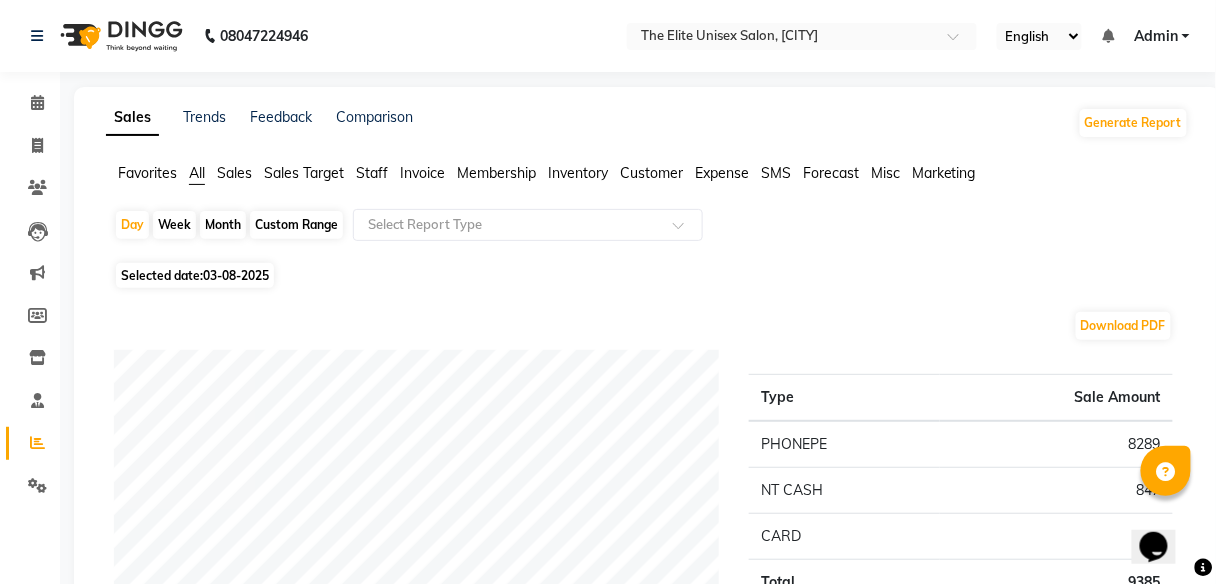 click on "Staff" 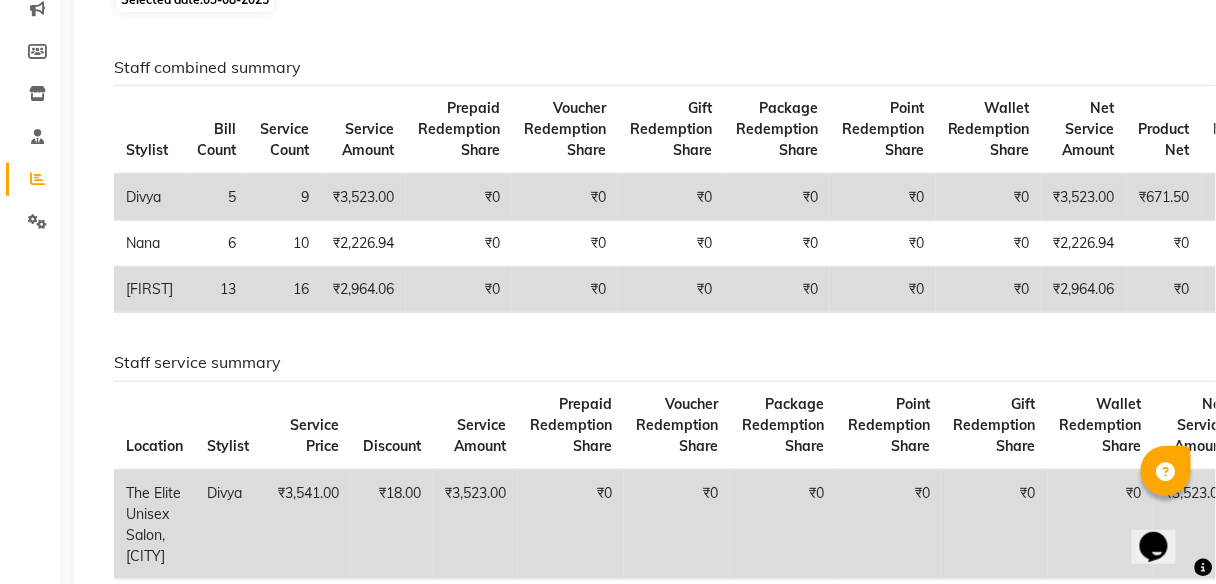 scroll, scrollTop: 0, scrollLeft: 0, axis: both 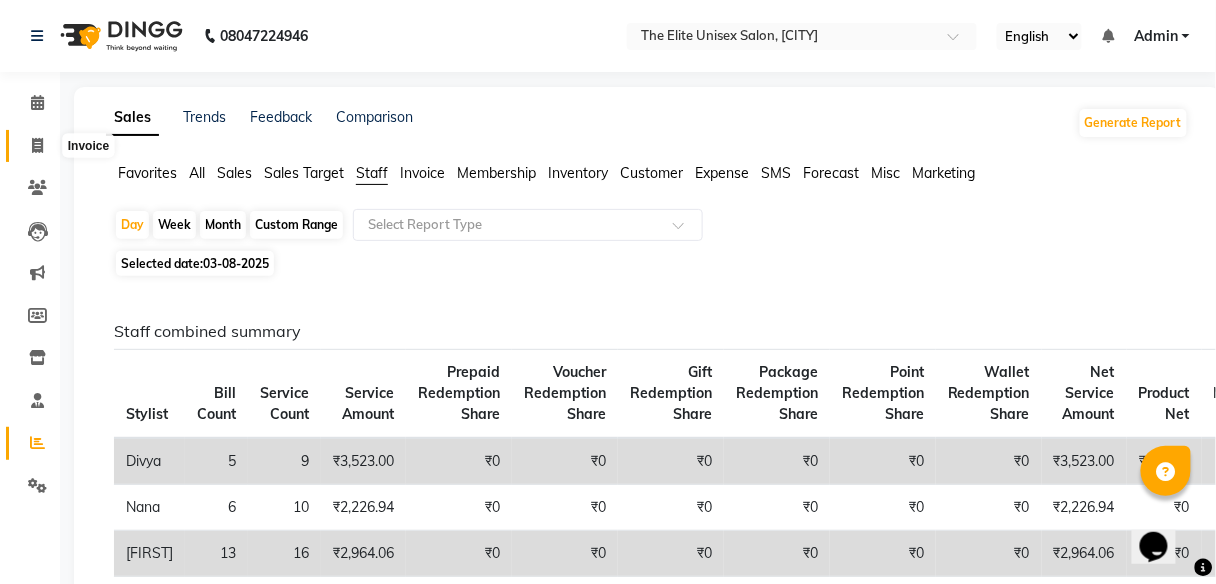 click 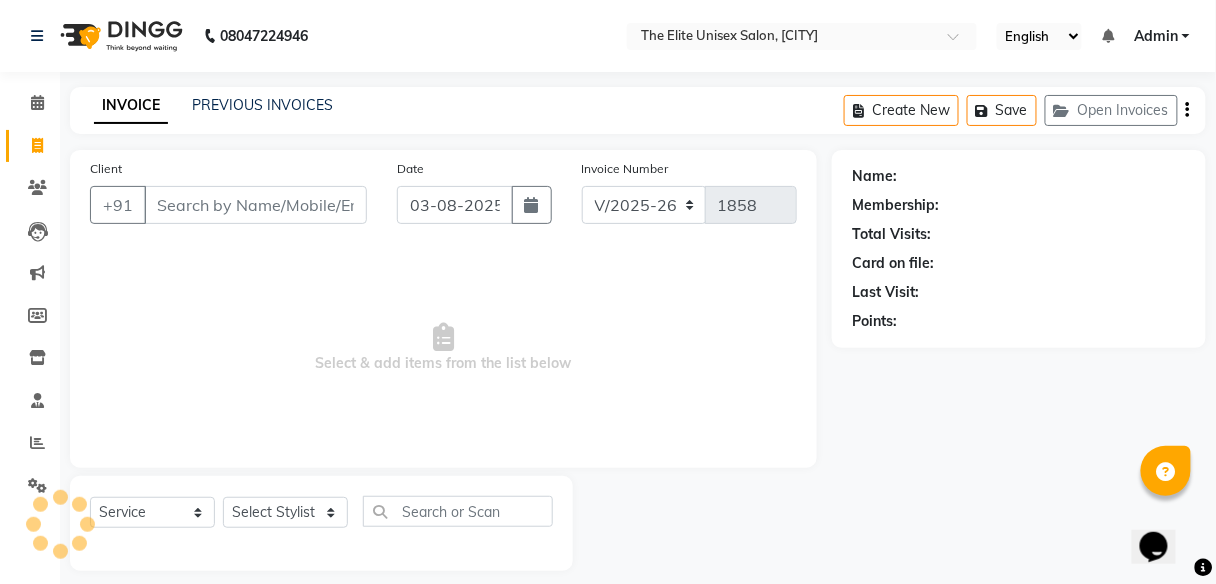 scroll, scrollTop: 16, scrollLeft: 0, axis: vertical 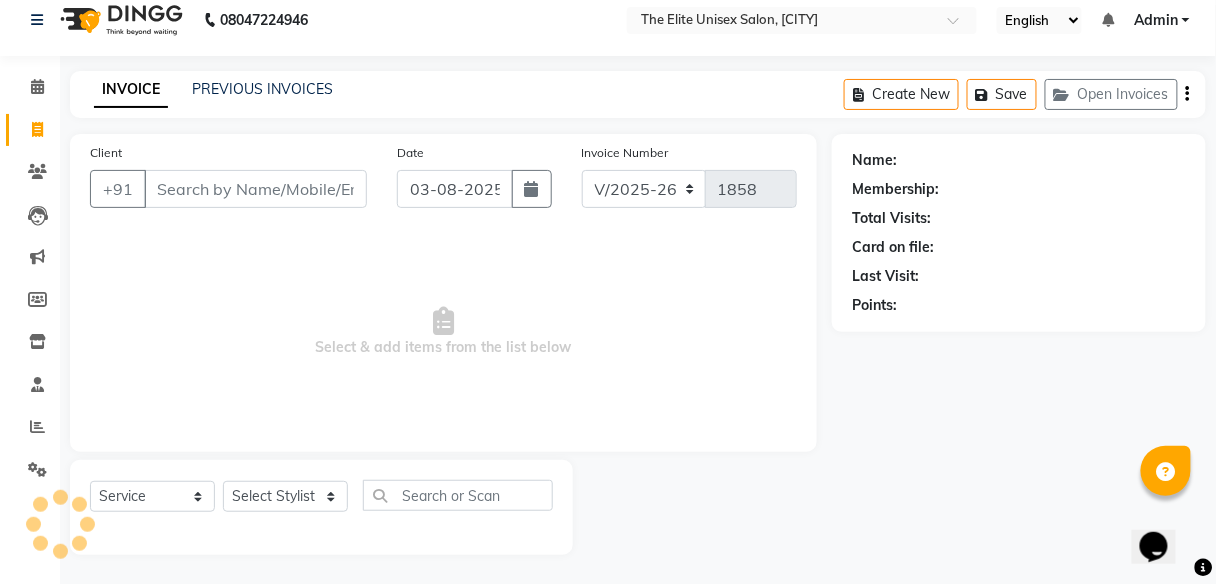 click on "INVOICE PREVIOUS INVOICES Create New   Save   Open Invoices" 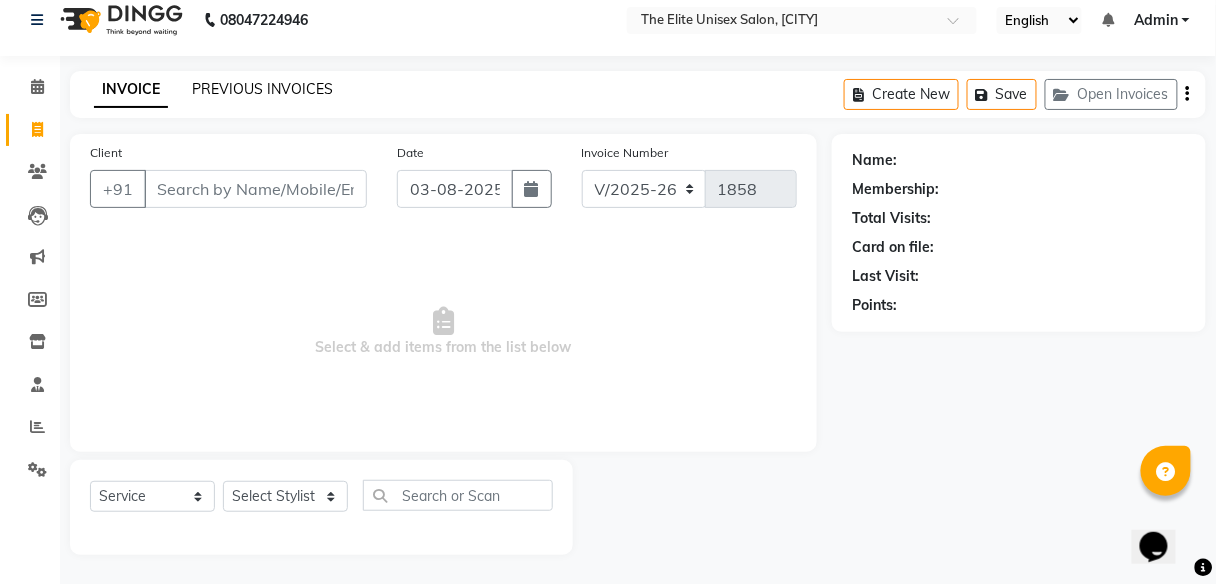 click on "PREVIOUS INVOICES" 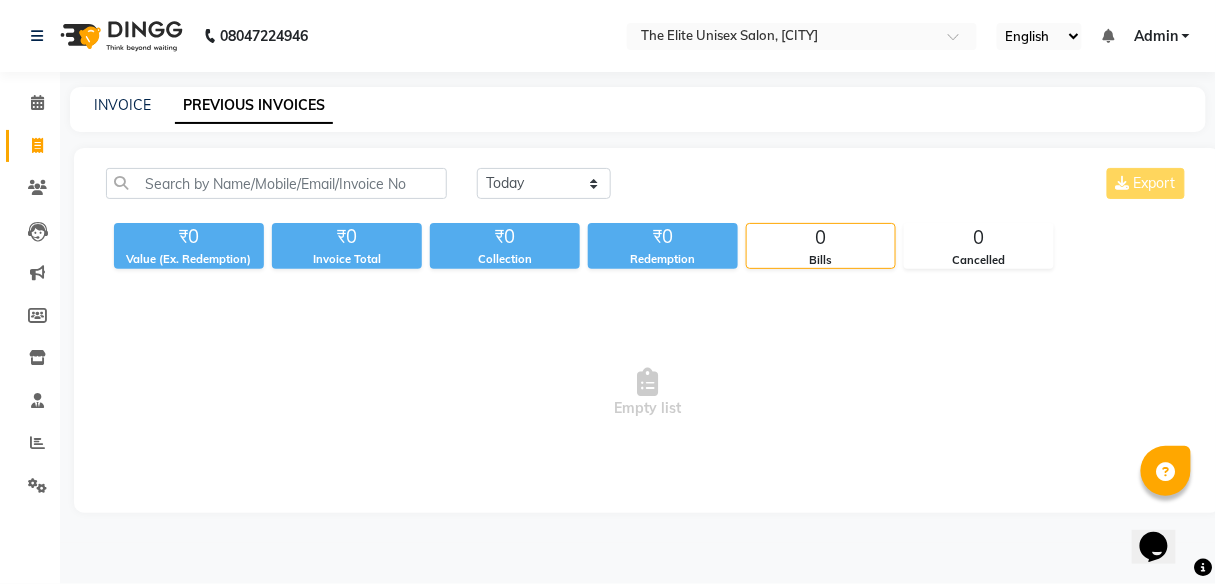 scroll, scrollTop: 0, scrollLeft: 0, axis: both 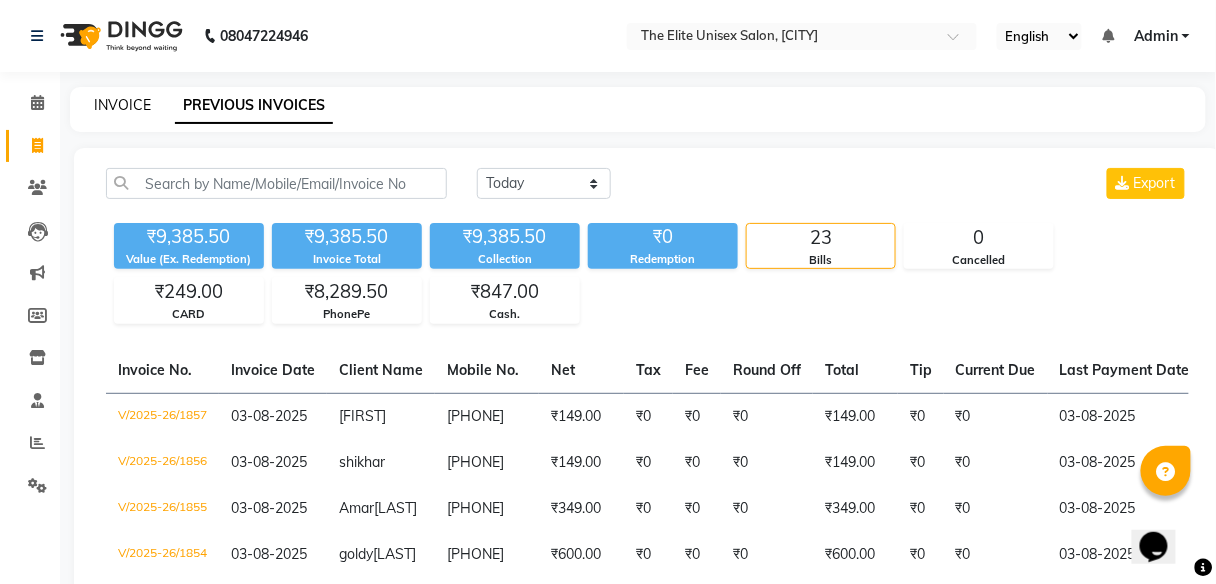 click on "INVOICE" 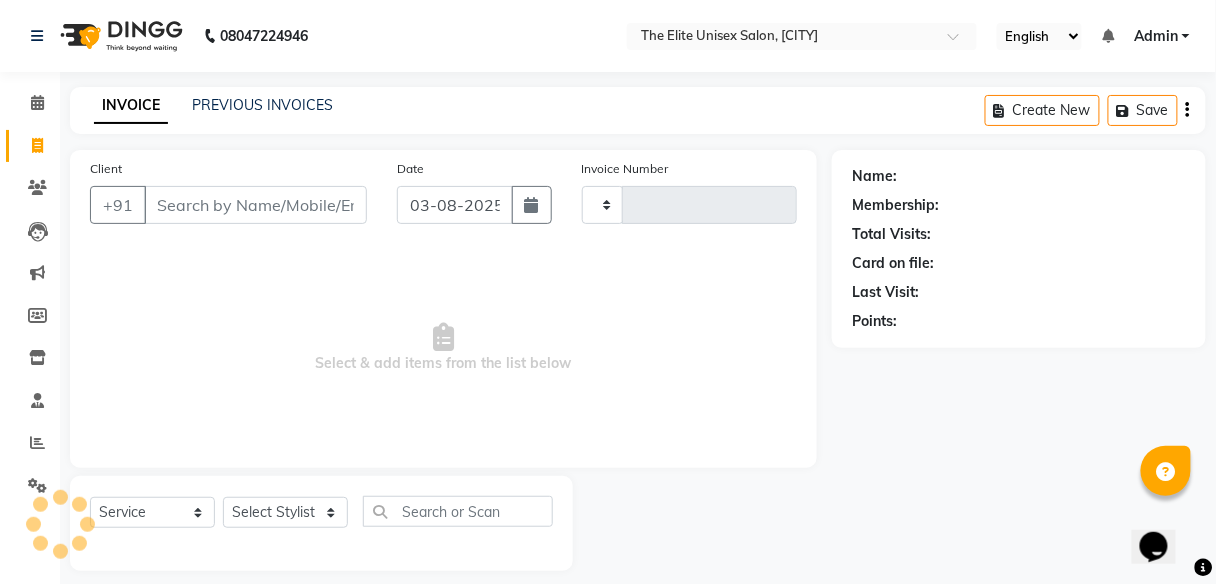 type on "1858" 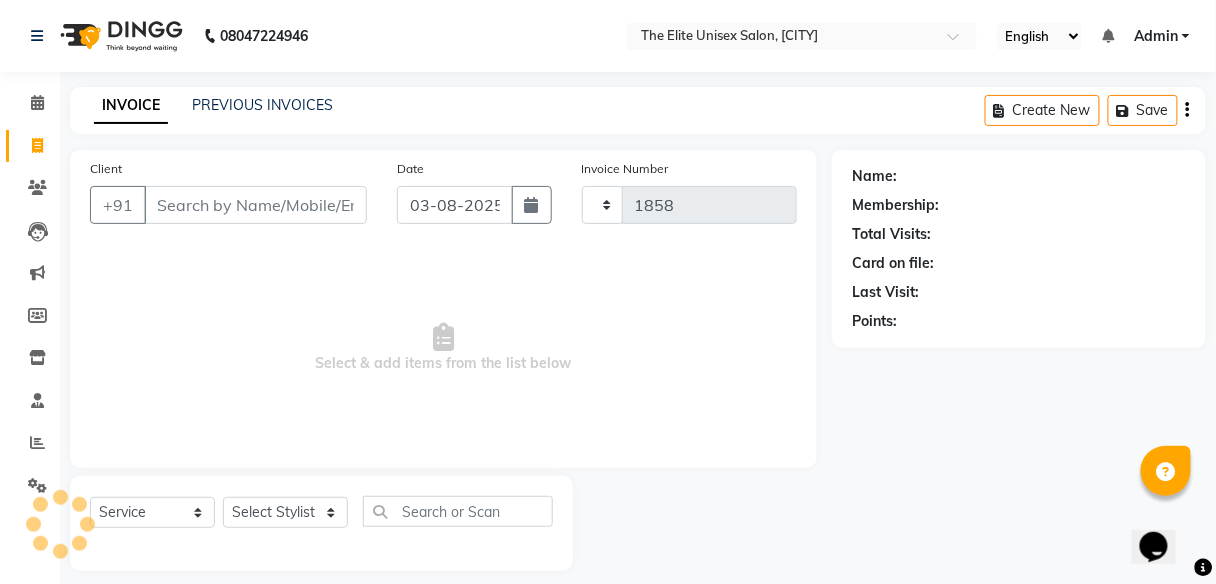 scroll, scrollTop: 16, scrollLeft: 0, axis: vertical 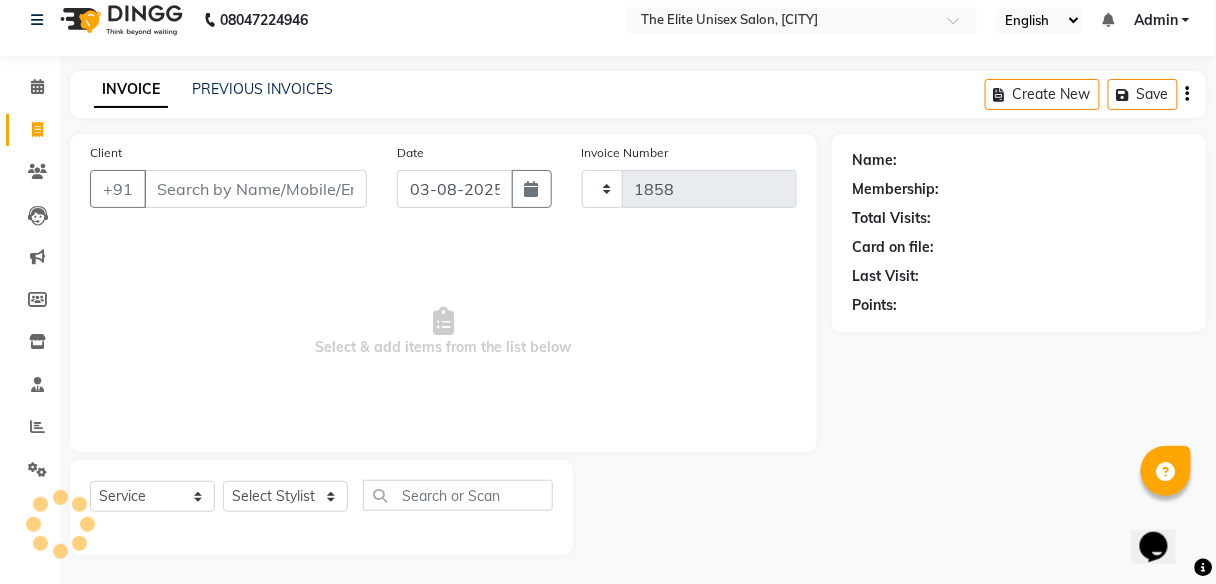 select on "7086" 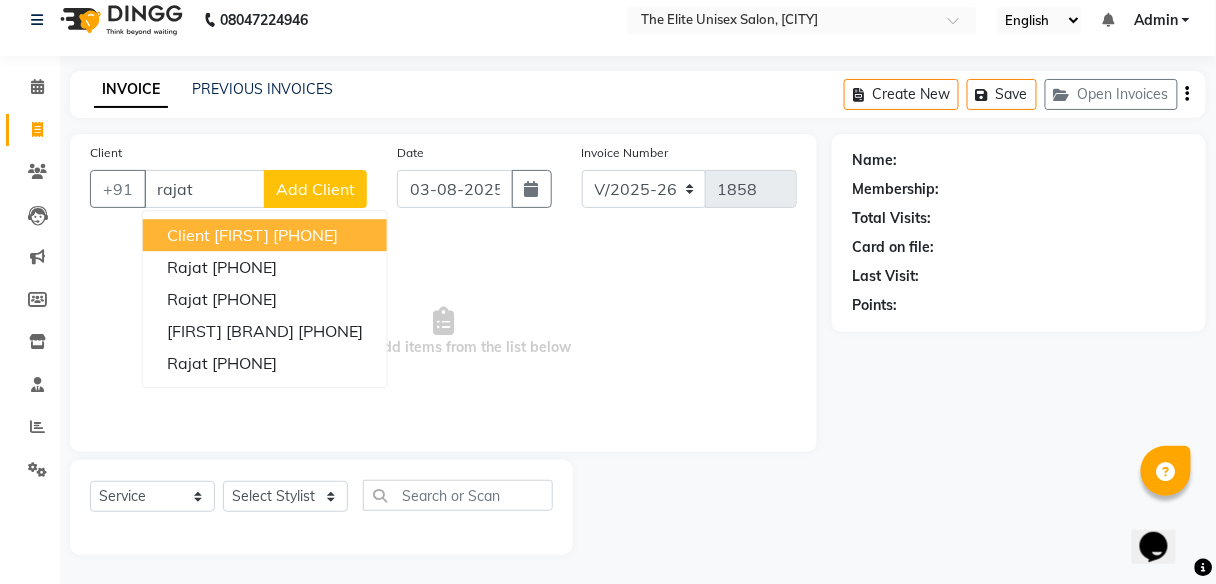 click on "[PHONE]" at bounding box center [305, 235] 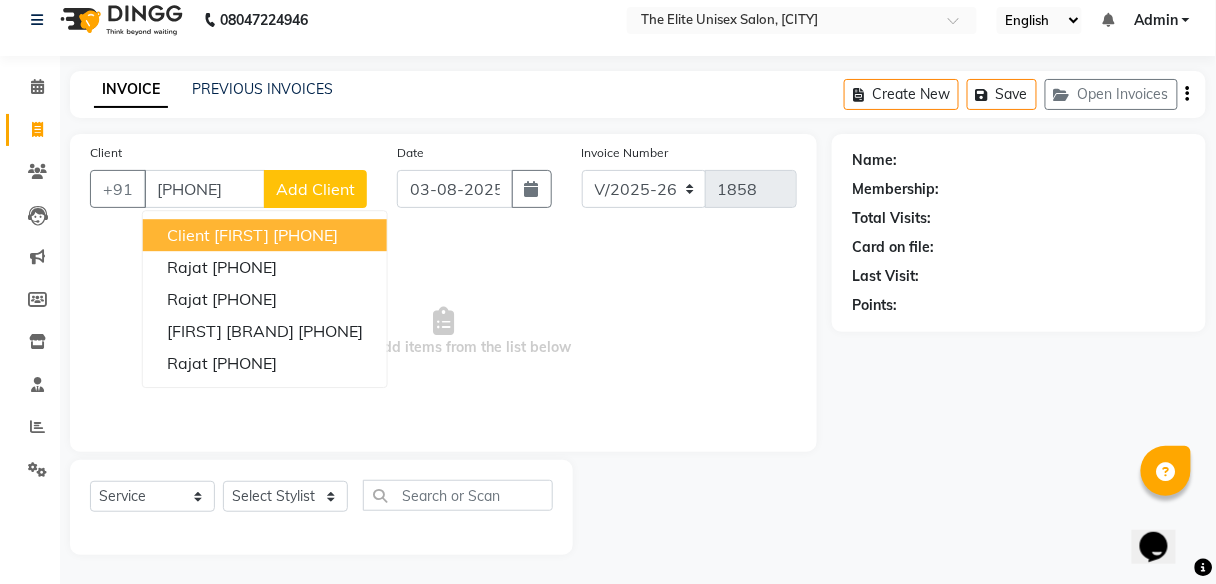 type on "[PHONE]" 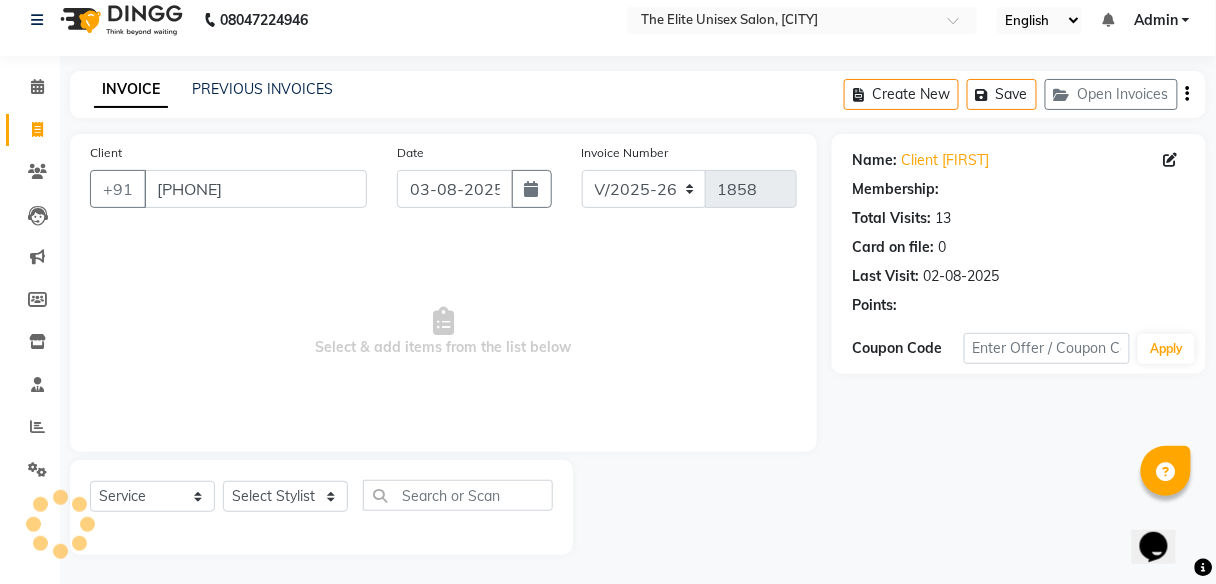 select on "1: Object" 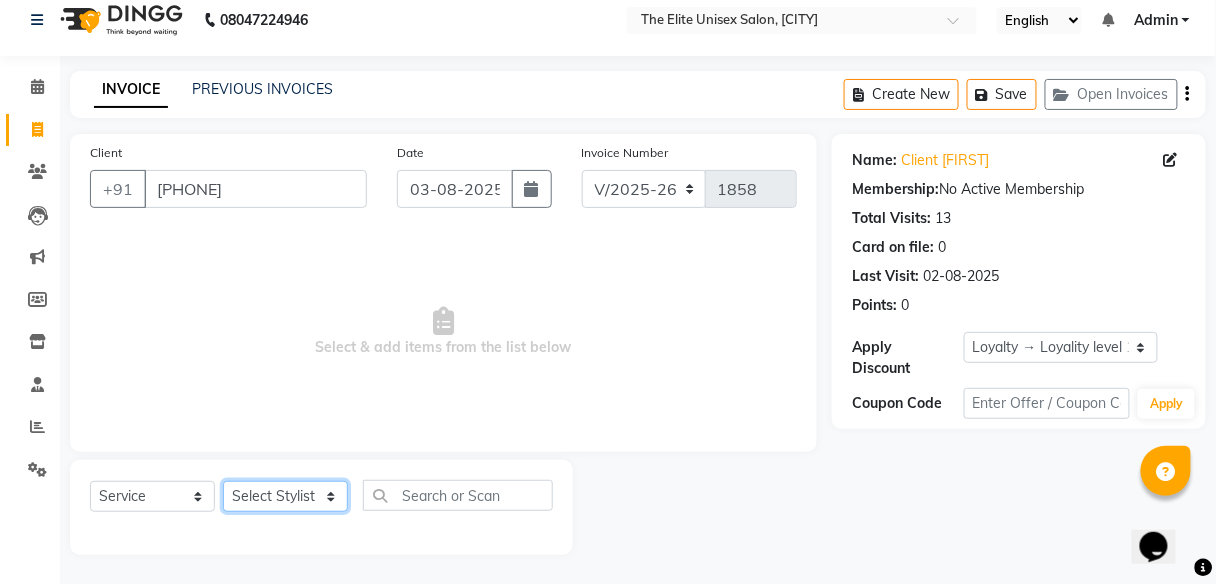 click on "Select Stylist [FIRST] [FIRST] [FIRST] [FIRST] [FIRST] [FIRST]" 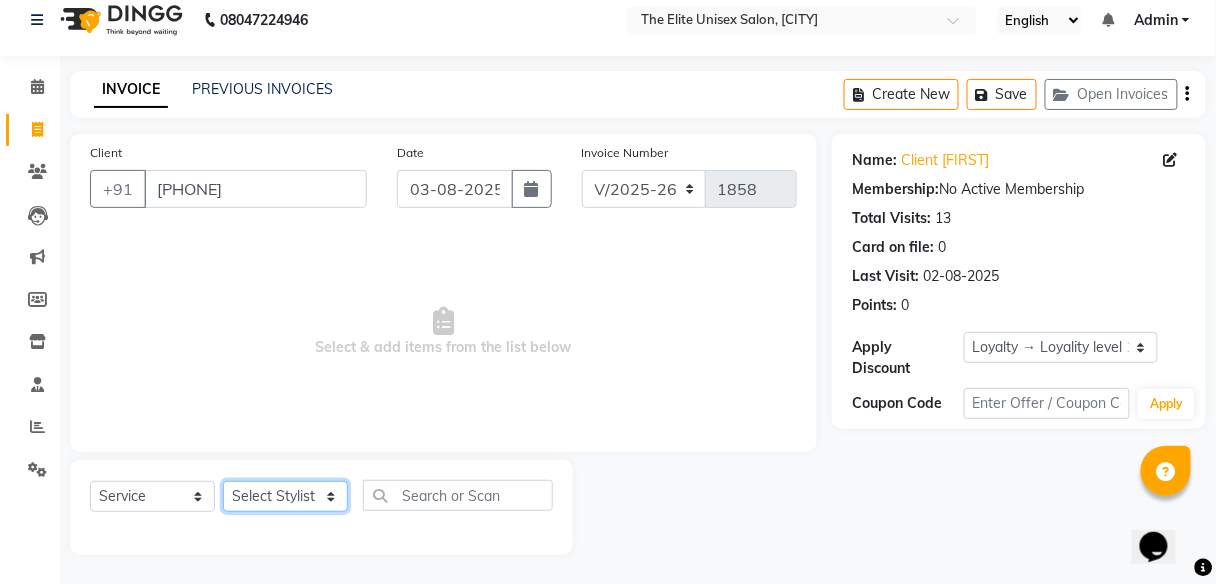 select on "59551" 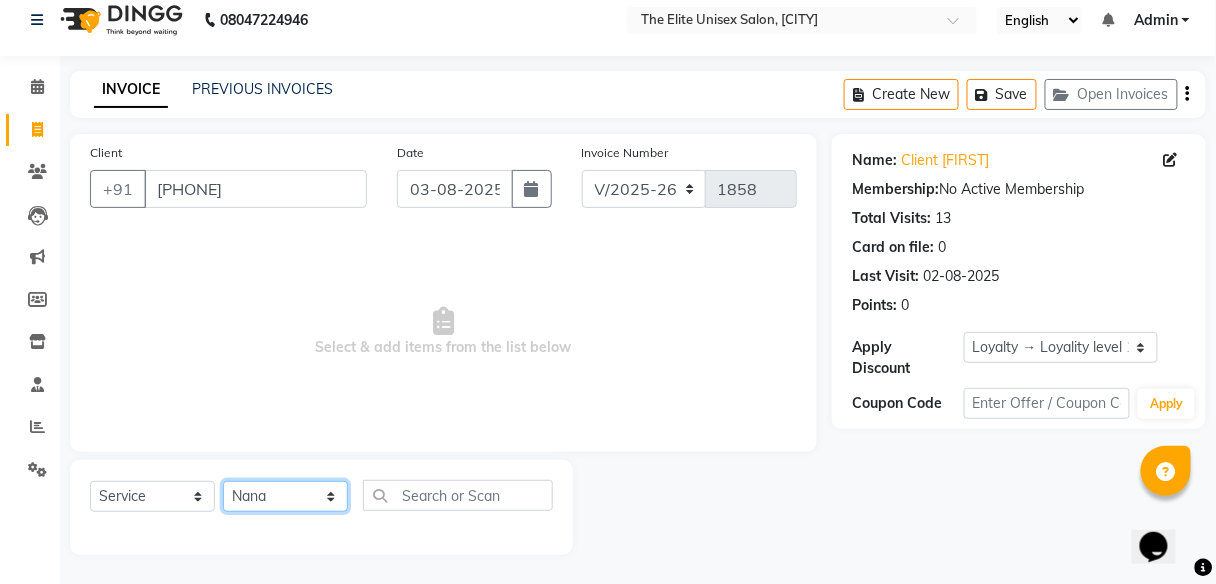click on "Select Stylist [FIRST] [FIRST] [FIRST] [FIRST] [FIRST] [FIRST]" 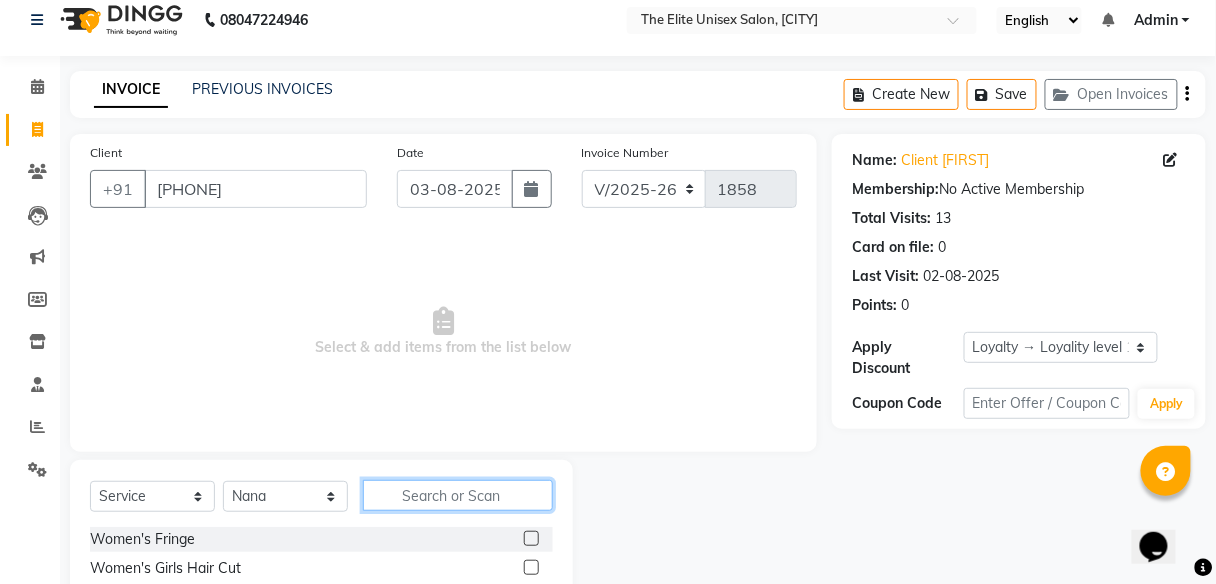 click 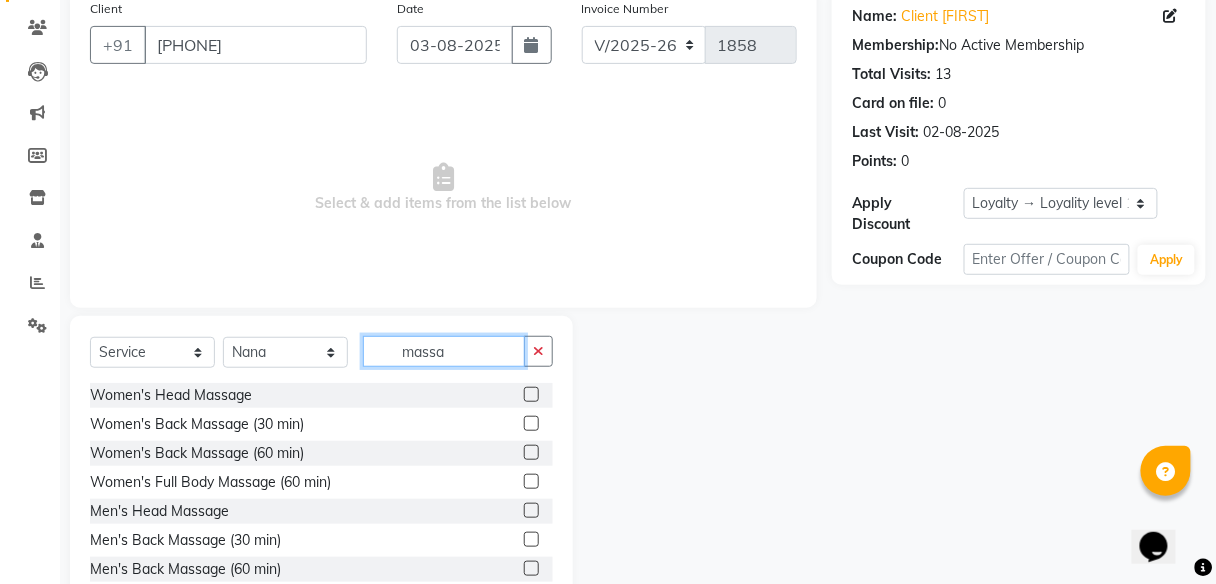 scroll, scrollTop: 216, scrollLeft: 0, axis: vertical 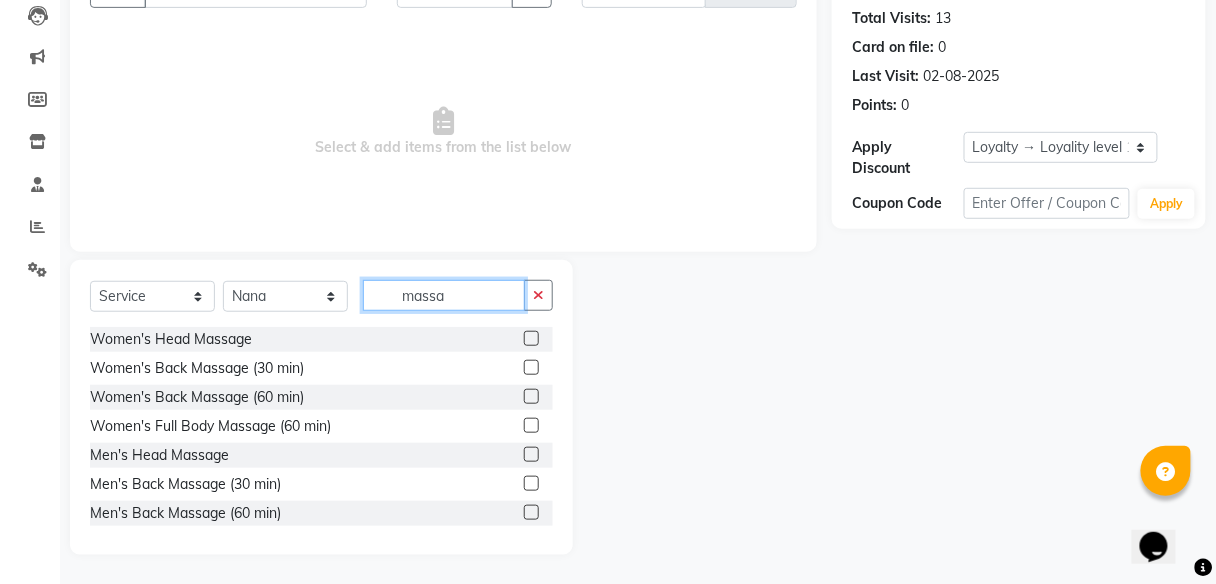 type on "massa" 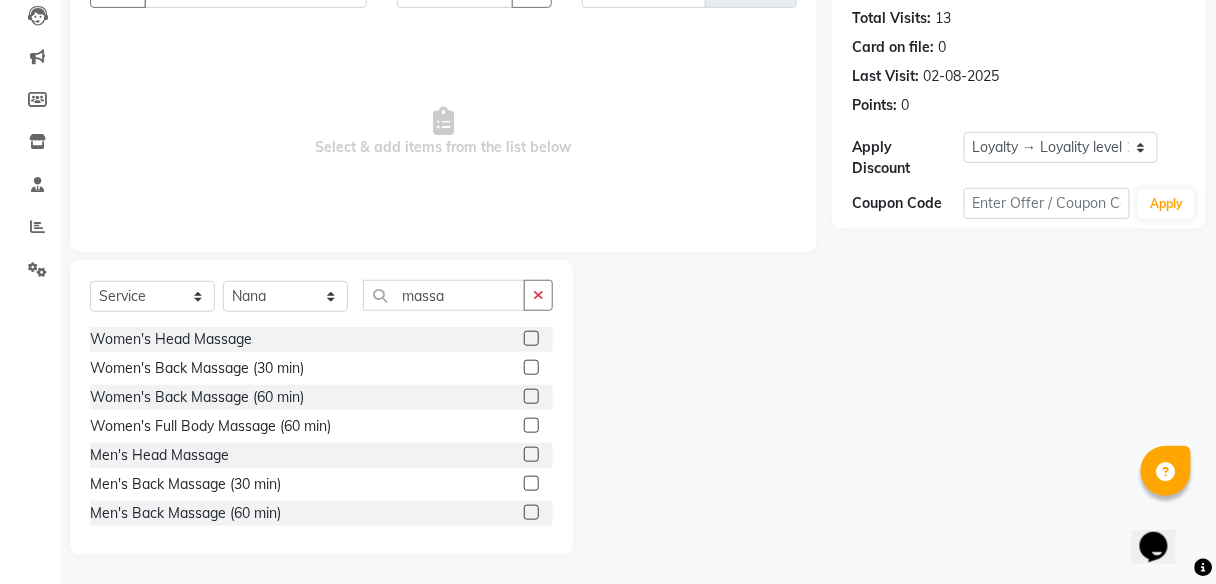 click 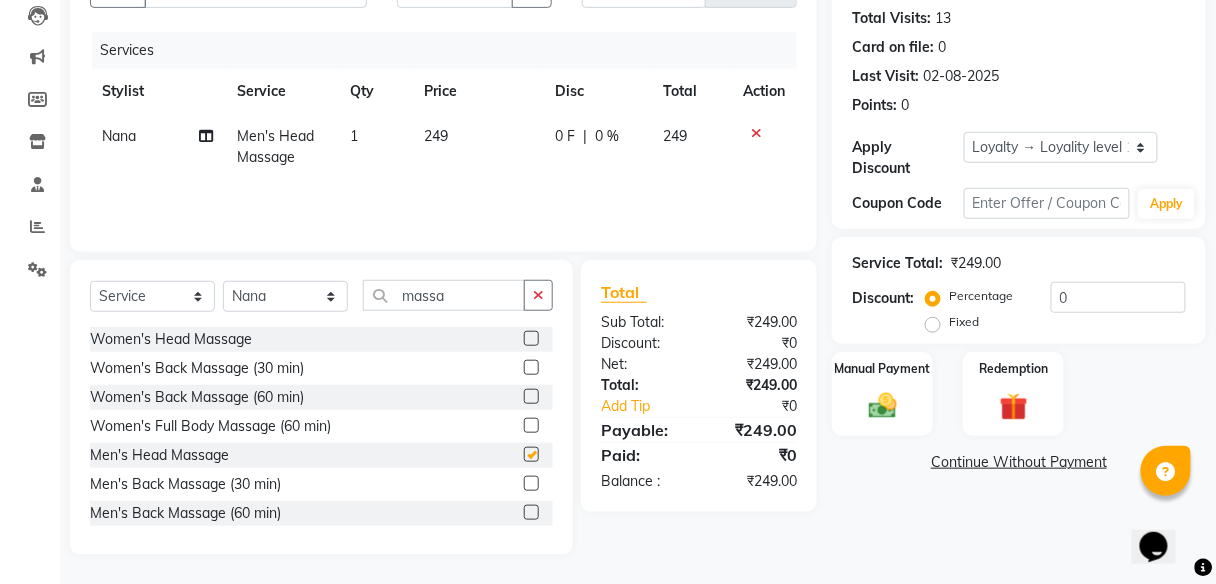 checkbox on "false" 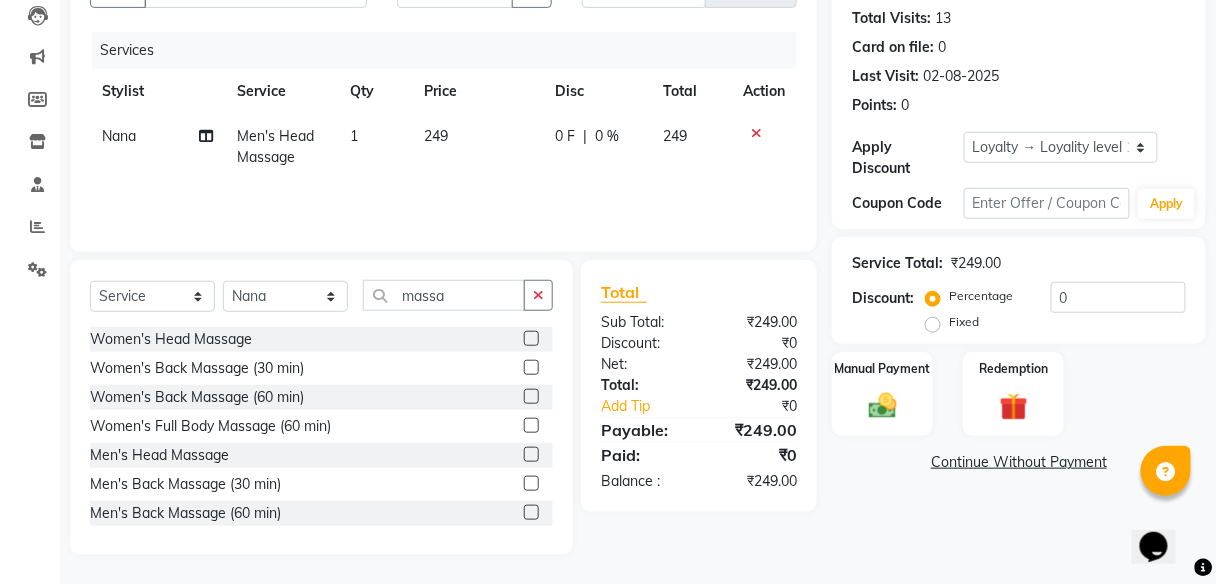 click on "0 F" 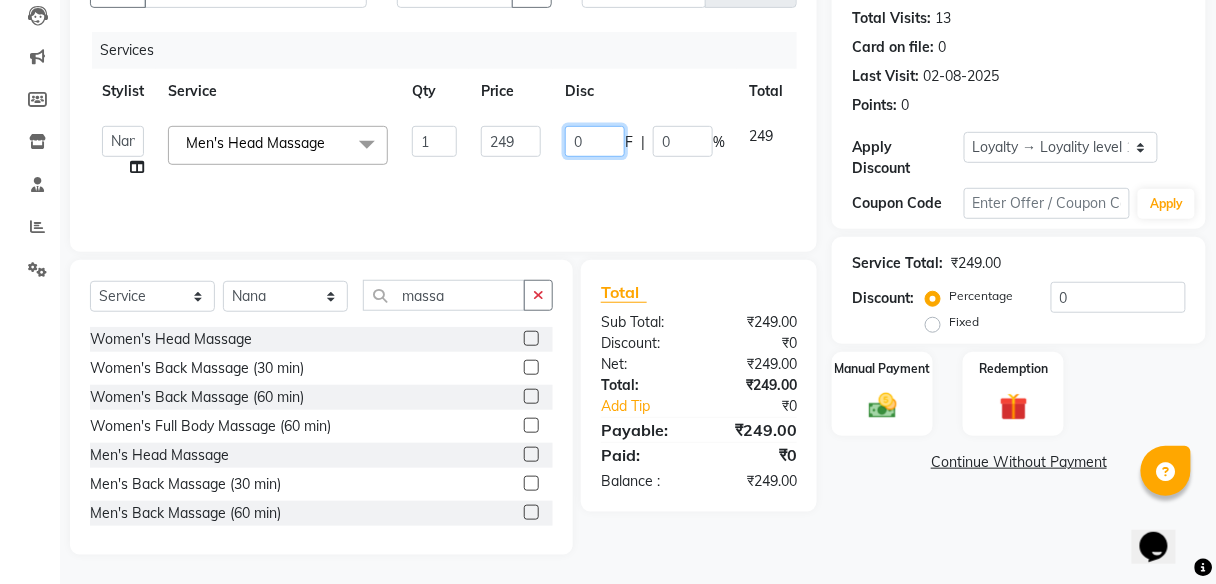 click on "0" 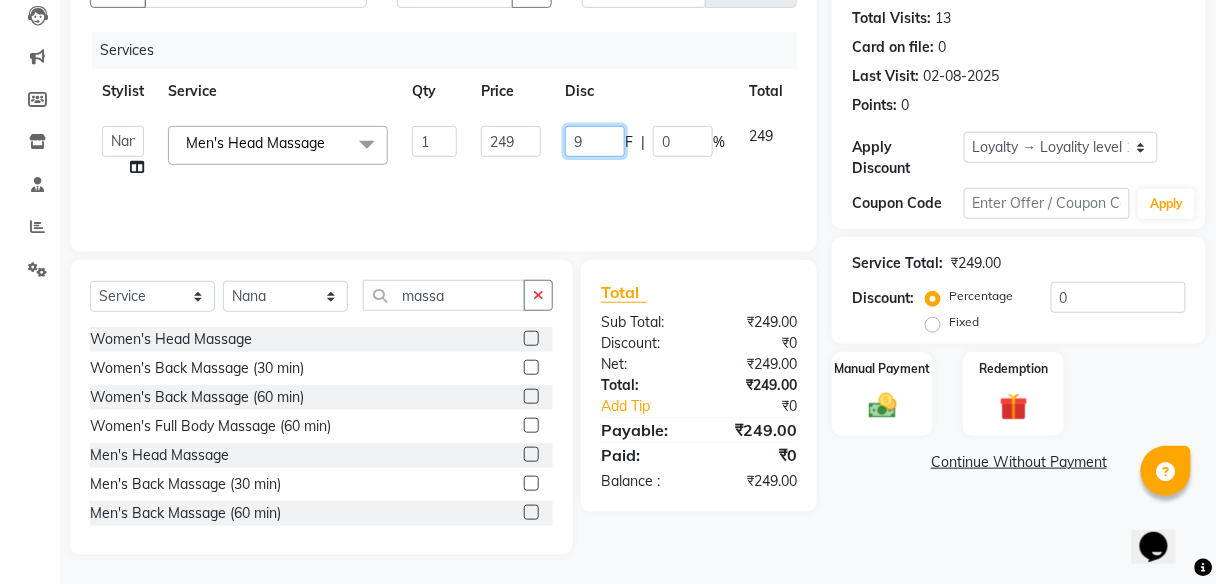 type on "99" 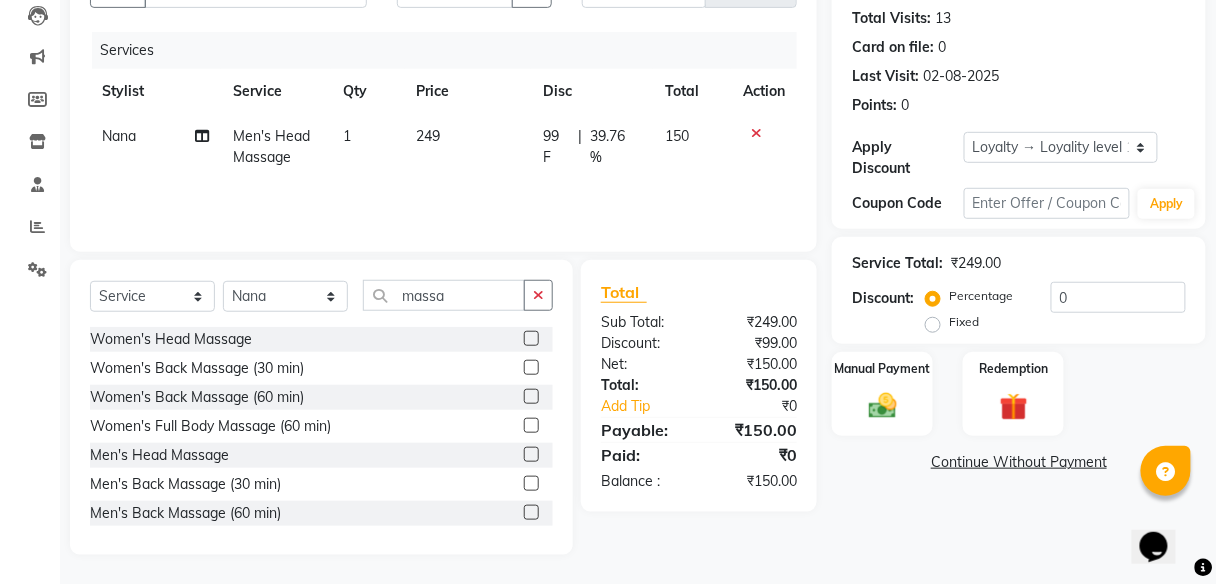 click on "Name: [FIRST] Membership: No Active Membership Total Visits: [NUMBER] Card on file: [NUMBER] Last Visit: [DATE] Points: [NUMBER] Apply Discount Select Loyalty → Loyality level 1 Coupon Code Apply Service Total: ₹[NUMBER] Discount: Percentage Fixed [NUMBER] Manual Payment Redemption Continue Without Payment" 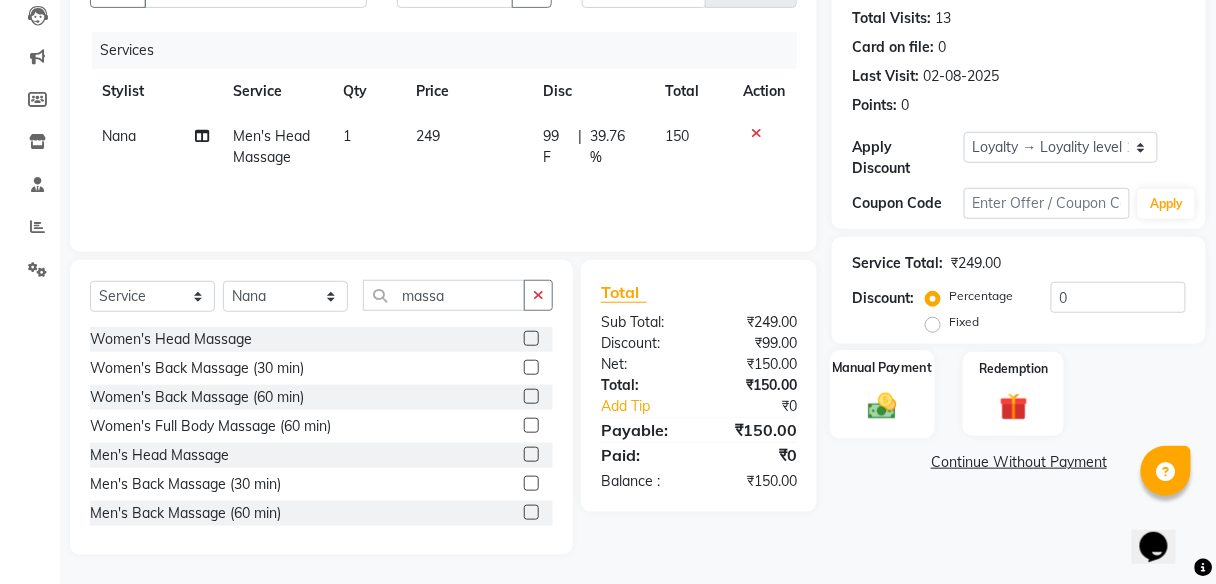 click on "Manual Payment" 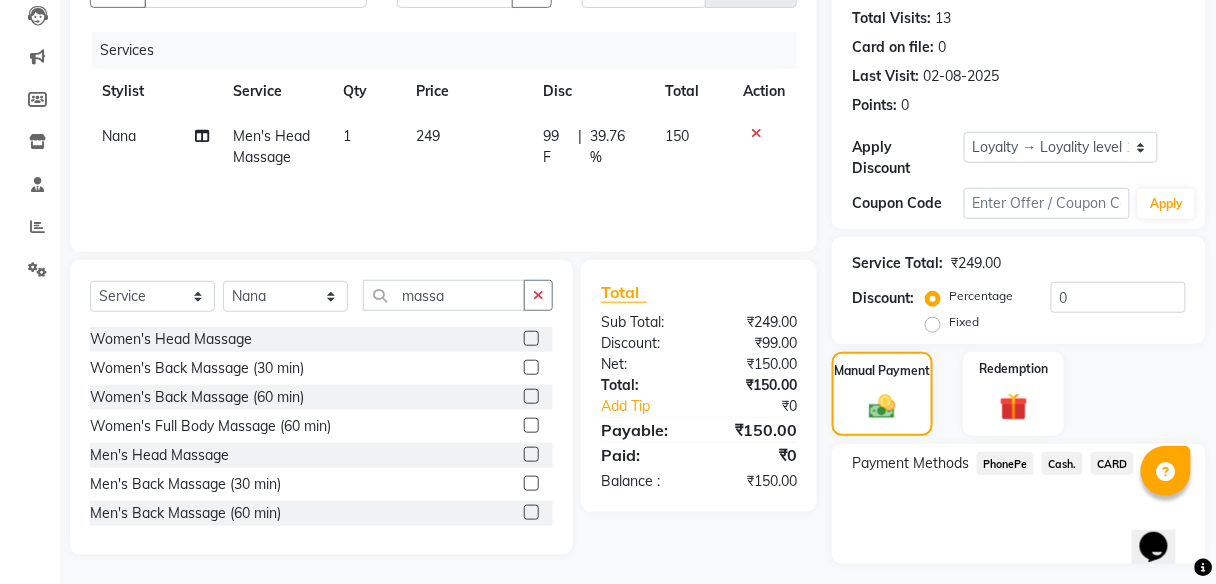 click on "PhonePe" 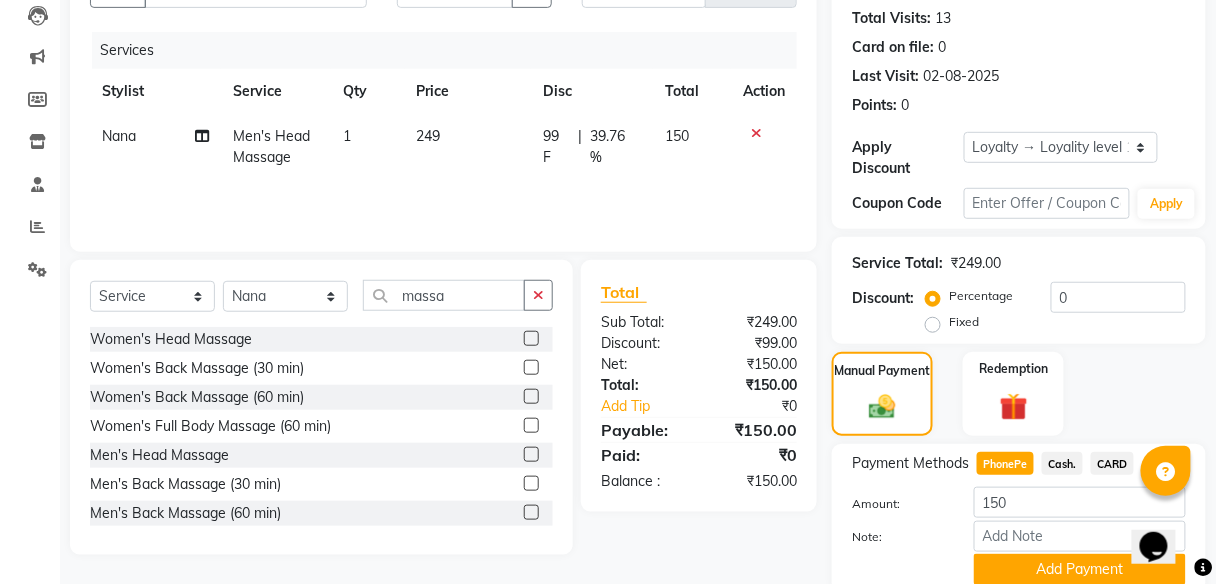 scroll, scrollTop: 295, scrollLeft: 0, axis: vertical 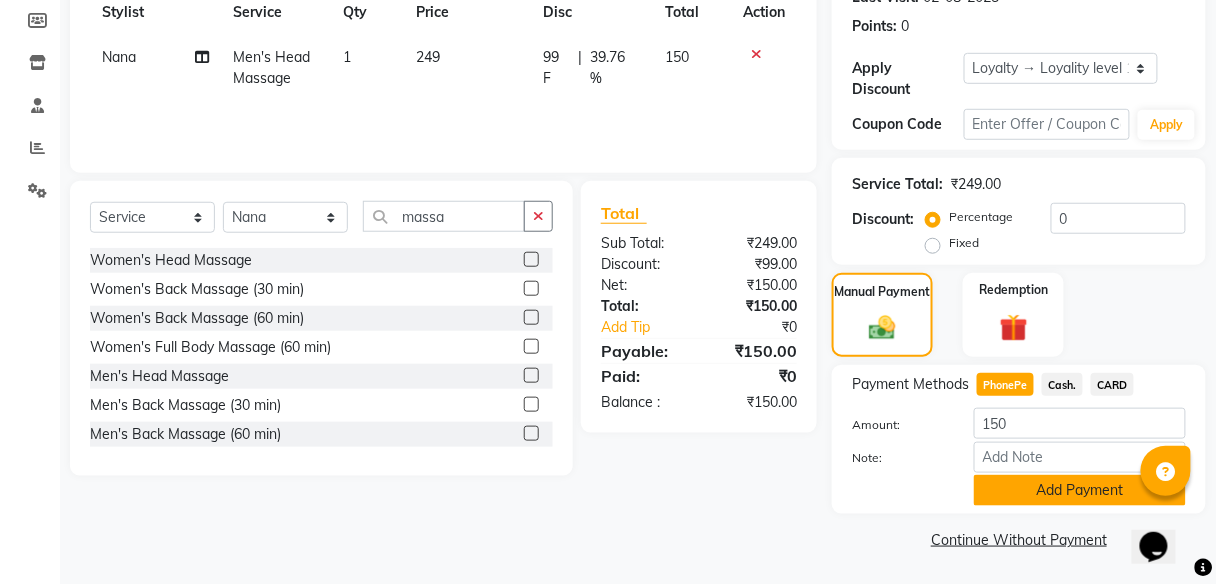 click on "Add Payment" 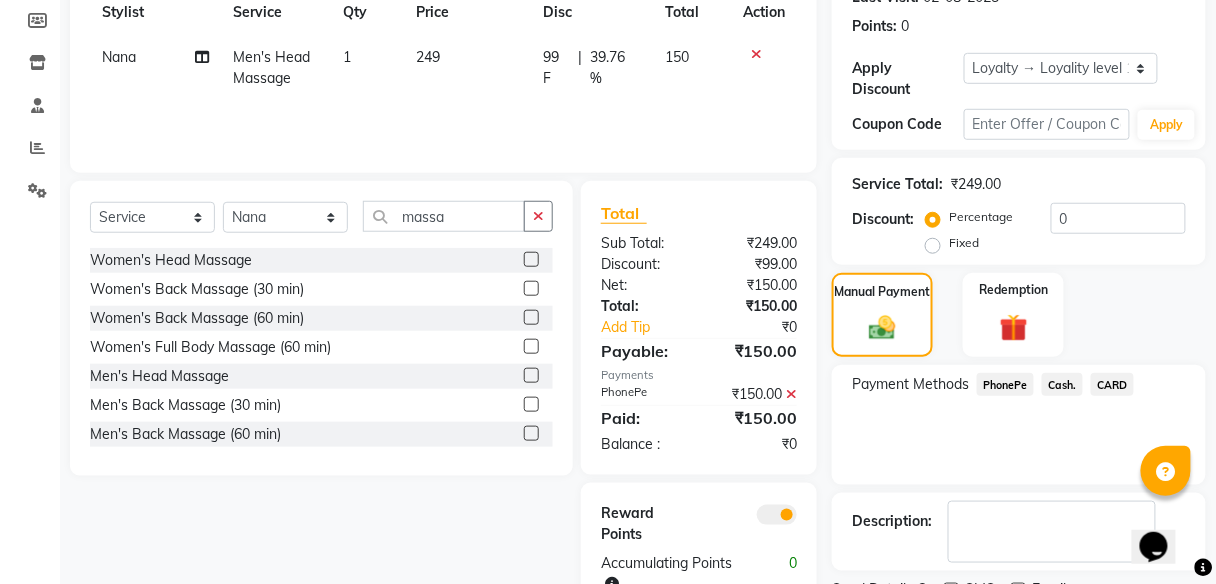 scroll, scrollTop: 378, scrollLeft: 0, axis: vertical 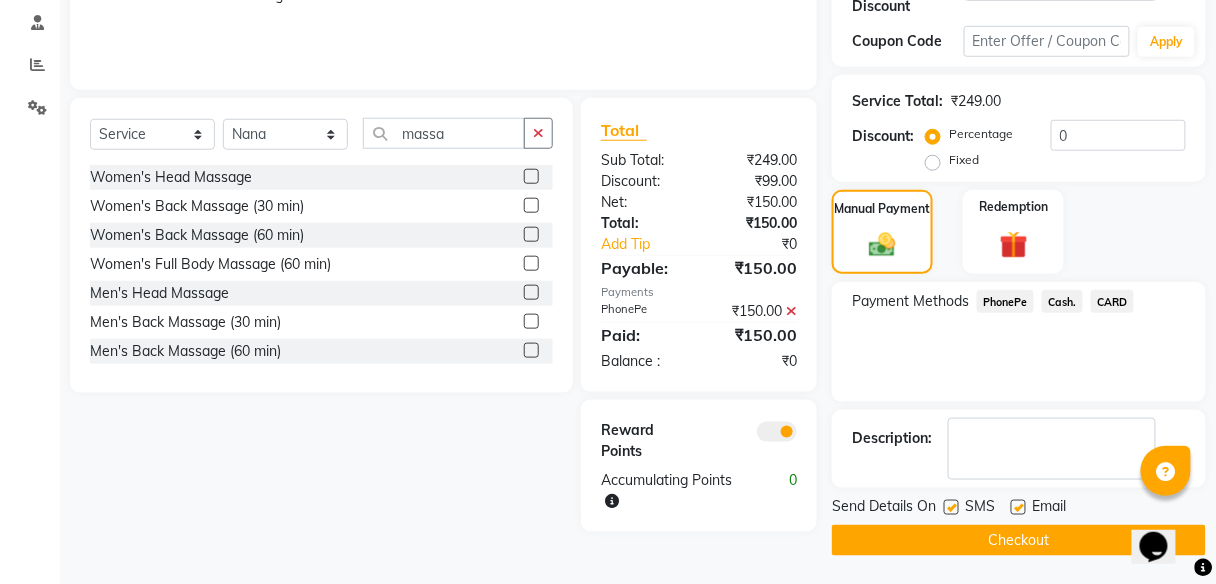click on "Checkout" 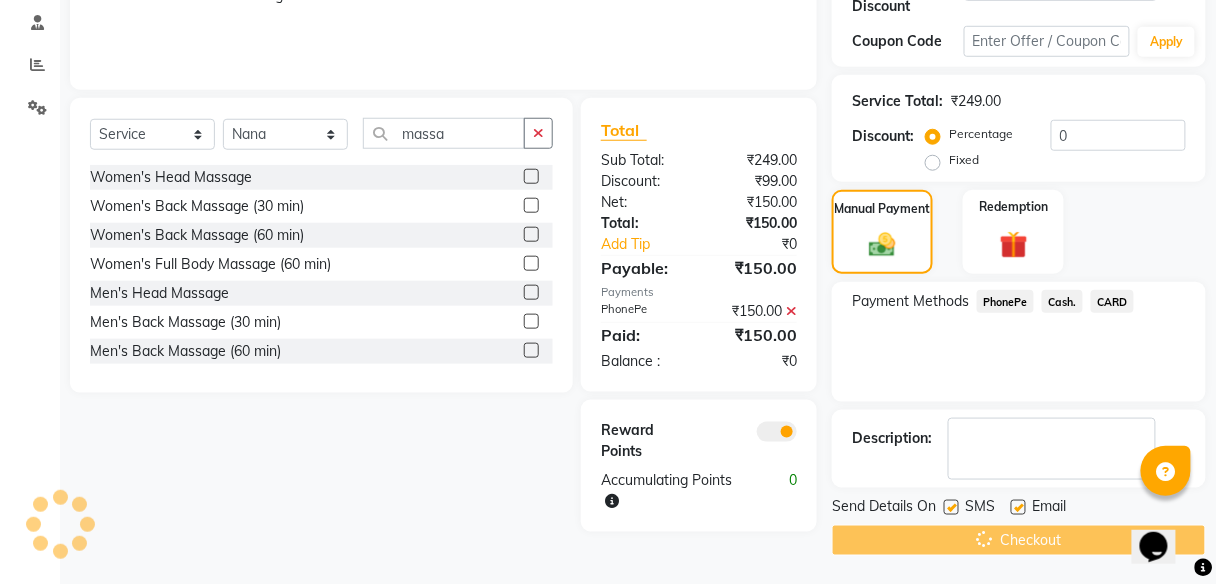 scroll, scrollTop: 0, scrollLeft: 0, axis: both 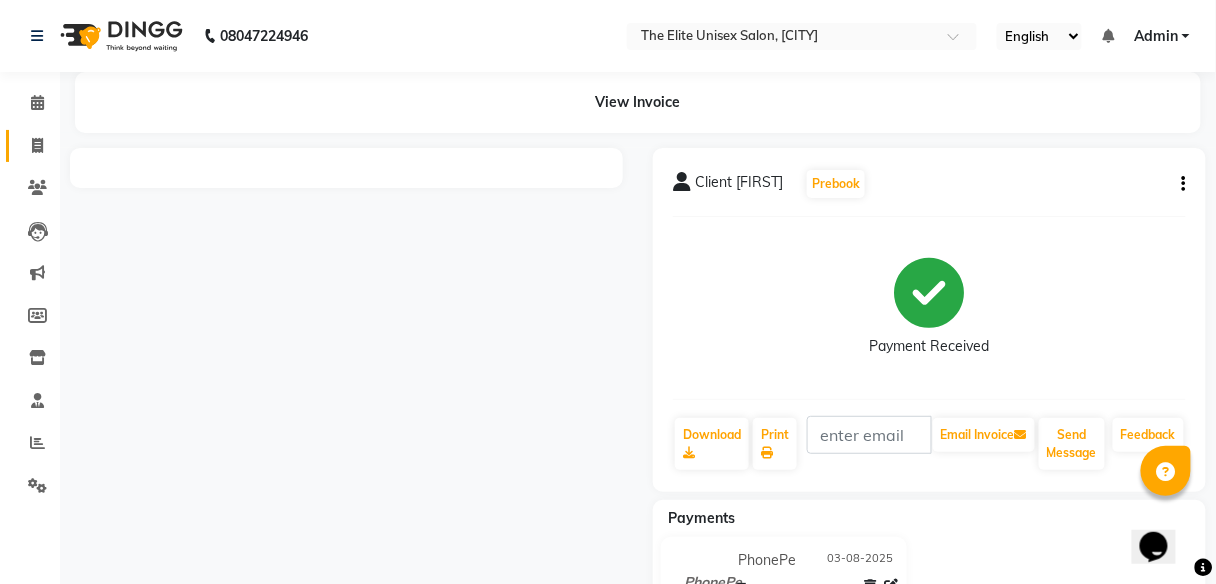 click on "Invoice" 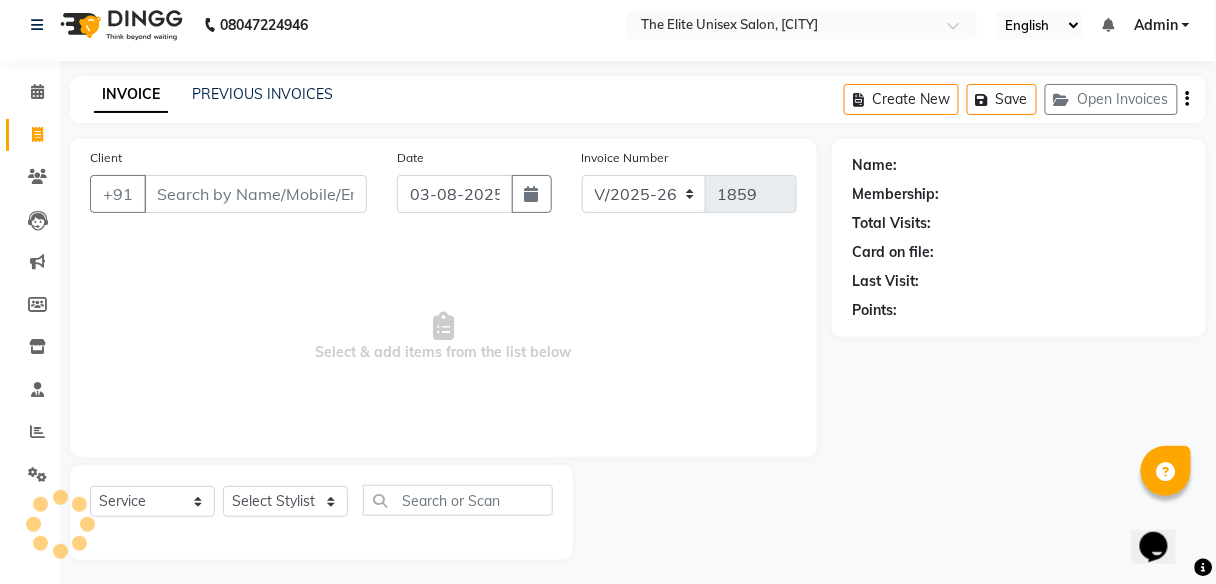 scroll, scrollTop: 16, scrollLeft: 0, axis: vertical 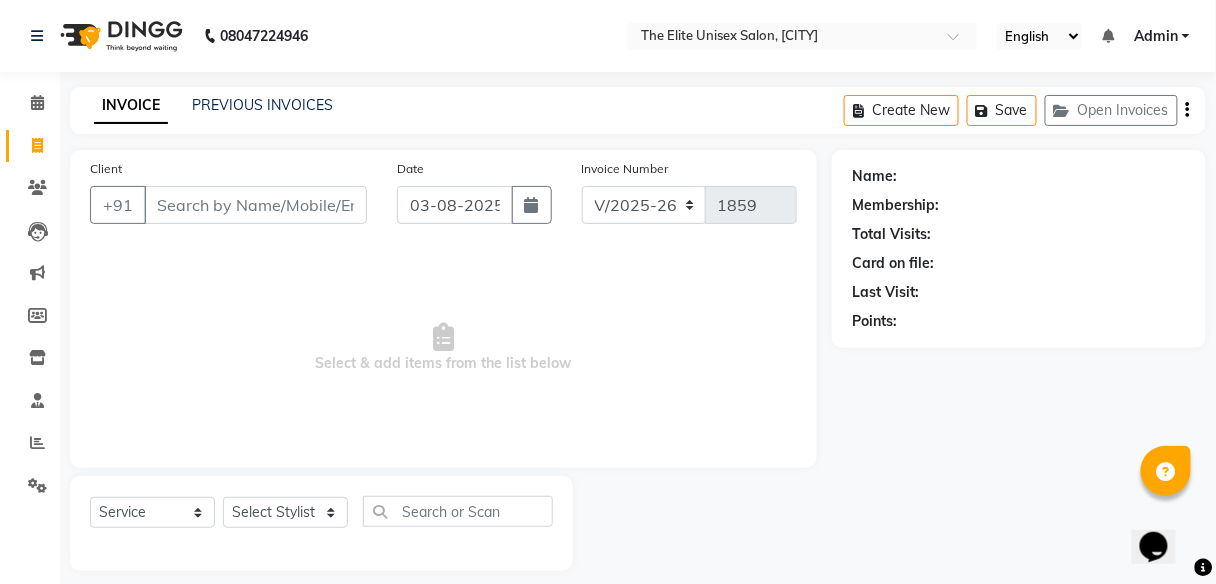 click on "Client" at bounding box center [255, 205] 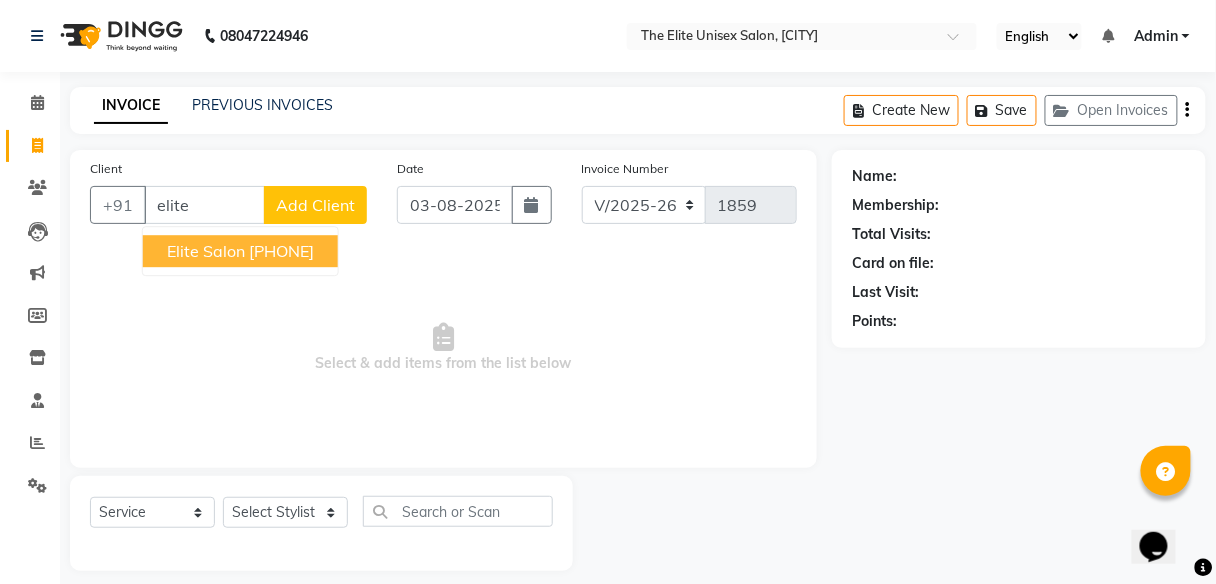 type on "elite" 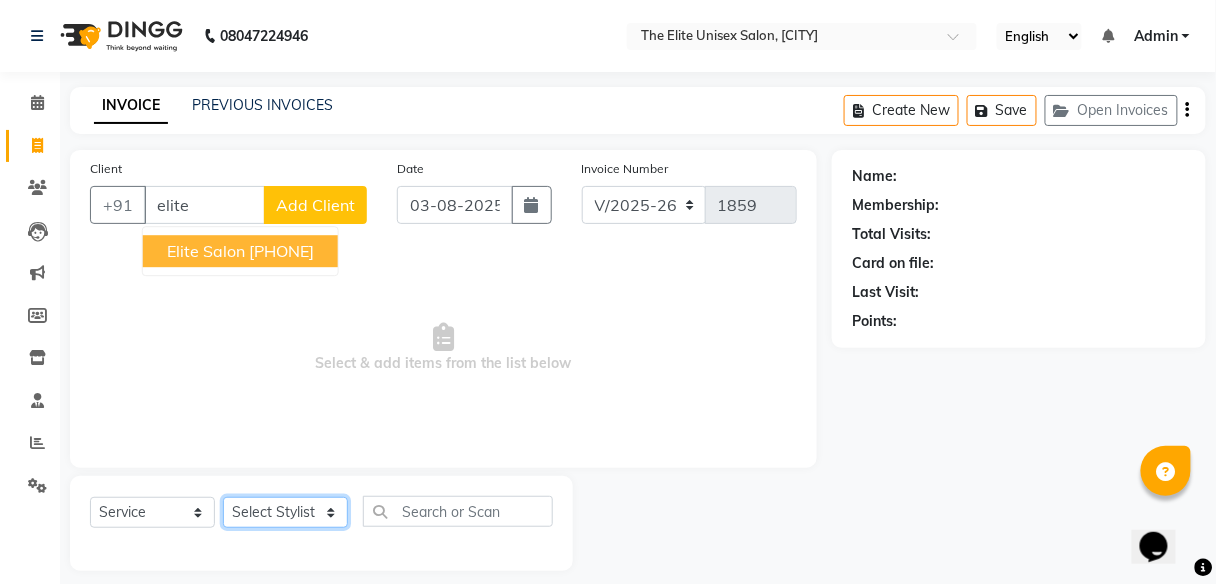 drag, startPoint x: 1228, startPoint y: 0, endPoint x: 315, endPoint y: 516, distance: 1048.7255 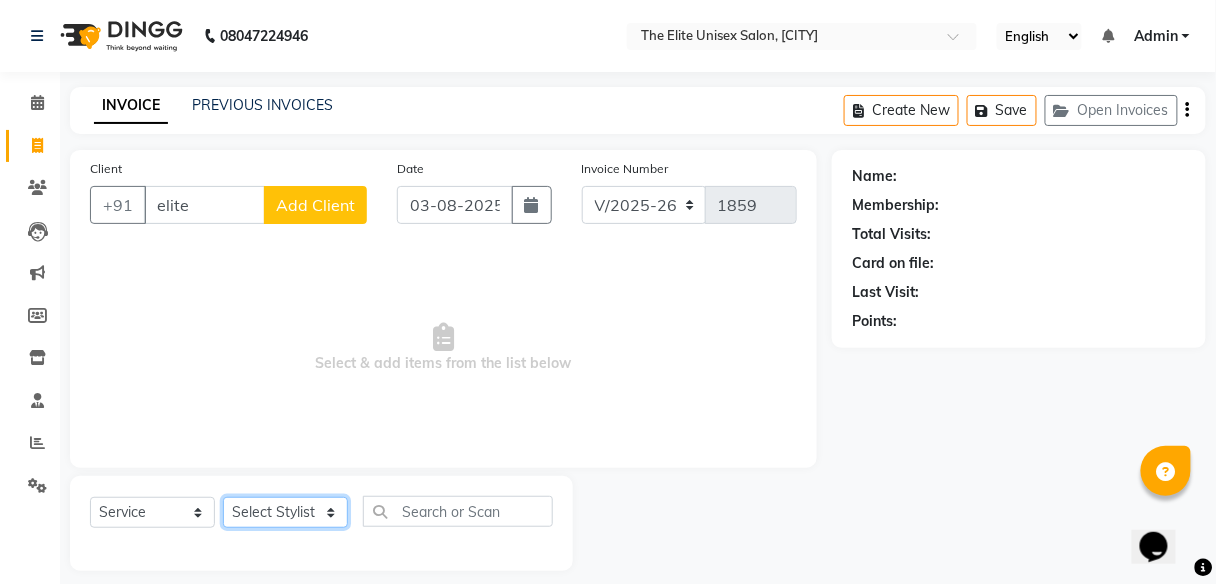 select on "59553" 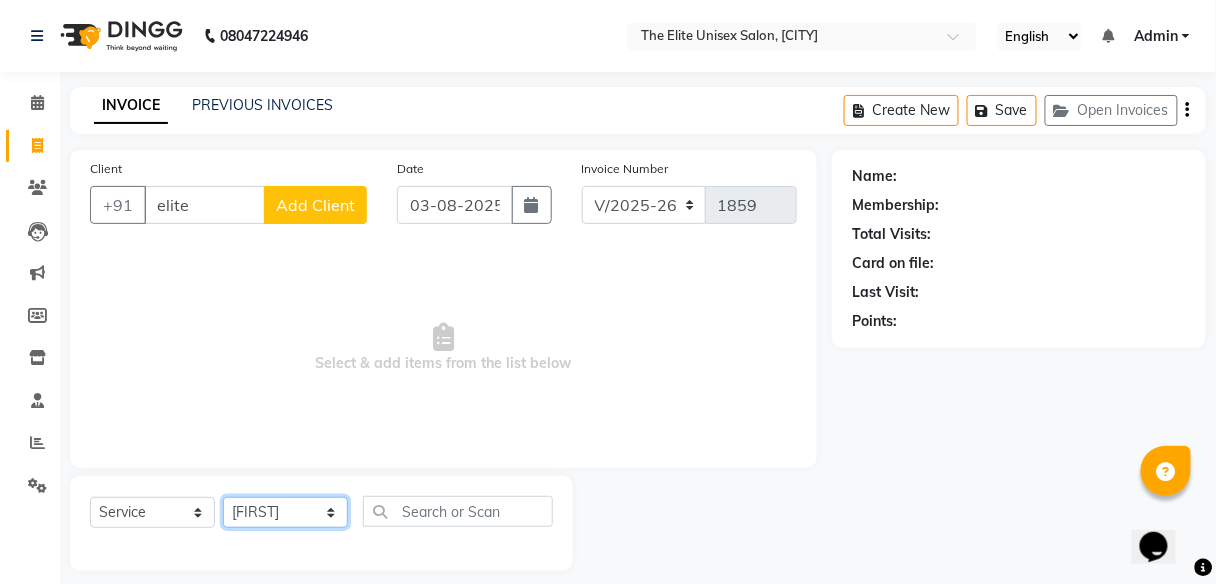 click on "Select Stylist [FIRST] [FIRST] [FIRST] [FIRST] [FIRST] [FIRST]" 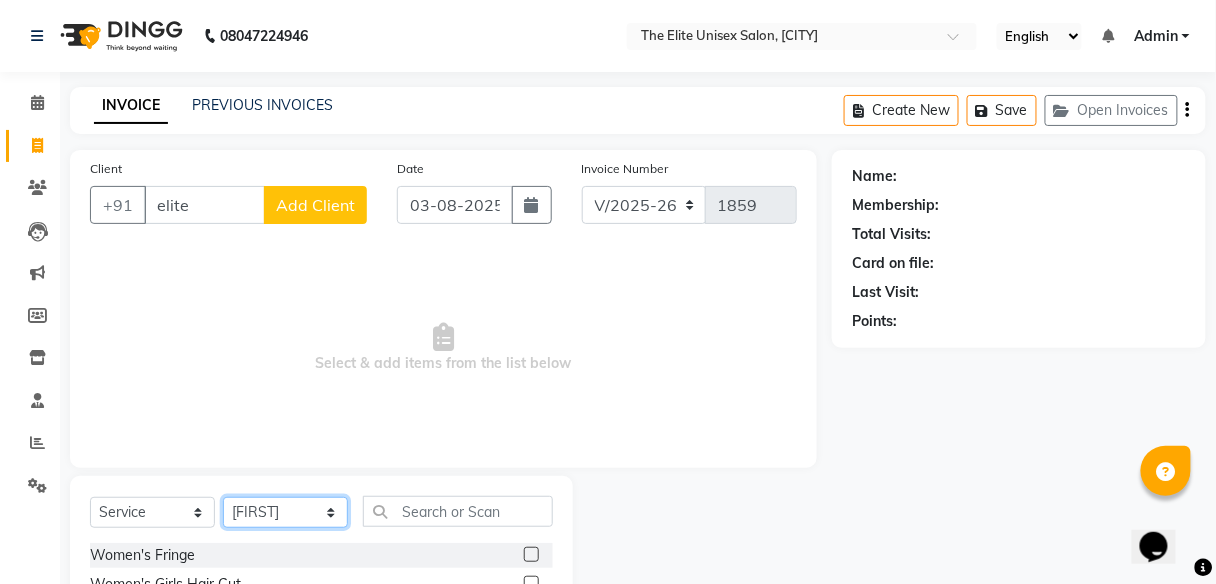 scroll, scrollTop: 216, scrollLeft: 0, axis: vertical 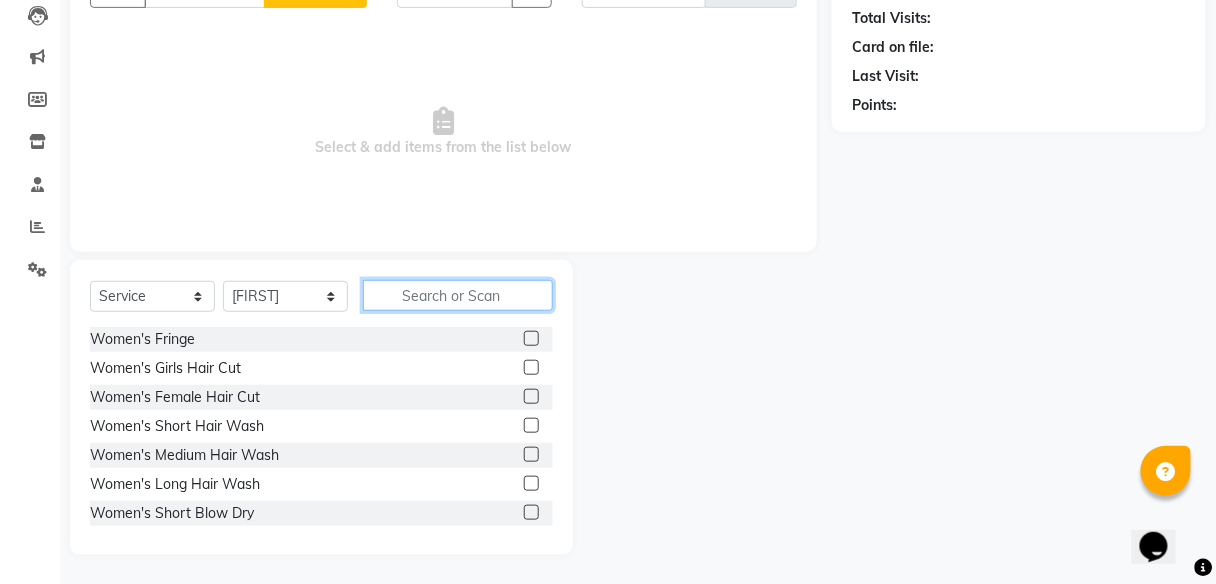 click 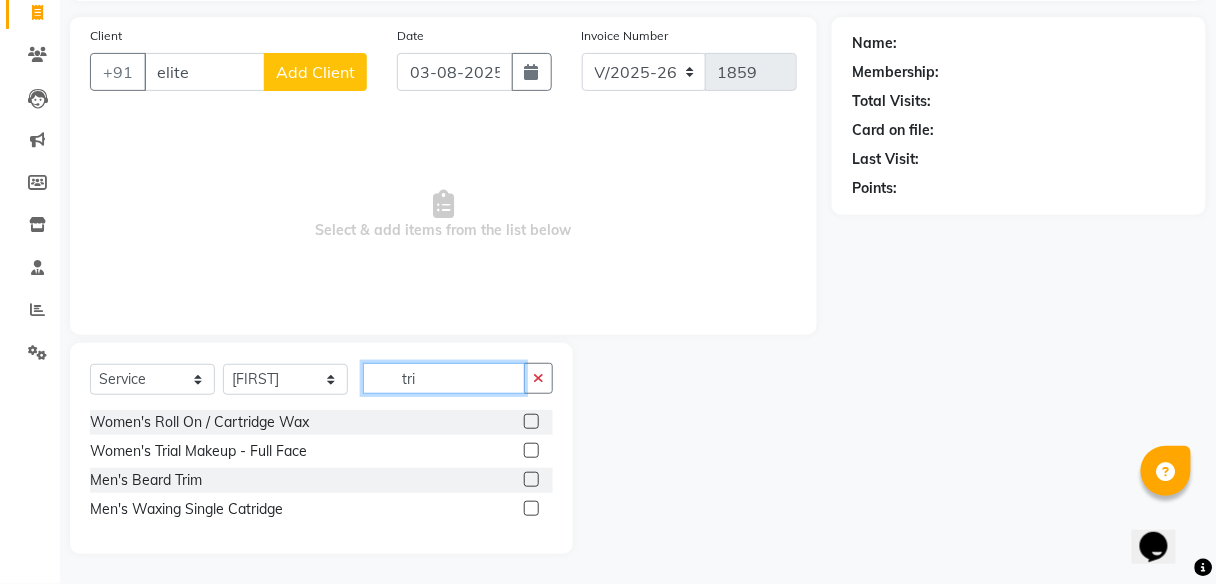 scroll, scrollTop: 132, scrollLeft: 0, axis: vertical 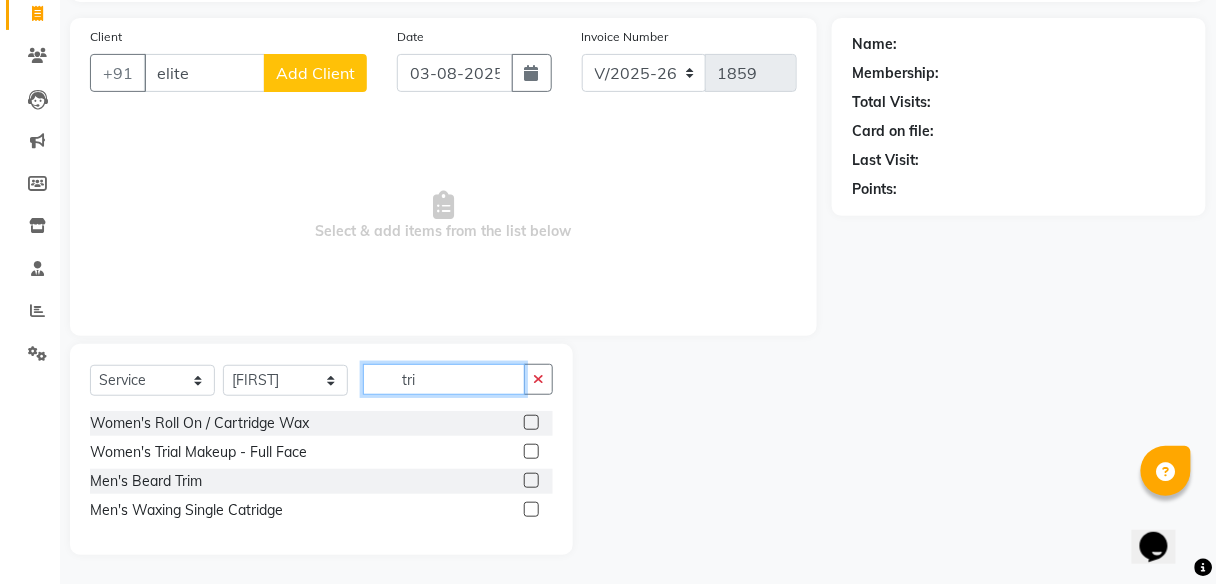 type on "tri" 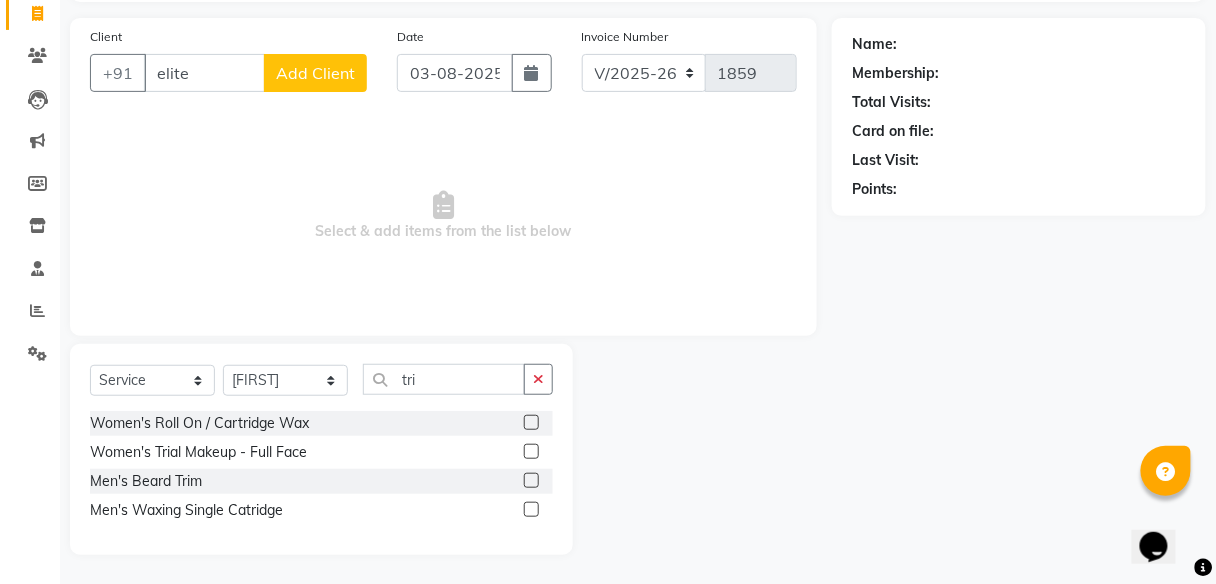click 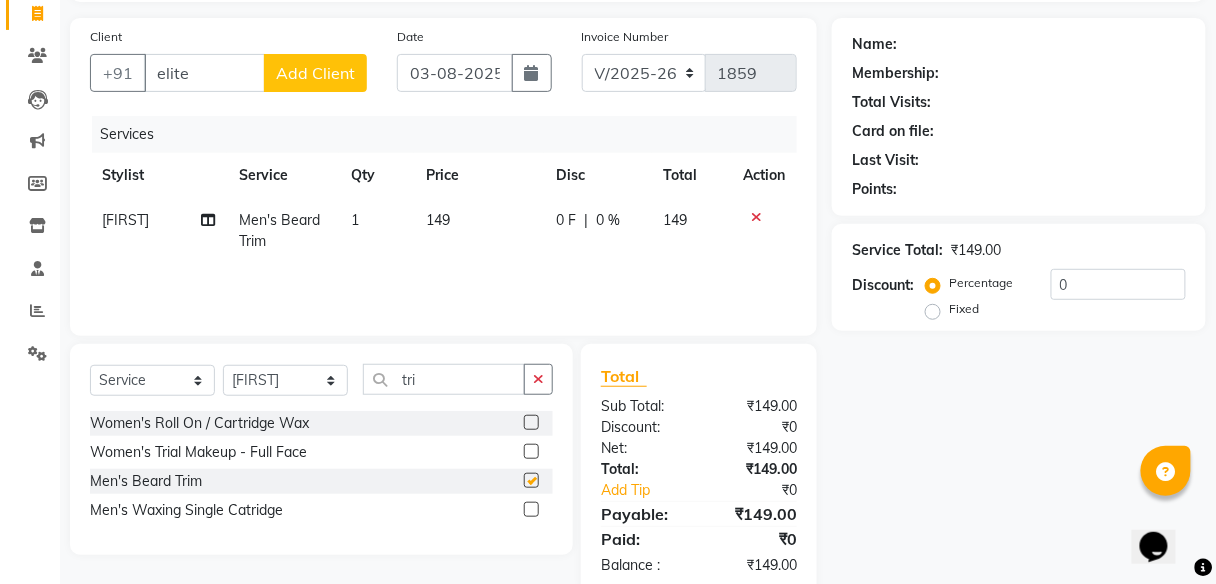 checkbox on "false" 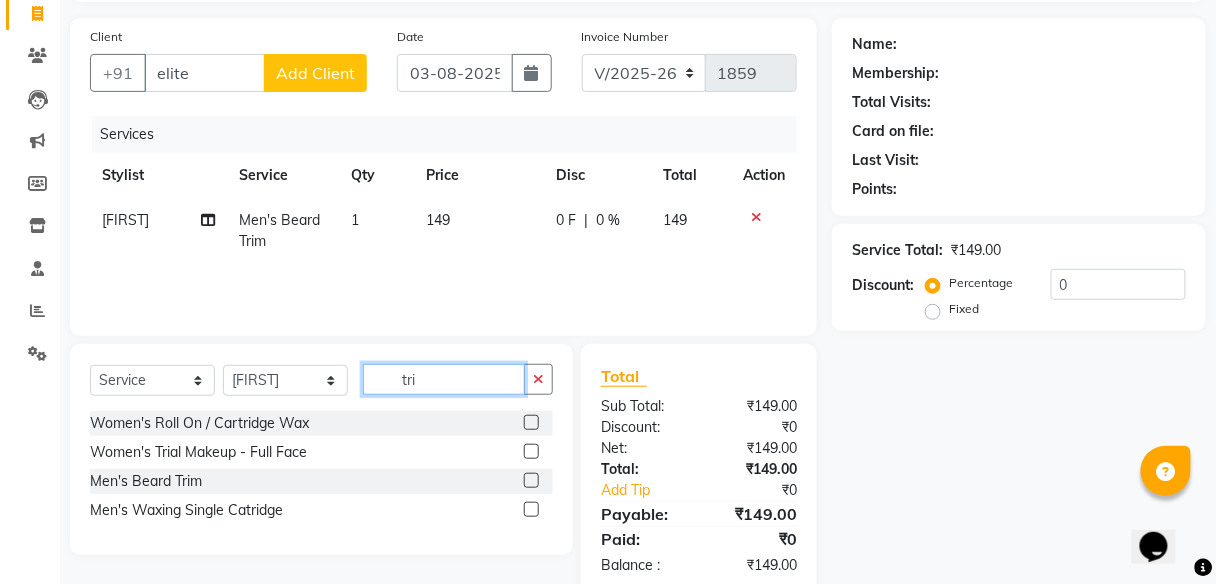 drag, startPoint x: 433, startPoint y: 375, endPoint x: 337, endPoint y: 388, distance: 96.87621 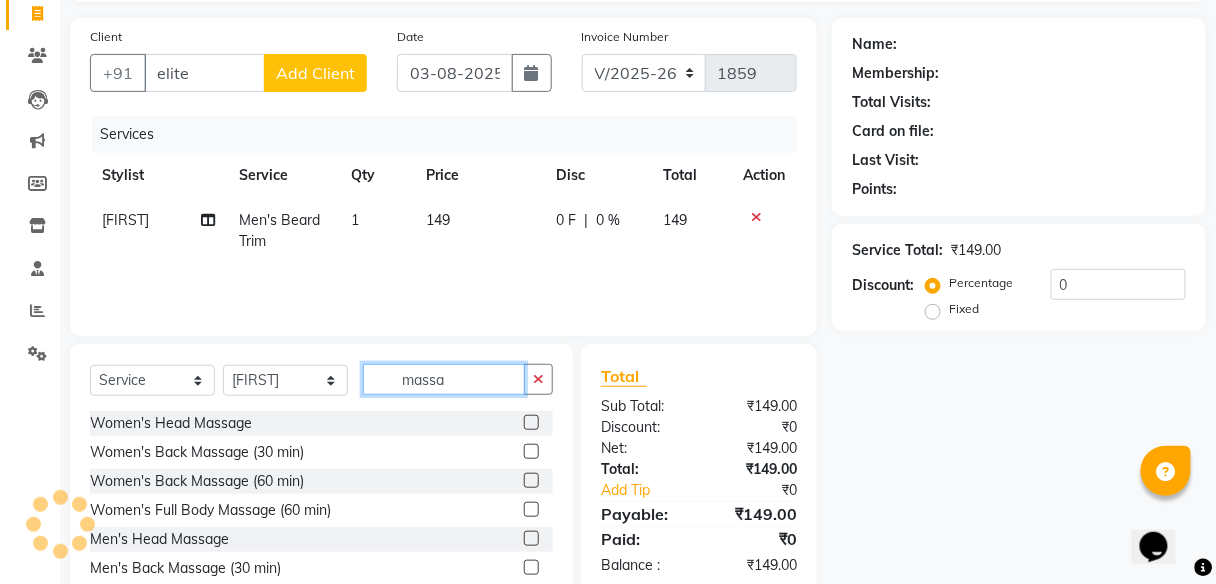 type on "massa" 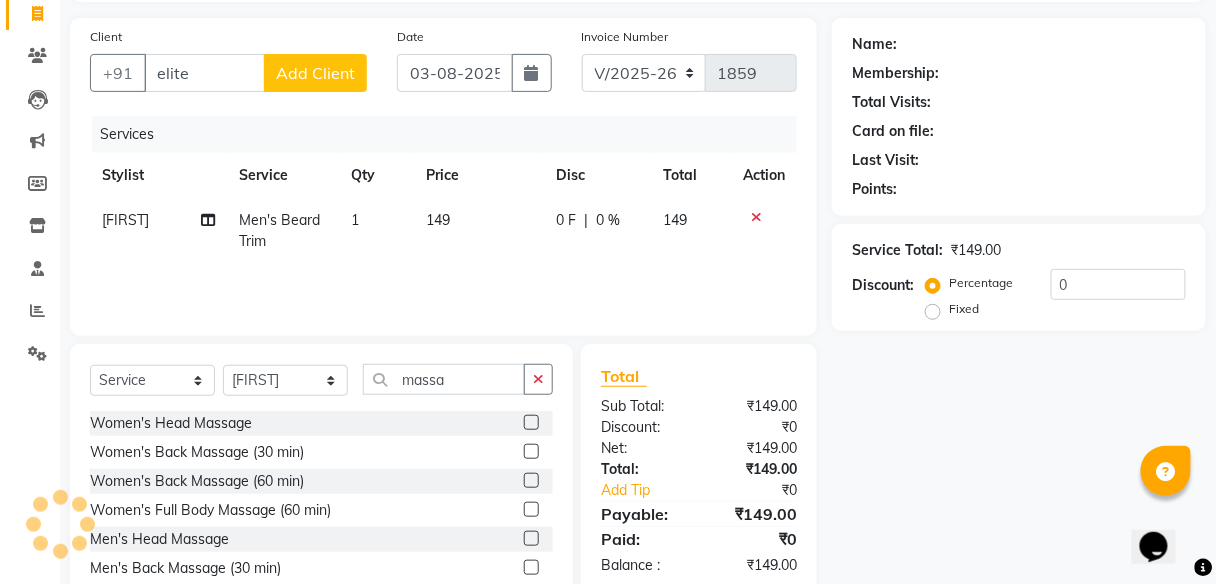 click 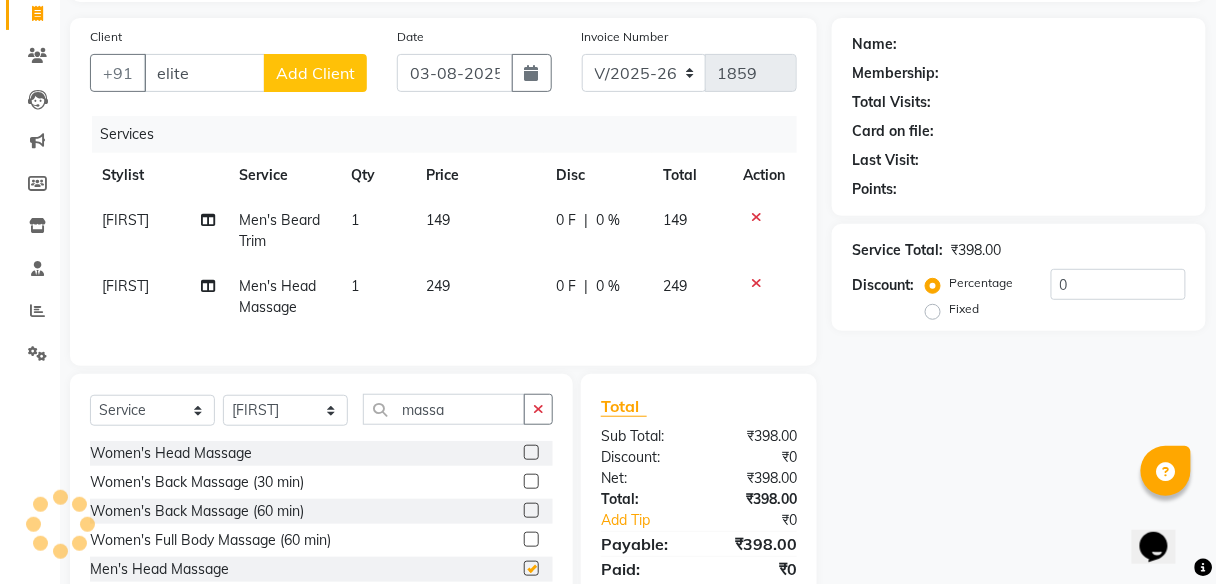 checkbox on "false" 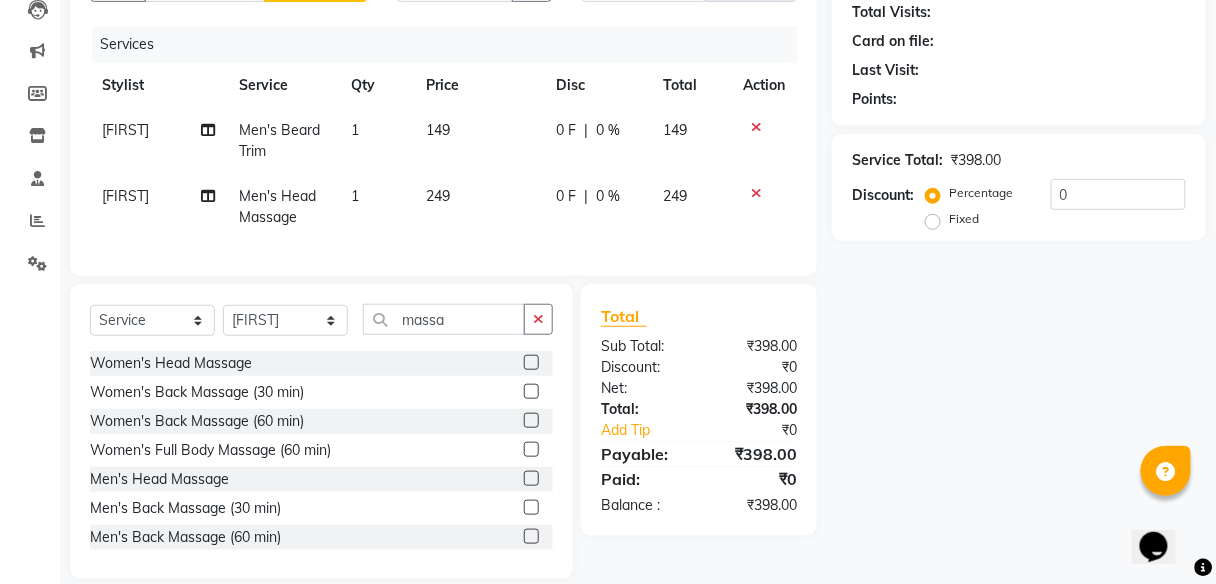 scroll, scrollTop: 258, scrollLeft: 0, axis: vertical 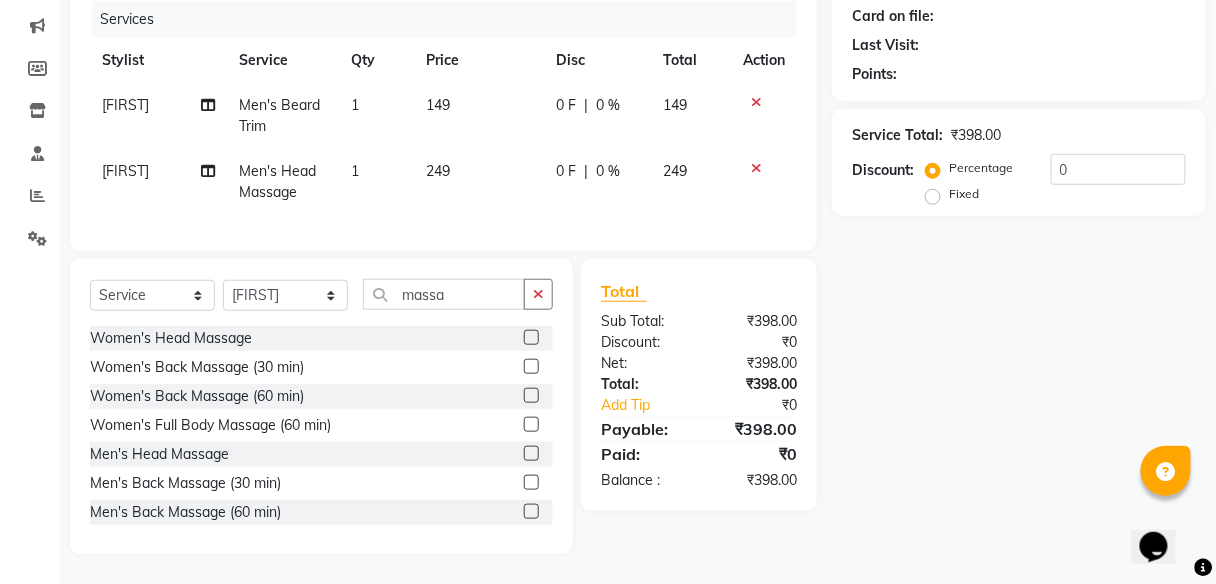 click 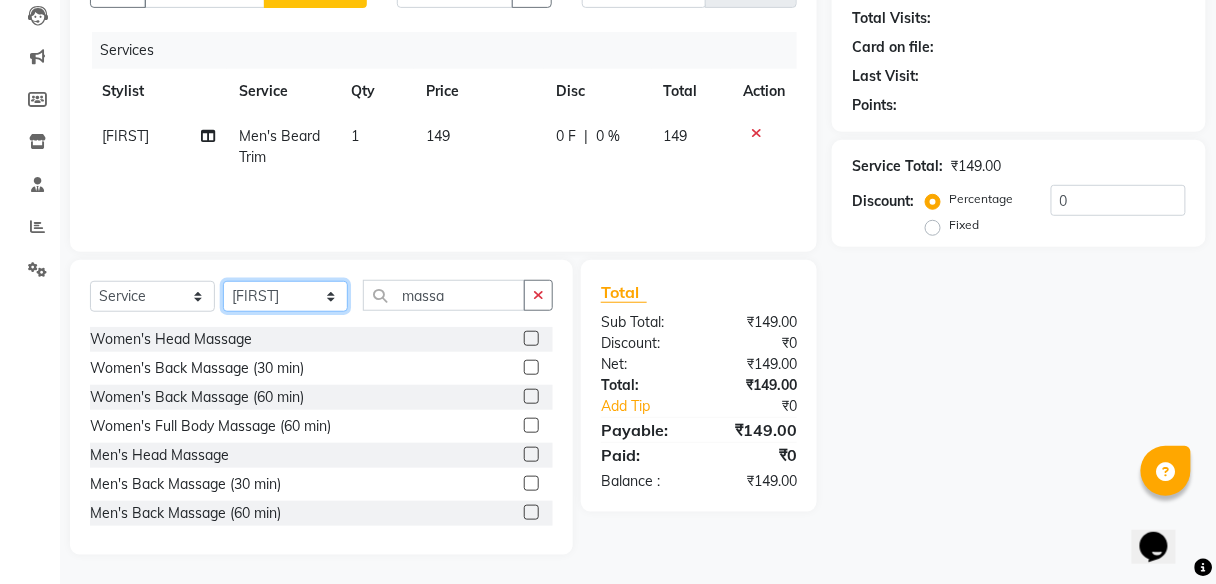 click on "Select Stylist [FIRST] [FIRST] [FIRST] [FIRST] [FIRST] [FIRST]" 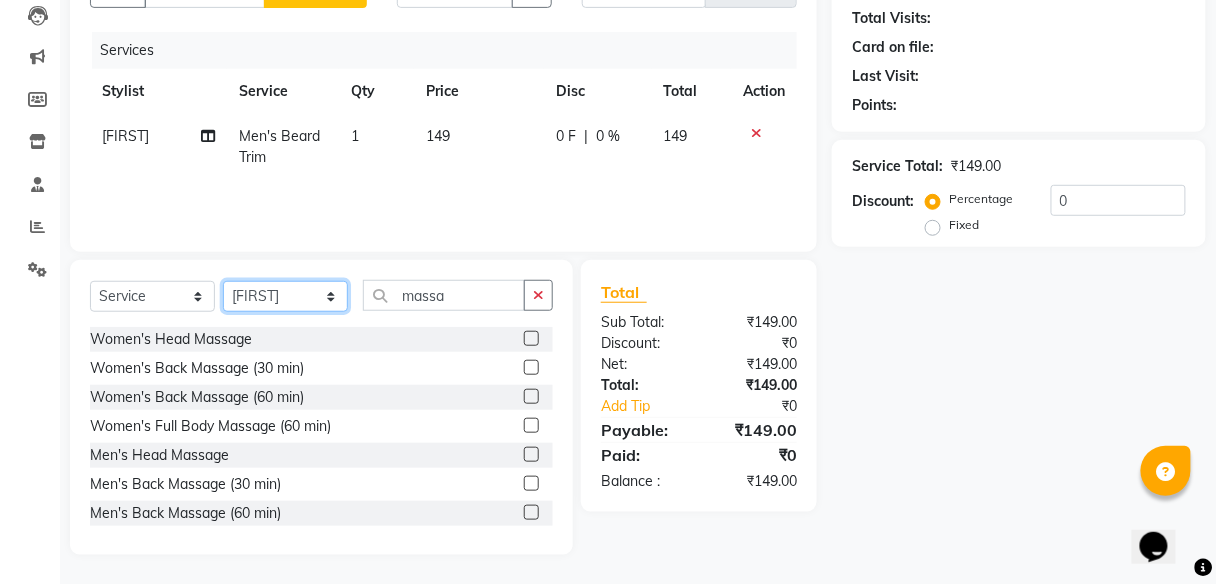select on "59551" 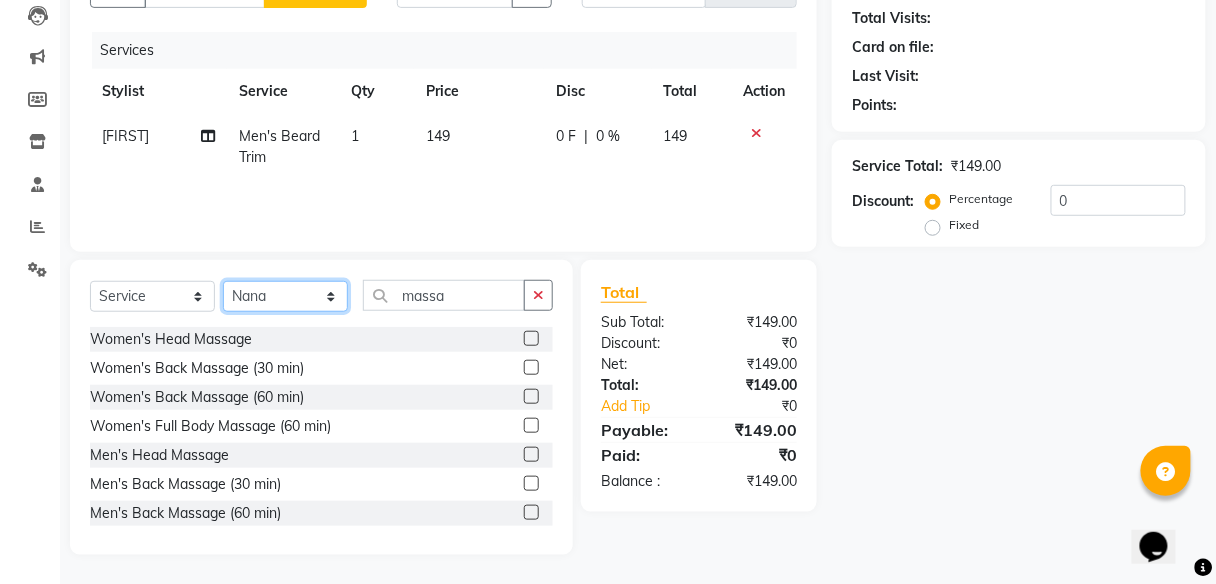 click on "Select Stylist [FIRST] [FIRST] [FIRST] [FIRST] [FIRST] [FIRST]" 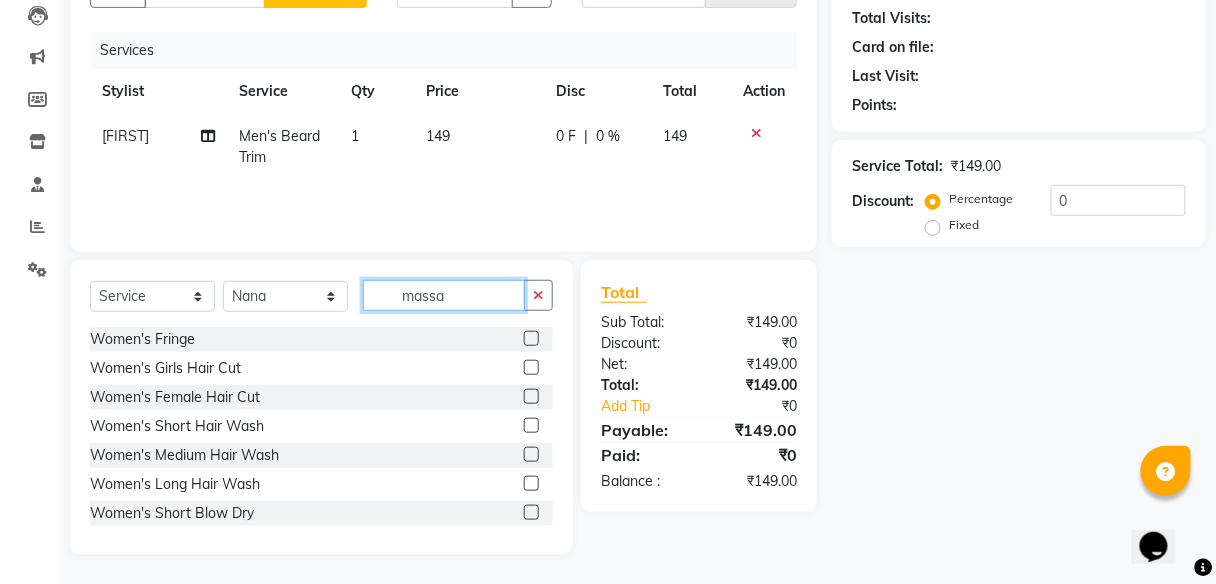 click on "massa" 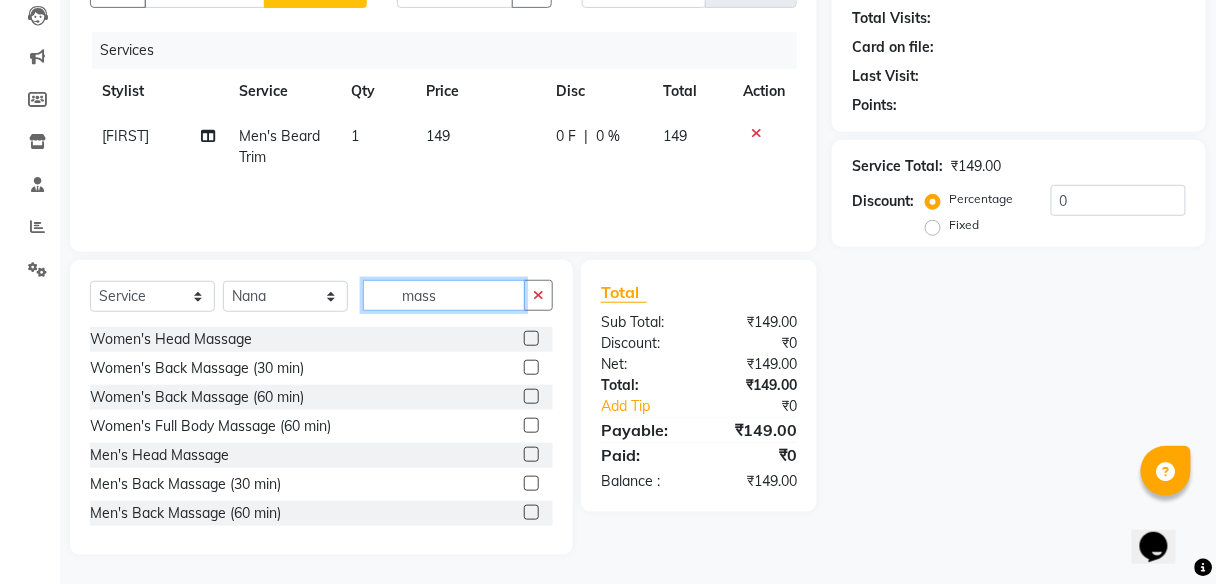 type on "mass" 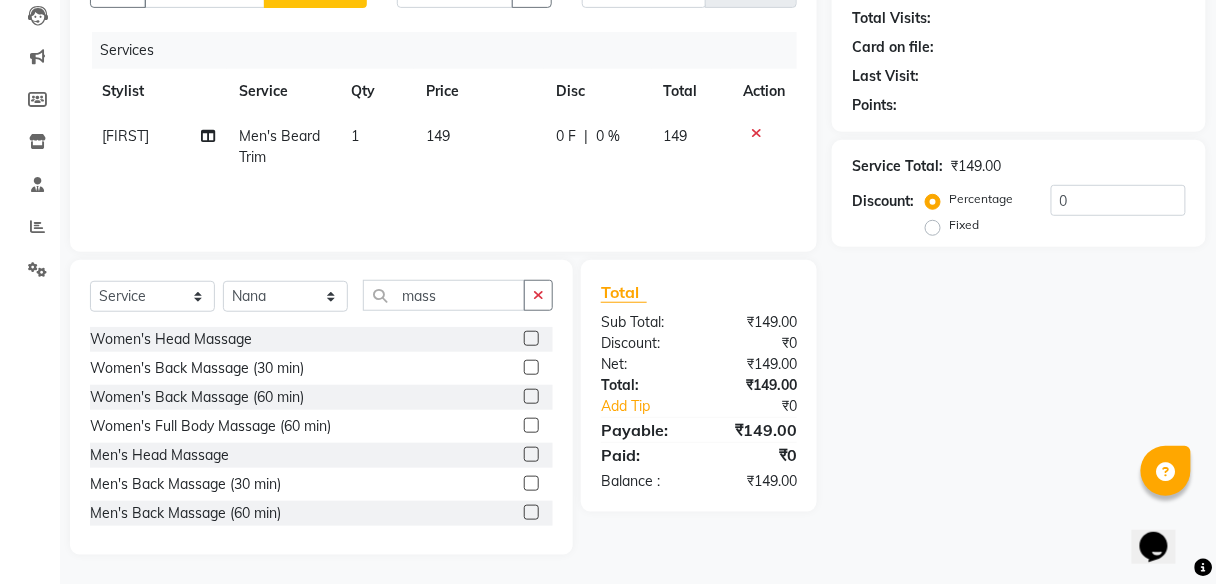 click 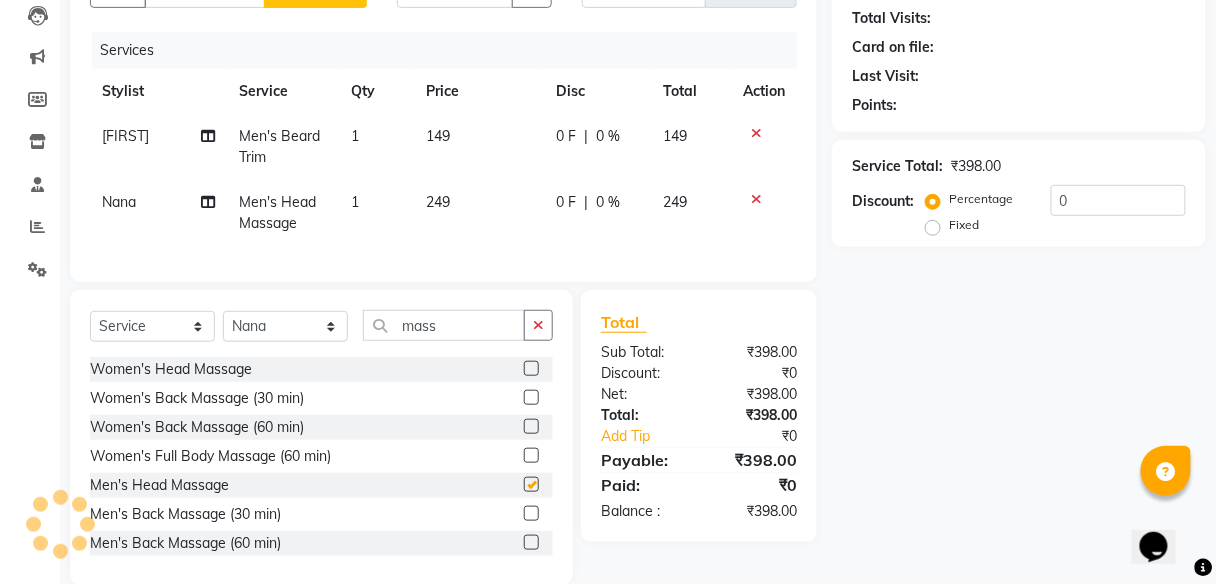 checkbox on "false" 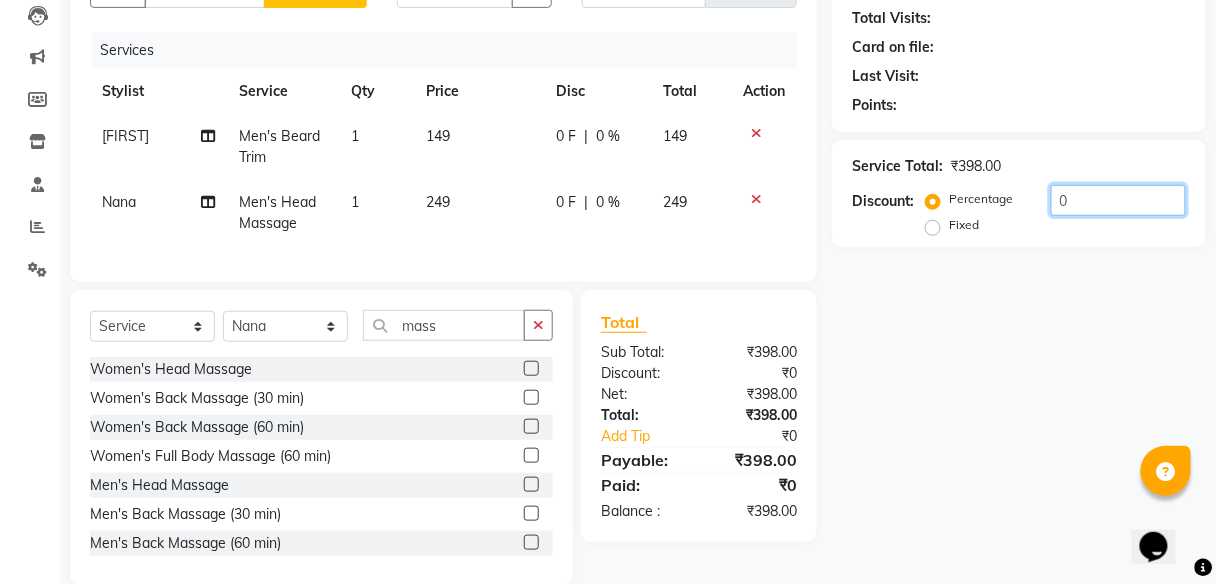 drag, startPoint x: 1211, startPoint y: 351, endPoint x: 1228, endPoint y: 453, distance: 103.40696 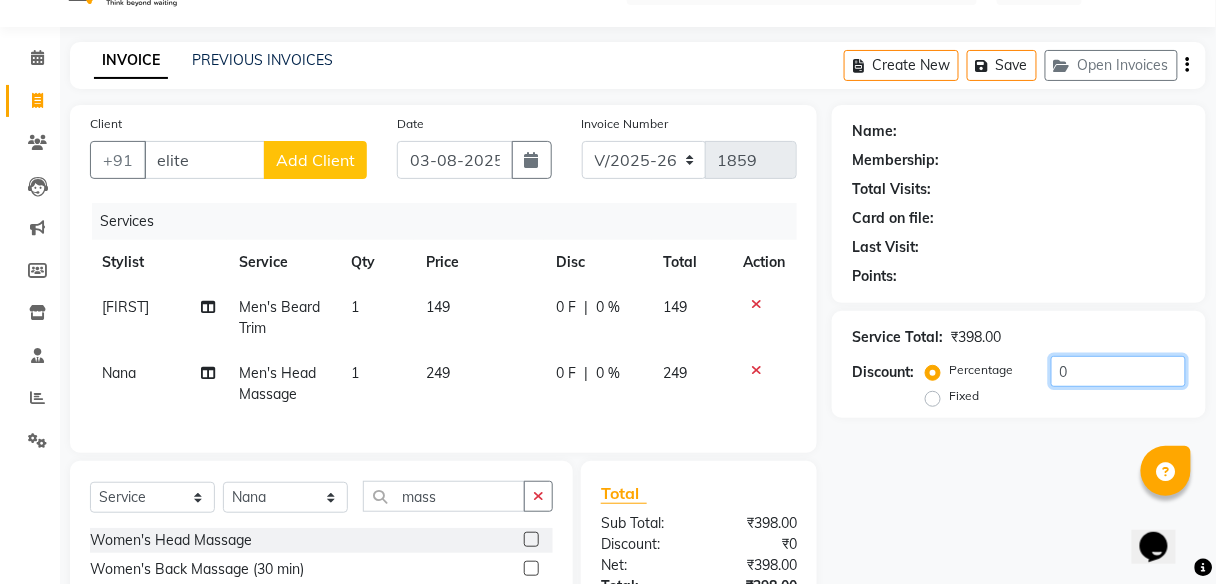 scroll, scrollTop: 127, scrollLeft: 0, axis: vertical 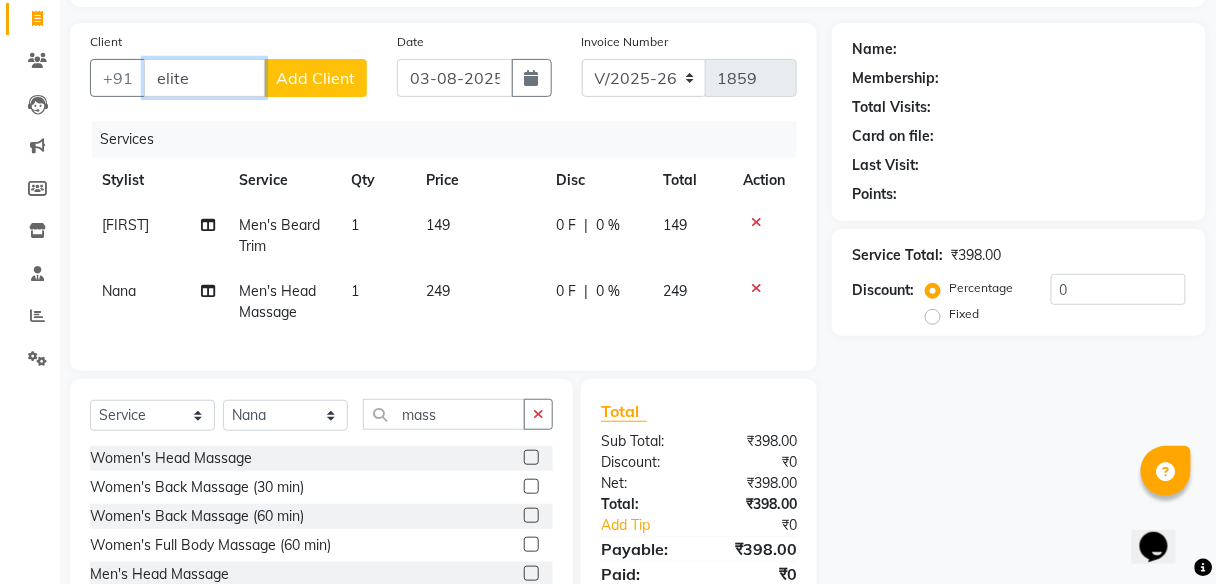 click on "elite" at bounding box center [204, 78] 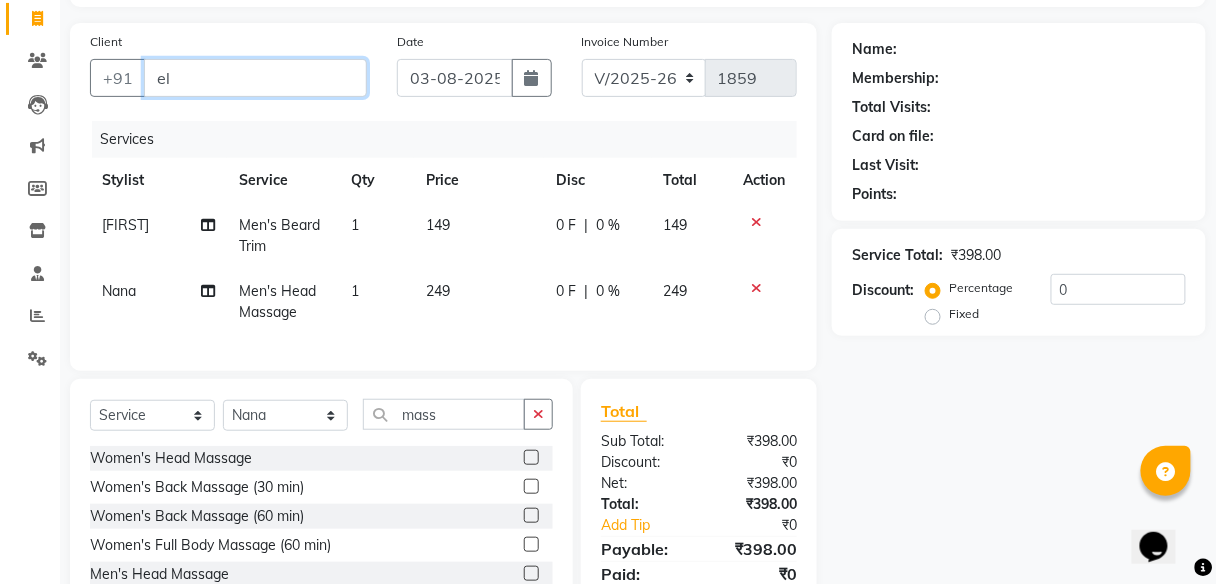 type on "e" 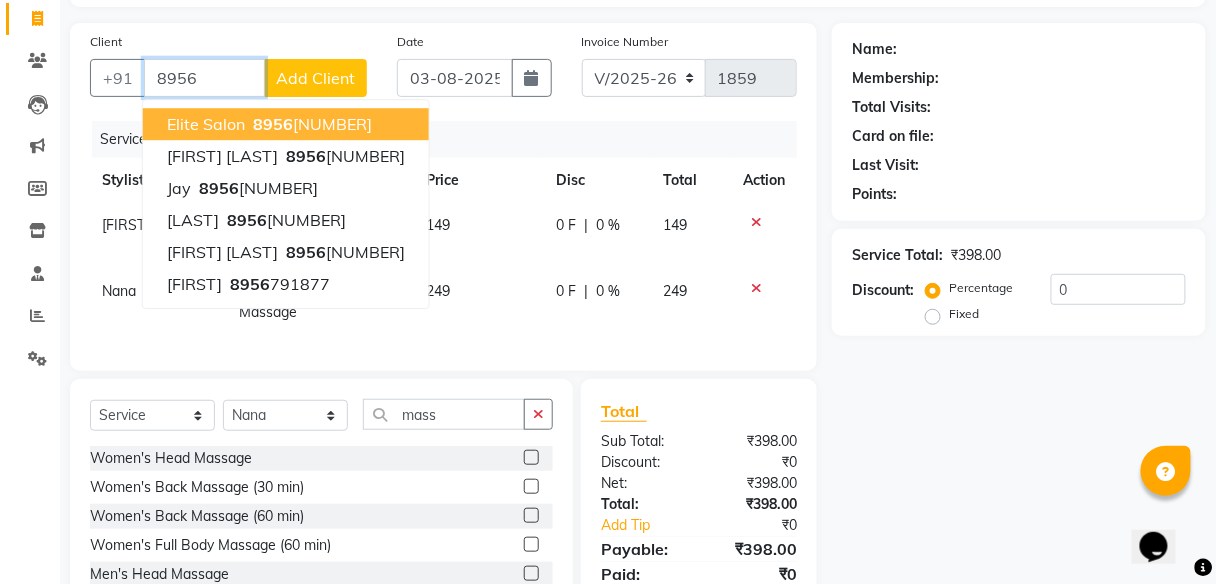 click on "elite salon   [PHONE]" at bounding box center [286, 124] 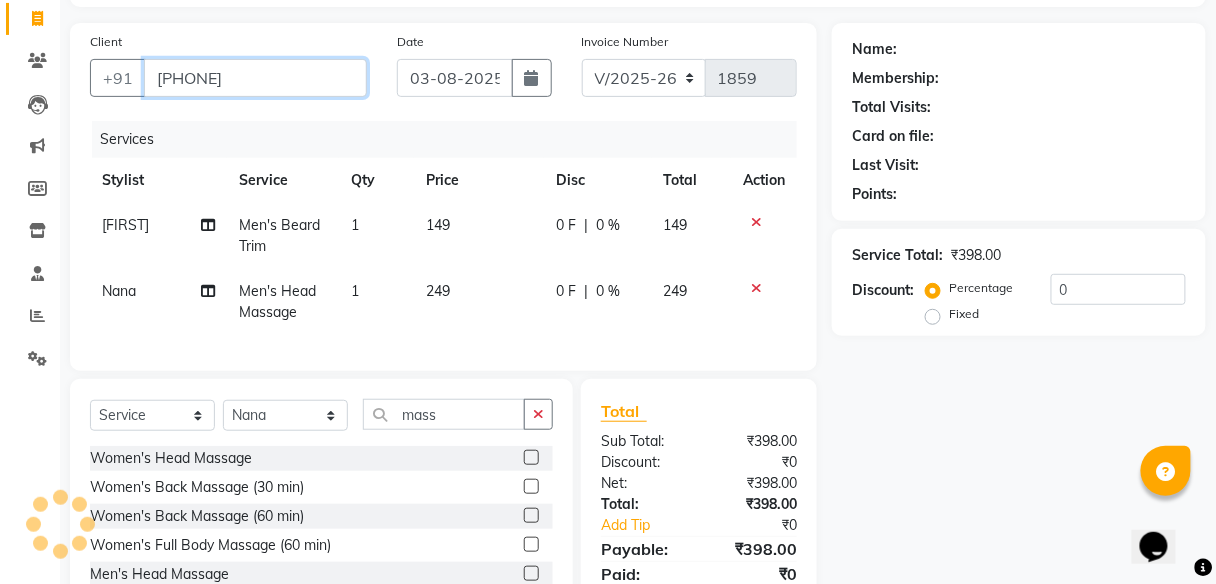 type on "[PHONE]" 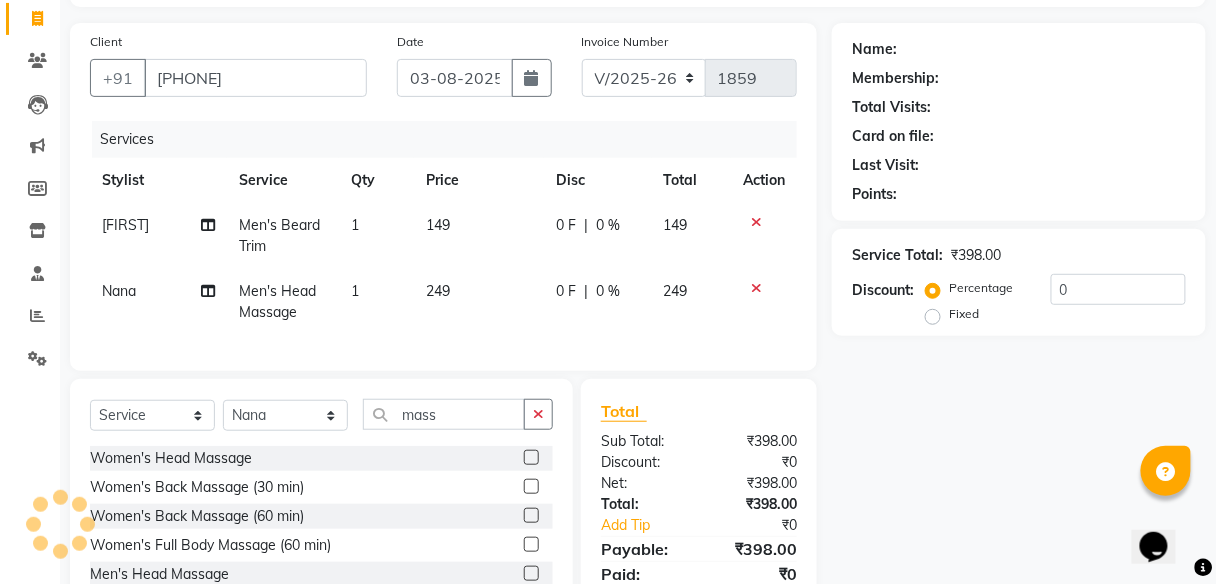 select on "1: Object" 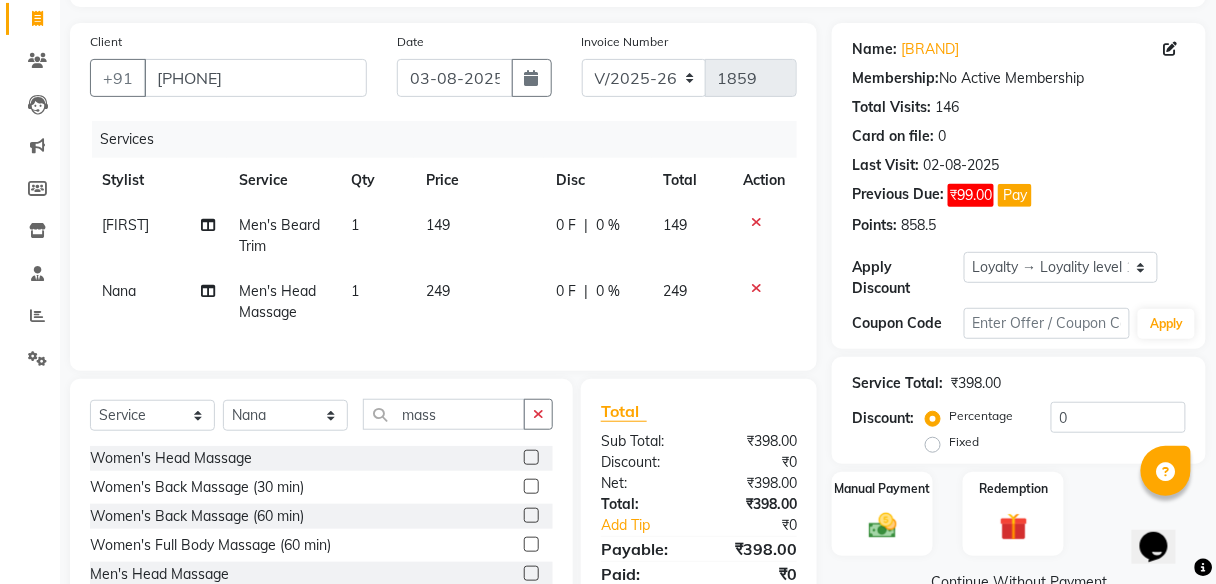 scroll, scrollTop: 258, scrollLeft: 0, axis: vertical 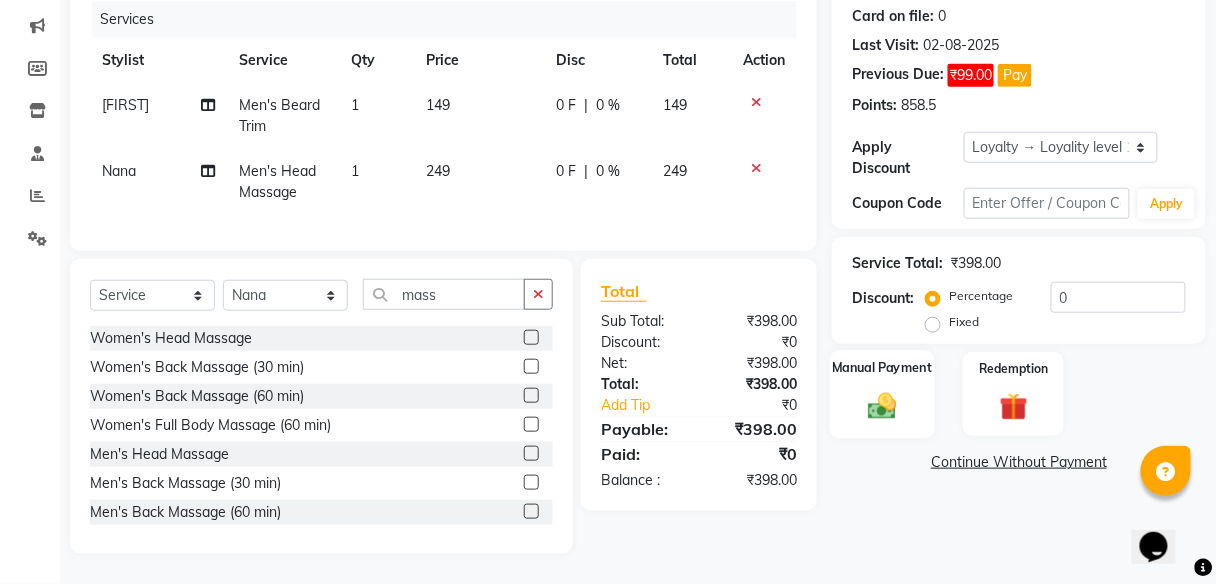click 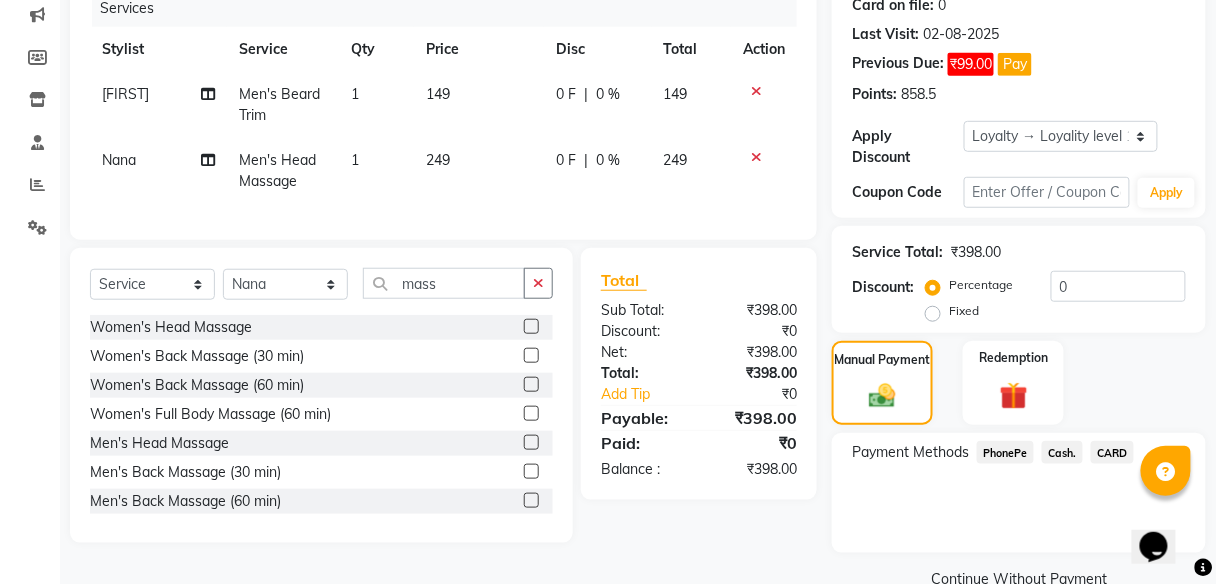 scroll, scrollTop: 298, scrollLeft: 0, axis: vertical 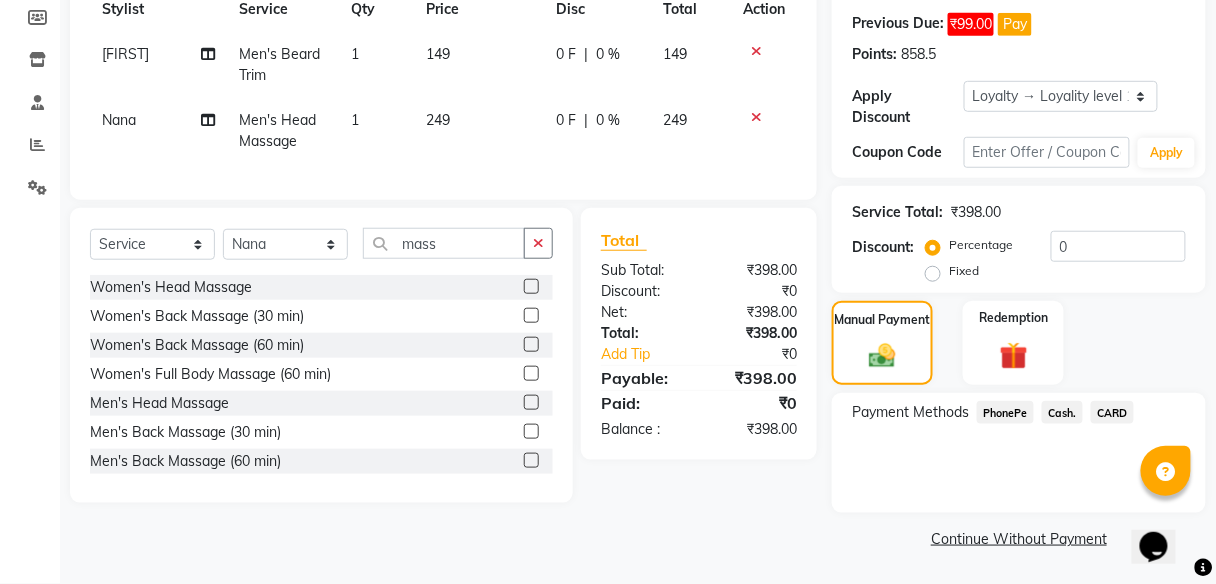 click on "PhonePe" 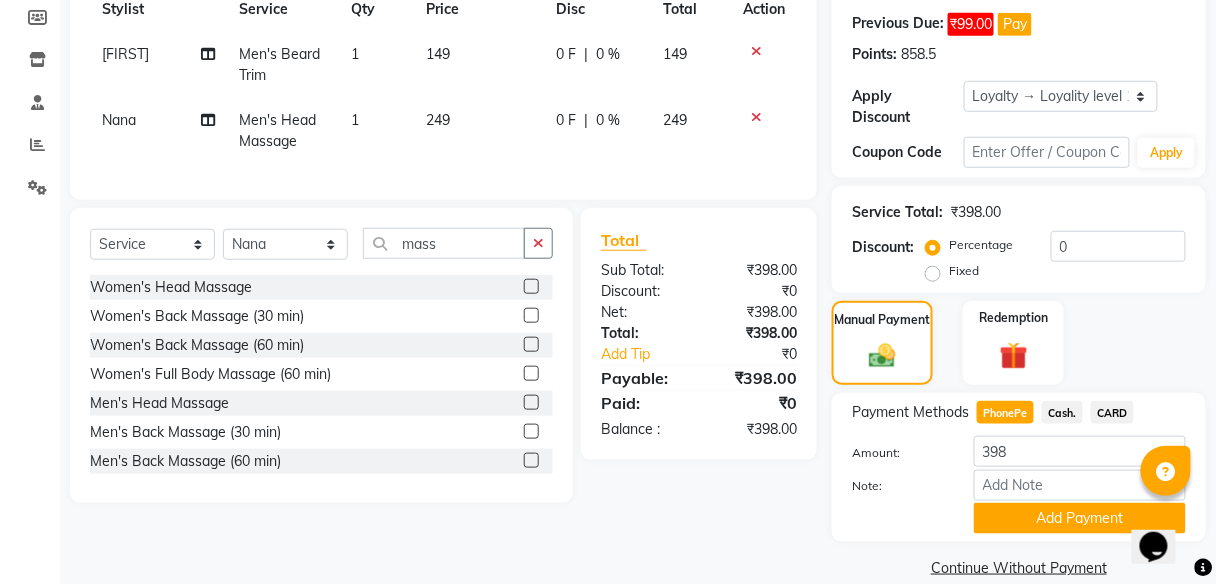 scroll, scrollTop: 327, scrollLeft: 0, axis: vertical 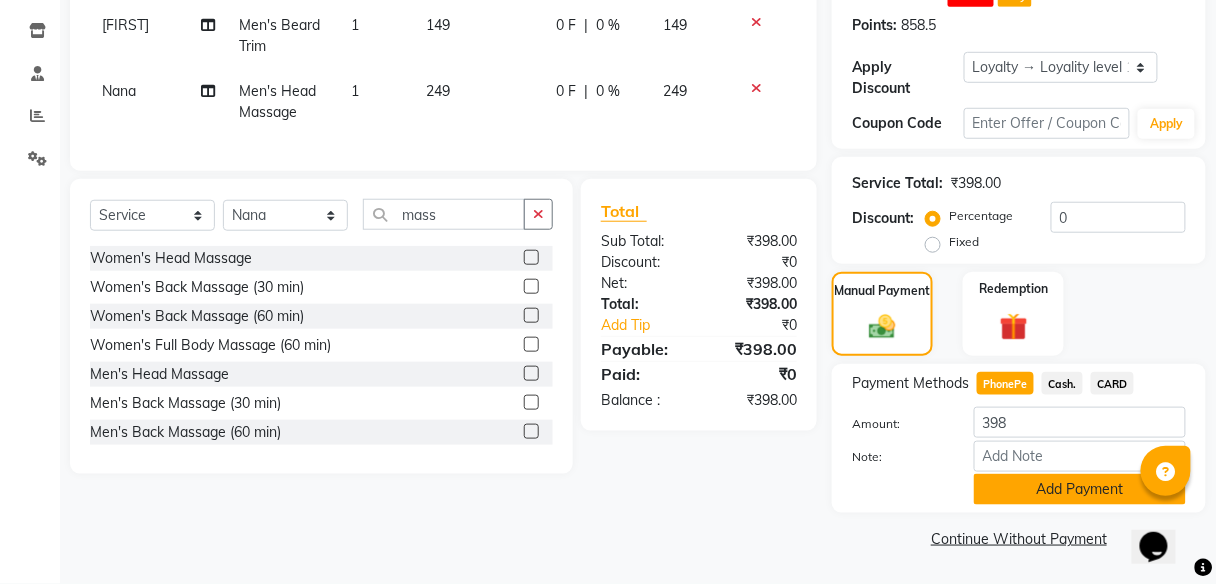 click on "Add Payment" 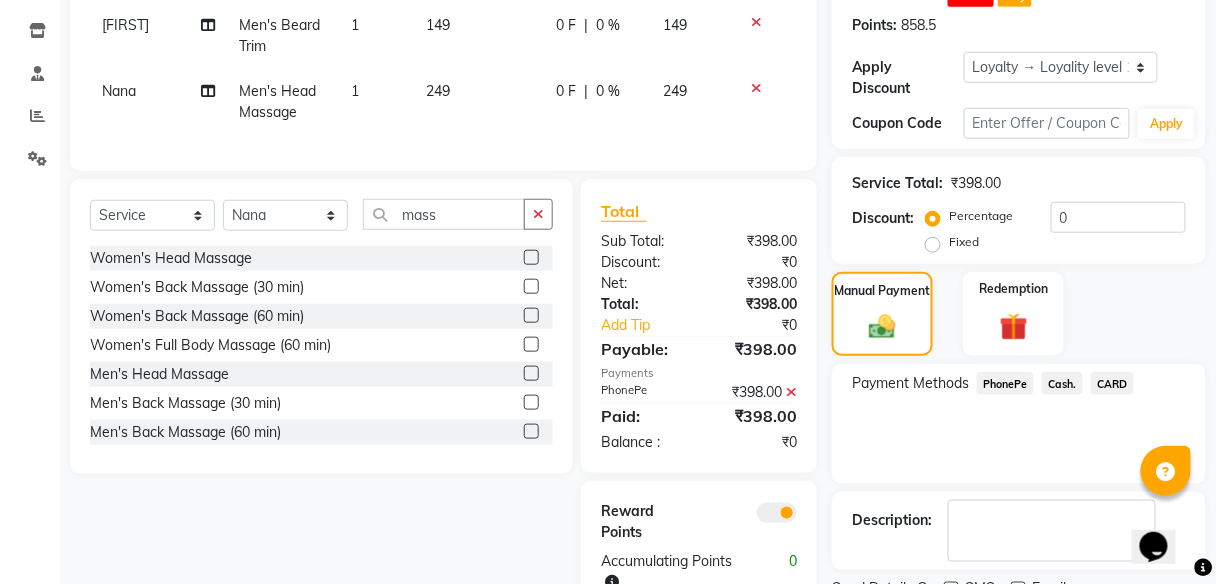 scroll, scrollTop: 410, scrollLeft: 0, axis: vertical 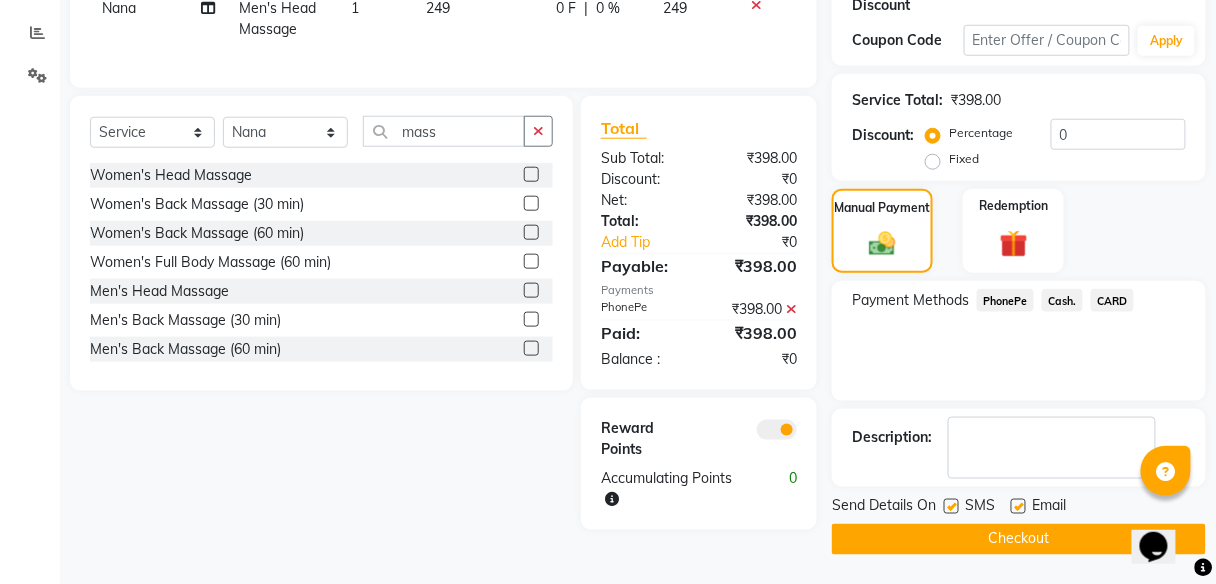 click on "Checkout" 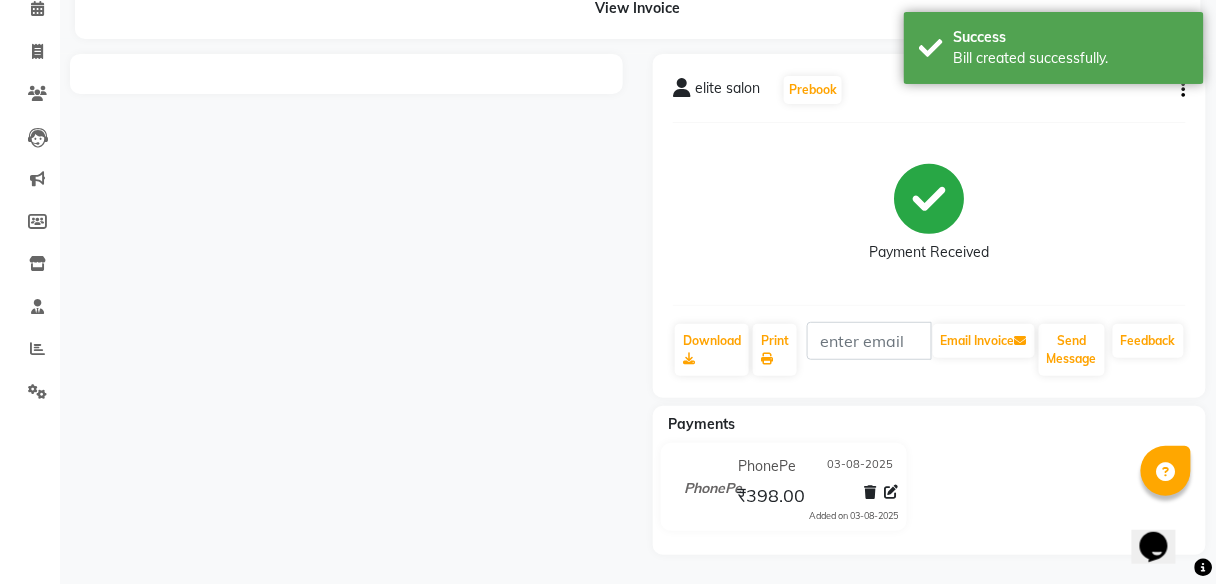 scroll, scrollTop: 0, scrollLeft: 0, axis: both 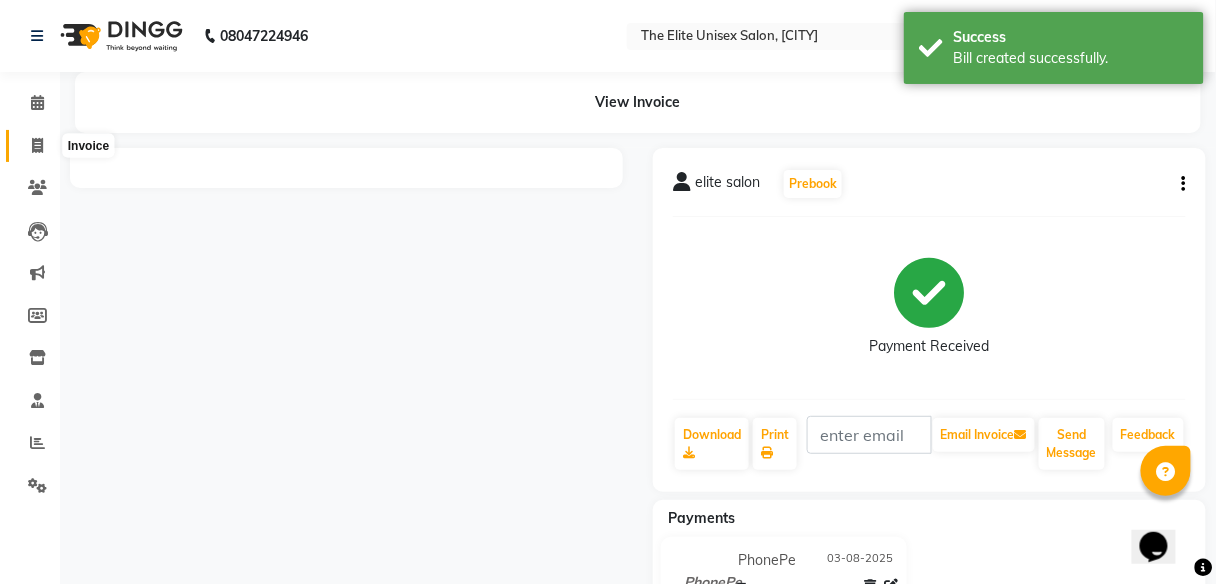 click 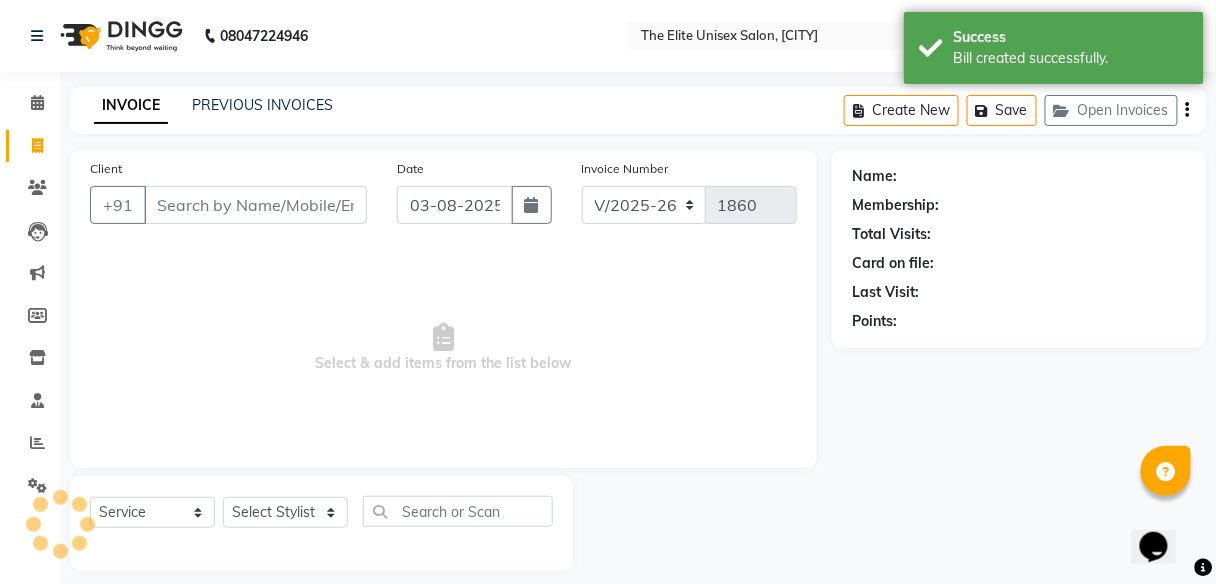 scroll, scrollTop: 16, scrollLeft: 0, axis: vertical 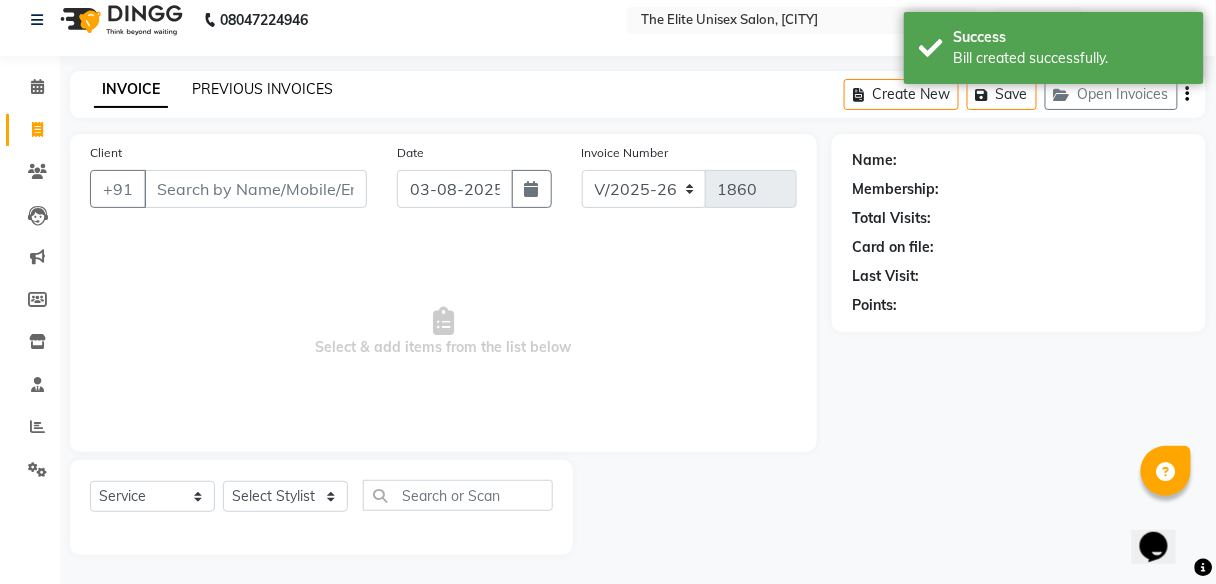 click on "PREVIOUS INVOICES" 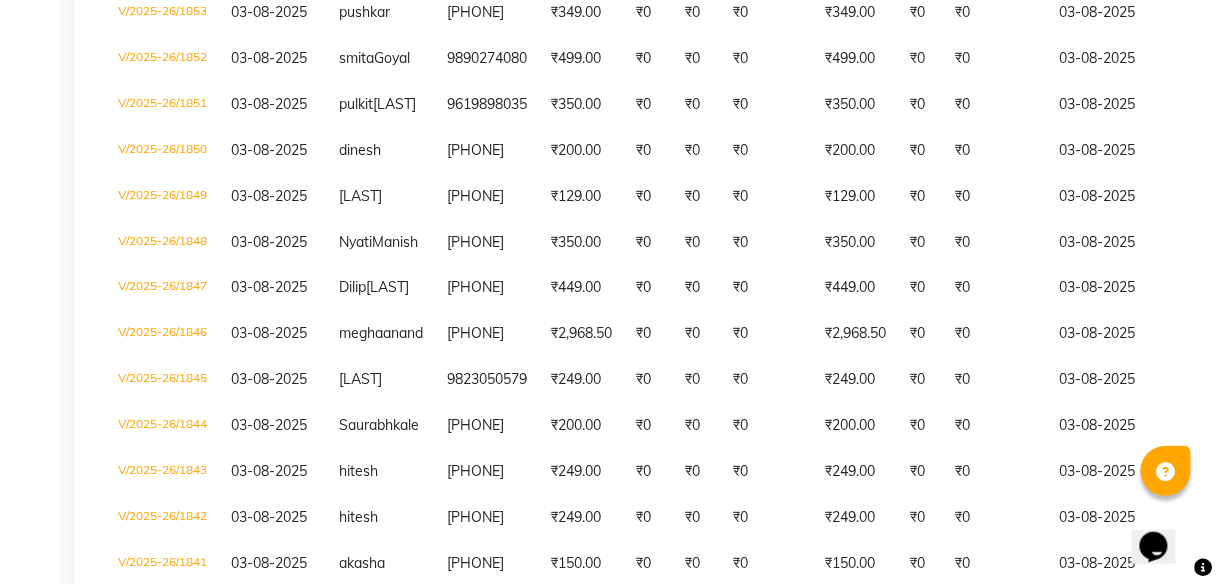 scroll, scrollTop: 0, scrollLeft: 0, axis: both 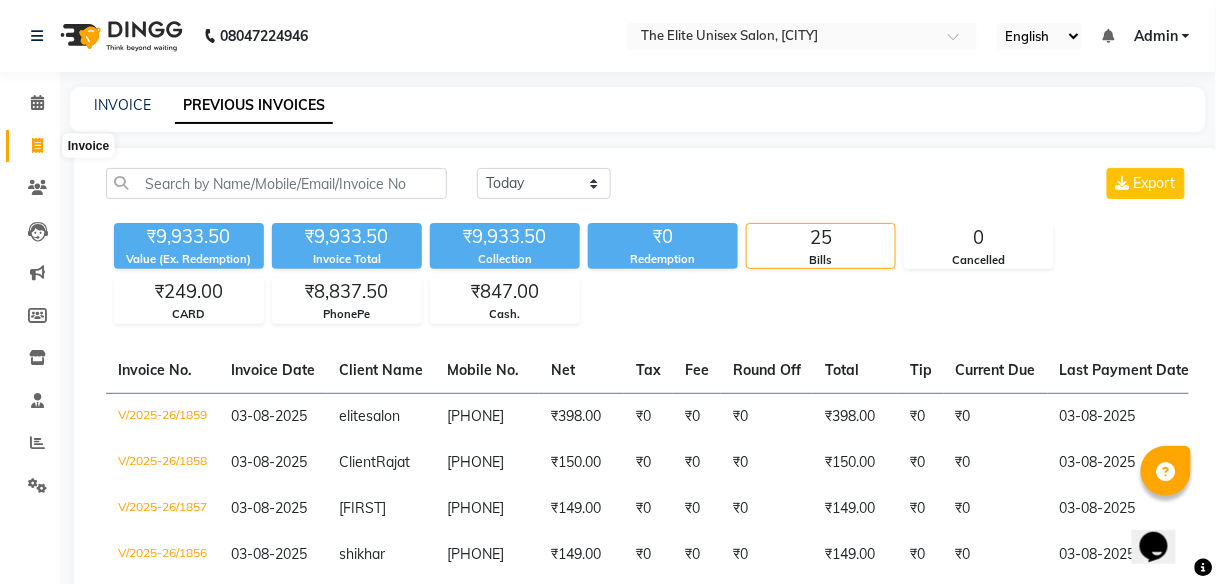 click 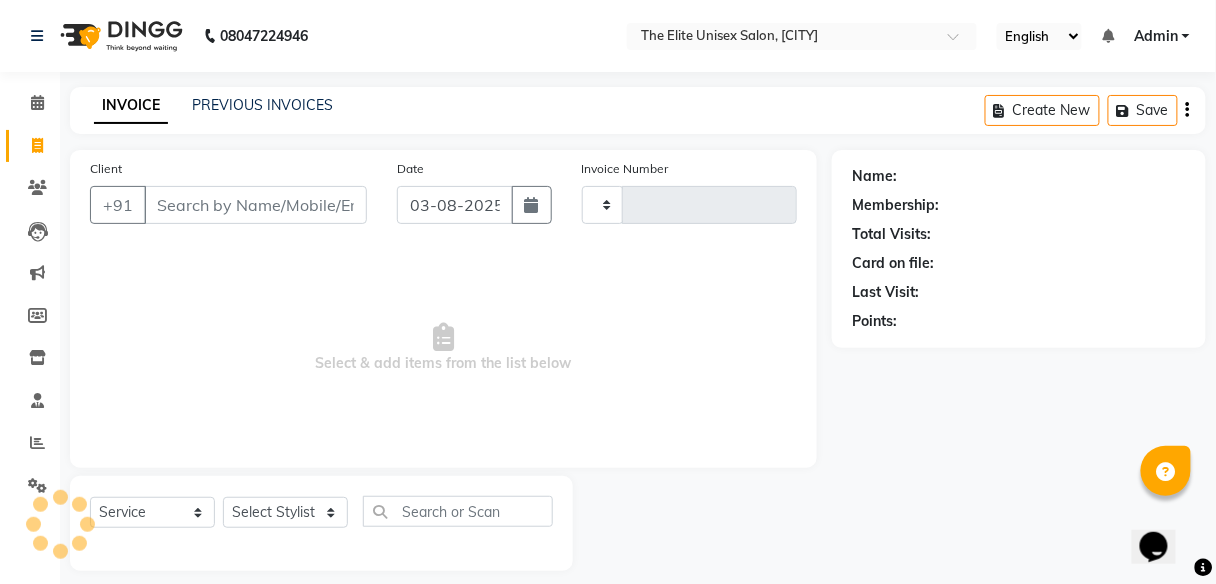 scroll, scrollTop: 16, scrollLeft: 0, axis: vertical 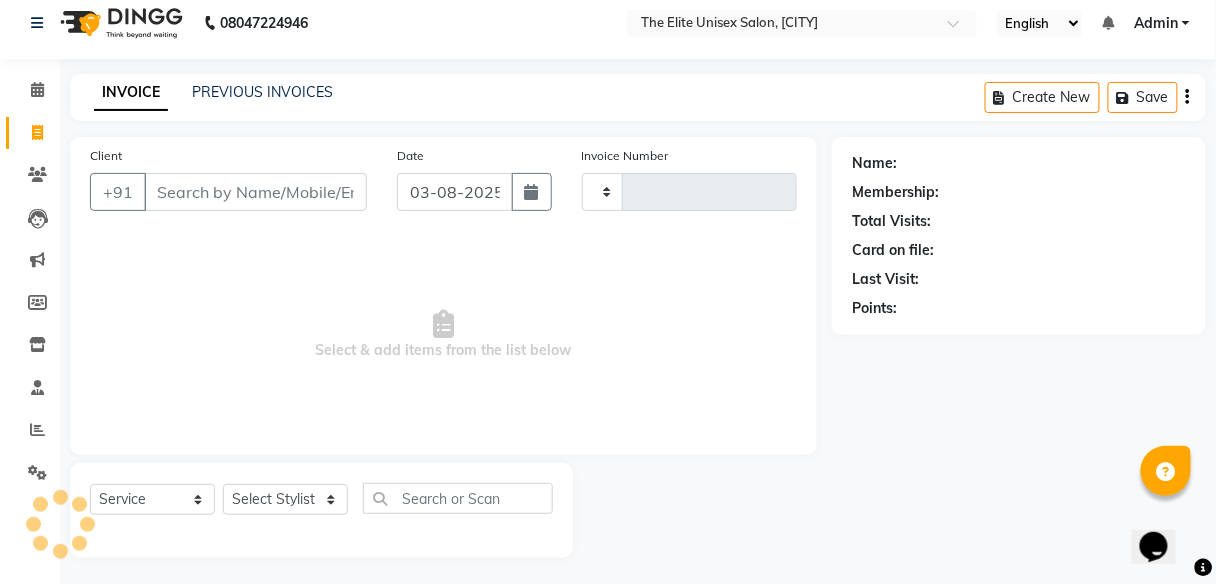 type on "1860" 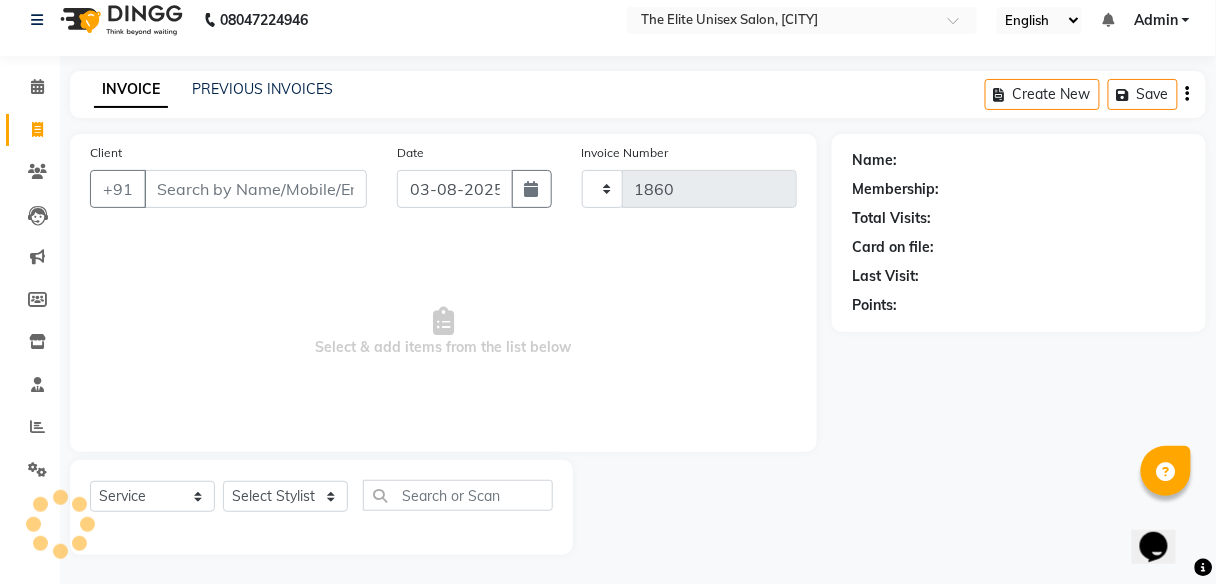 select on "7086" 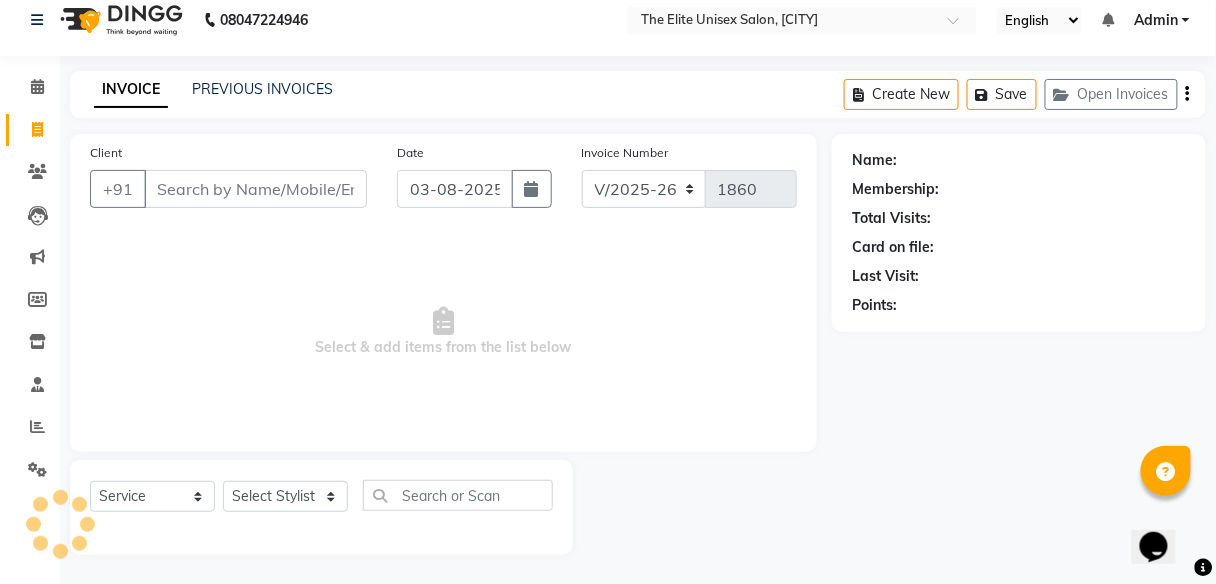 click on "Client" at bounding box center (255, 189) 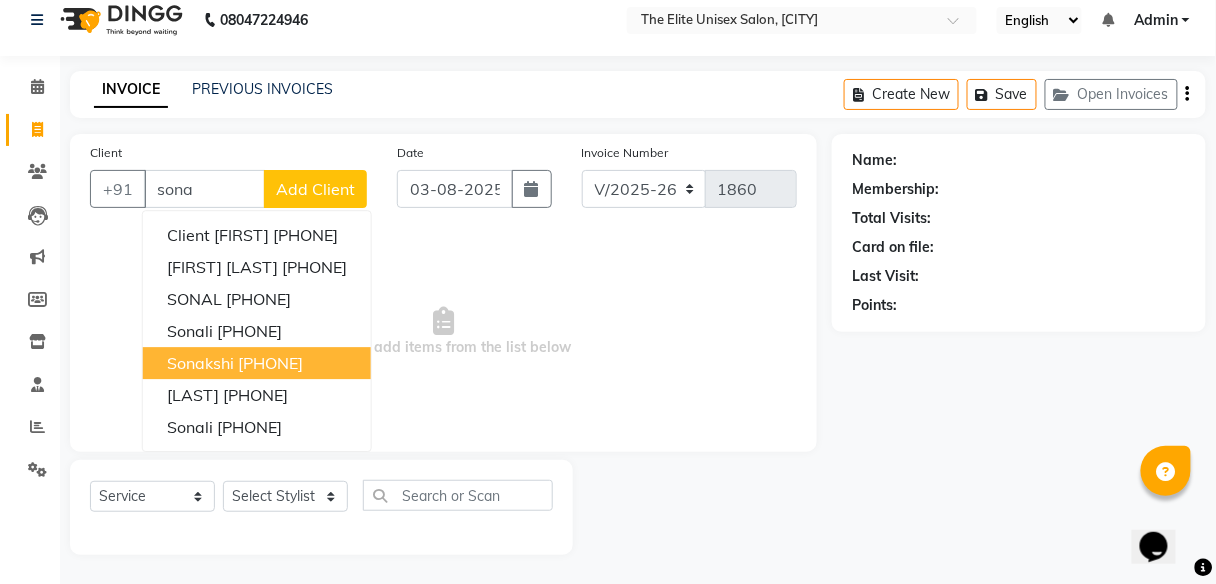 click on "sonakshi" at bounding box center [200, 363] 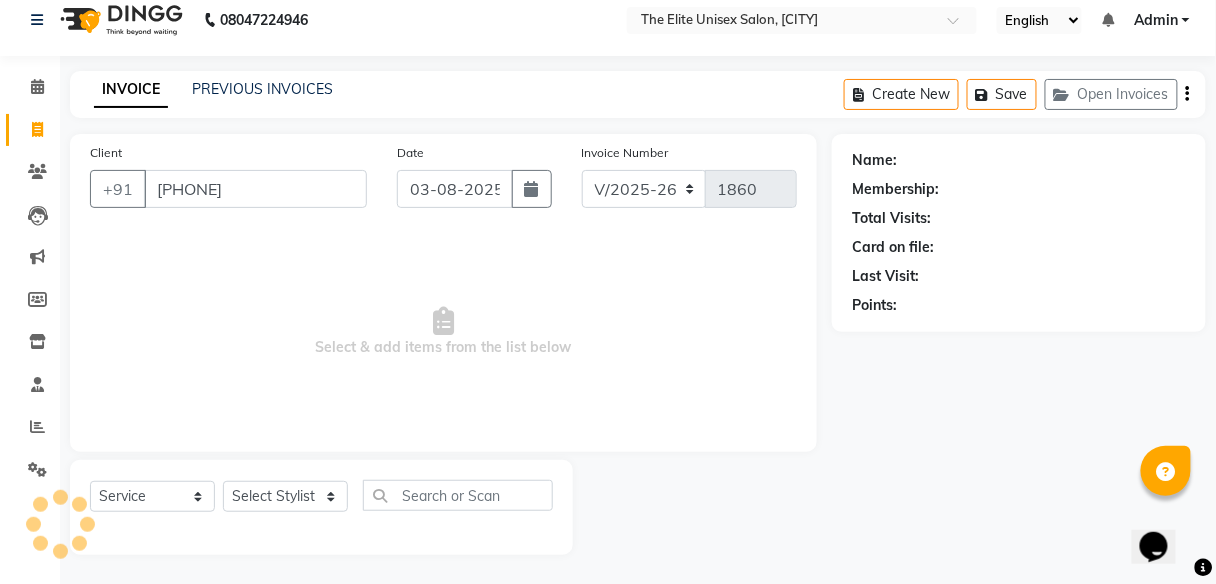 type on "[PHONE]" 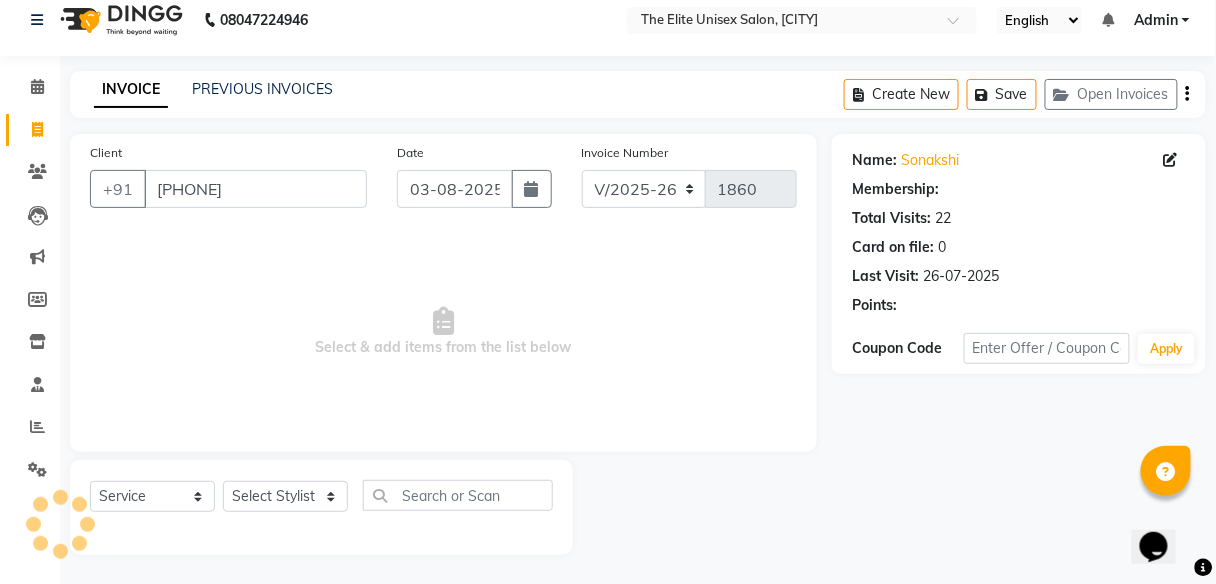 drag, startPoint x: 318, startPoint y: 516, endPoint x: 318, endPoint y: 495, distance: 21 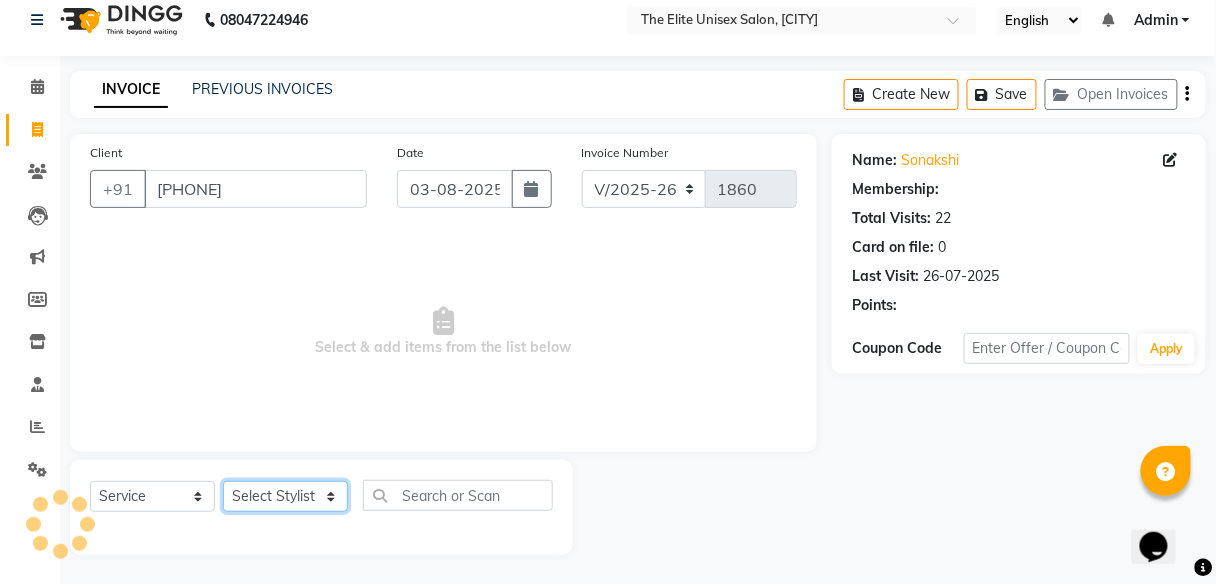 click on "Select Stylist [FIRST] [FIRST] [FIRST] [FIRST] [FIRST] [FIRST]" 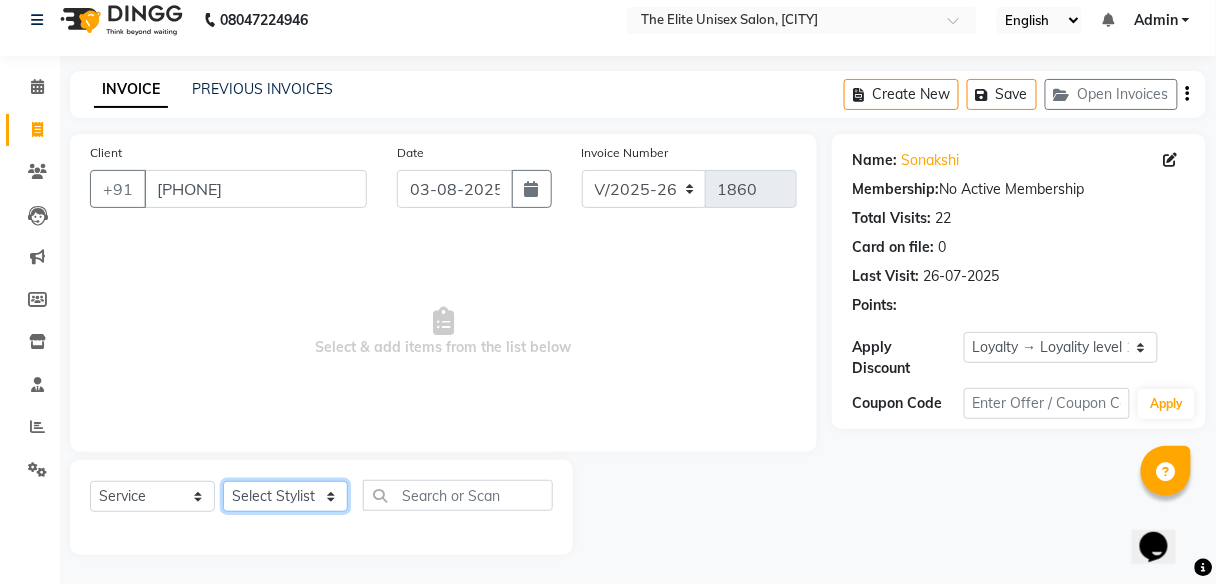 select on "59555" 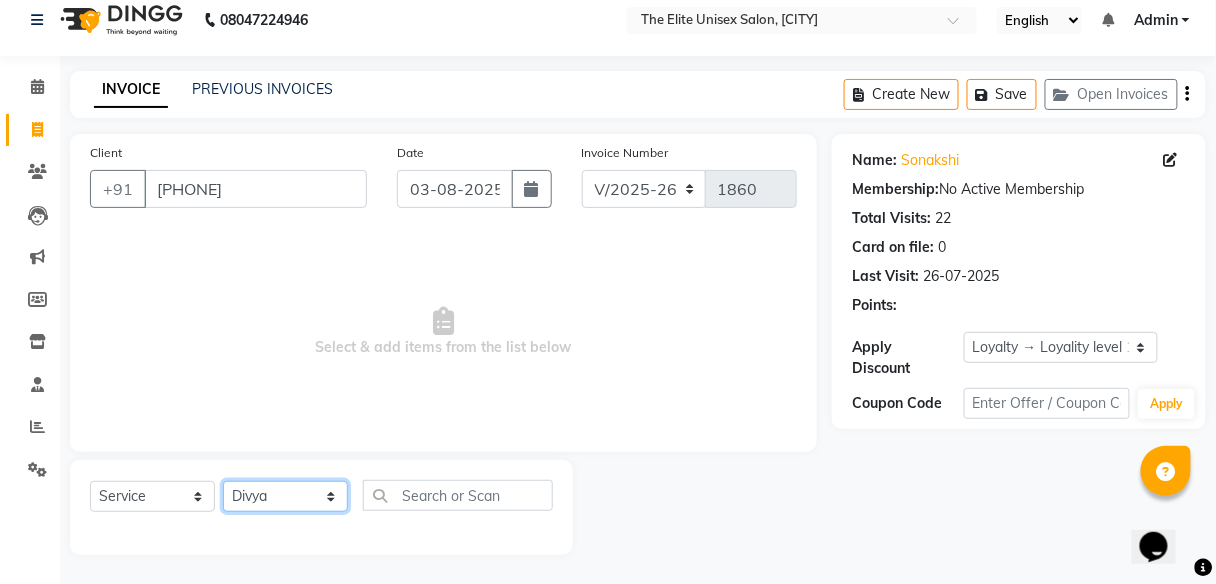 click on "Select Stylist [FIRST] [FIRST] [FIRST] [FIRST] [FIRST] [FIRST]" 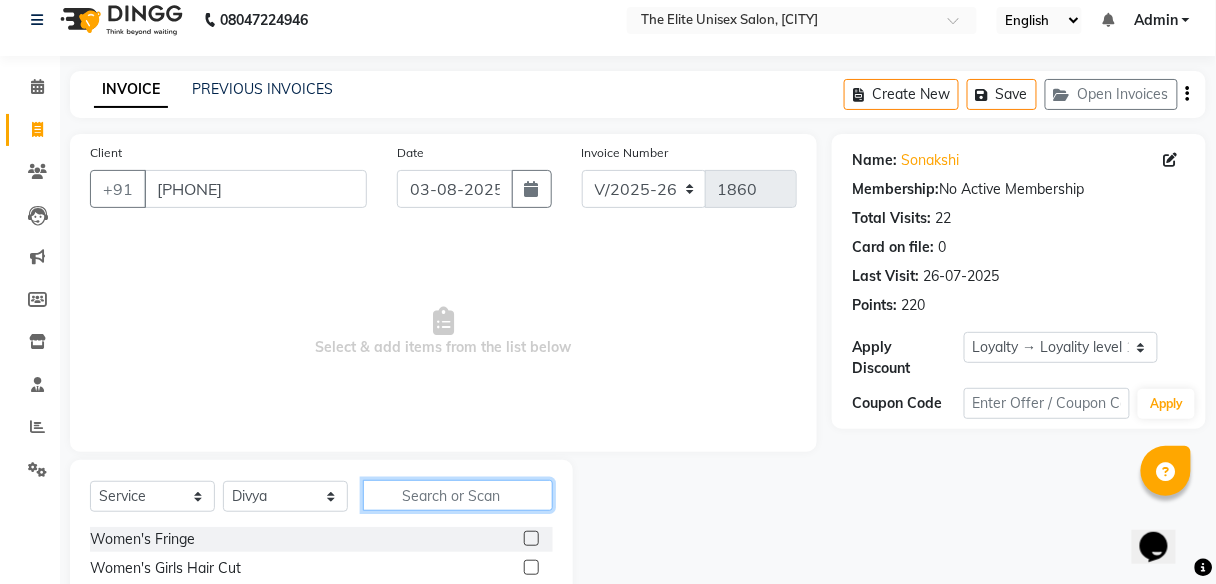 click 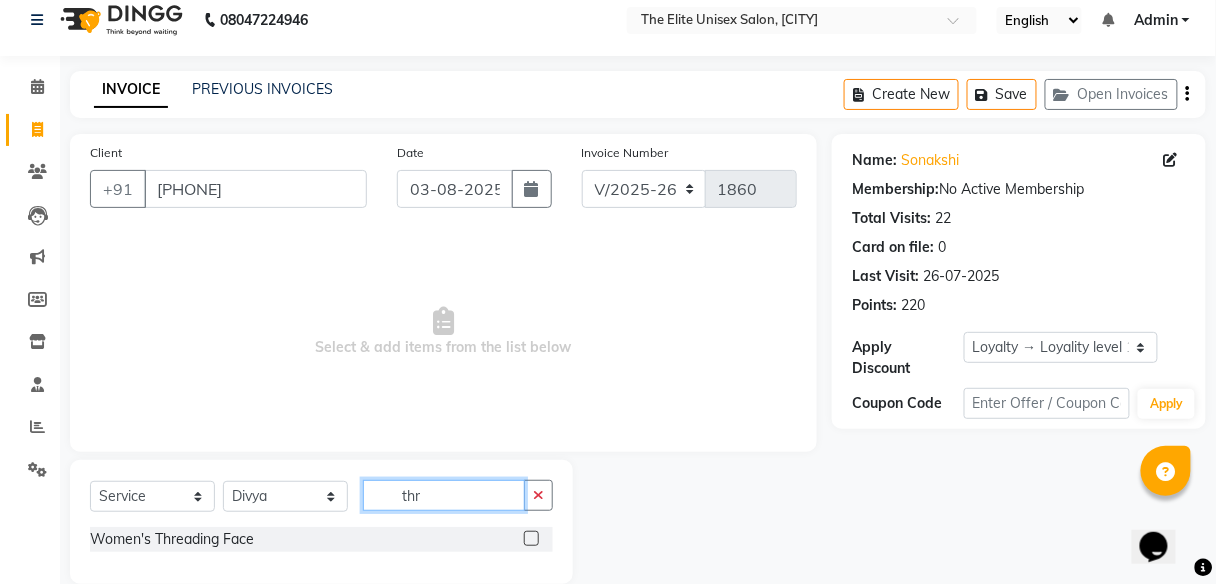 scroll, scrollTop: 45, scrollLeft: 0, axis: vertical 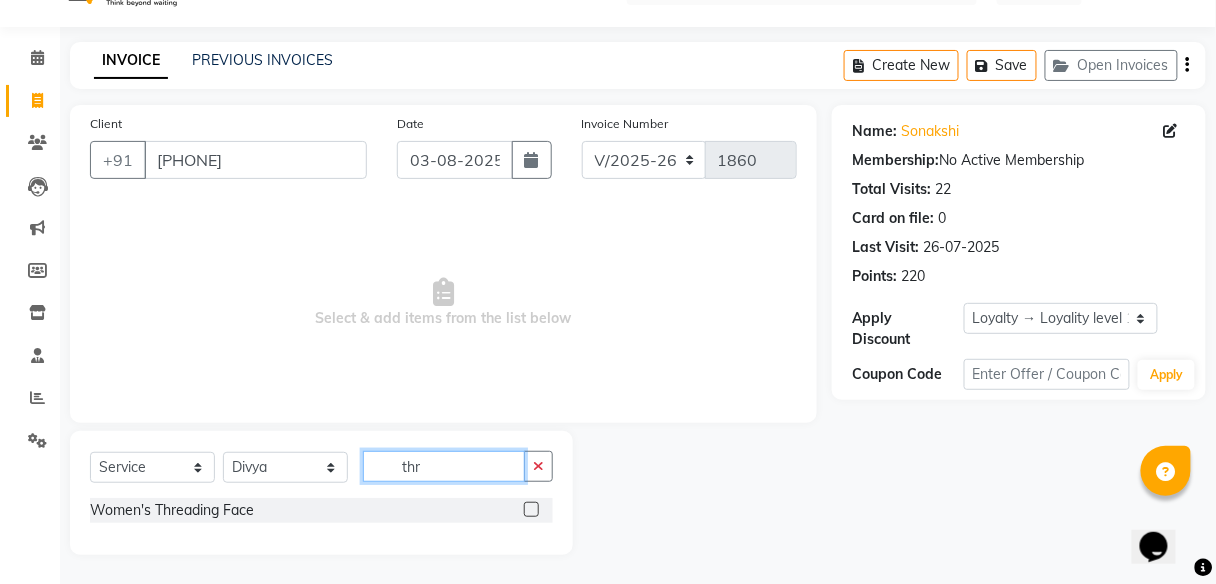 type on "thr" 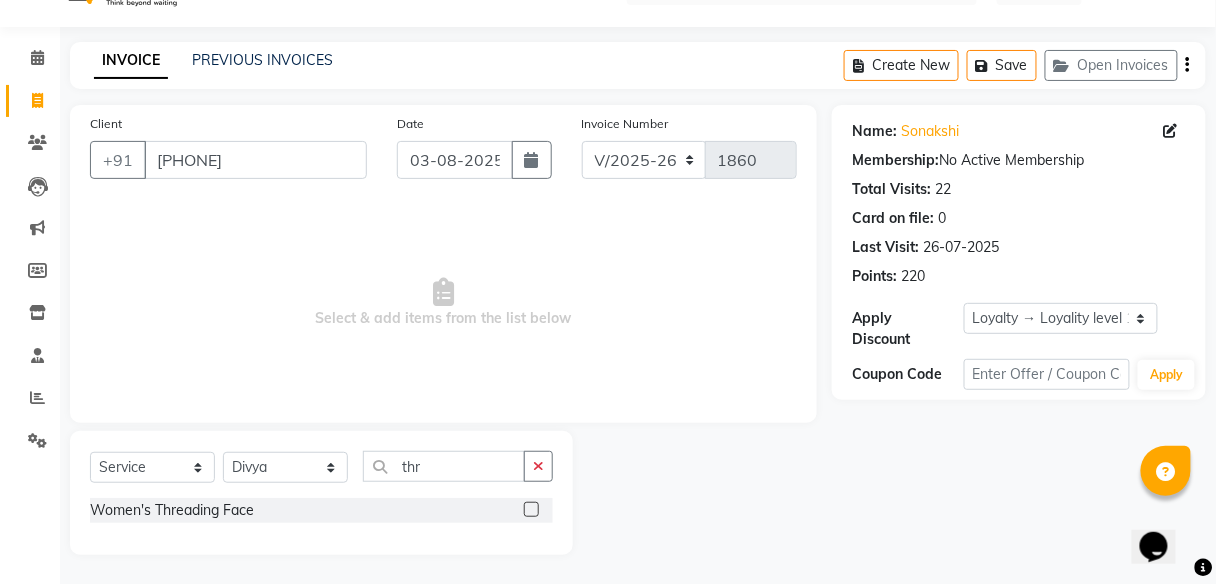 click 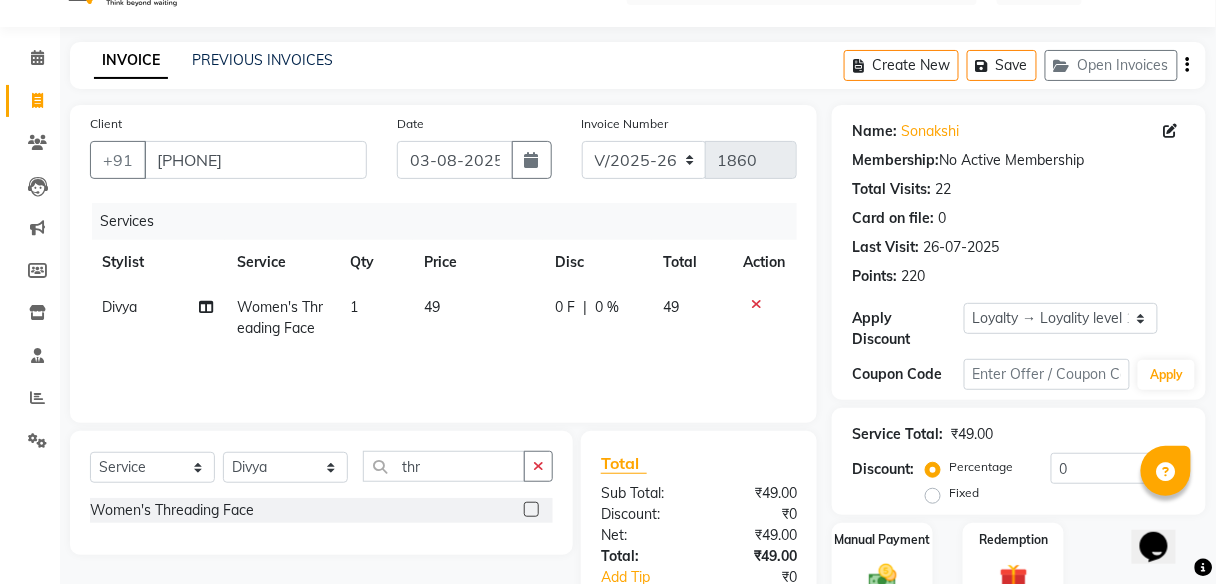 click 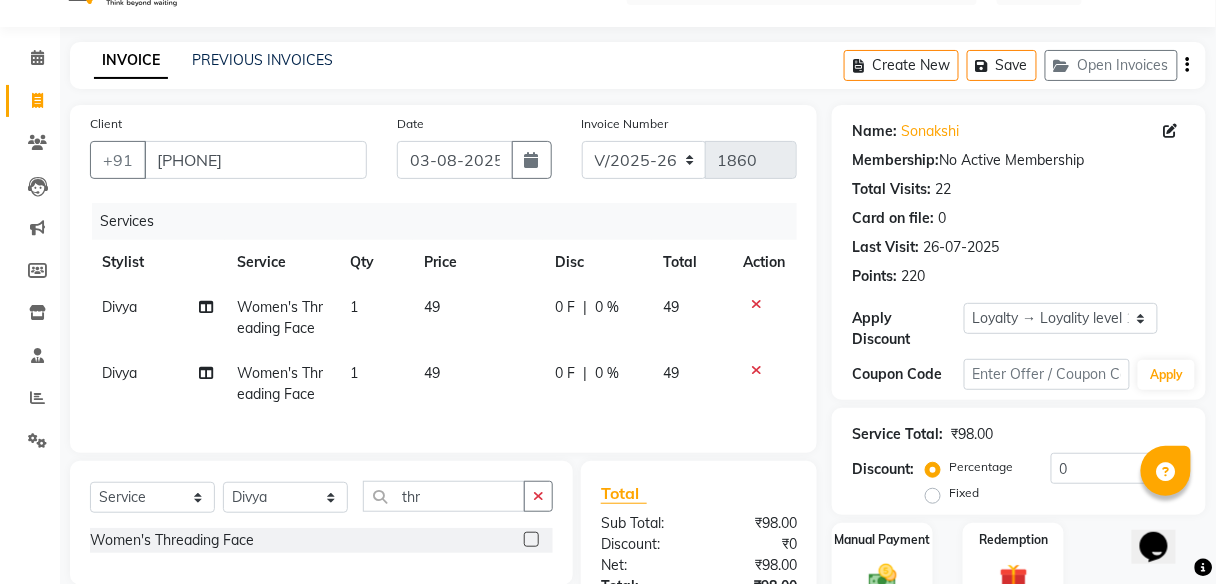 click 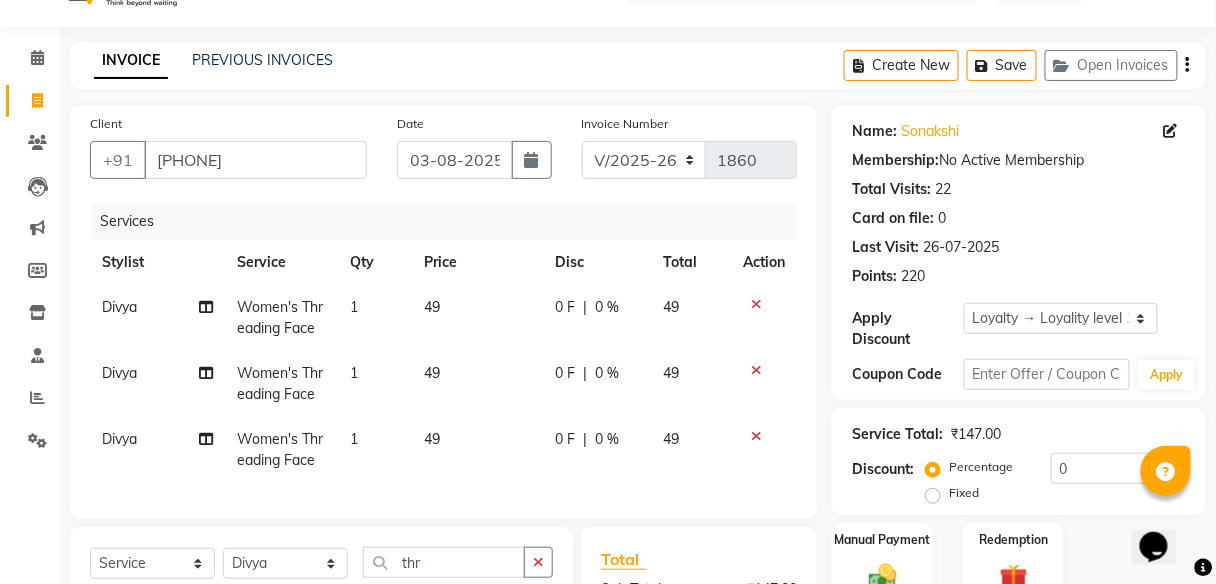checkbox on "false" 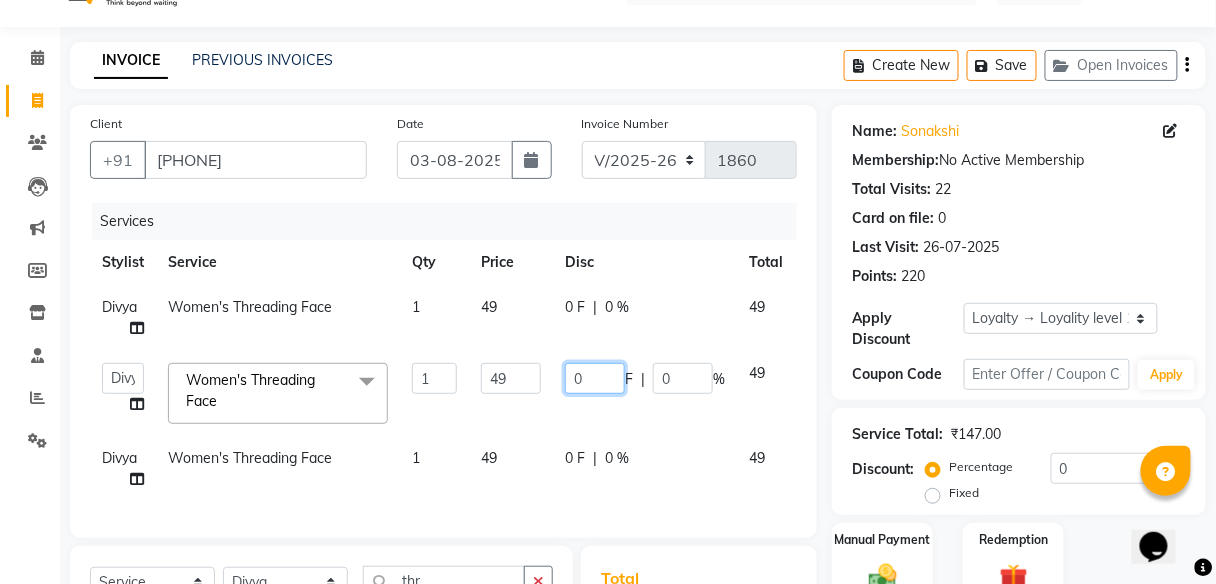 click on "0" 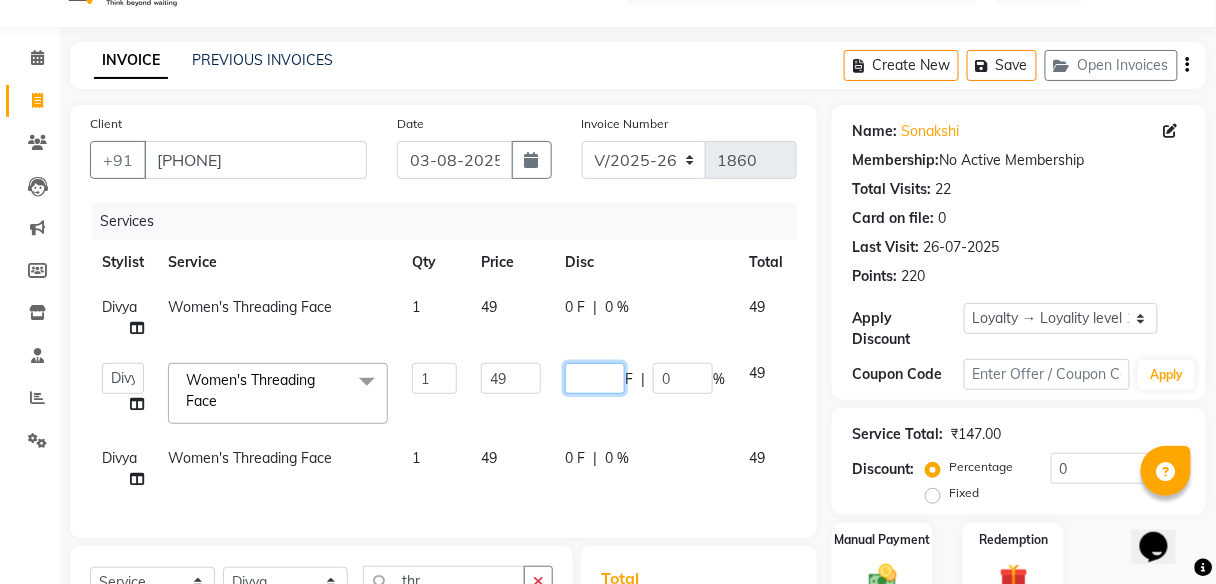 type on "9" 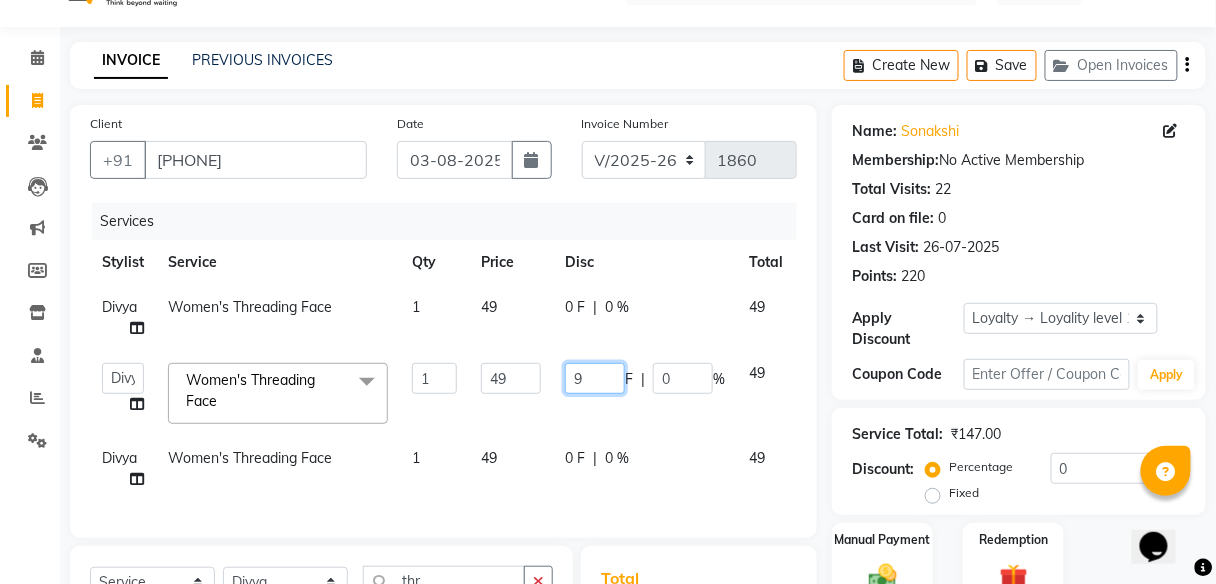 scroll, scrollTop: 298, scrollLeft: 0, axis: vertical 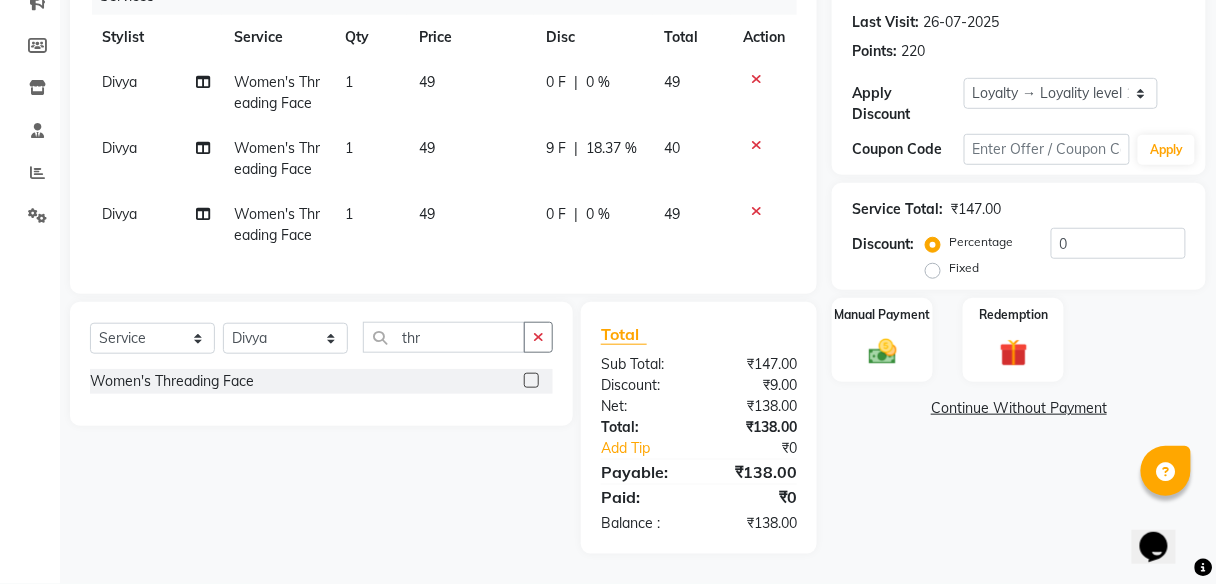 click on "0 F | 0 %" 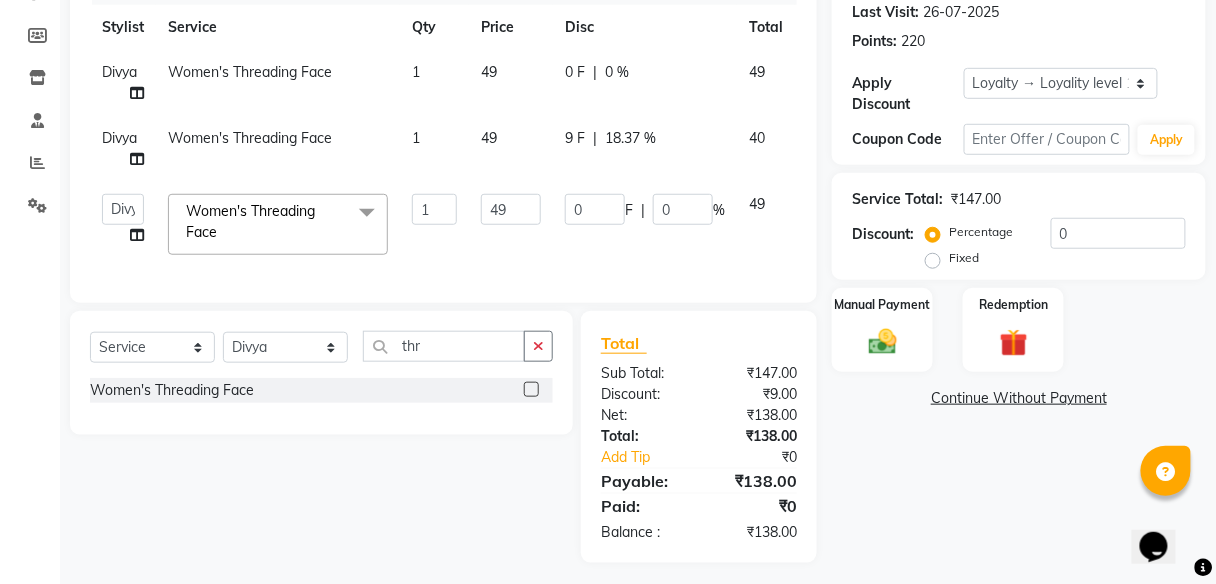 scroll, scrollTop: 298, scrollLeft: 0, axis: vertical 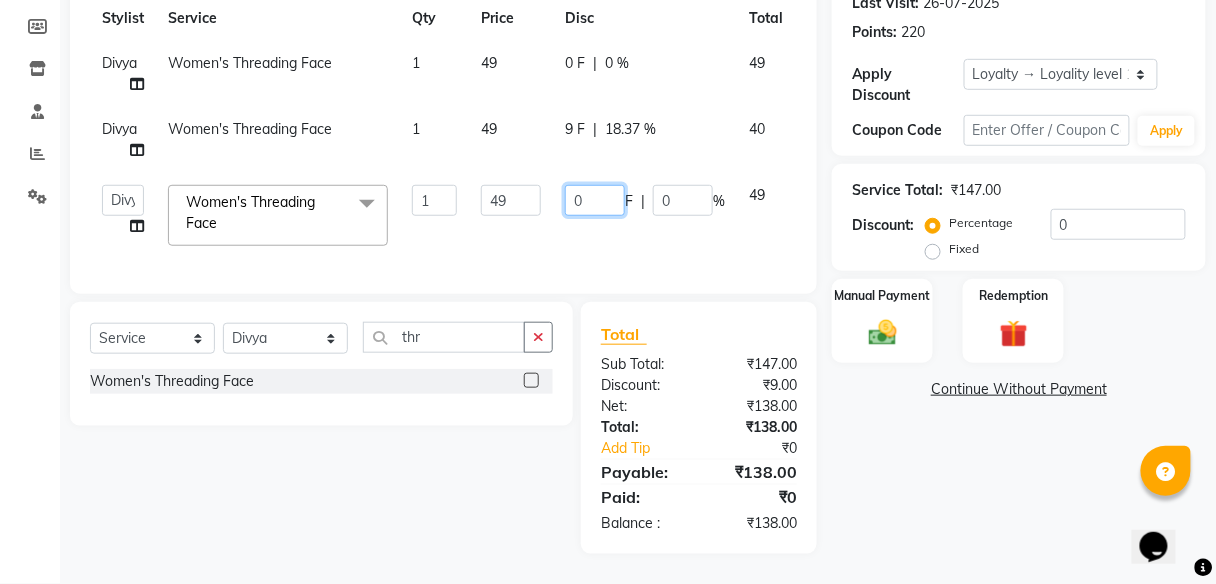 click on "0" 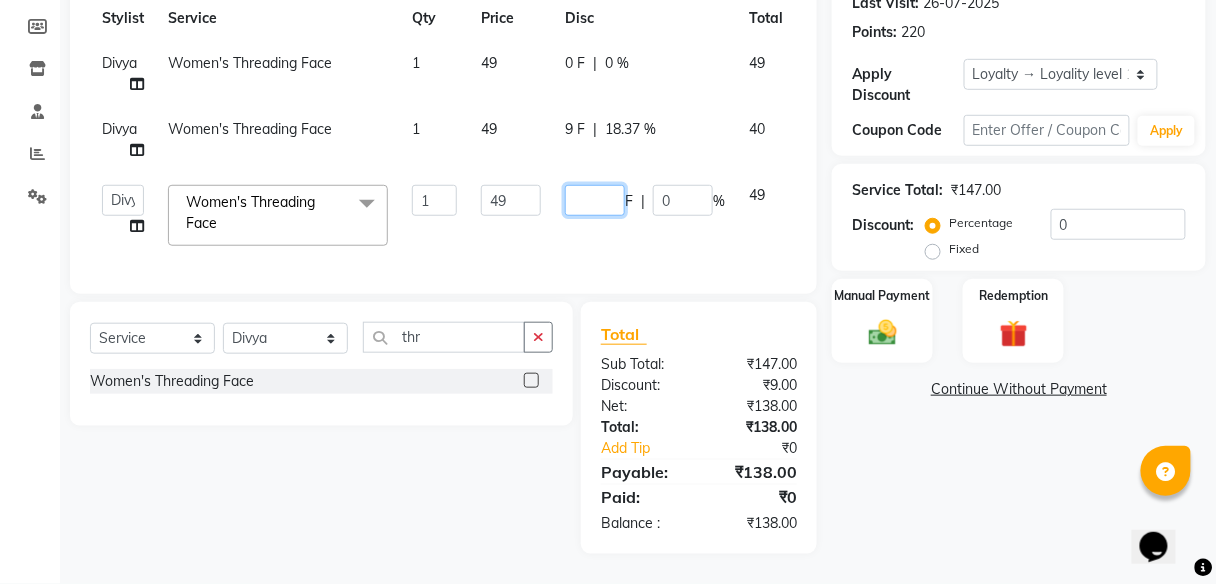 type on "9" 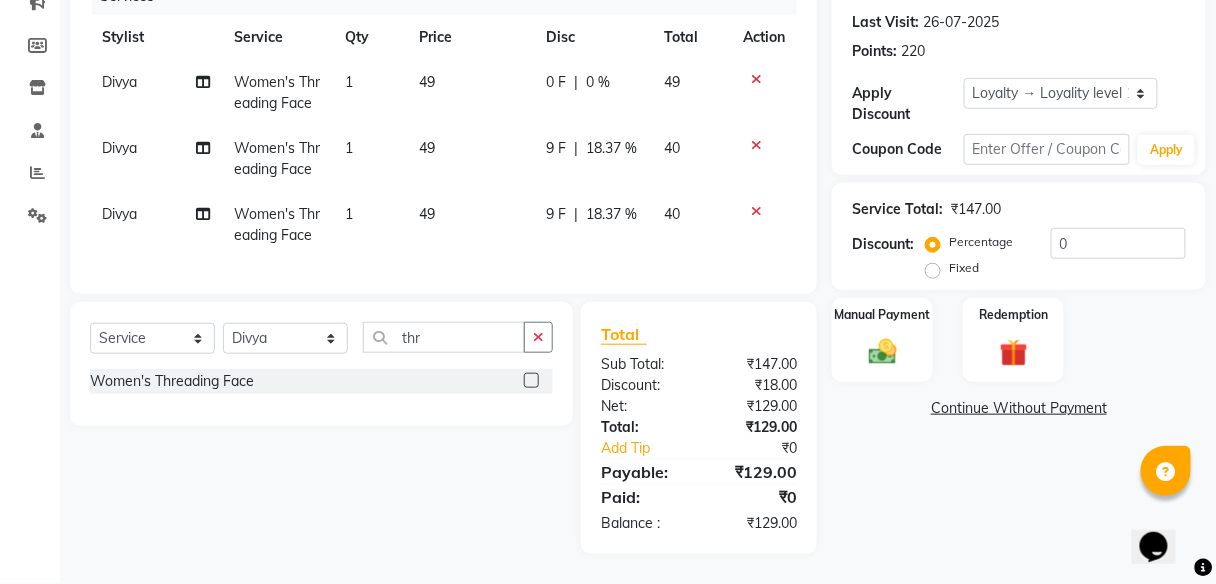scroll, scrollTop: 280, scrollLeft: 0, axis: vertical 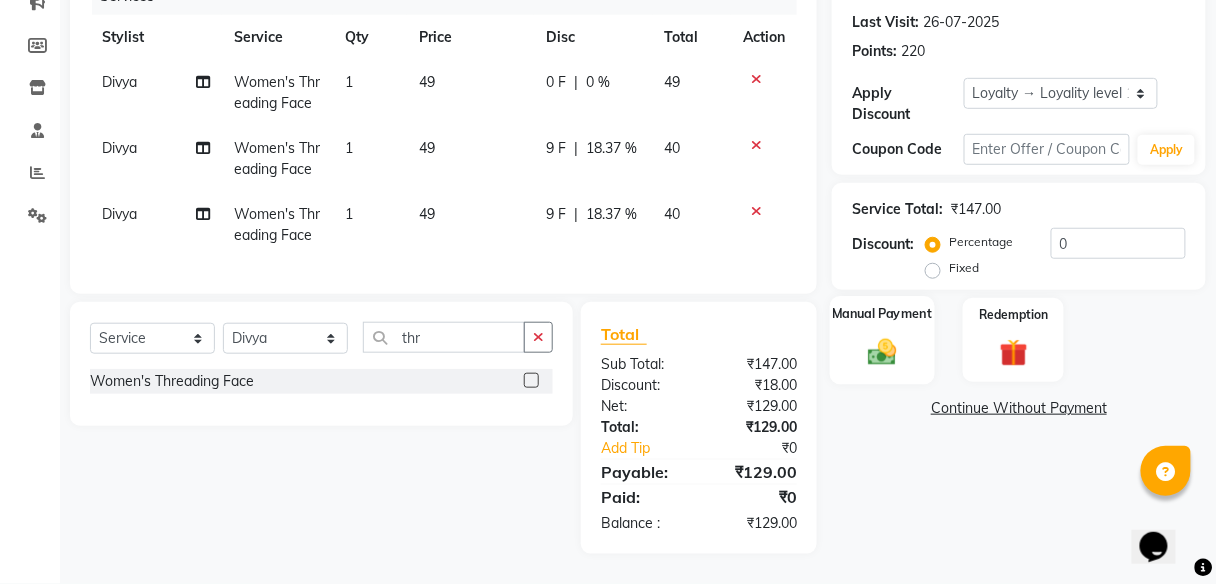 click on "Manual Payment" 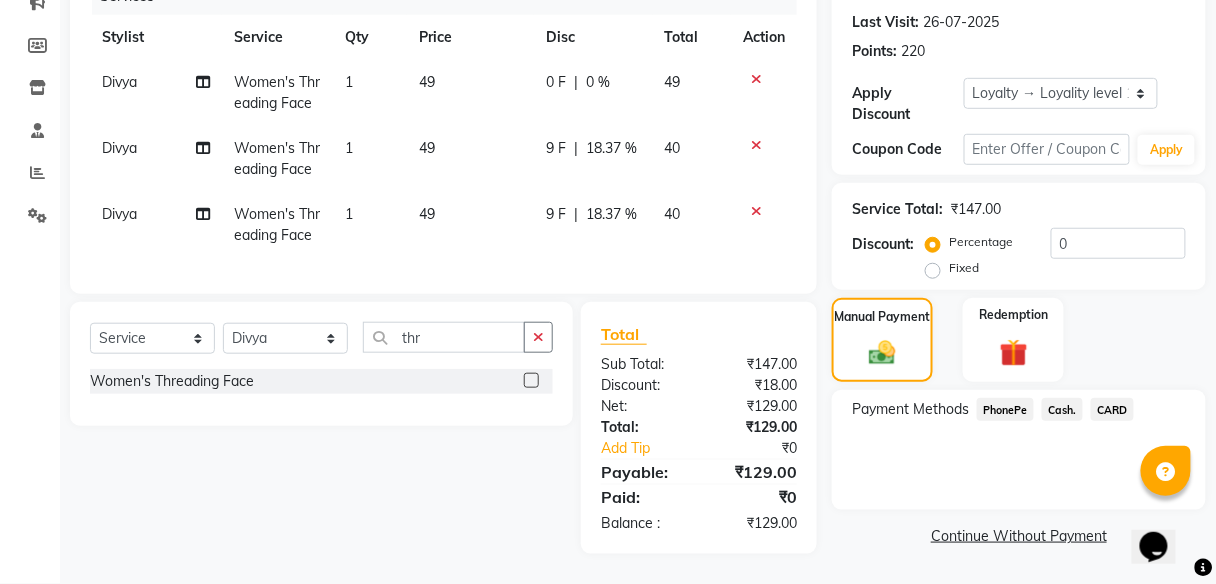 click on "PhonePe" 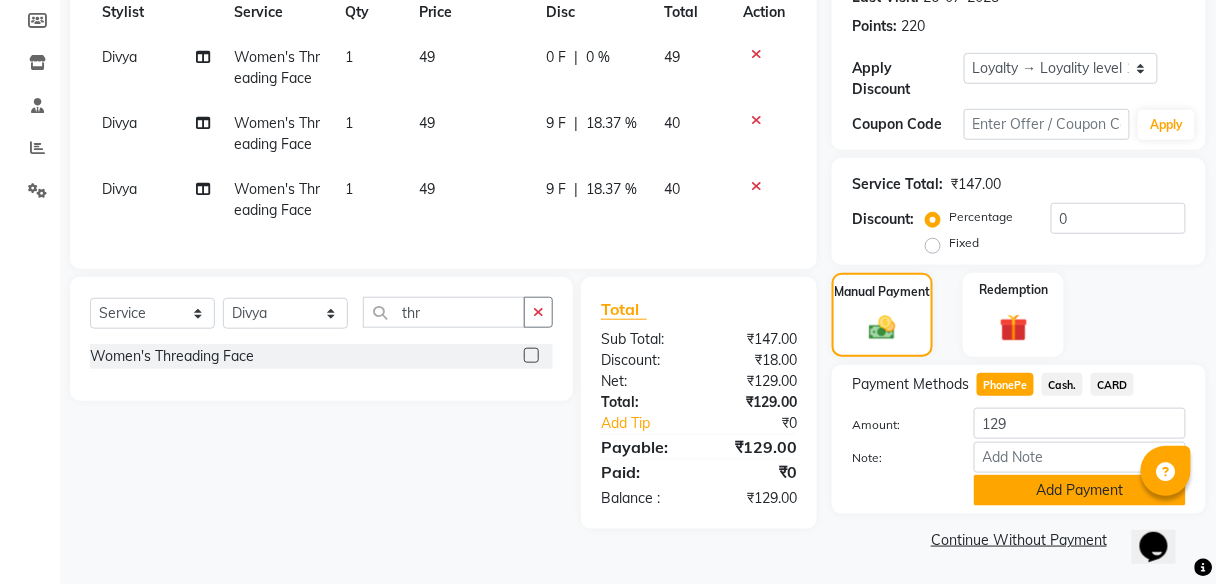 click on "Add Payment" 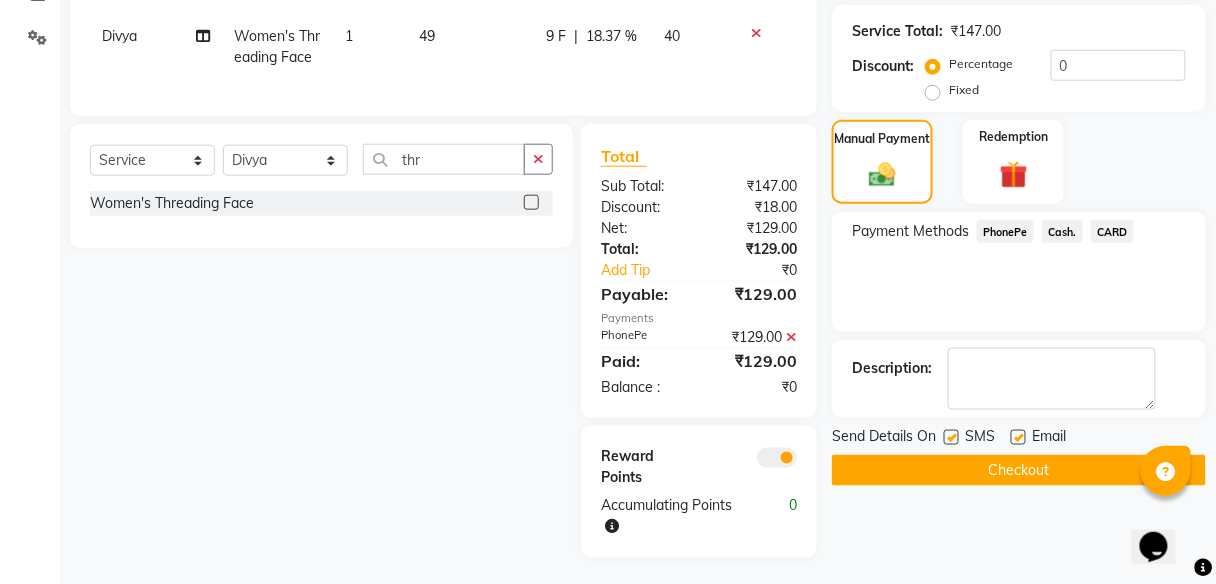 scroll, scrollTop: 462, scrollLeft: 0, axis: vertical 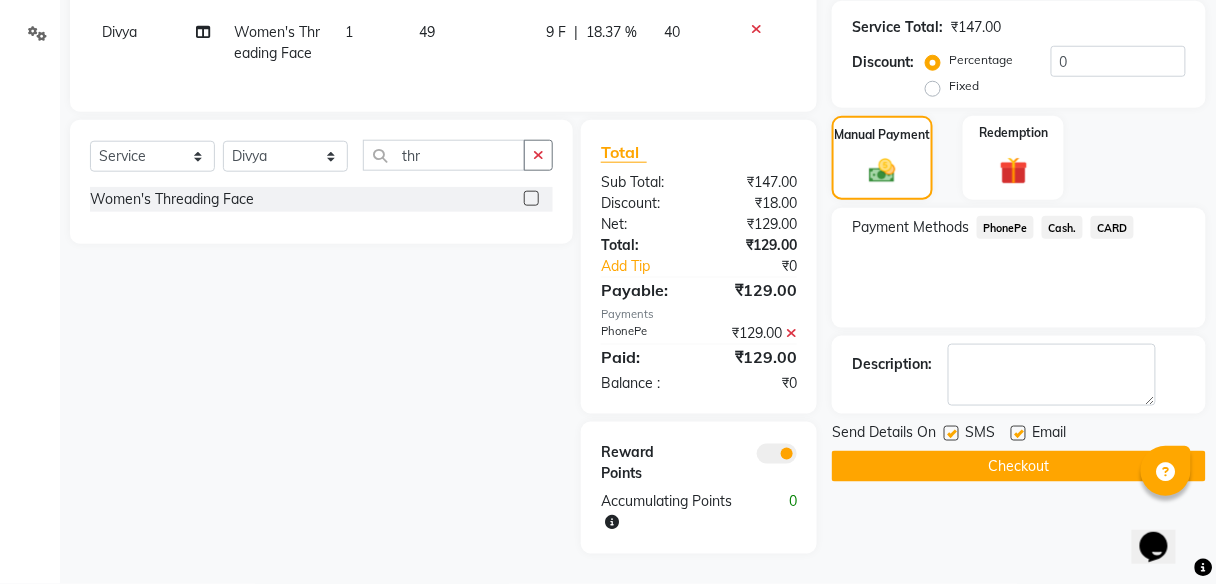 click on "Checkout" 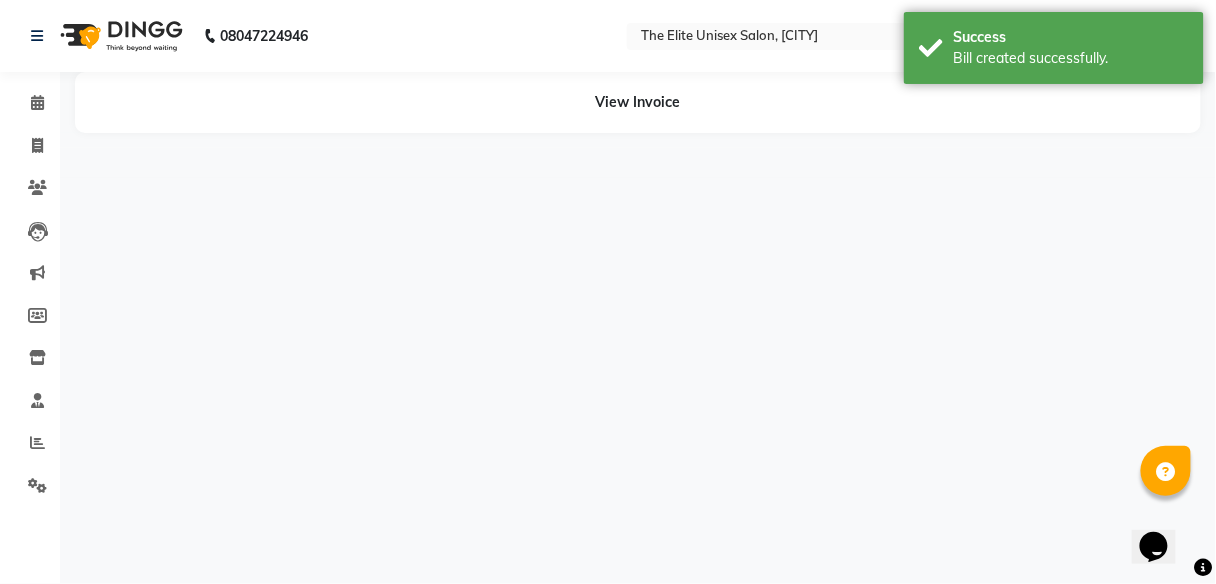 scroll, scrollTop: 0, scrollLeft: 0, axis: both 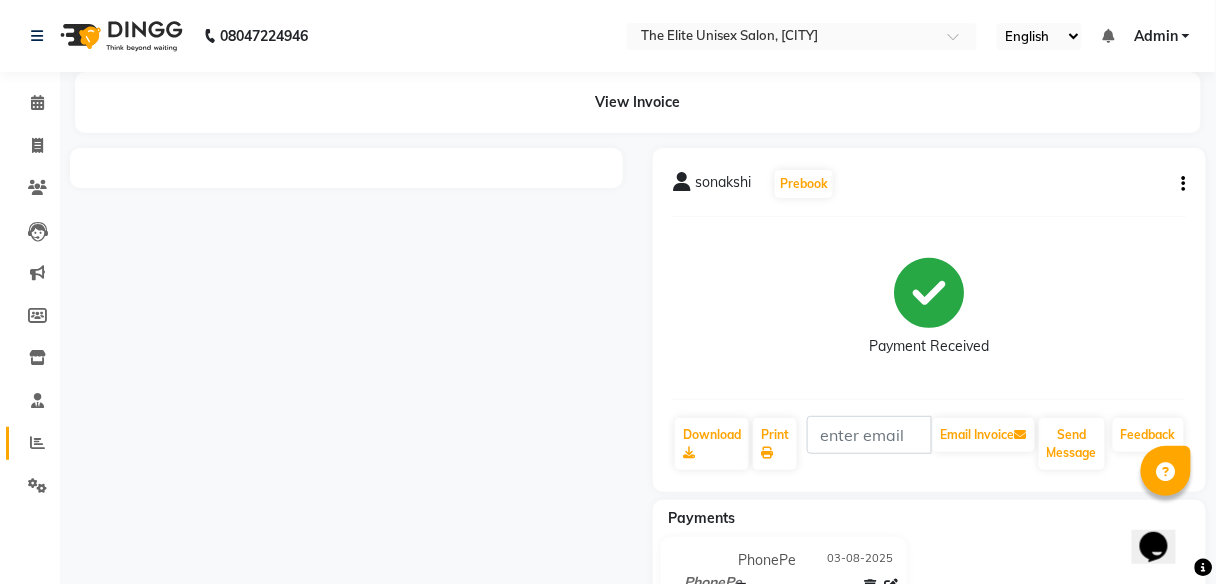 click on "Reports" 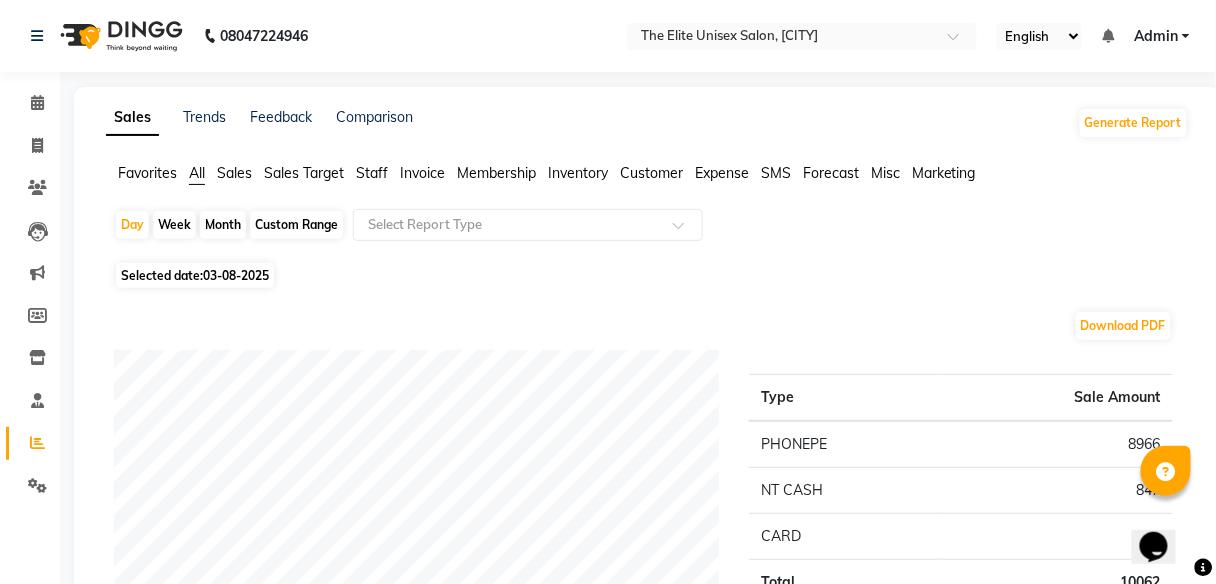 click on "Staff" 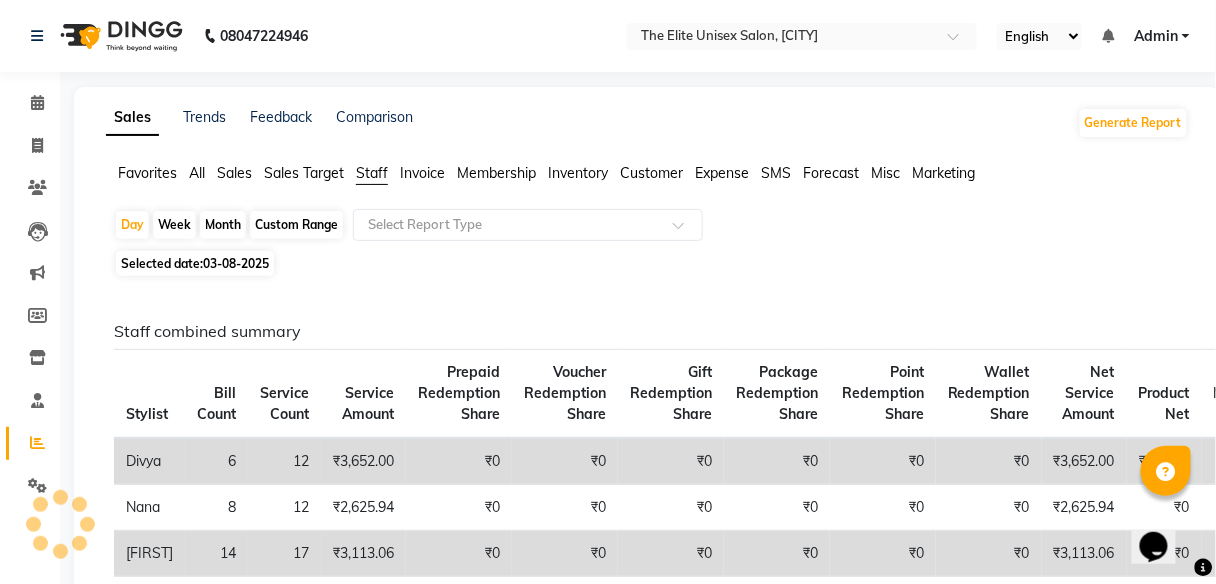 click on "Month" 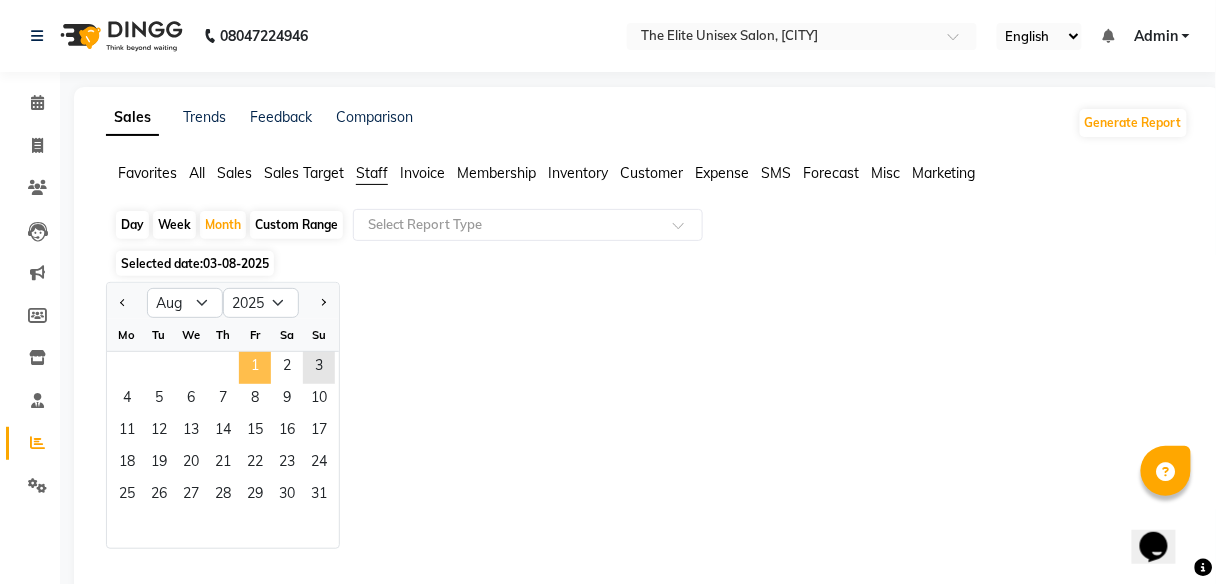 click on "1" 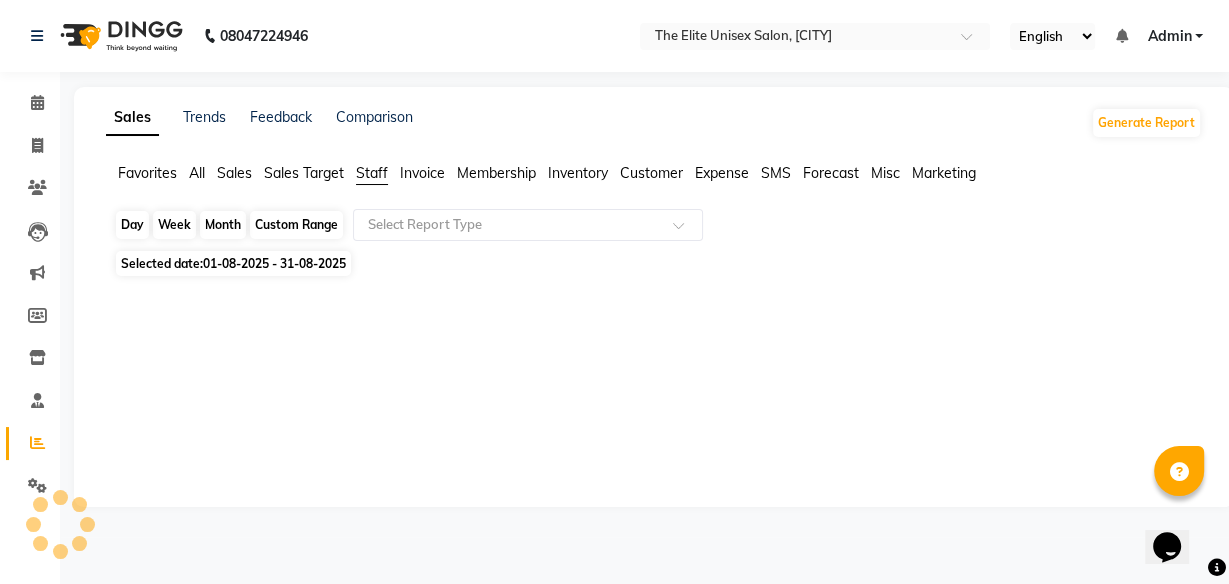 click on "Month" 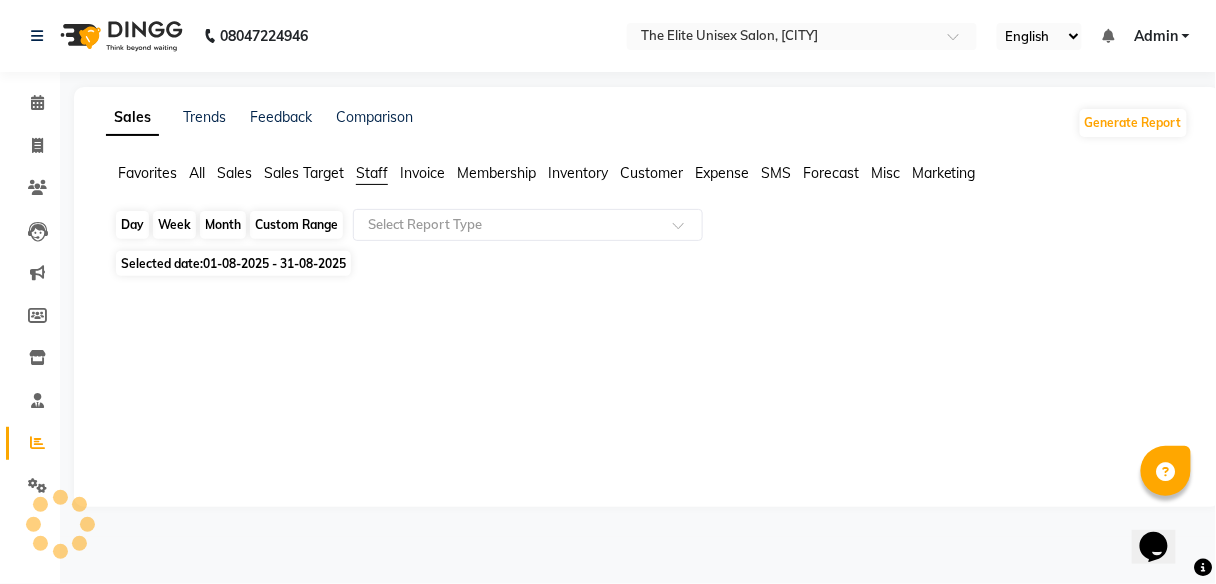 select on "8" 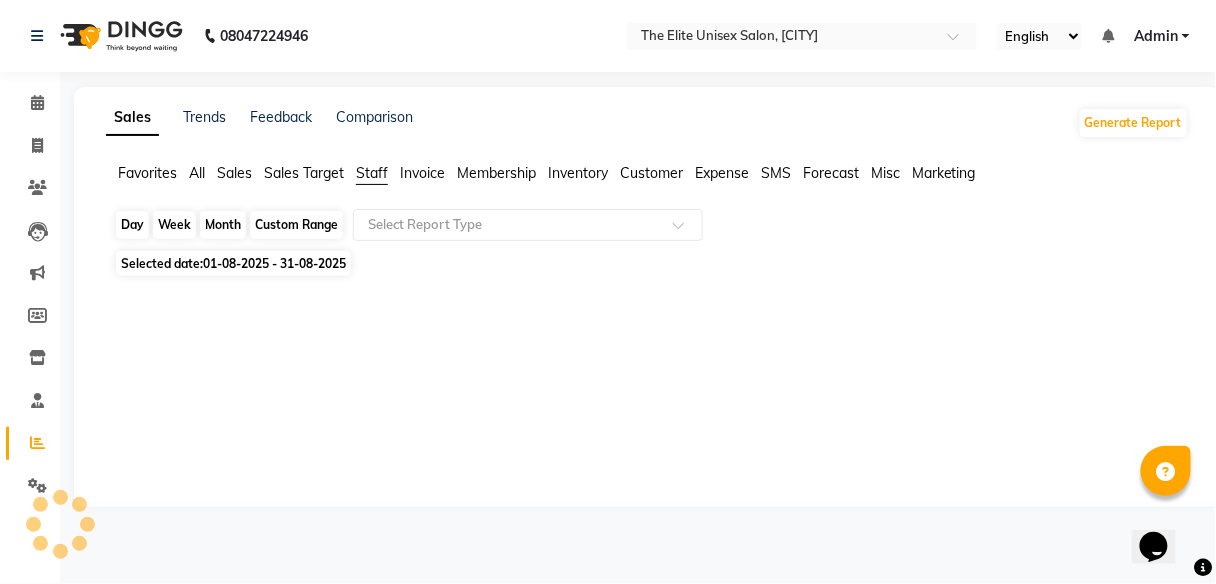 select on "2025" 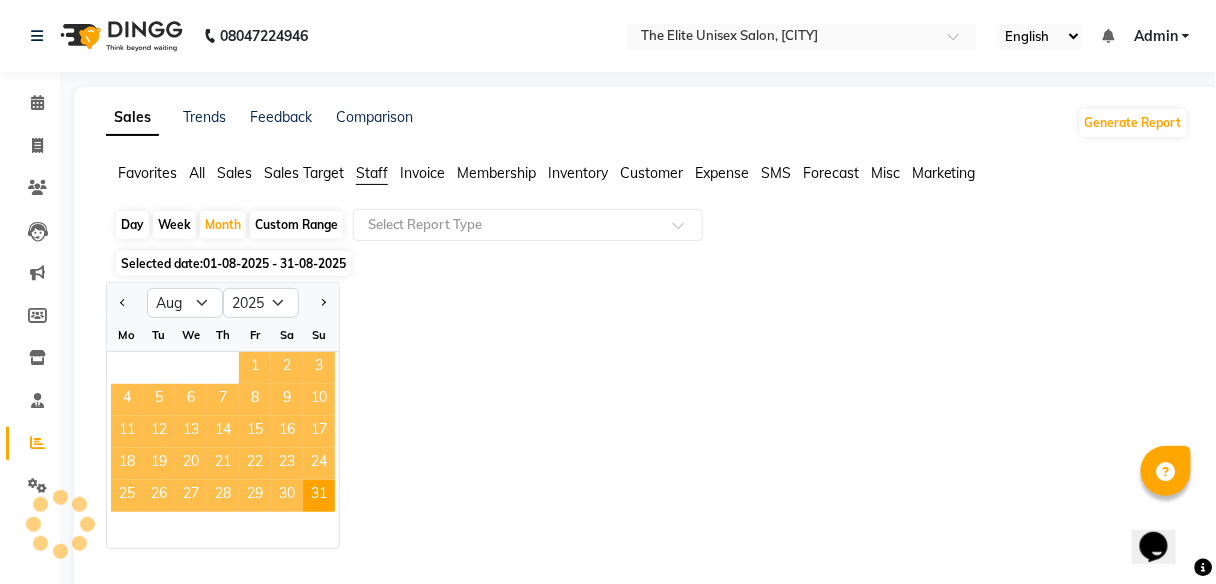 click on "1" 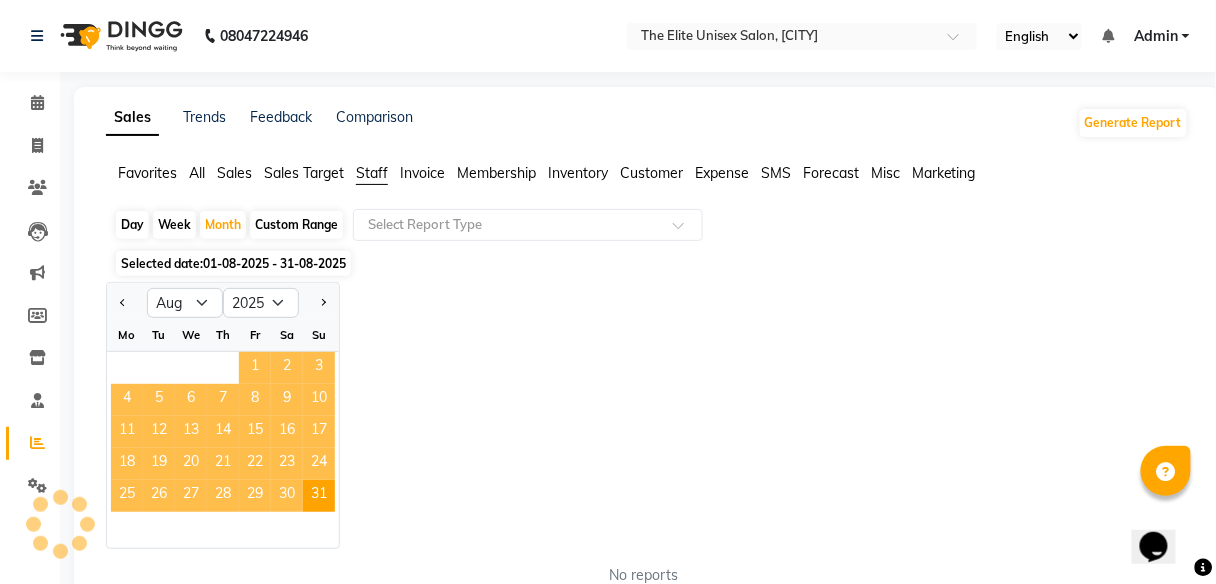 click on "1" 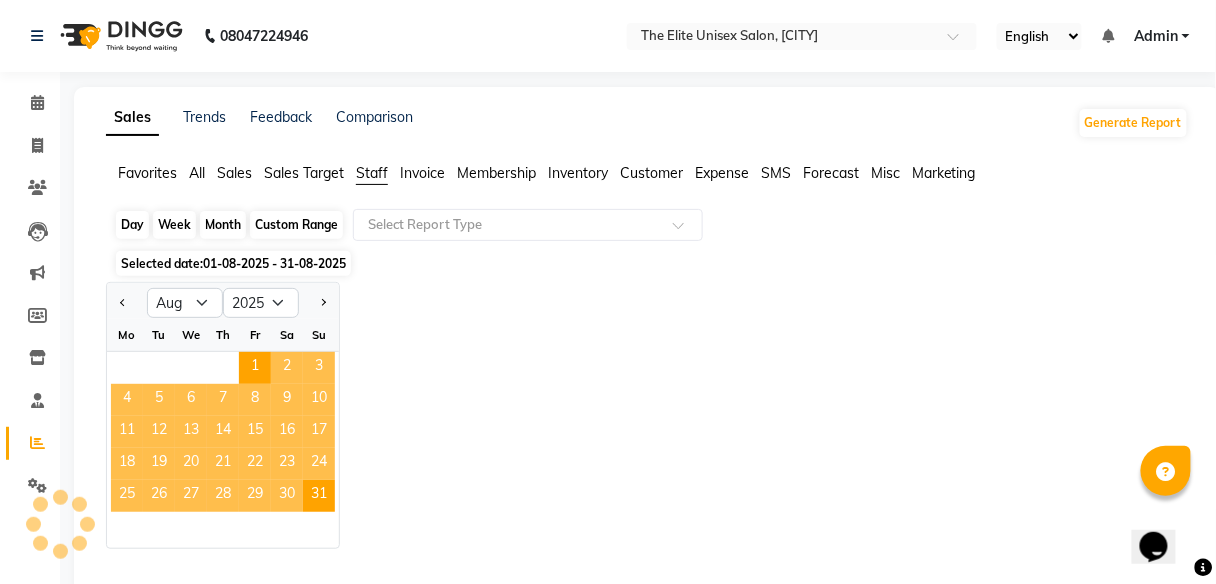 click on "Month" 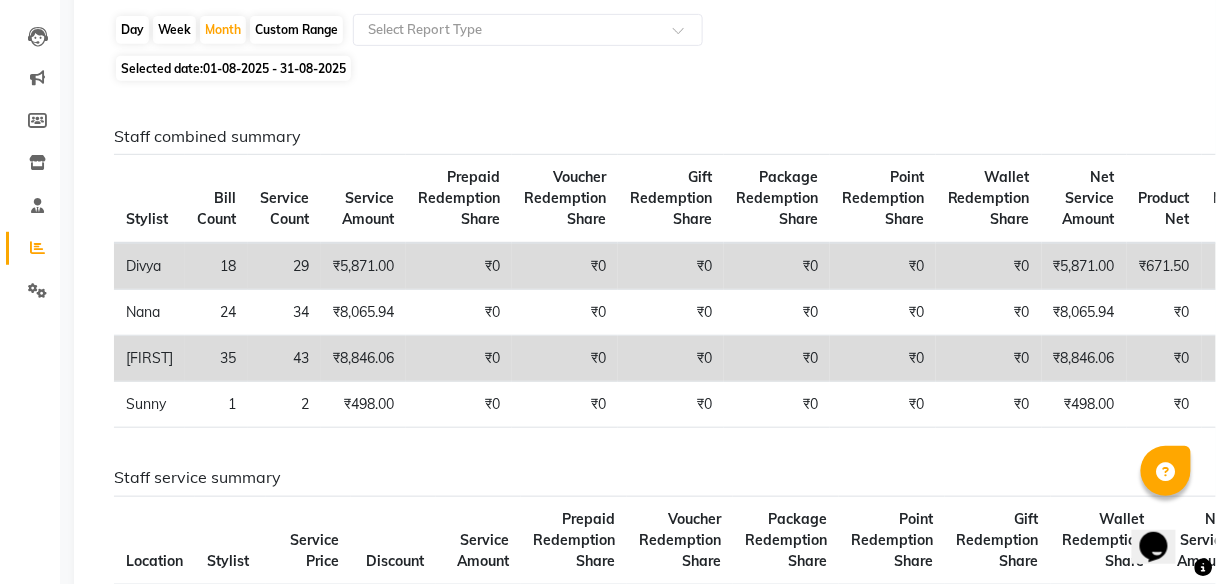 scroll, scrollTop: 0, scrollLeft: 0, axis: both 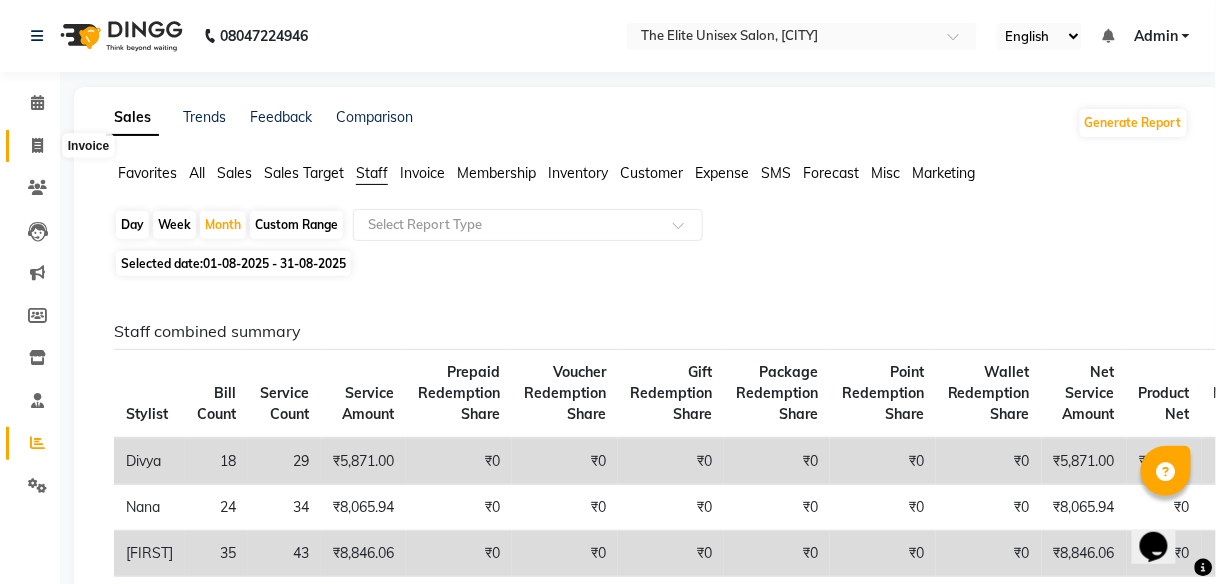 click 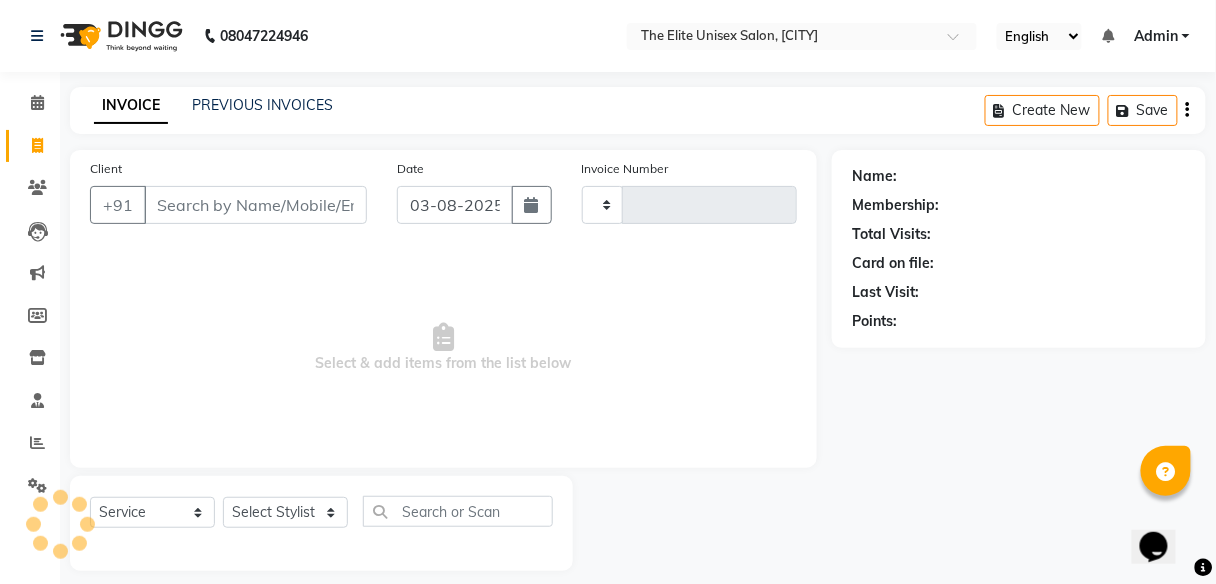 type on "1861" 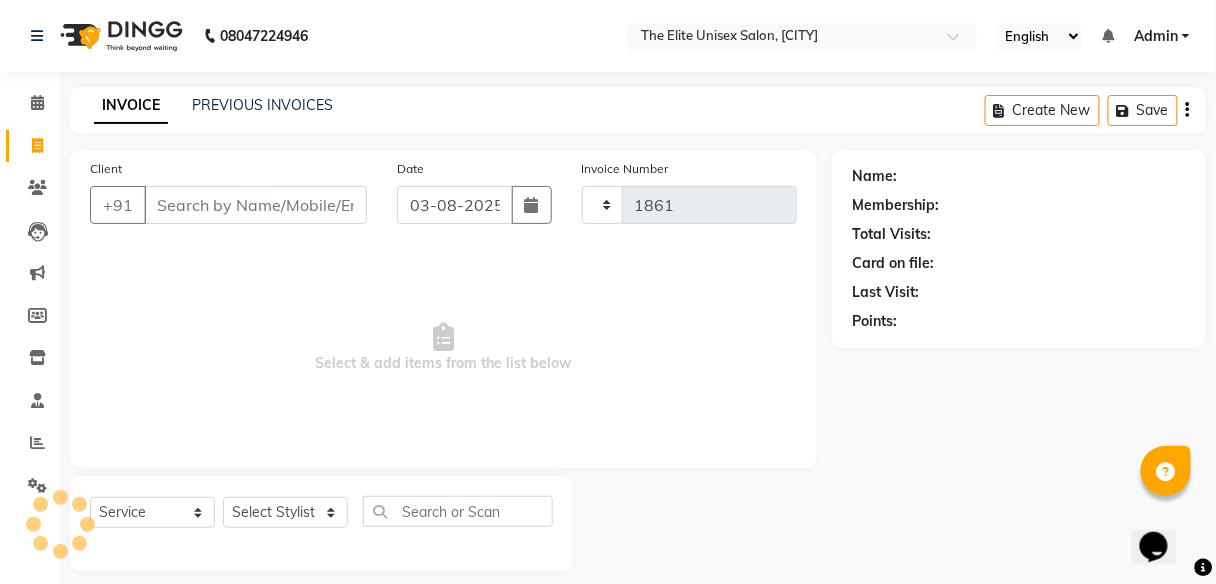 scroll, scrollTop: 16, scrollLeft: 0, axis: vertical 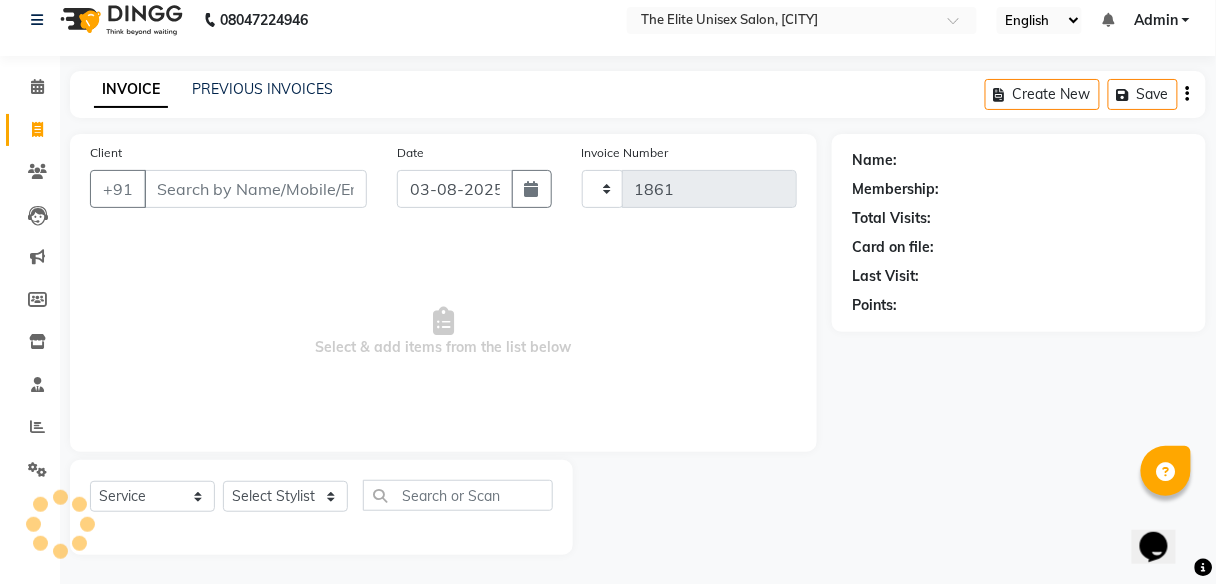 select on "7086" 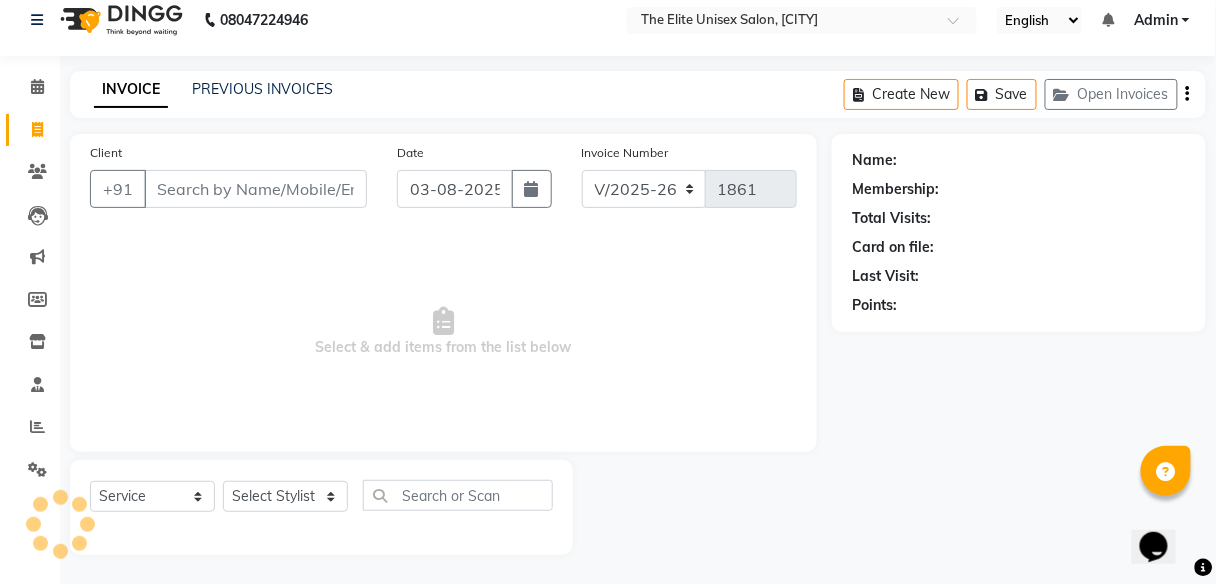 click on "Client" at bounding box center [255, 189] 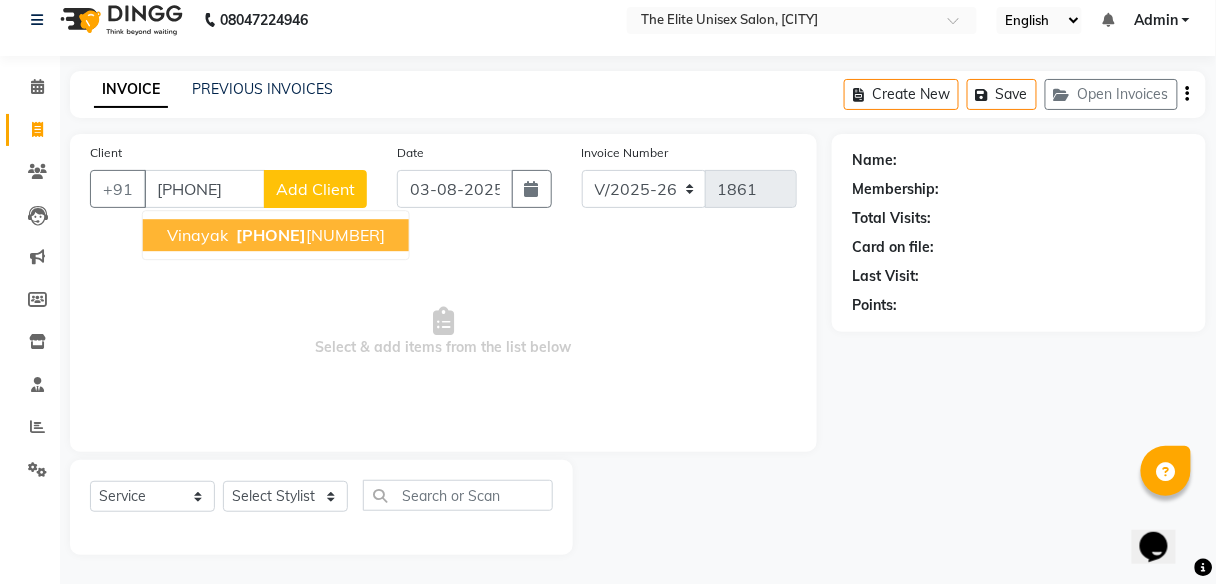click on "[FIRST] [PHONE] [NUMBER]" at bounding box center [276, 235] 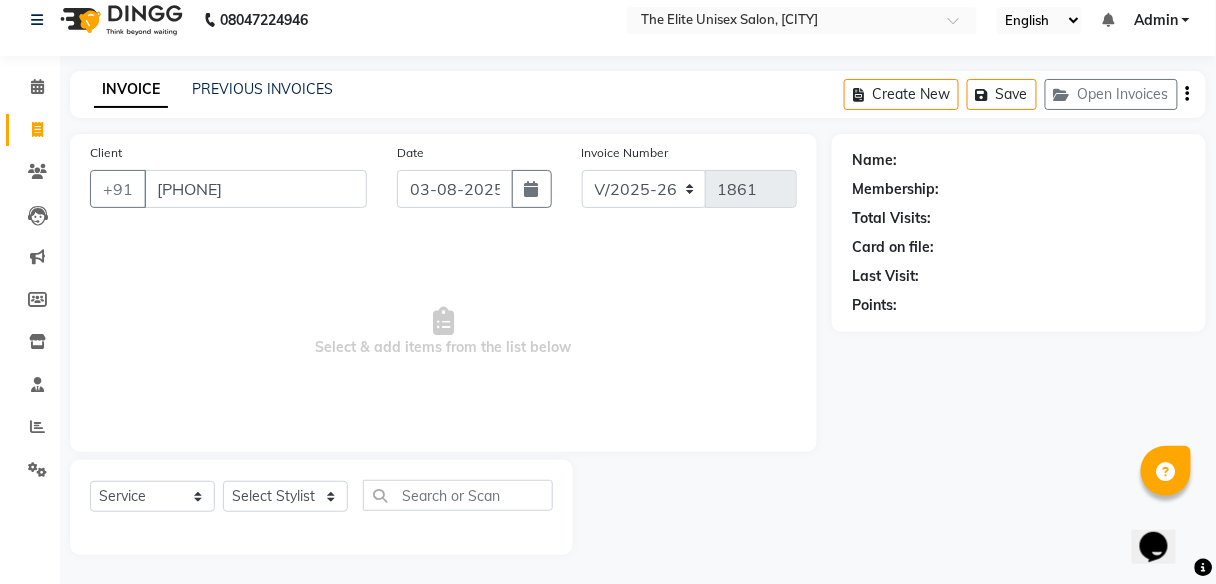 type on "[PHONE]" 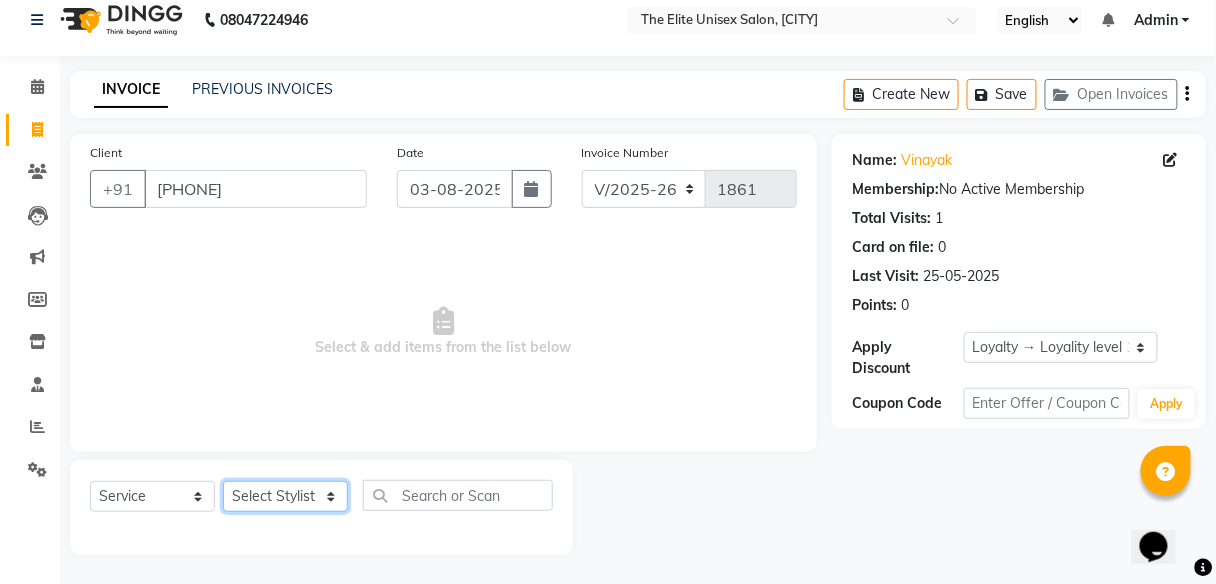 click on "Select Stylist [FIRST] [FIRST] [FIRST] [FIRST] [FIRST] [FIRST]" 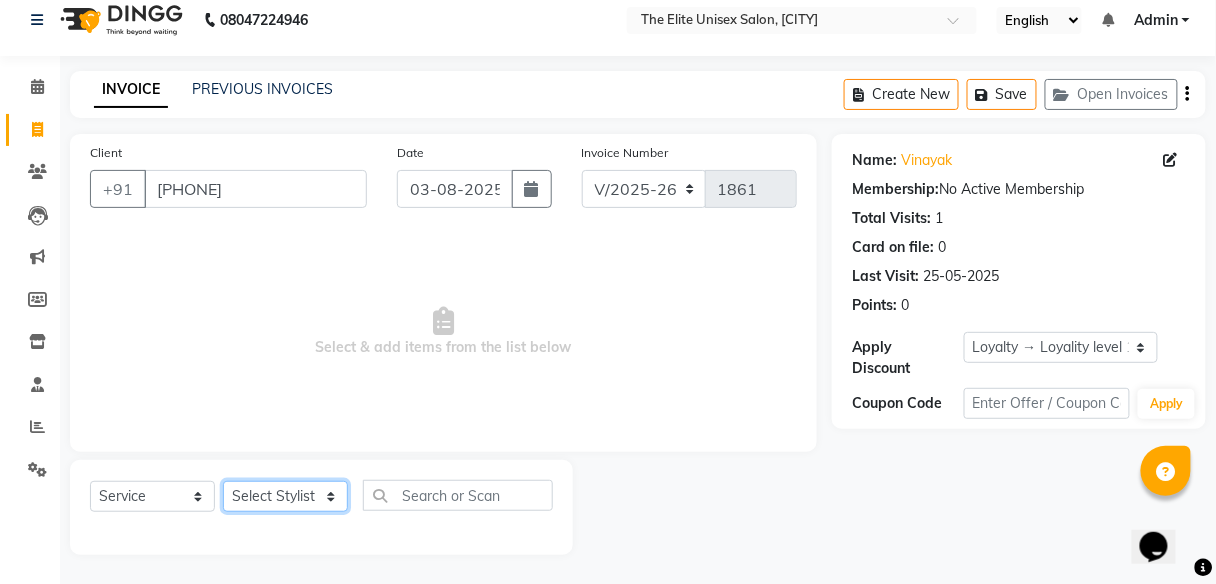 select on "59553" 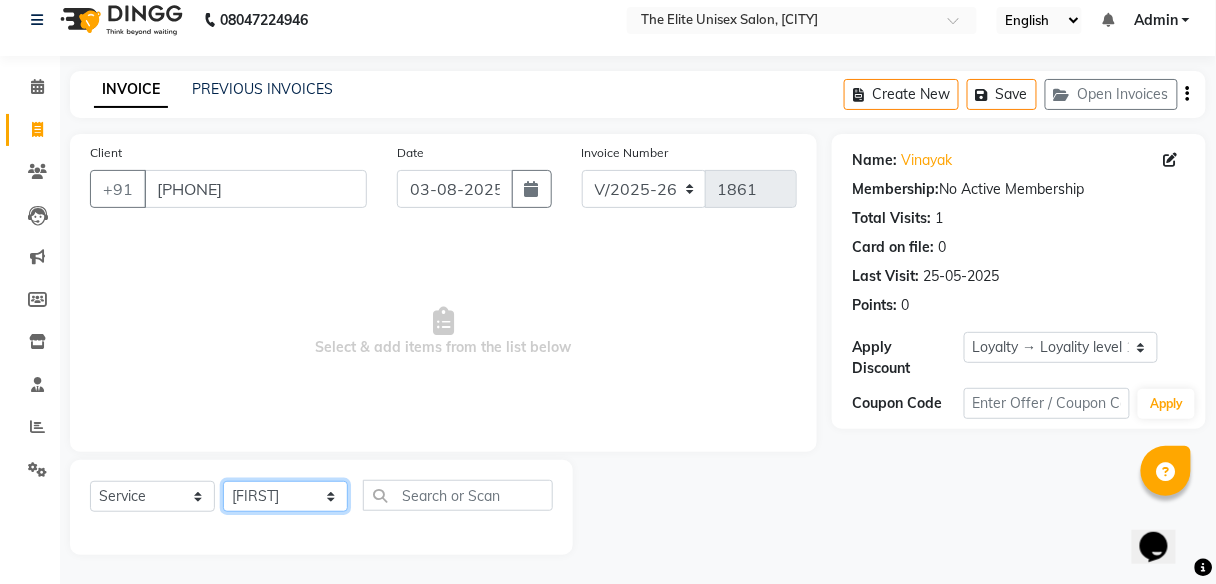 click on "Select Stylist [FIRST] [FIRST] [FIRST] [FIRST] [FIRST] [FIRST]" 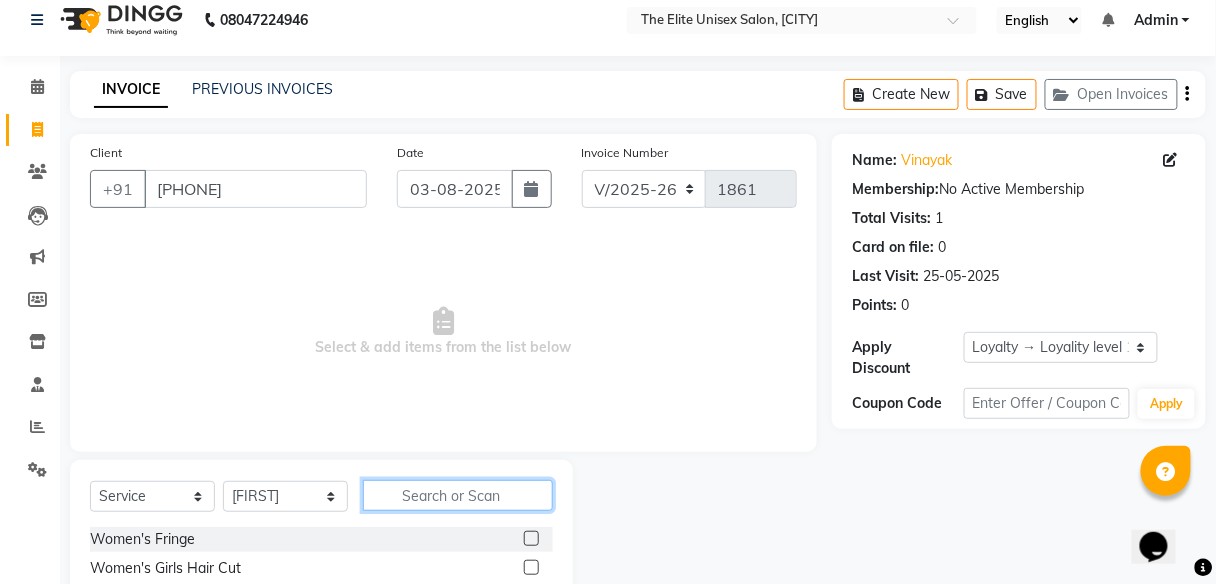 click 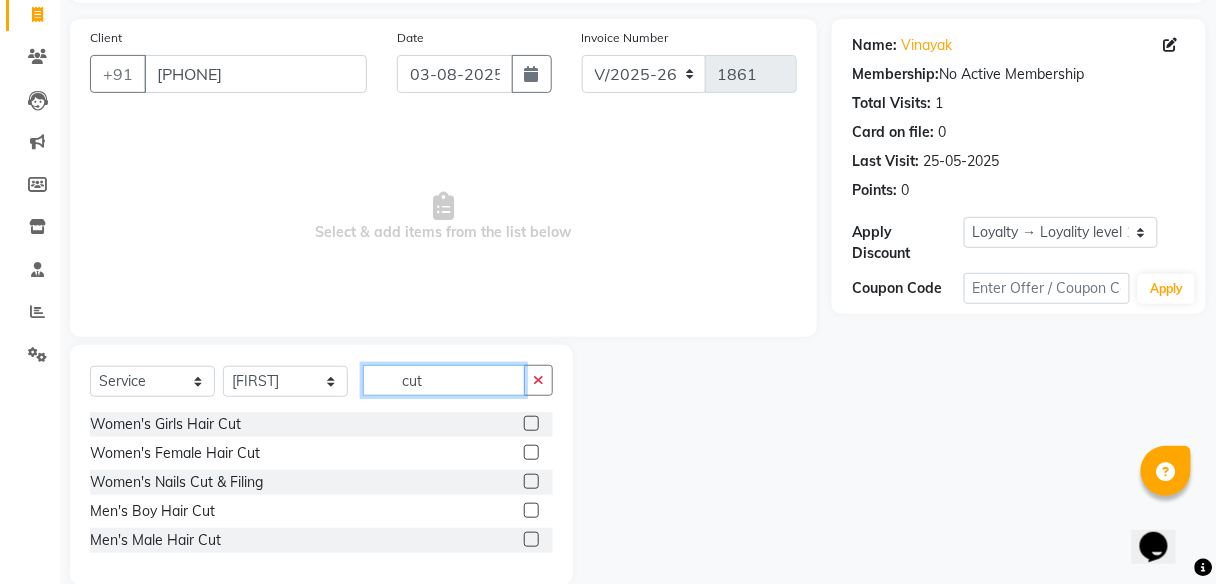 scroll, scrollTop: 161, scrollLeft: 0, axis: vertical 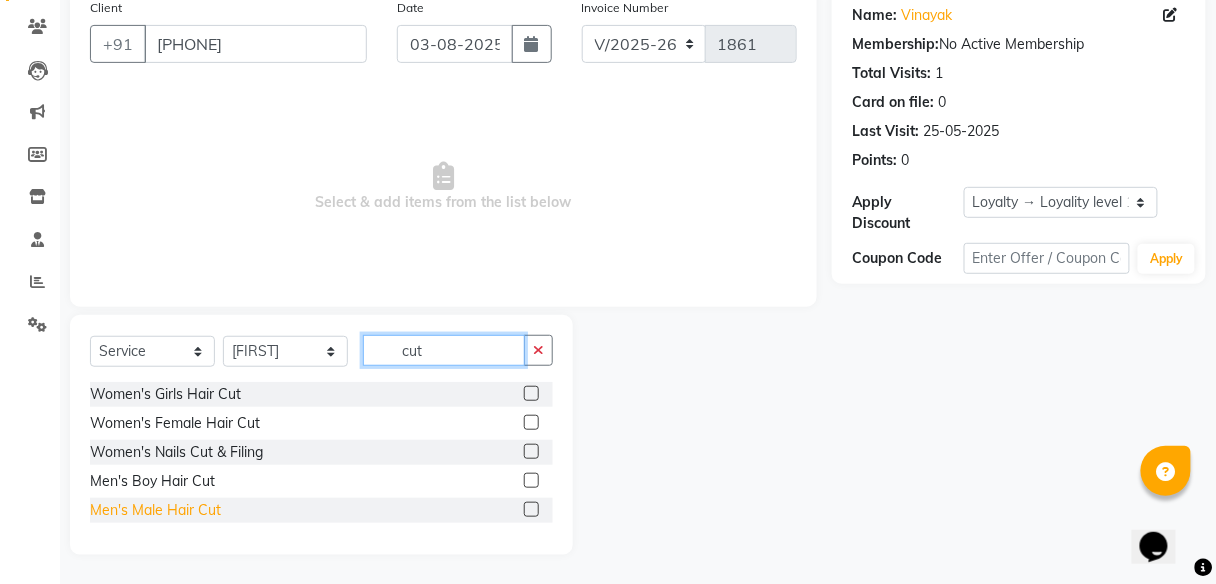 type on "cut" 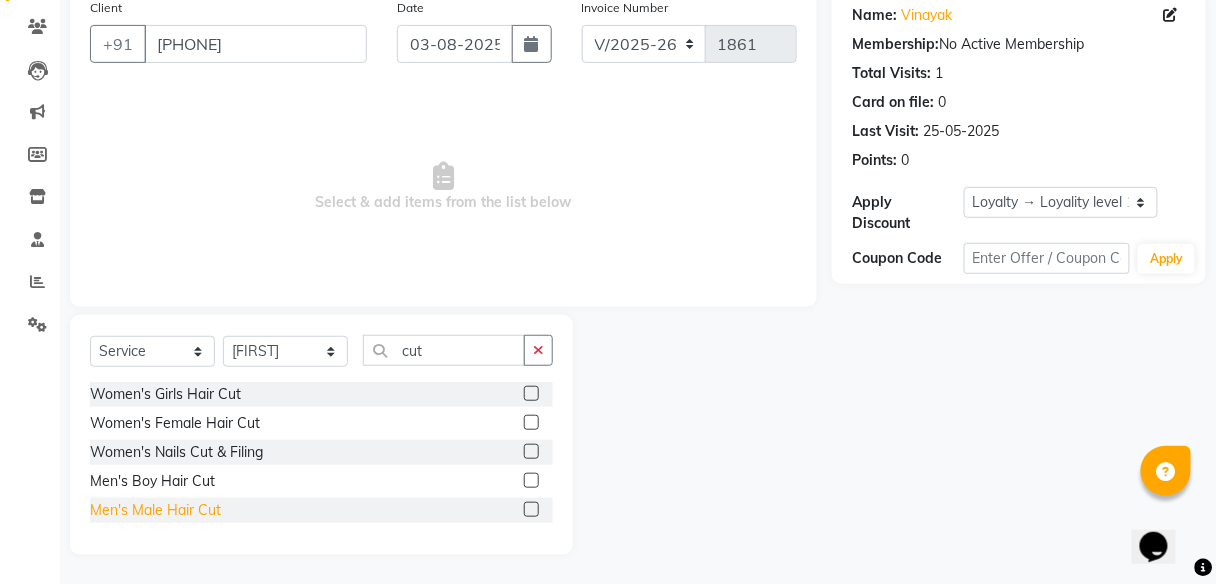 click on "Men's Male Hair Cut" 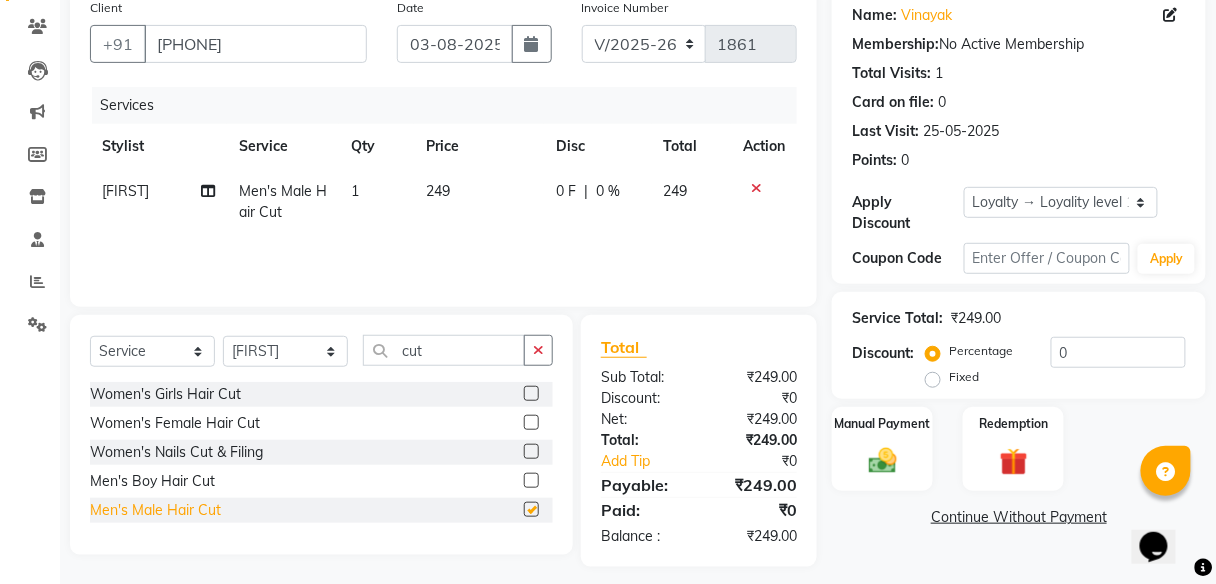checkbox on "false" 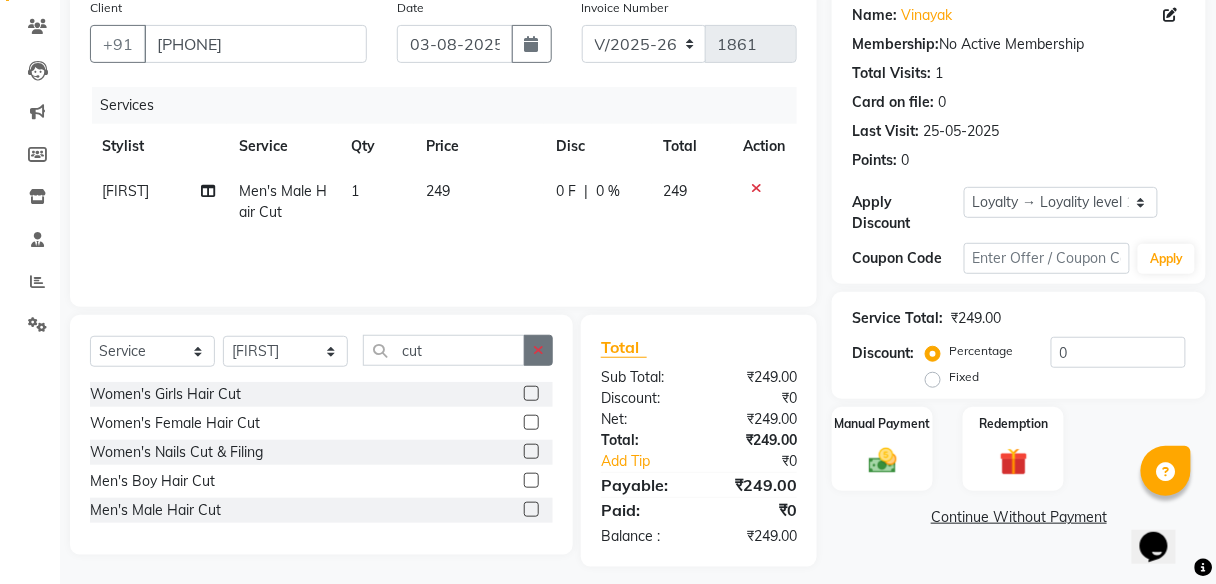 click 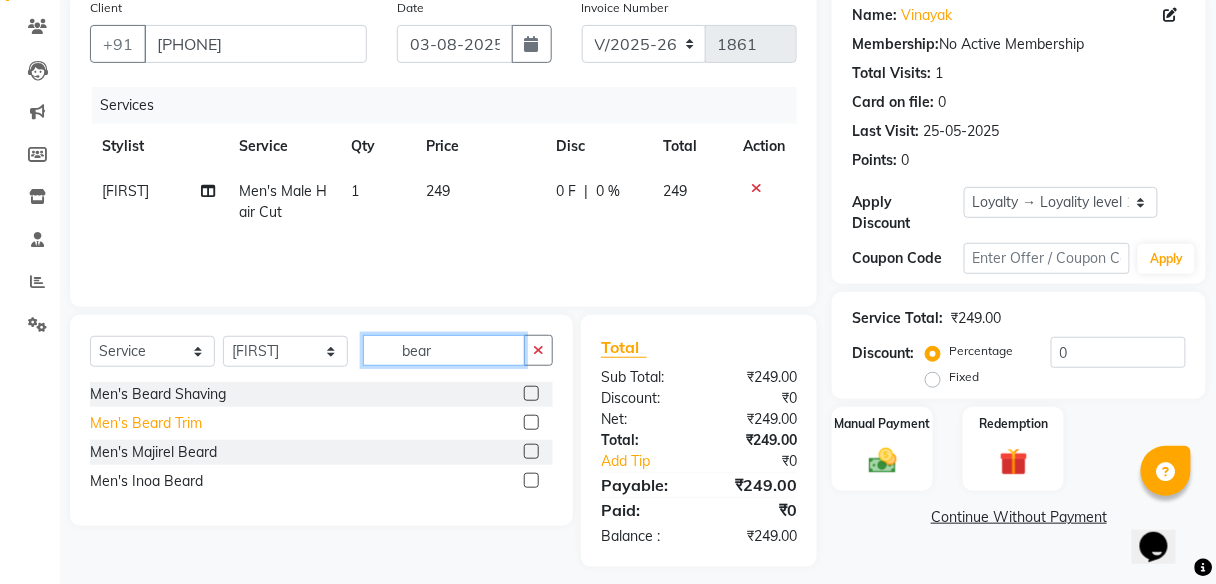 type on "bear" 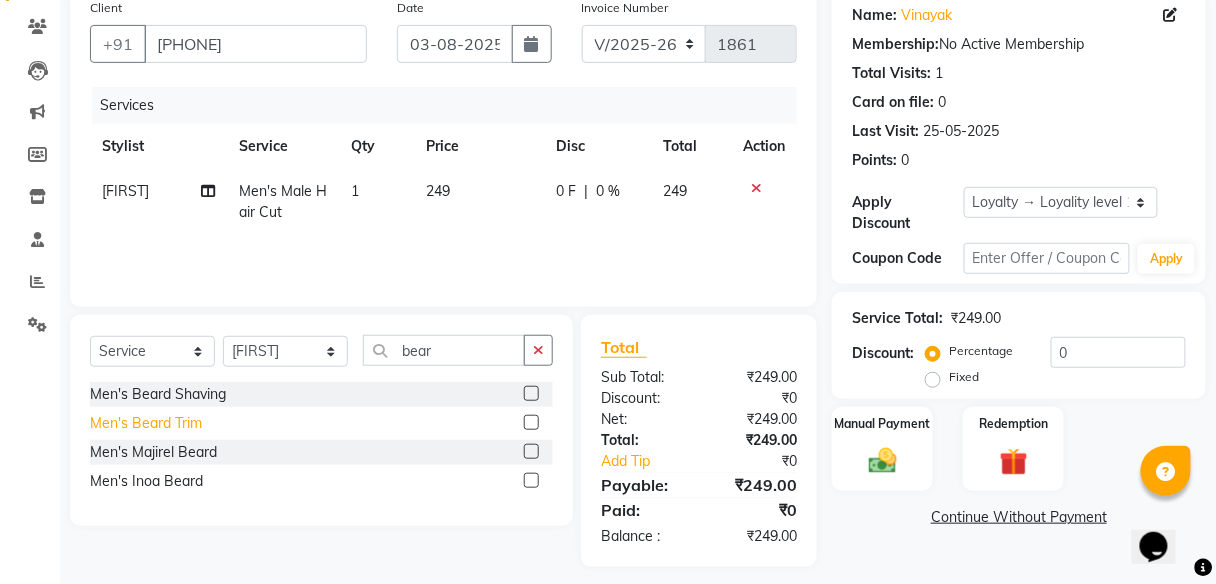 click on "Men's Beard Trim" 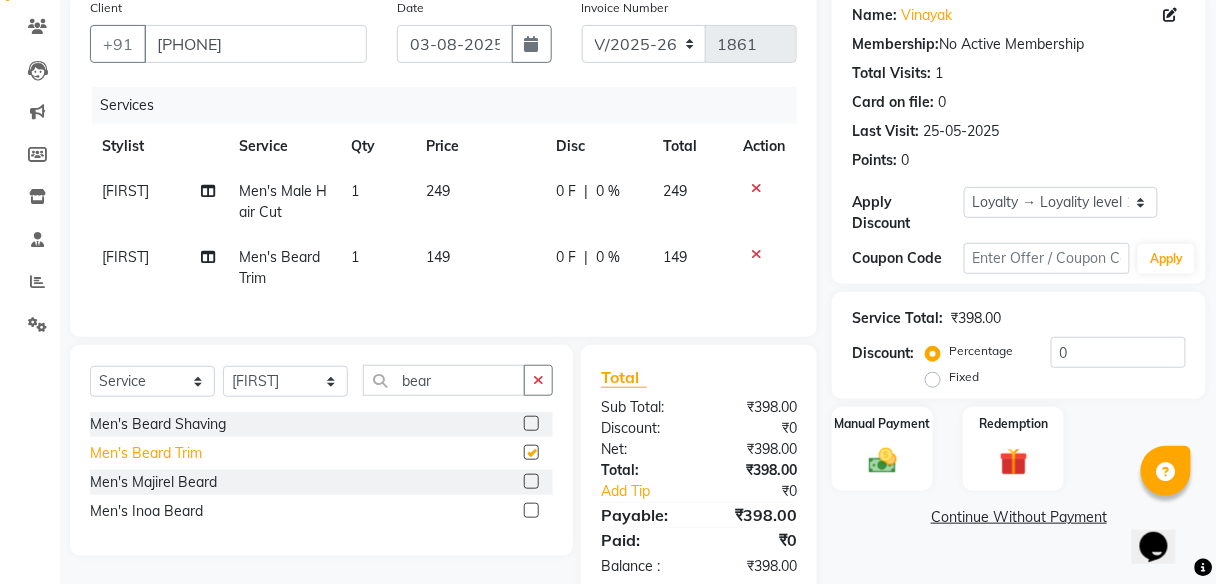 checkbox on "false" 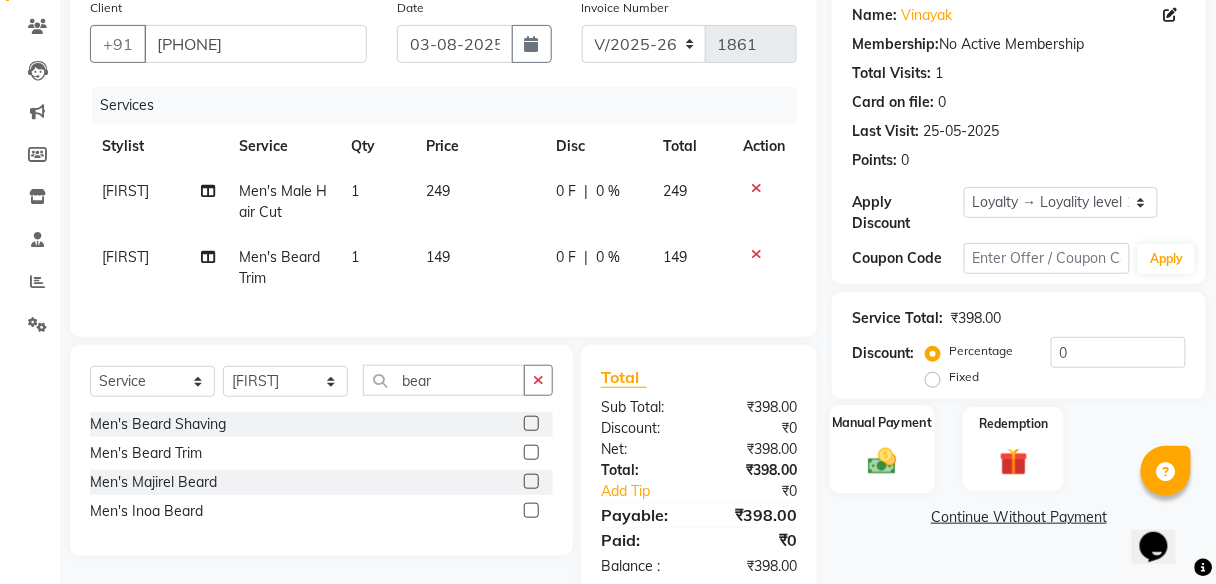 click on "Manual Payment" 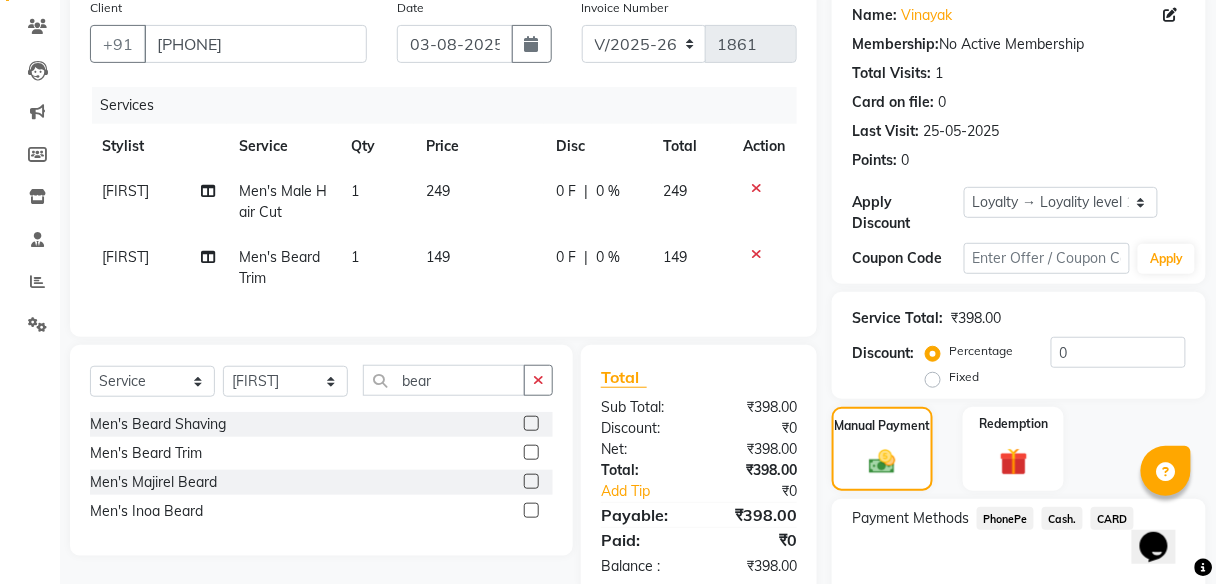 click on "Cash." 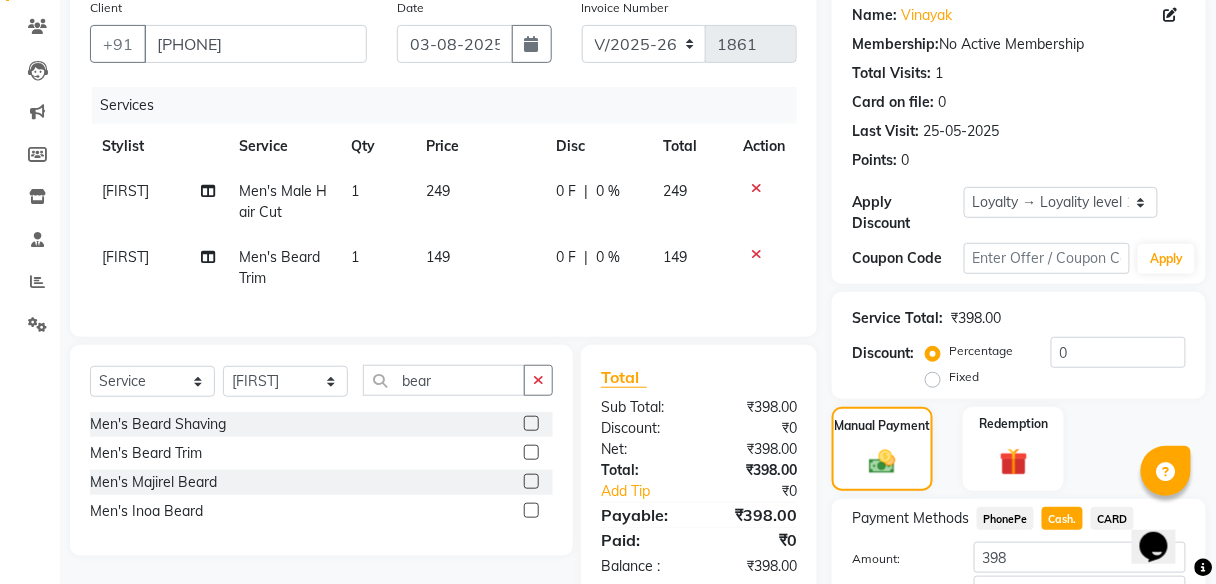 scroll, scrollTop: 295, scrollLeft: 0, axis: vertical 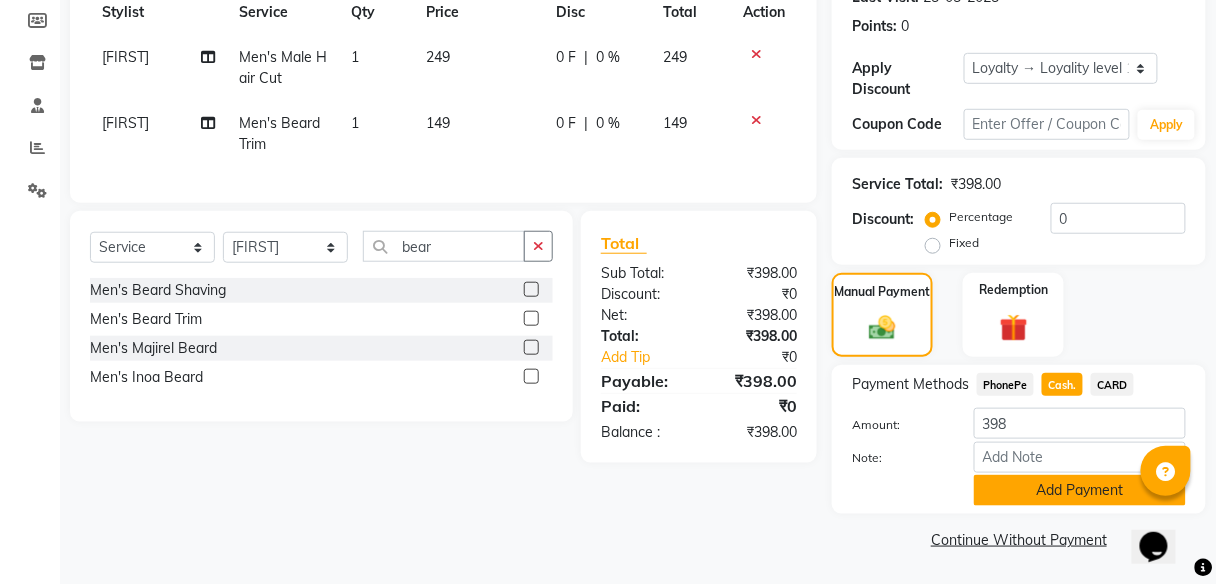 click on "Add Payment" 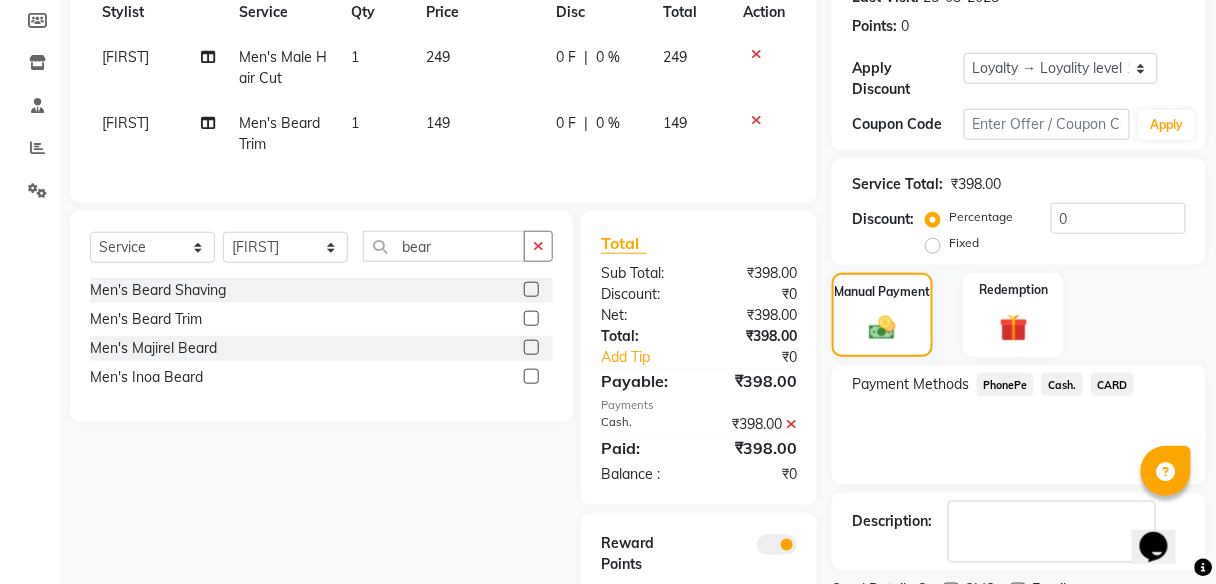 scroll, scrollTop: 396, scrollLeft: 0, axis: vertical 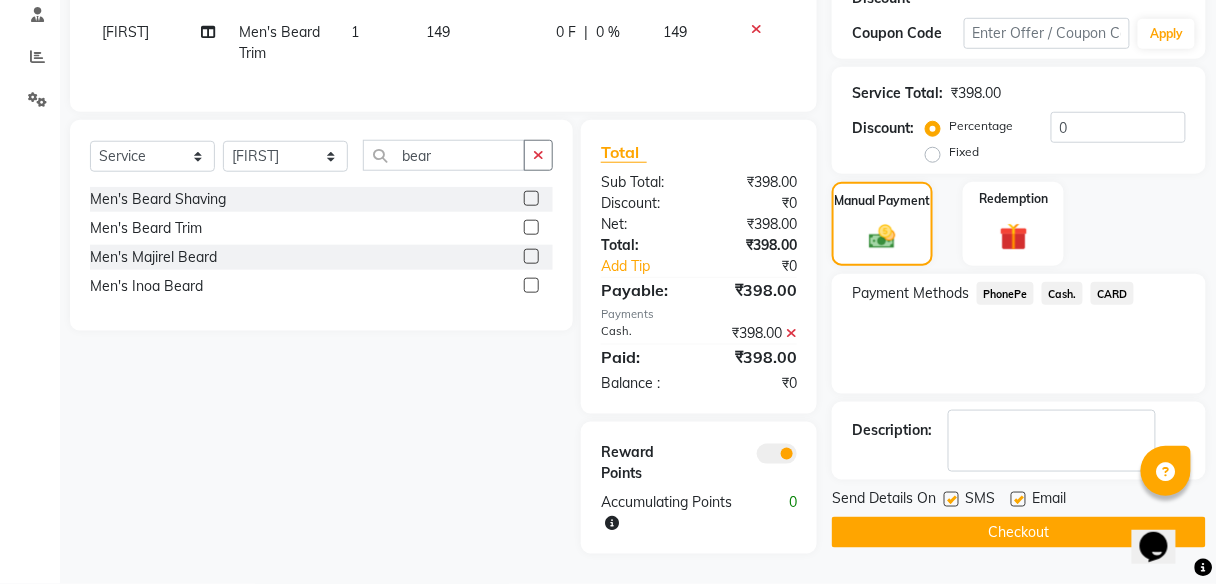 click on "Checkout" 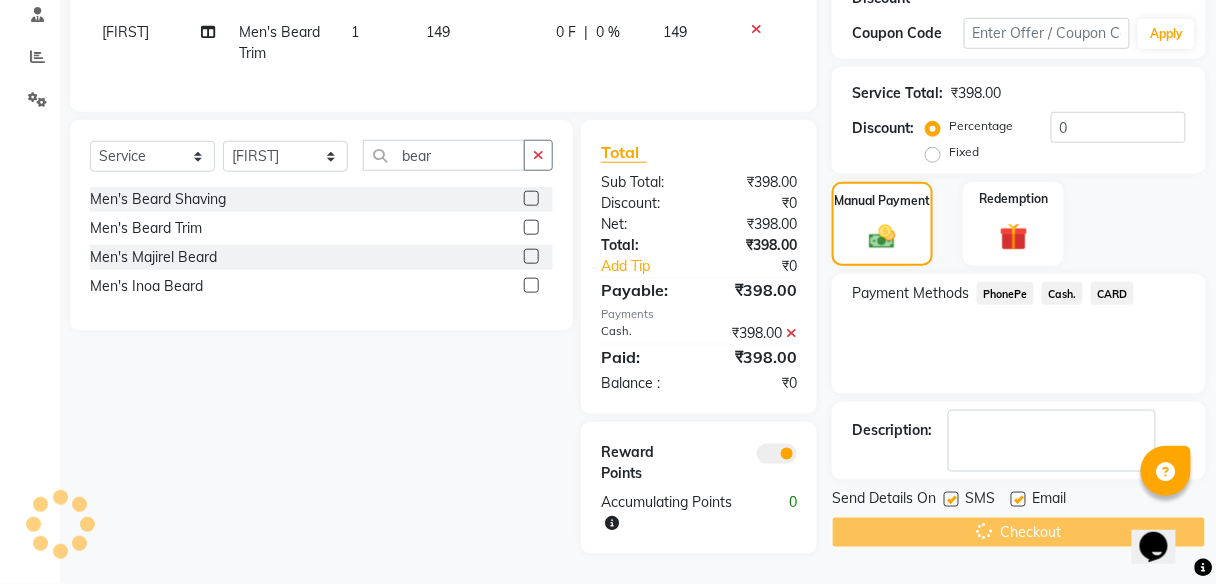scroll, scrollTop: 0, scrollLeft: 0, axis: both 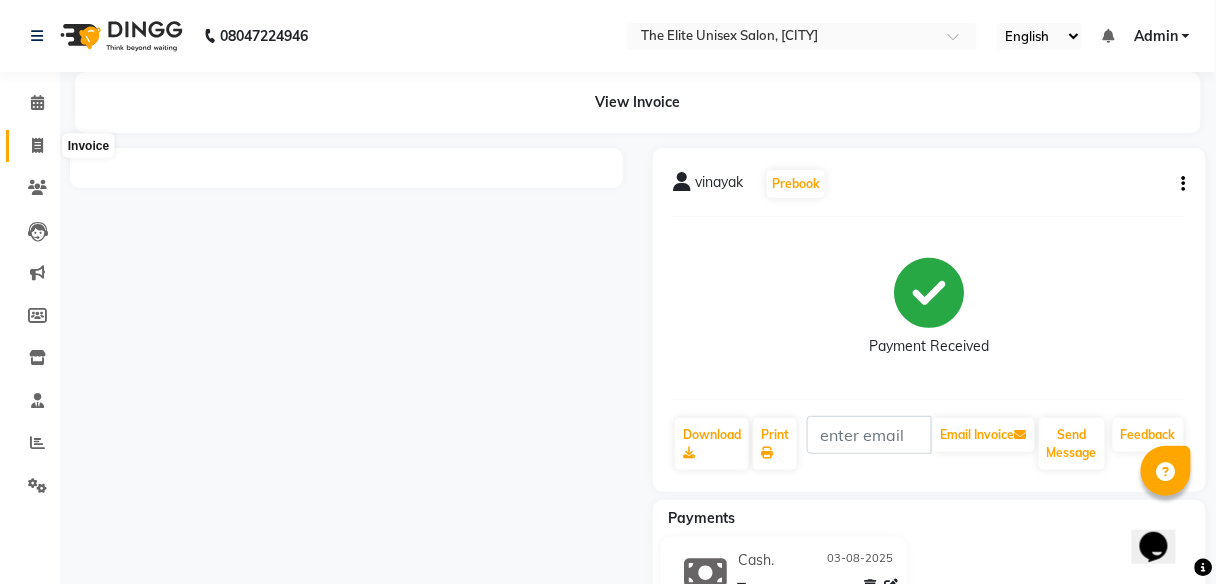 click 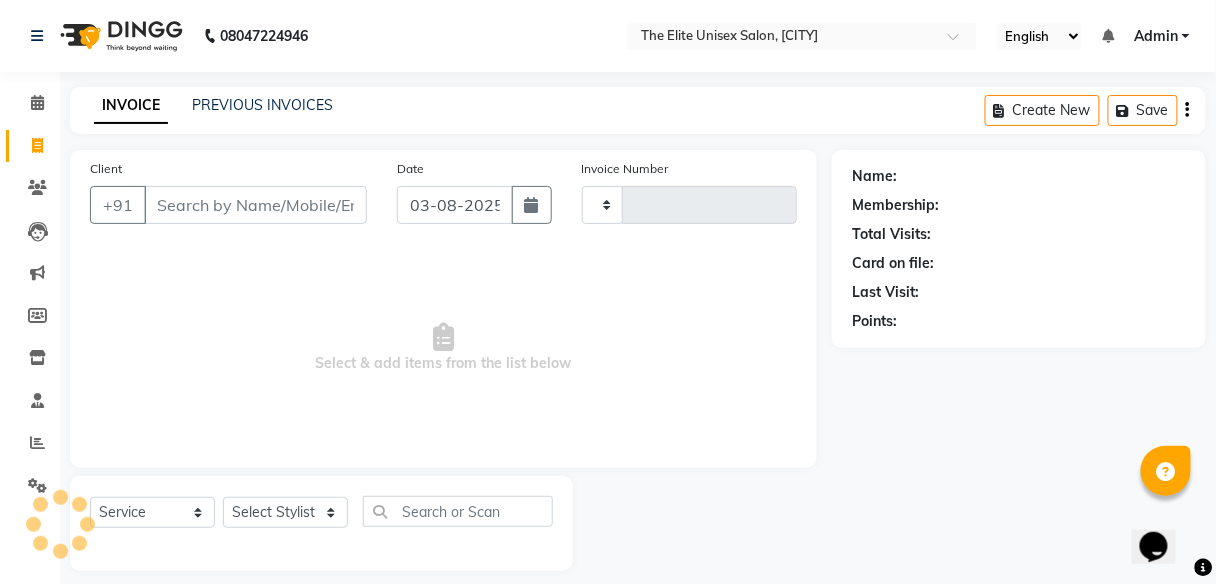 type on "1862" 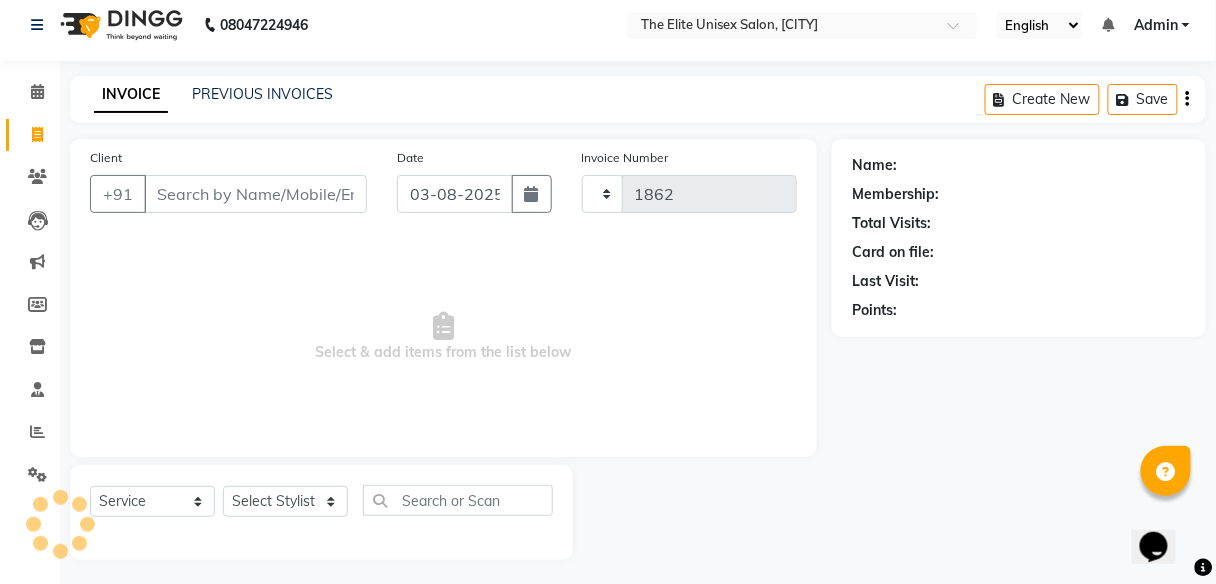 select on "7086" 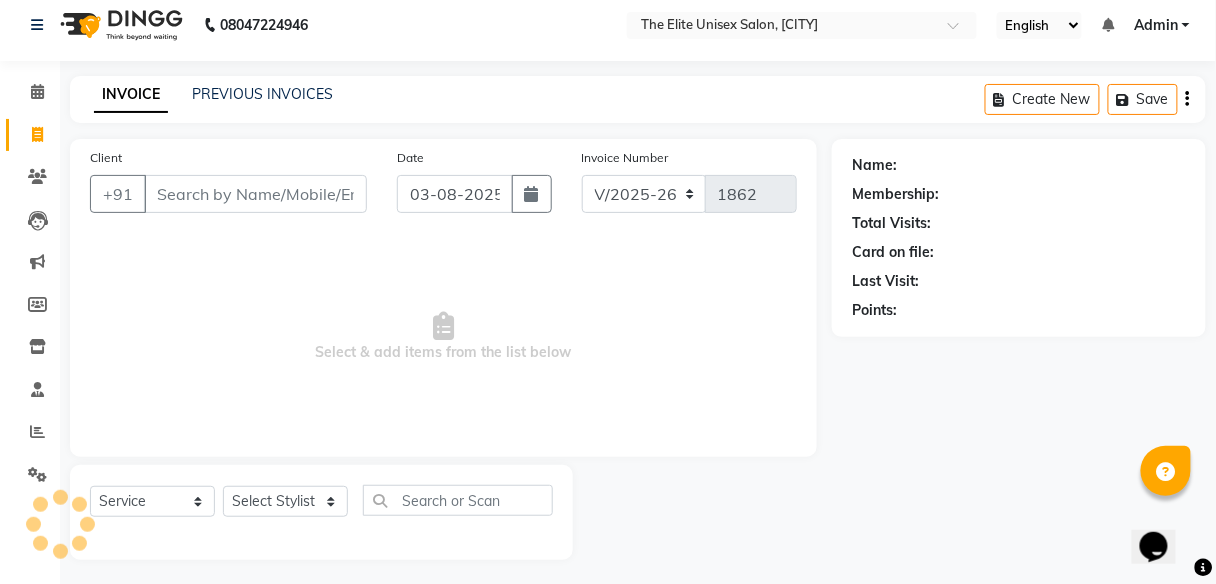 scroll, scrollTop: 16, scrollLeft: 0, axis: vertical 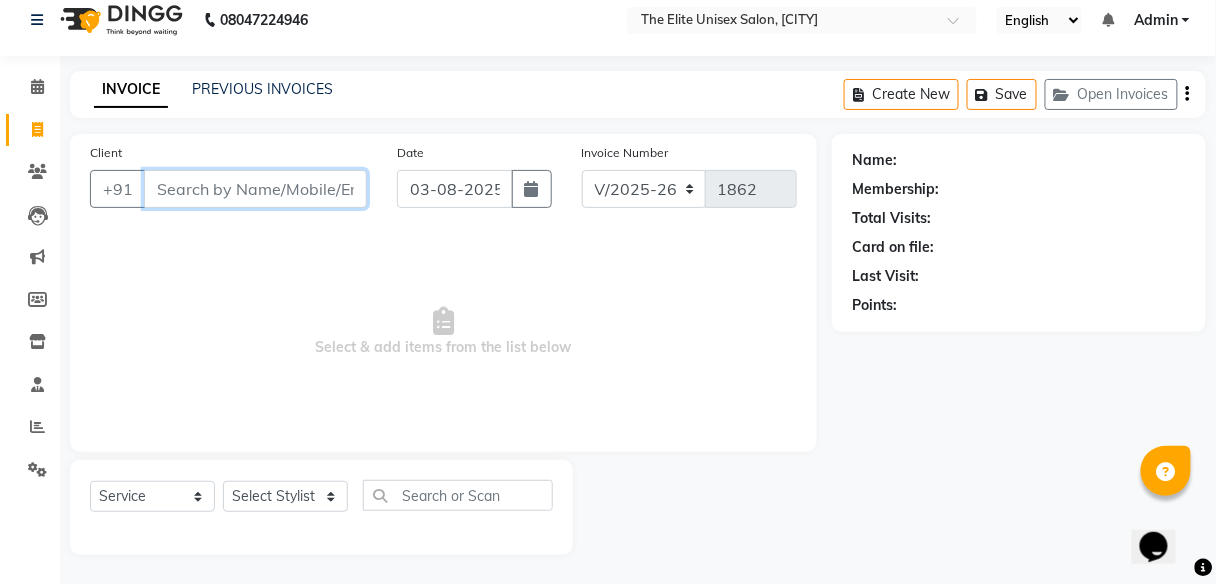 click on "Client" at bounding box center [255, 189] 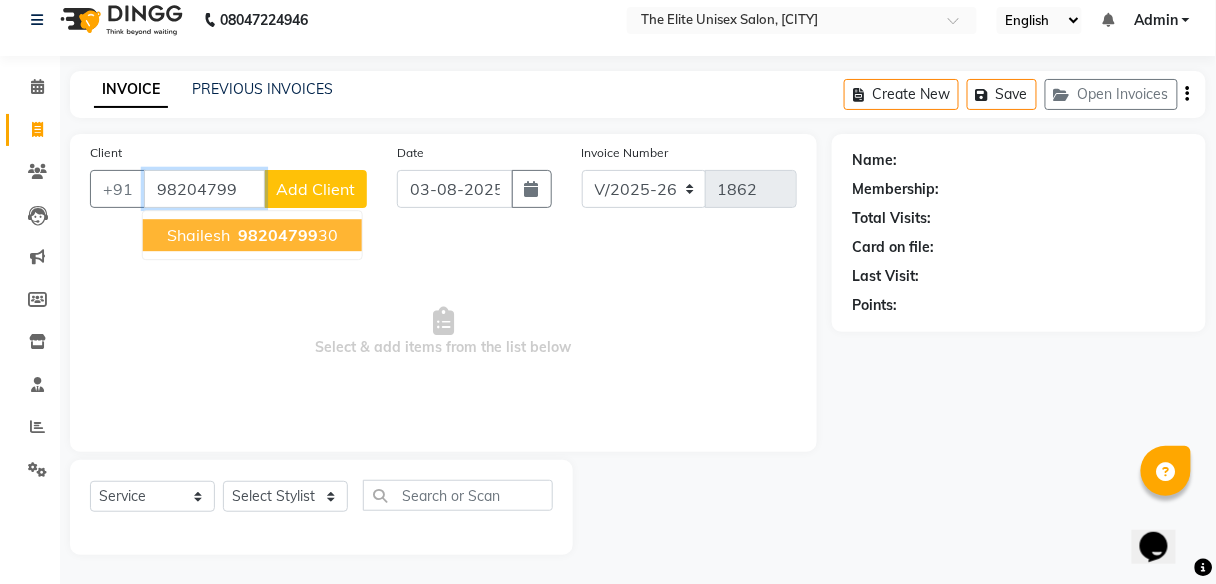 click on "98204799" at bounding box center (278, 235) 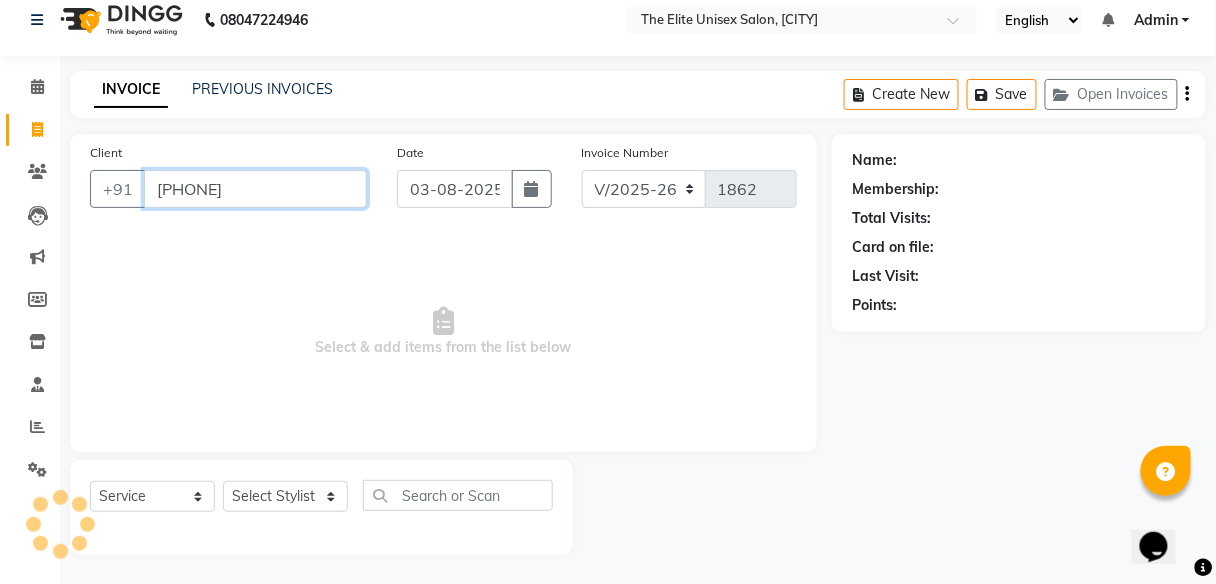 type on "[PHONE]" 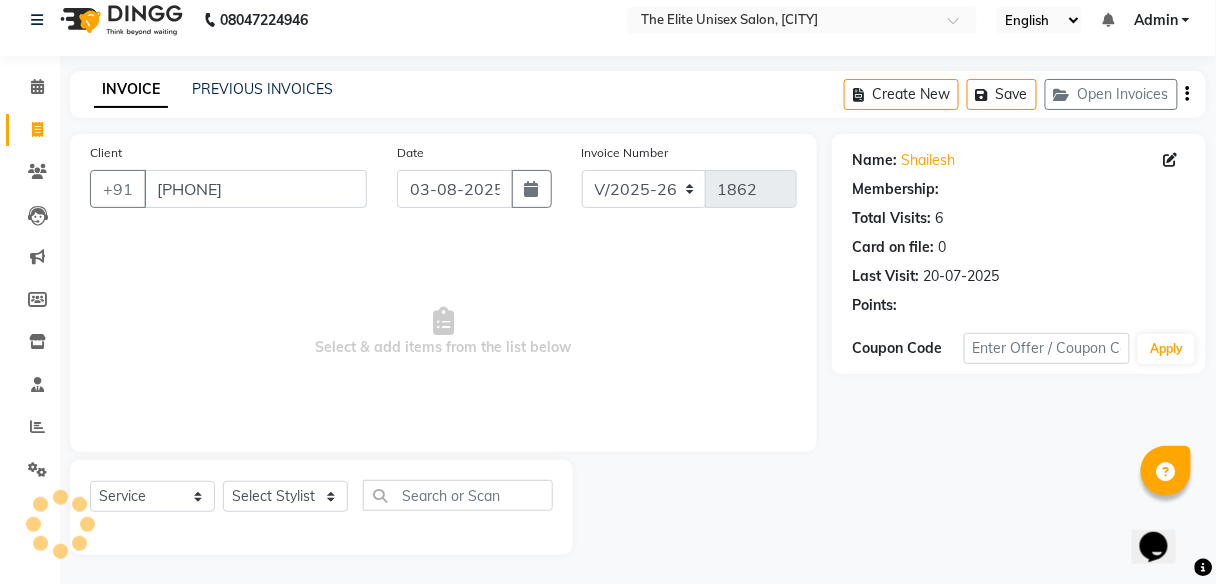 select on "1: Object" 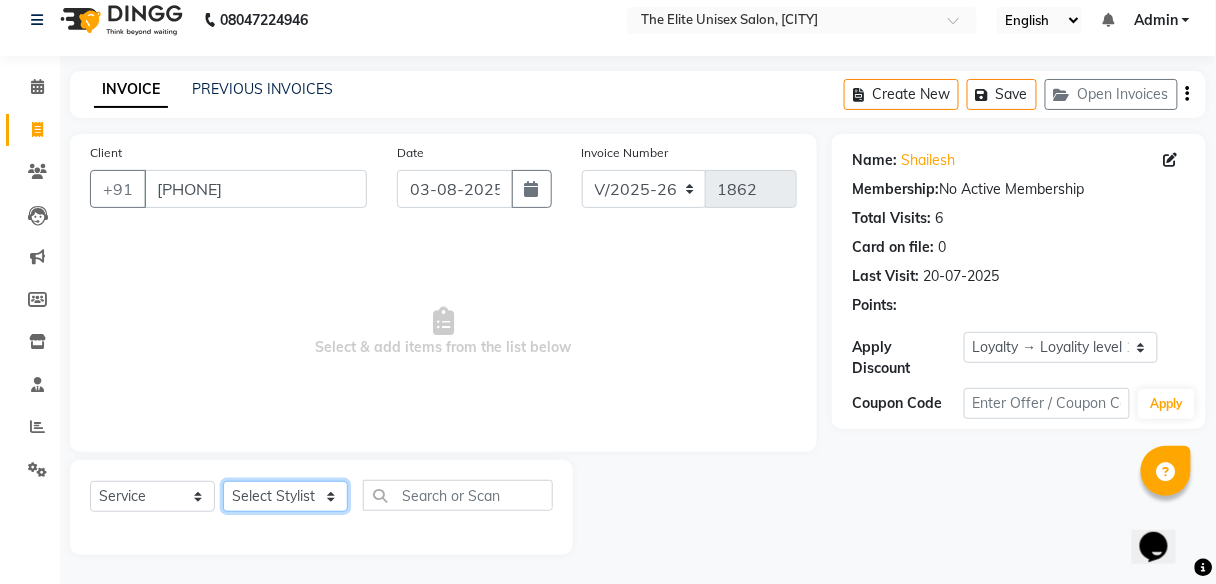 click on "Select Stylist [FIRST] [FIRST] [FIRST] [FIRST] [FIRST] [FIRST]" 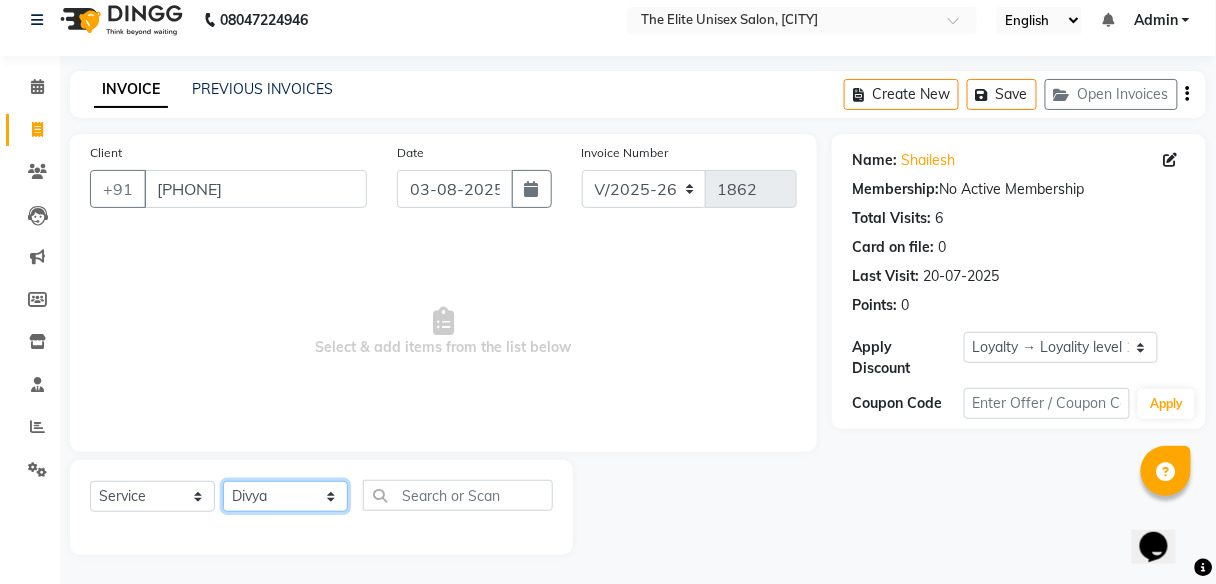 click on "Select Stylist [FIRST] [FIRST] [FIRST] [FIRST] [FIRST] [FIRST]" 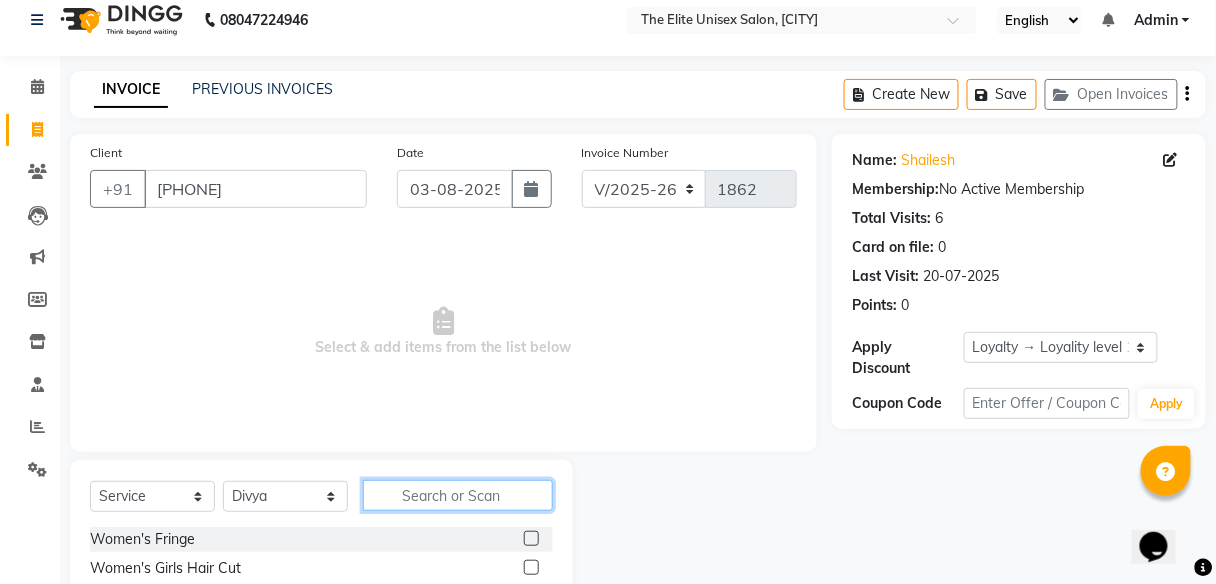 click 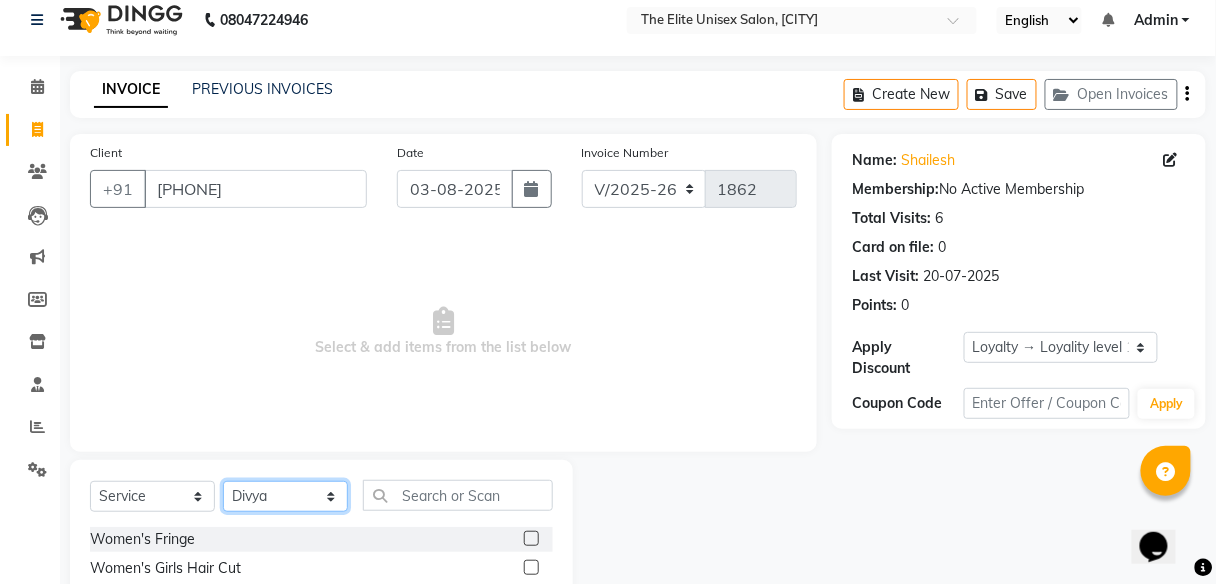 click on "Select Stylist [FIRST] [FIRST] [FIRST] [FIRST] [FIRST] [FIRST]" 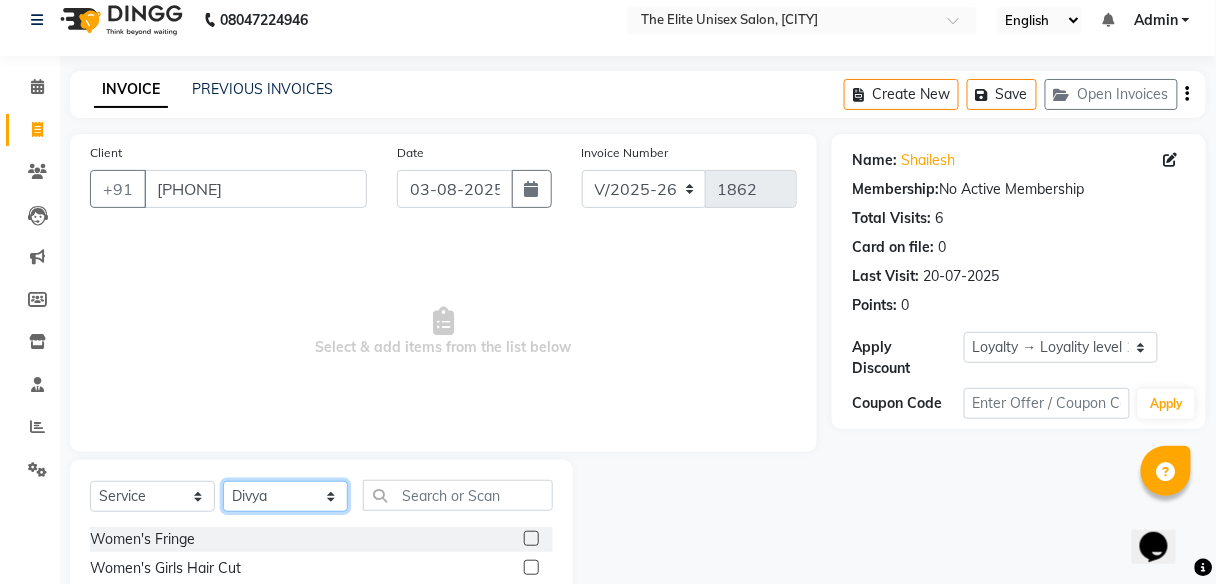 select on "59553" 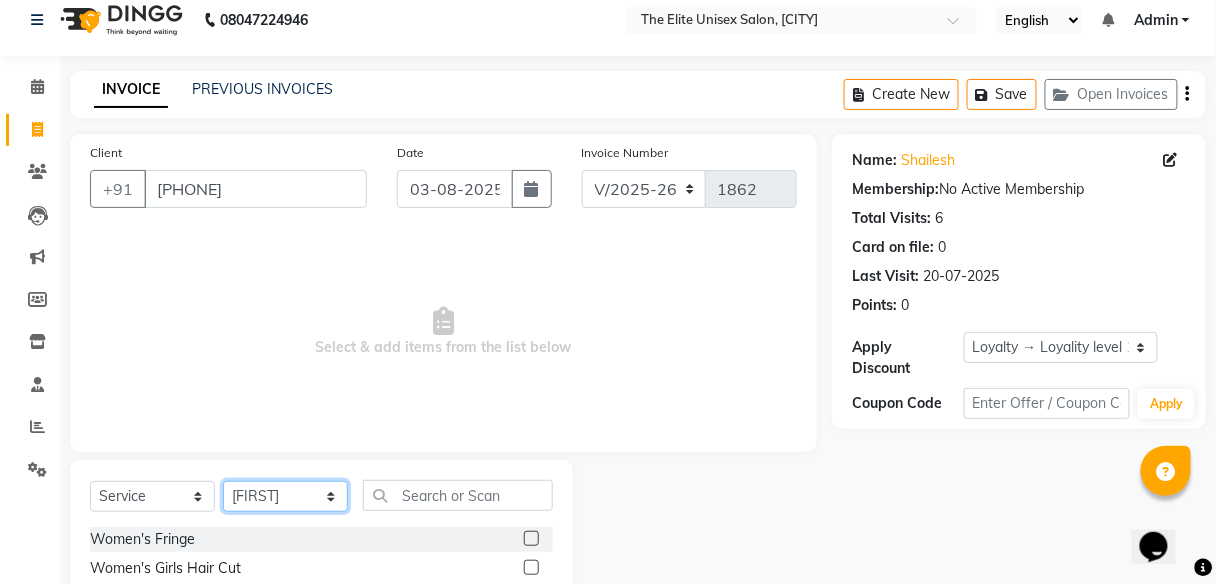 click on "Select Stylist [FIRST] [FIRST] [FIRST] [FIRST] [FIRST] [FIRST]" 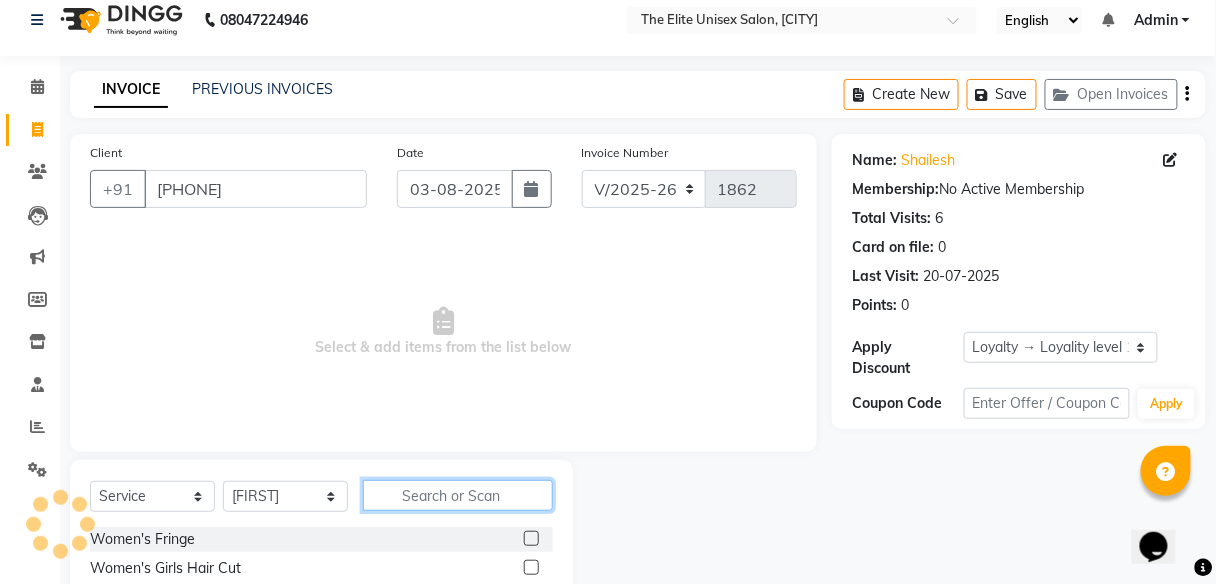 click 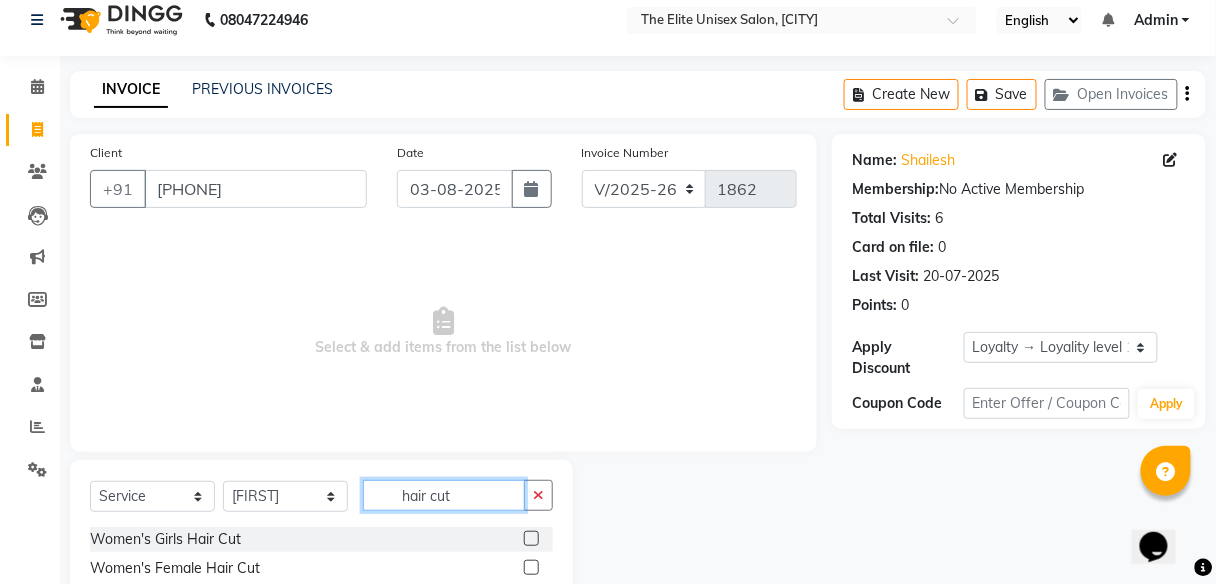 scroll, scrollTop: 132, scrollLeft: 0, axis: vertical 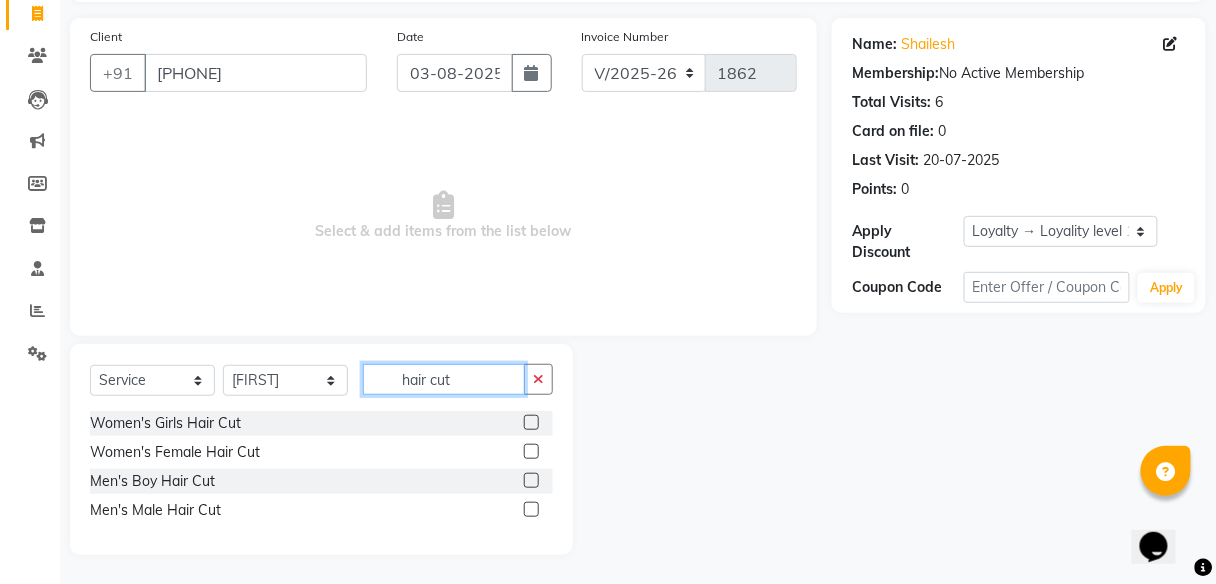 type on "hair cut" 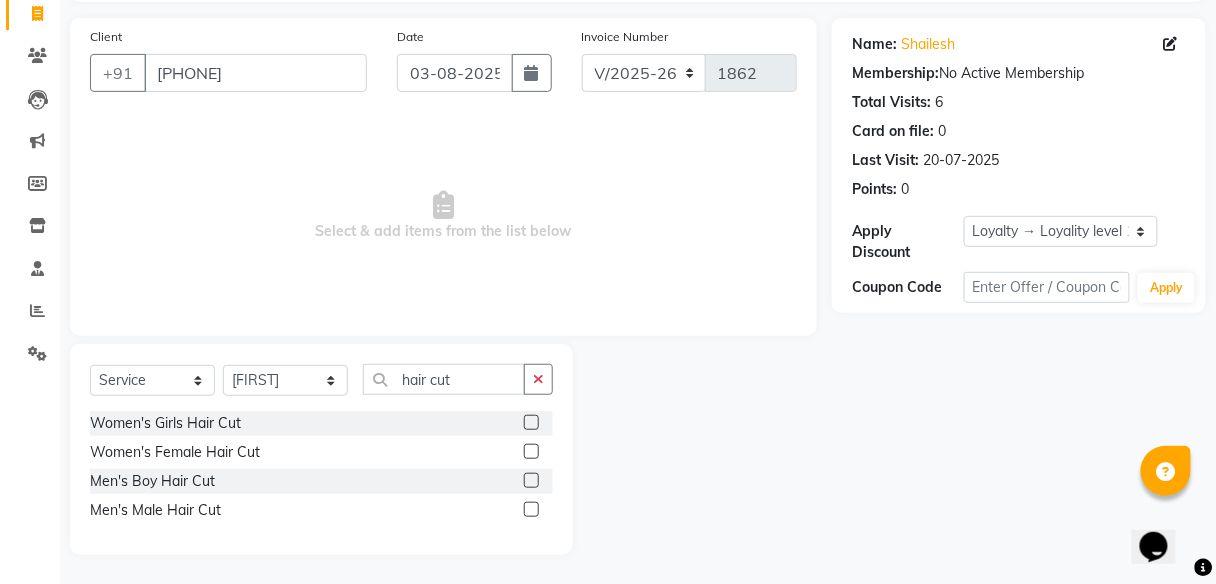 click 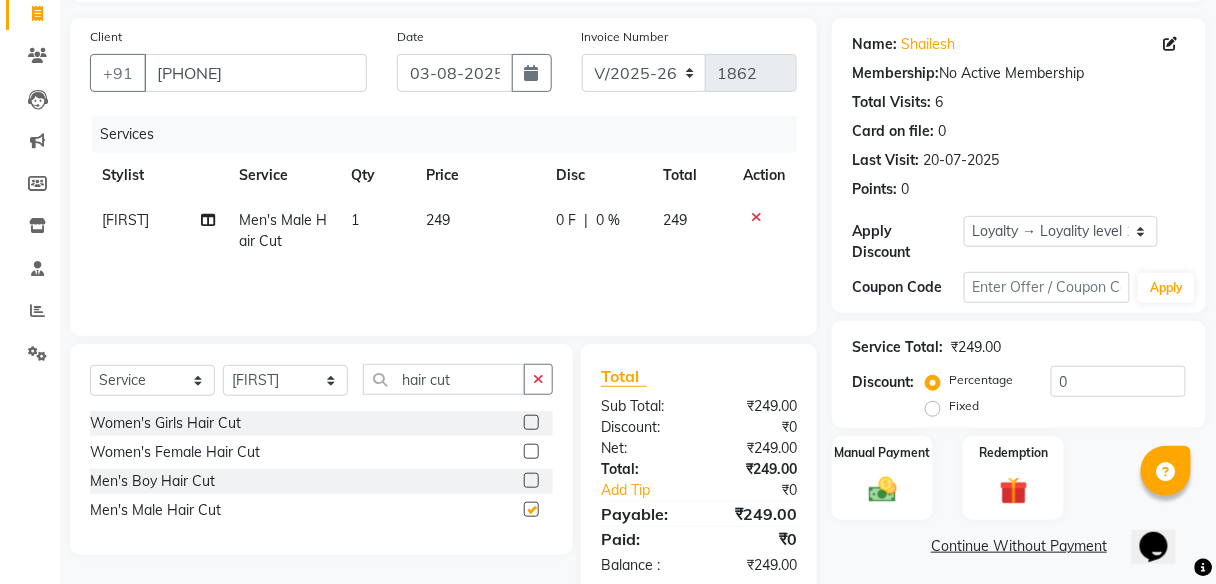 checkbox on "false" 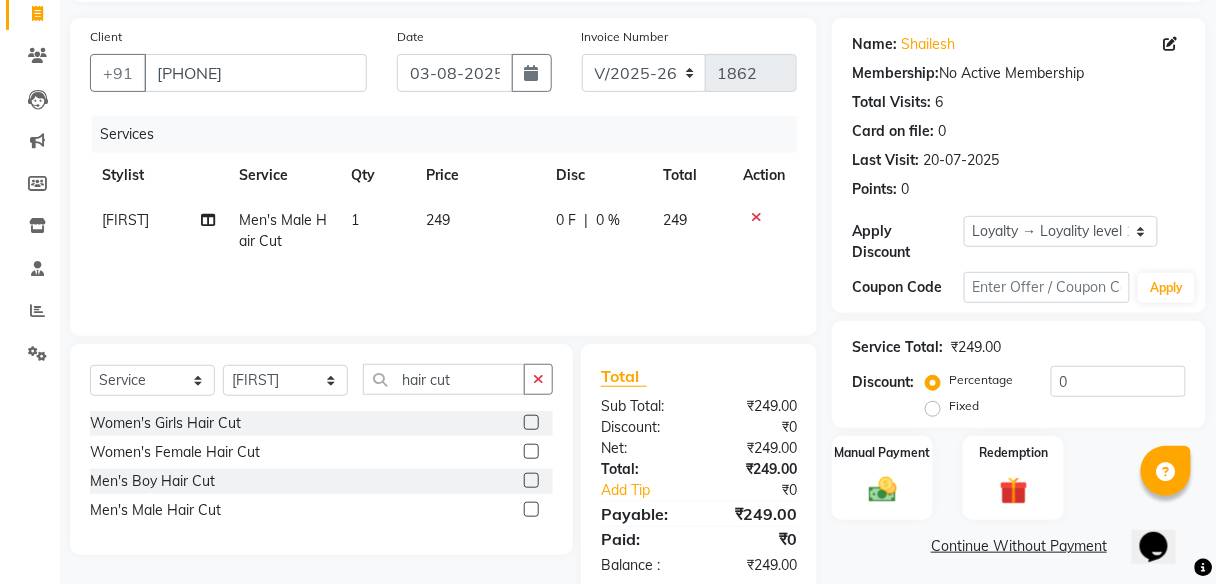 click on "249" 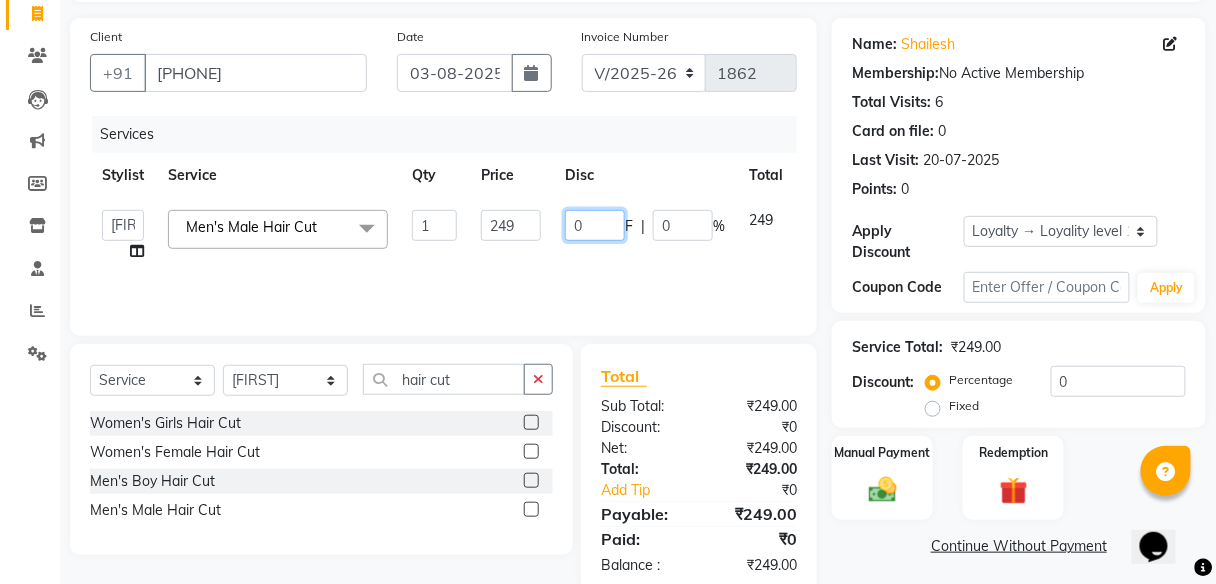 click on "0" 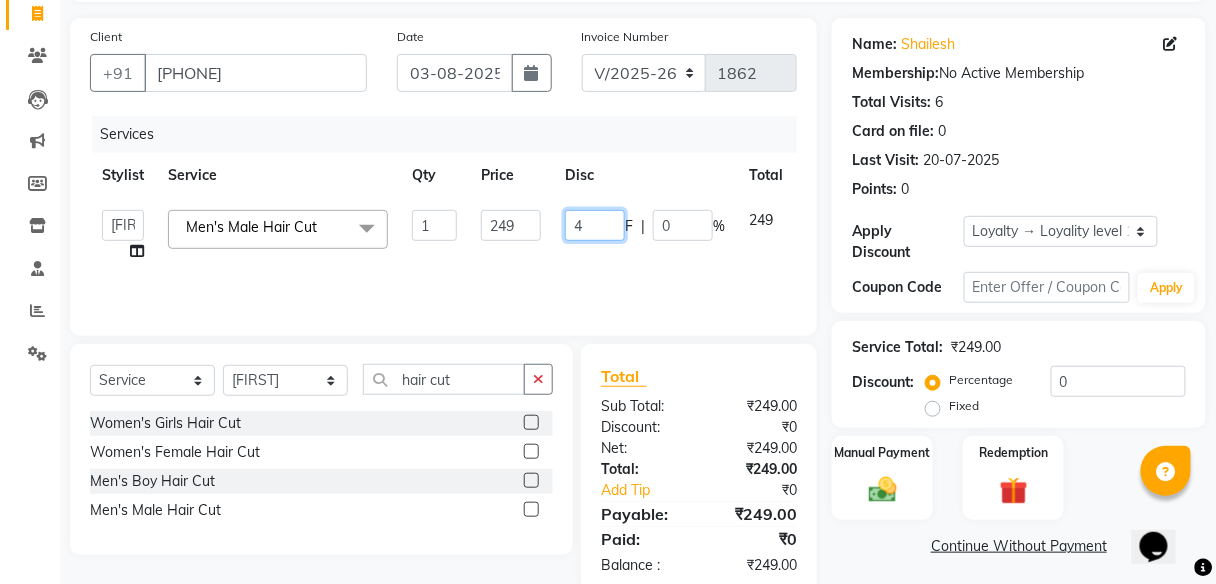 type on "49" 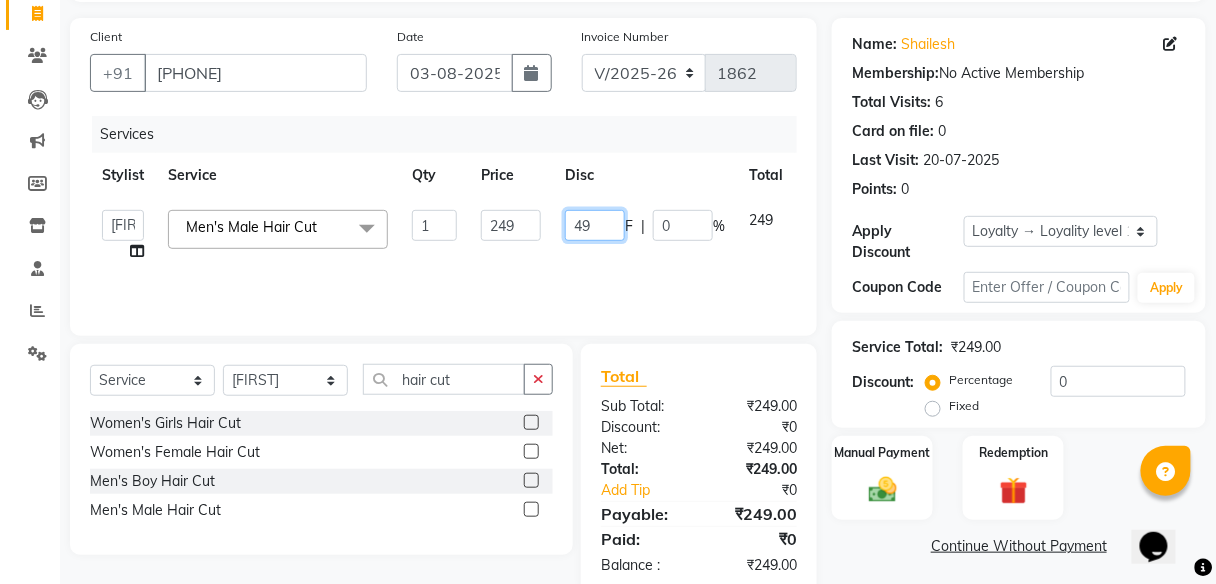 scroll, scrollTop: 172, scrollLeft: 0, axis: vertical 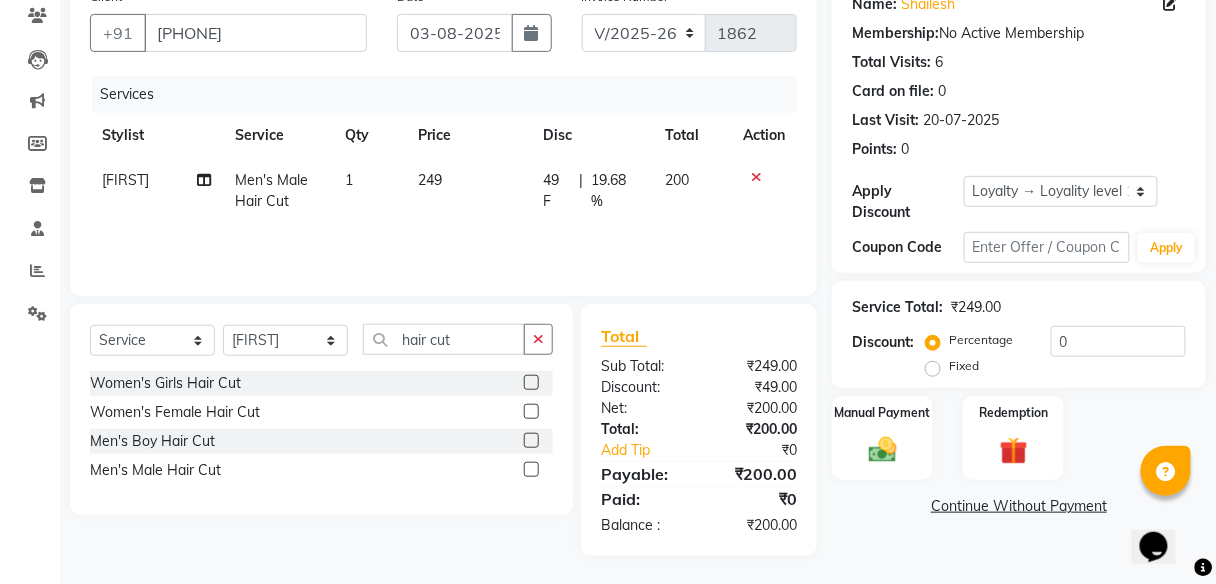 click on "Continue Without Payment" 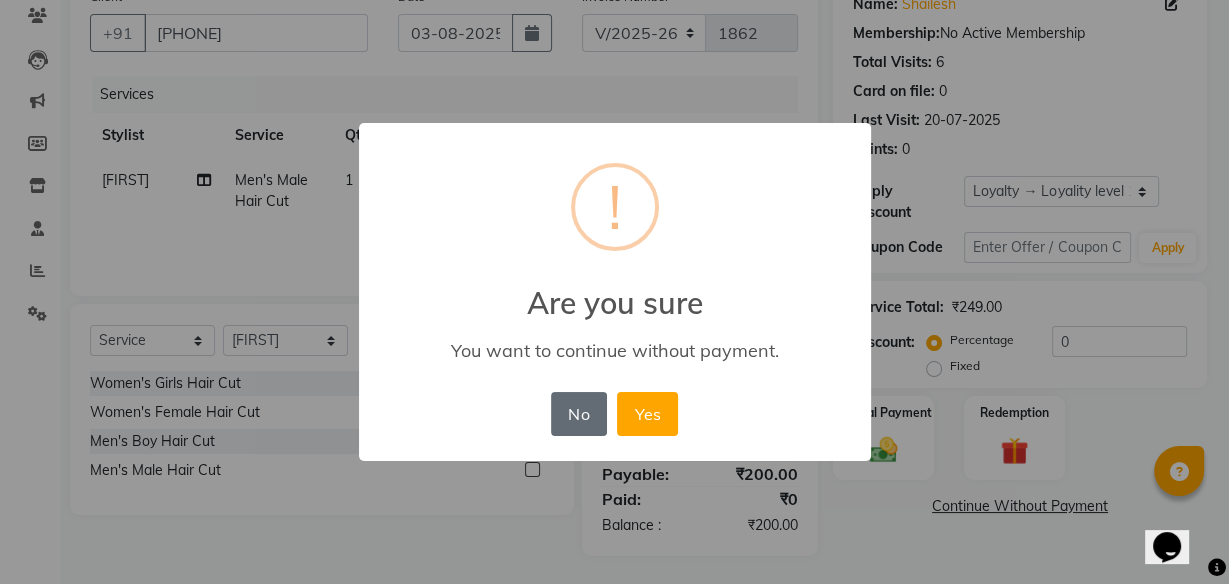 click on "No" at bounding box center (579, 414) 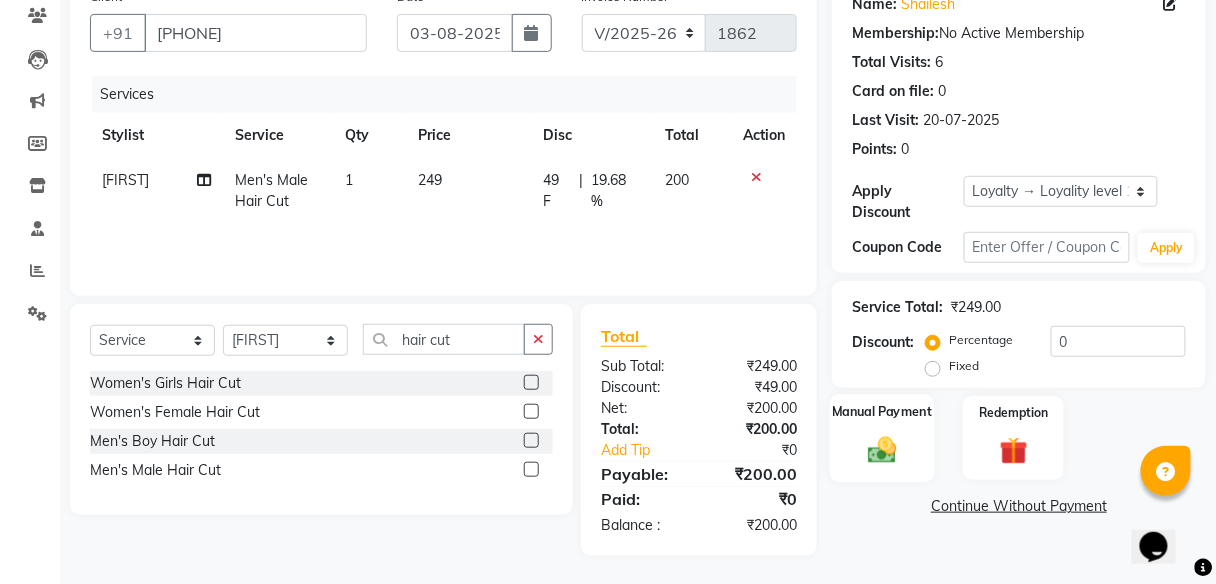 click 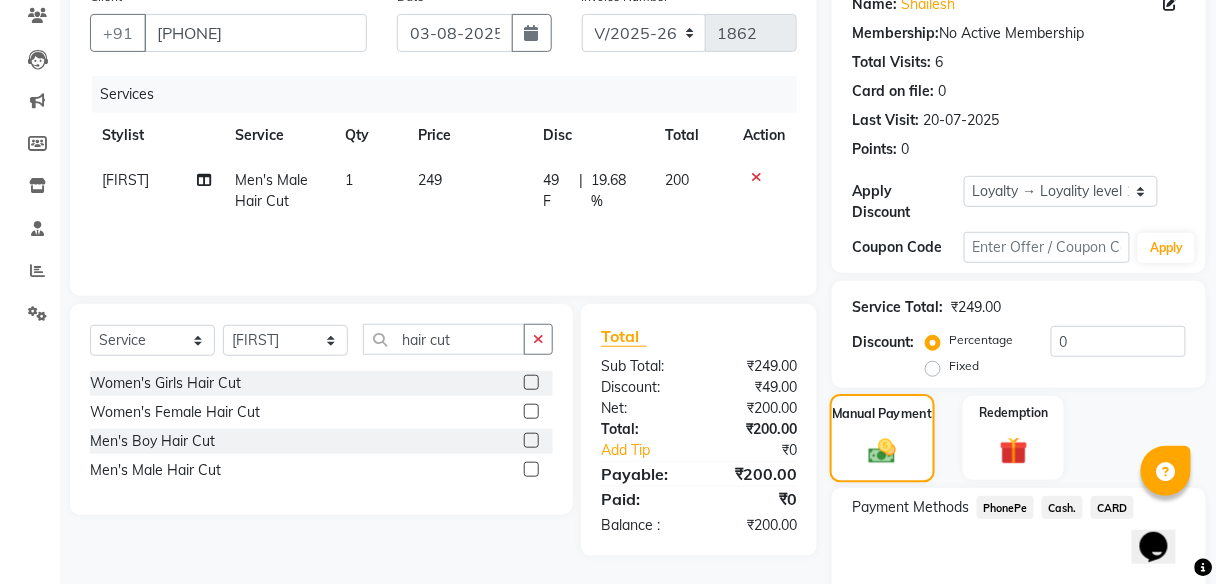 scroll, scrollTop: 267, scrollLeft: 0, axis: vertical 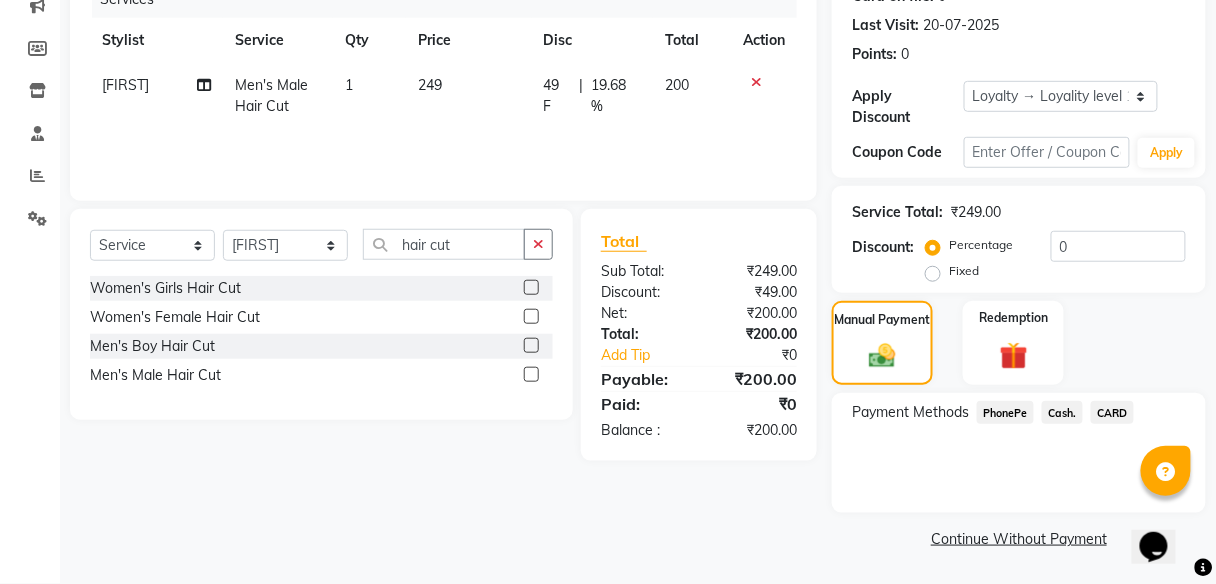click on "PhonePe" 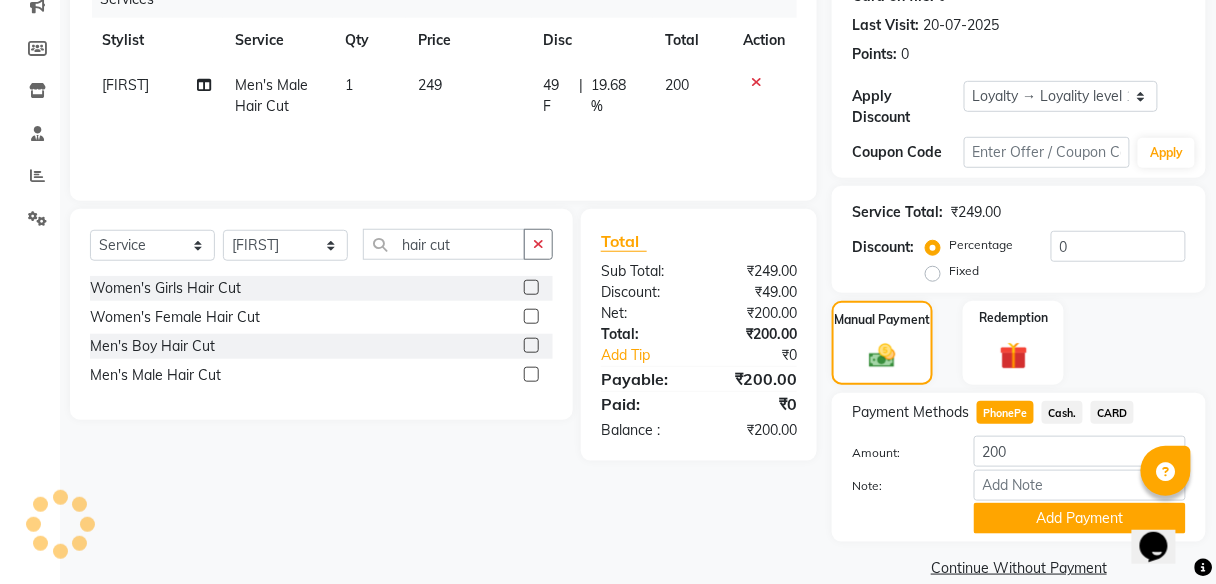 scroll, scrollTop: 295, scrollLeft: 0, axis: vertical 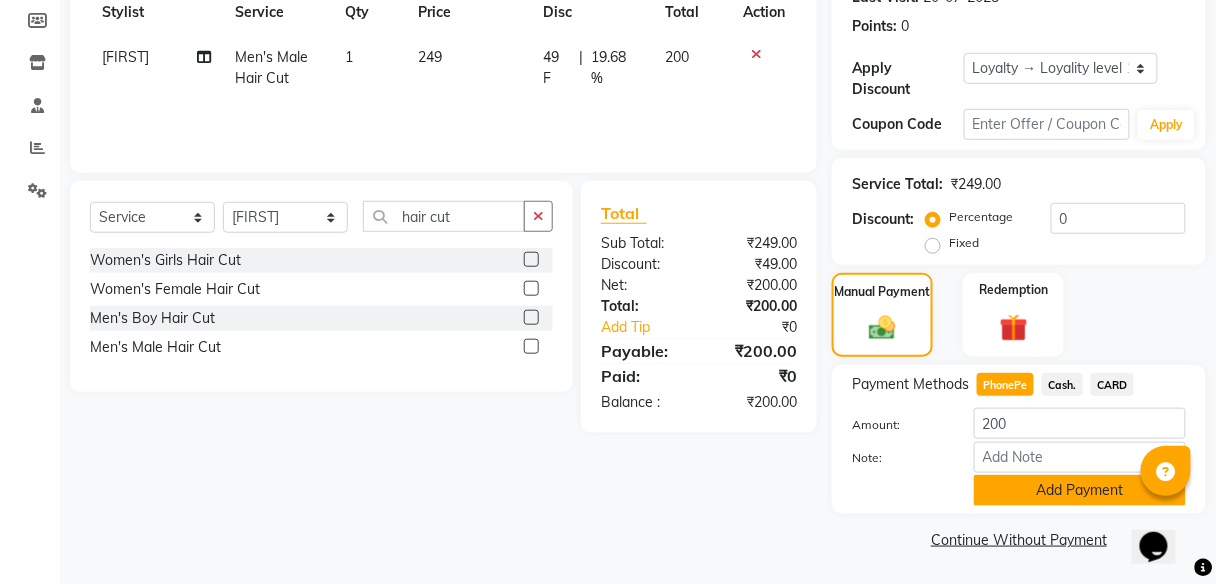 click on "Add Payment" 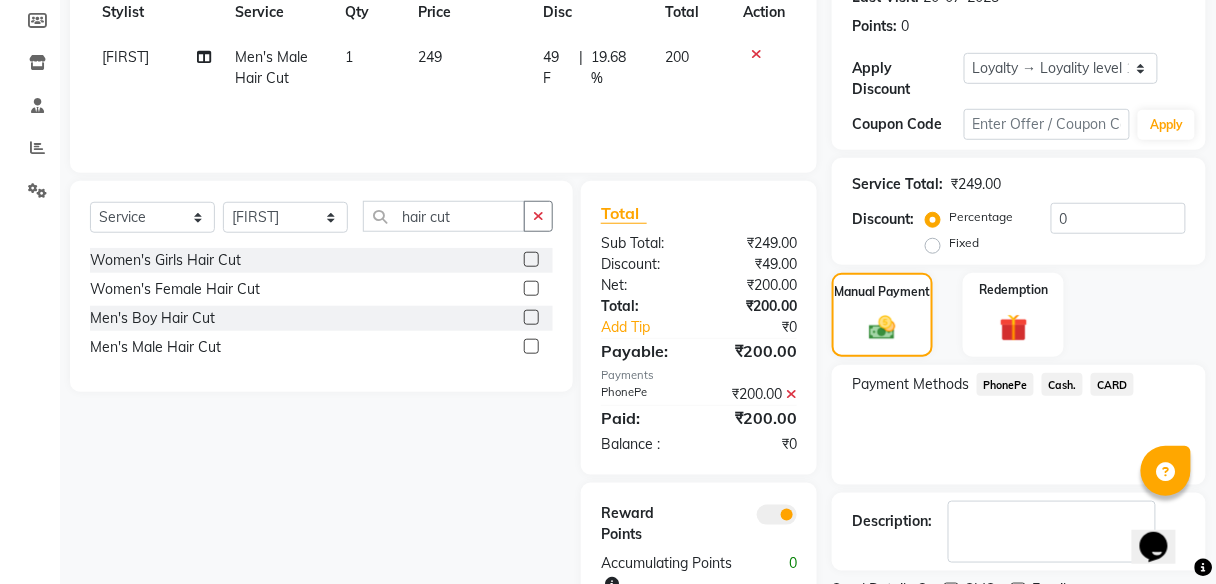 scroll, scrollTop: 378, scrollLeft: 0, axis: vertical 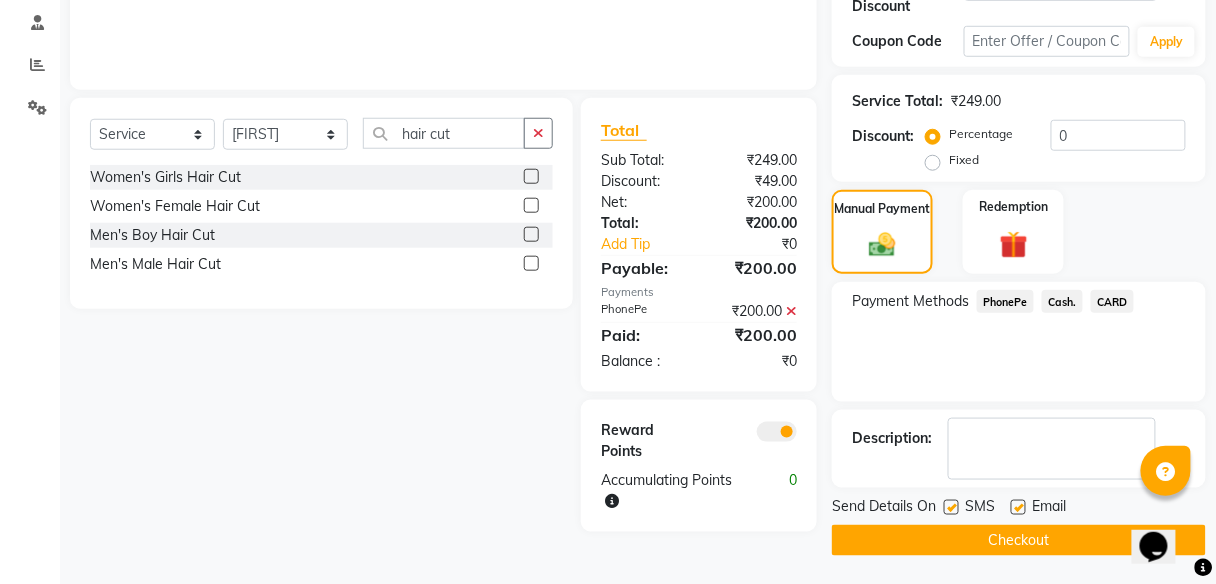 click on "Checkout" 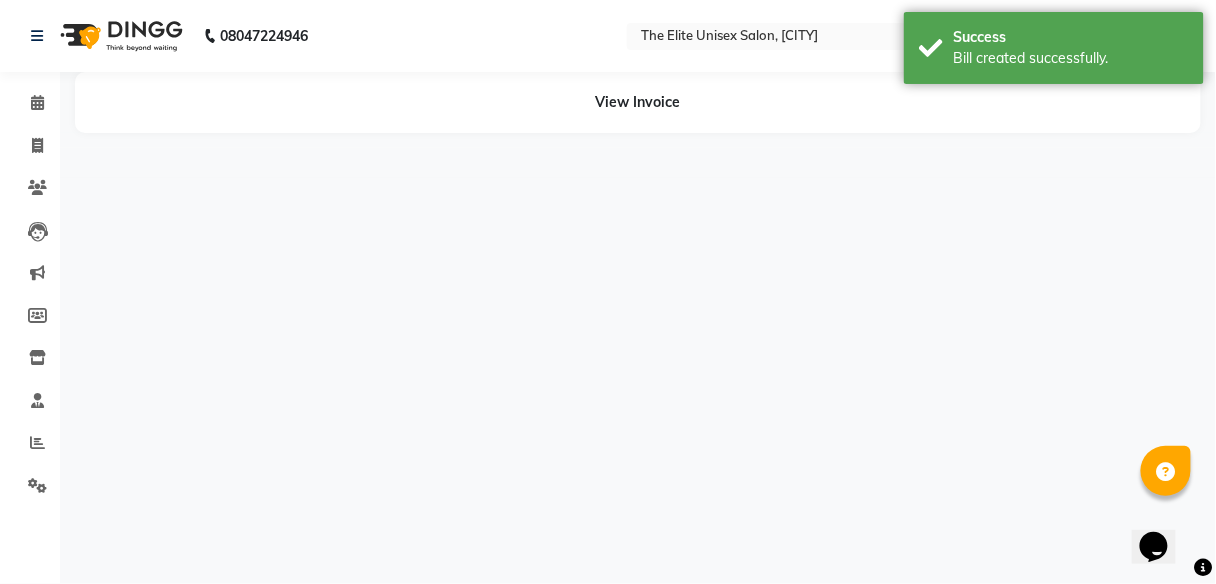 scroll, scrollTop: 0, scrollLeft: 0, axis: both 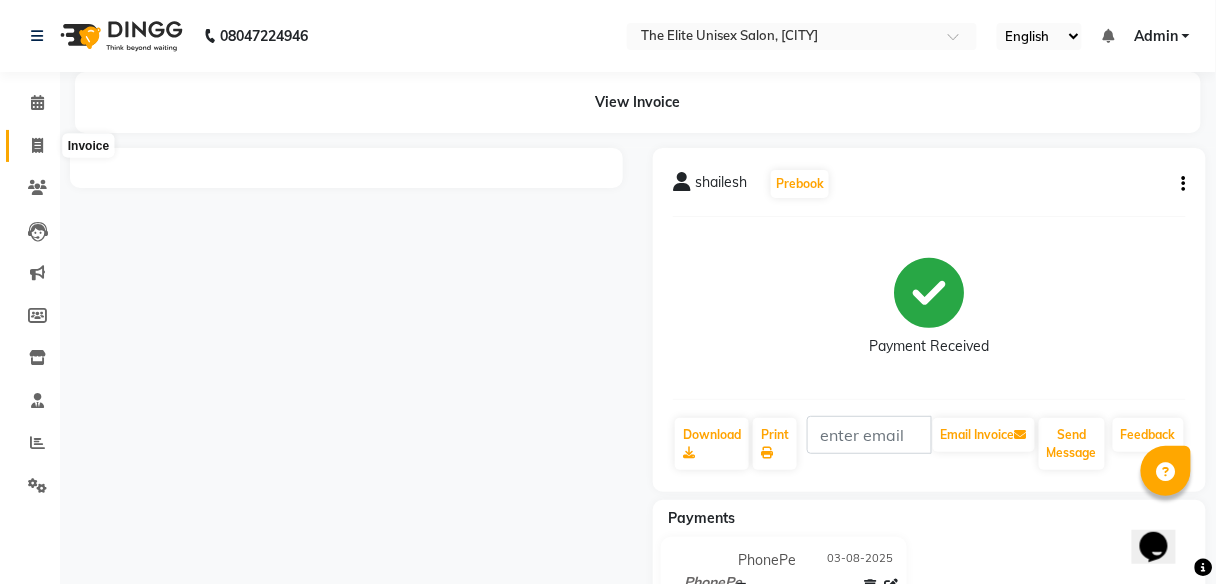 click 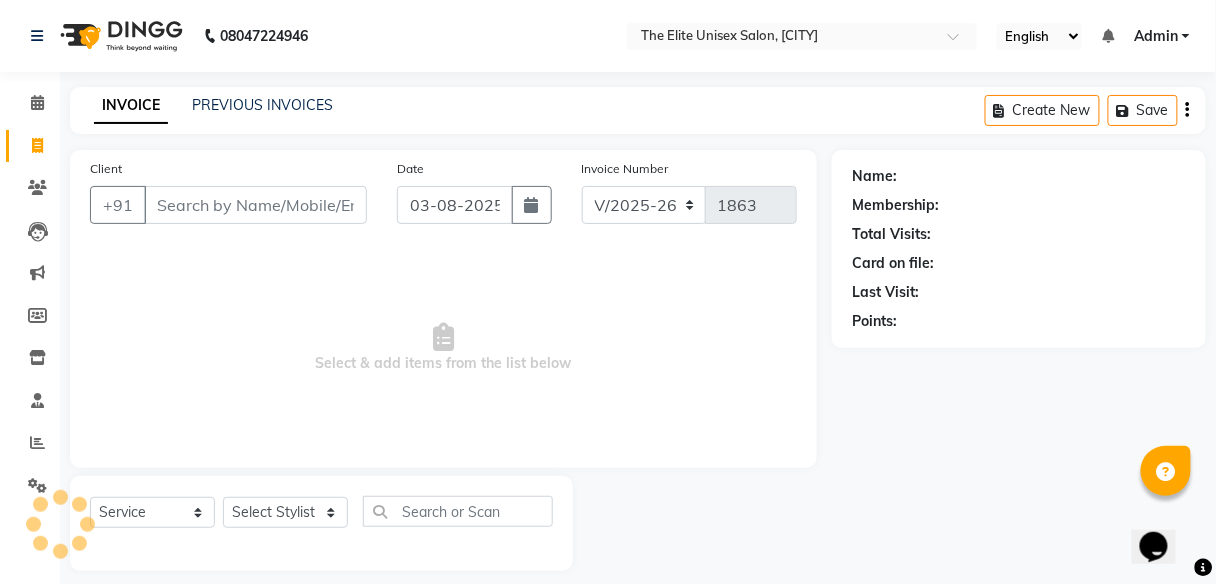 scroll, scrollTop: 16, scrollLeft: 0, axis: vertical 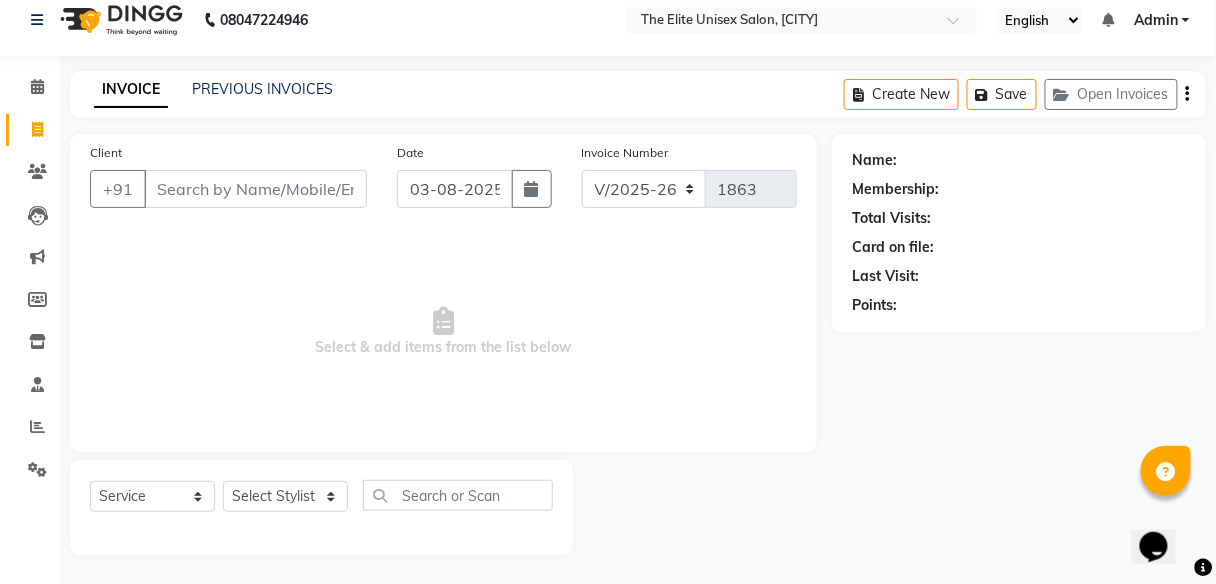 click on "Client" at bounding box center (255, 189) 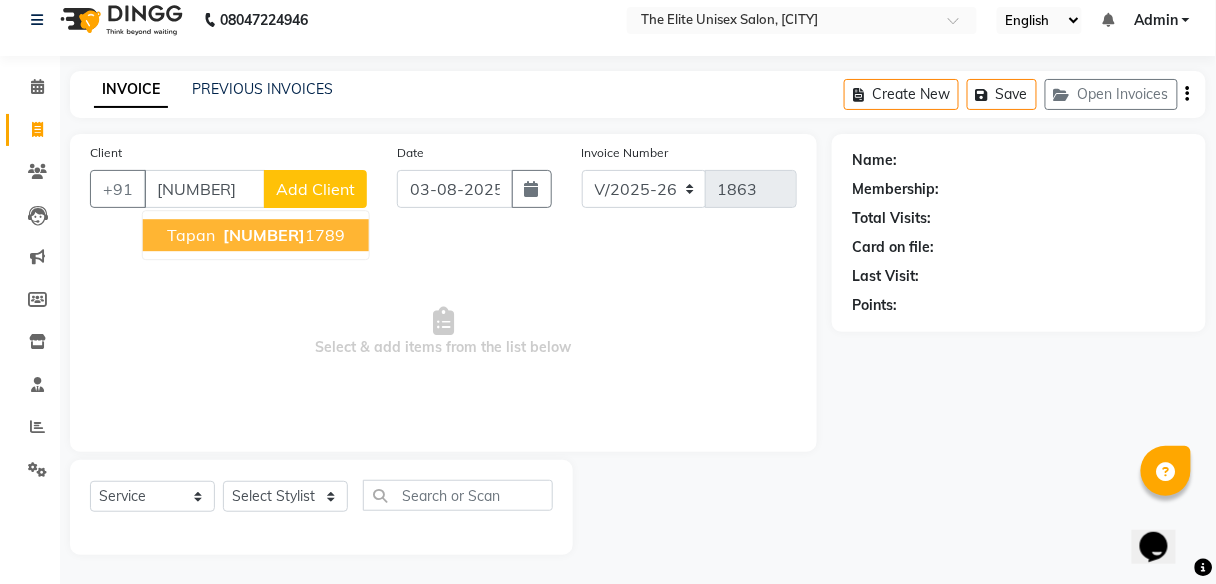 click on "[FIRST] [NUMBER] [NUMBER]" at bounding box center (256, 235) 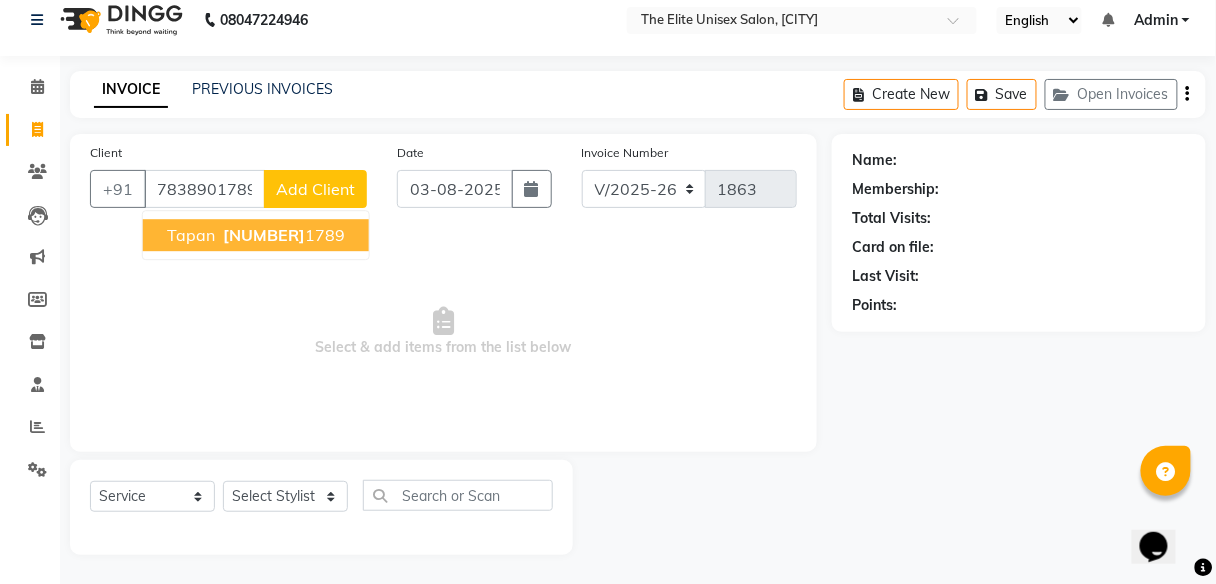 type on "7838901789" 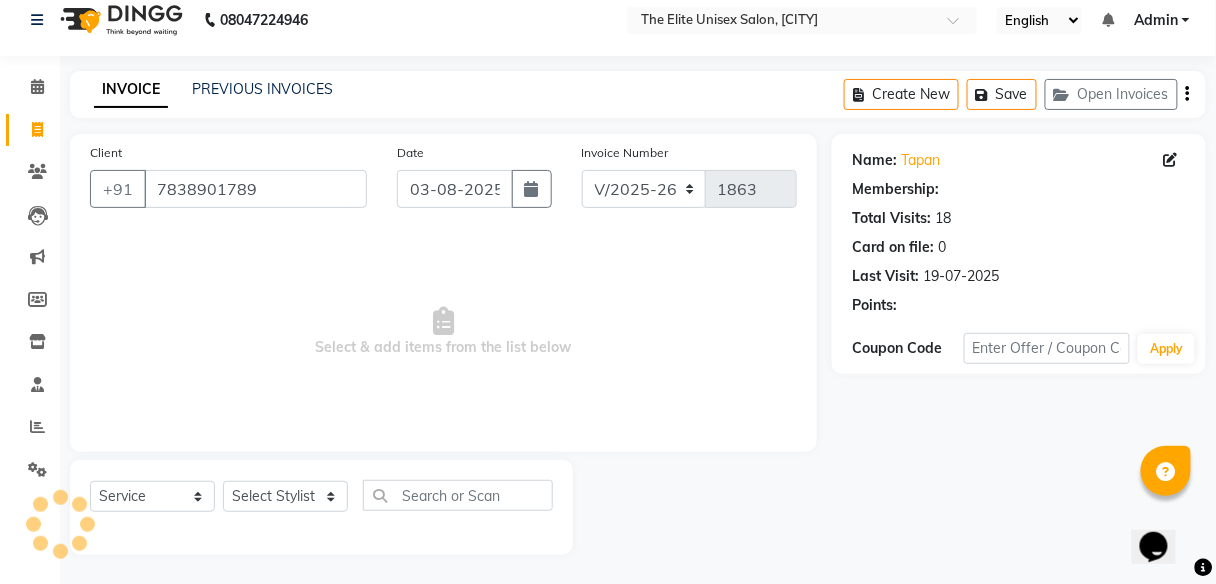 select on "1: Object" 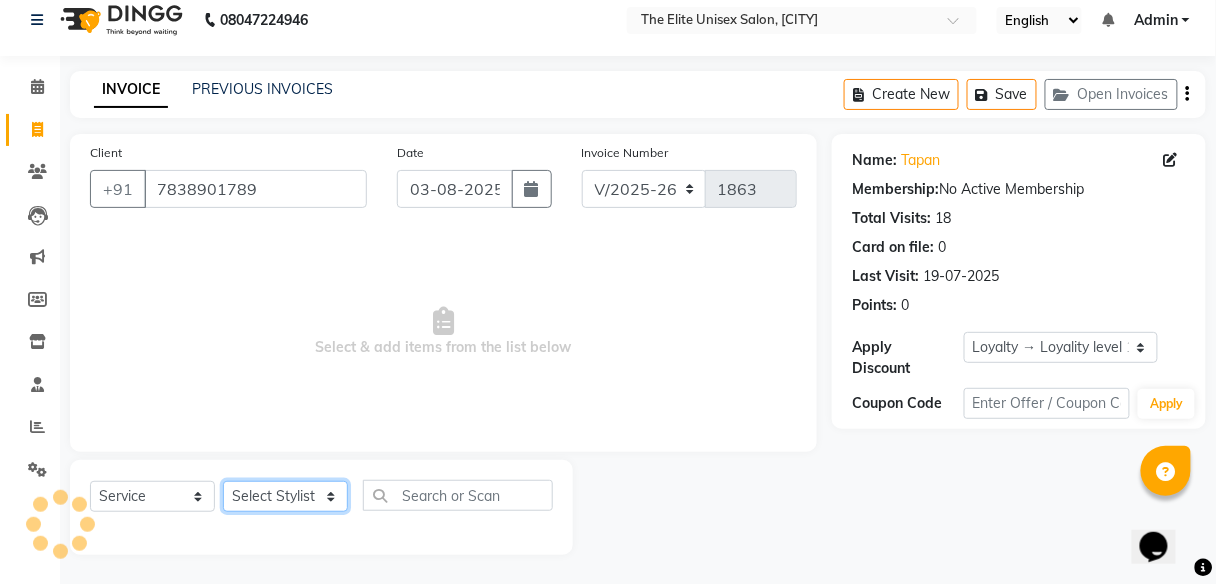 click on "Select Stylist [FIRST] [FIRST] [FIRST] [FIRST] [FIRST] [FIRST]" 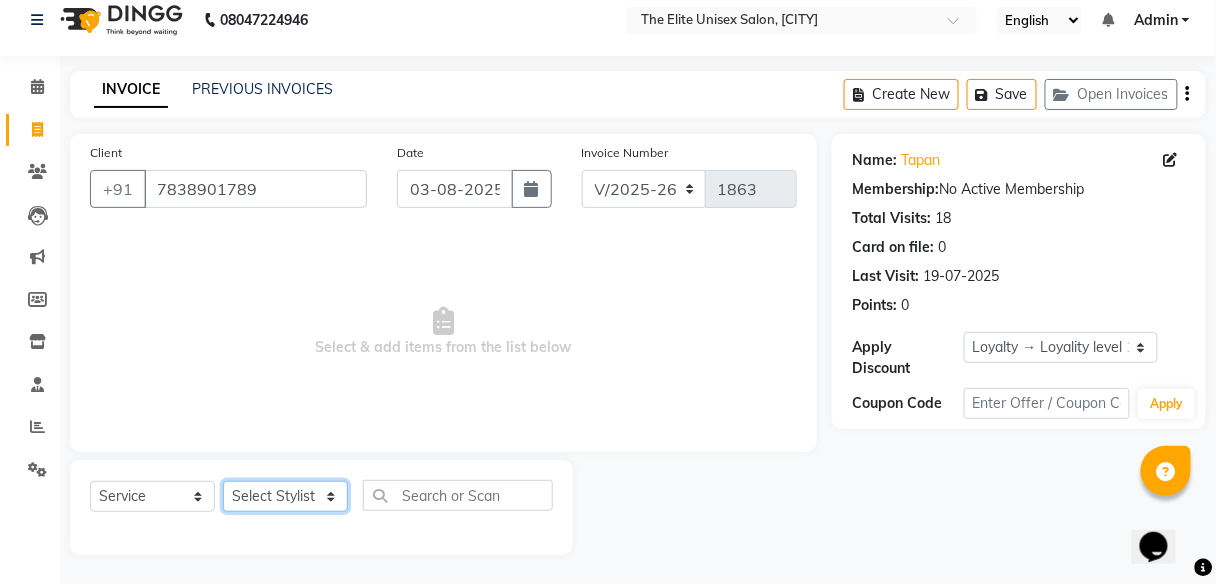 select on "59551" 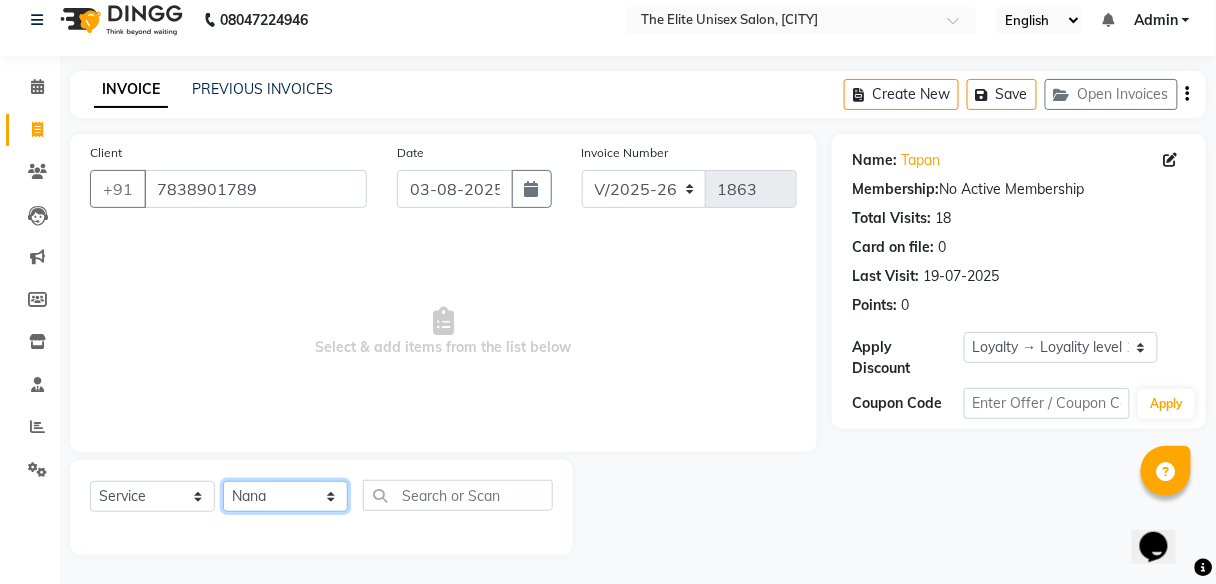 click on "Select Stylist [FIRST] [FIRST] [FIRST] [FIRST] [FIRST] [FIRST]" 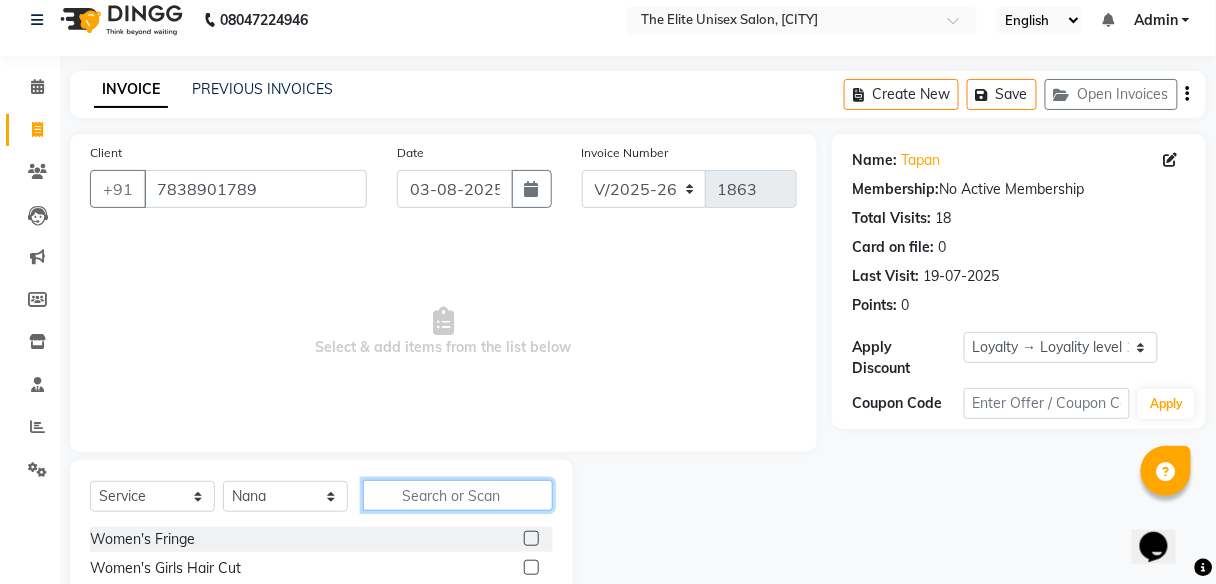 click 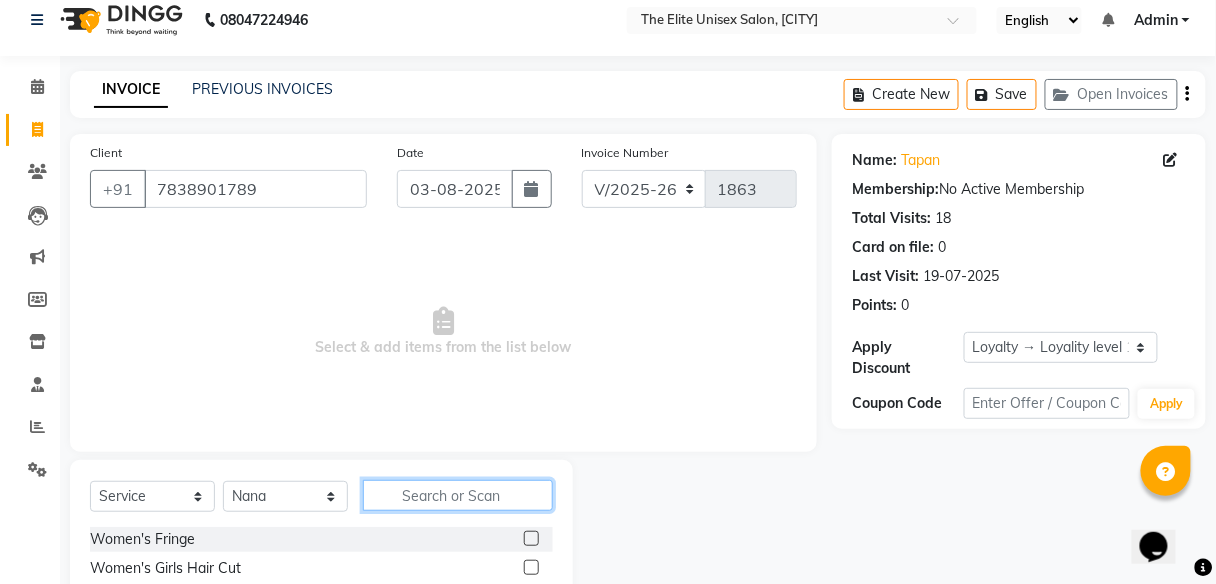 click 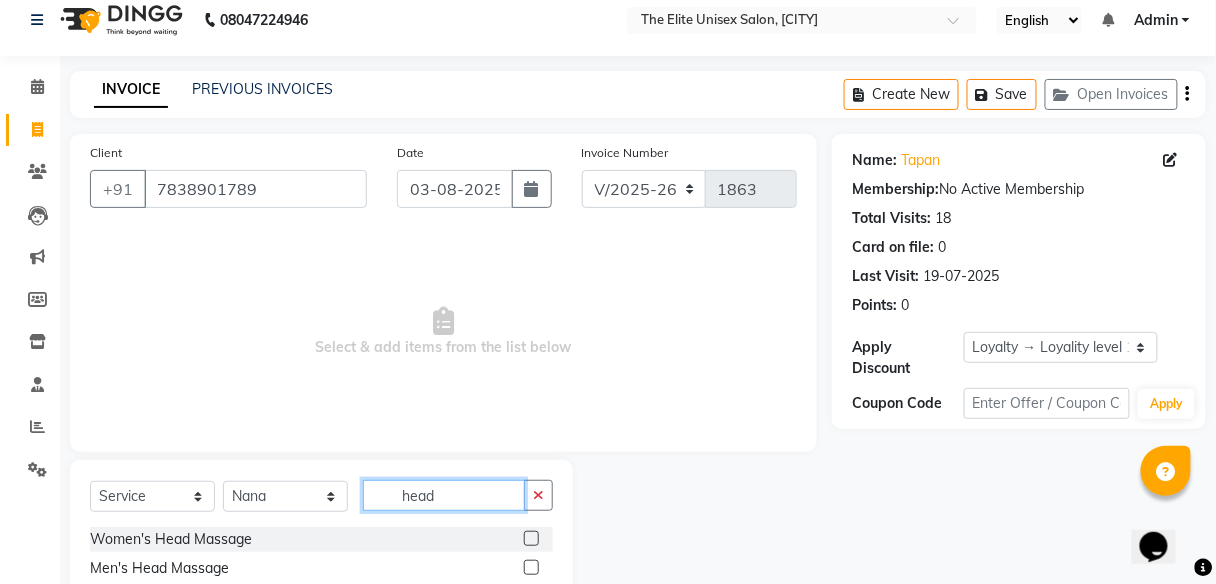 type on "head" 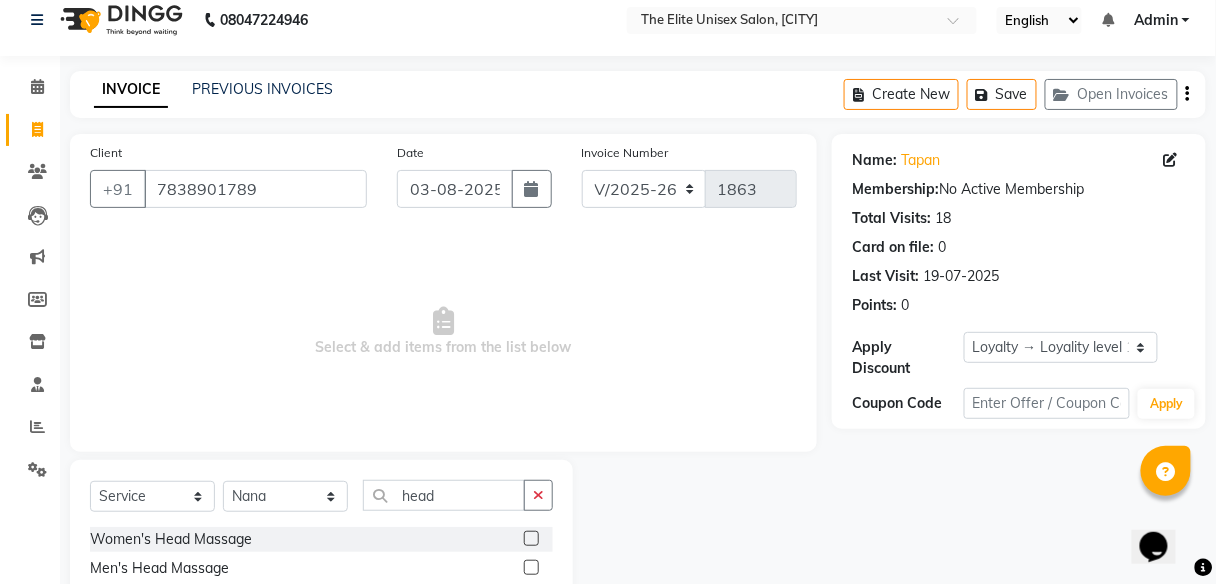 click 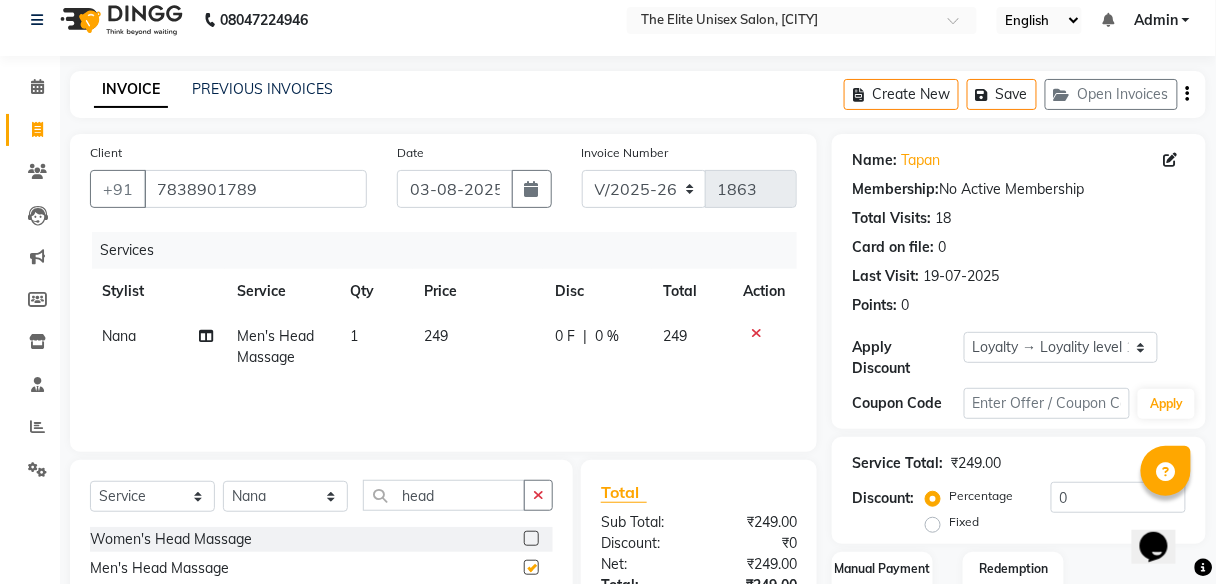 checkbox on "false" 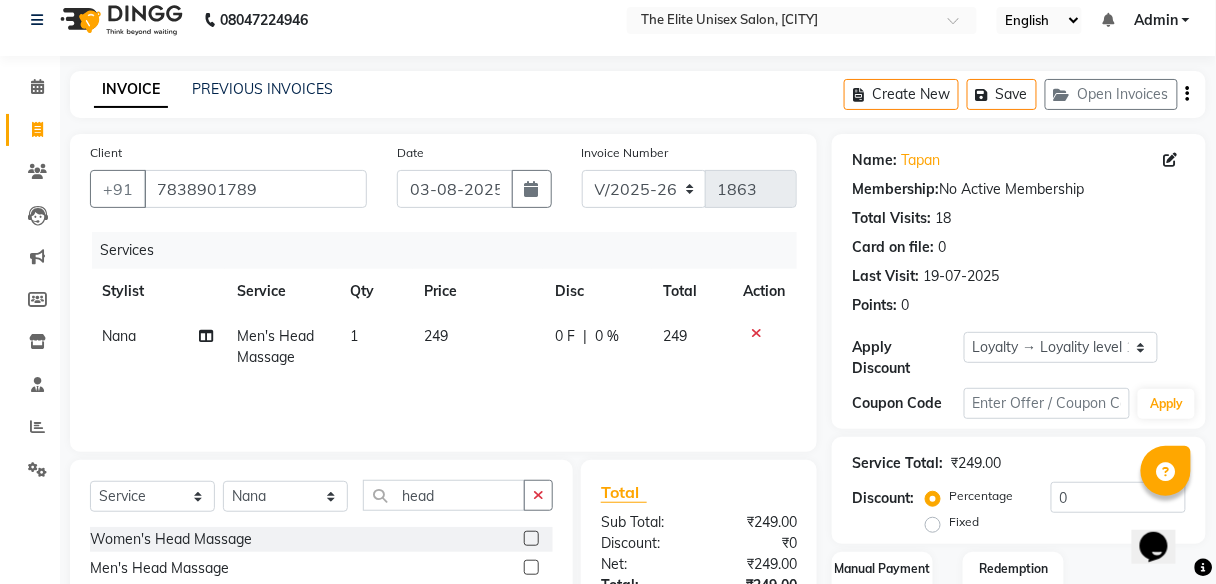 click 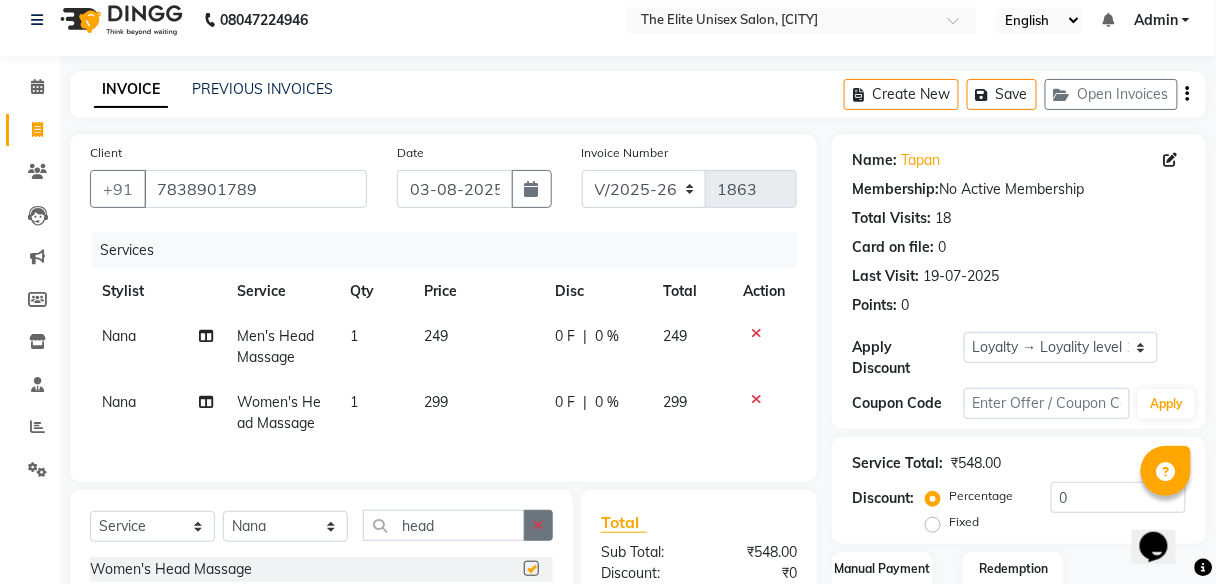 checkbox on "false" 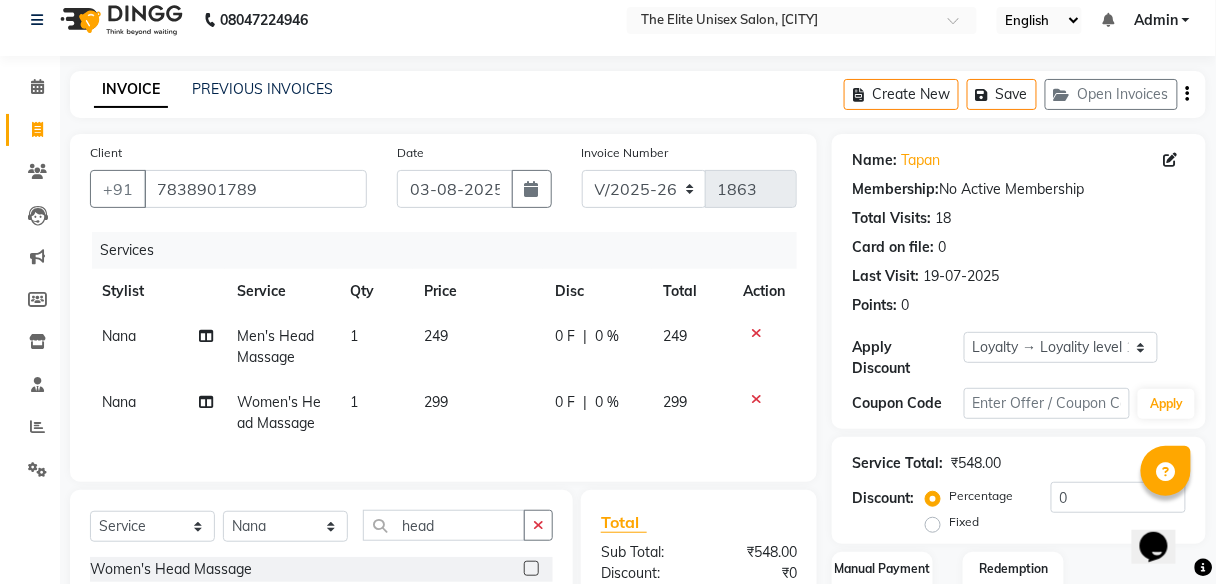 click 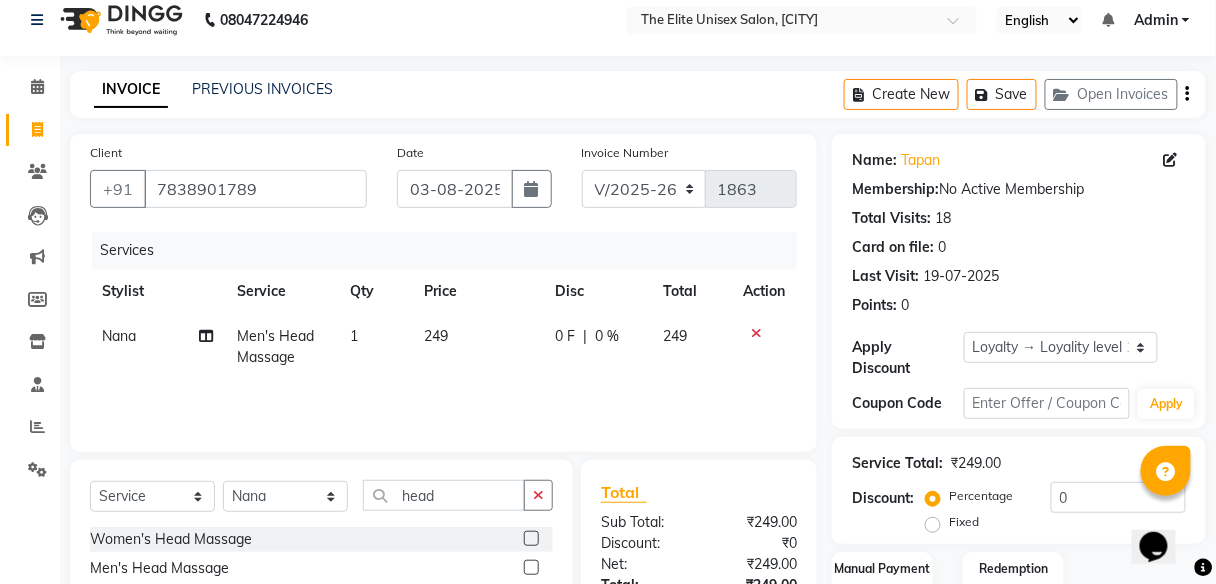 scroll, scrollTop: 172, scrollLeft: 0, axis: vertical 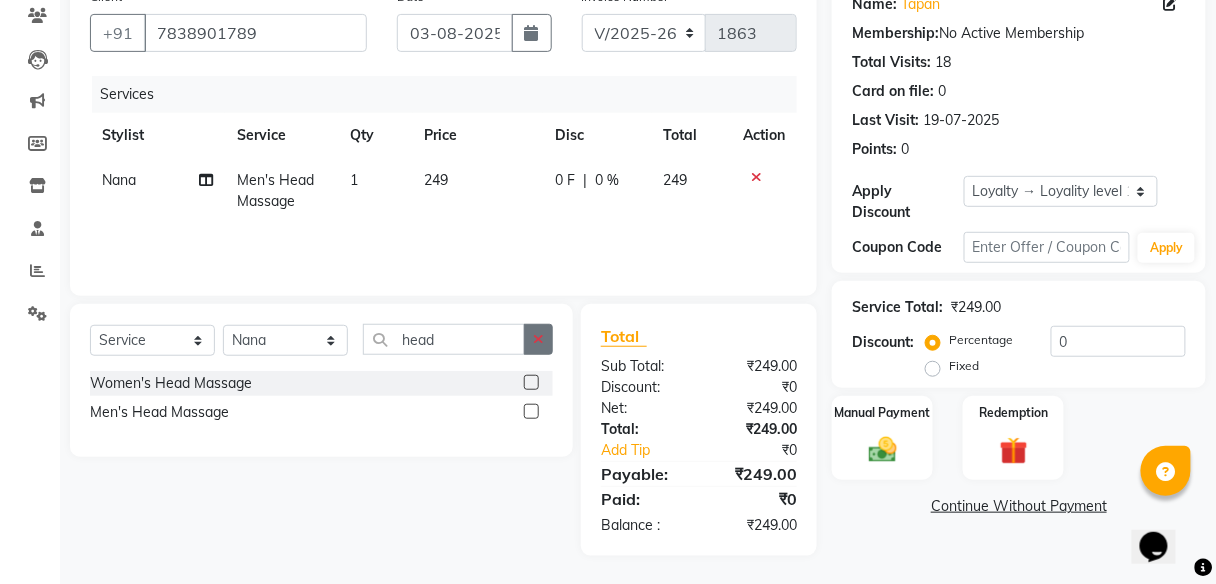 click 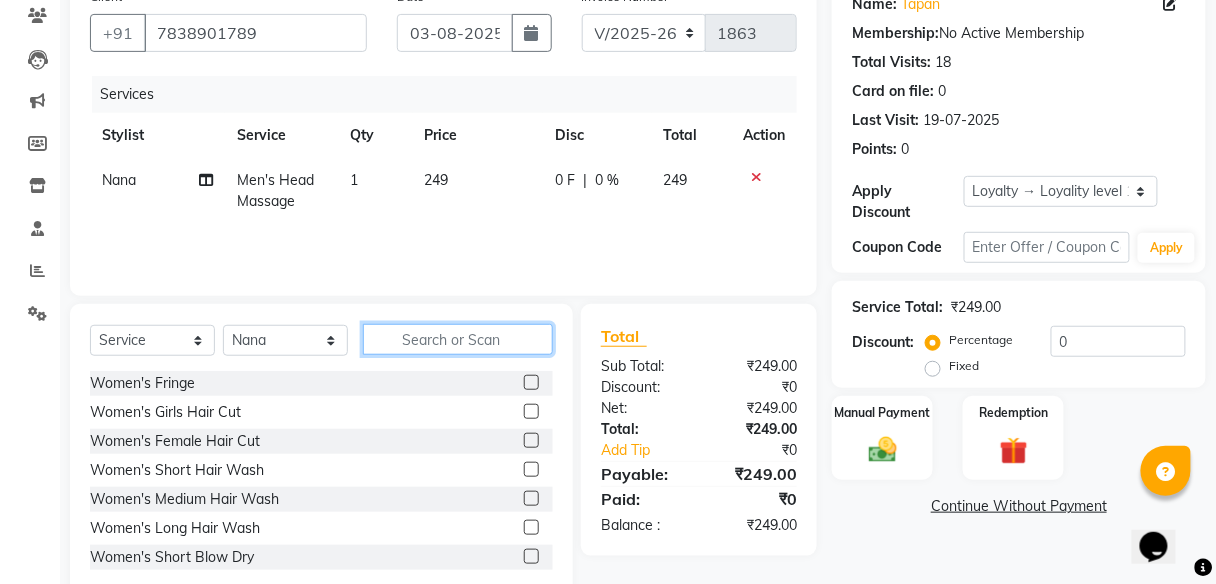 click 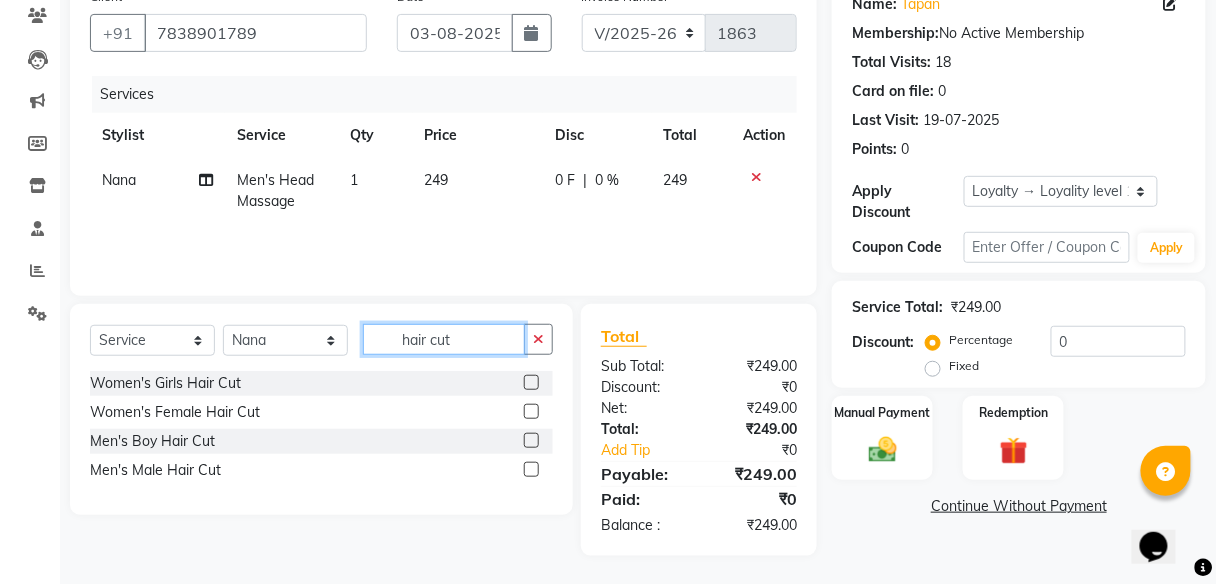 type on "hair cut" 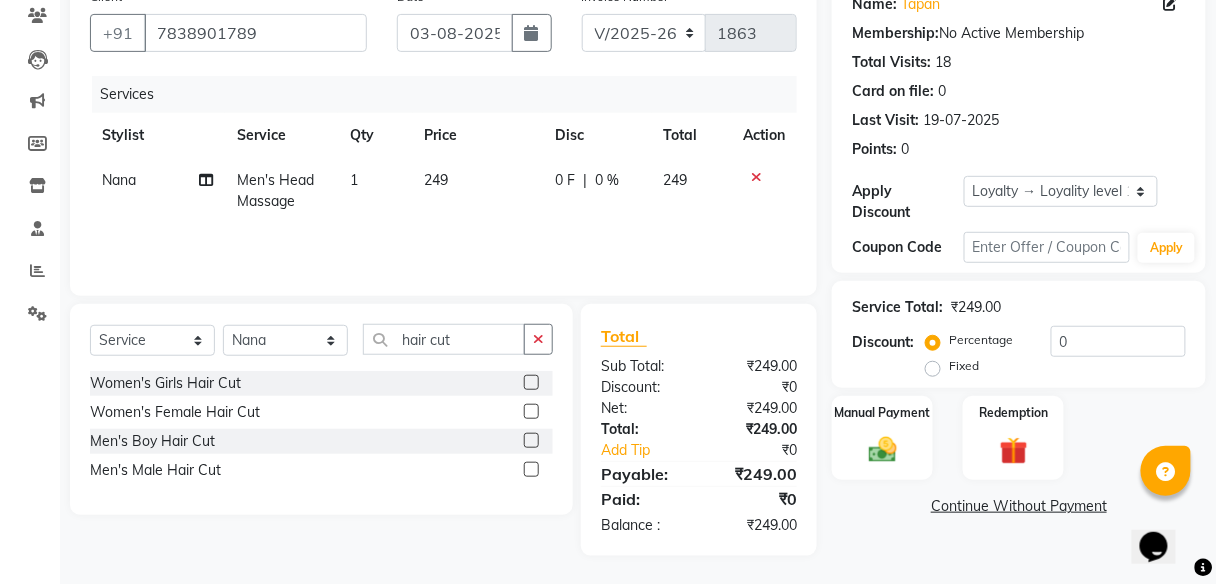click 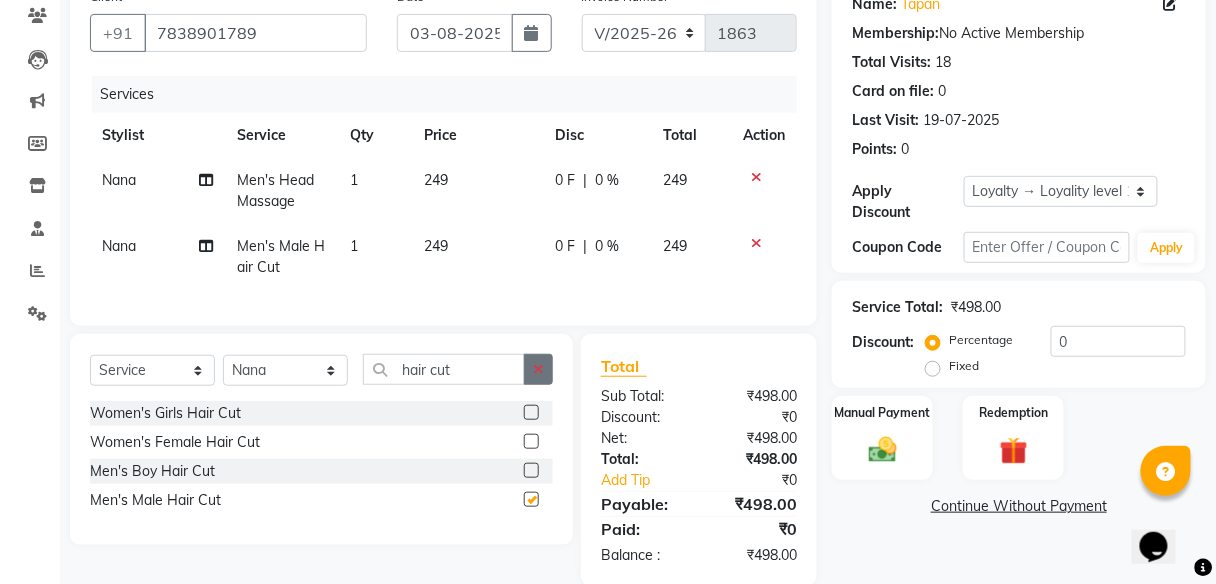 checkbox on "false" 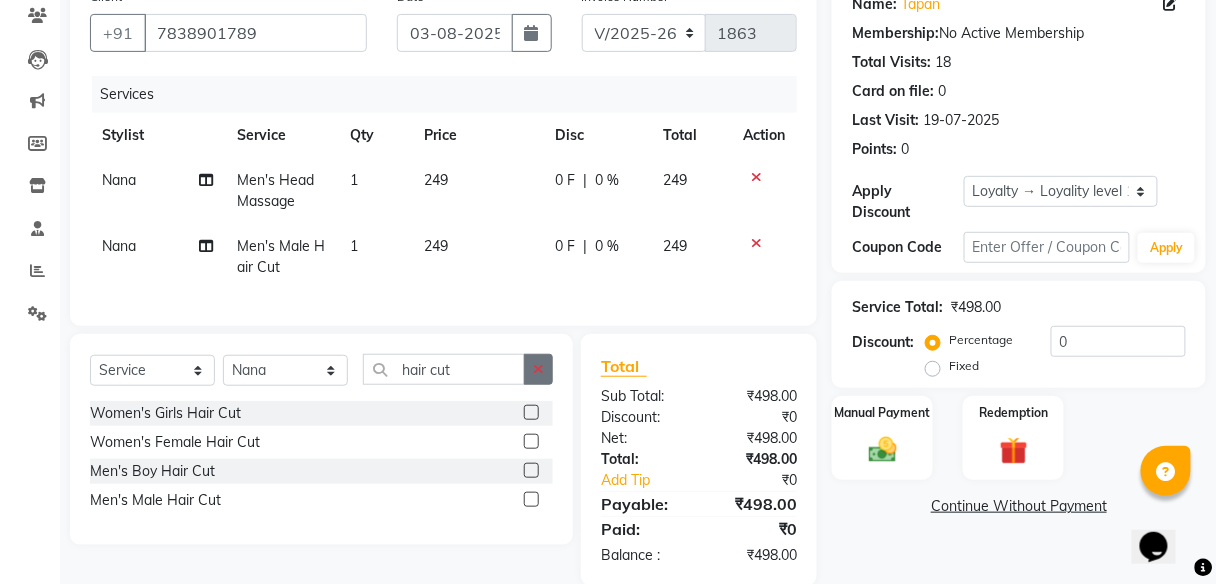 click 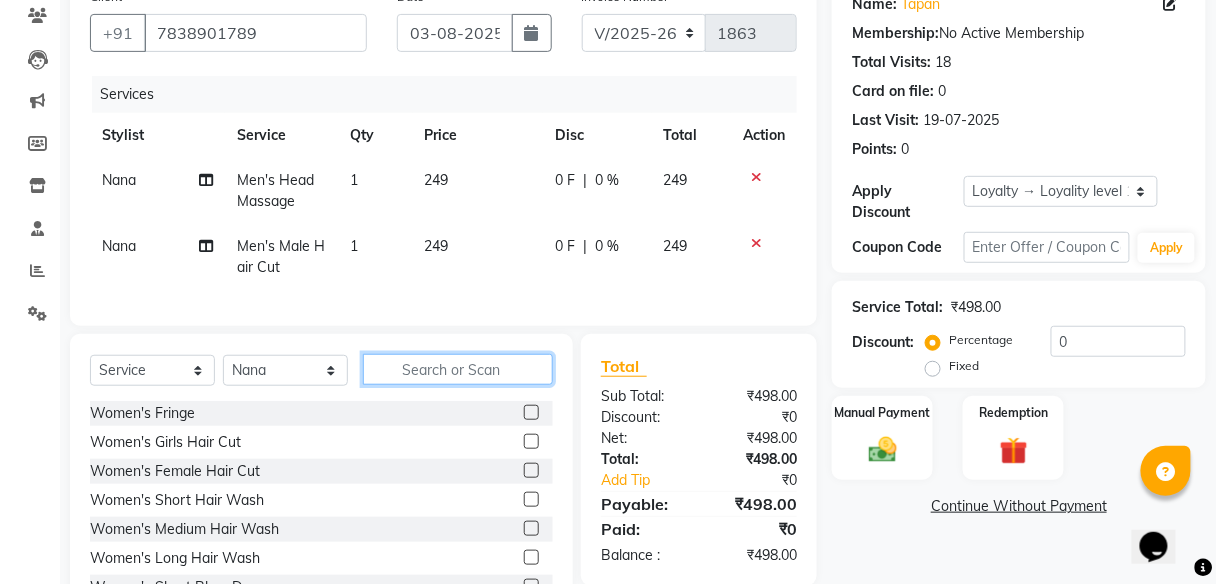click 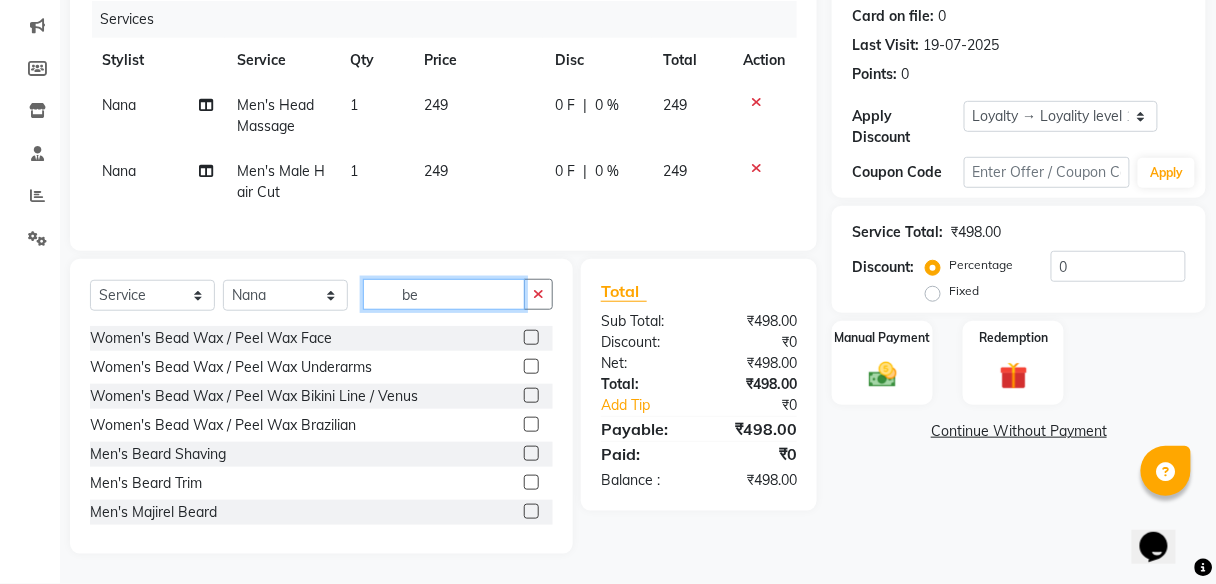 scroll, scrollTop: 249, scrollLeft: 0, axis: vertical 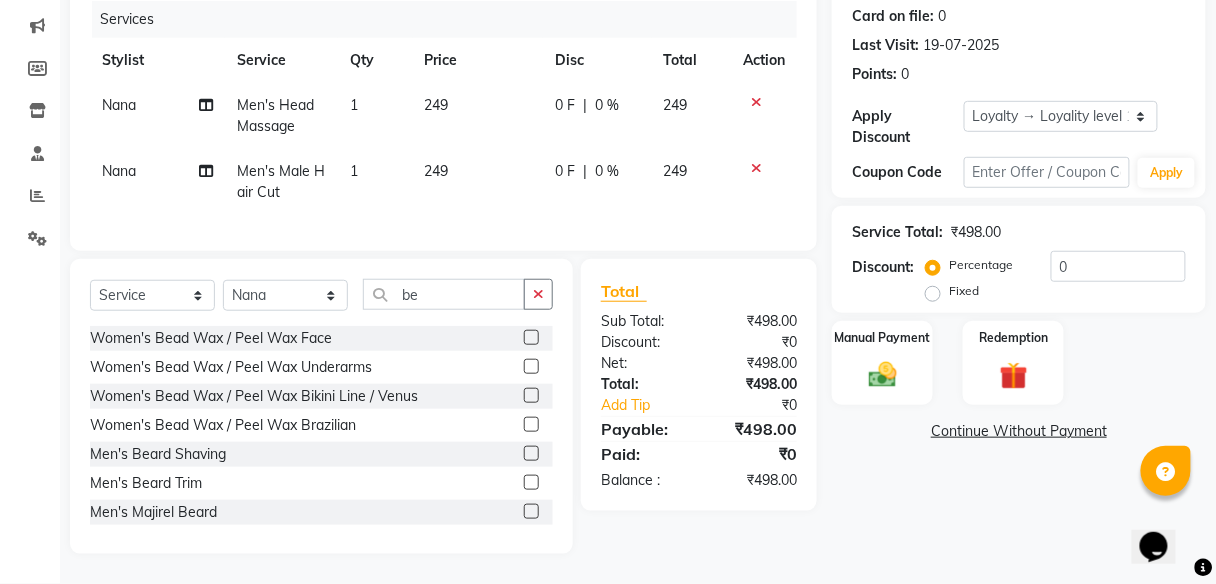 click 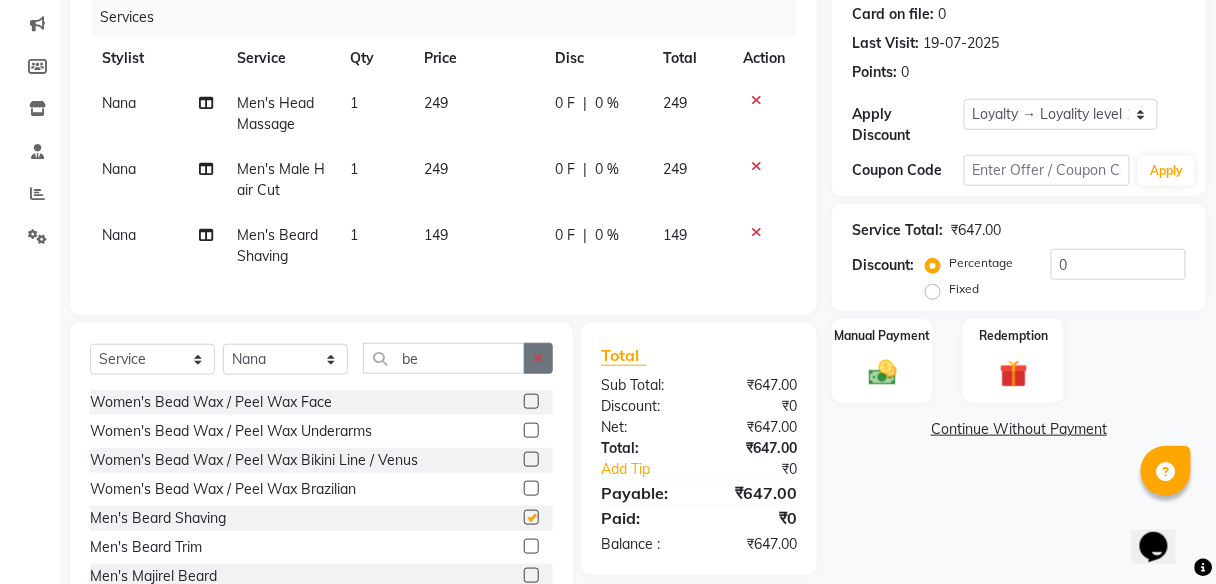 checkbox on "false" 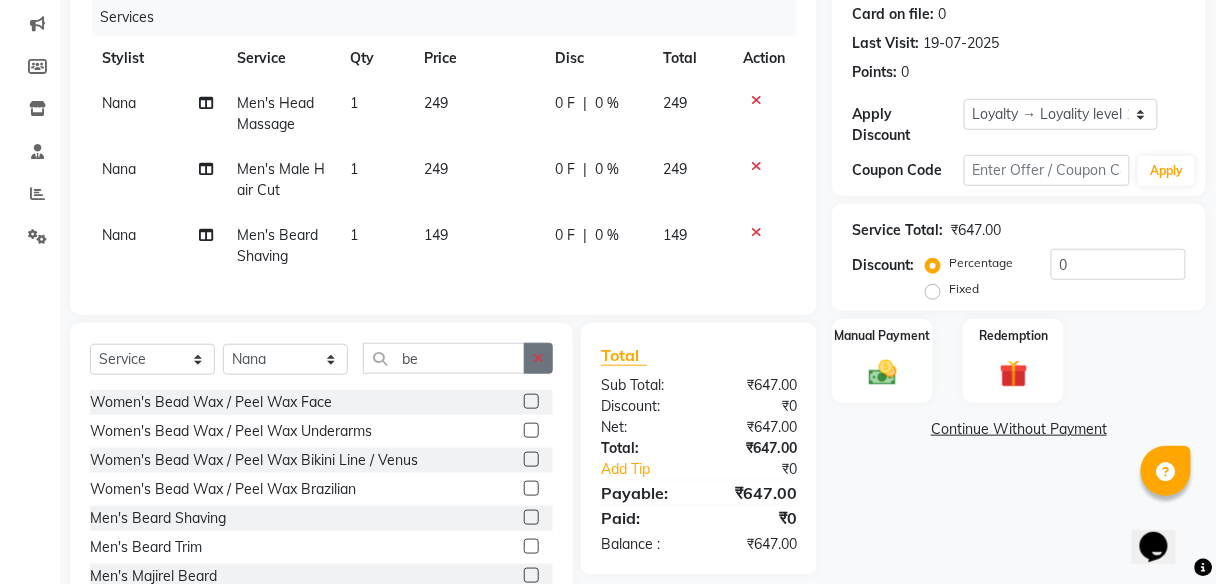 click 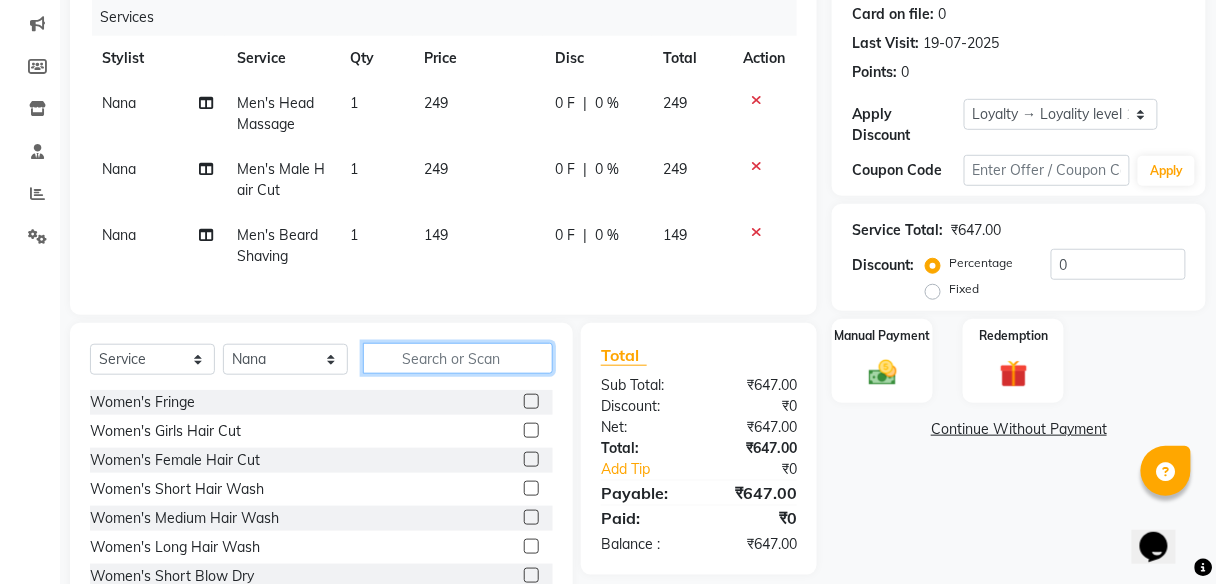click 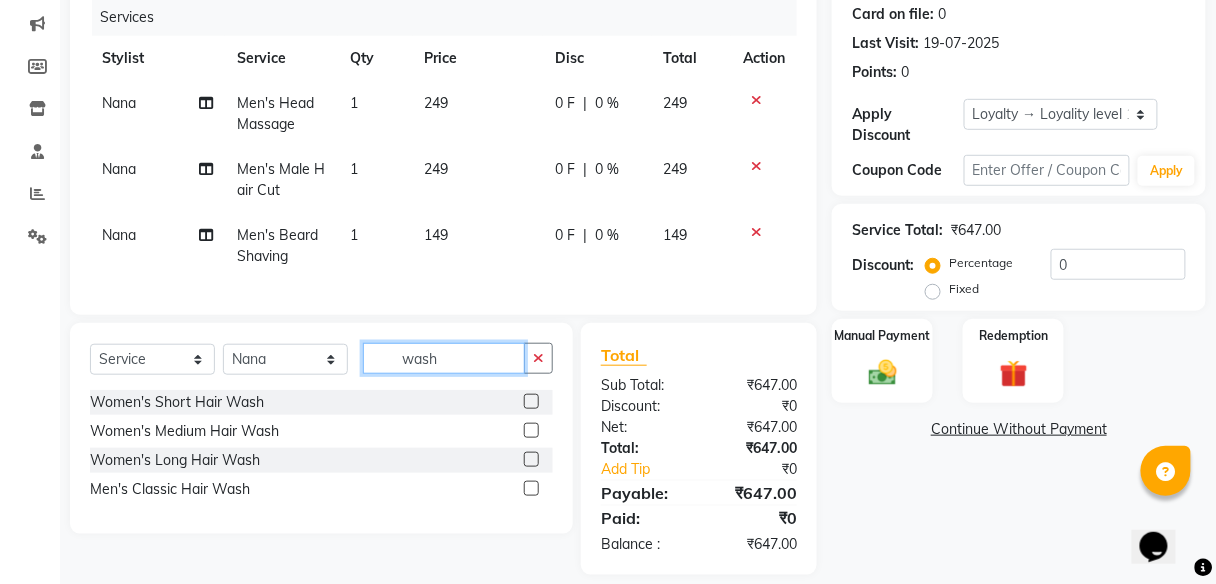 scroll, scrollTop: 280, scrollLeft: 0, axis: vertical 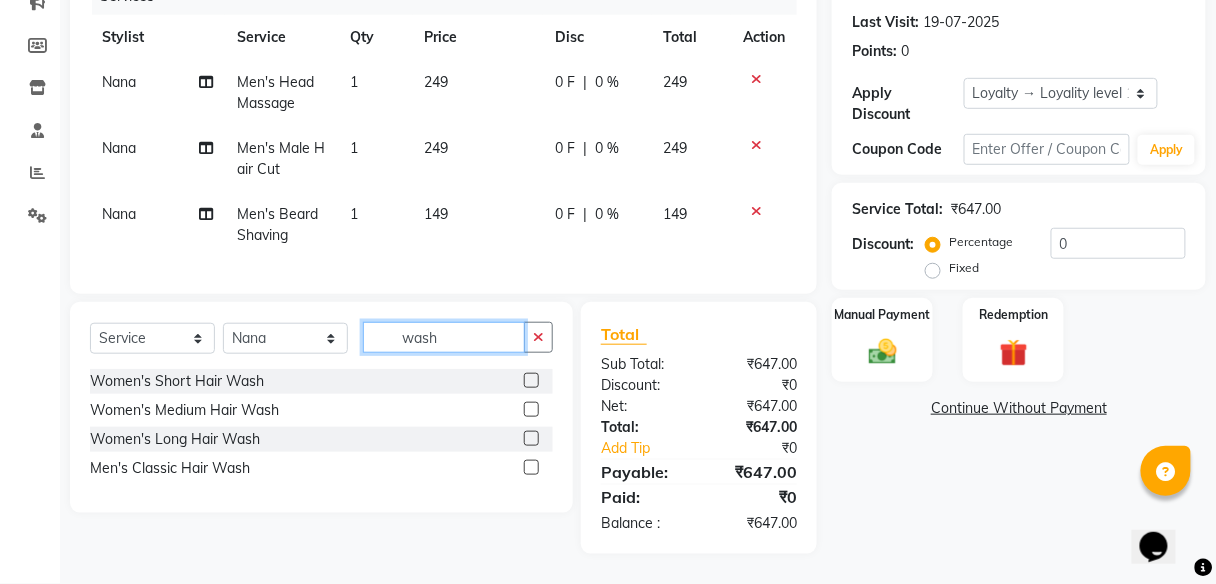 type on "wash" 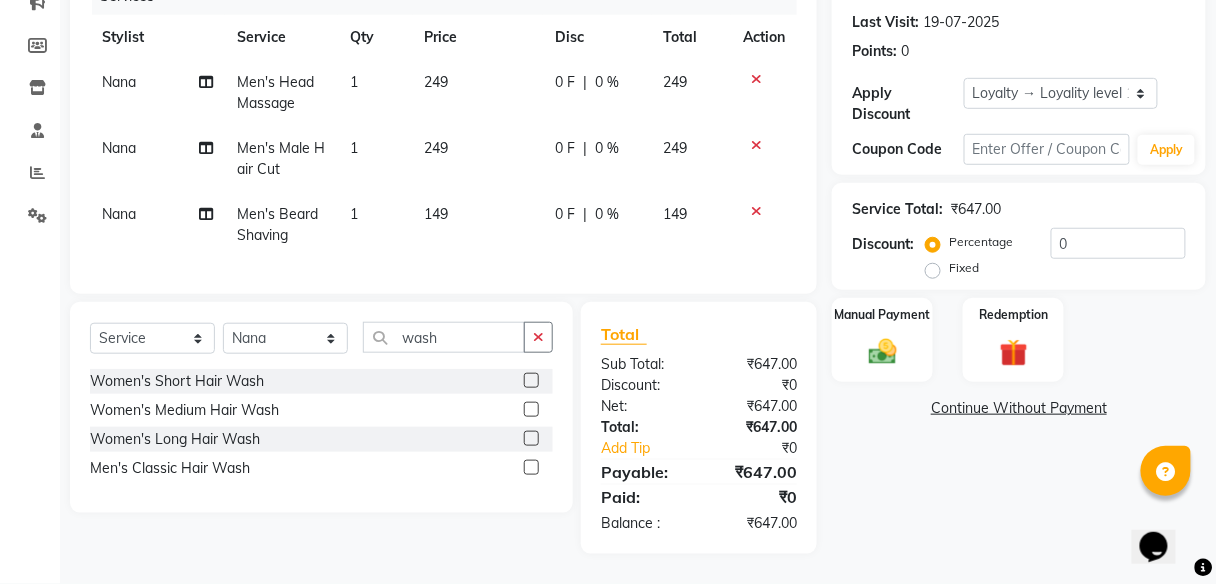 click 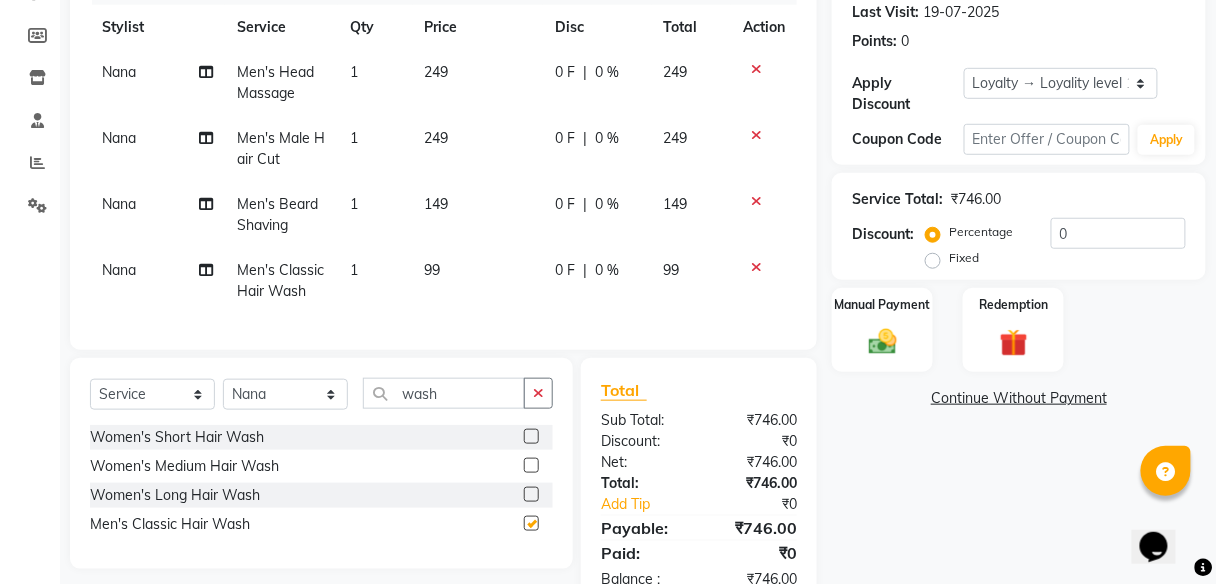 checkbox on "false" 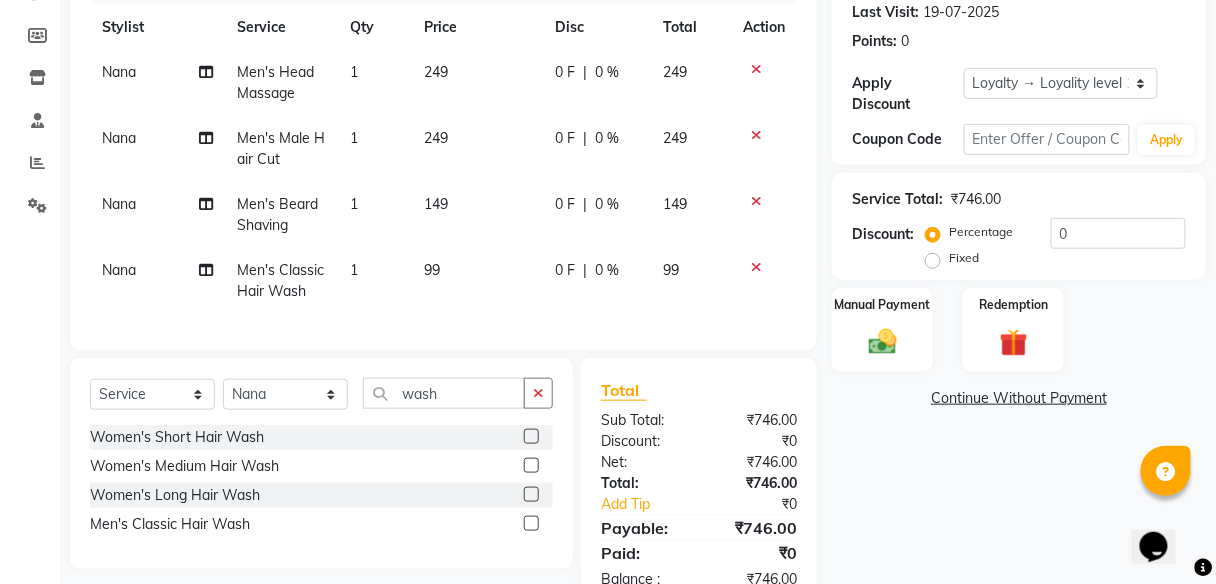 click on "0 F | 0 %" 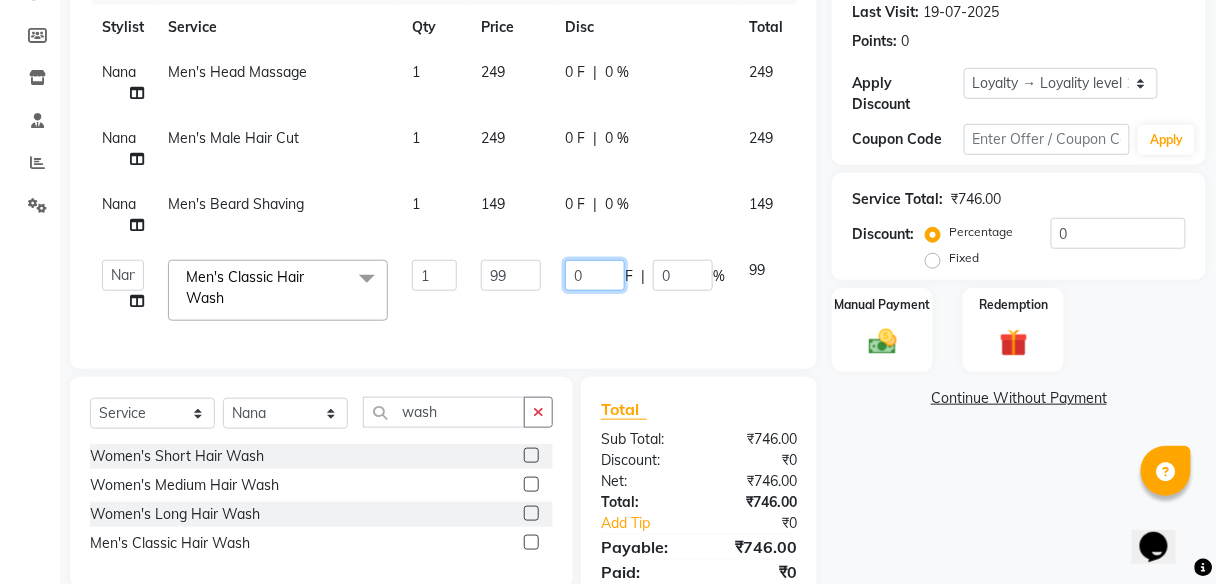 click on "0" 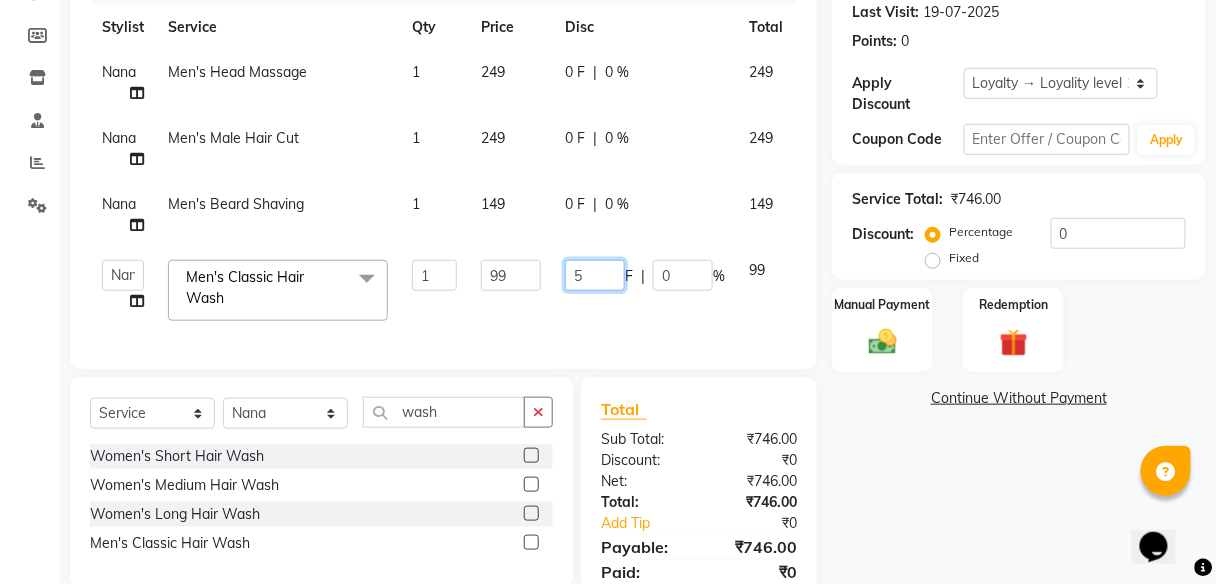 type on "50" 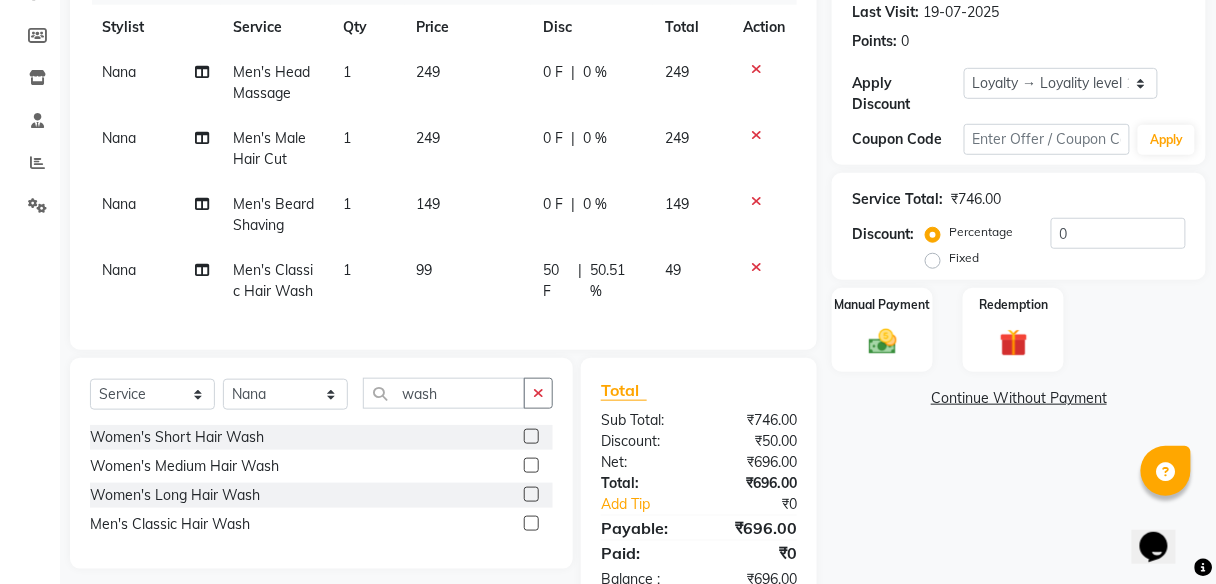 click on "0 F | 0 %" 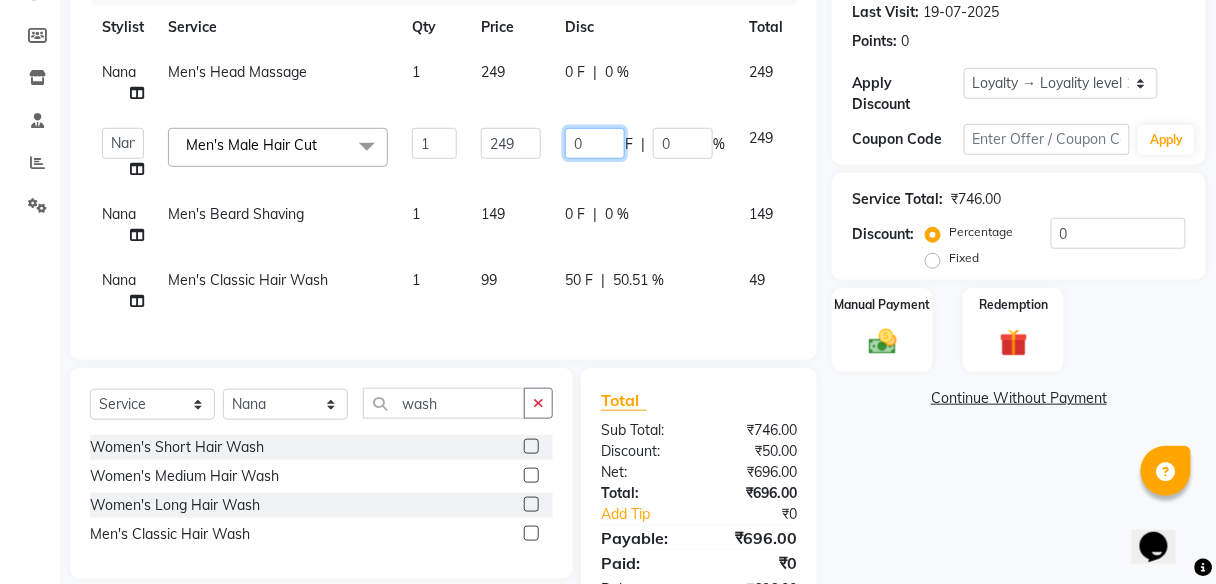 click on "0" 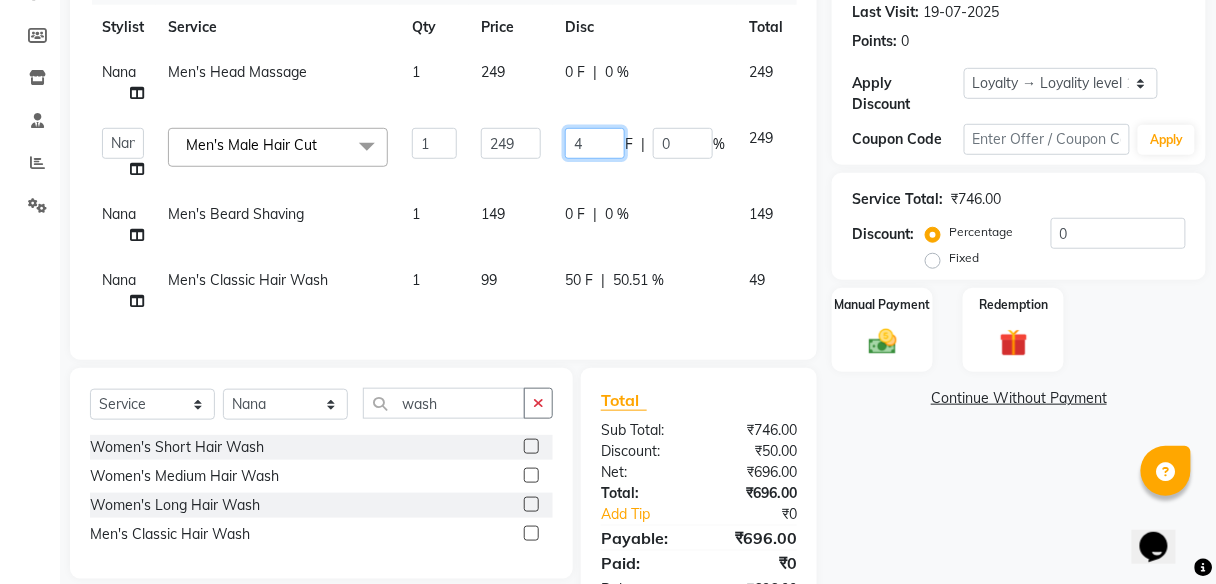 type on "49" 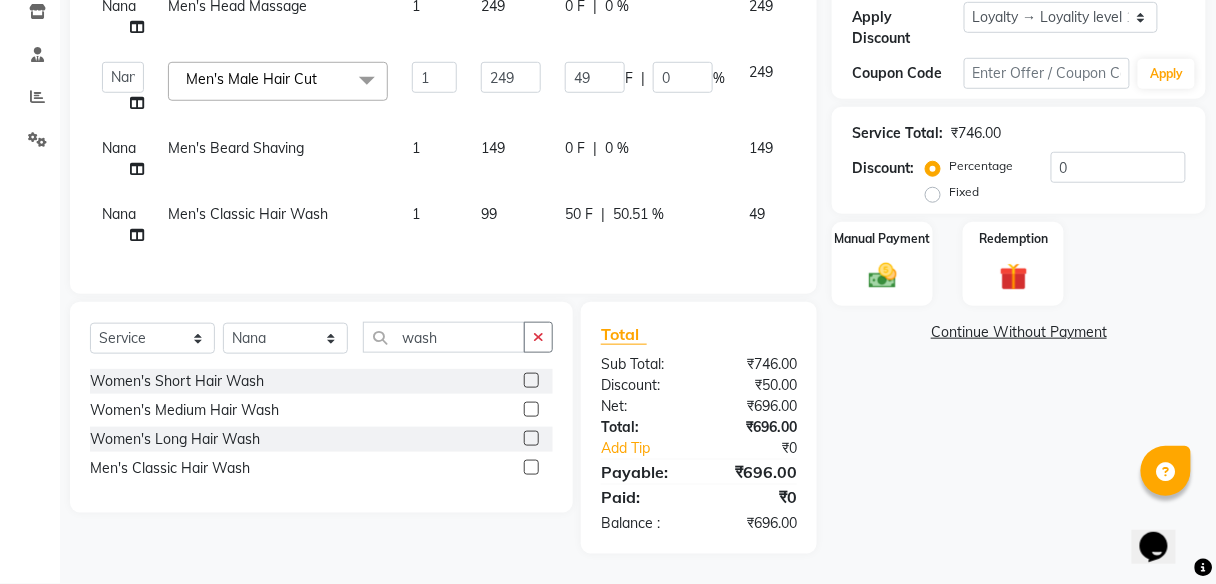scroll, scrollTop: 346, scrollLeft: 0, axis: vertical 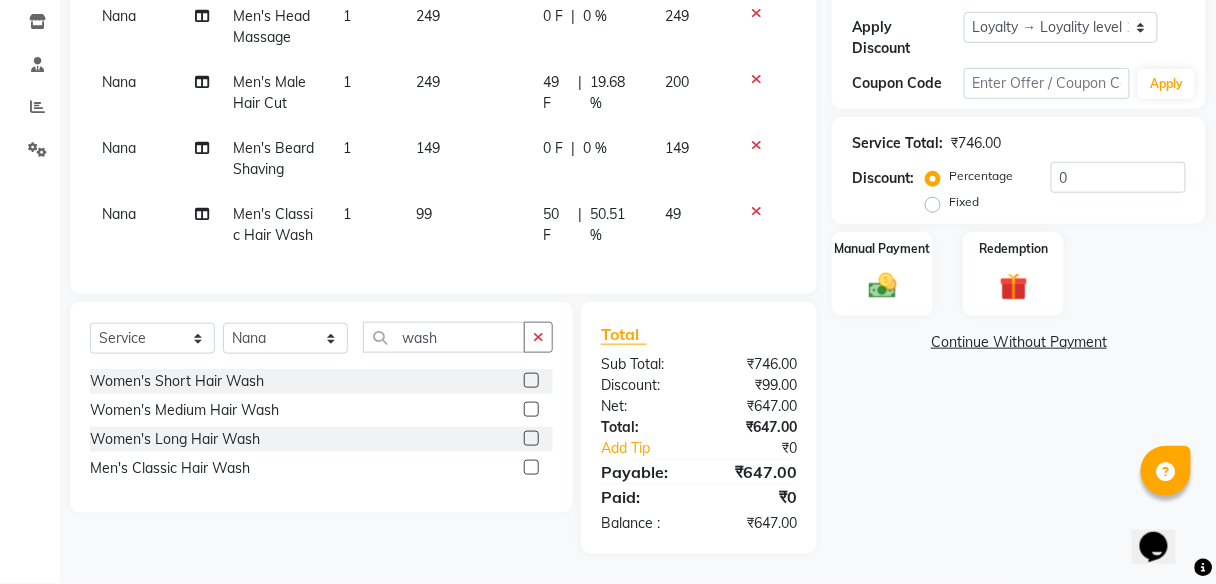 click on "Name: [FIRST]  Membership:  No Active Membership  Total Visits:  [NUMBER] Card on file:  0 Last Visit:   [DATE] Points:   0  Apply Discount Select  Loyalty → Loyality level 1  Coupon Code Apply Service Total:  [PRICE]  Discount:  Percentage   Fixed  0 Manual Payment Redemption  Continue Without Payment" 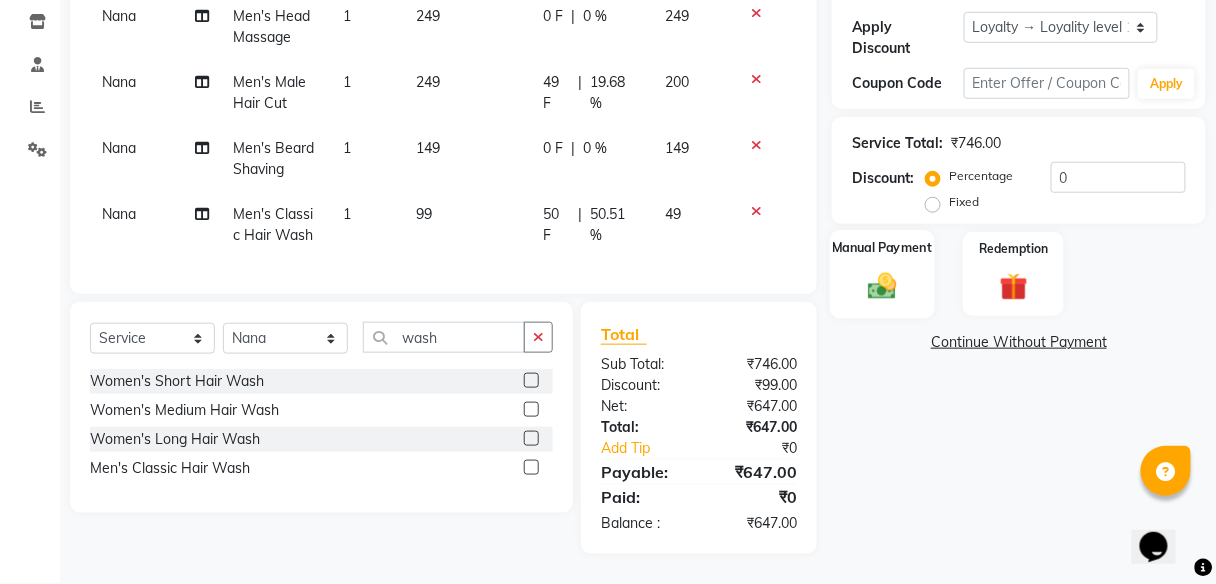 click on "Manual Payment" 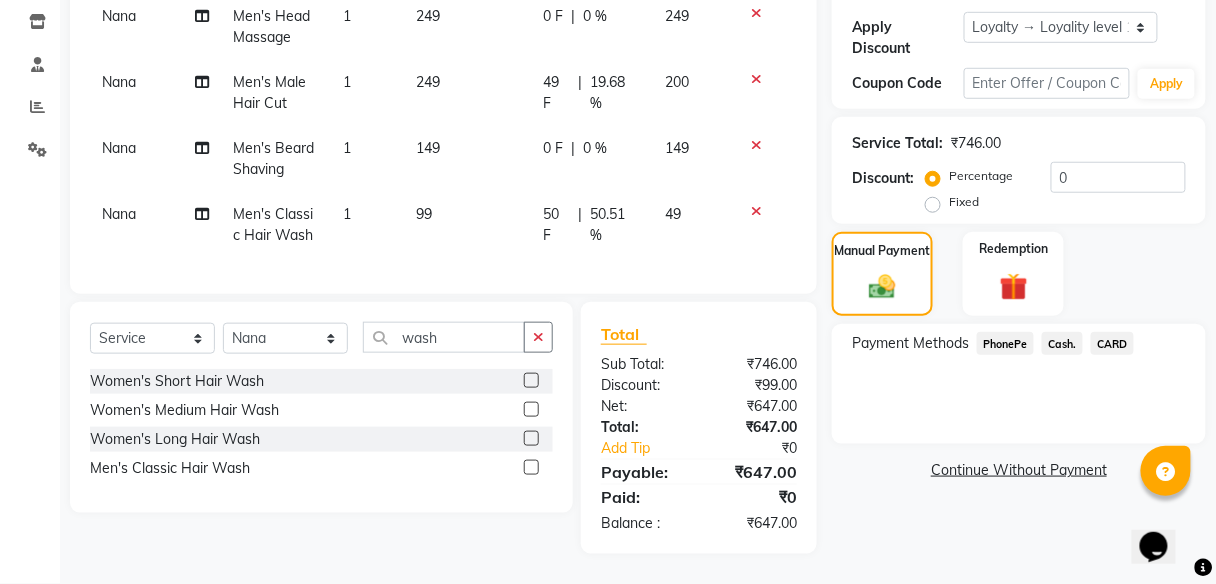 click on "PhonePe" 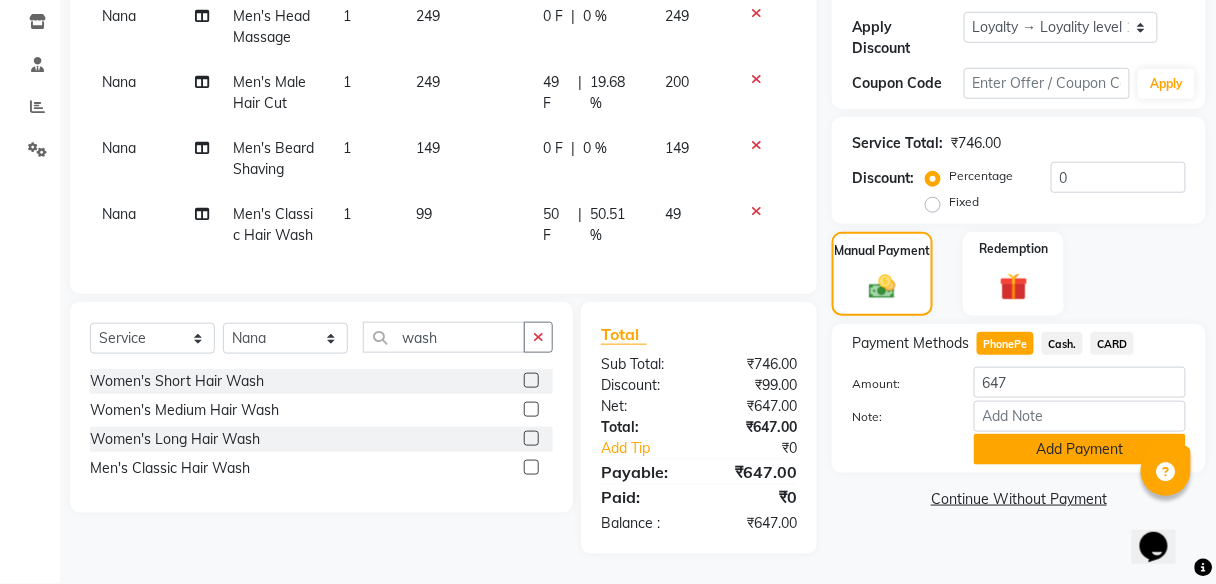 click on "Add Payment" 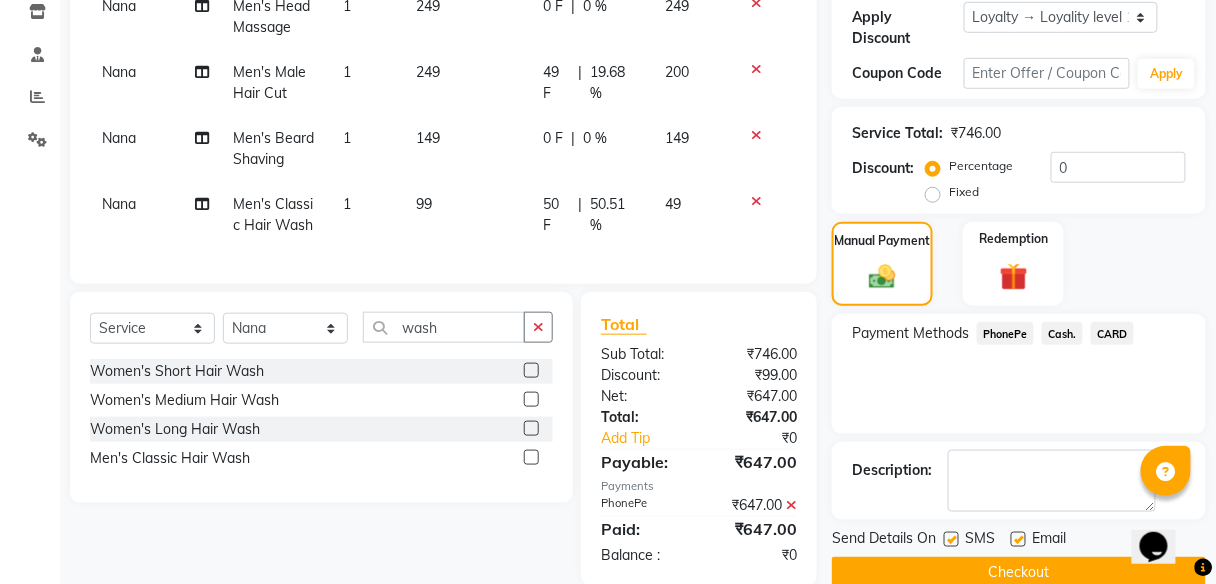 scroll, scrollTop: 528, scrollLeft: 0, axis: vertical 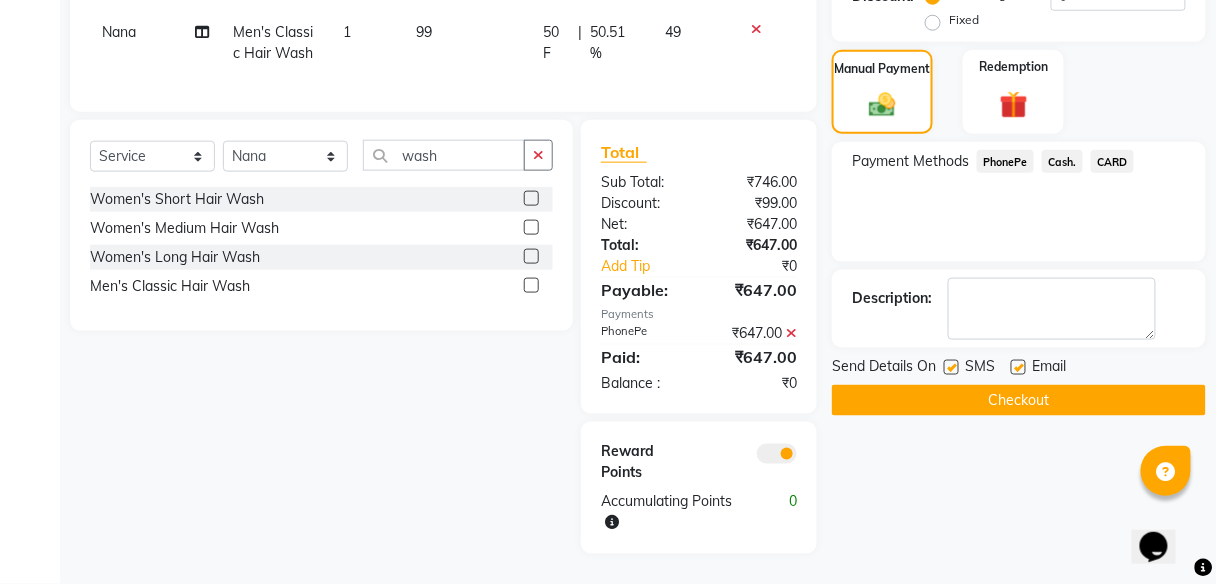 click on "Checkout" 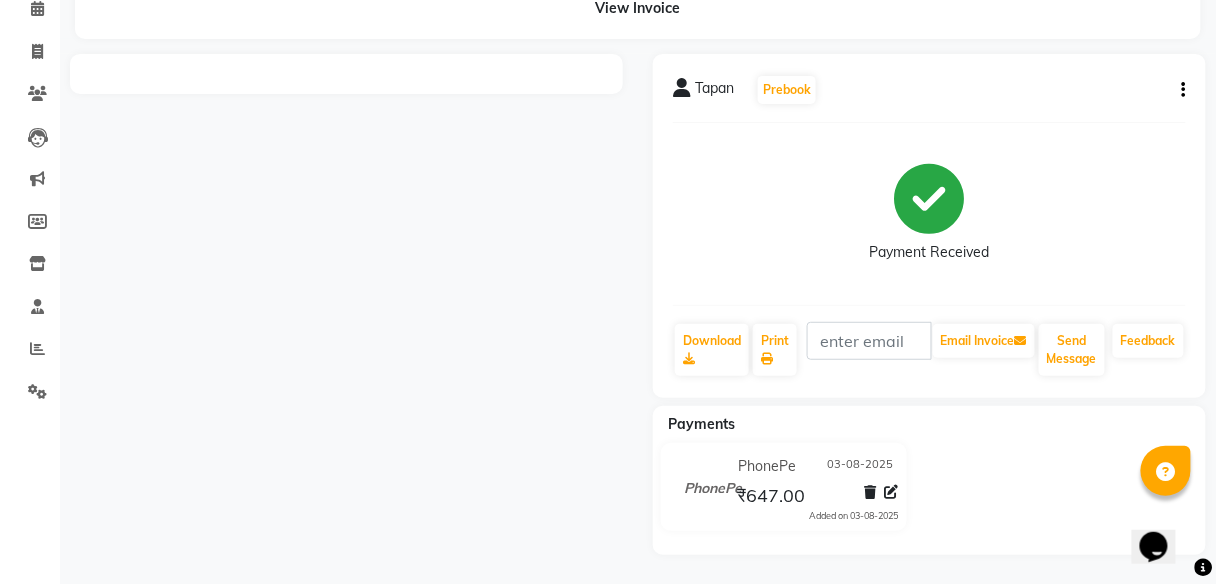 scroll, scrollTop: 0, scrollLeft: 0, axis: both 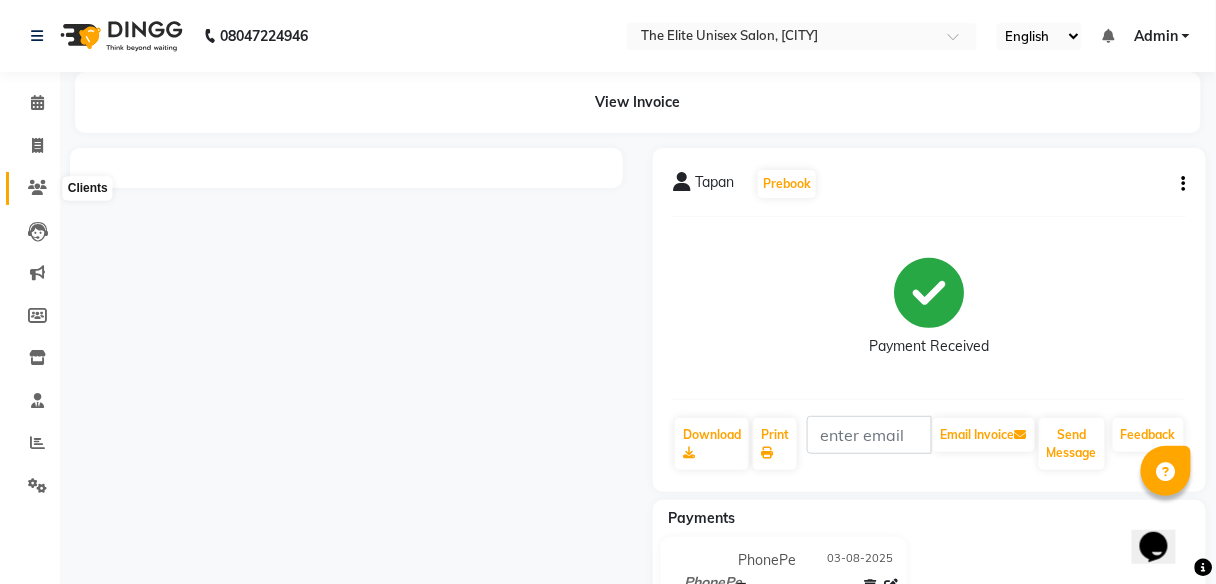 click 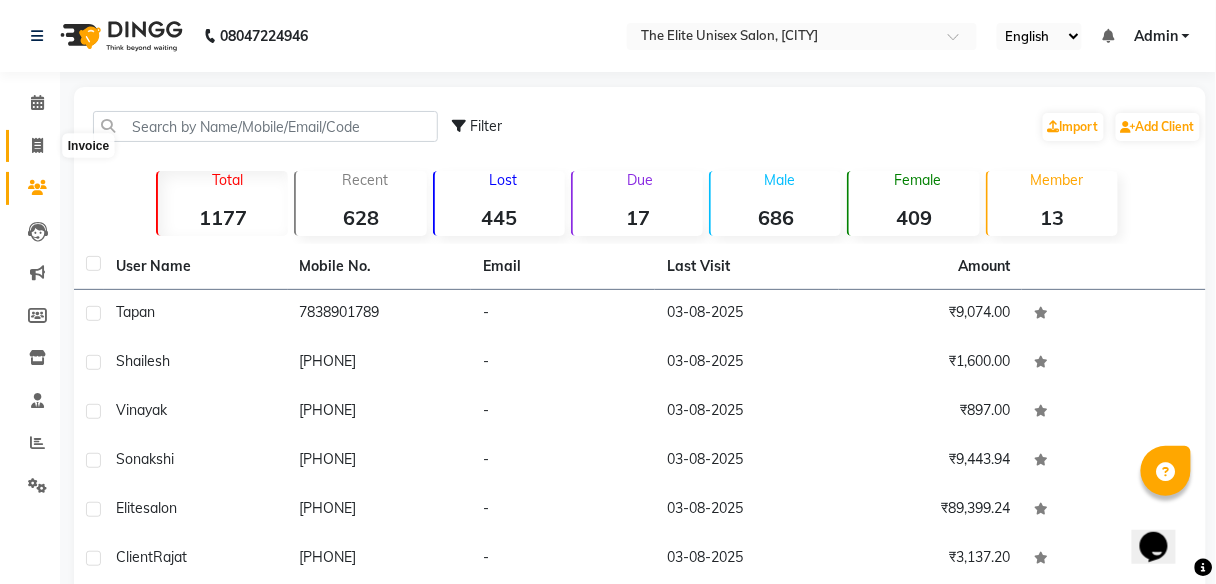 click 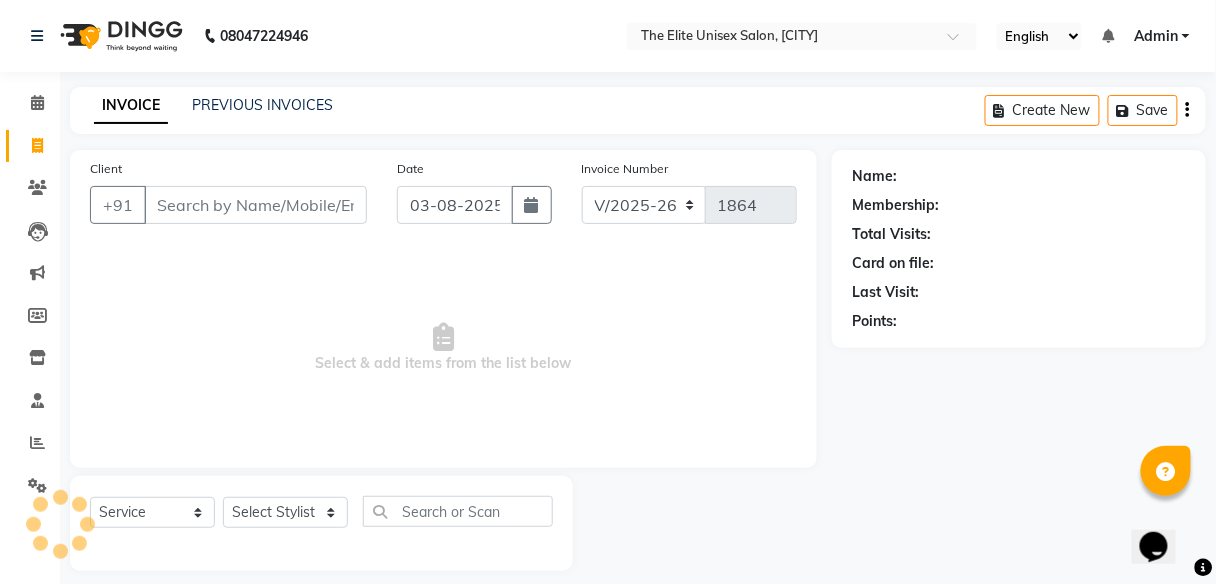 scroll, scrollTop: 16, scrollLeft: 0, axis: vertical 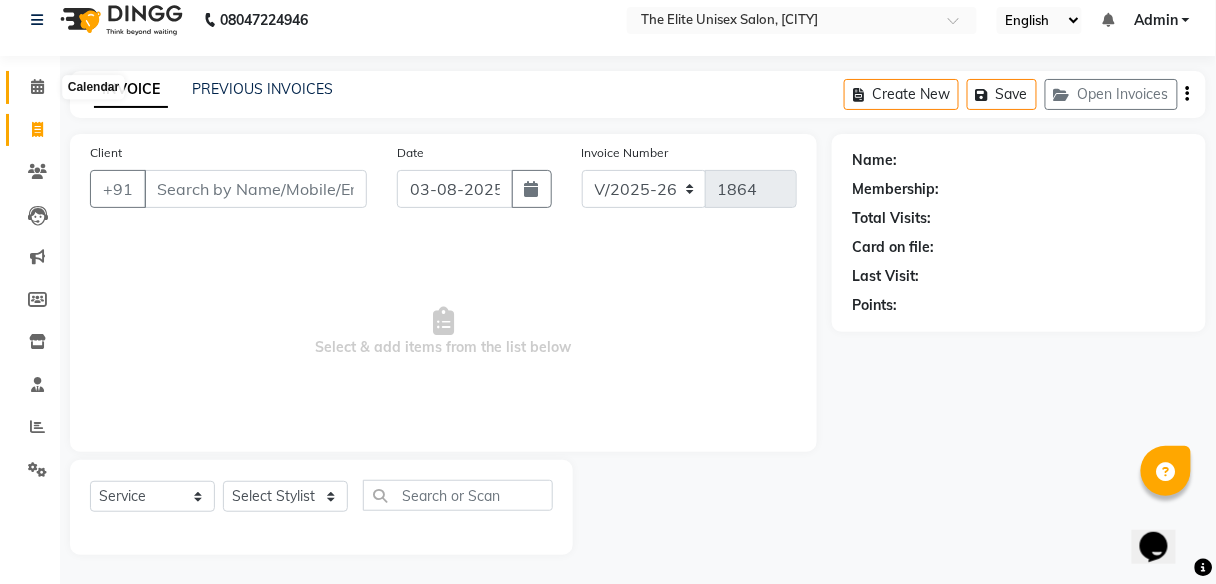 click 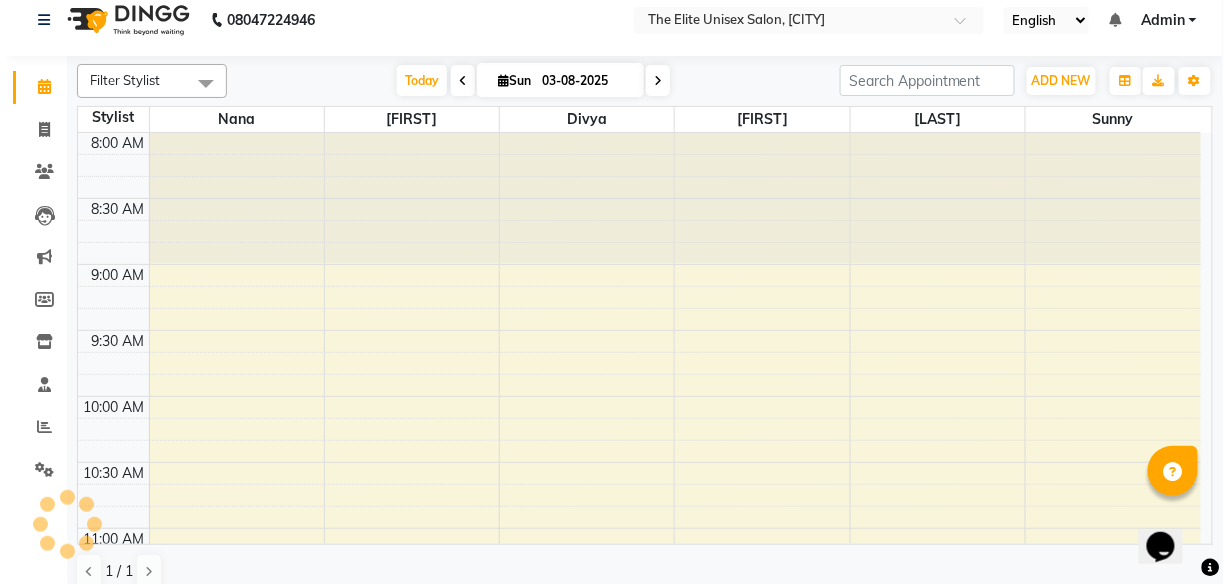 scroll, scrollTop: 0, scrollLeft: 0, axis: both 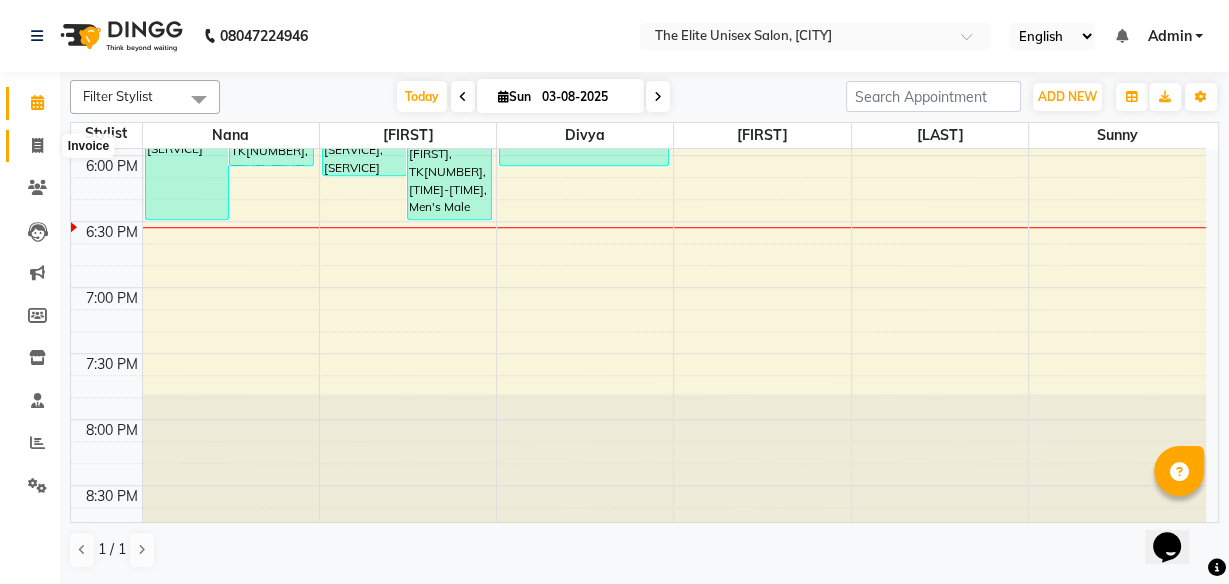 click 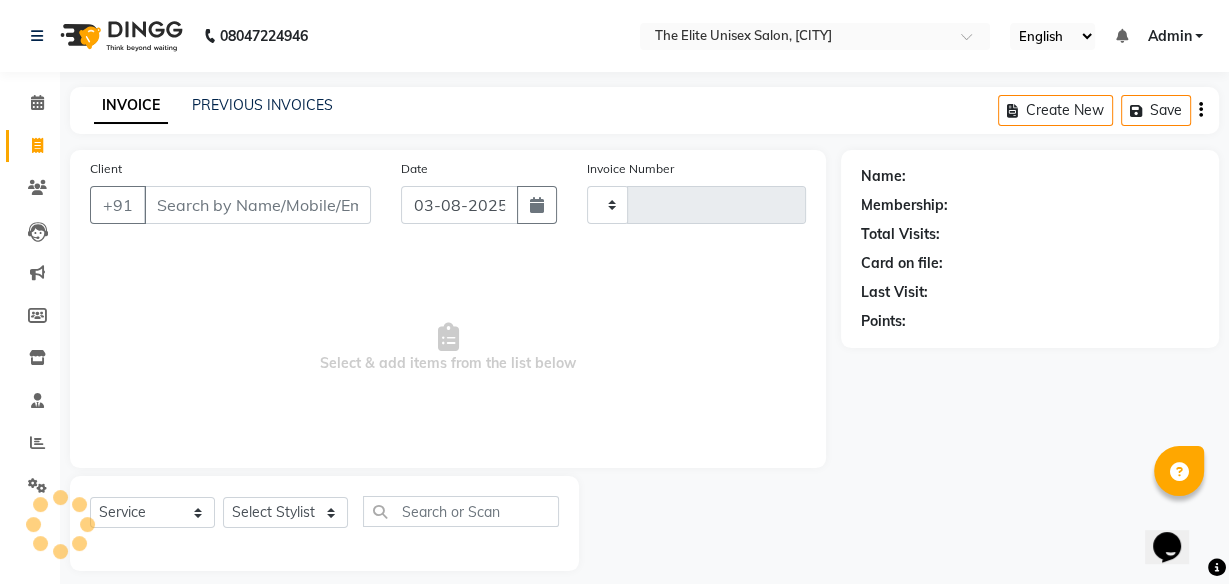 type on "1864" 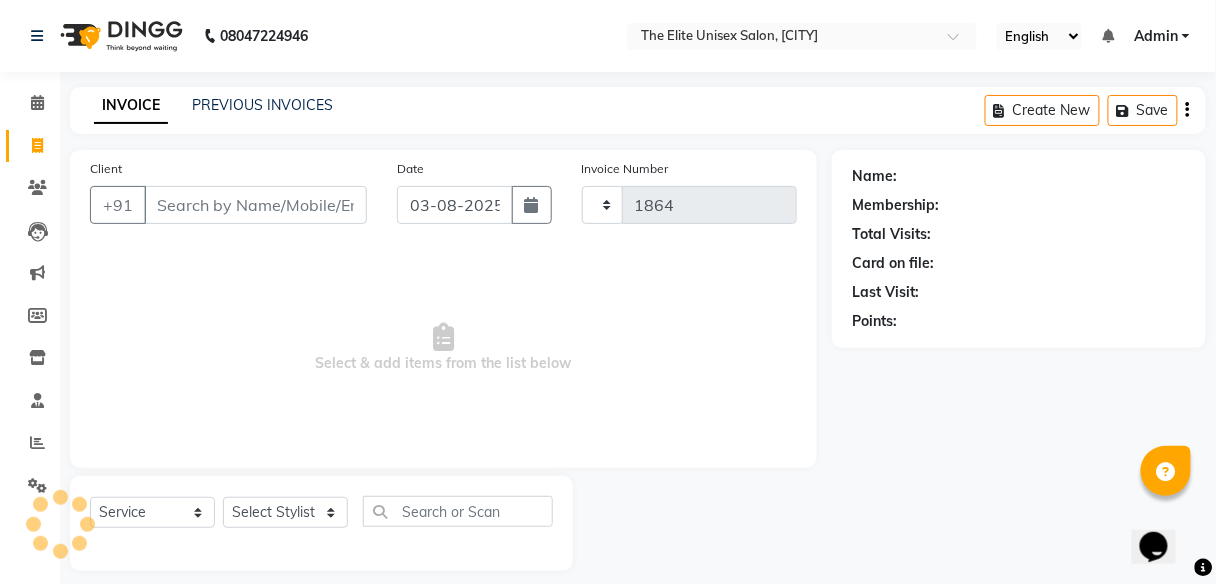 select on "7086" 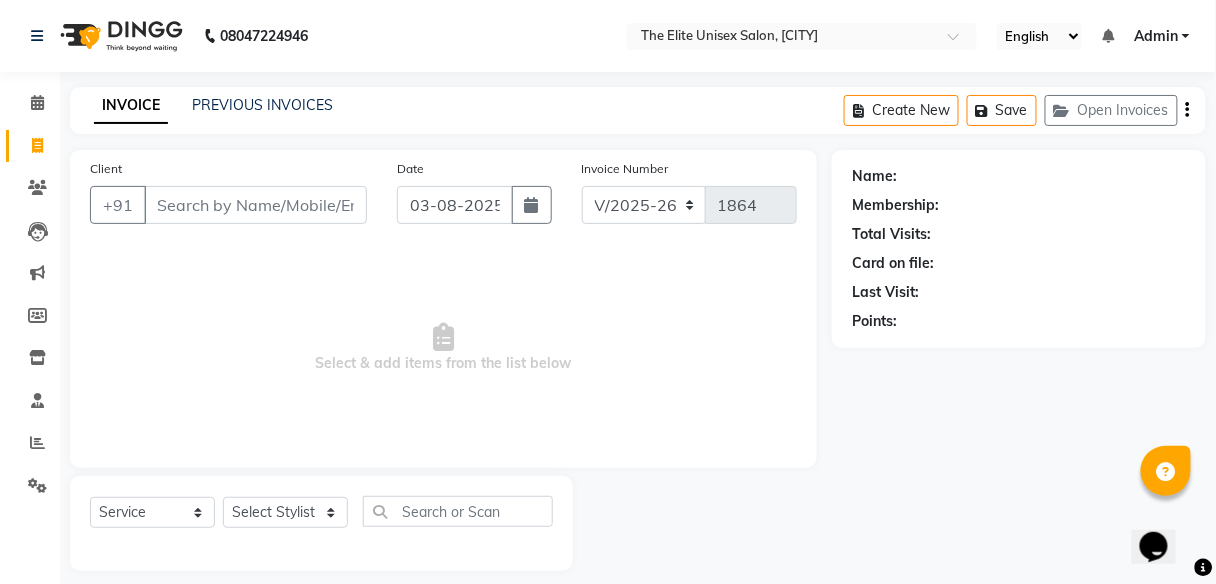 click on "Client" at bounding box center [255, 205] 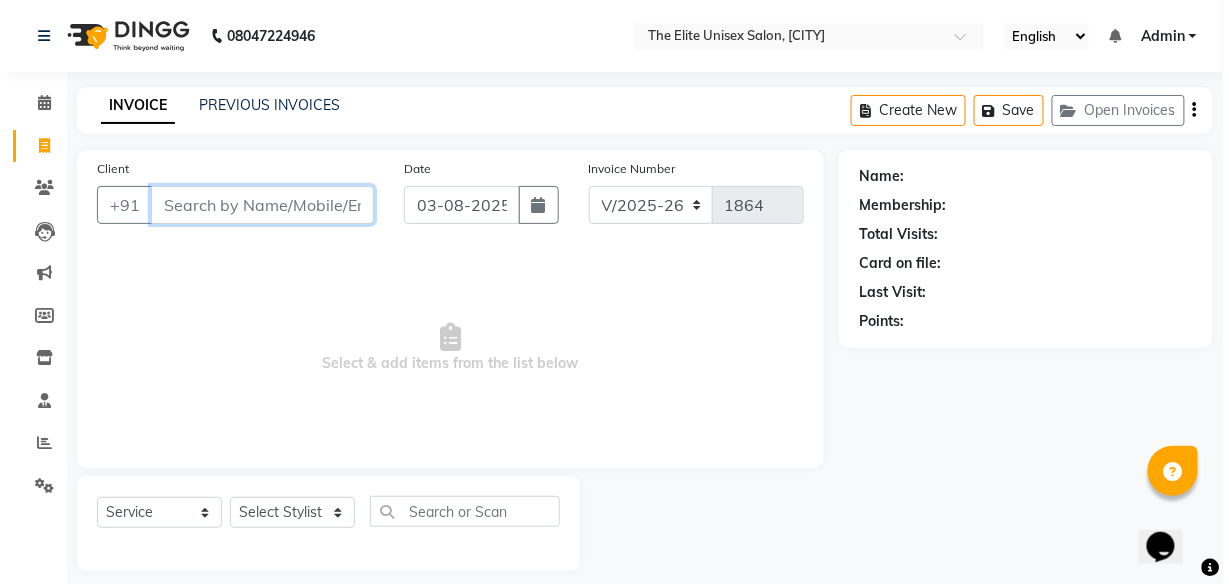 scroll, scrollTop: 16, scrollLeft: 0, axis: vertical 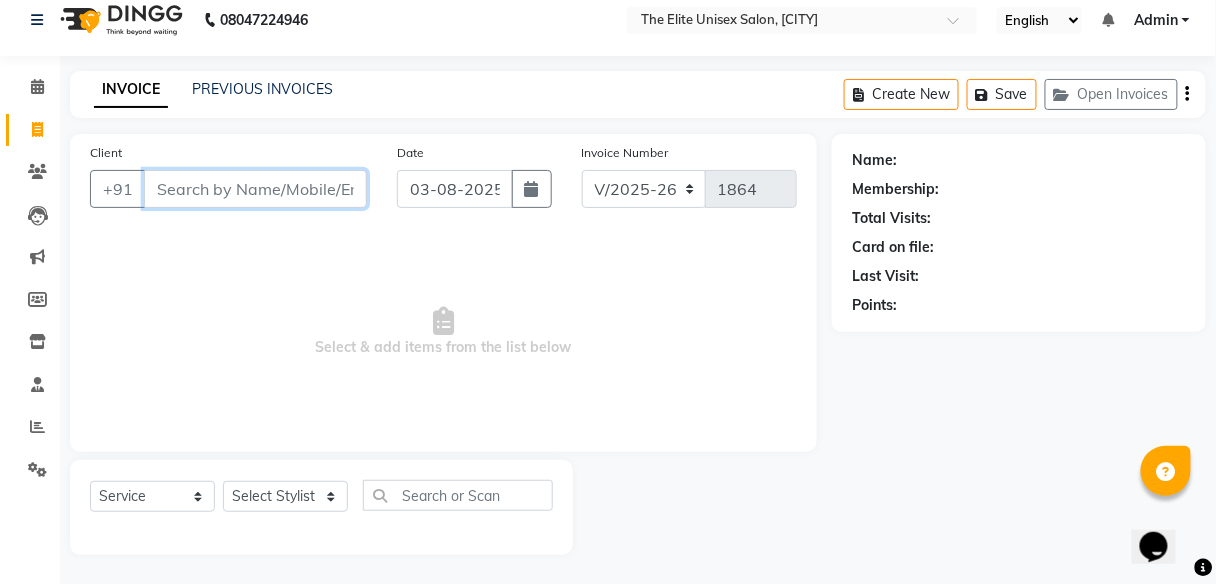 click on "Client" at bounding box center (255, 189) 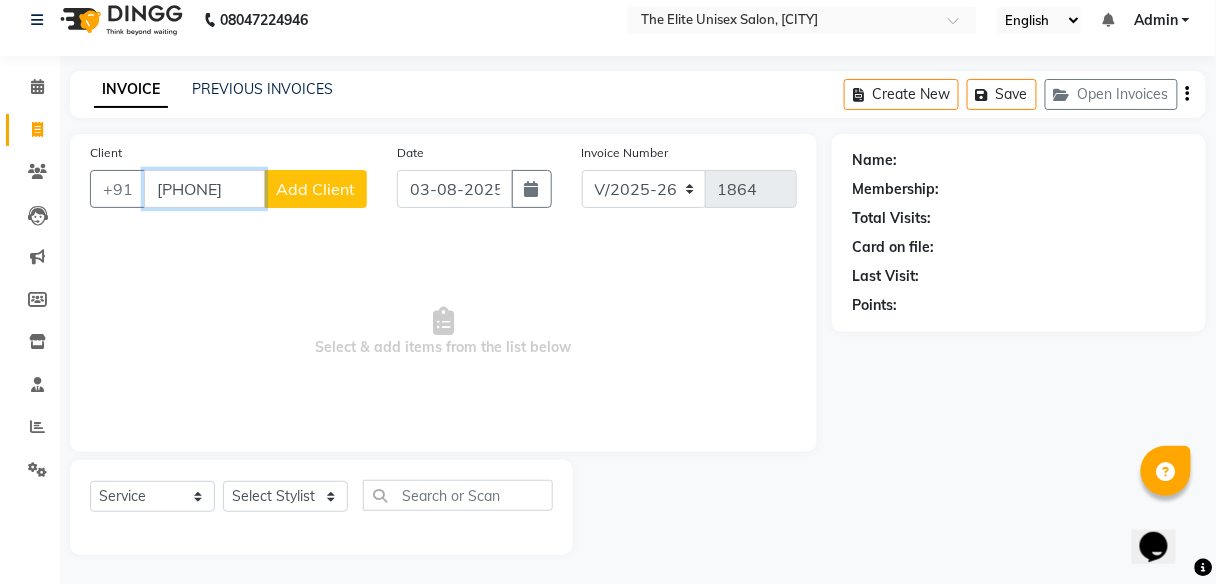 type on "[PHONE]" 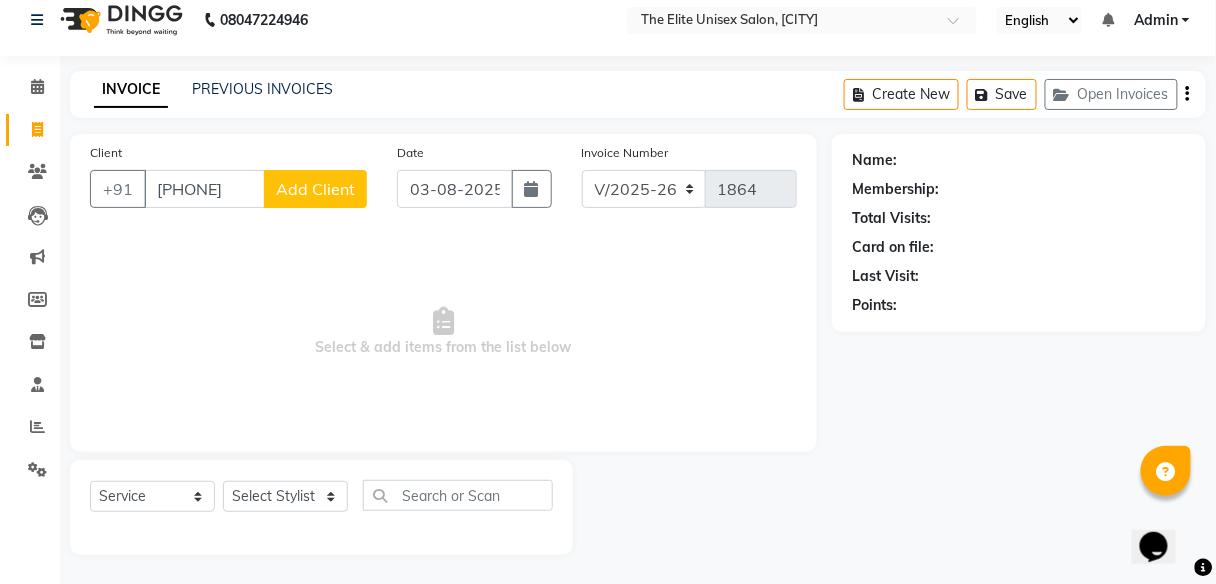 click on "Add Client" 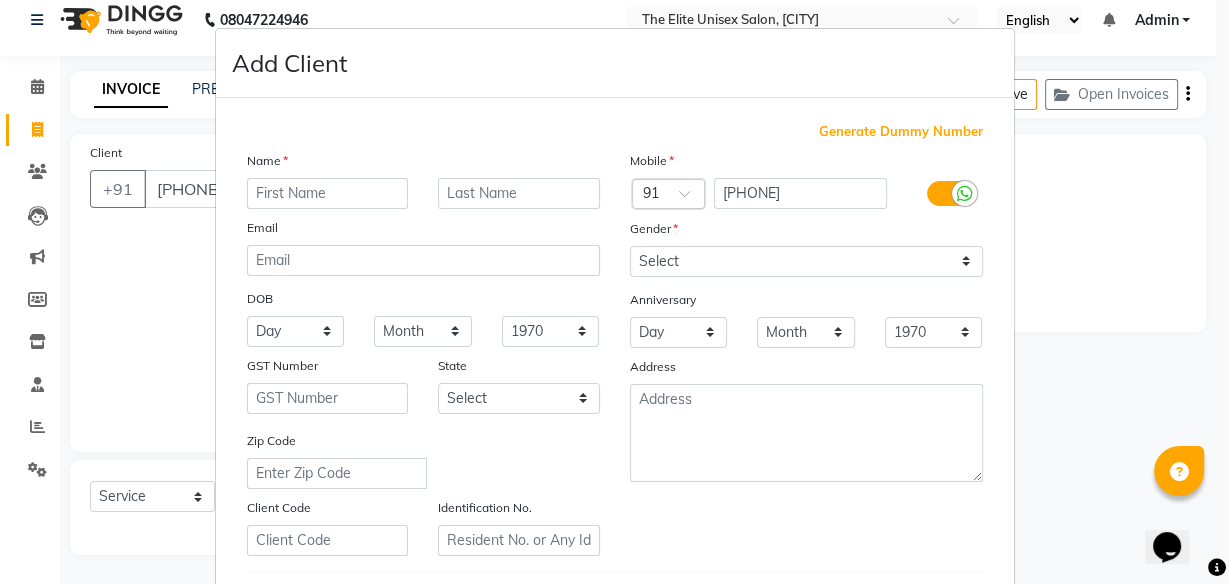click at bounding box center [328, 193] 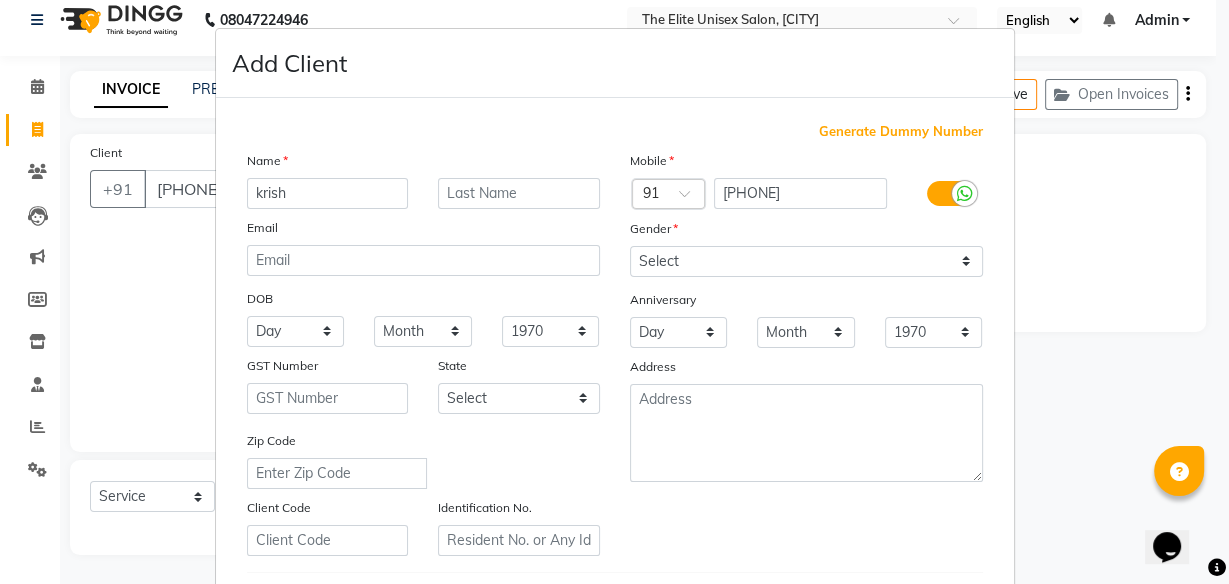 type on "krish" 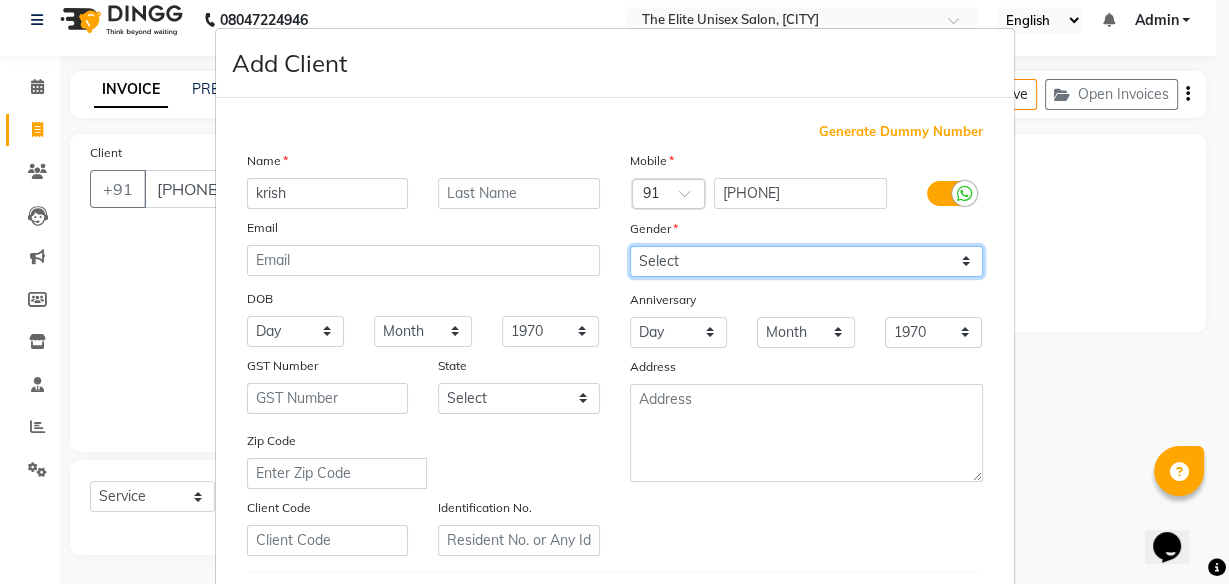 click on "Select Male Female Other Prefer Not To Say" at bounding box center (806, 261) 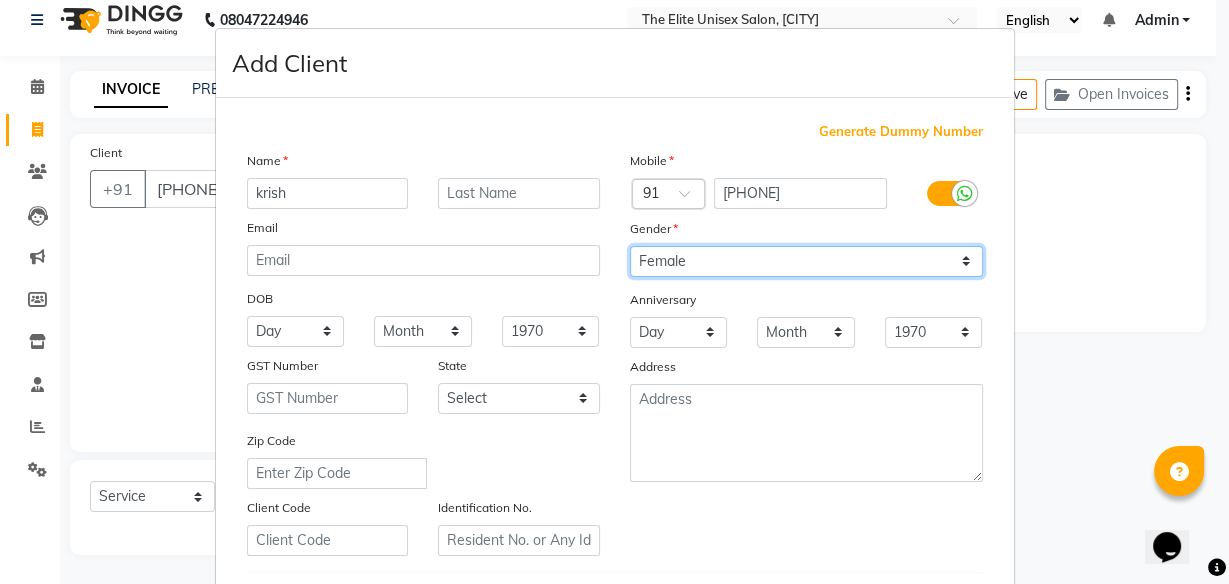 click on "Select Male Female Other Prefer Not To Say" at bounding box center [806, 261] 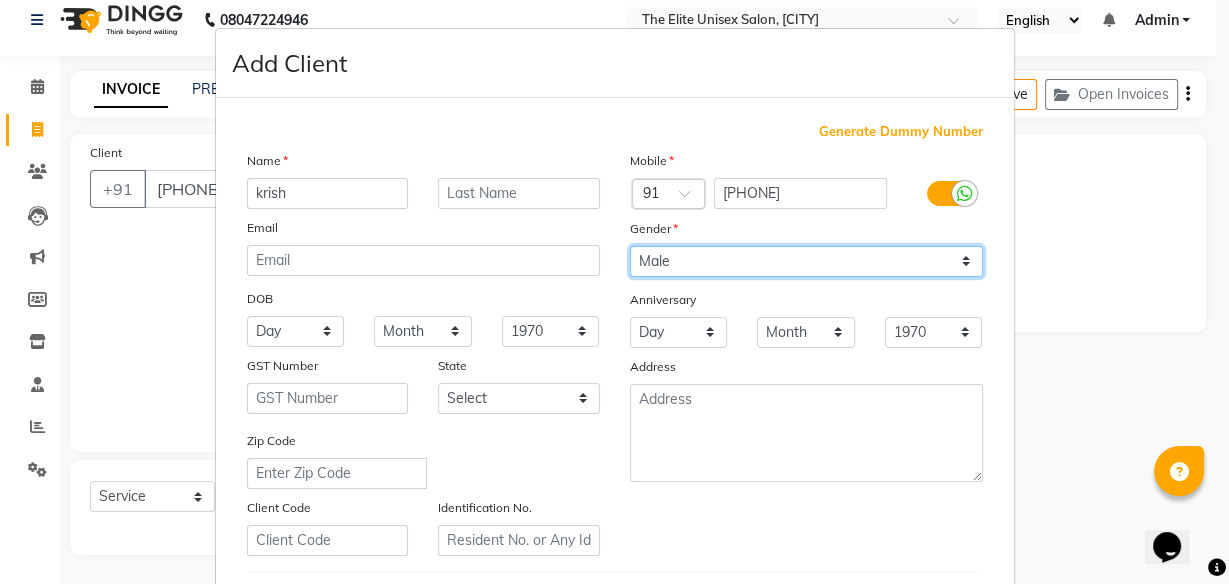 click on "Select Male Female Other Prefer Not To Say" at bounding box center (806, 261) 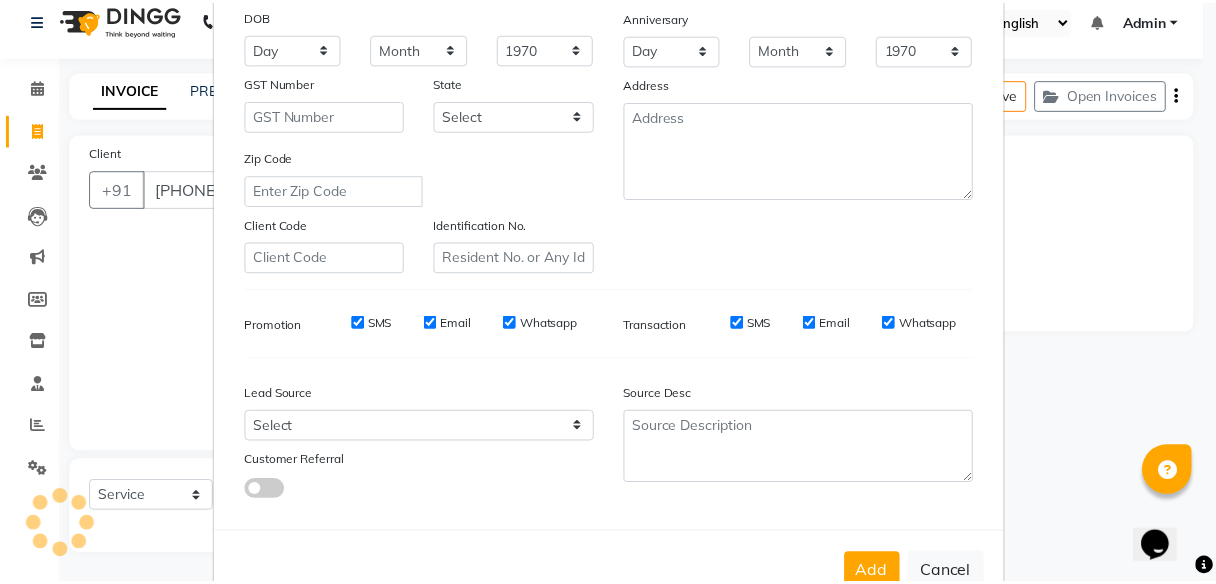 scroll, scrollTop: 288, scrollLeft: 0, axis: vertical 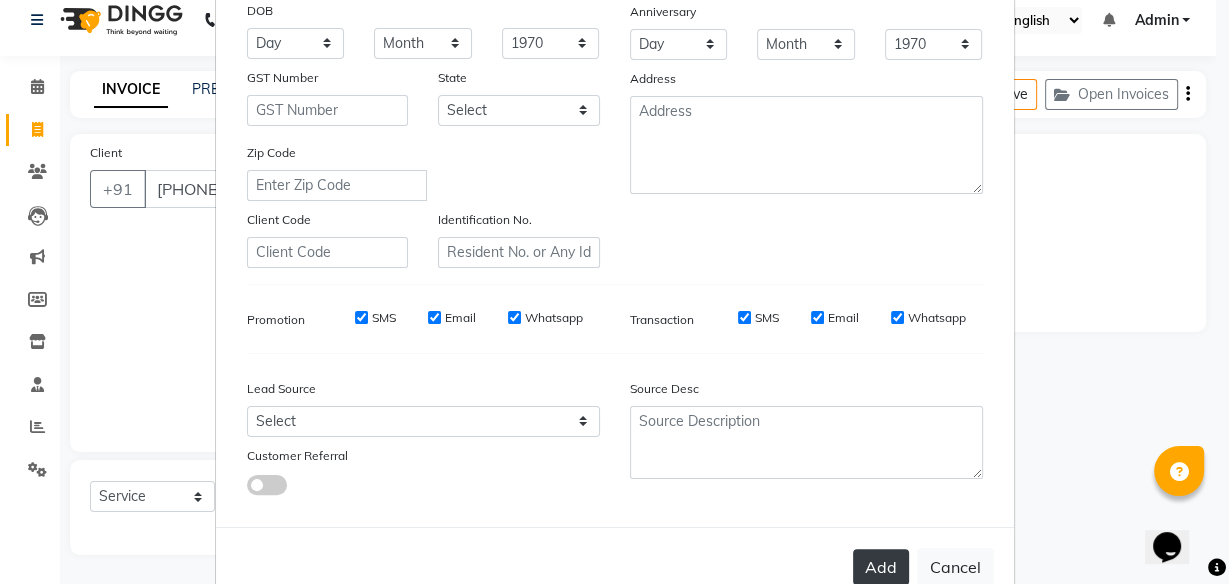 click on "Add" at bounding box center (881, 567) 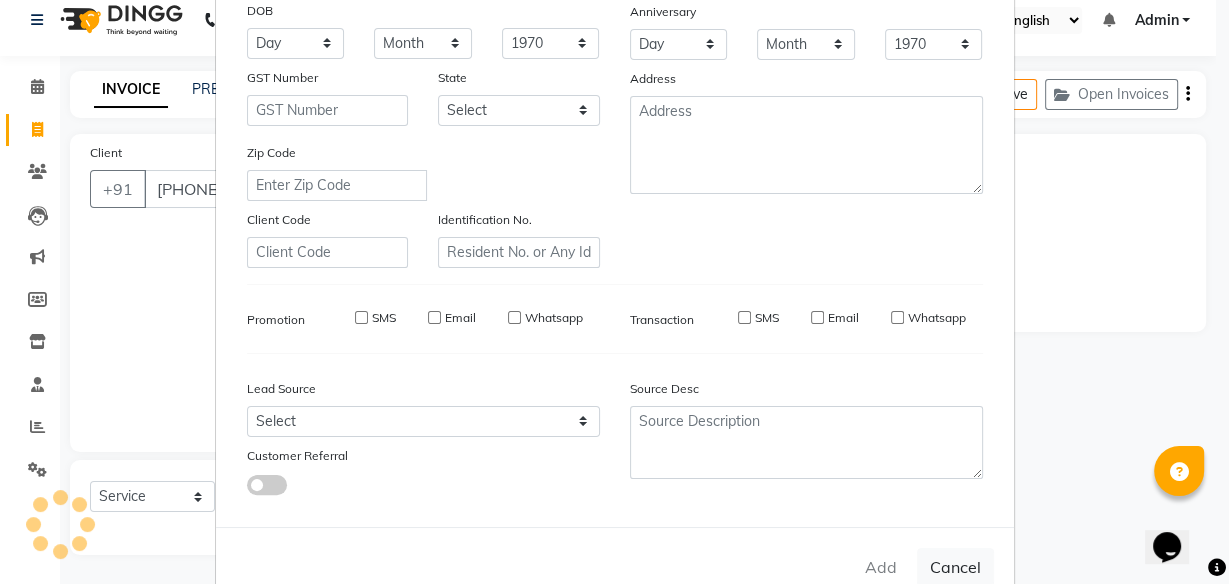 type 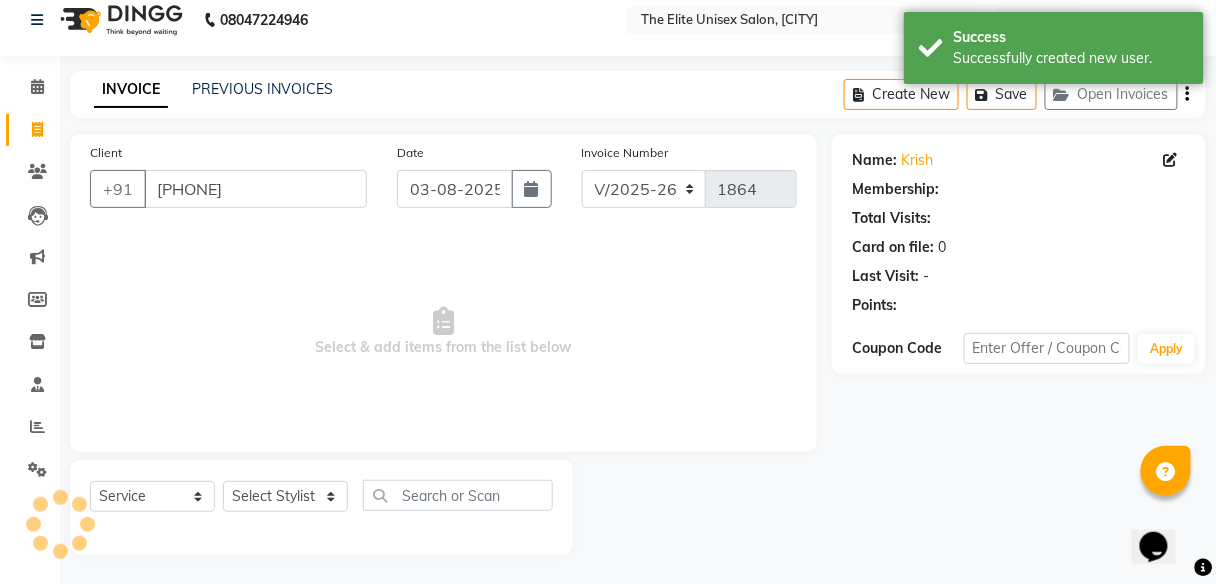 select on "1: Object" 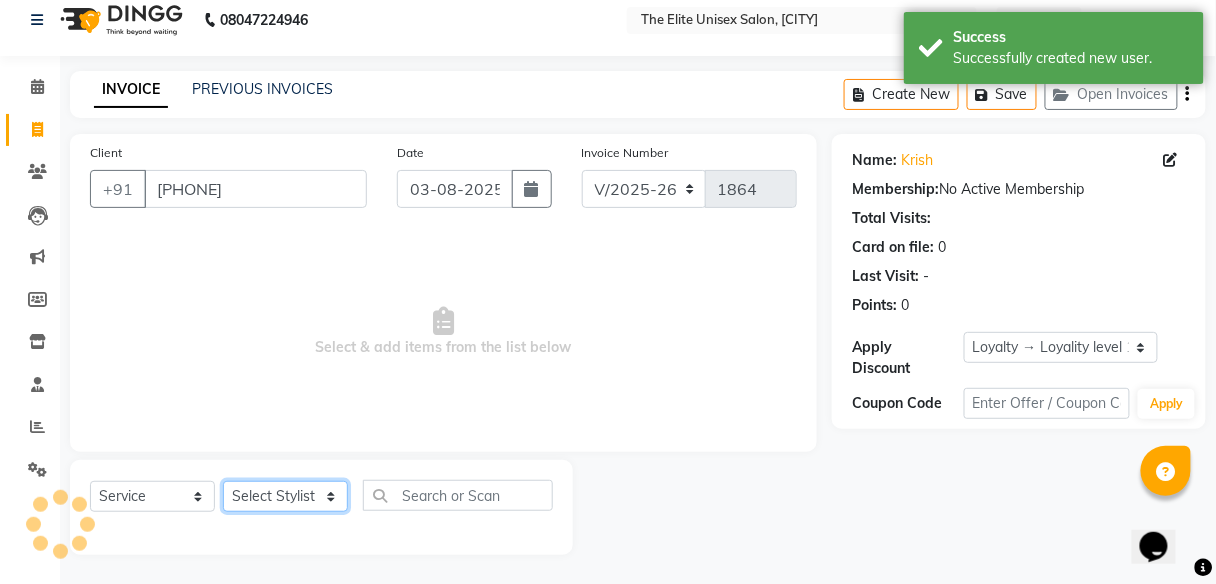 click on "Select Stylist [FIRST] [FIRST] [FIRST] [FIRST] [FIRST] [FIRST]" 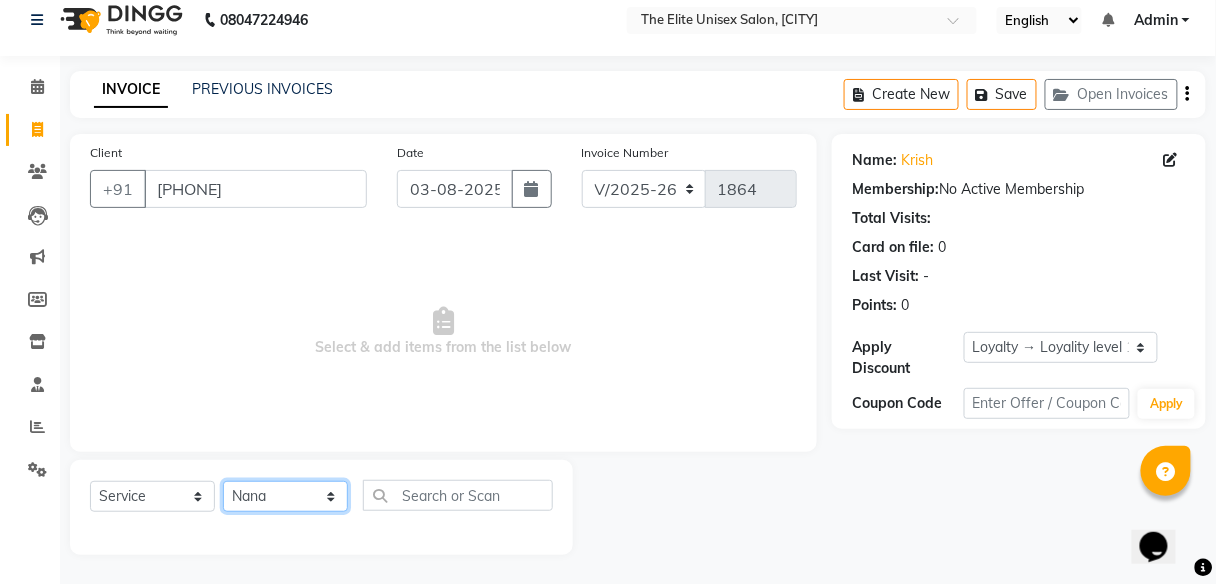 click on "Select Stylist [FIRST] [FIRST] [FIRST] [FIRST] [FIRST] [FIRST]" 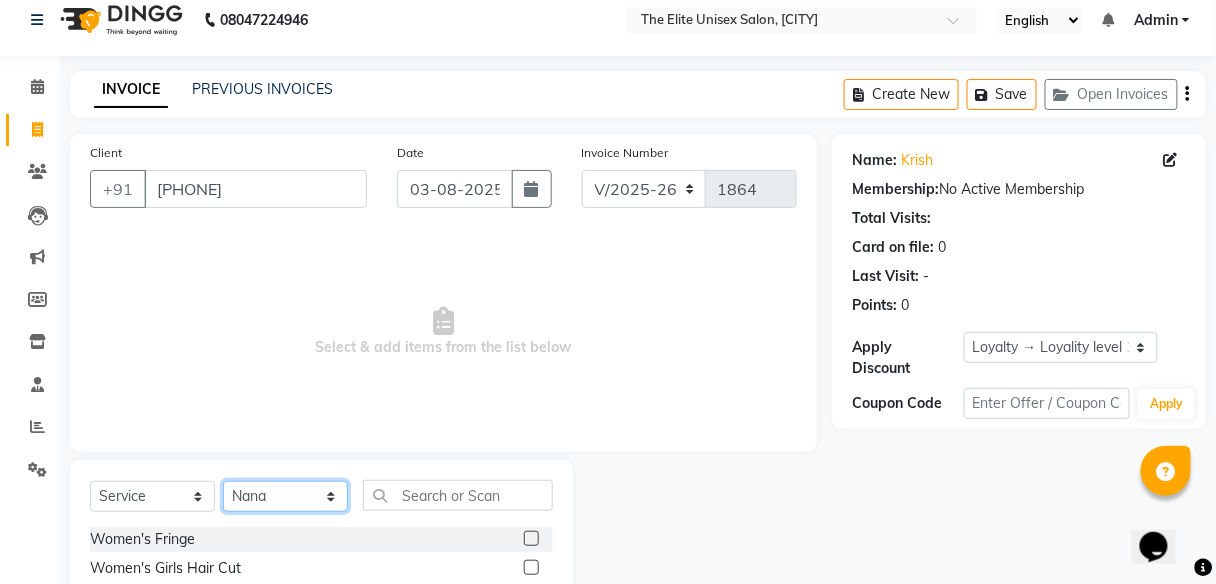 click on "Select Stylist [FIRST] [FIRST] [FIRST] [FIRST] [FIRST] [FIRST]" 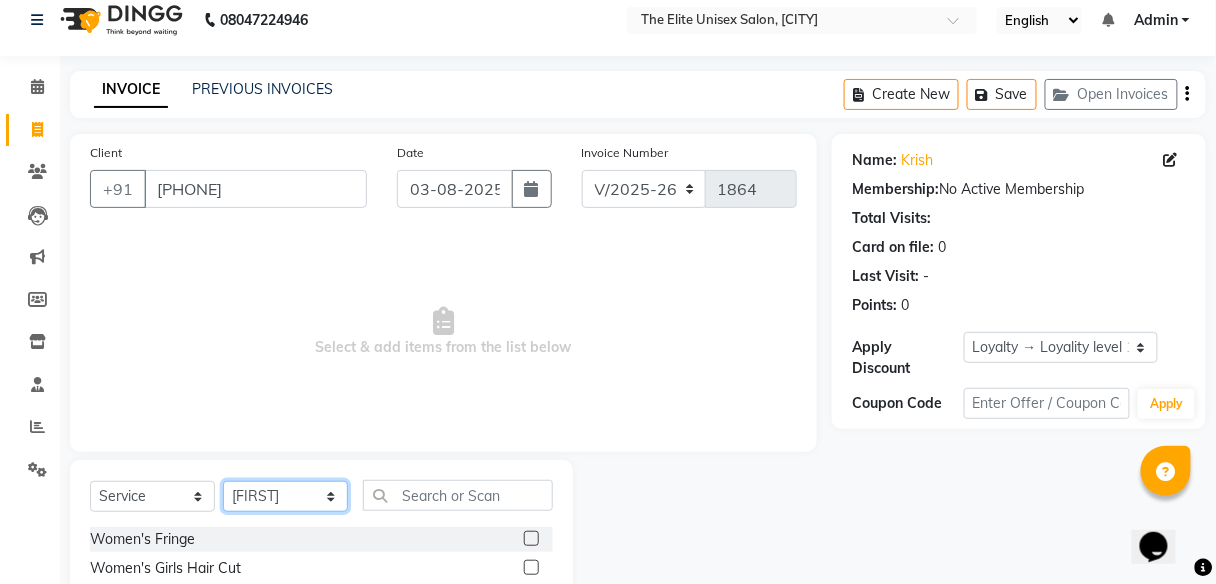 click on "Select Stylist [FIRST] [FIRST] [FIRST] [FIRST] [FIRST] [FIRST]" 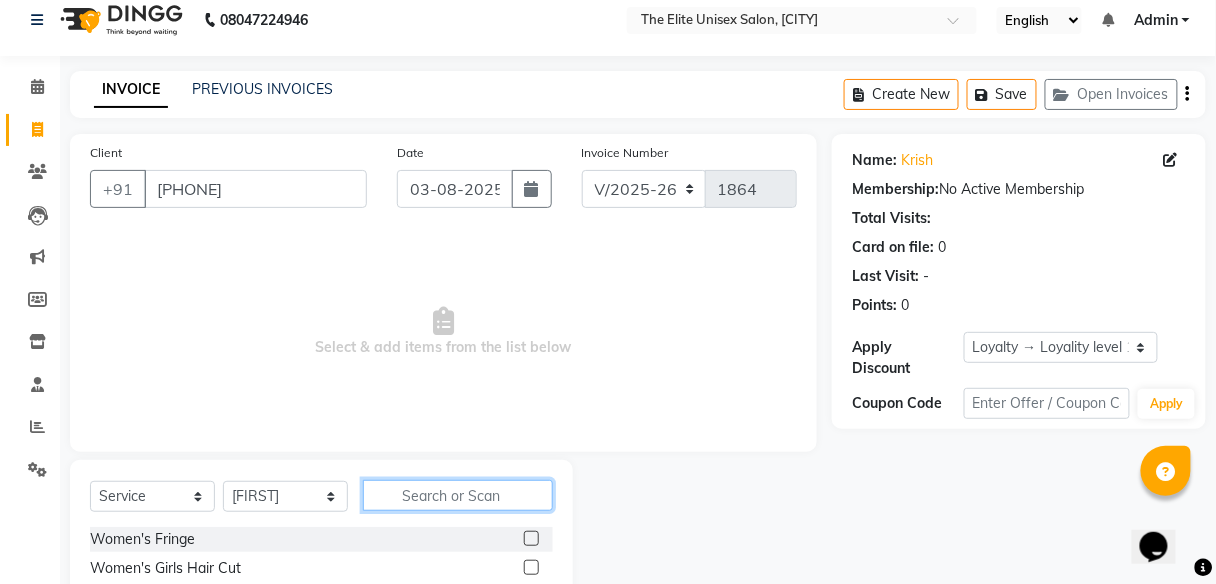click 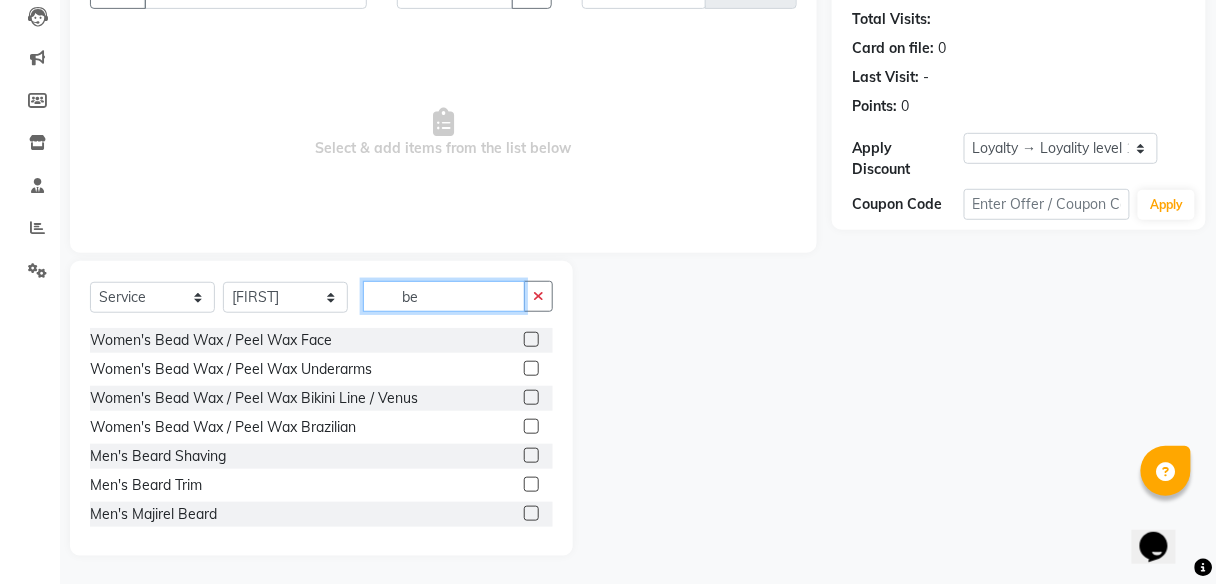 scroll, scrollTop: 216, scrollLeft: 0, axis: vertical 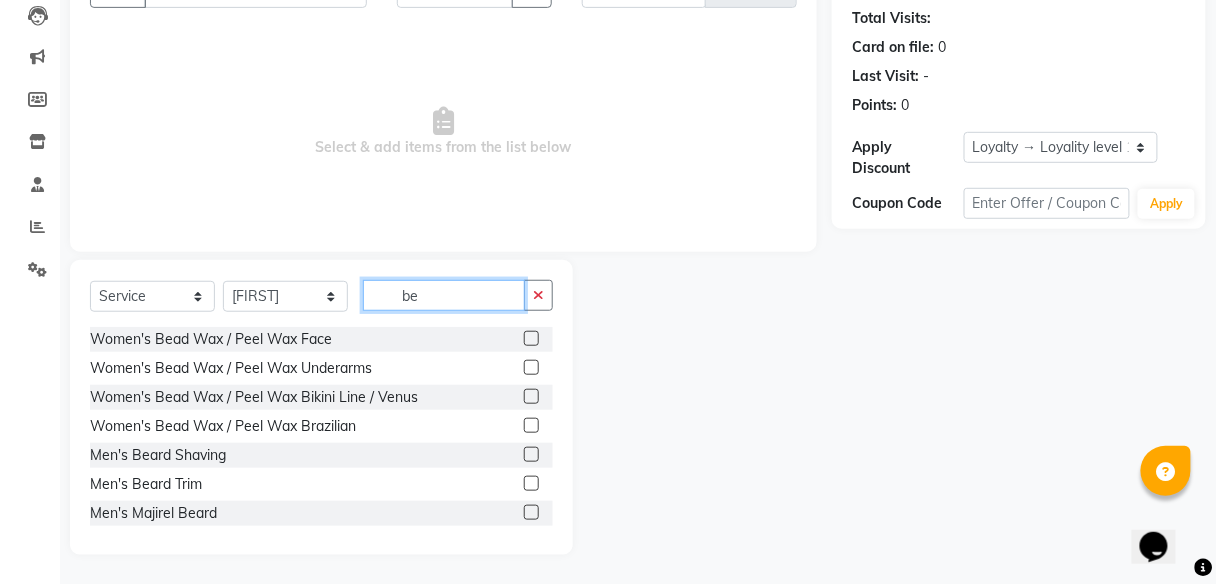 type on "be" 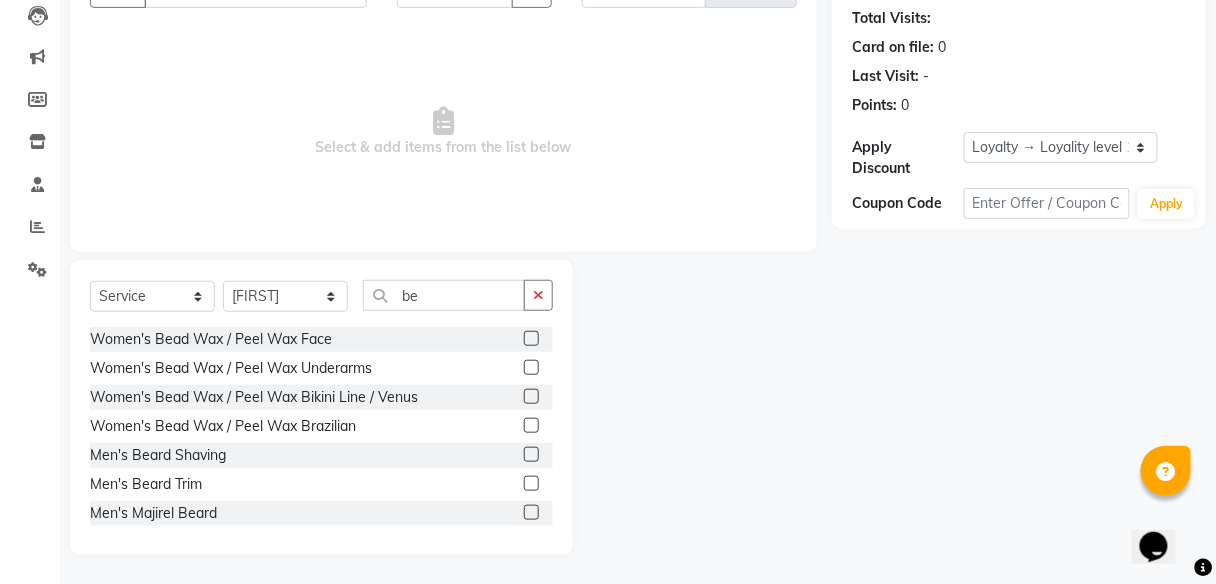 click 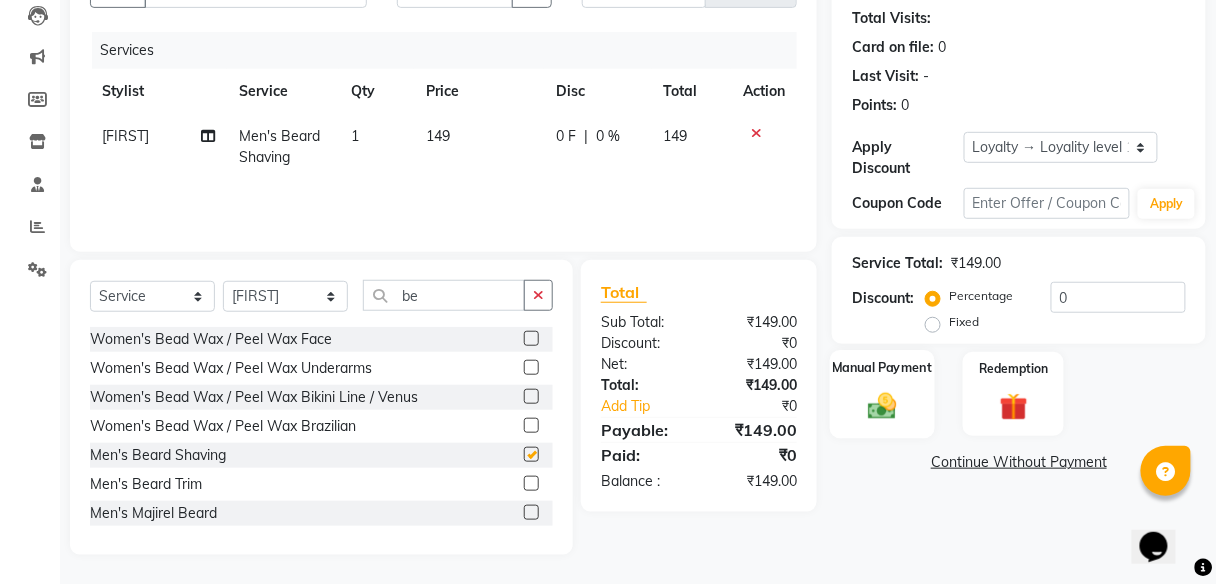 checkbox on "false" 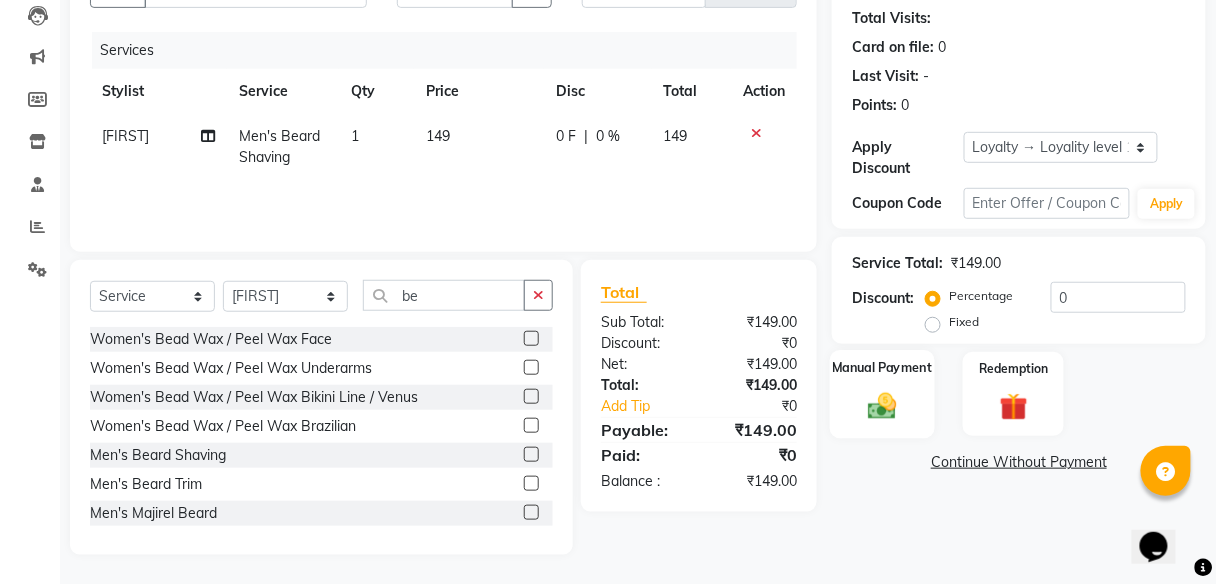 click 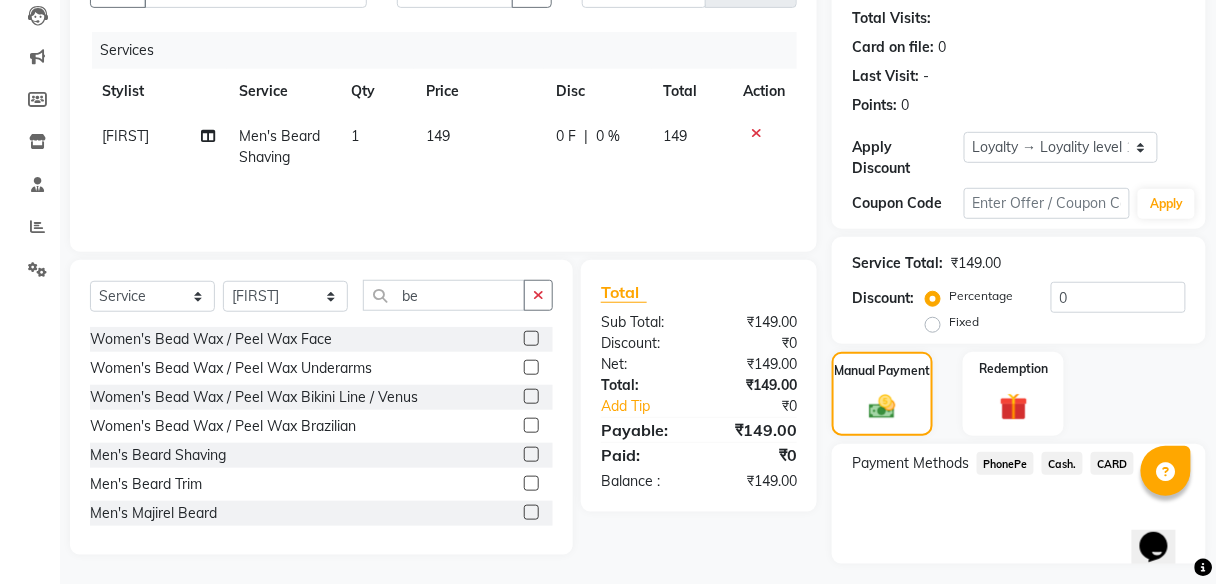 click on "PhonePe" 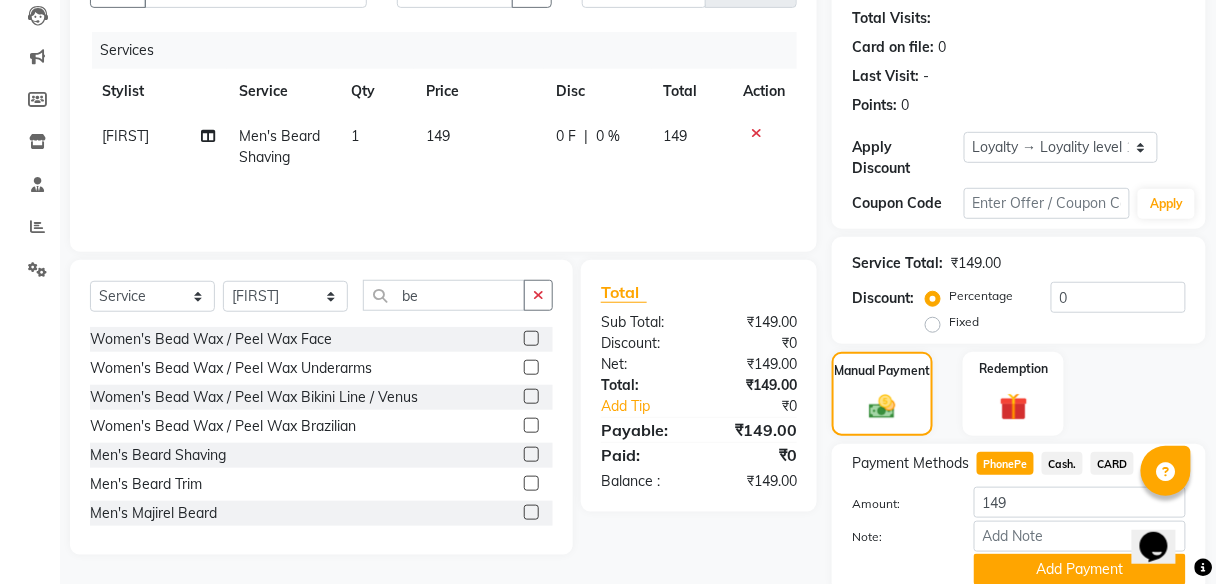 scroll, scrollTop: 295, scrollLeft: 0, axis: vertical 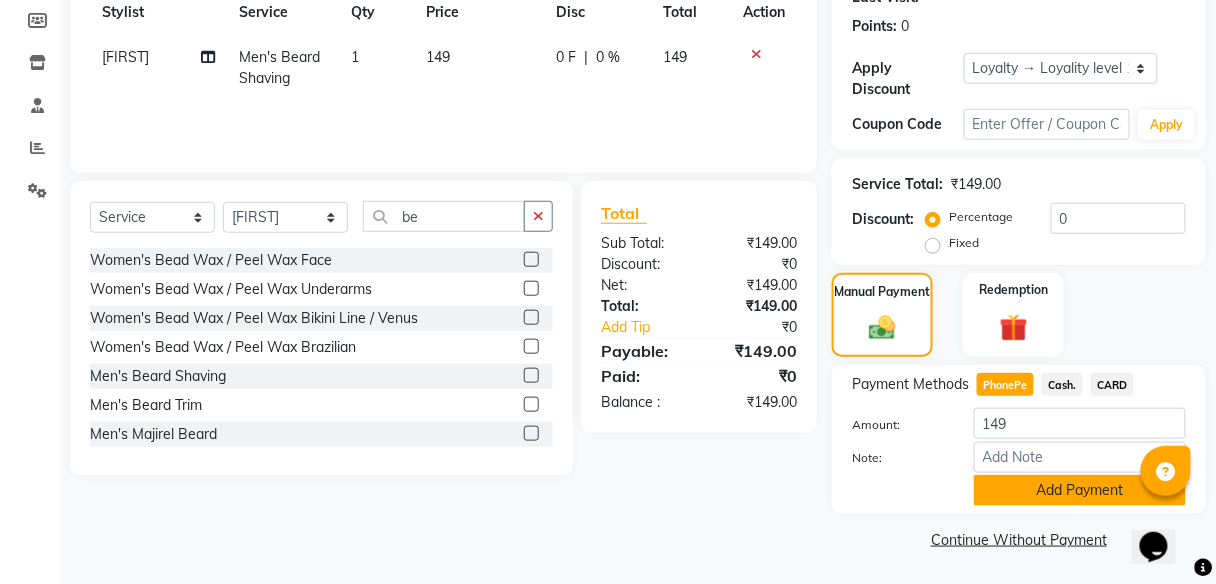 click on "Add Payment" 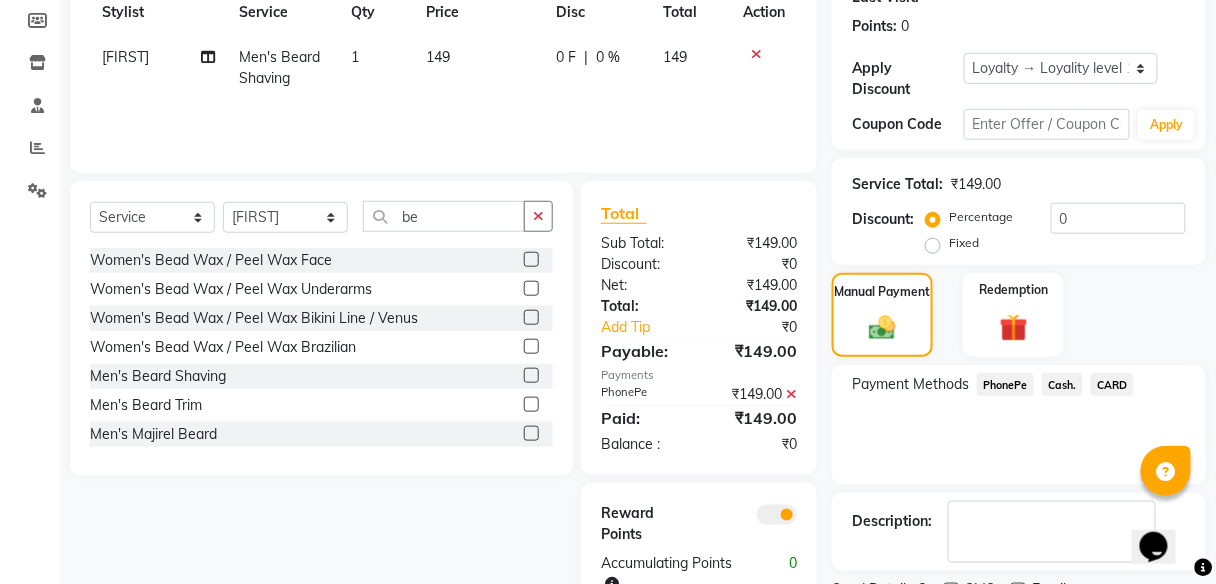 scroll, scrollTop: 378, scrollLeft: 0, axis: vertical 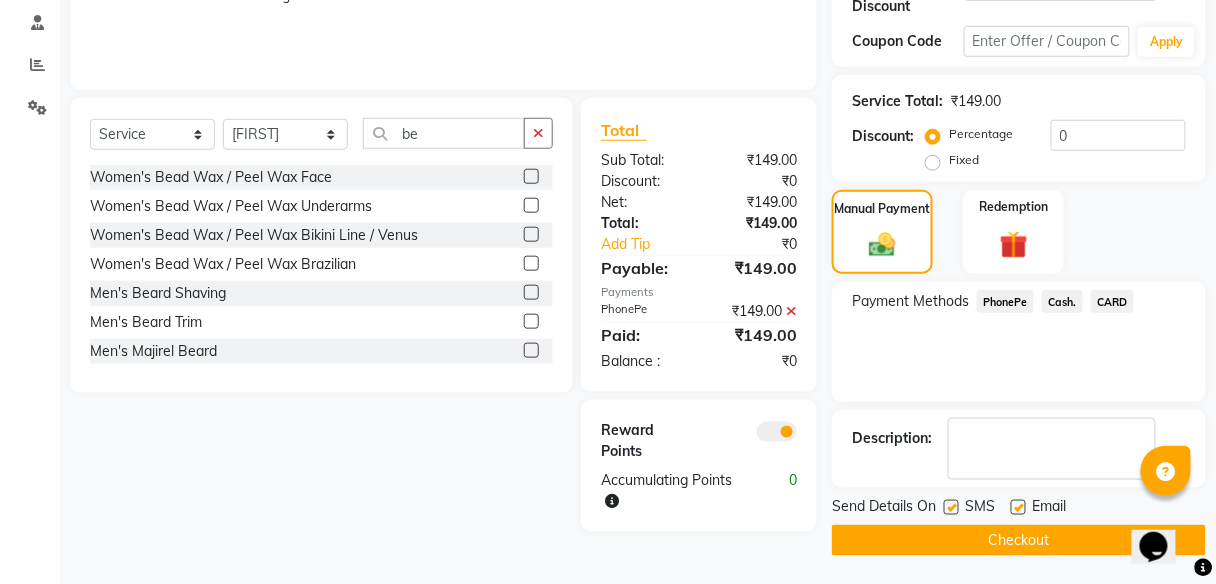 click on "Checkout" 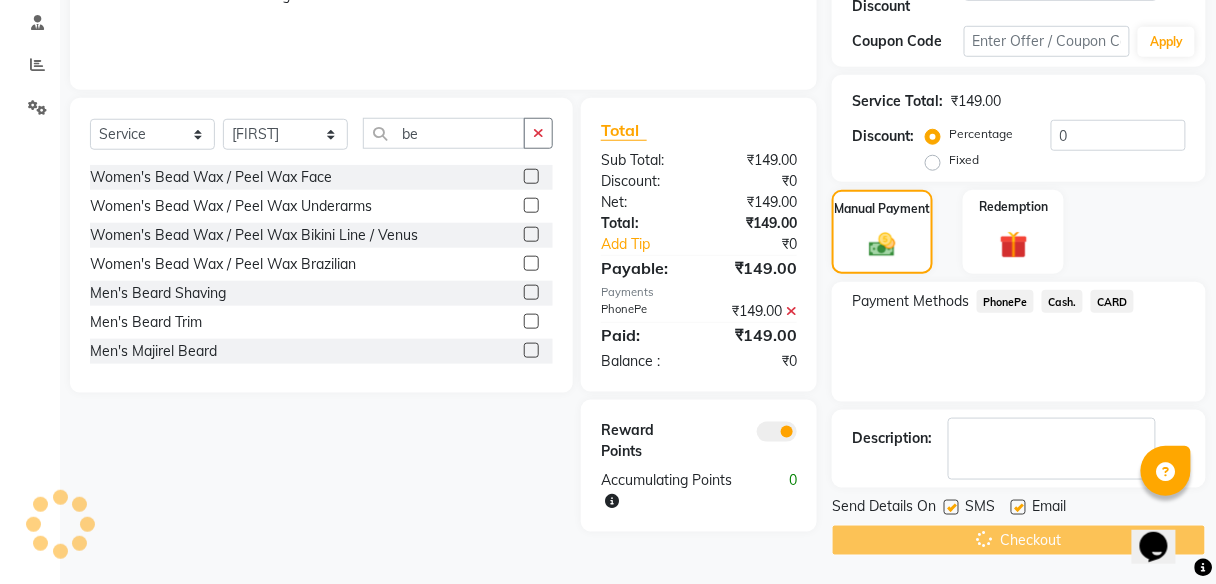scroll, scrollTop: 0, scrollLeft: 0, axis: both 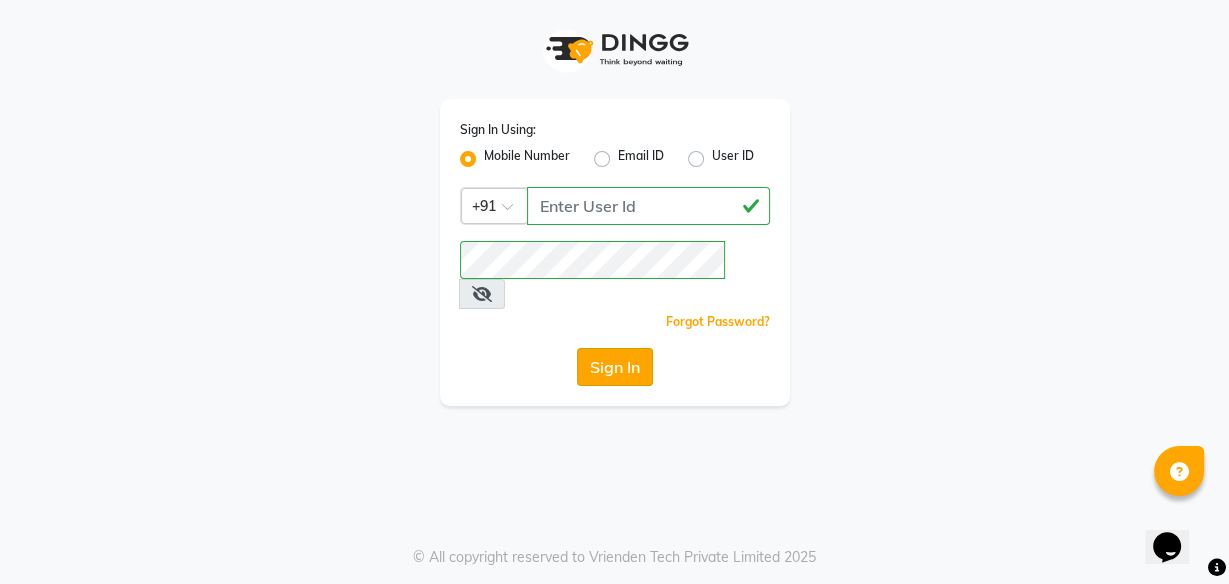 click on "Sign In" 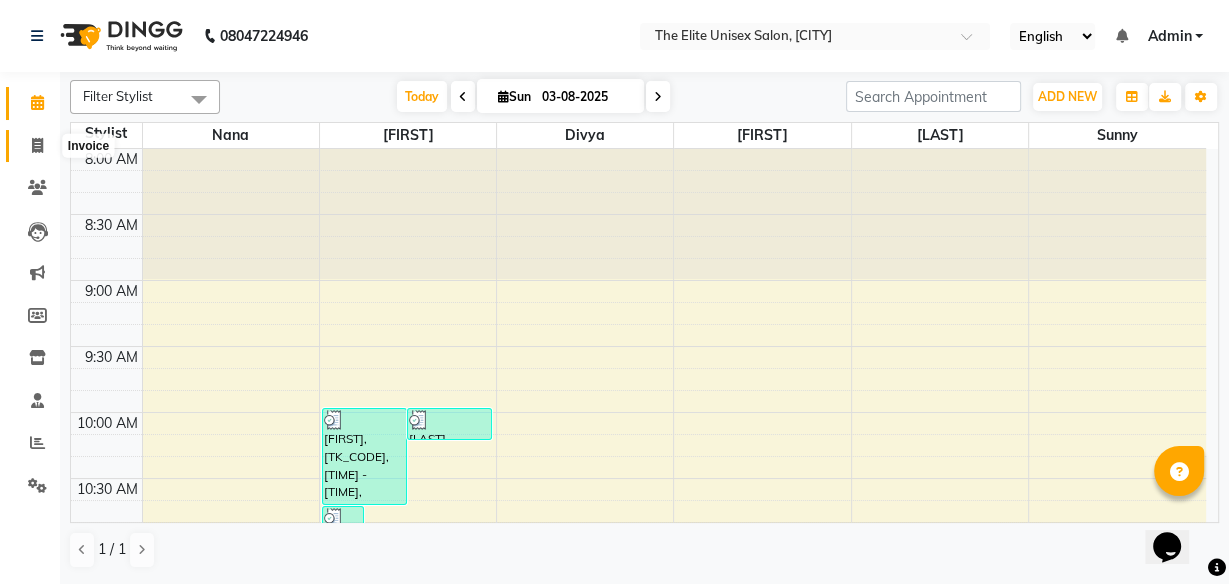 click 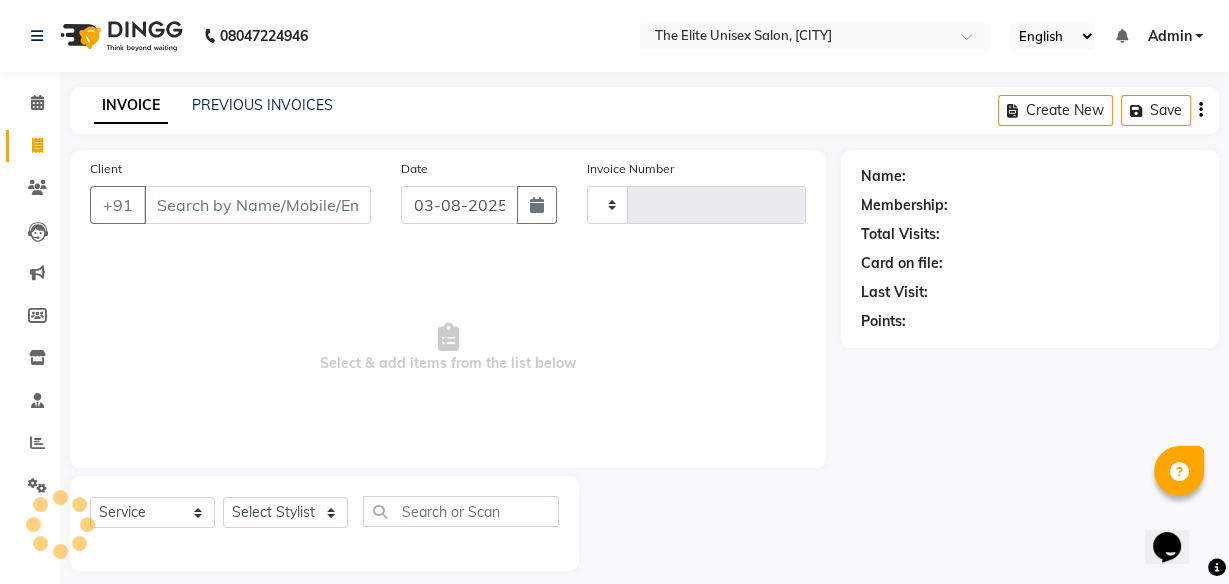 type on "1865" 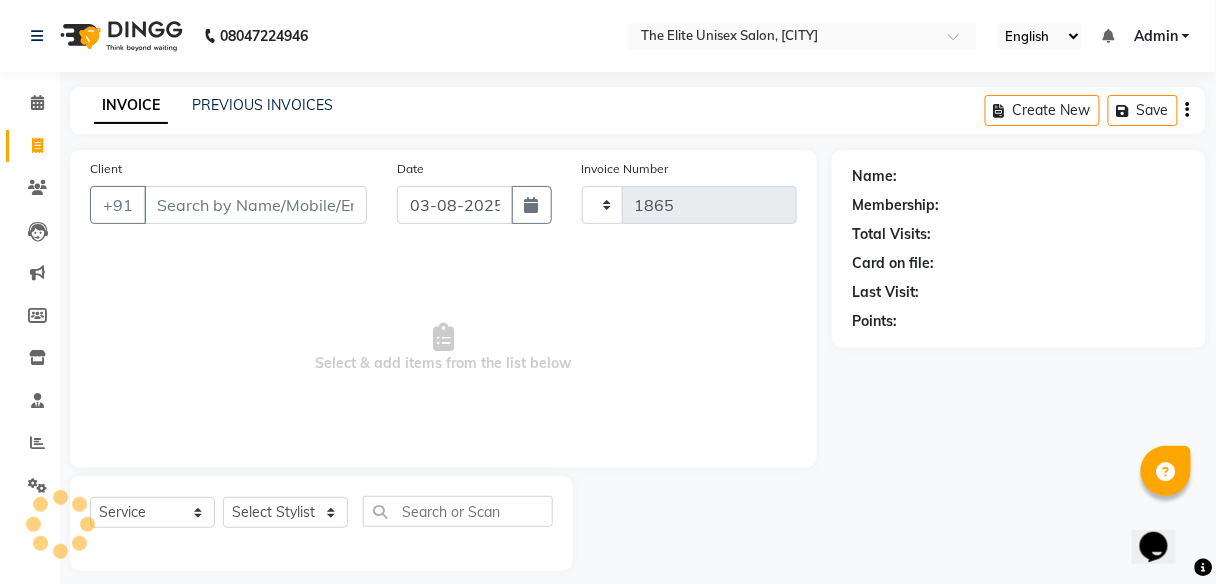 select on "7086" 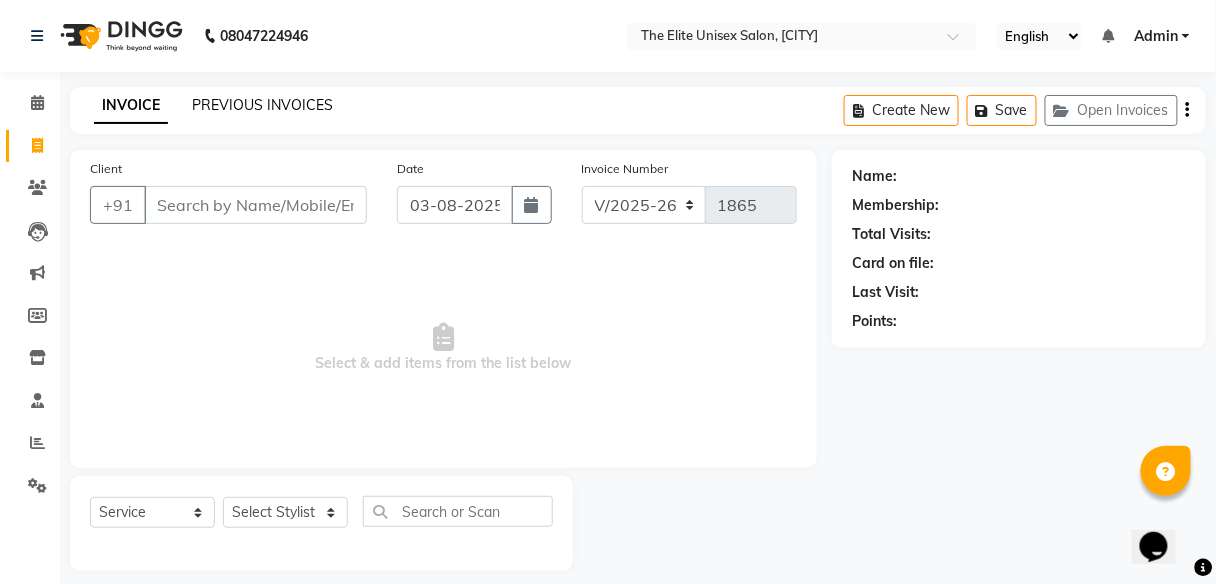 click on "PREVIOUS INVOICES" 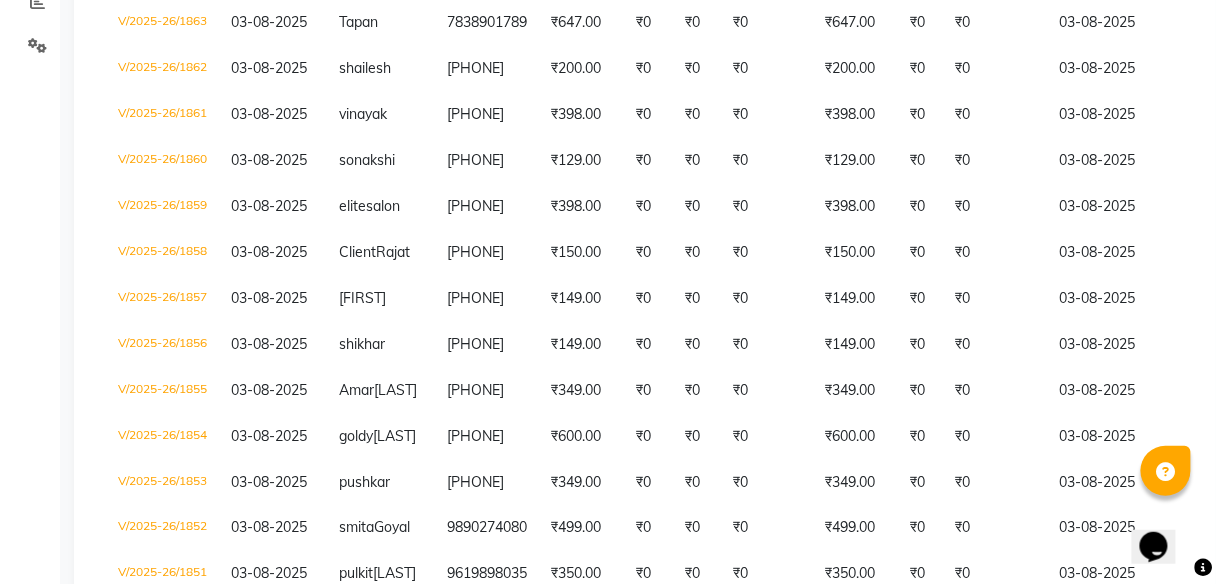 scroll, scrollTop: 0, scrollLeft: 0, axis: both 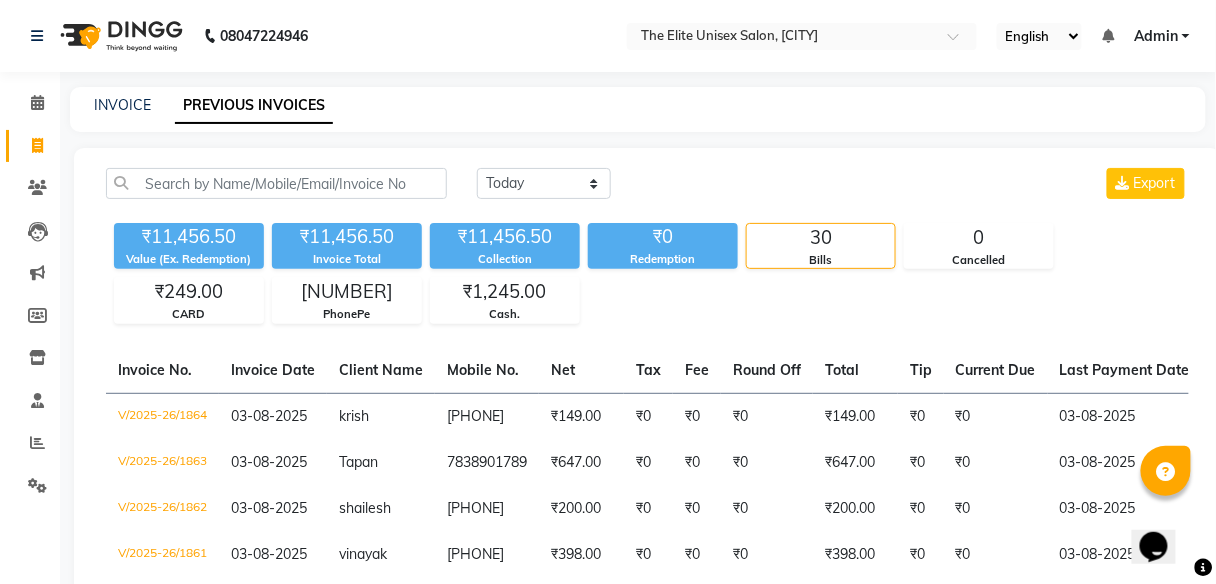 click 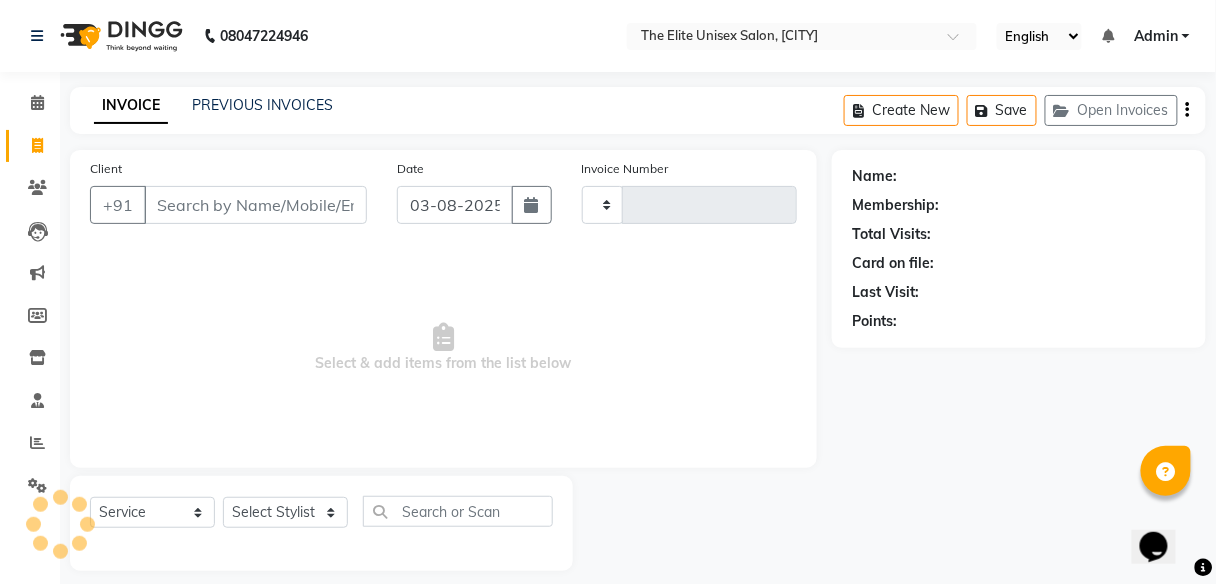 scroll, scrollTop: 16, scrollLeft: 0, axis: vertical 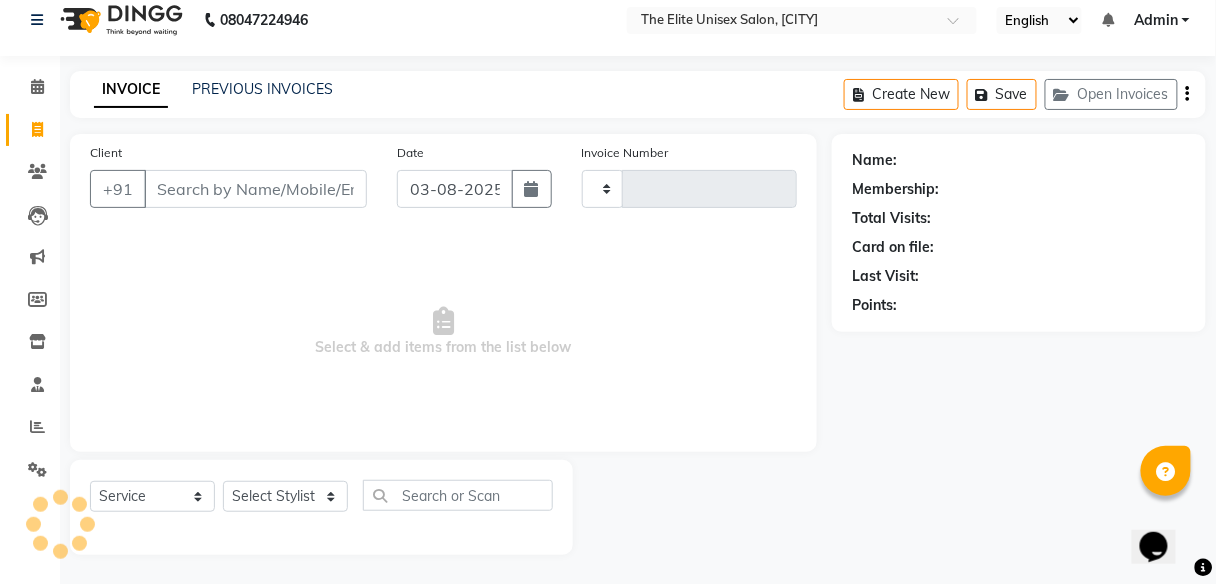 type on "1865" 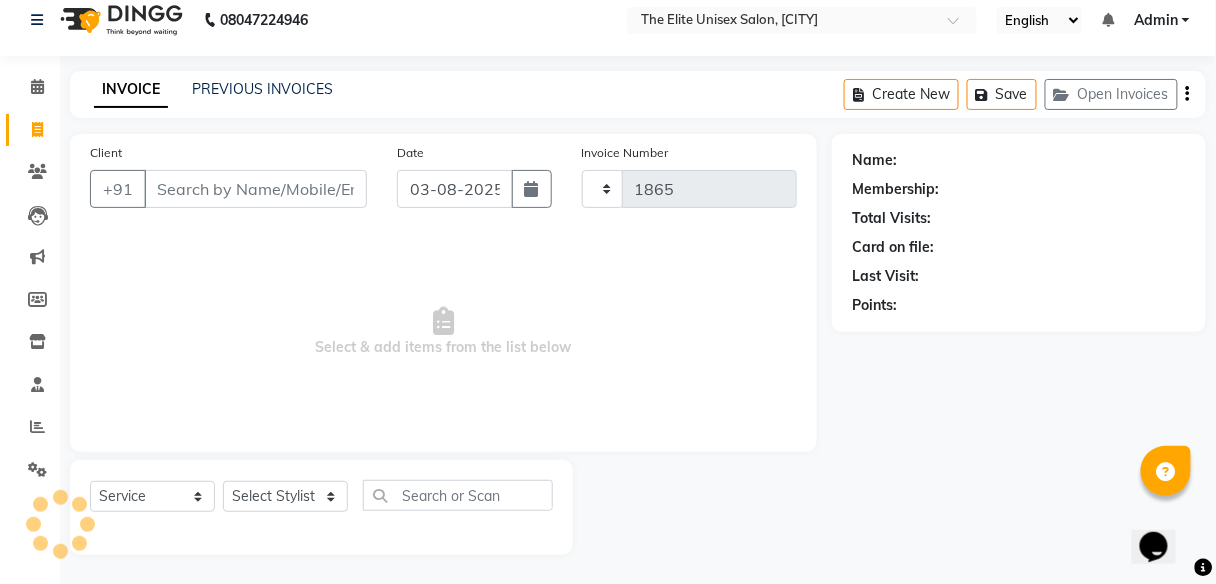 select on "7086" 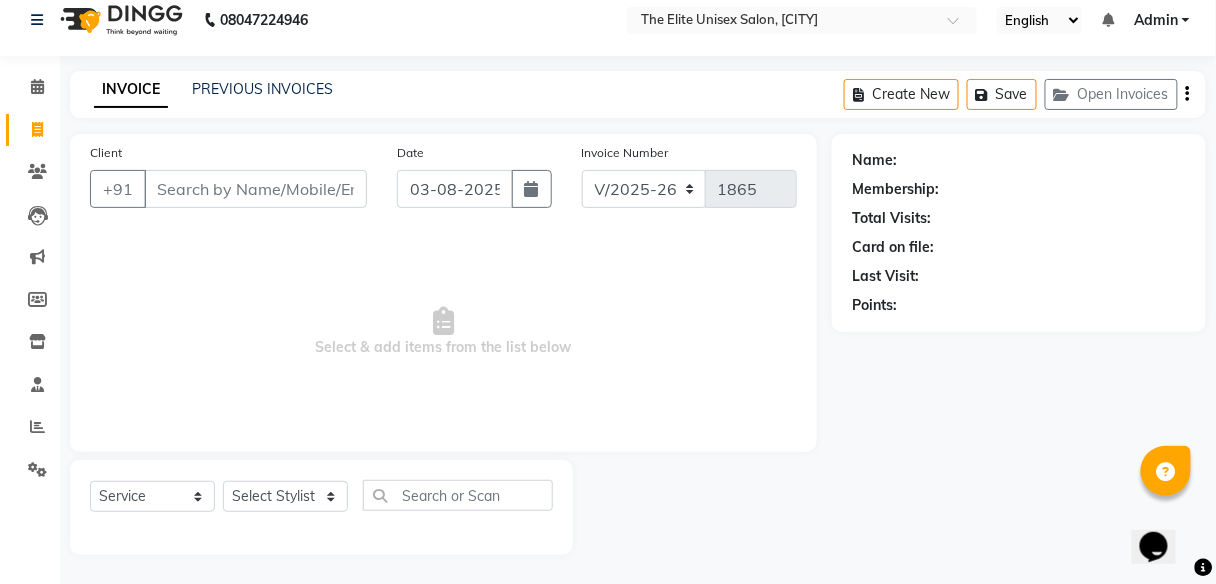 click on "Client" at bounding box center [255, 189] 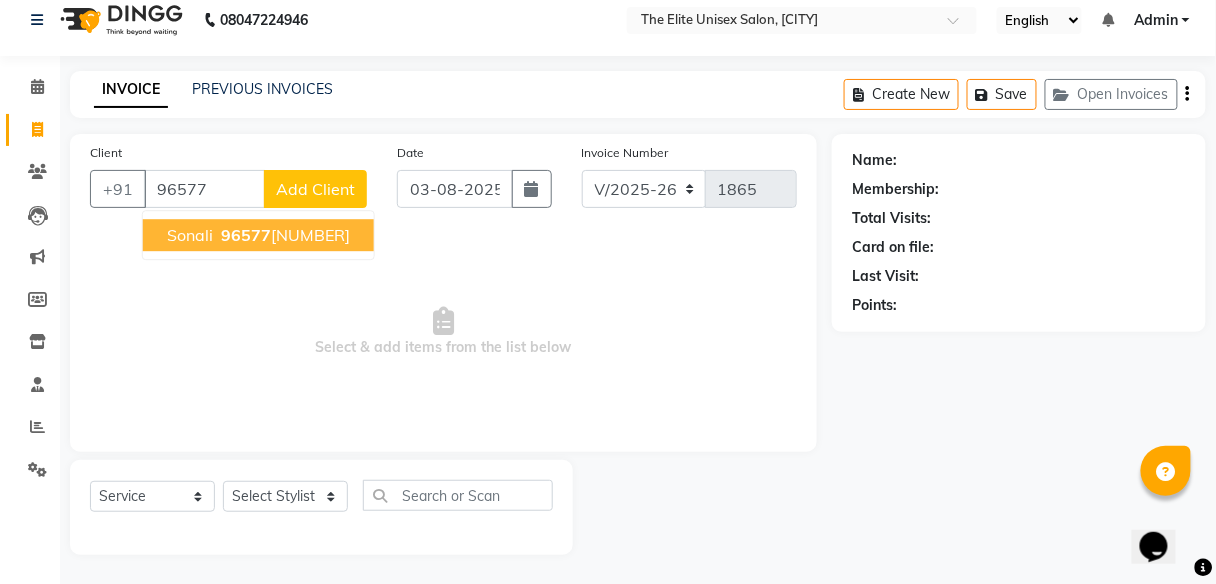 click on "96577" at bounding box center (246, 235) 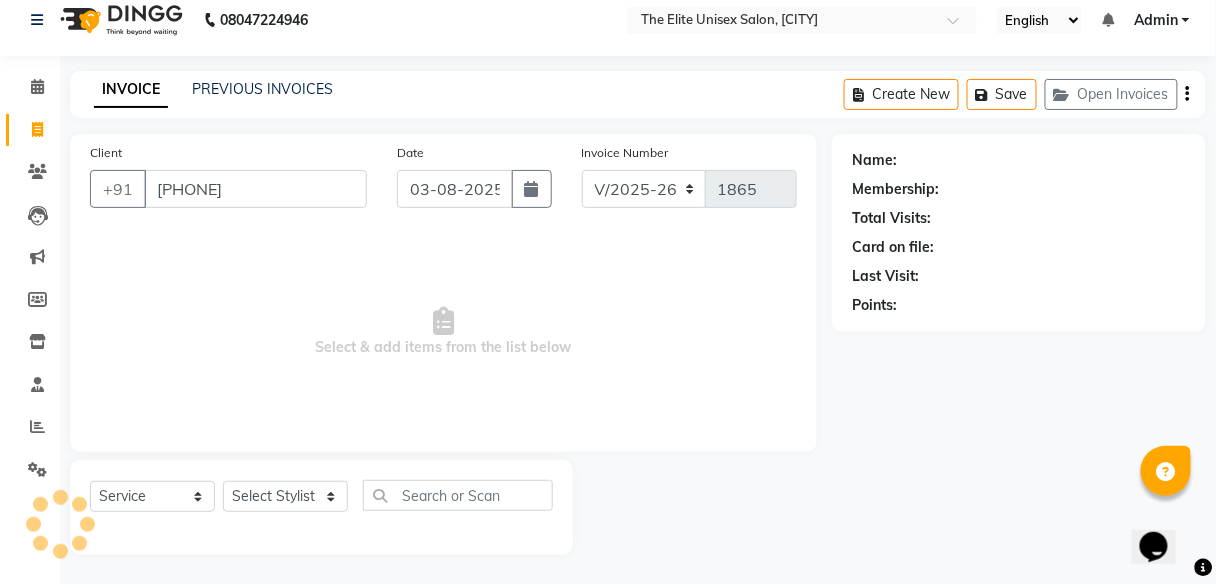 type on "[PHONE]" 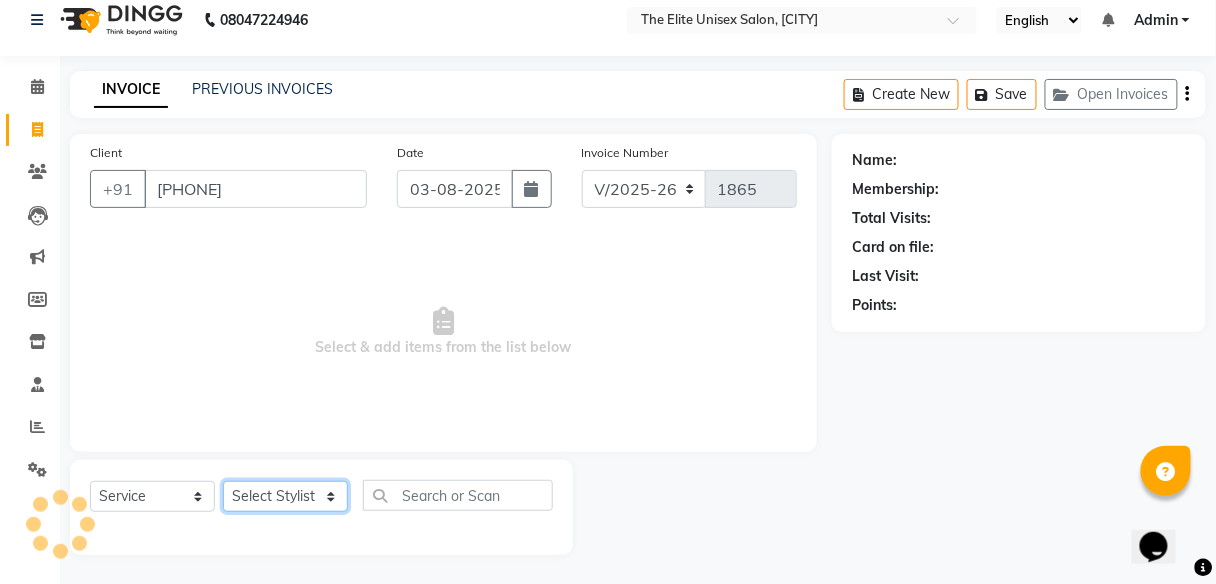 click on "Select Stylist [FIRST] [FIRST] [FIRST] [FIRST] [FIRST] [FIRST]" 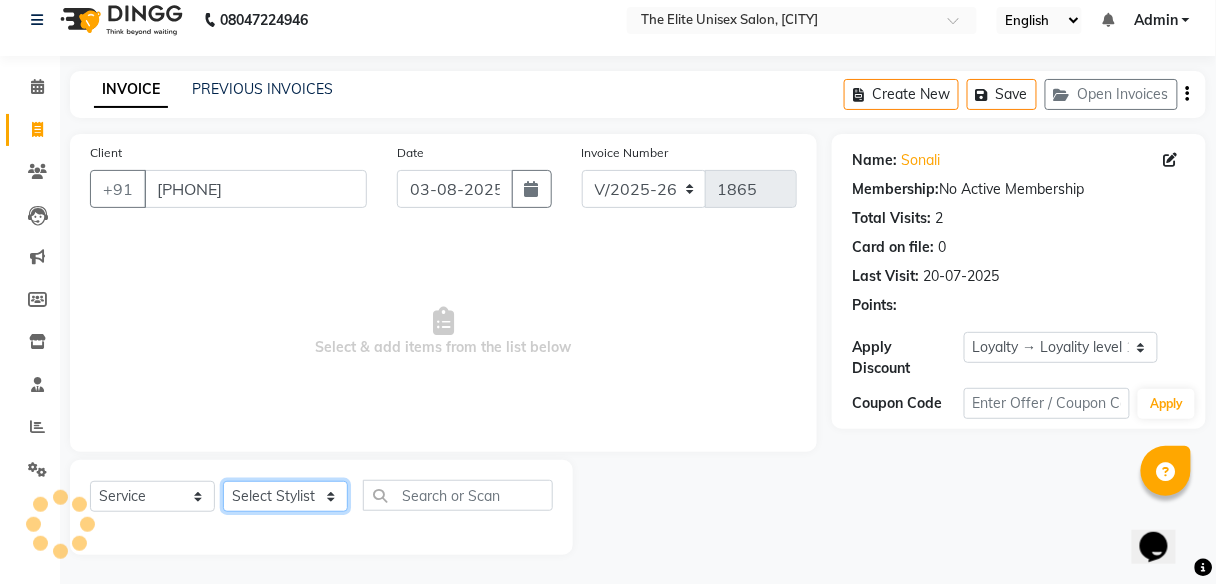 select on "59555" 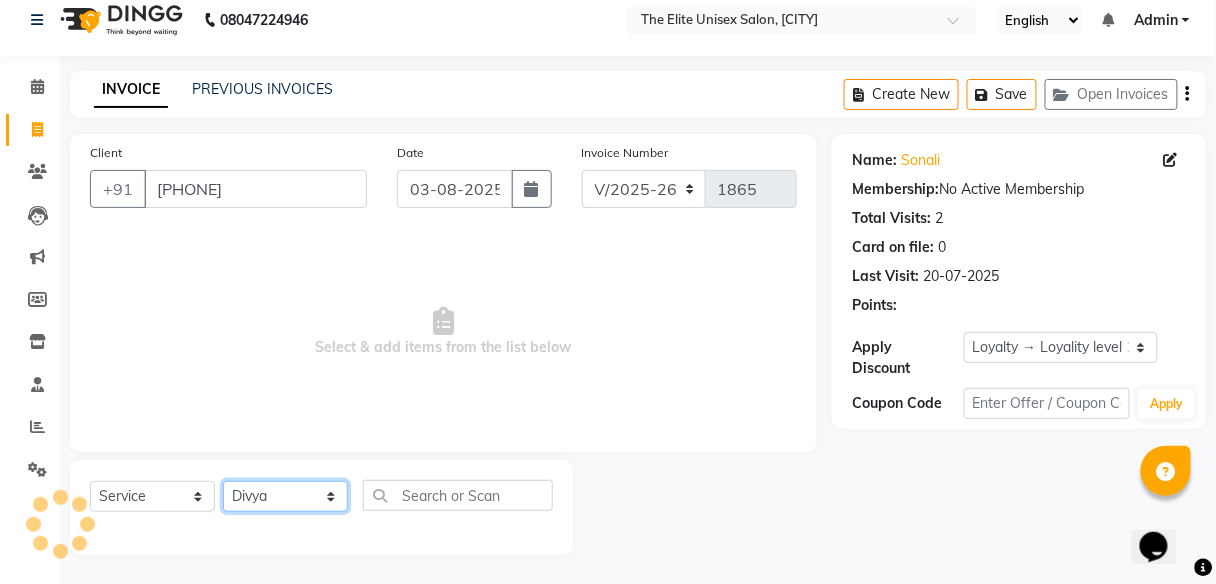 click on "Select Stylist [FIRST] [FIRST] [FIRST] [FIRST] [FIRST] [FIRST]" 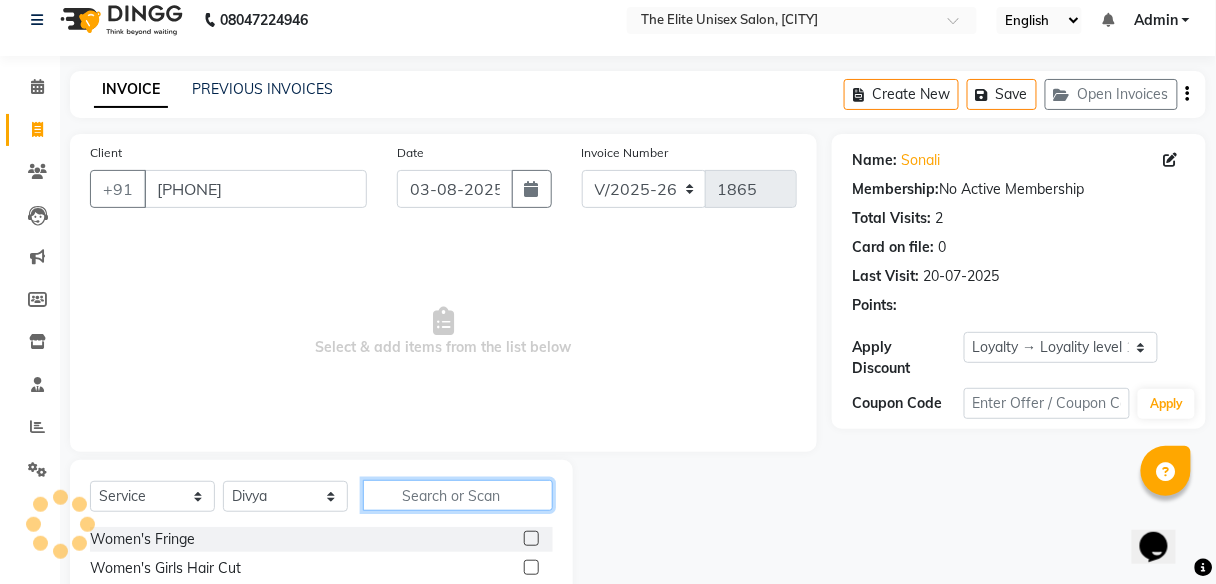 click 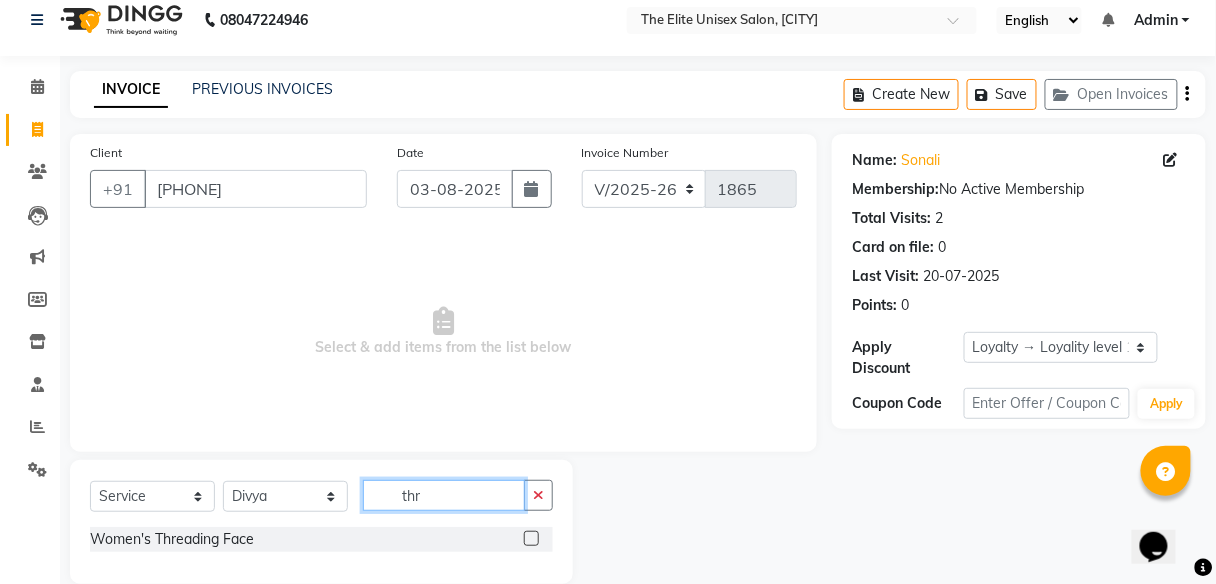type on "thr" 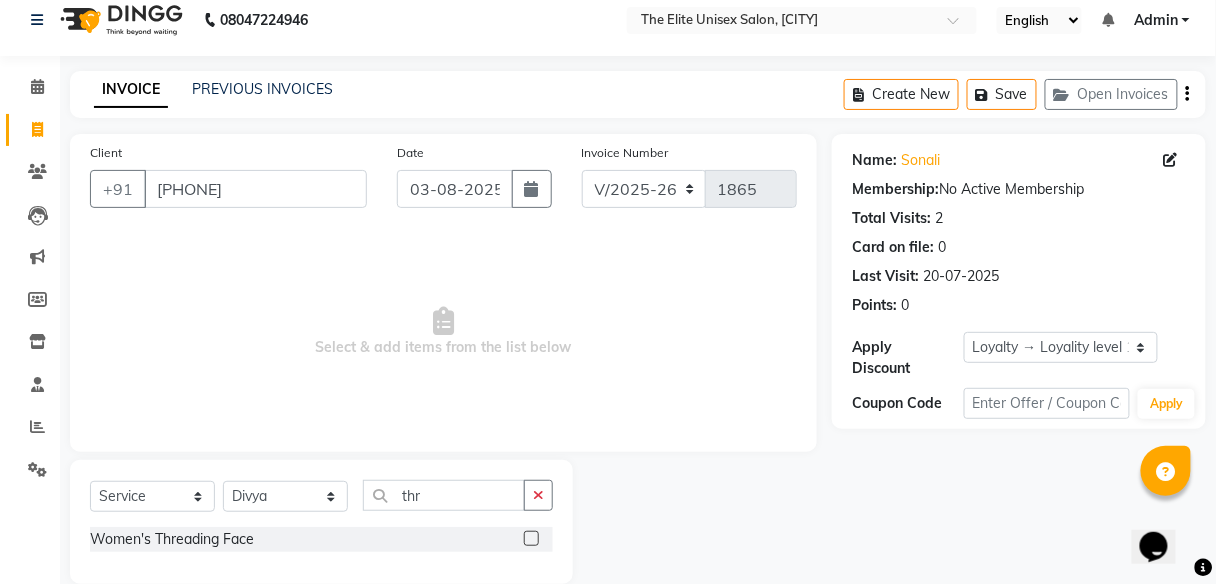 click 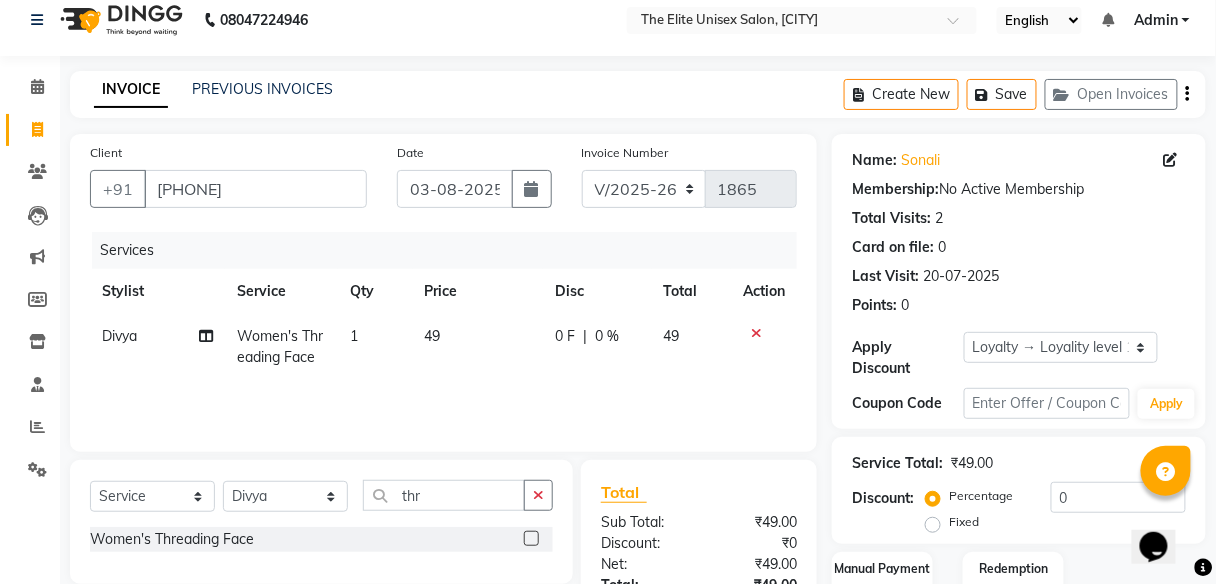 click 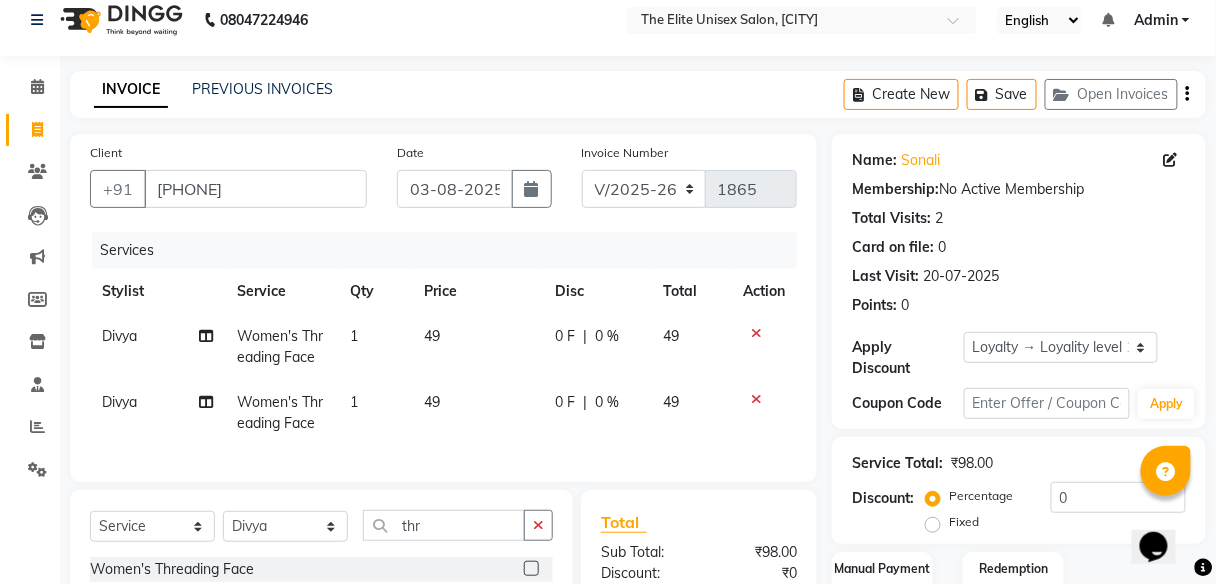 click 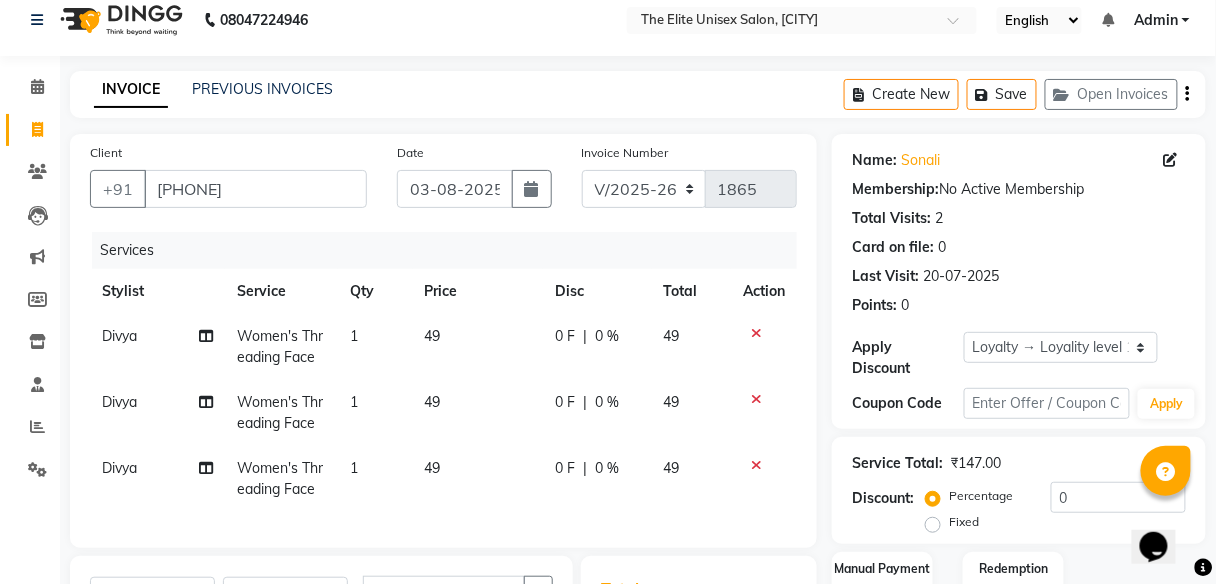 checkbox on "false" 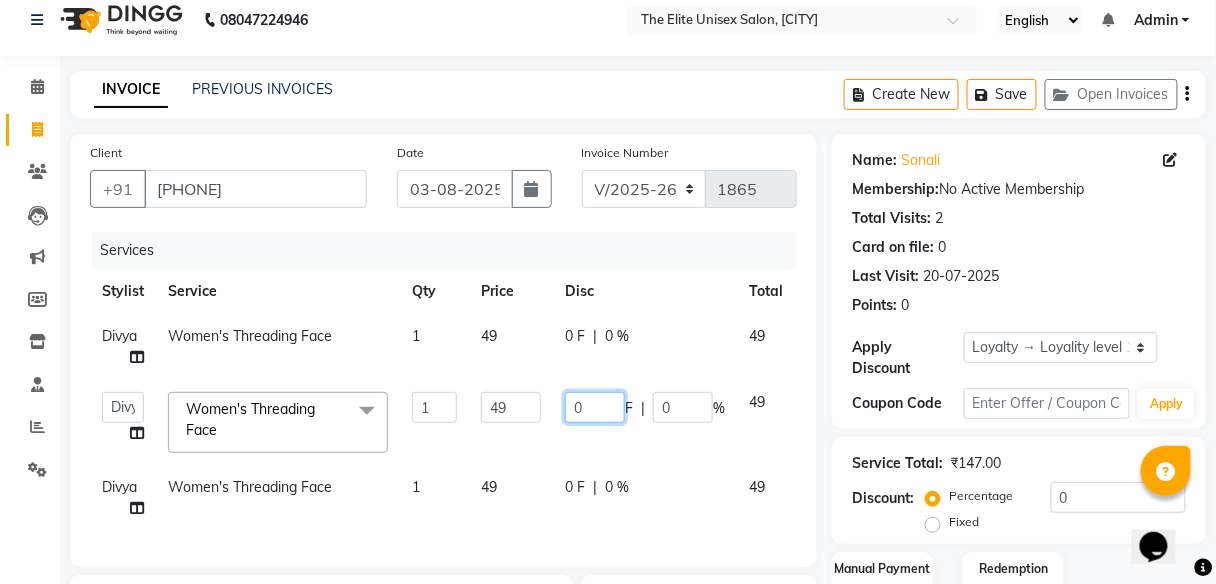 click on "0" 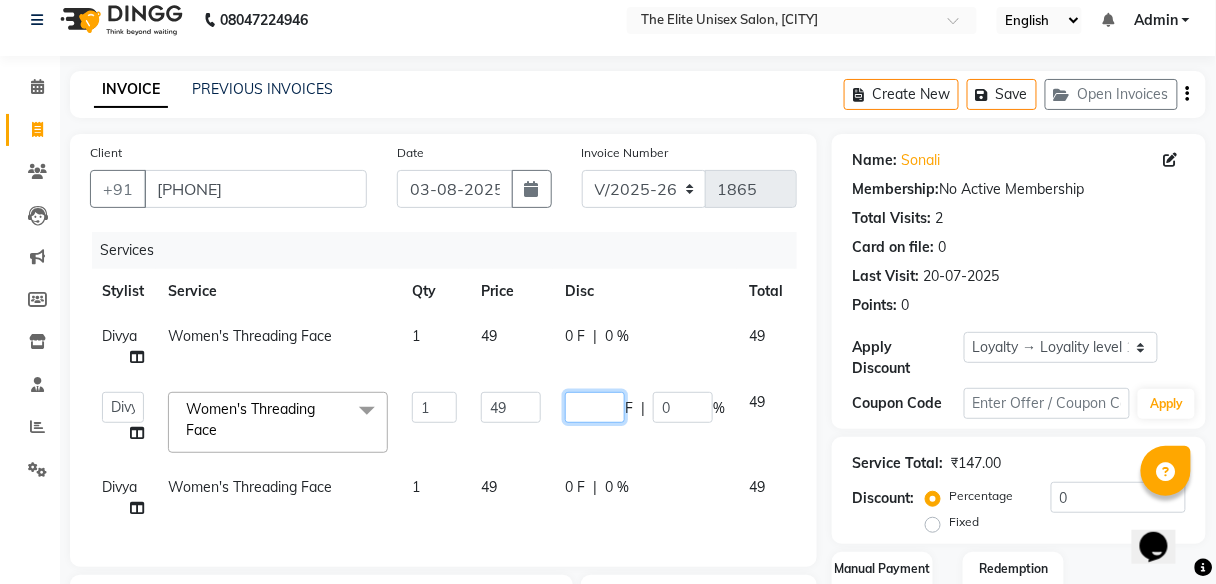 type on "9" 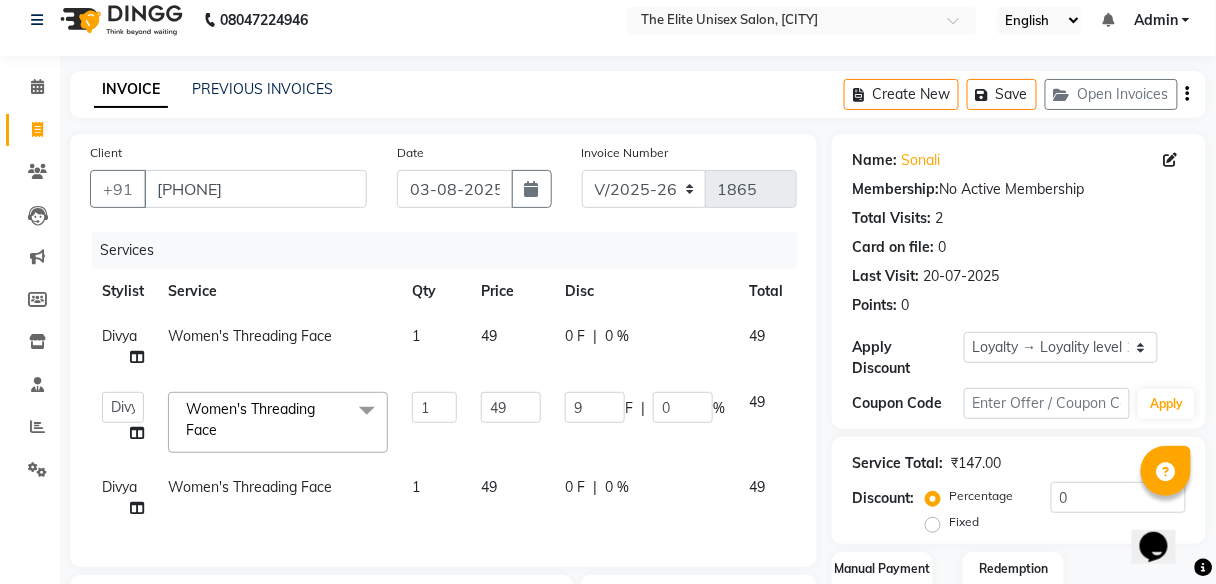 click on "0 F | 0 %" 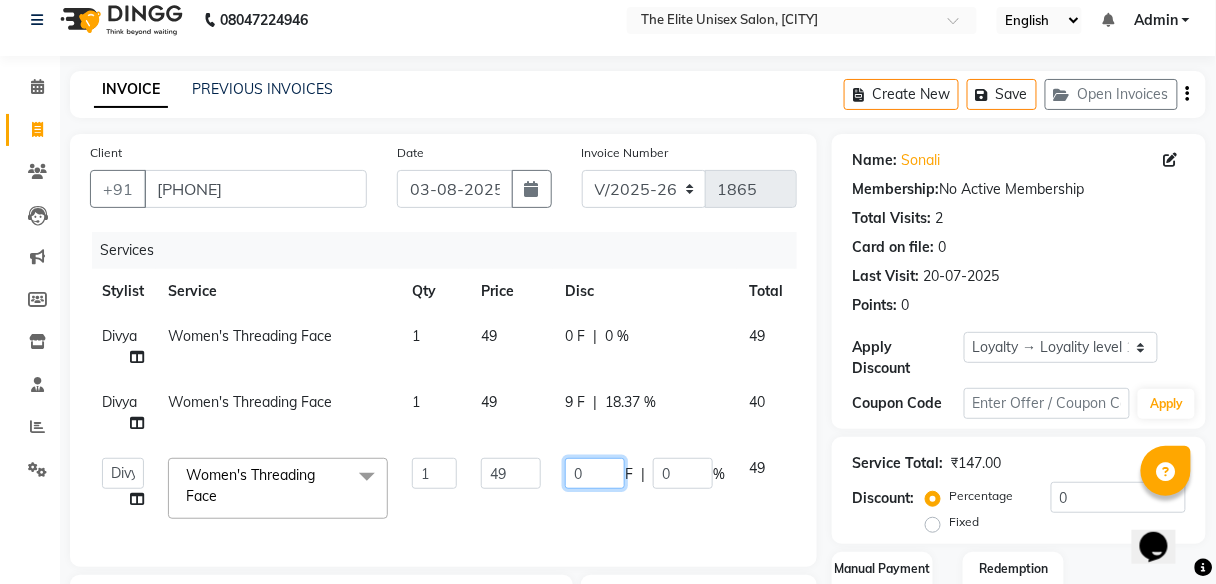 click on "0" 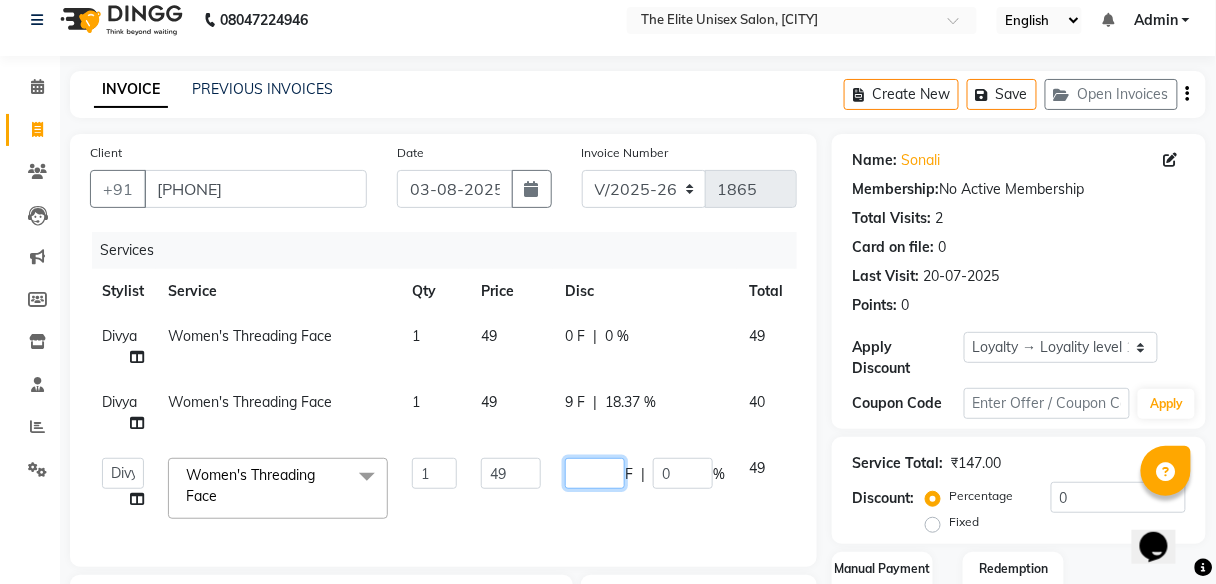type on "9" 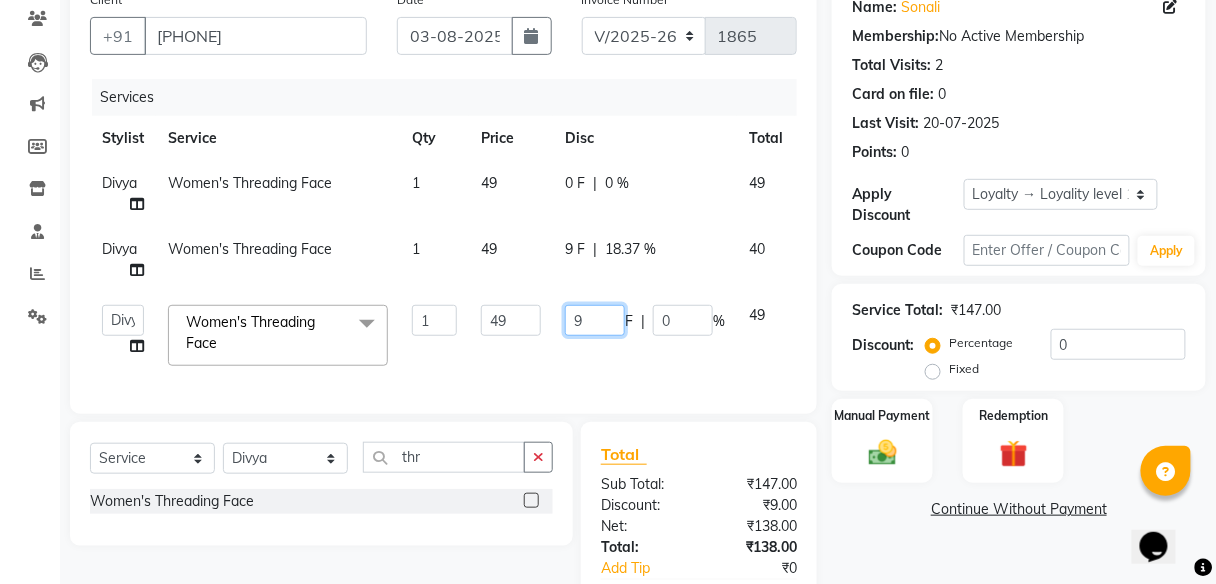 scroll, scrollTop: 194, scrollLeft: 0, axis: vertical 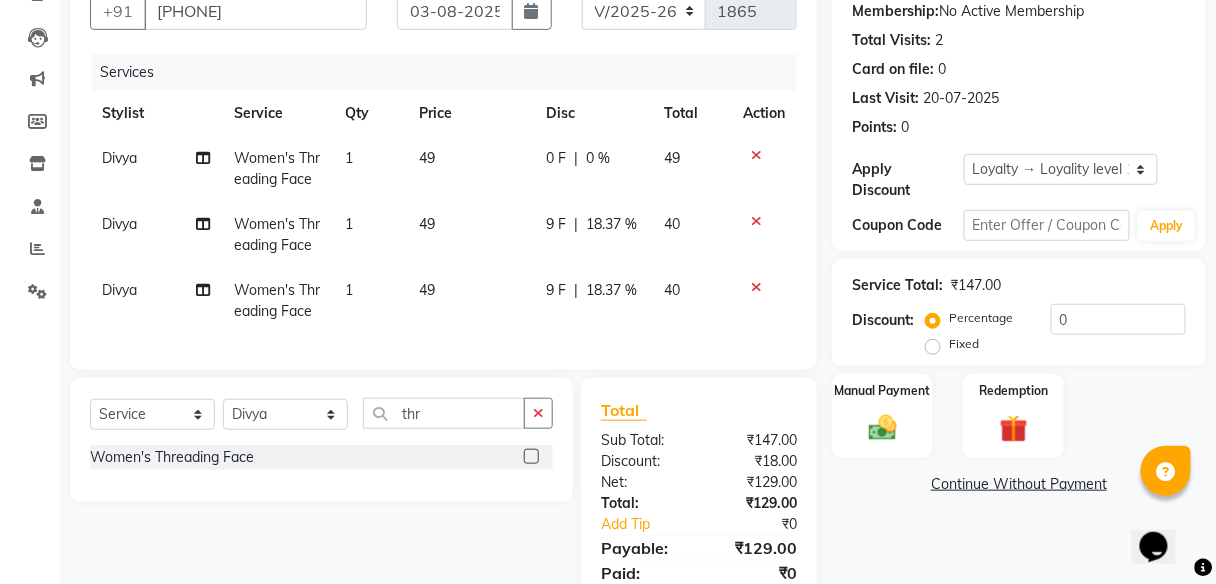 click on "Name: [FIRST]  Membership:  No Active Membership  Total Visits:  2 Card on file:  0 Last Visit:   [DATE] Points:   0  Apply Discount Select  Loyalty → Loyality level 1  Coupon Code Apply Service Total:  ₹147.00  Discount:  Percentage   Fixed  0 Manual Payment Redemption  Continue Without Payment" 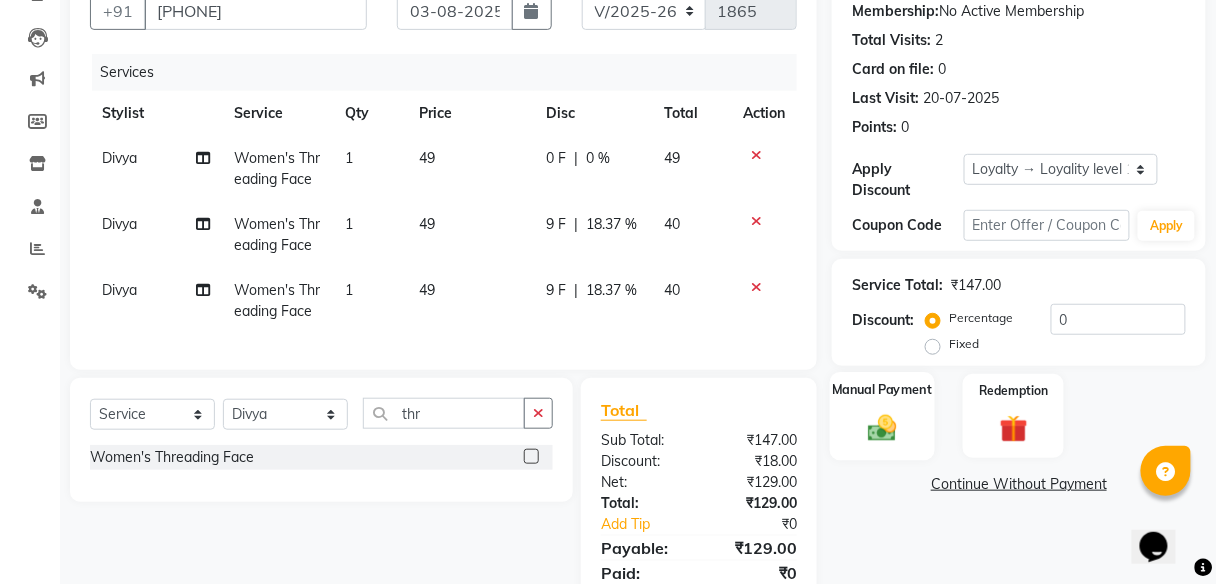 click 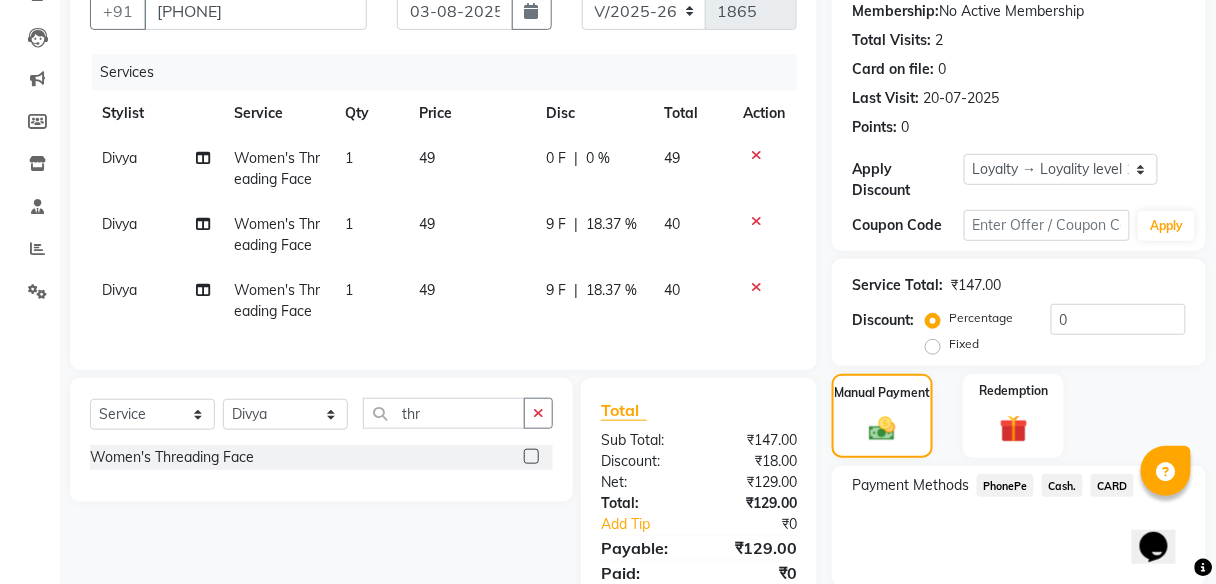 click on "PhonePe" 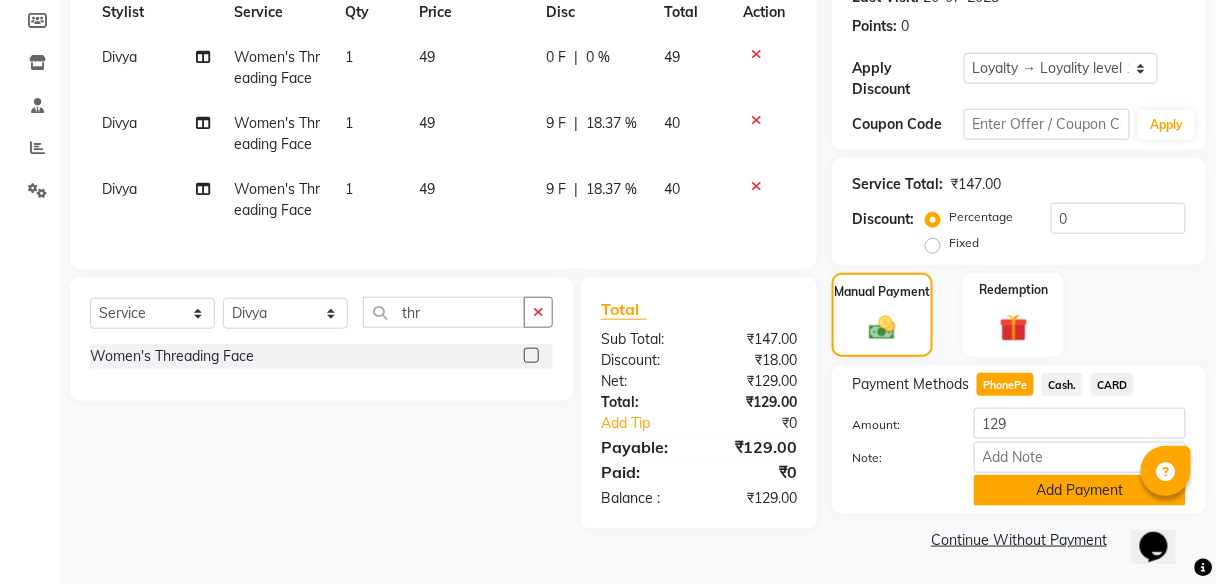 click on "Add Payment" 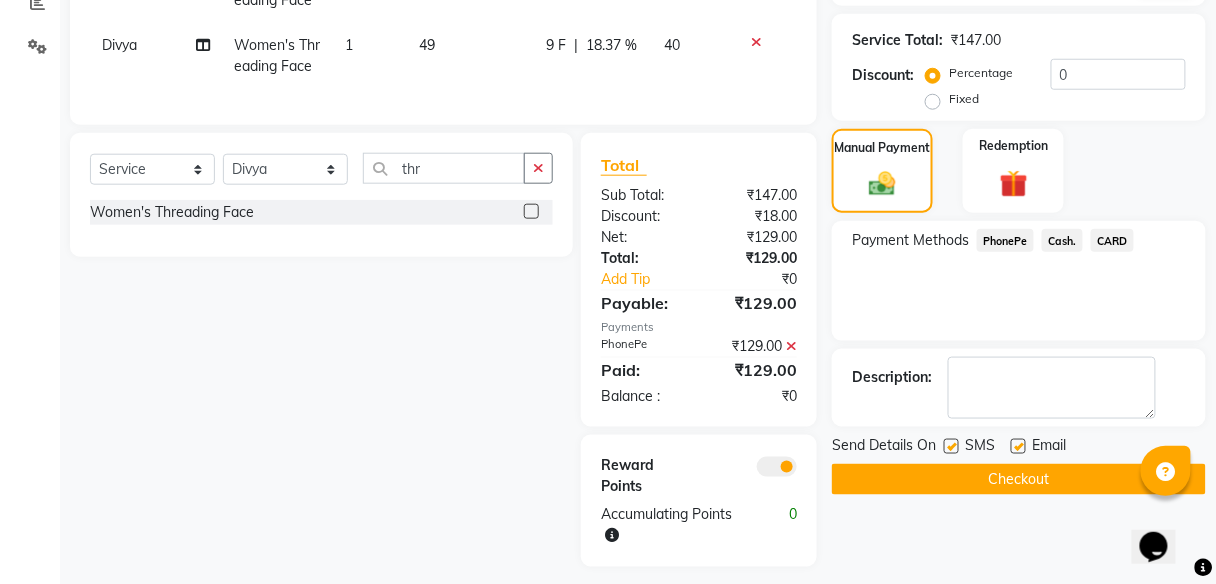 scroll, scrollTop: 462, scrollLeft: 0, axis: vertical 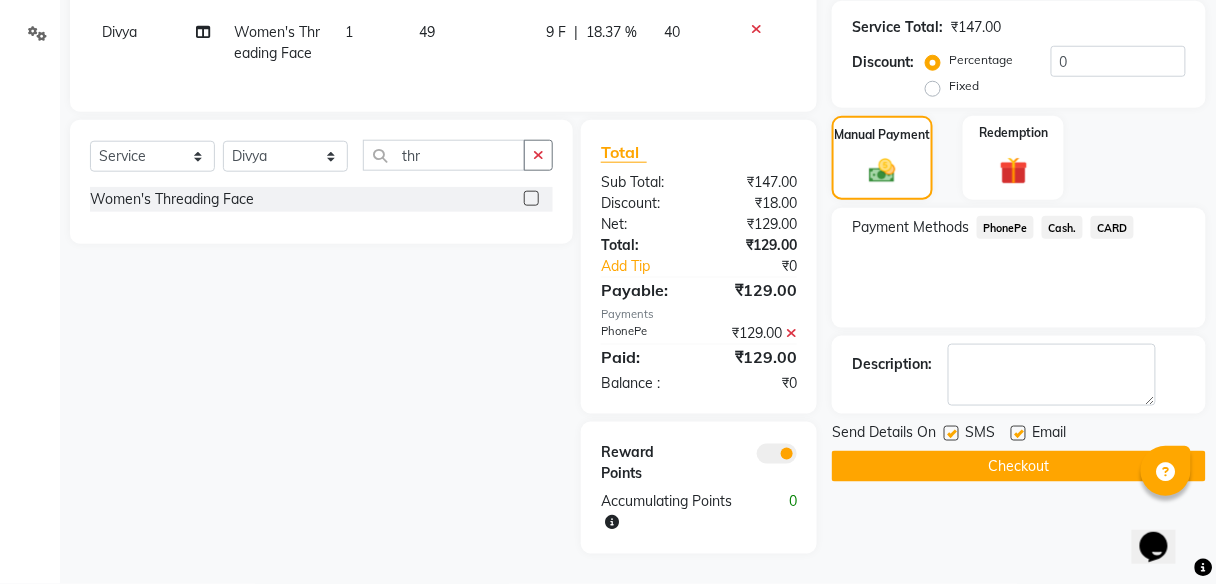 click on "Checkout" 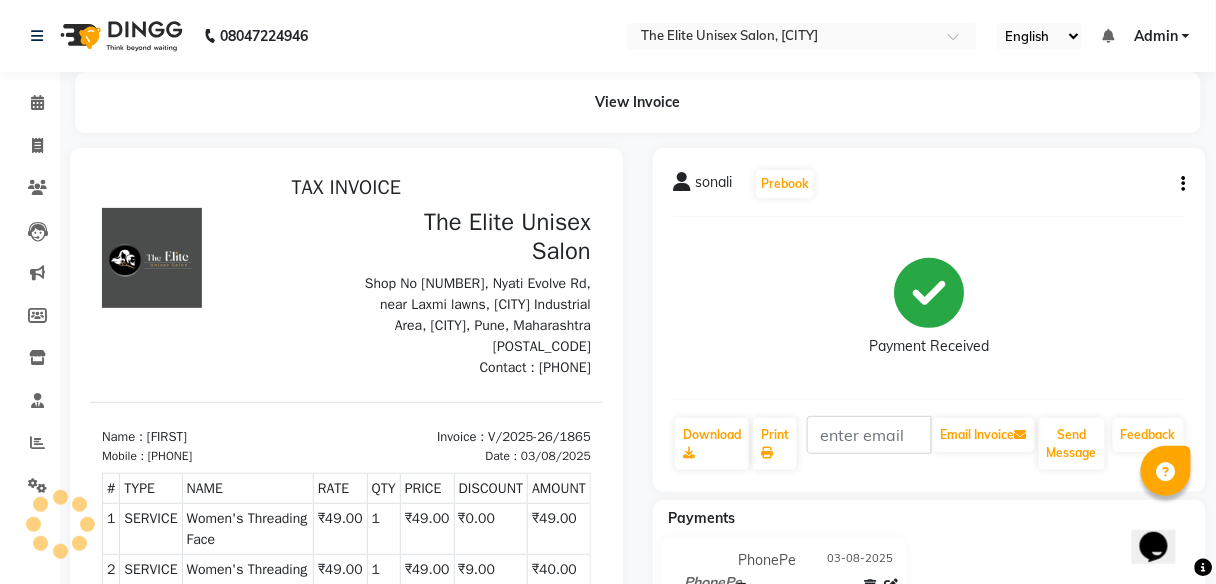 scroll, scrollTop: 0, scrollLeft: 0, axis: both 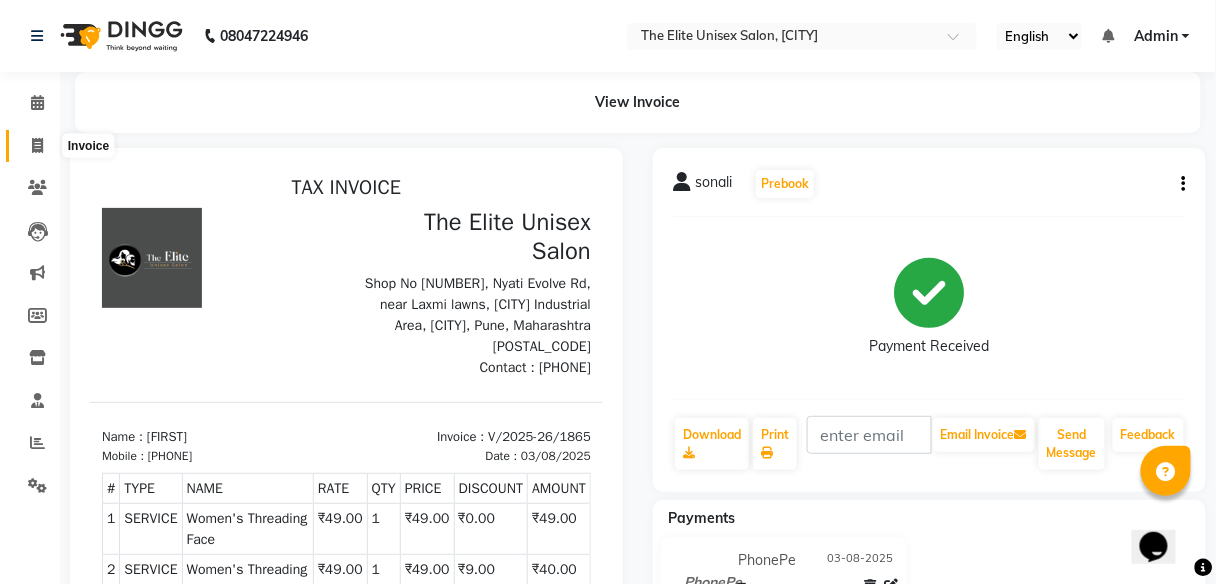 click 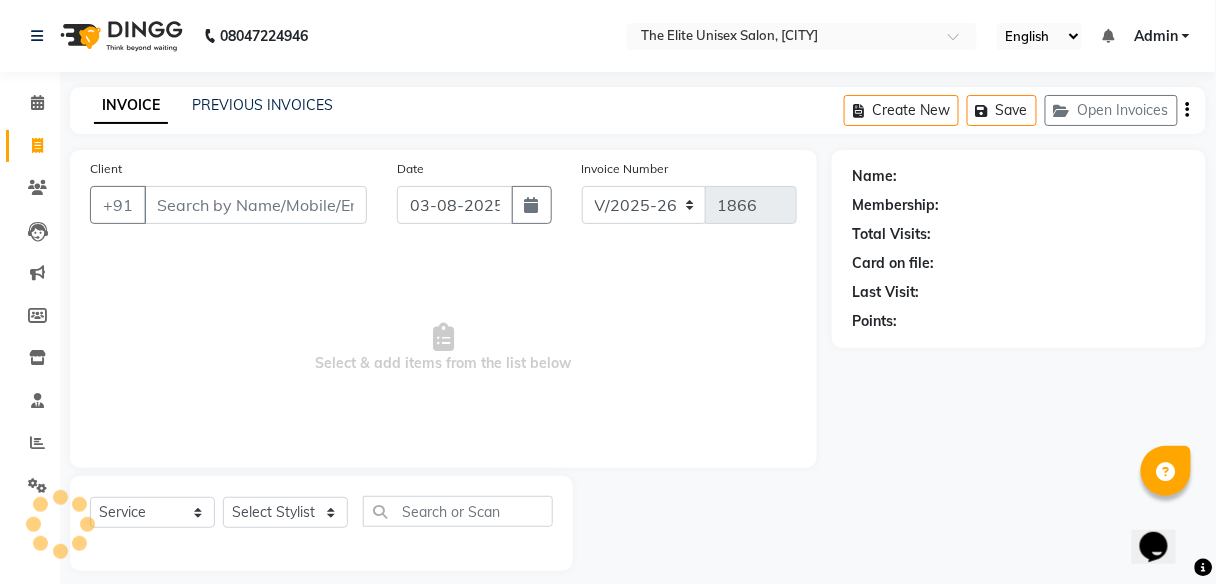 scroll, scrollTop: 16, scrollLeft: 0, axis: vertical 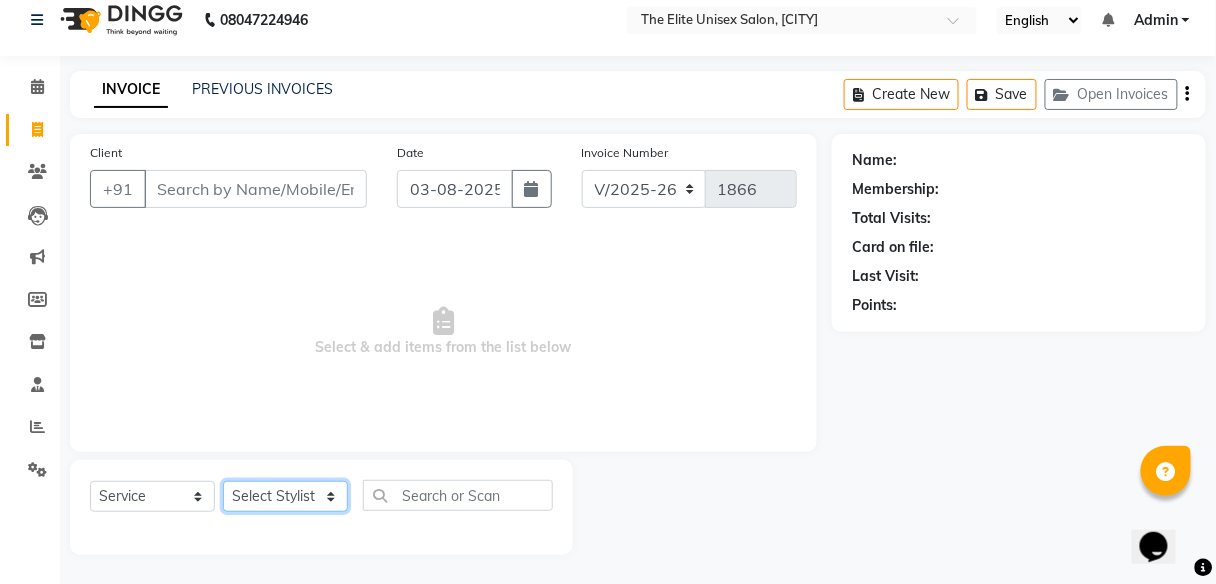 click on "Select Stylist [FIRST] [FIRST] [FIRST] [FIRST] [FIRST] [FIRST]" 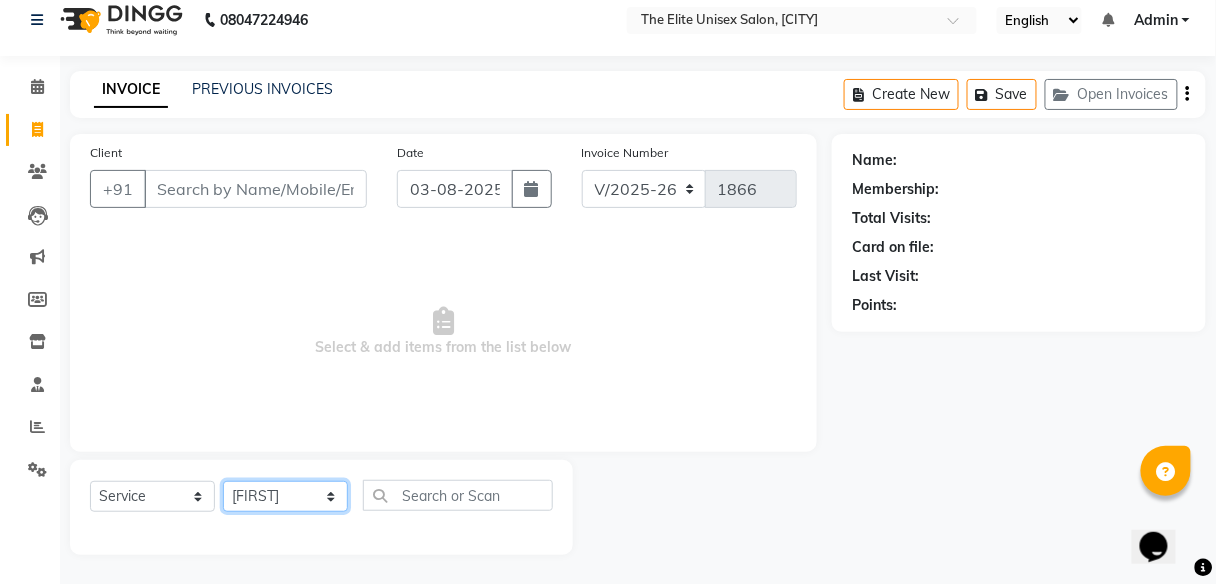 click on "Select Stylist [FIRST] [FIRST] [FIRST] [FIRST] [FIRST] [FIRST]" 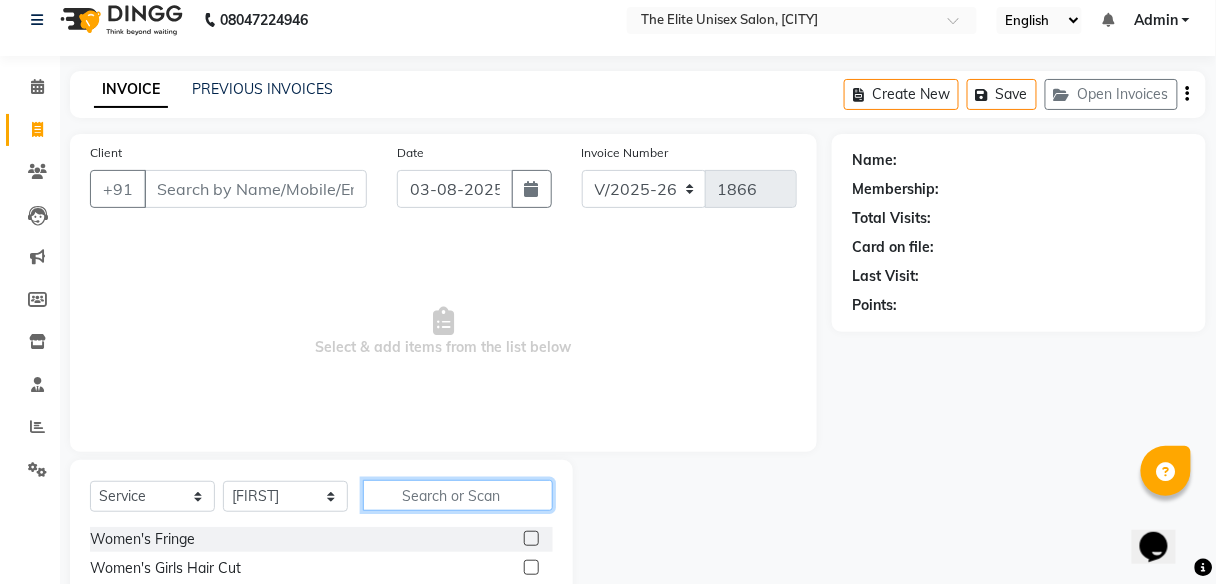 click 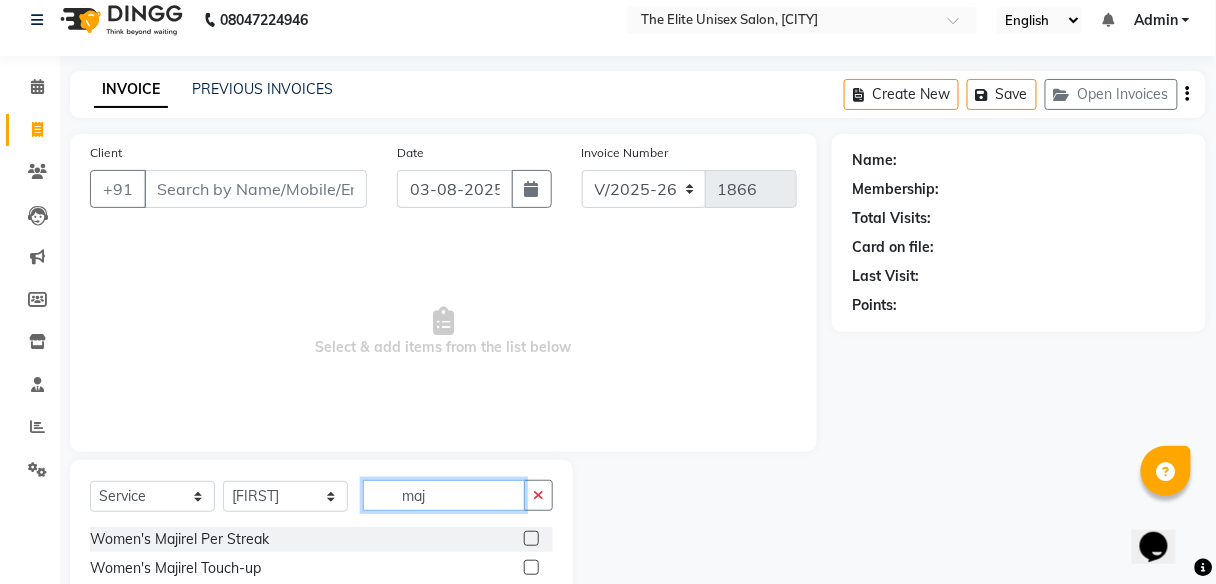 scroll, scrollTop: 216, scrollLeft: 0, axis: vertical 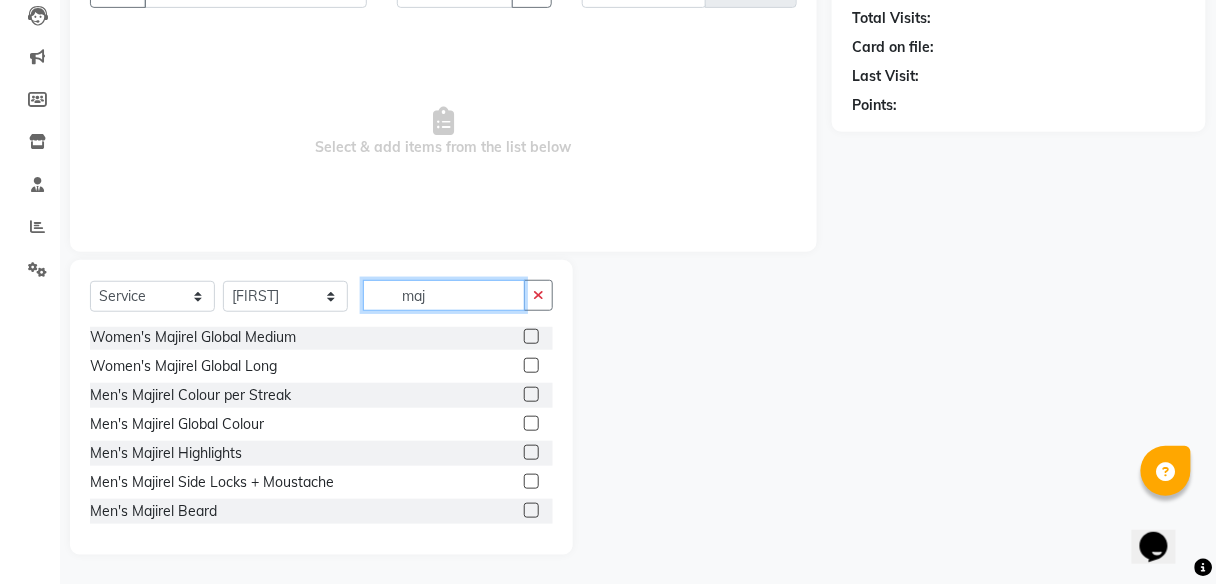 type on "maj" 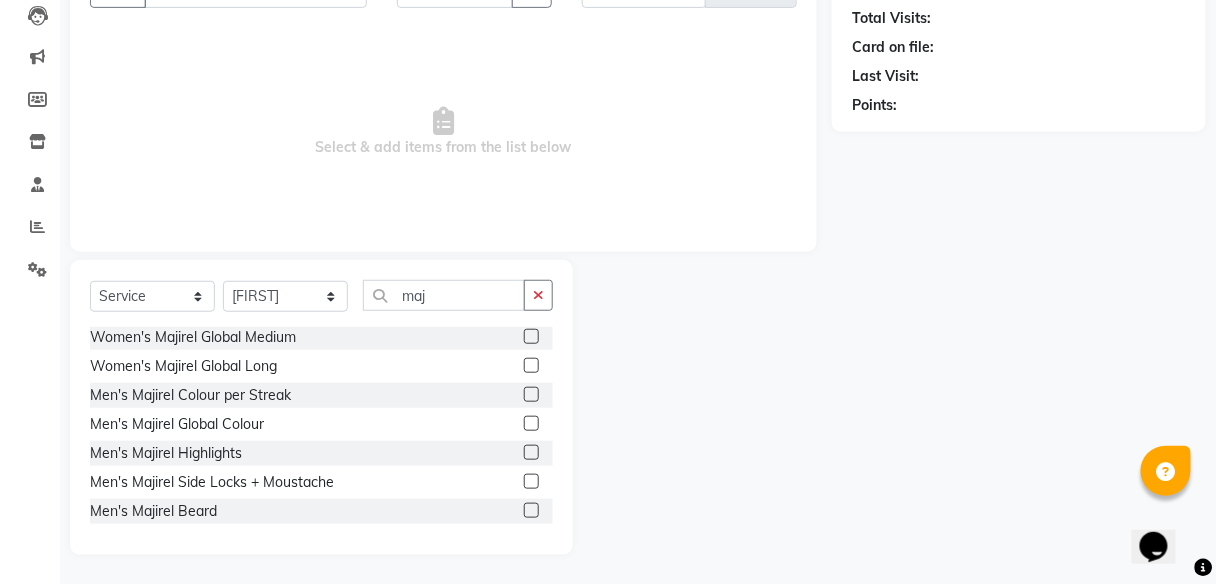 click 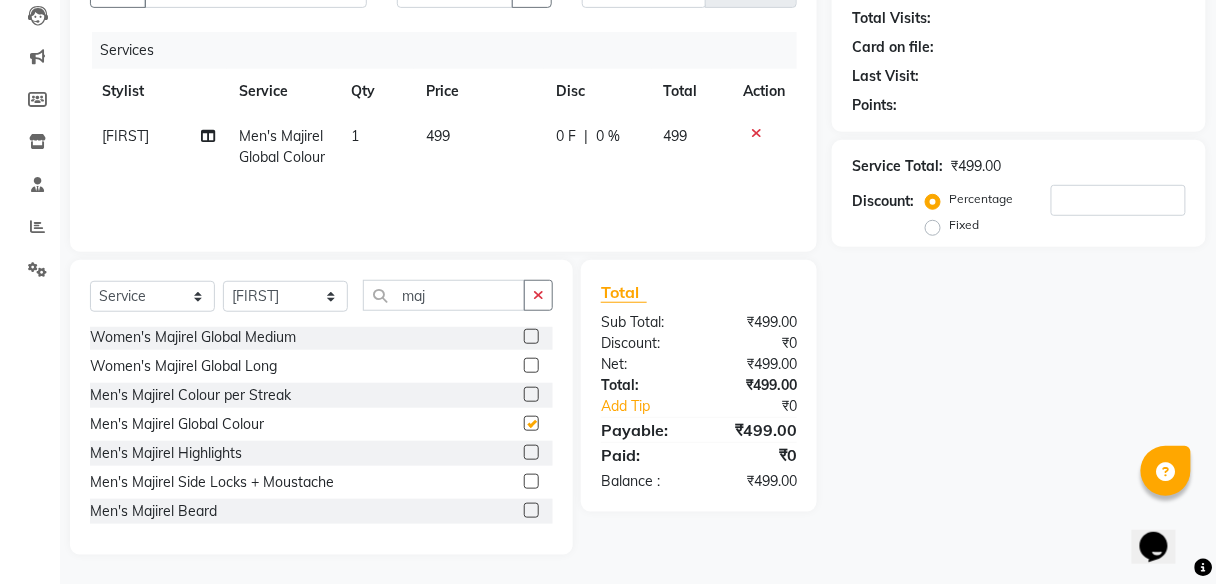 checkbox on "false" 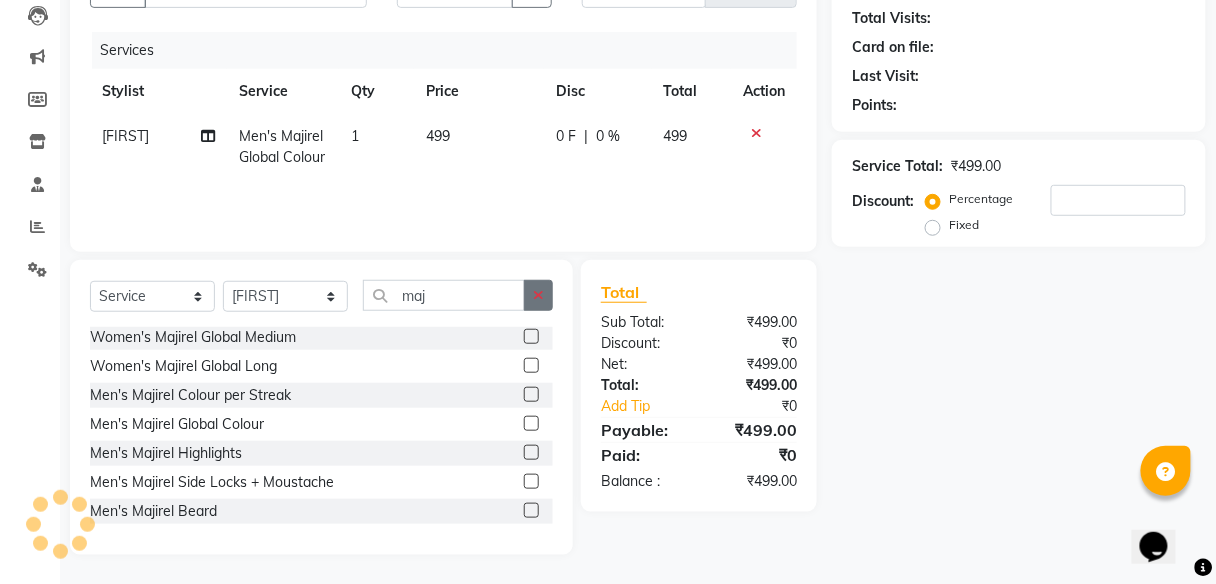 click 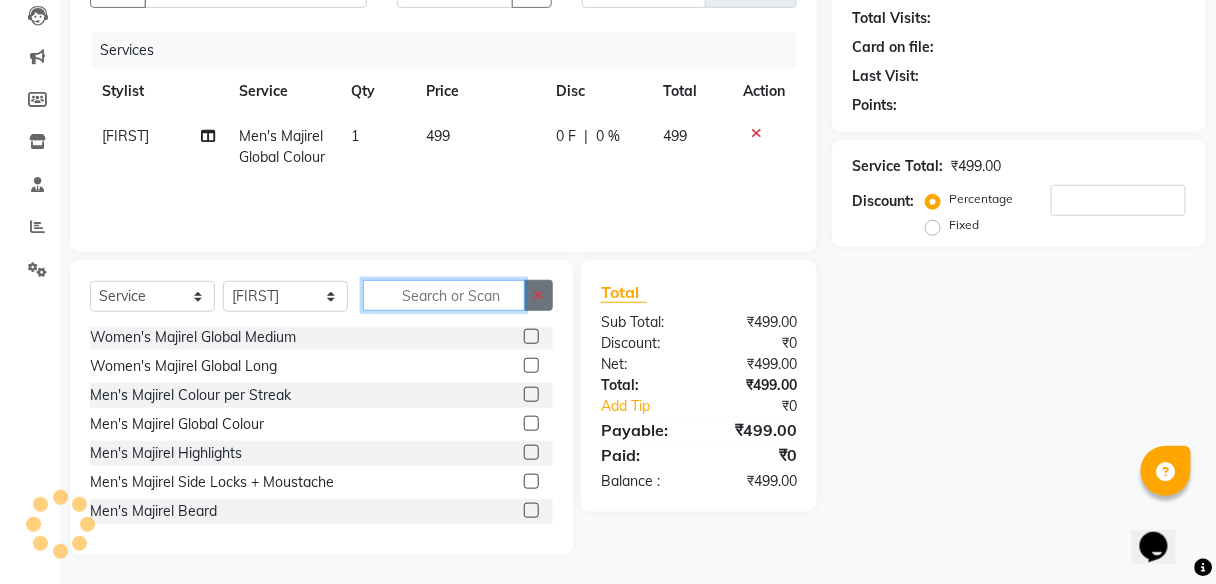 scroll, scrollTop: 466, scrollLeft: 0, axis: vertical 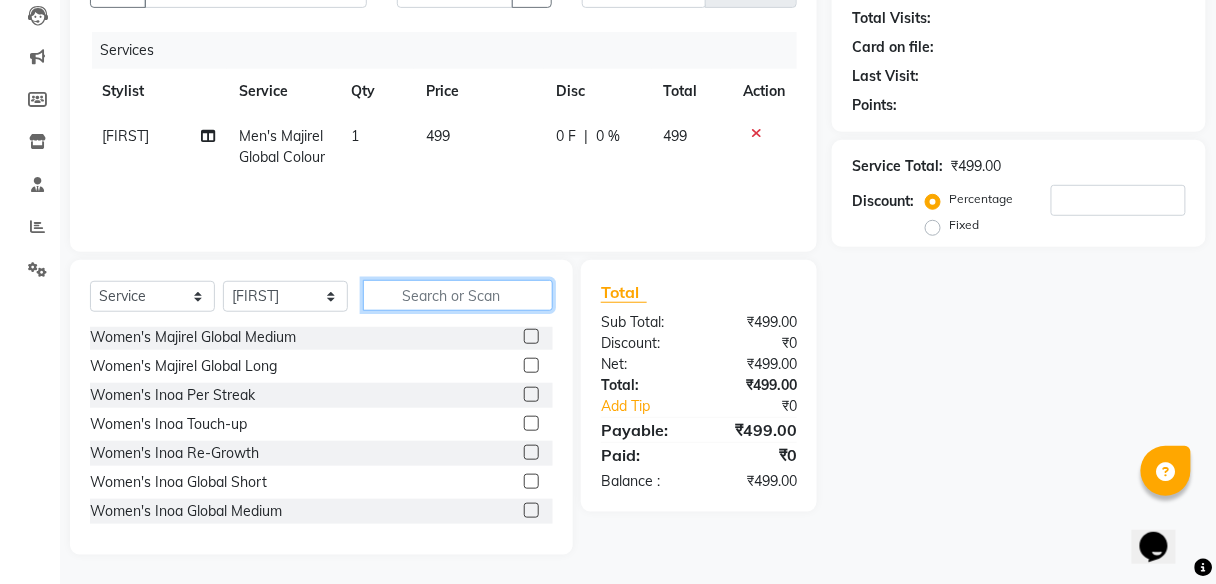 click 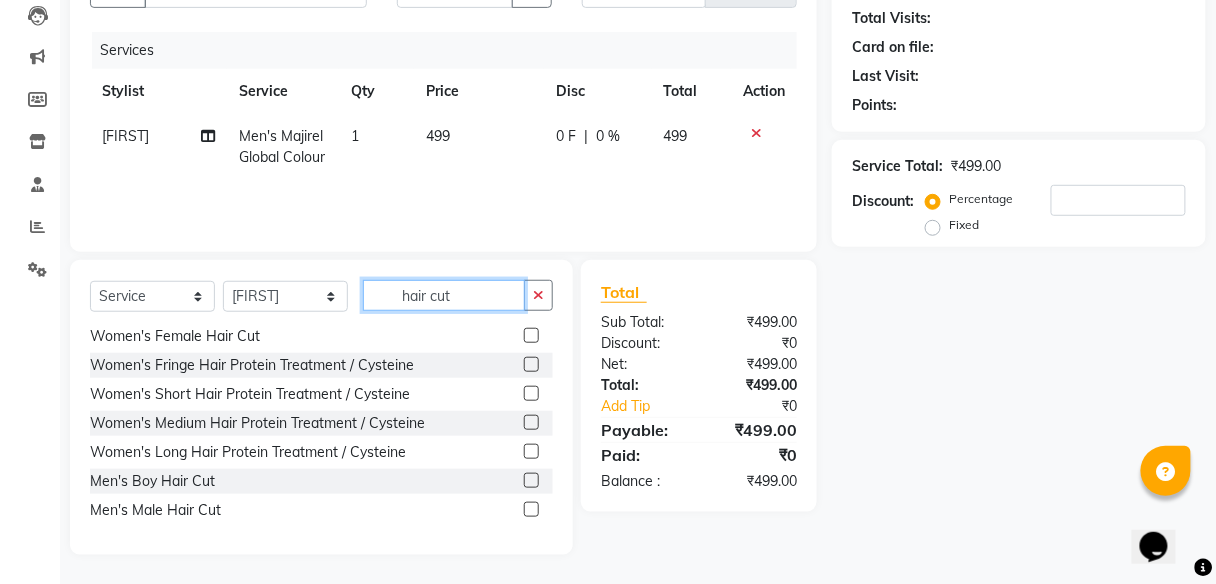 scroll, scrollTop: 0, scrollLeft: 0, axis: both 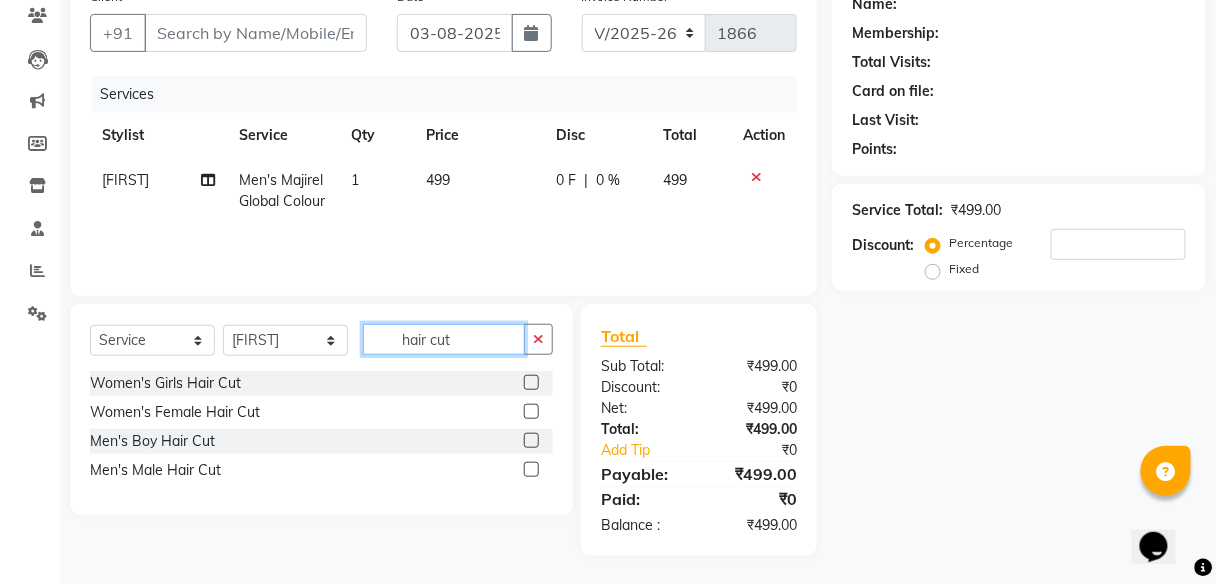 type on "hair cut" 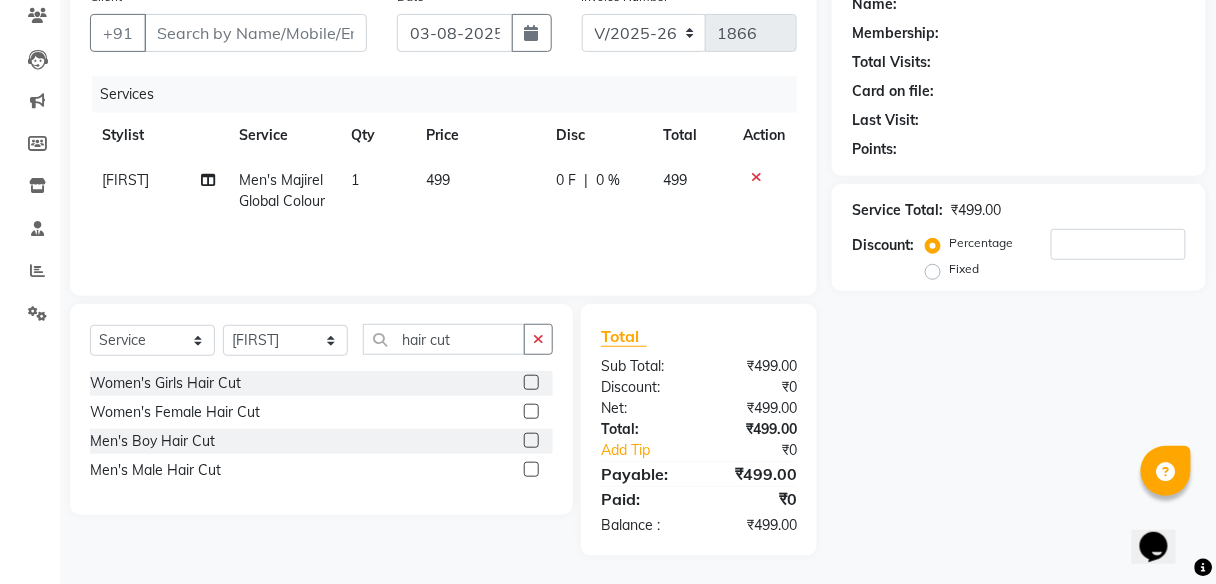click 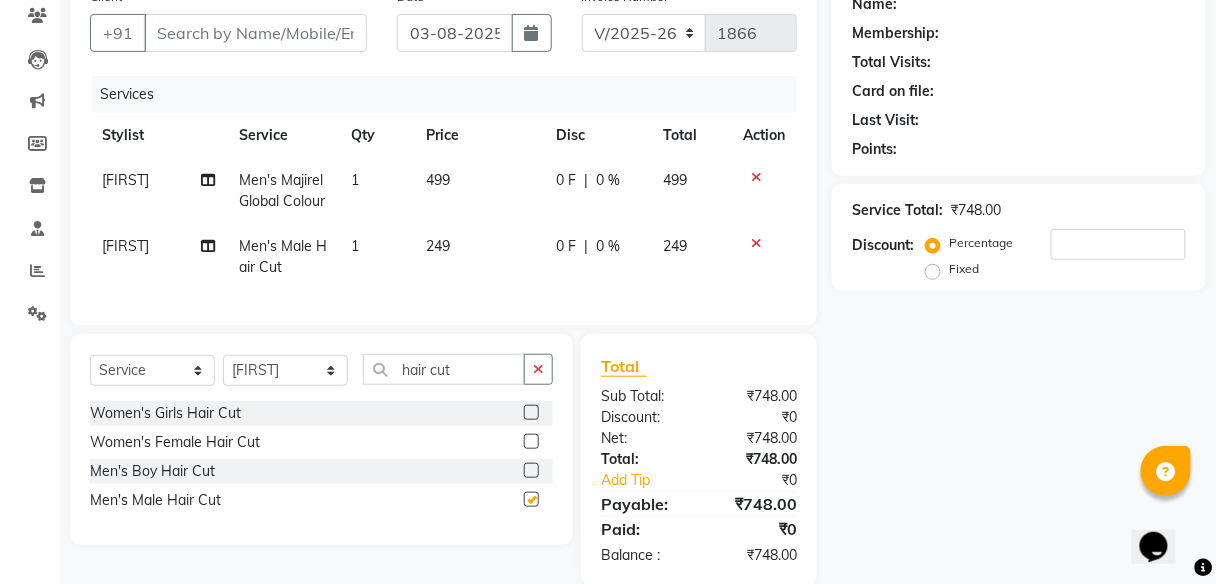 checkbox on "false" 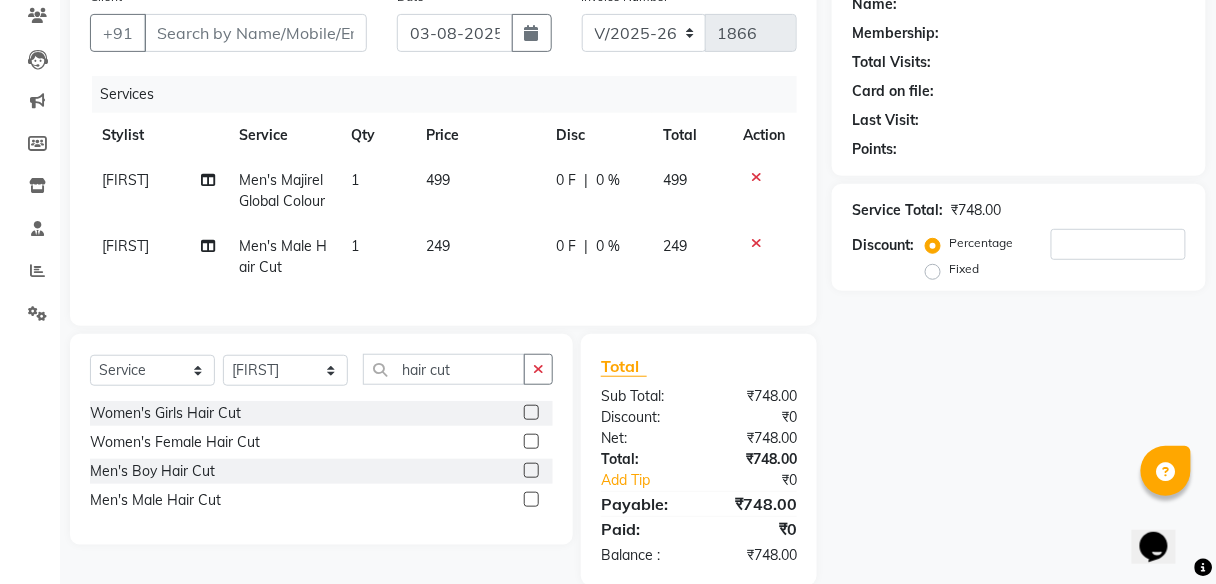 click on "249" 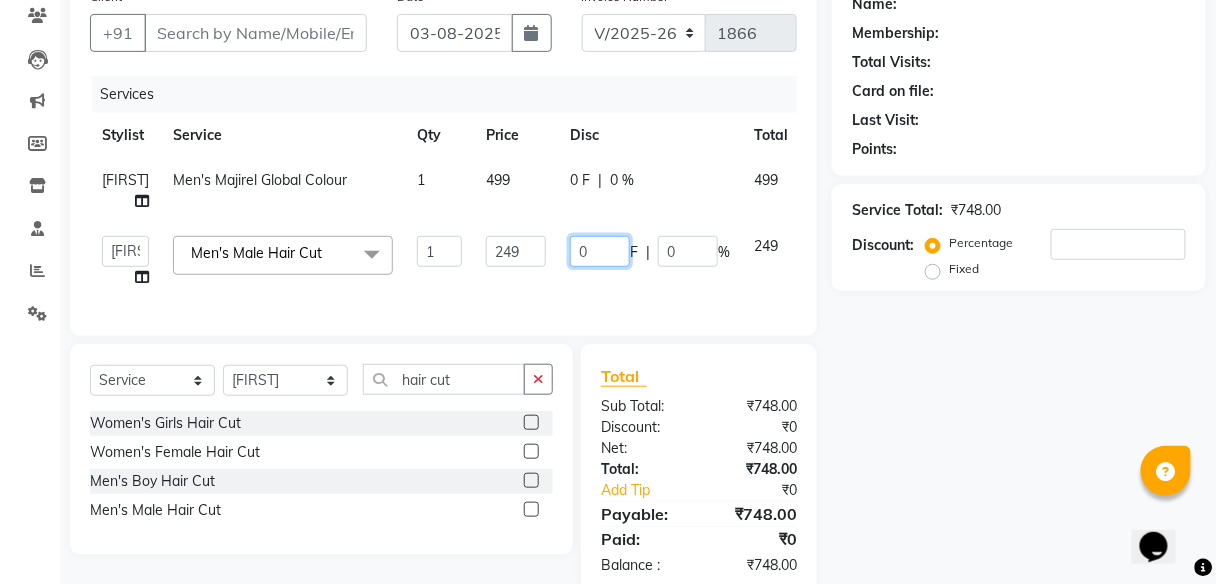 click on "0" 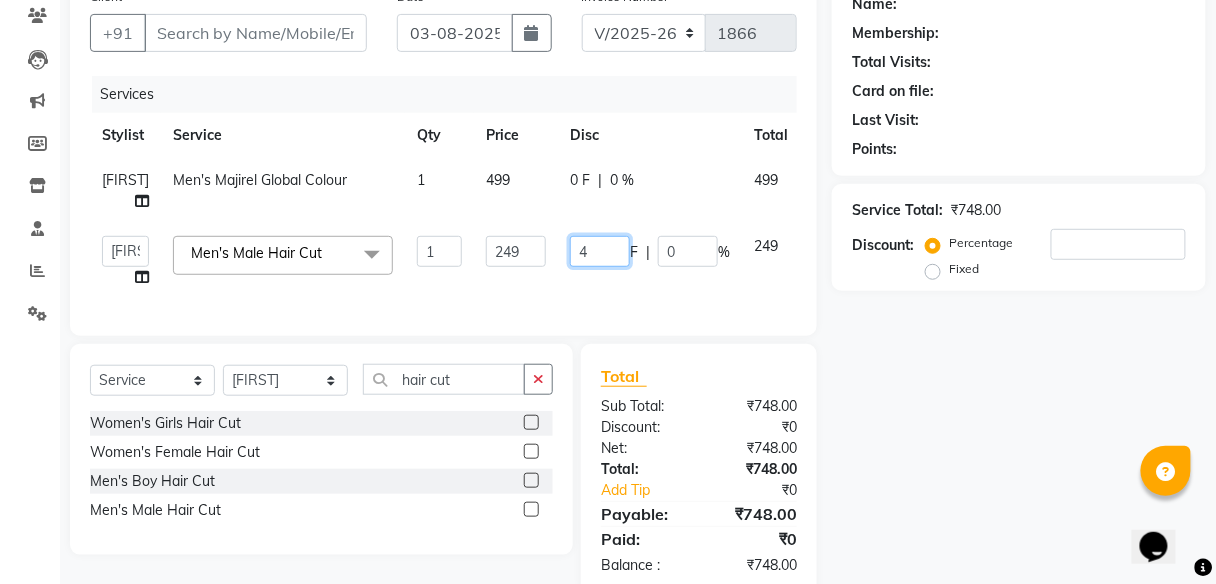 type on "49" 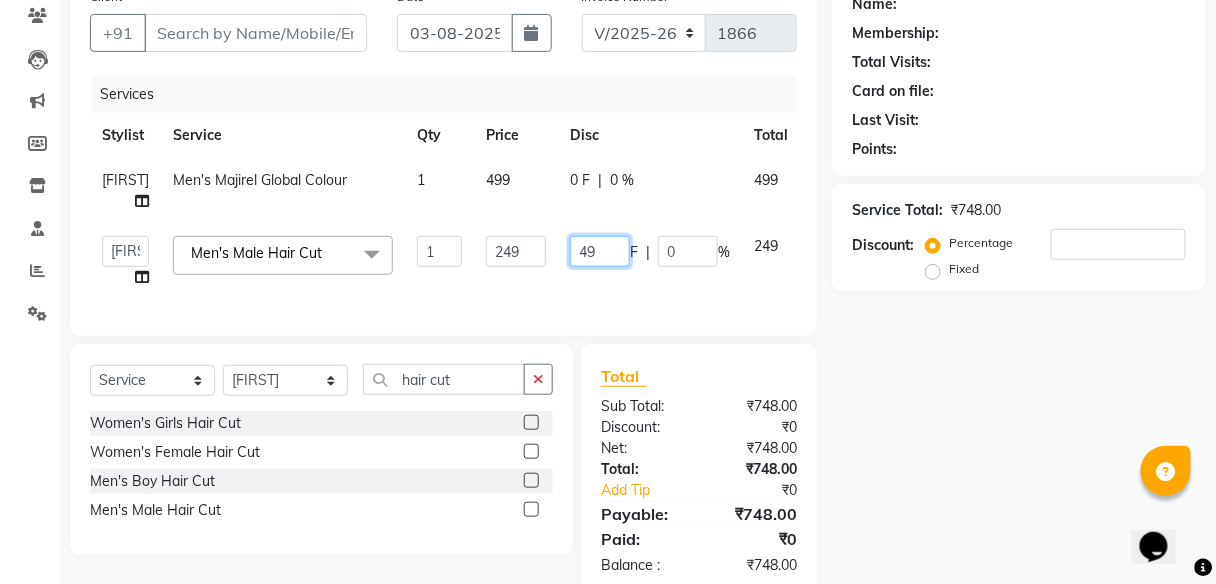 scroll, scrollTop: 225, scrollLeft: 0, axis: vertical 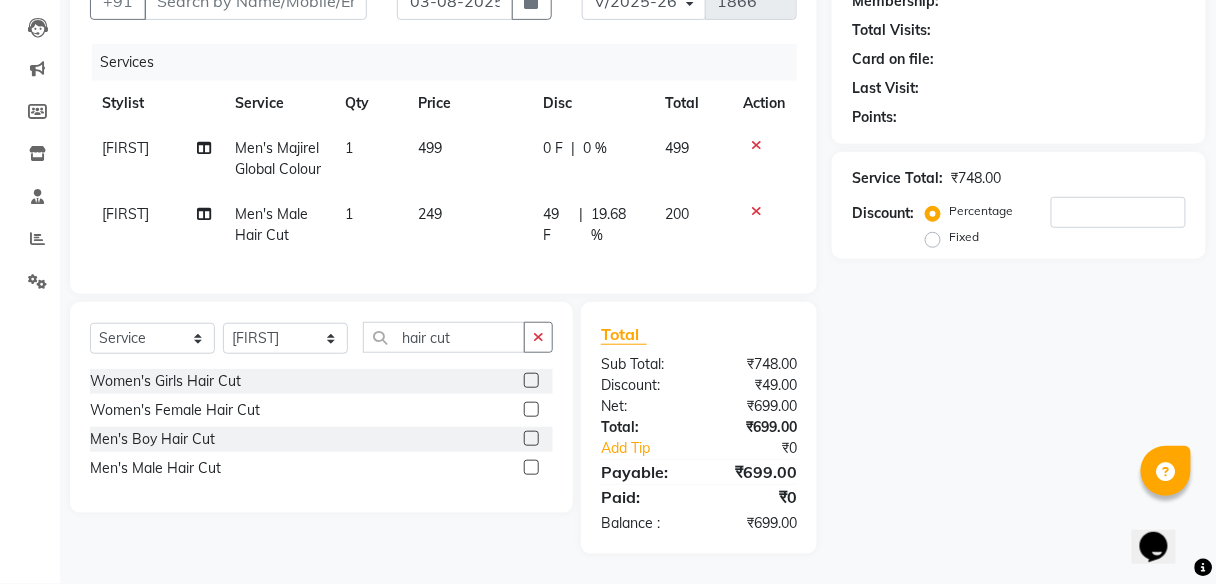 click on "Name: Membership: Total Visits: Card on file: Last Visit: Points: Service Total: ₹[NUMBER] Discount: Percentage Fixed" 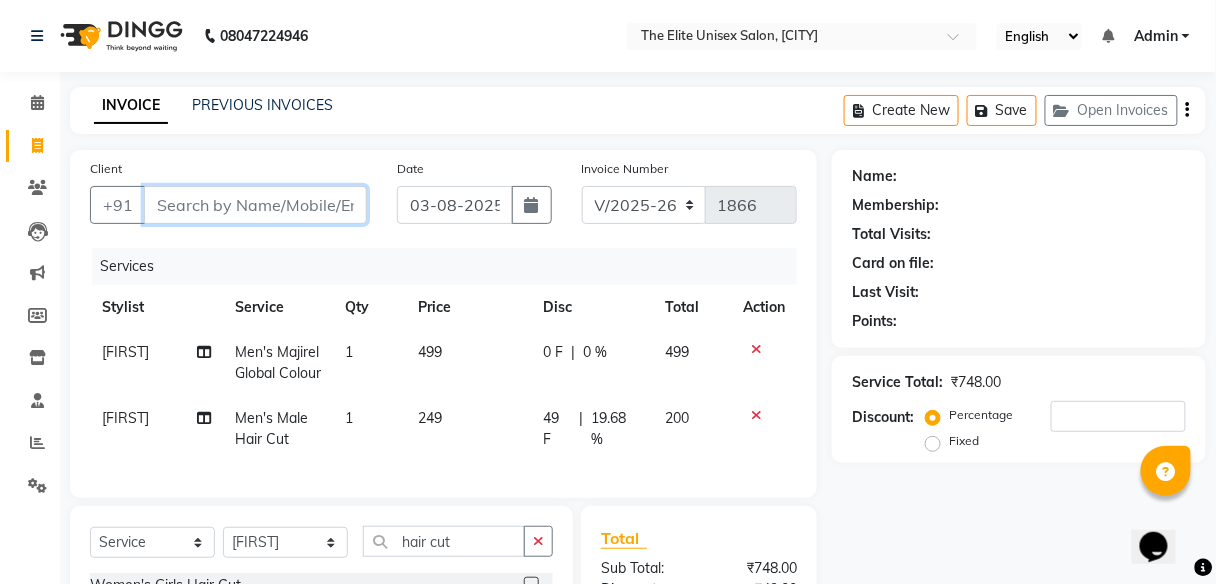 click on "Client" at bounding box center (255, 205) 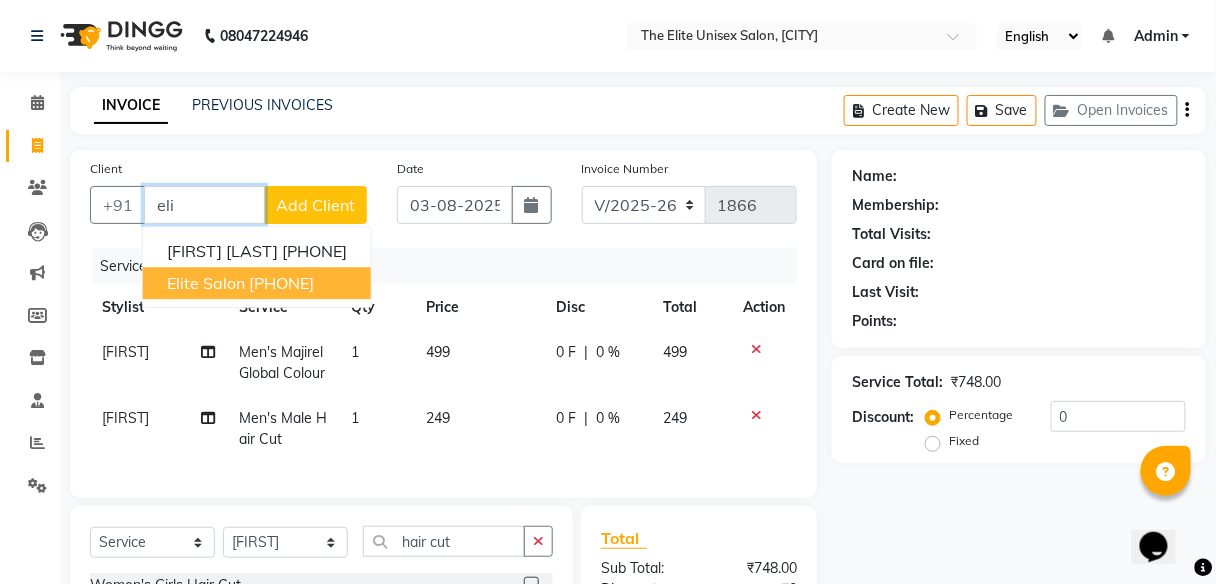 click on "[PHONE]" at bounding box center (281, 283) 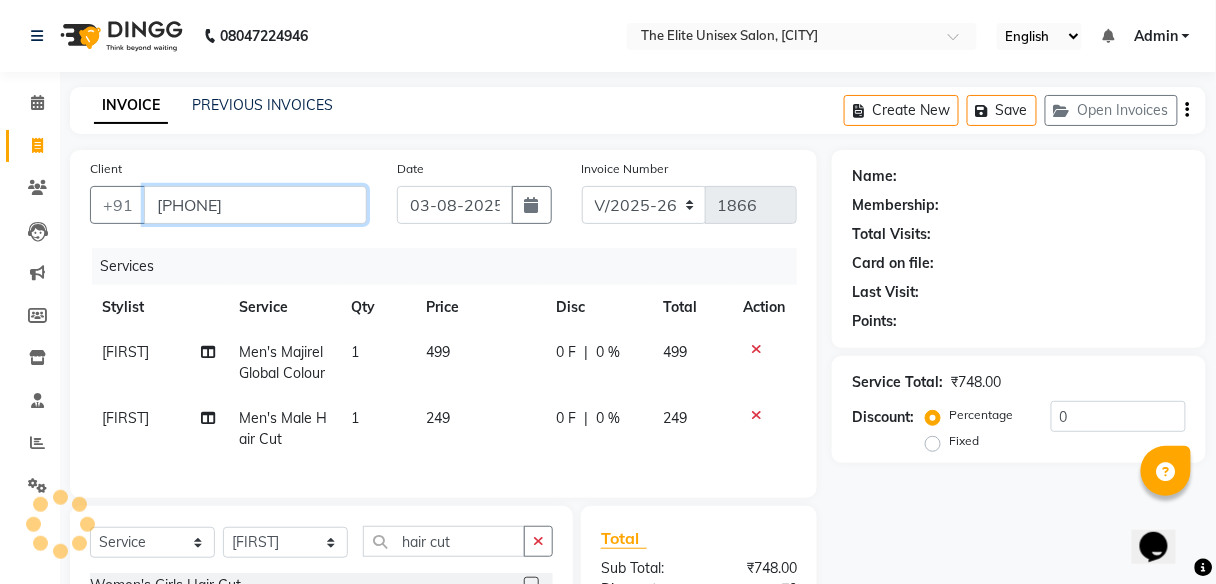 type on "[PHONE]" 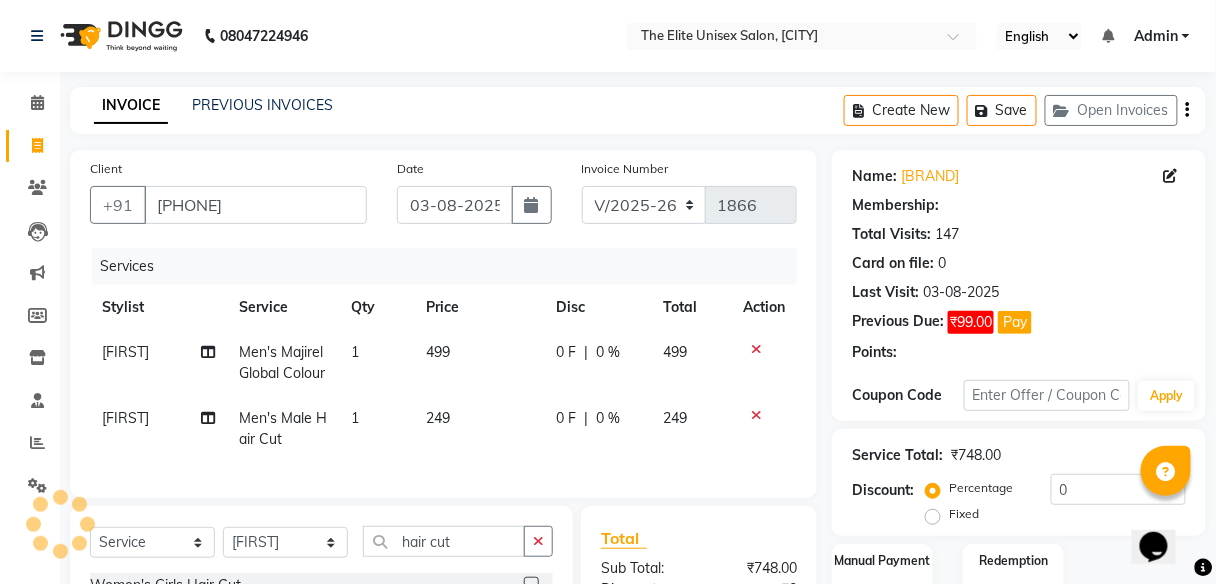 select on "1: Object" 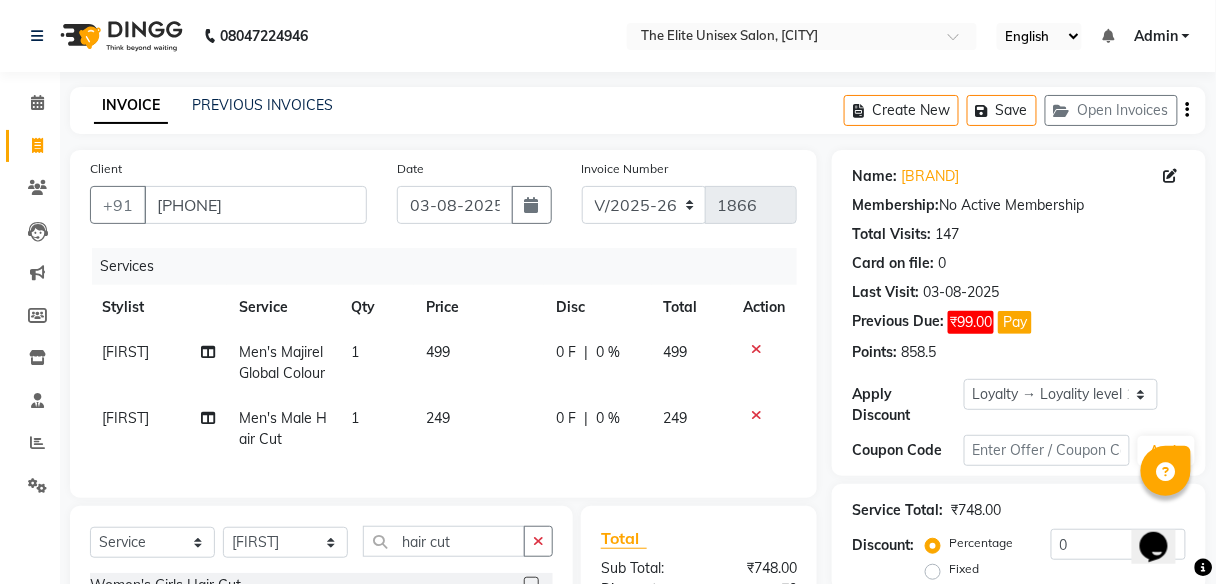 click on "0 F" 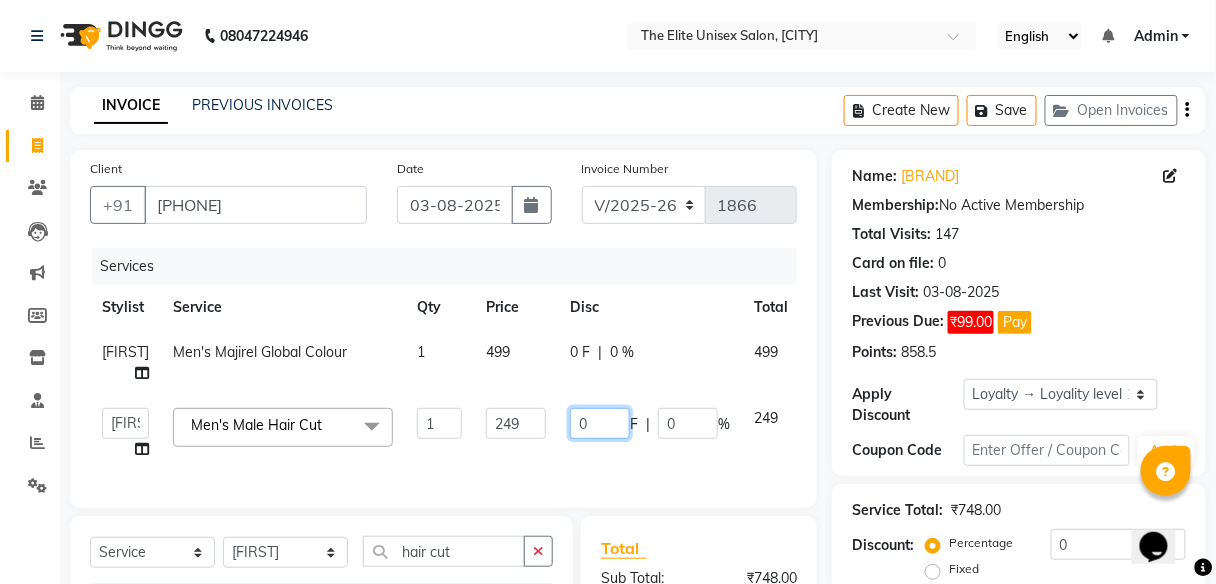 click on "0" 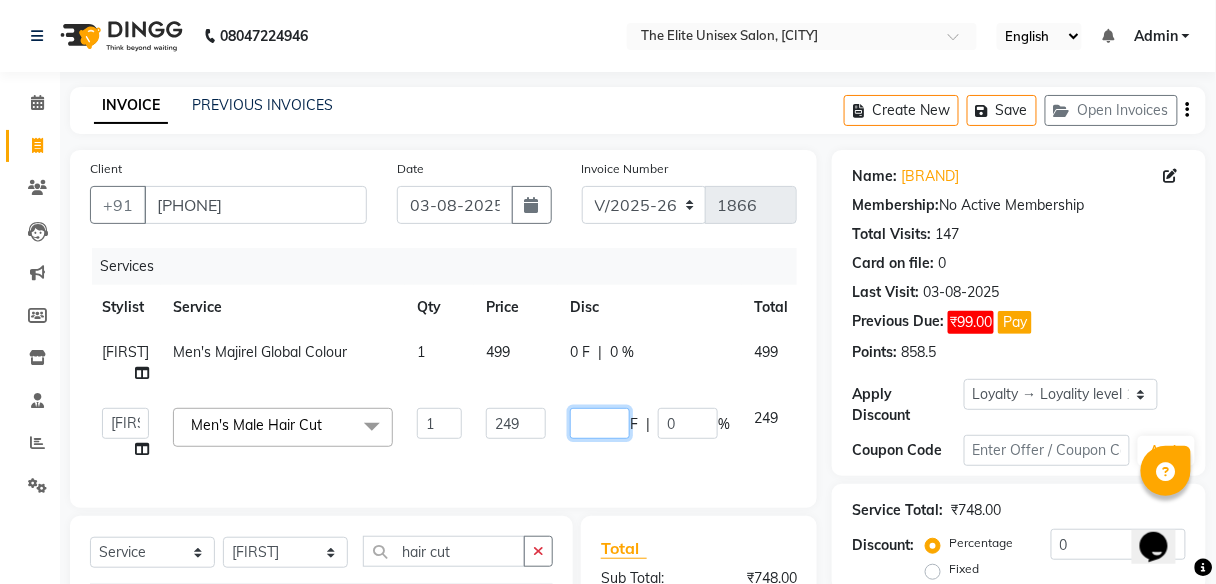 scroll, scrollTop: 225, scrollLeft: 0, axis: vertical 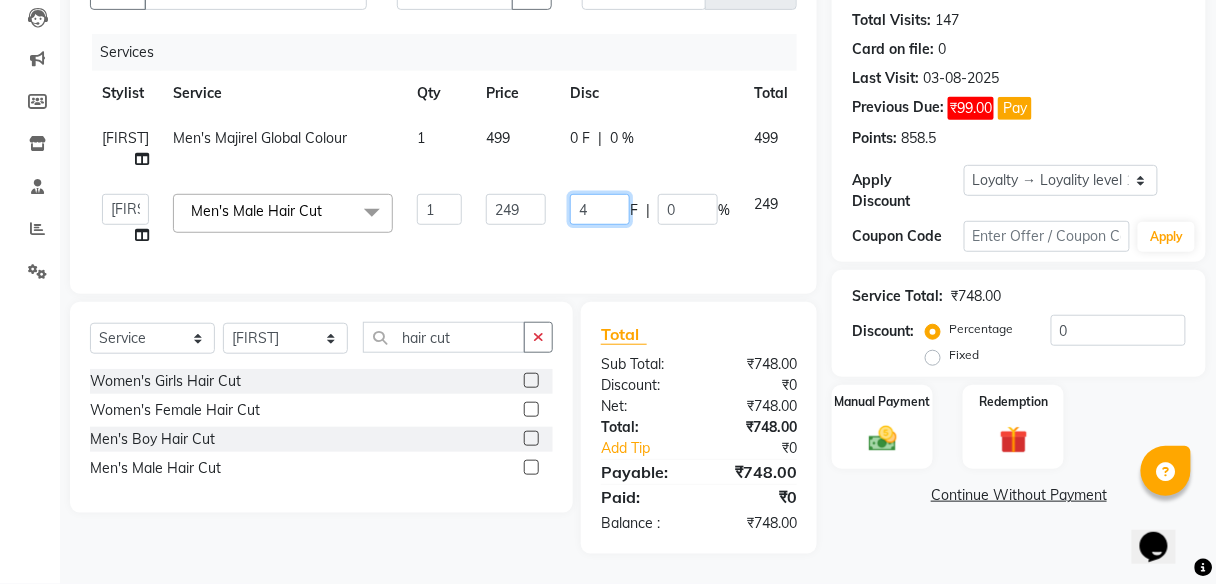 type on "49" 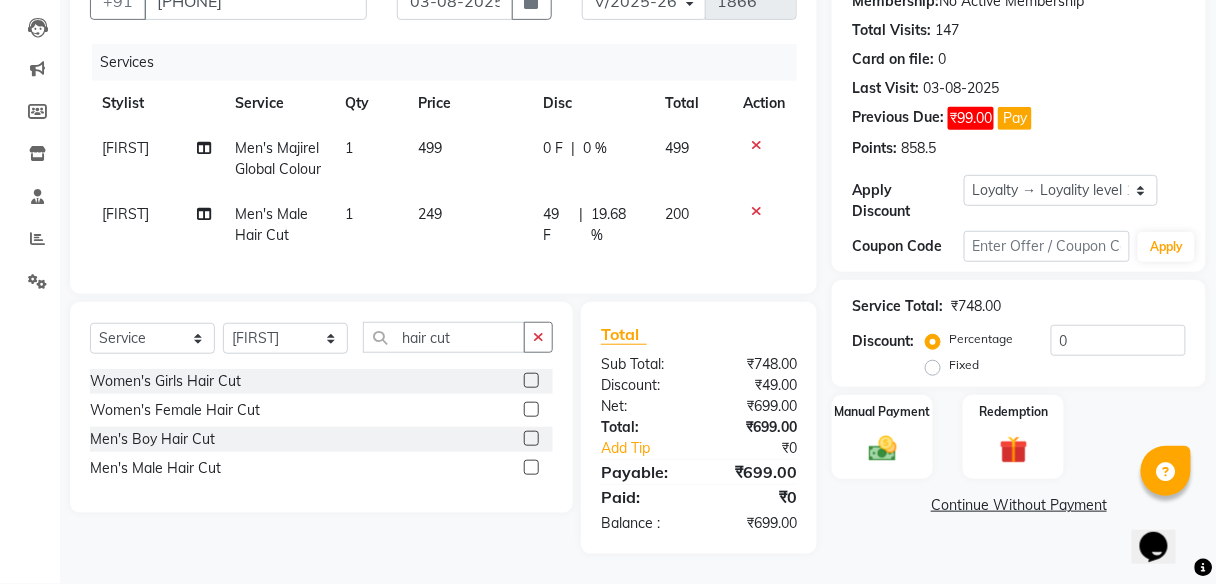 click on "Name: Elite Salon Membership:  No Active Membership  Total Visits:  [NUMBER] Card on file:  0 Last Visit:   [DATE] Previous Due:  [PRICE] Pay Points:   [NUMBER]  Apply Discount Select  Loyalty → Loyality level 1  Coupon Code Apply Service Total:  [PRICE]  Discount:  Percentage   Fixed  0 Manual Payment Redemption  Continue Without Payment" 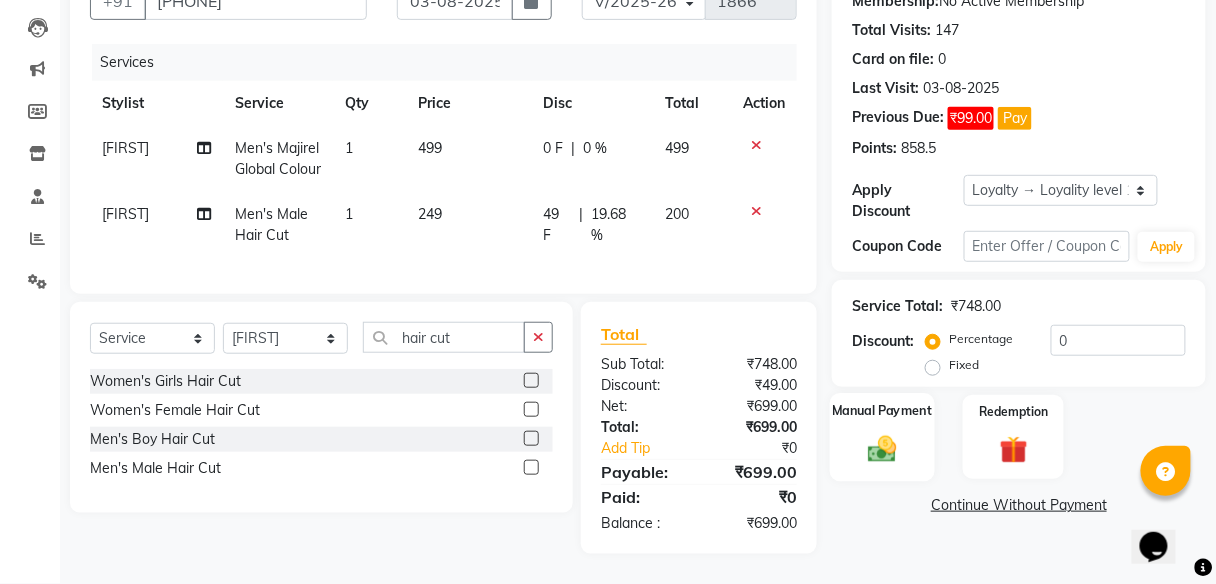 click 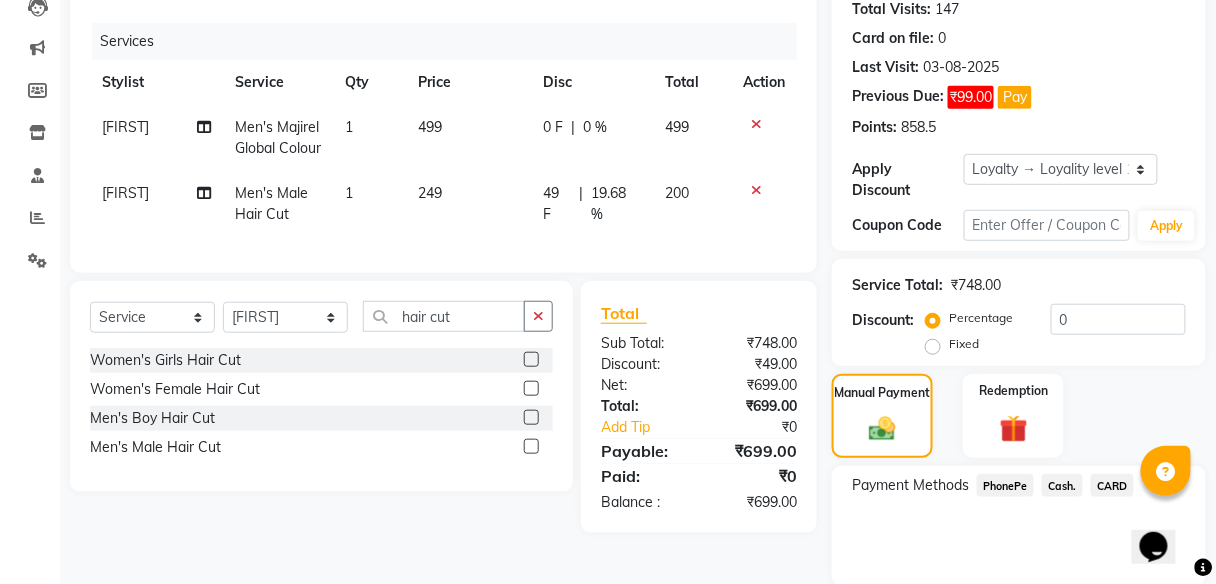 click on "Cash." 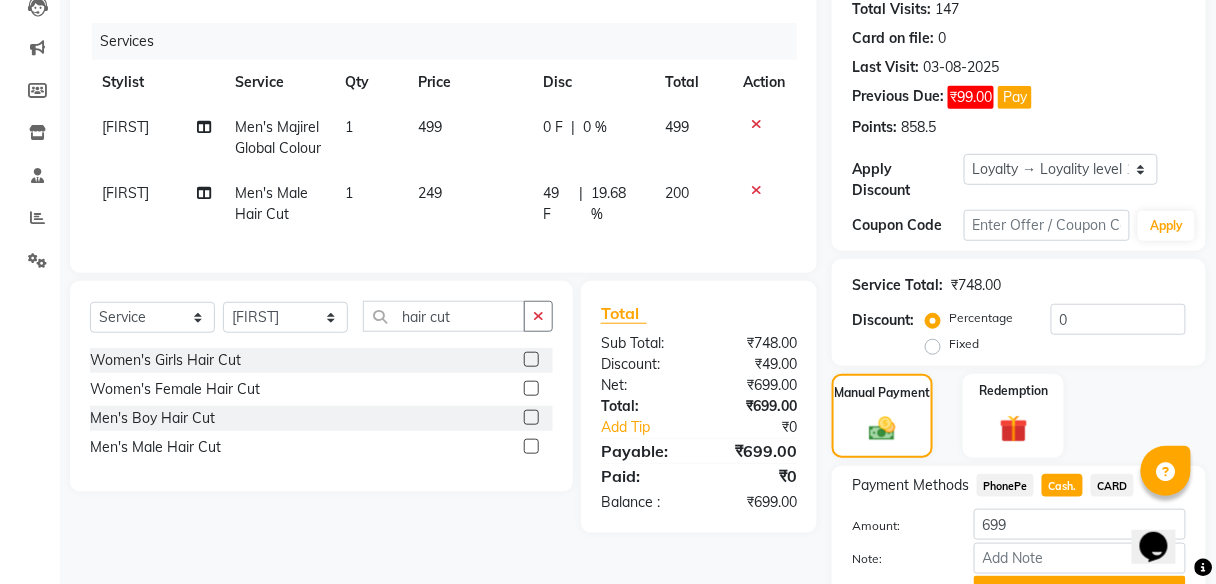 scroll, scrollTop: 327, scrollLeft: 0, axis: vertical 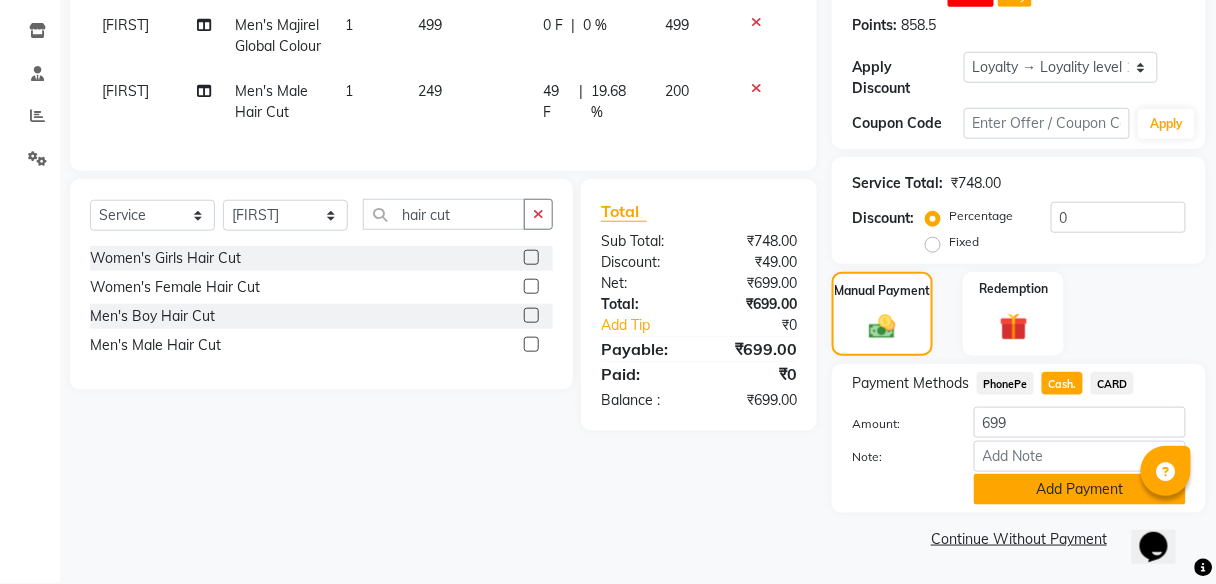 click on "Add Payment" 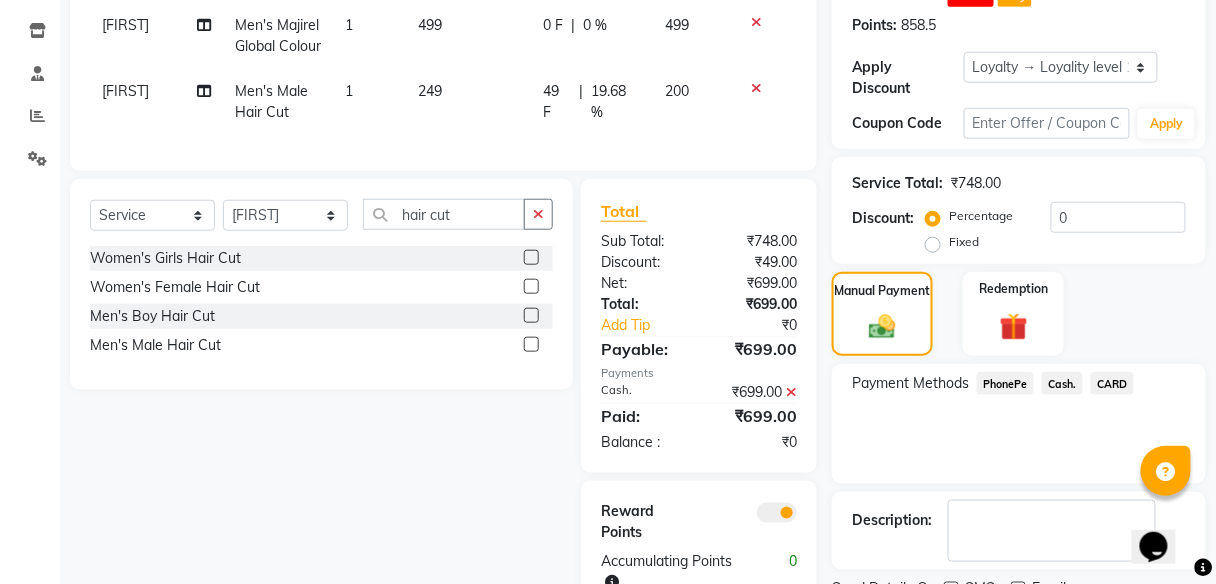 scroll, scrollTop: 417, scrollLeft: 0, axis: vertical 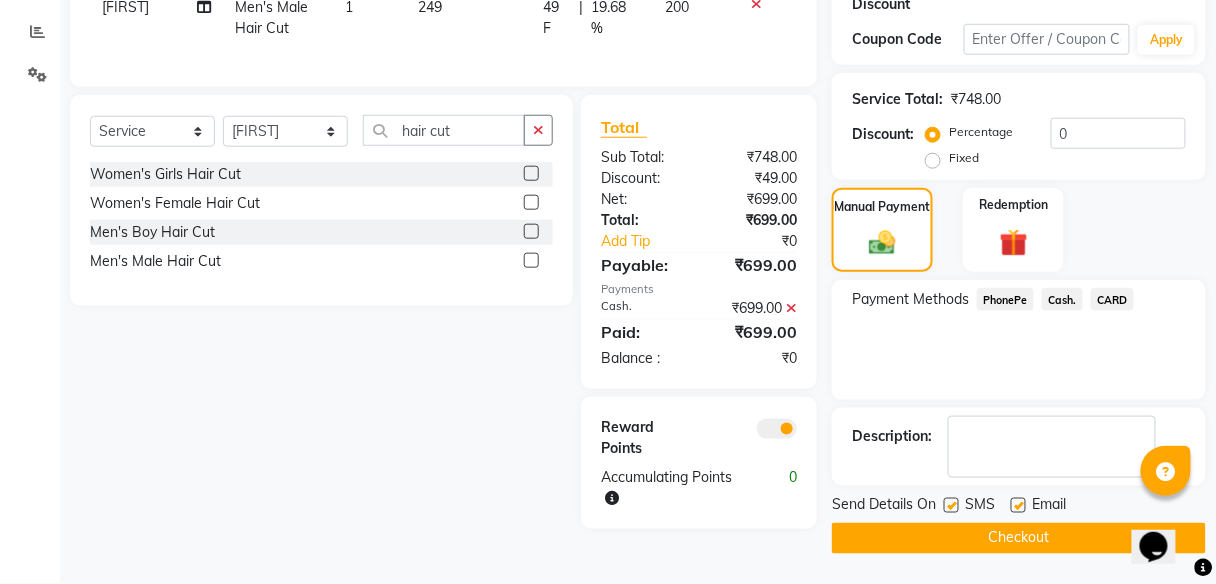 click on "Checkout" 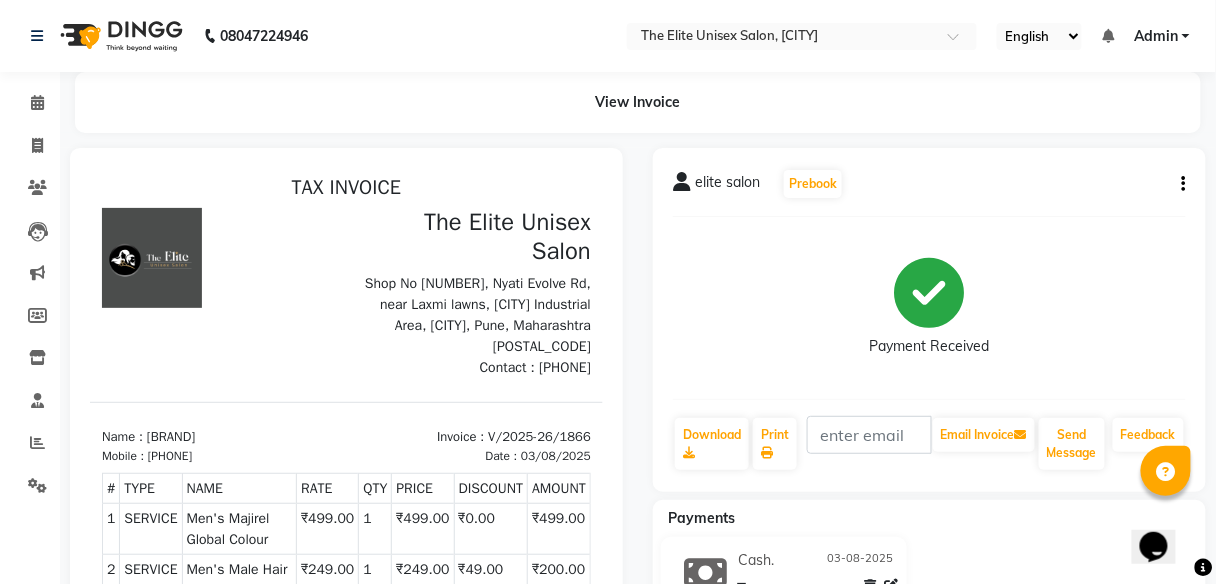 scroll, scrollTop: 0, scrollLeft: 0, axis: both 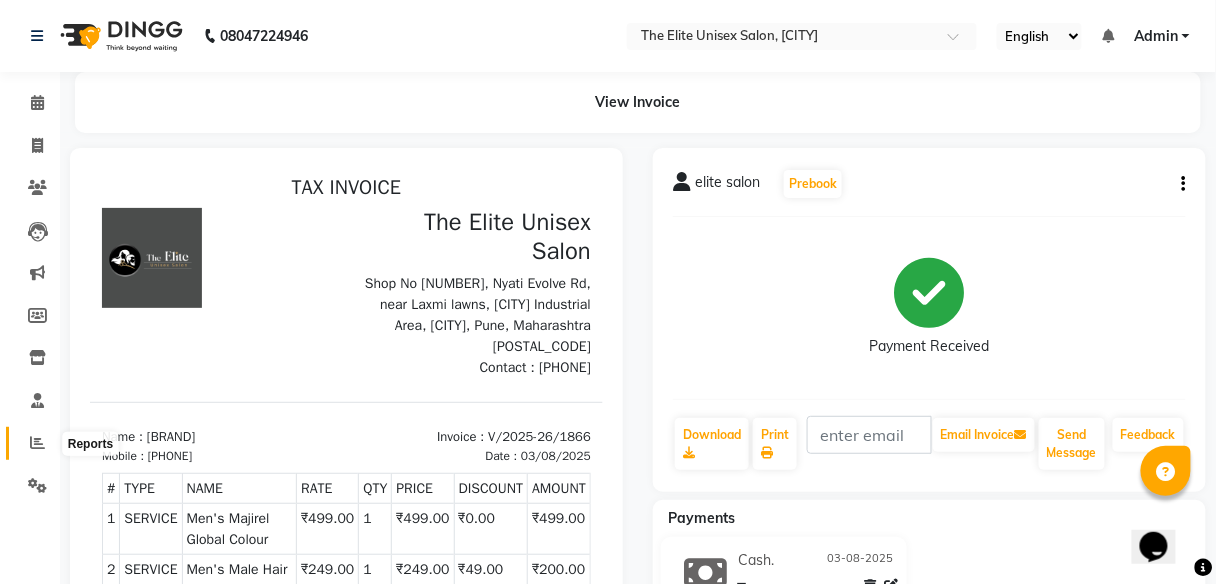 click 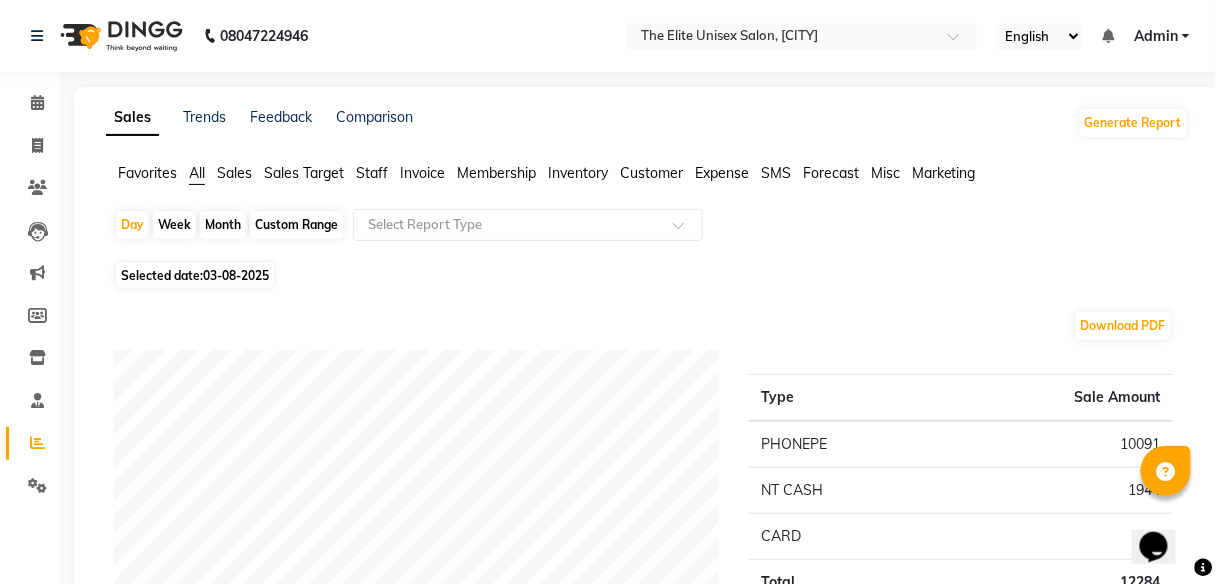 click on "Staff" 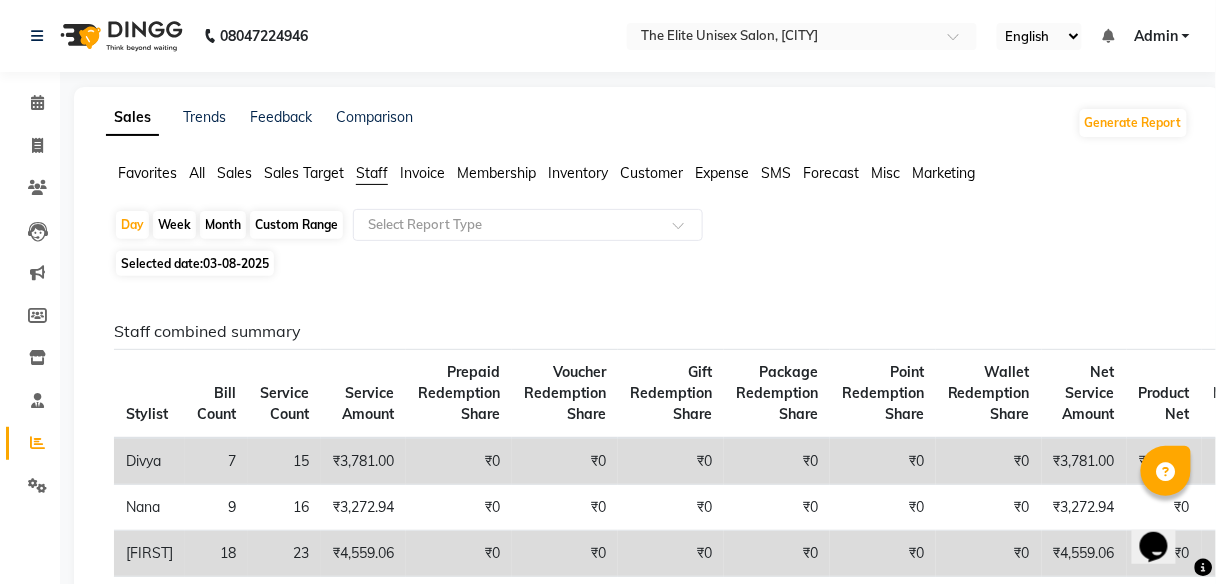 click on "Month" 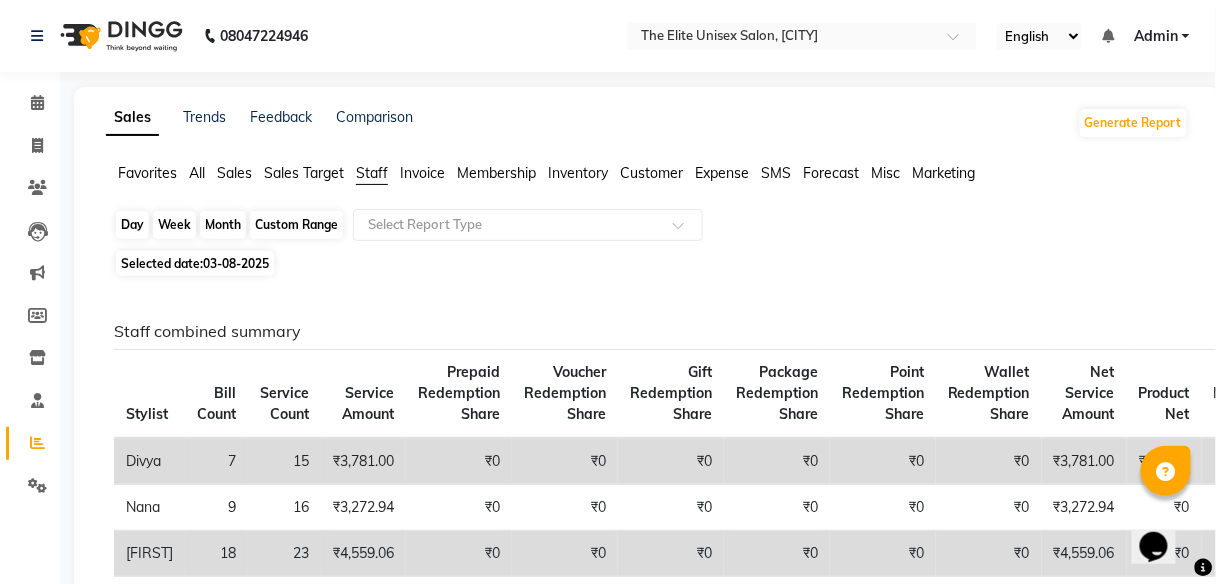 click on "Month" 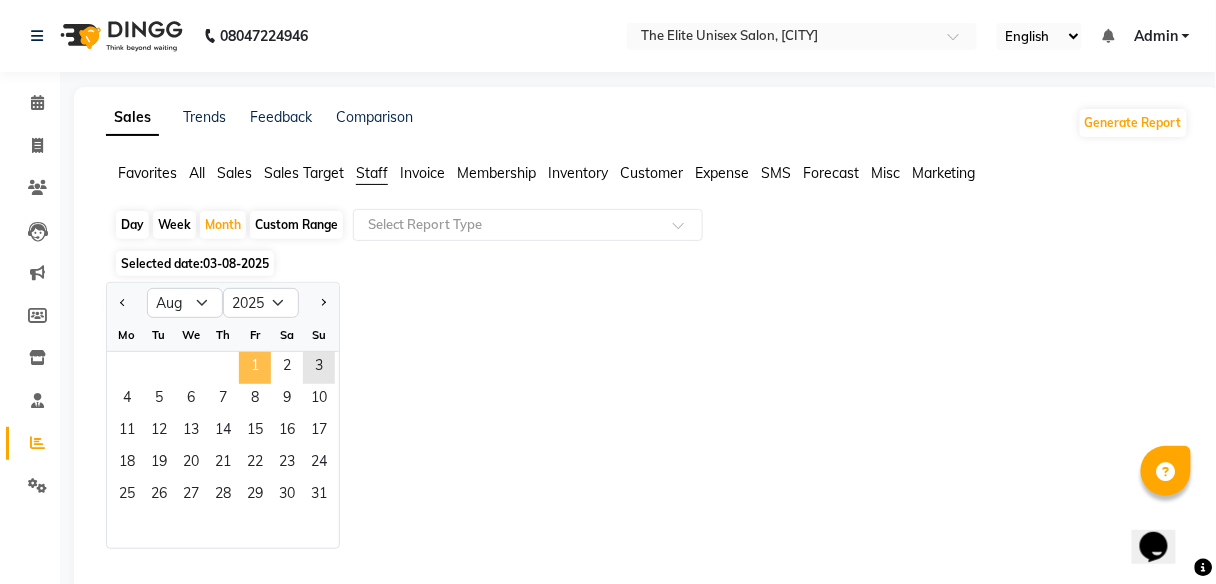 click on "1" 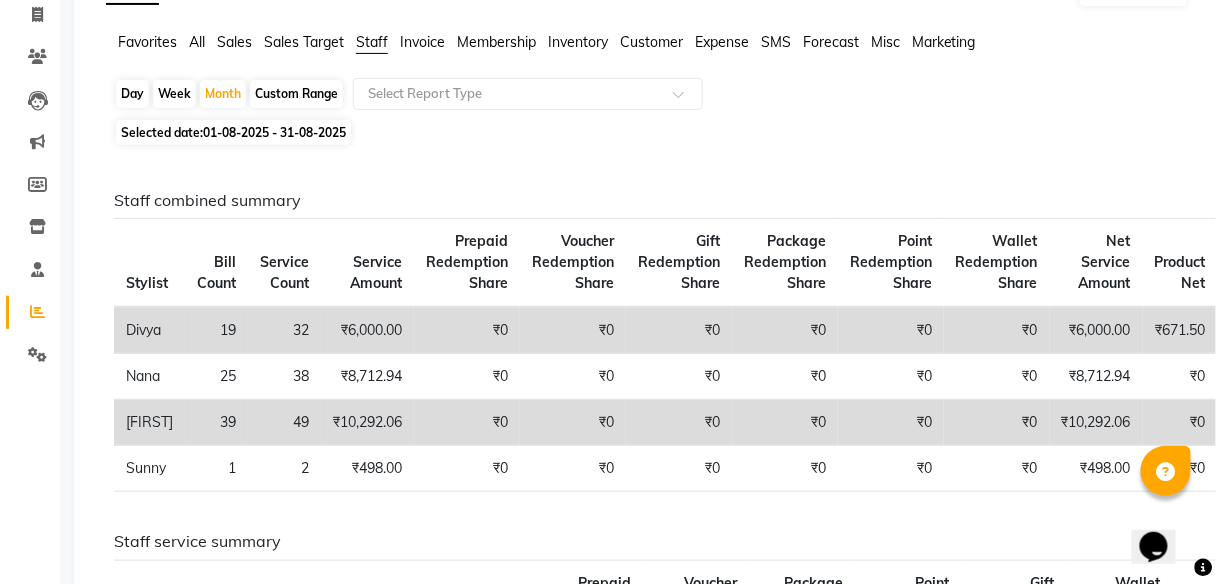 scroll, scrollTop: 0, scrollLeft: 0, axis: both 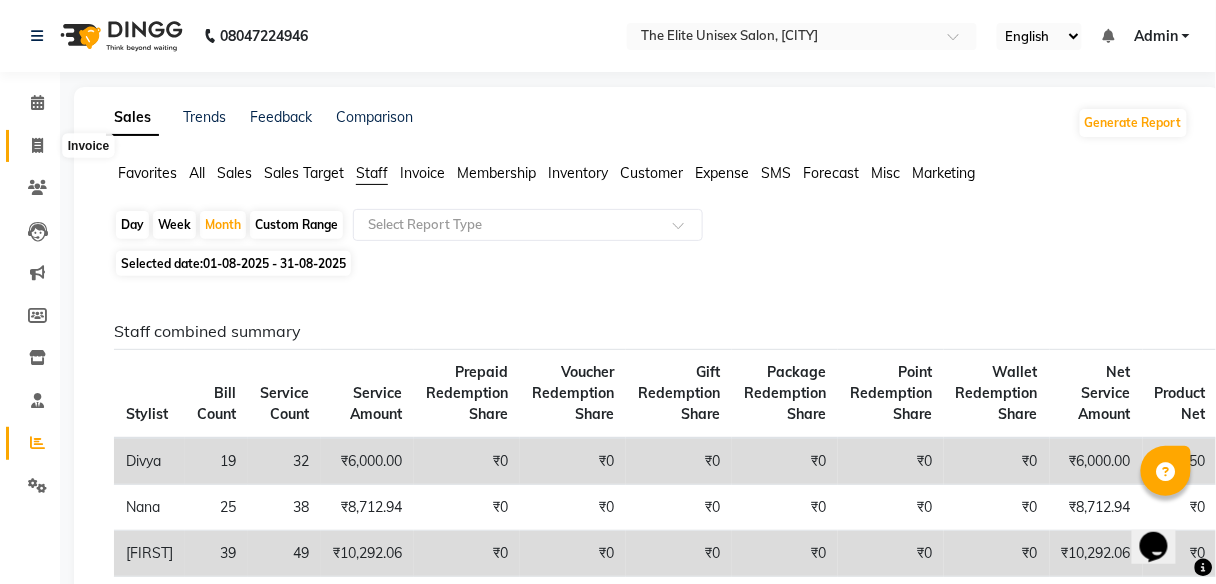 click 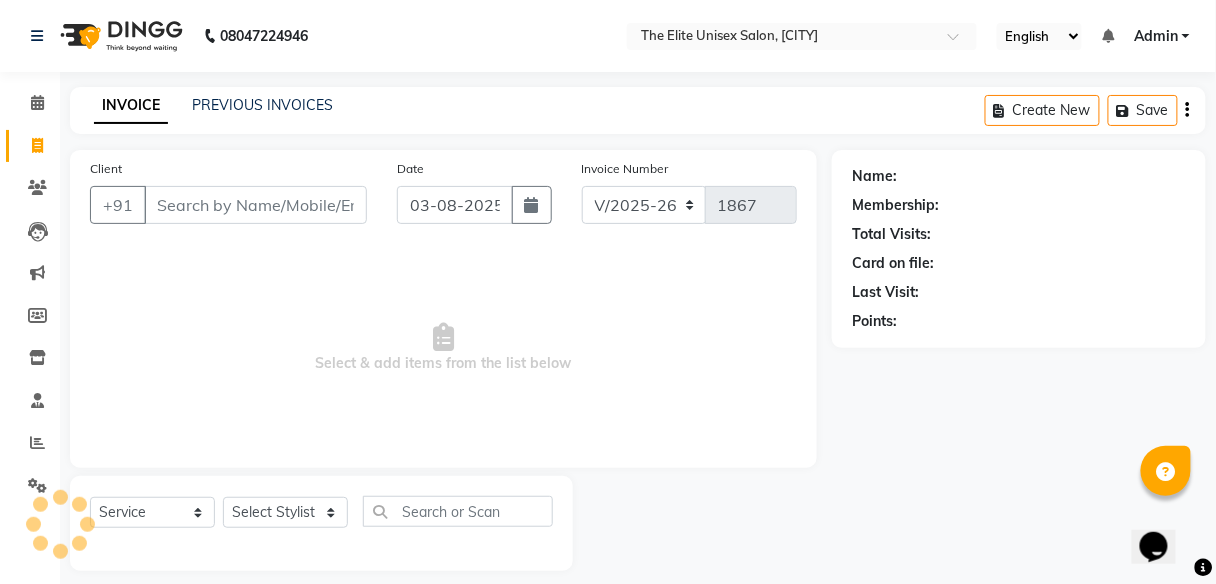 scroll, scrollTop: 16, scrollLeft: 0, axis: vertical 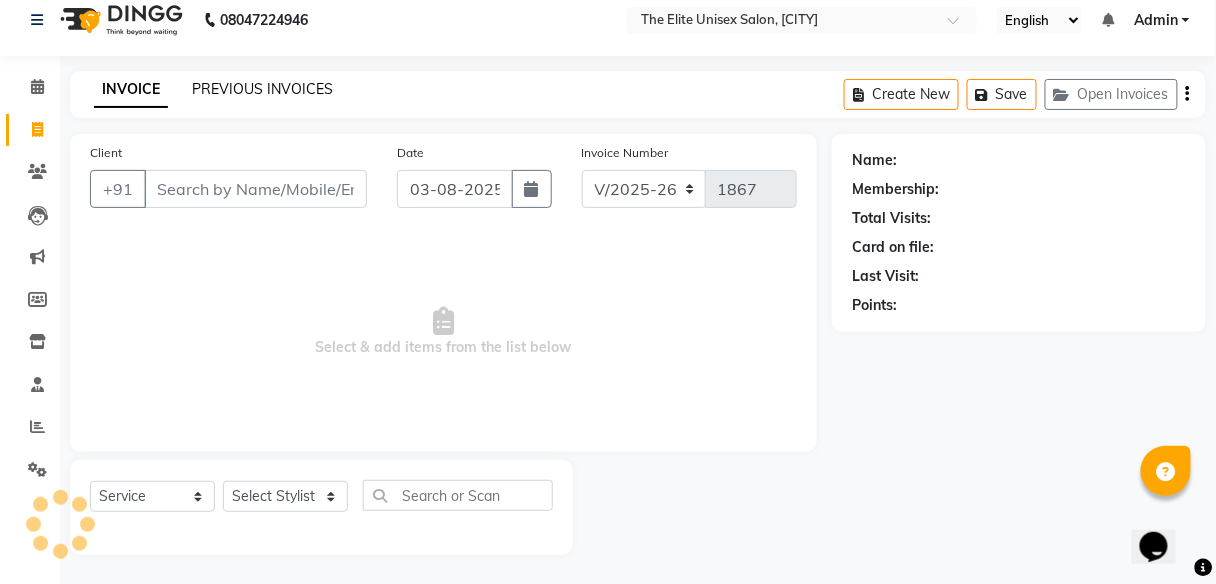 click on "PREVIOUS INVOICES" 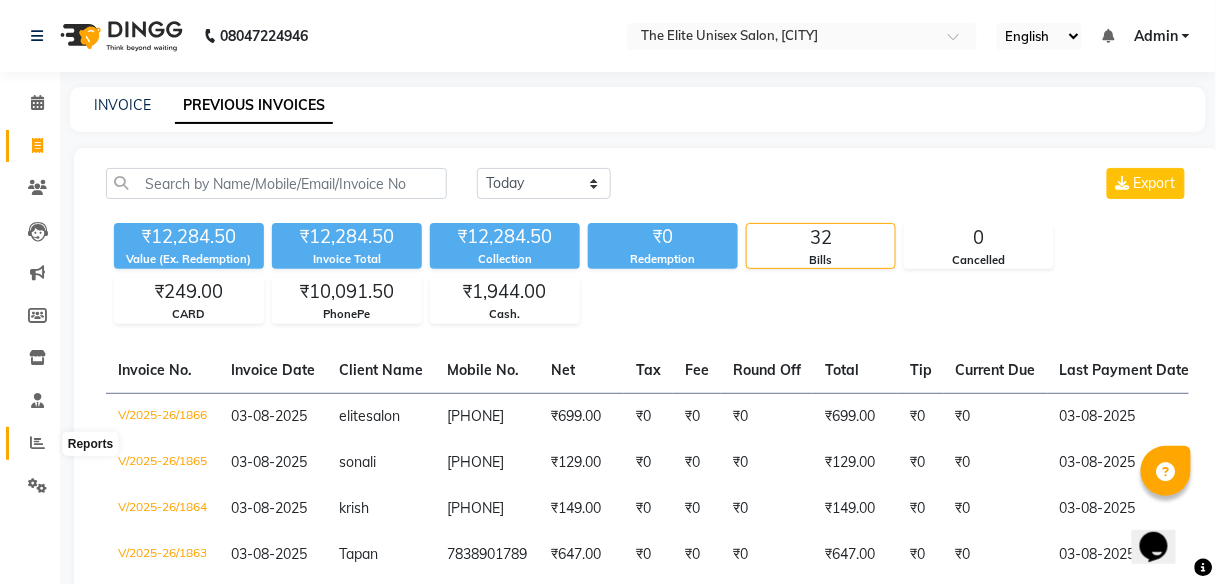 click 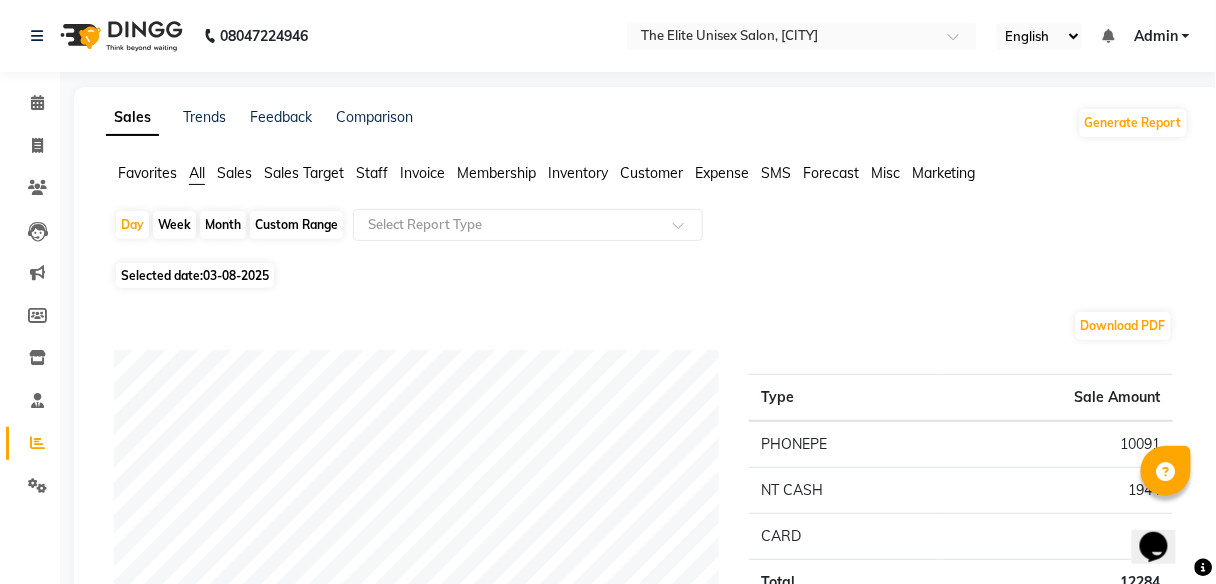 click on "Staff" 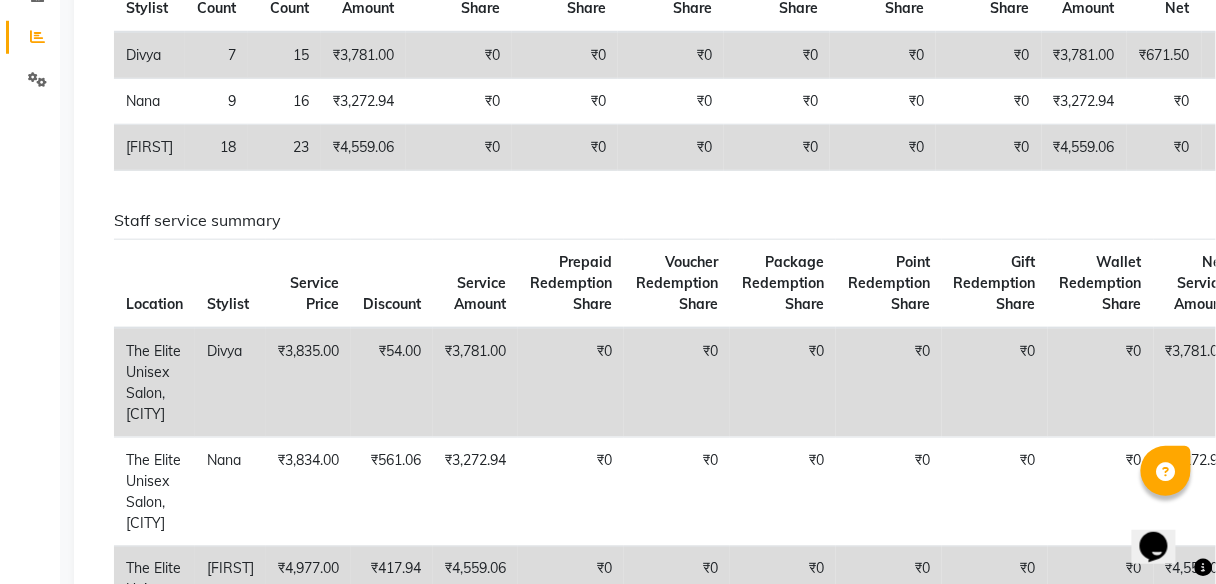 scroll, scrollTop: 401, scrollLeft: 0, axis: vertical 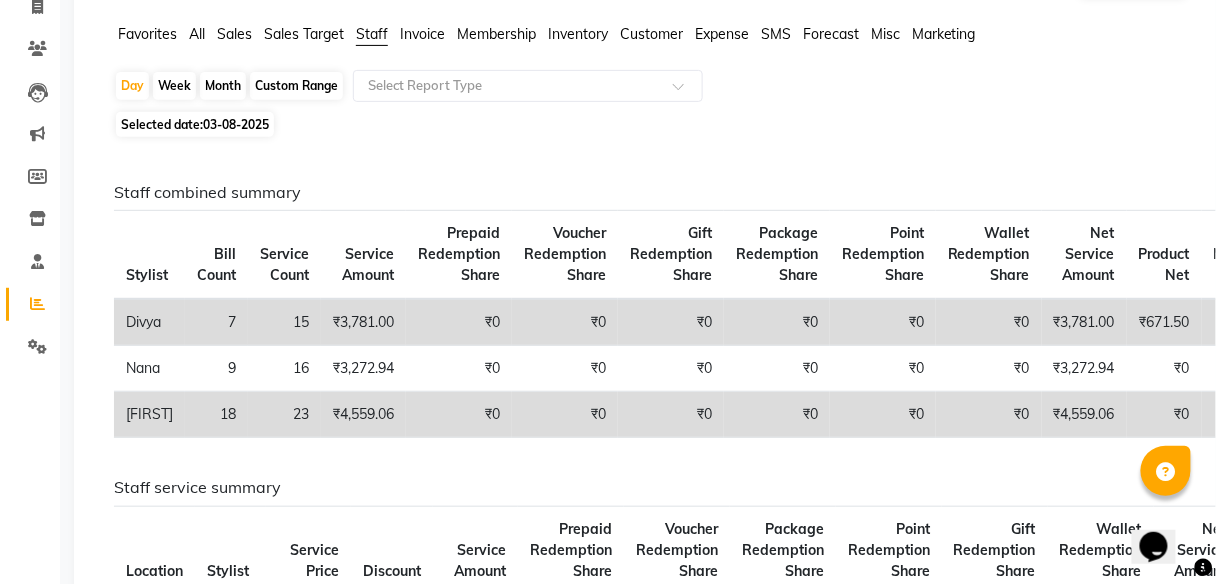click on "Custom Range" 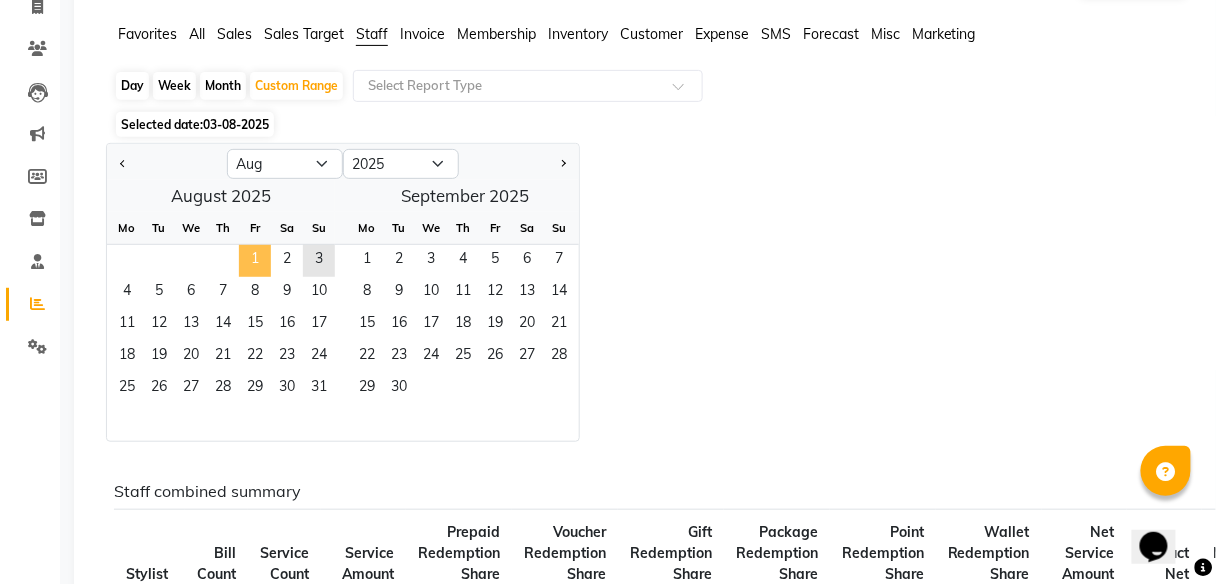 click on "1" 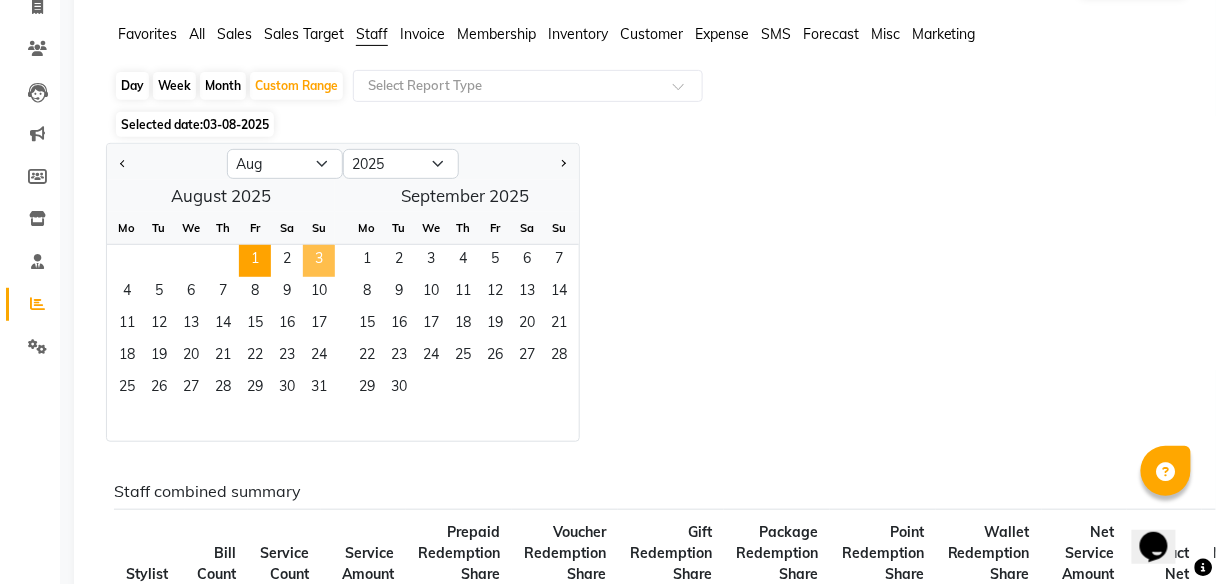 click on "3" 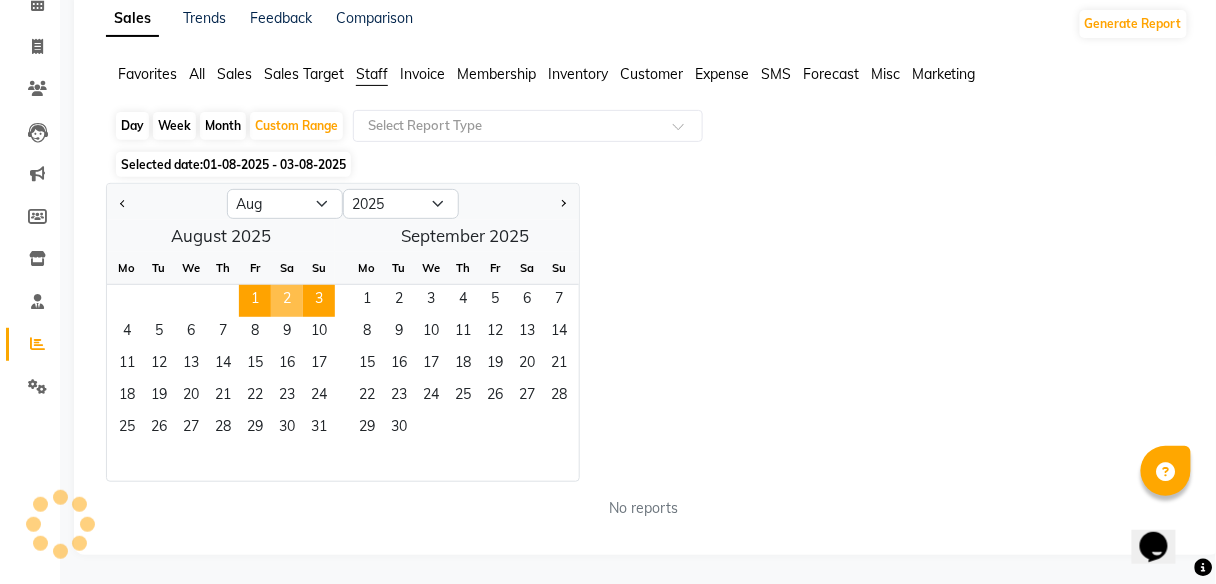 scroll, scrollTop: 139, scrollLeft: 0, axis: vertical 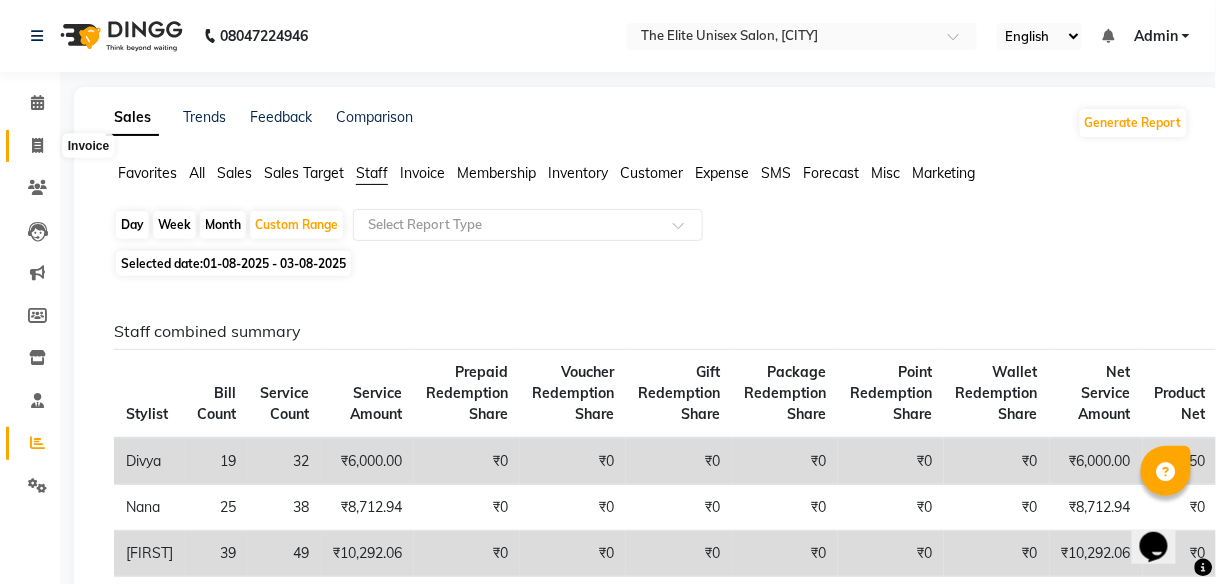 click 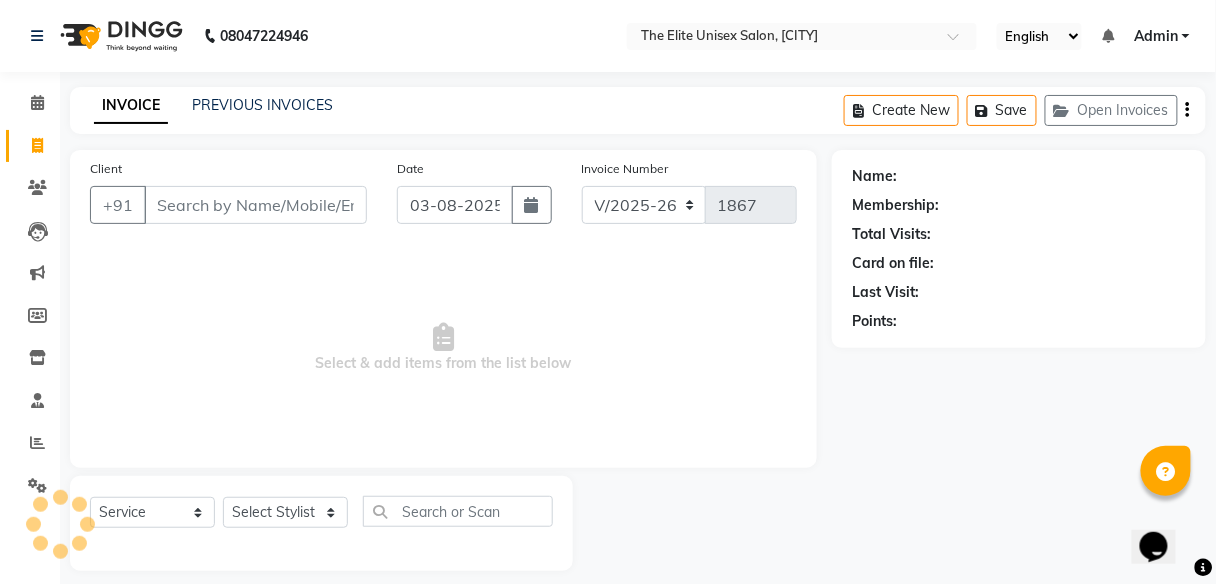 scroll, scrollTop: 16, scrollLeft: 0, axis: vertical 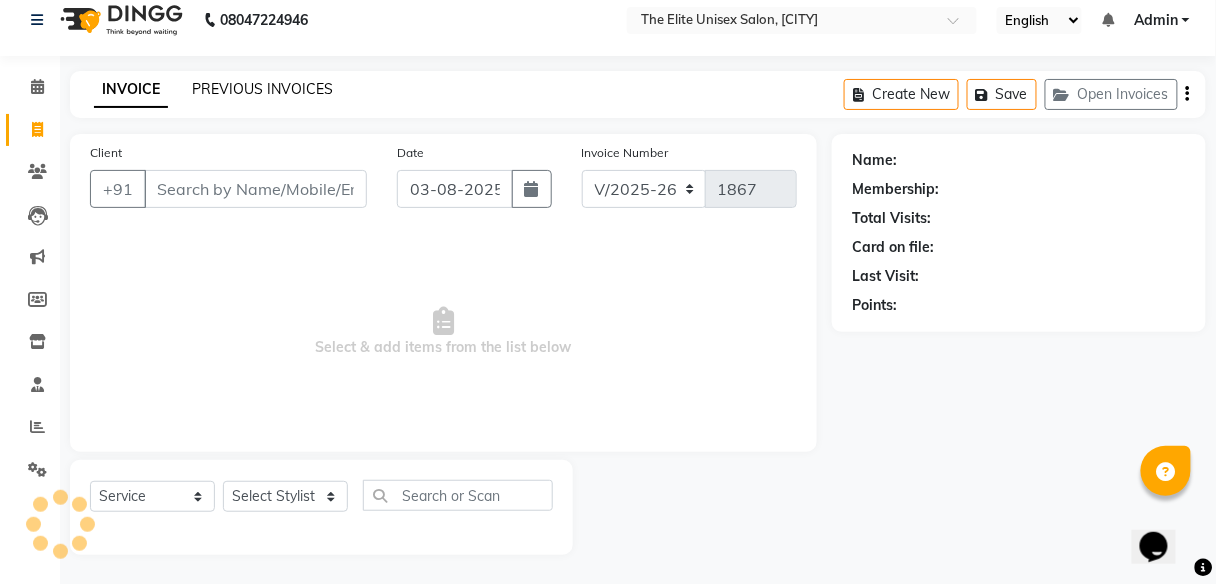 click on "PREVIOUS INVOICES" 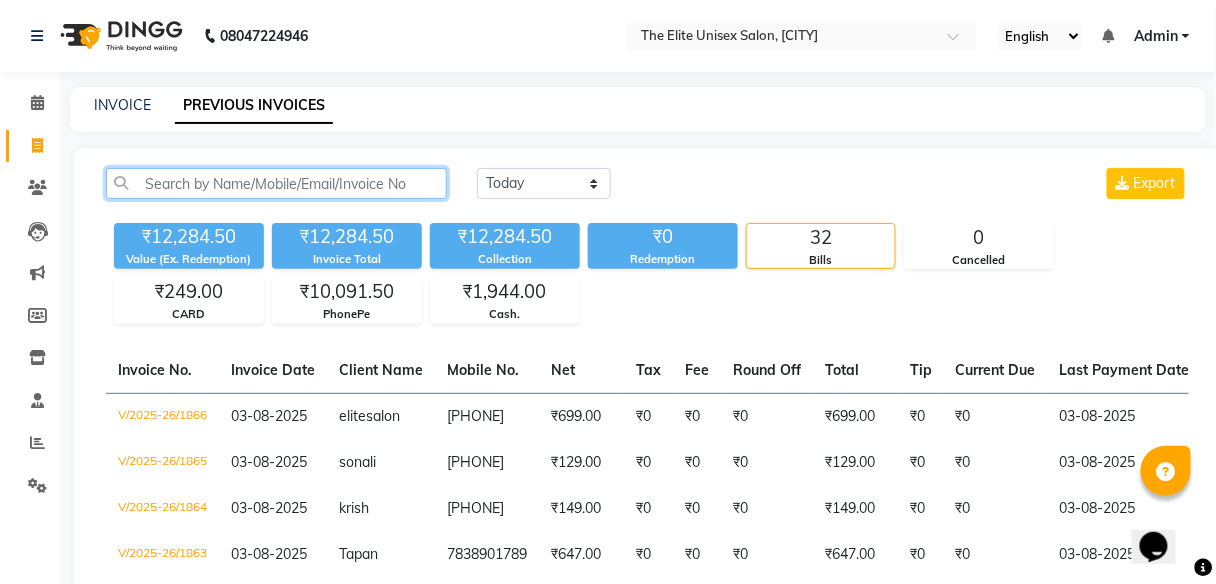 click 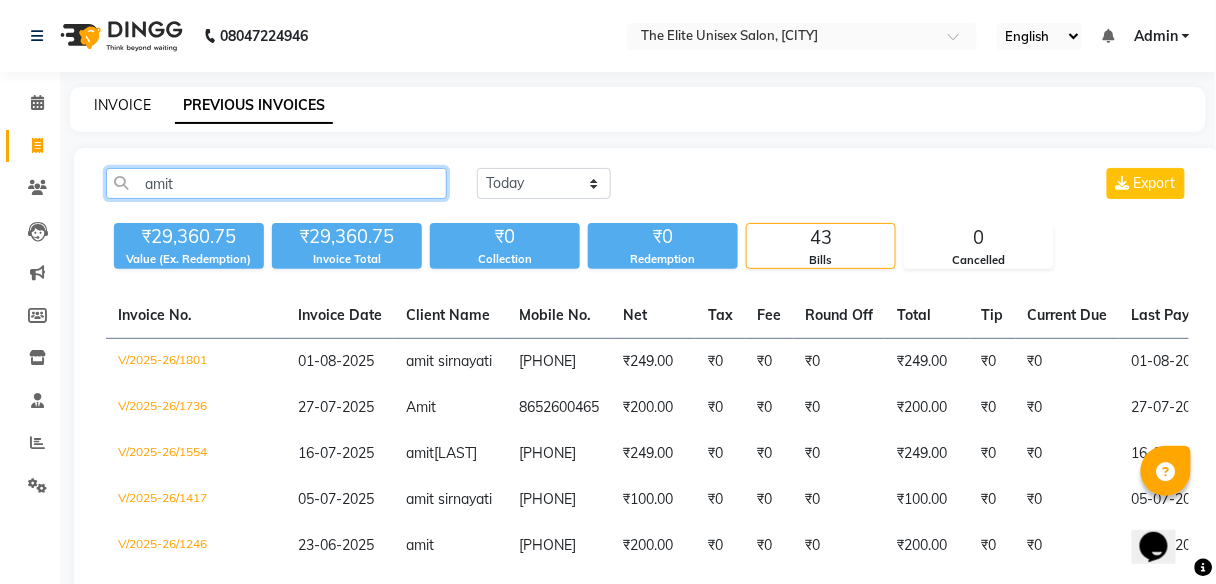 type on "amit" 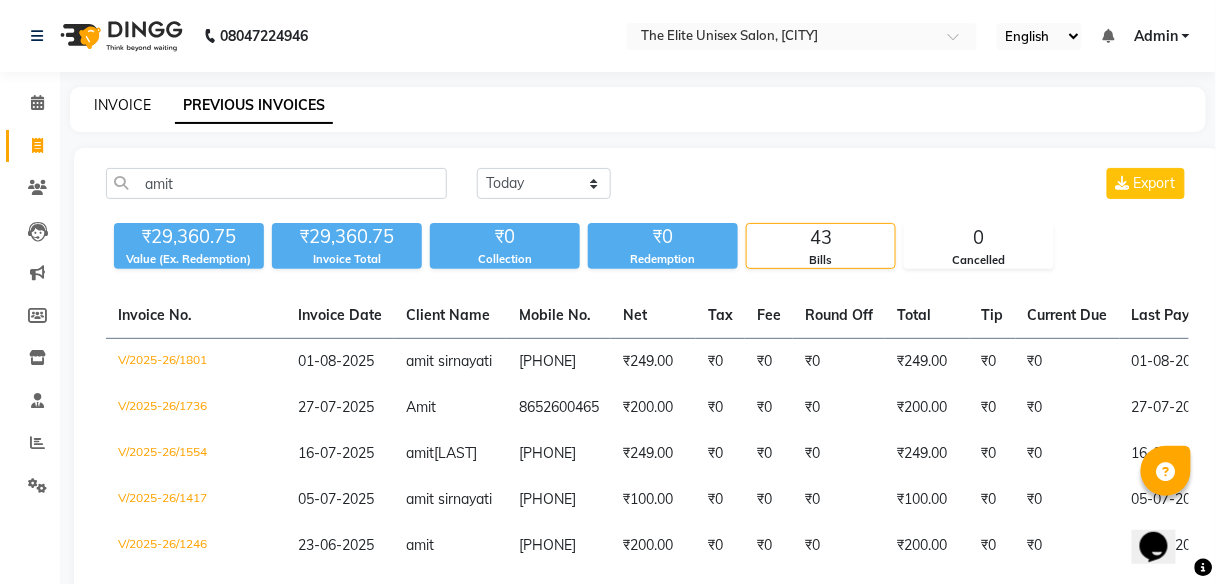 click on "INVOICE" 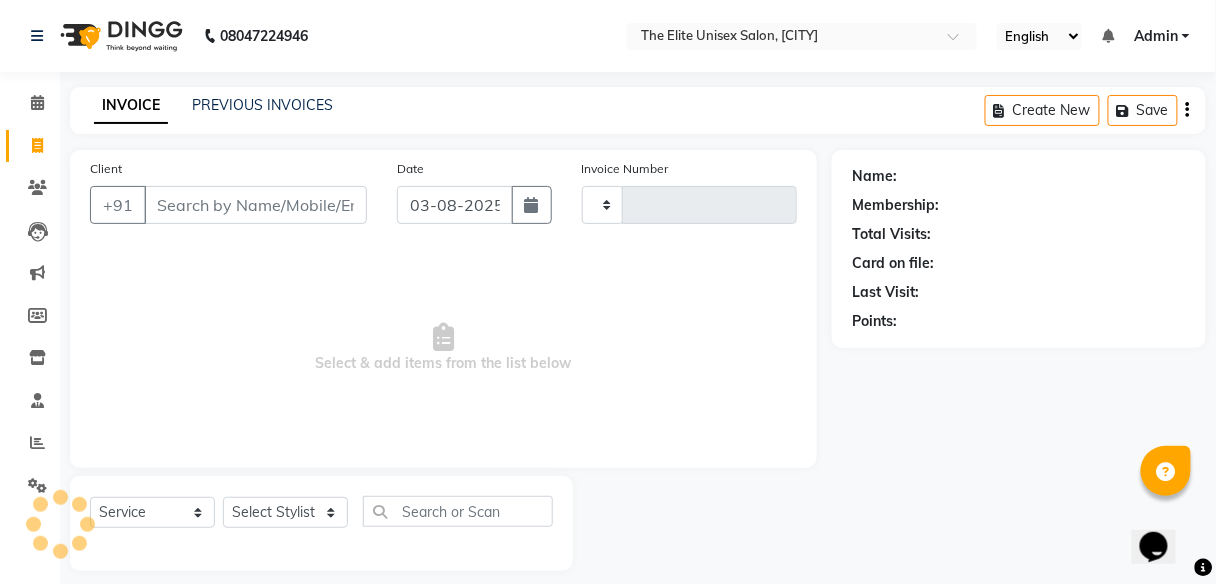 type on "1867" 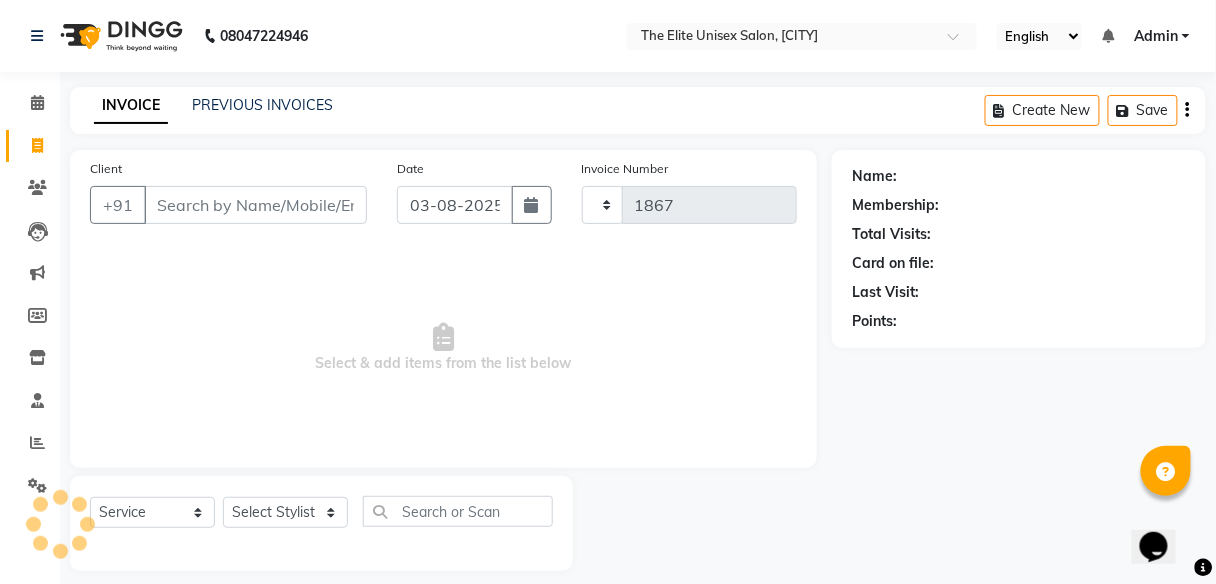 scroll, scrollTop: 16, scrollLeft: 0, axis: vertical 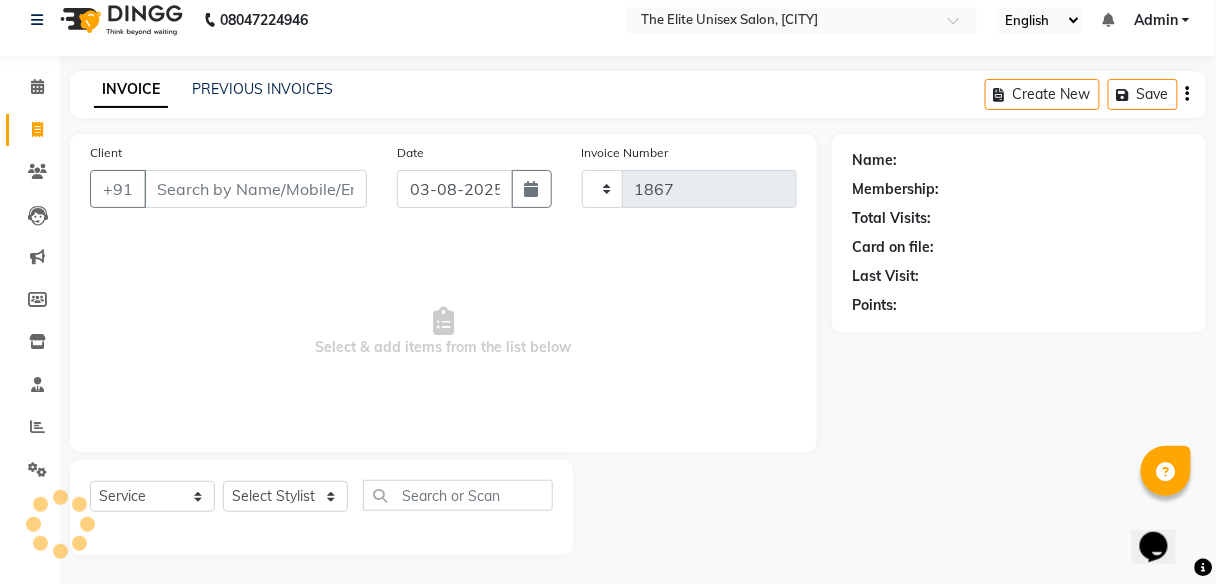 select on "7086" 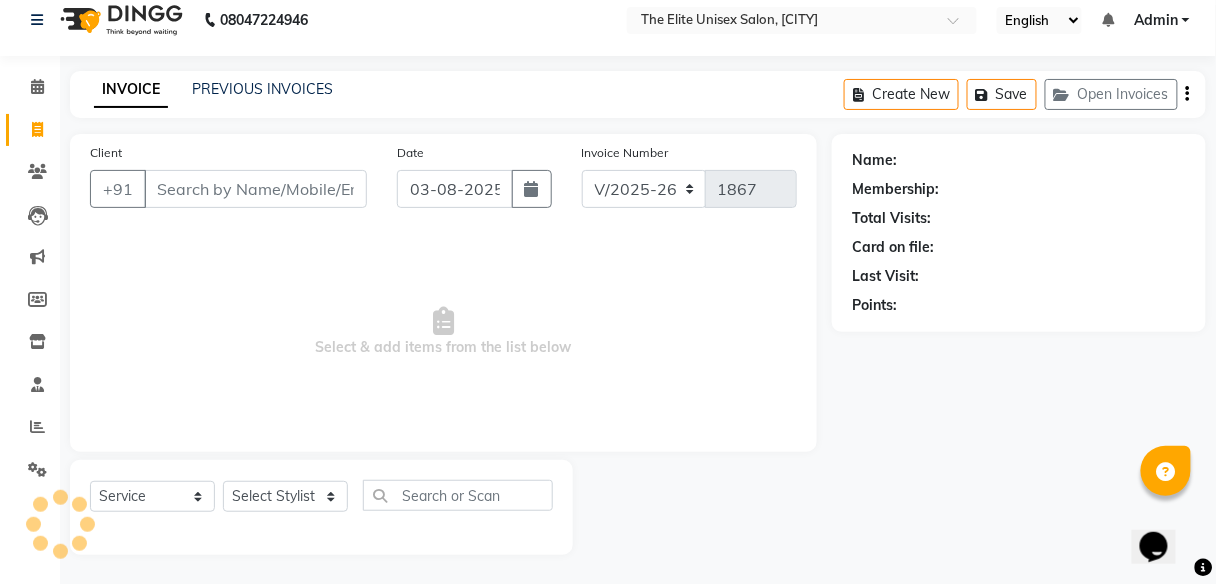 click on "Client" at bounding box center (255, 189) 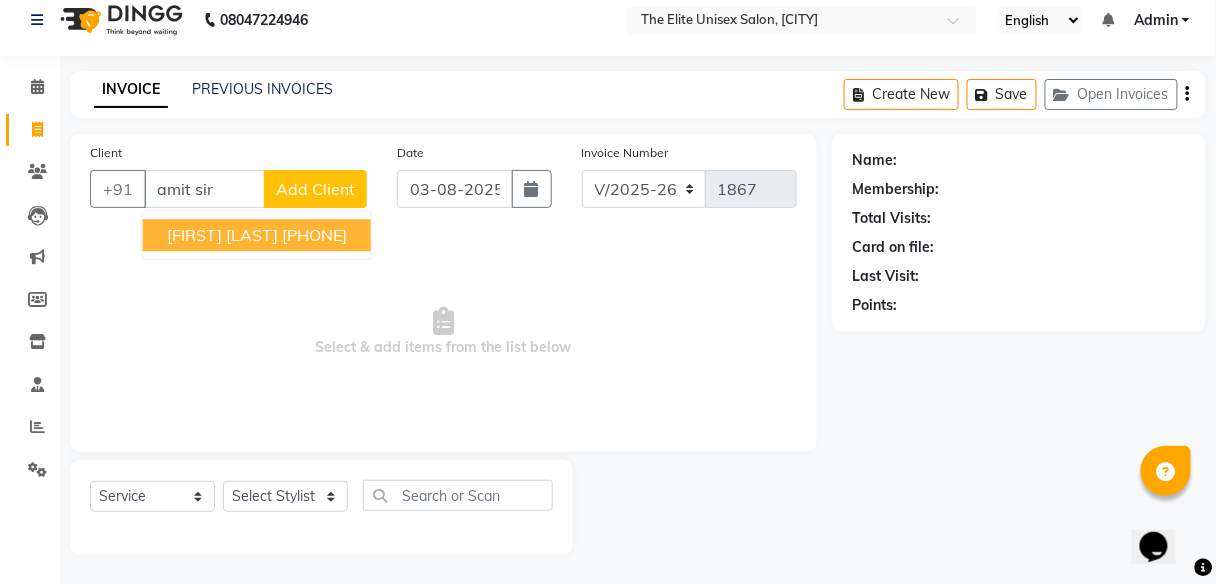 click on "[FIRST] [LAST]" at bounding box center [222, 235] 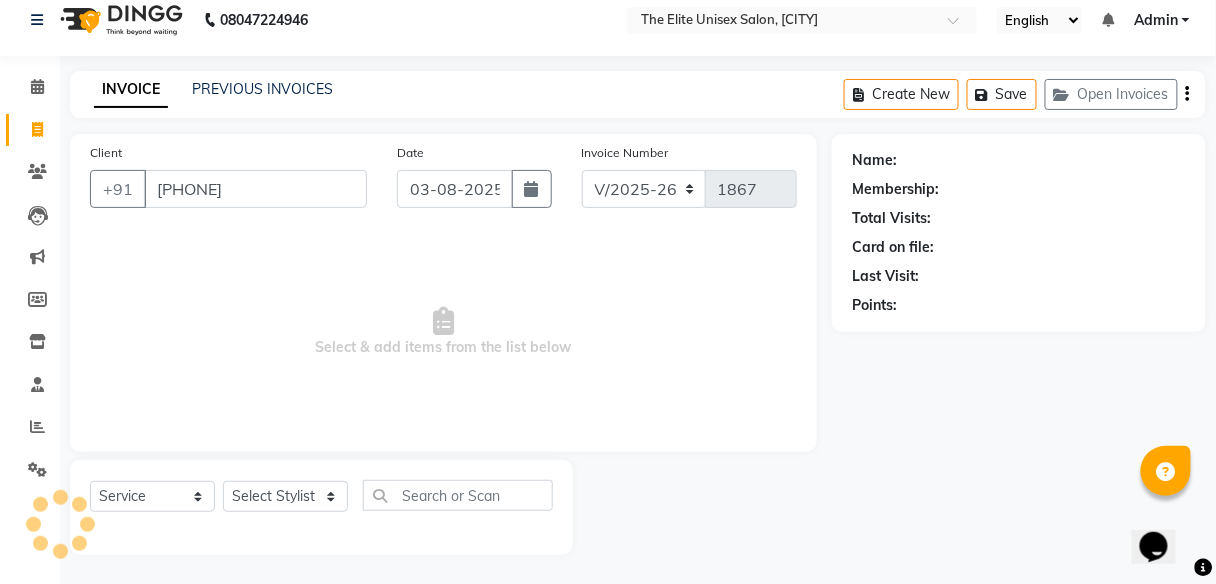type on "[PHONE]" 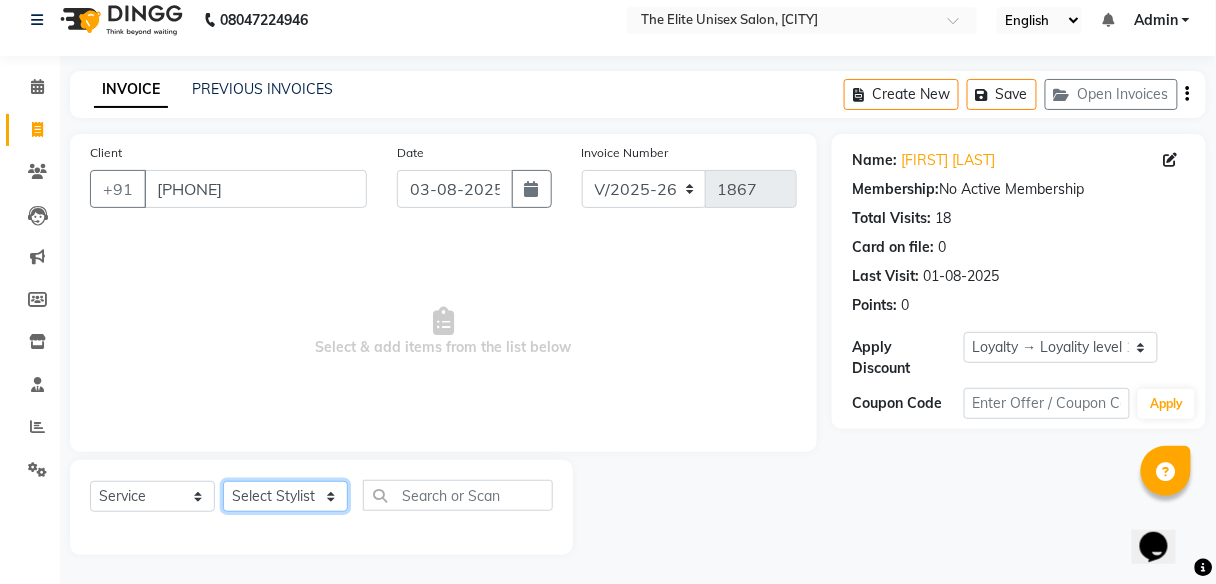 click on "Select Stylist [FIRST] [FIRST] [FIRST] [FIRST] [FIRST] [FIRST]" 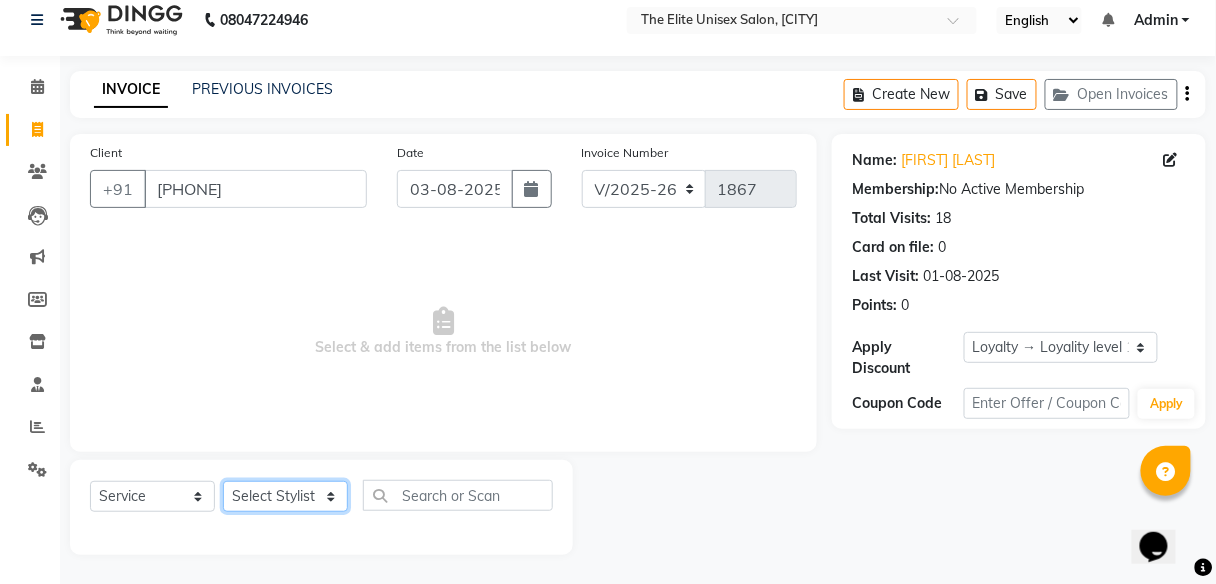 select on "59551" 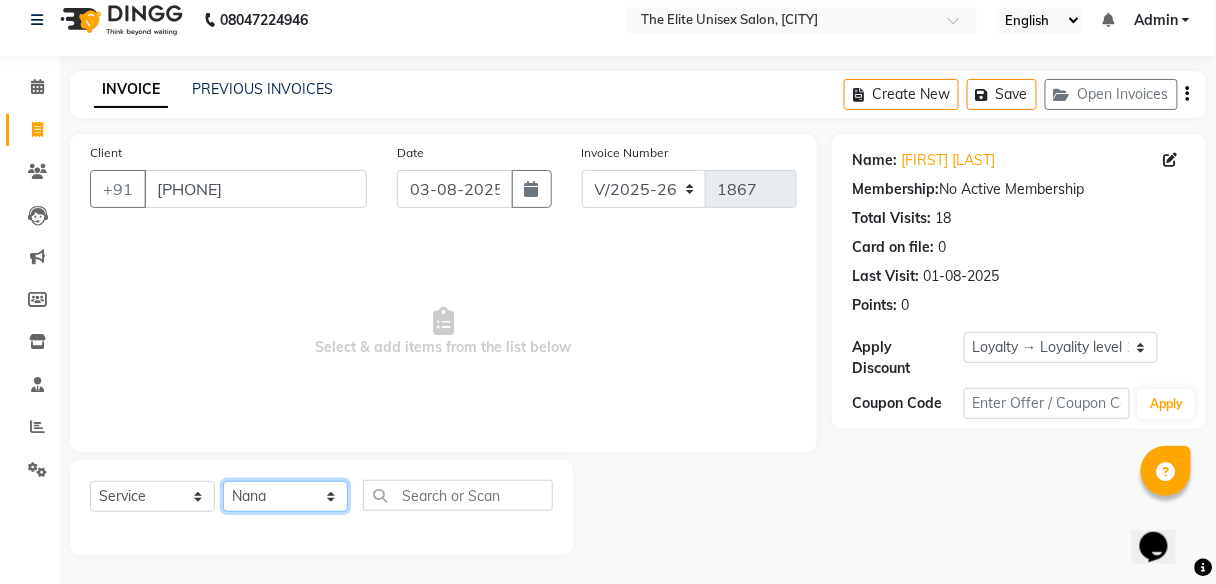 click on "Select Stylist [FIRST] [FIRST] [FIRST] [FIRST] [FIRST] [FIRST]" 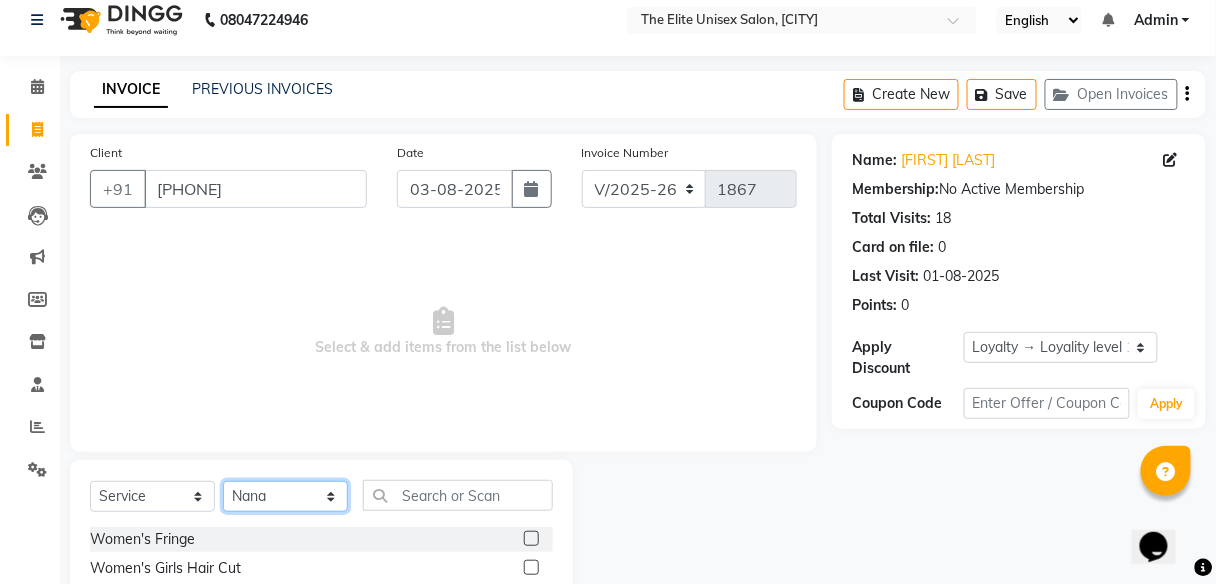 scroll, scrollTop: 216, scrollLeft: 0, axis: vertical 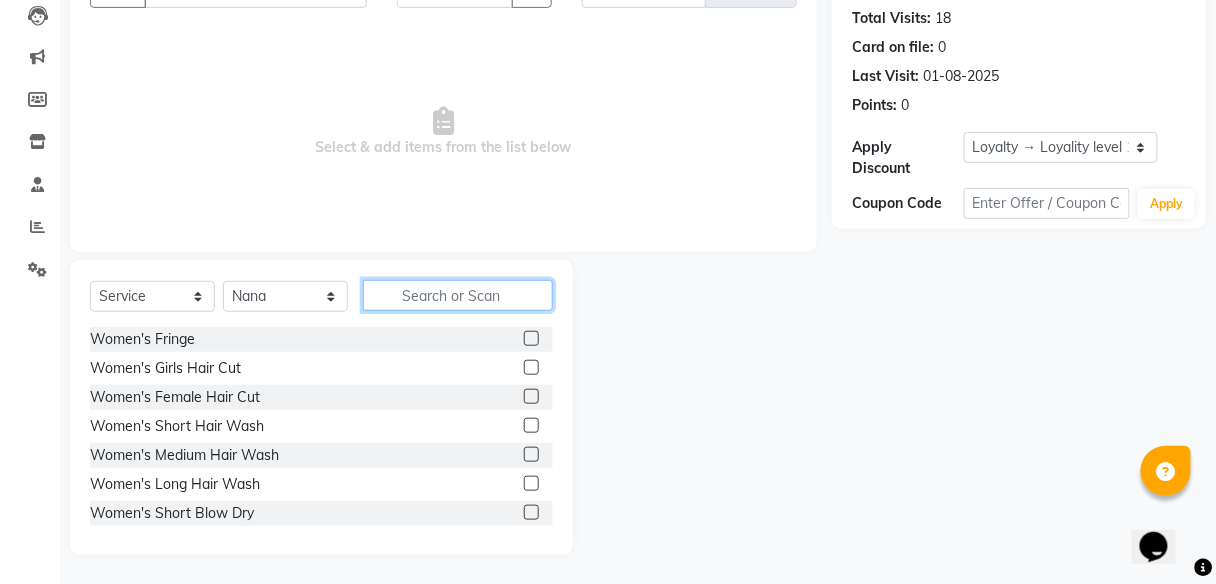 click 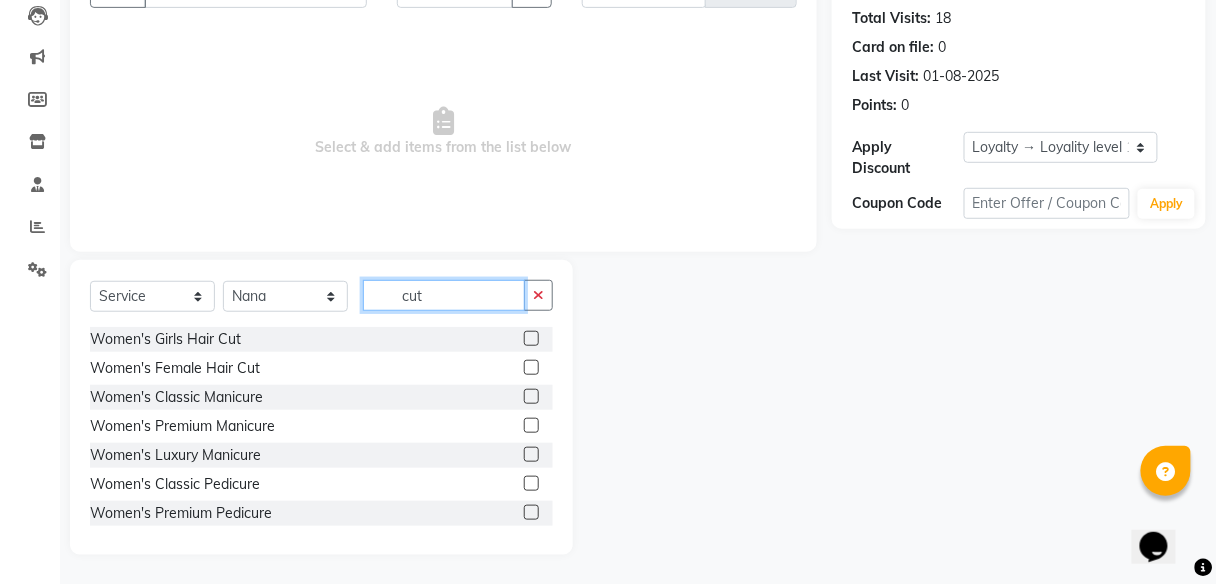 scroll, scrollTop: 161, scrollLeft: 0, axis: vertical 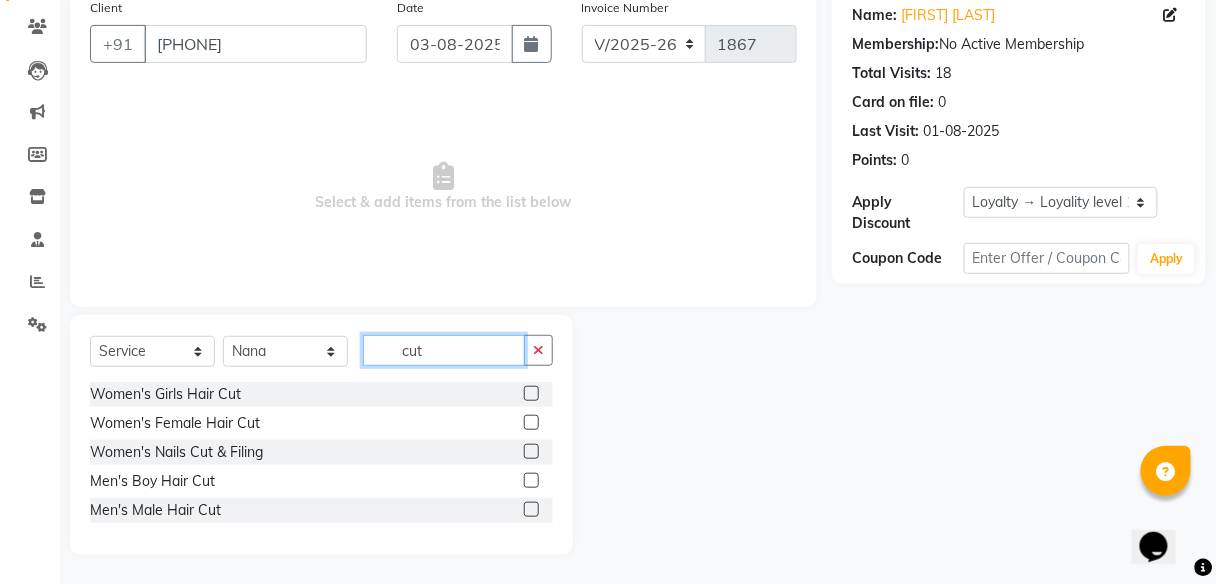 type on "cut" 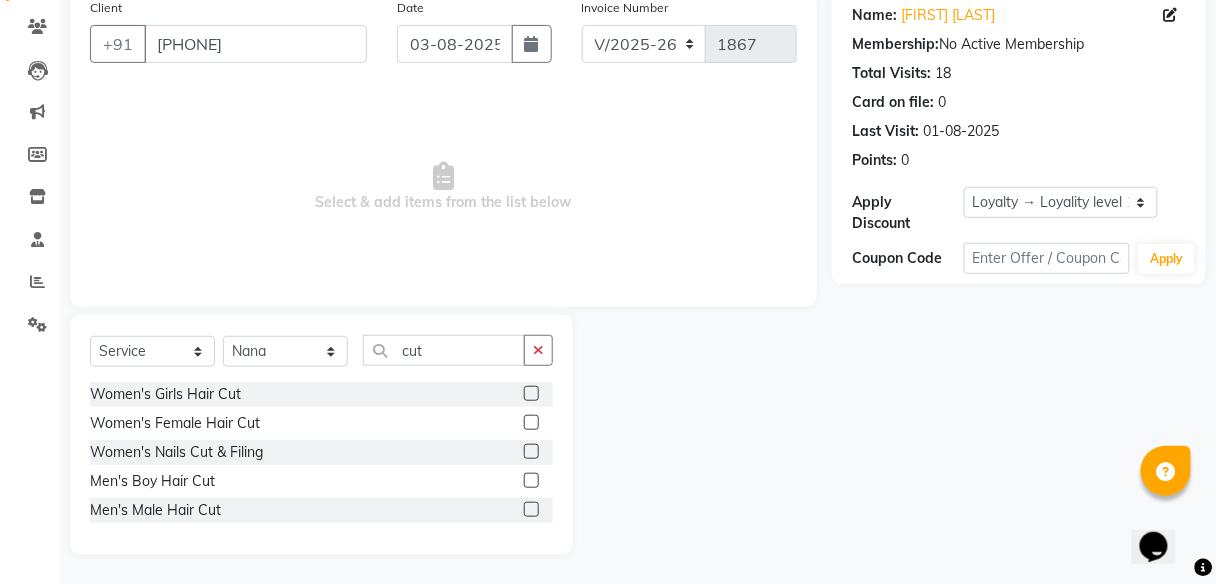 click 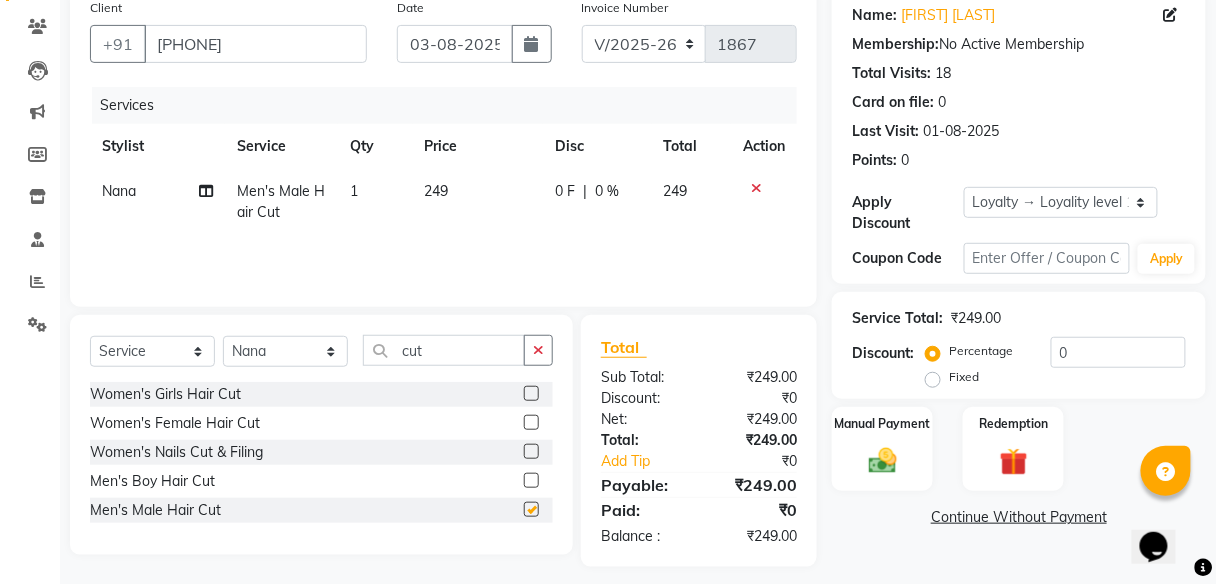checkbox on "false" 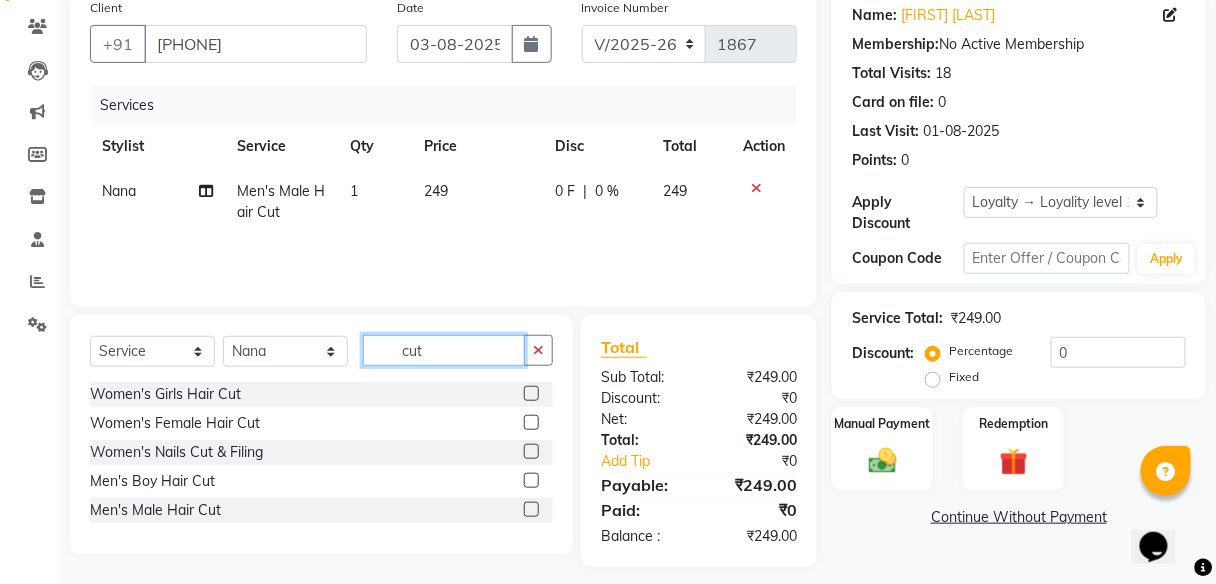 click on "cut" 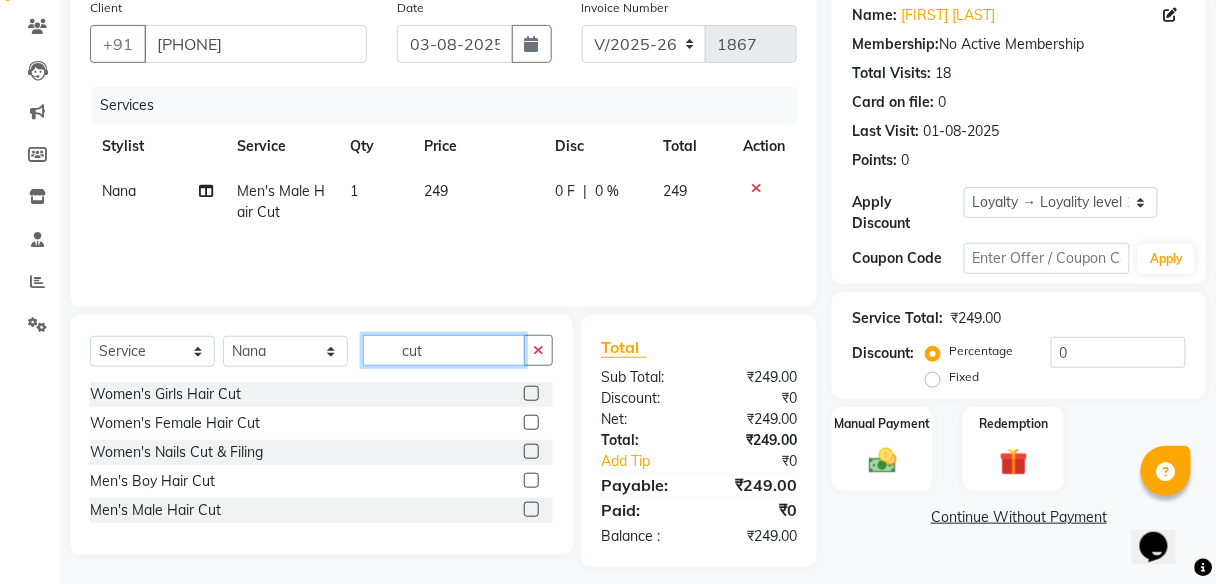 drag, startPoint x: 470, startPoint y: 338, endPoint x: 339, endPoint y: 326, distance: 131.54848 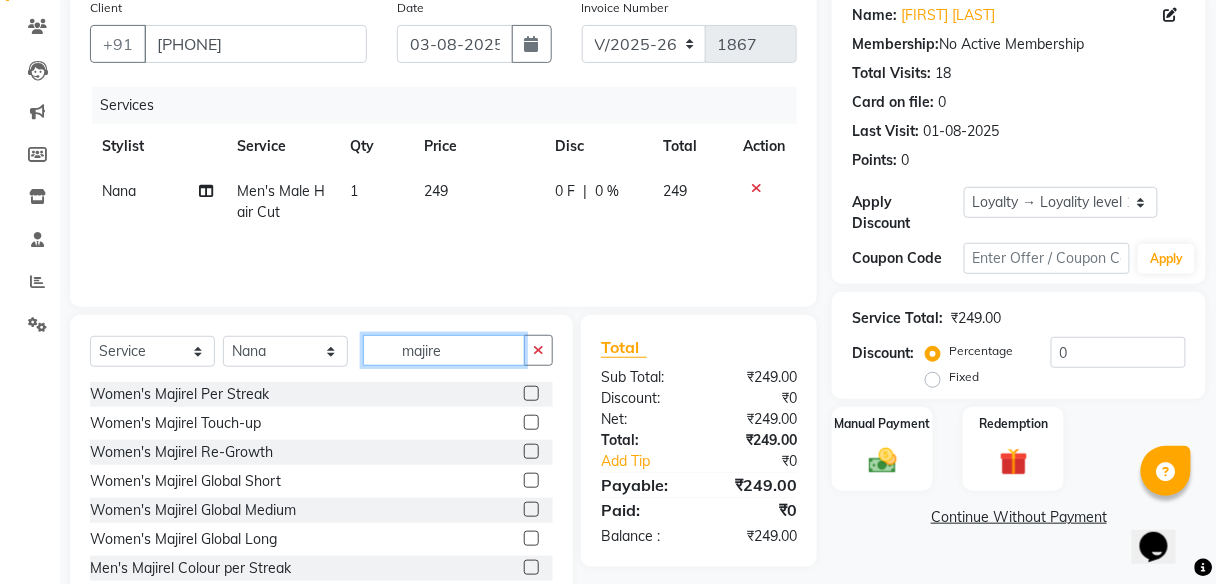 scroll, scrollTop: 118, scrollLeft: 0, axis: vertical 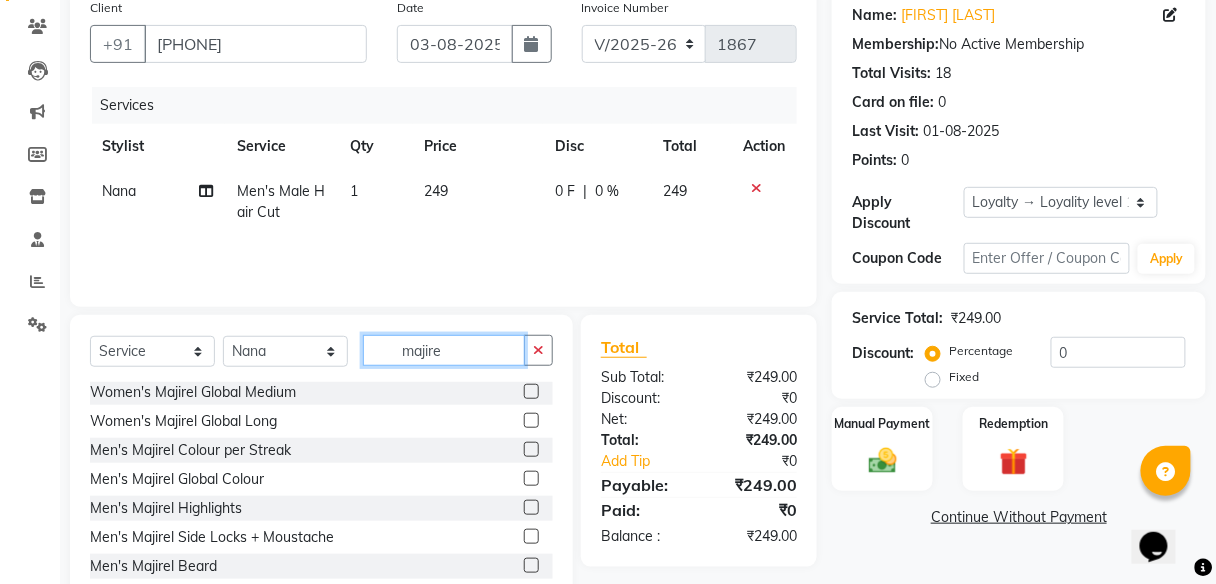 type on "majire" 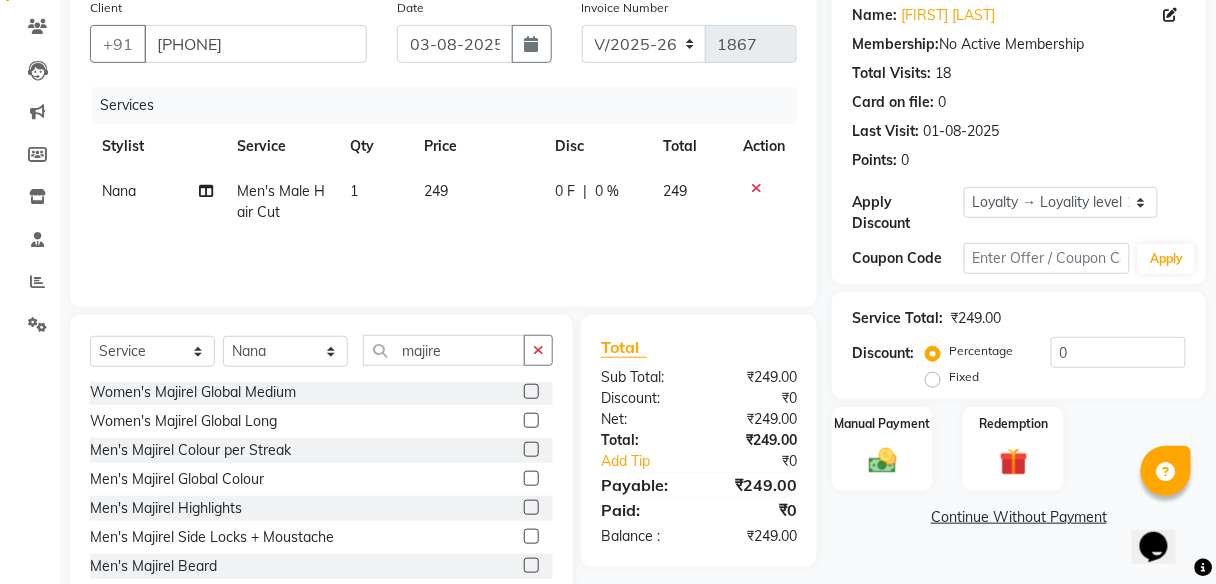 click 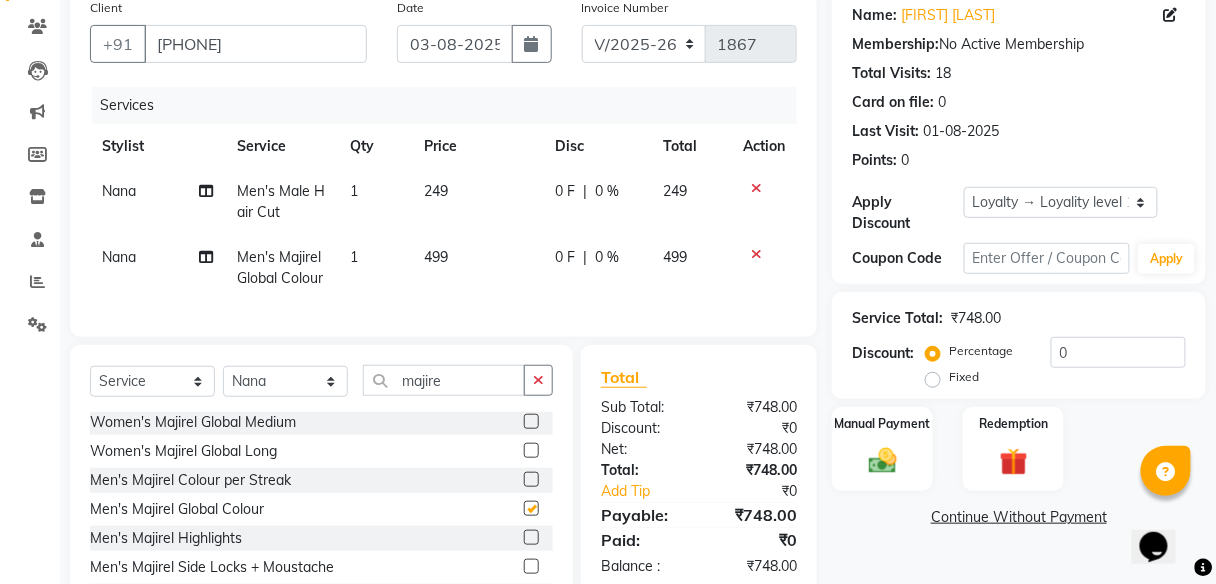 checkbox on "false" 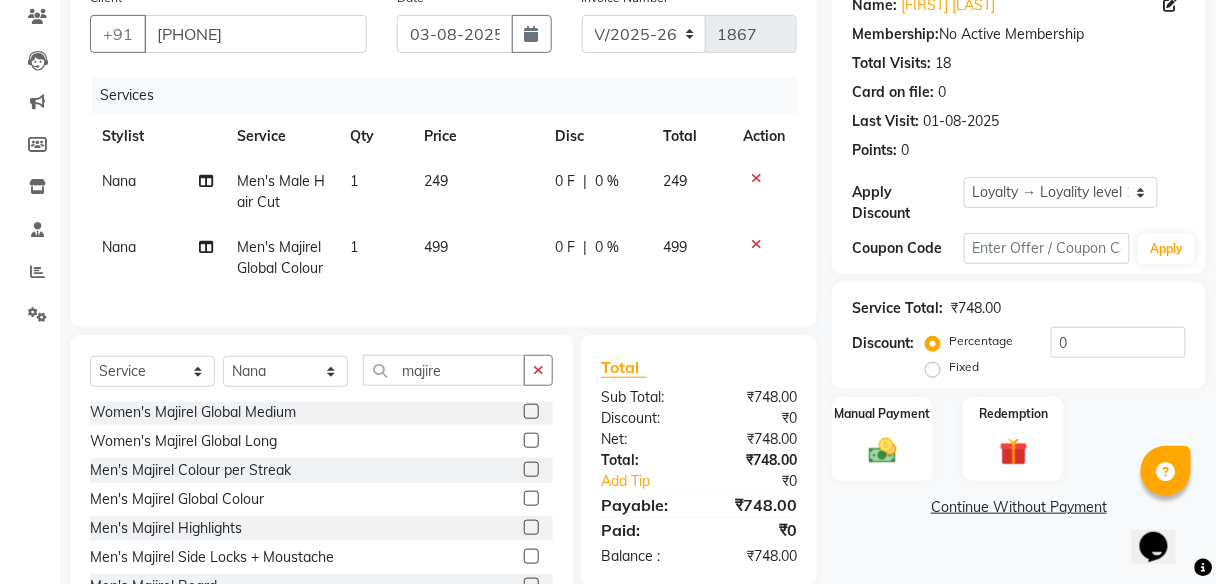scroll, scrollTop: 258, scrollLeft: 0, axis: vertical 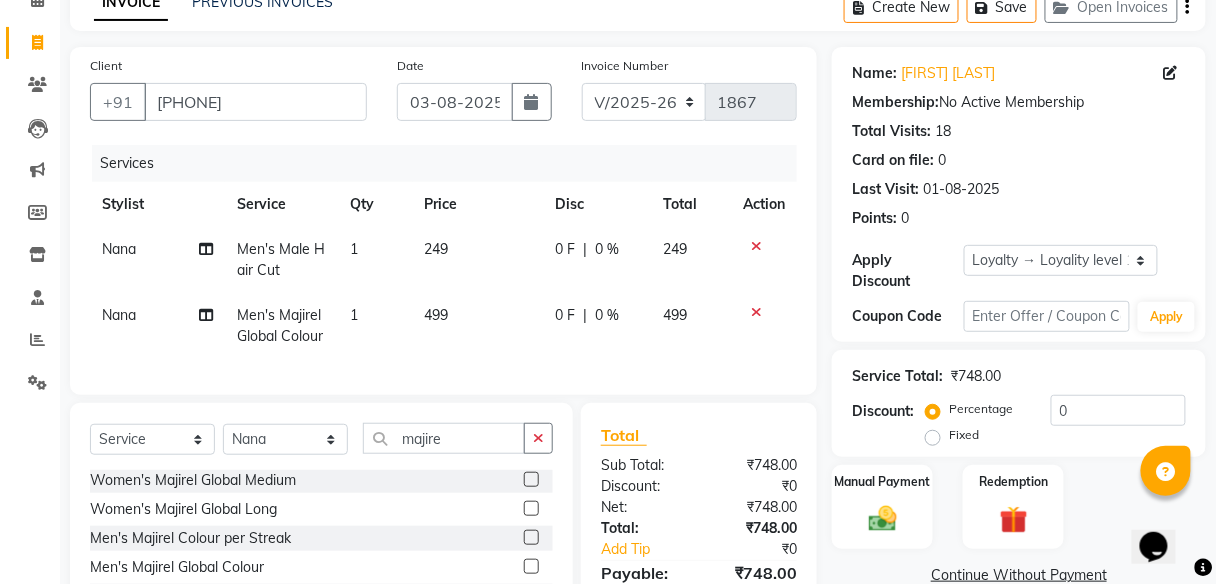 click on "0 F" 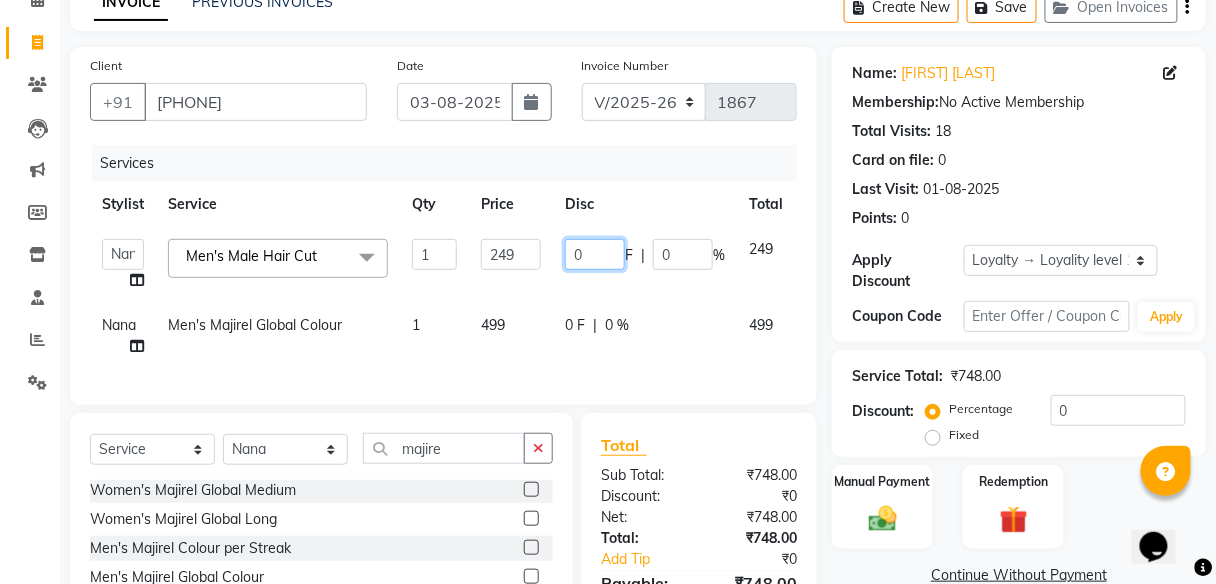 click on "0" 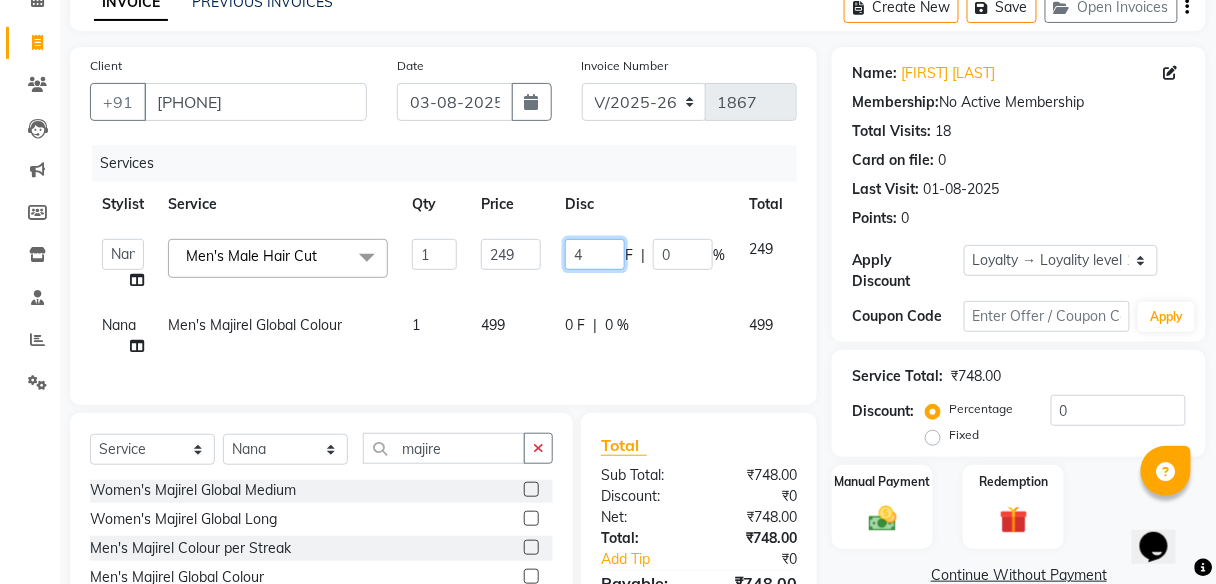 type on "49" 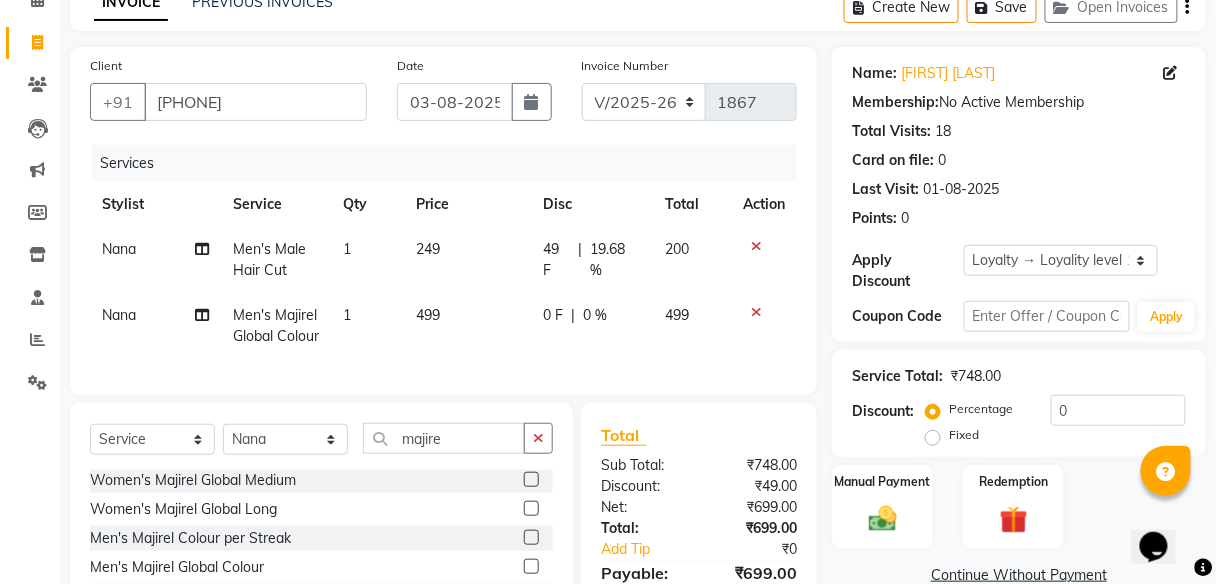 click on "Continue Without Payment" 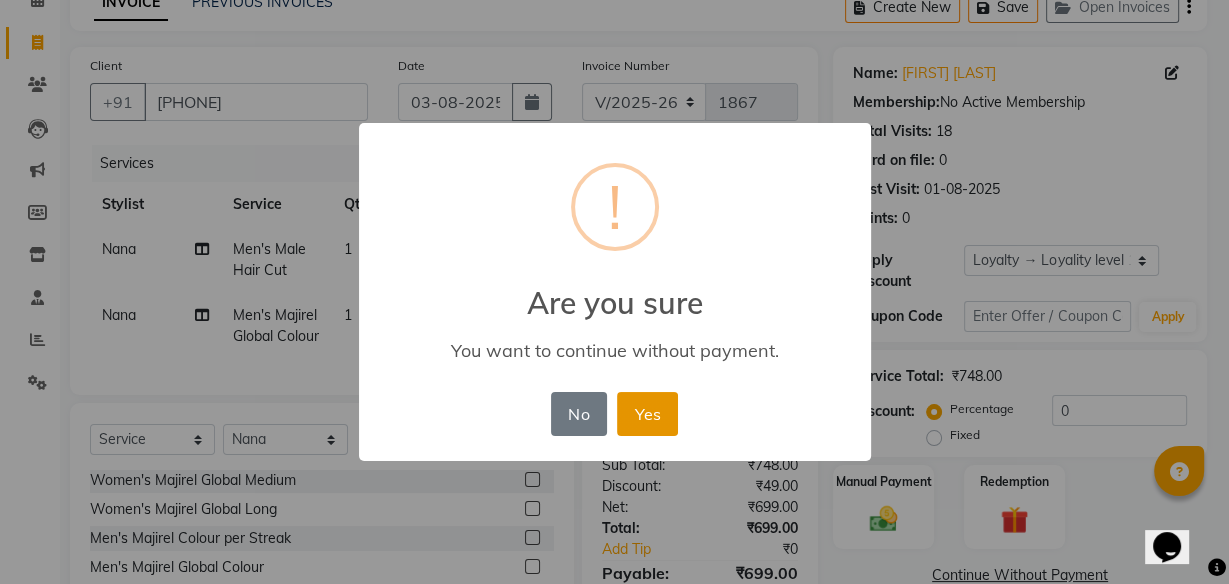 click on "Yes" at bounding box center [647, 414] 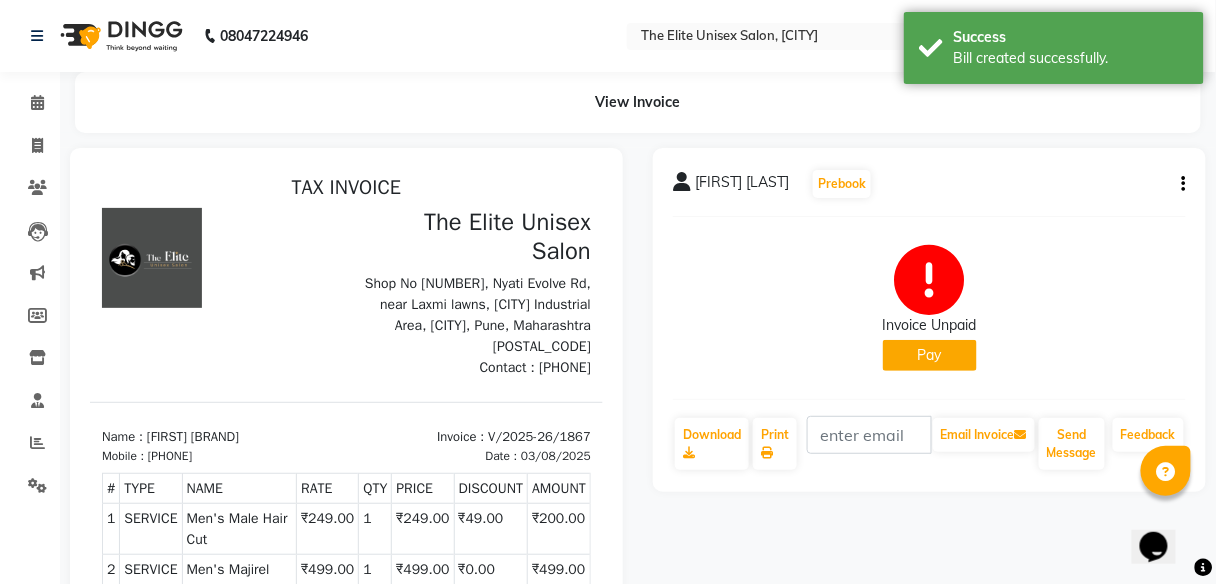 scroll, scrollTop: 0, scrollLeft: 0, axis: both 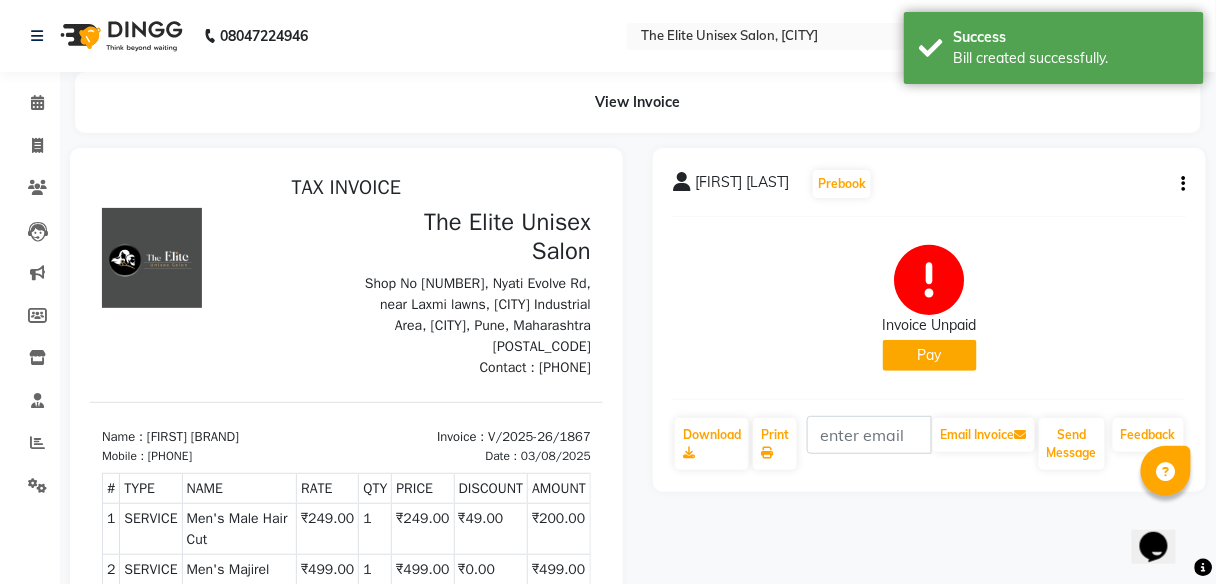 click on "Pay" 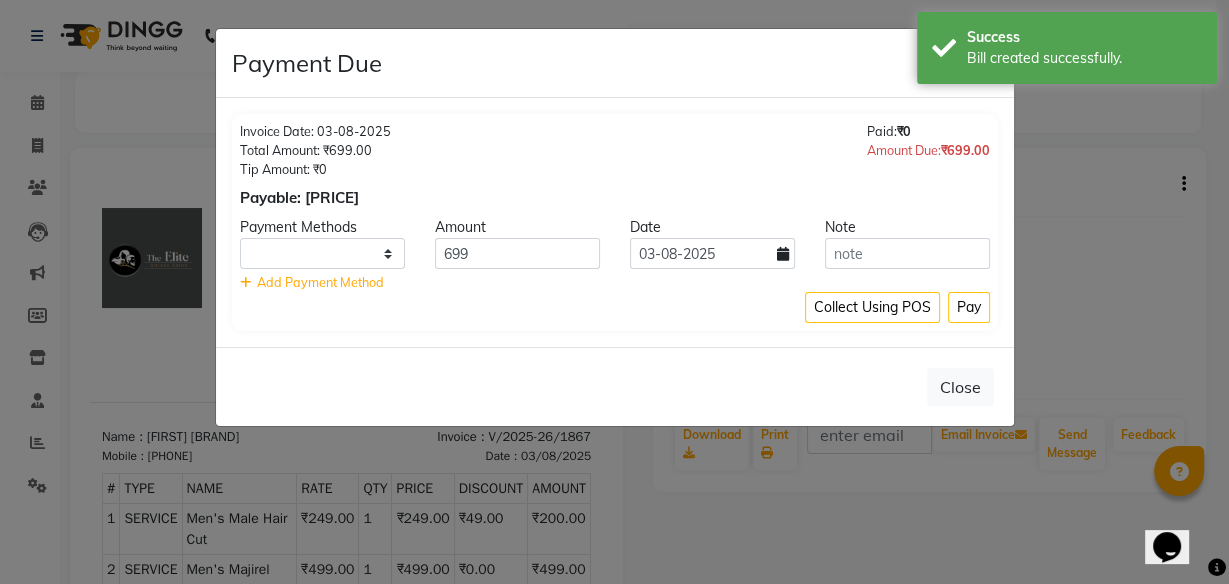 drag, startPoint x: 1227, startPoint y: 252, endPoint x: 1228, endPoint y: 441, distance: 189.00264 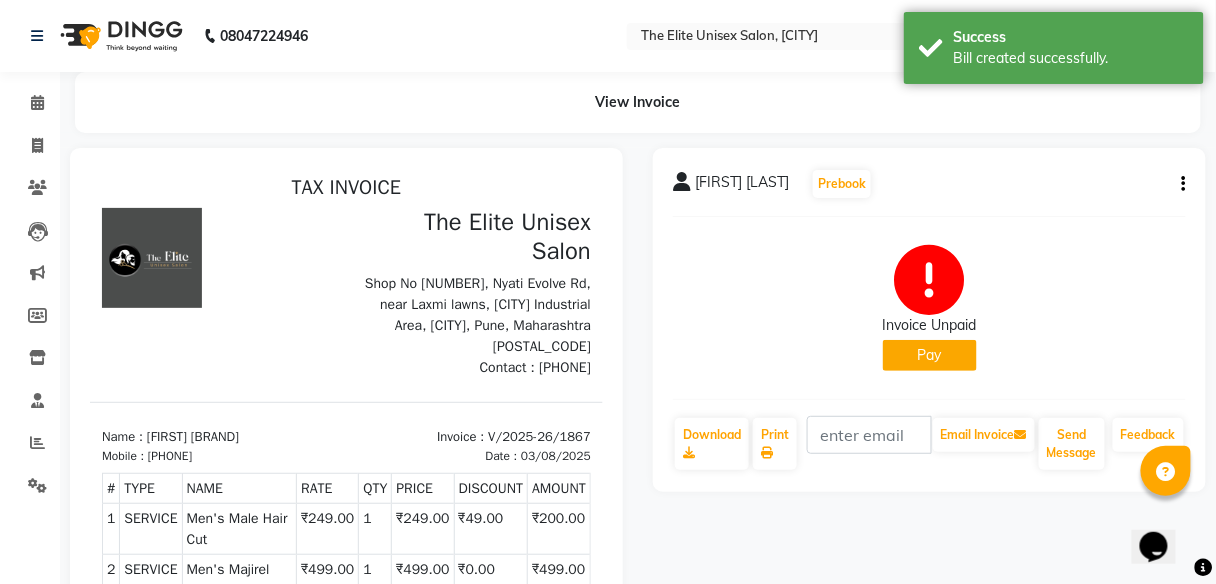 click on "[FIRST] [LAST] Prebook Invoice Unpaid Pay Download Print Email Invoice Send Message Feedback" 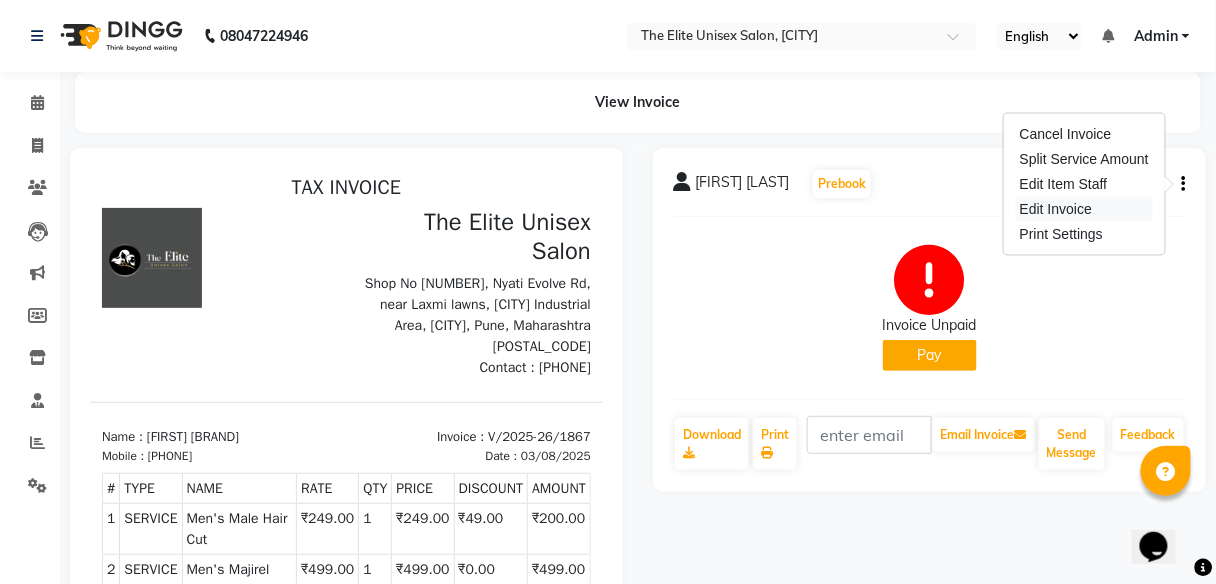 click on "Edit Invoice" at bounding box center [1084, 209] 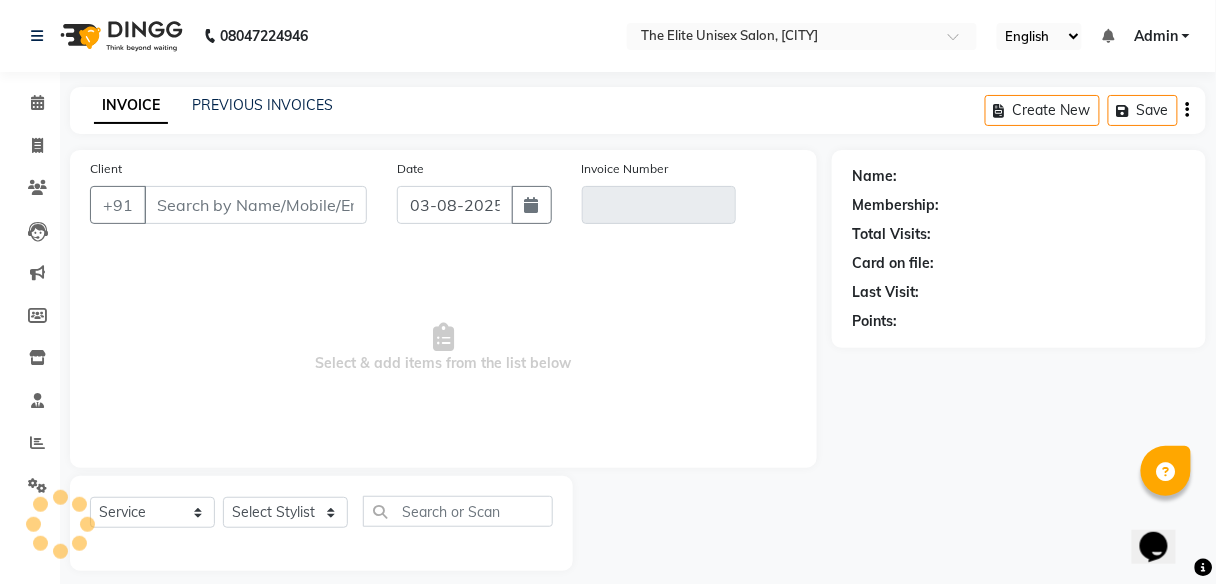 scroll, scrollTop: 16, scrollLeft: 0, axis: vertical 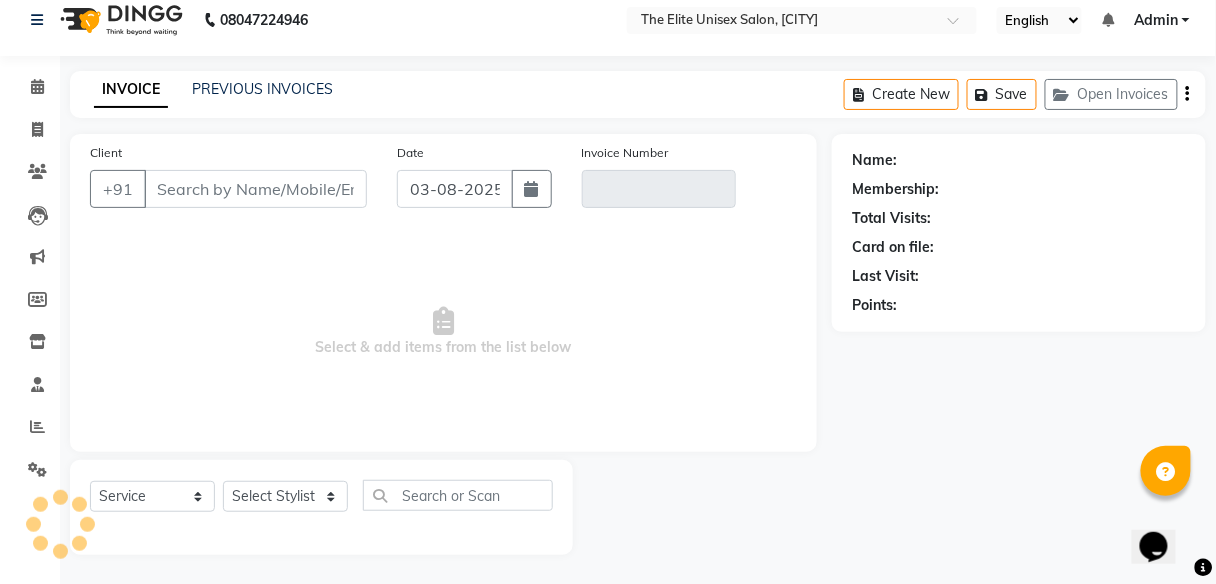type on "[PHONE]" 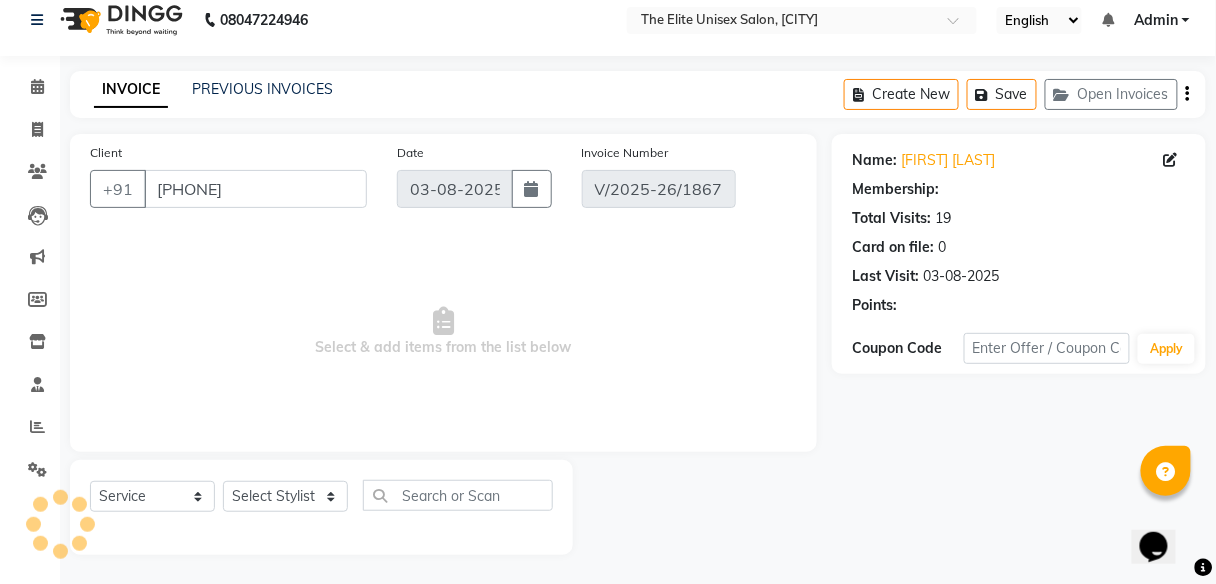 select on "1: Object" 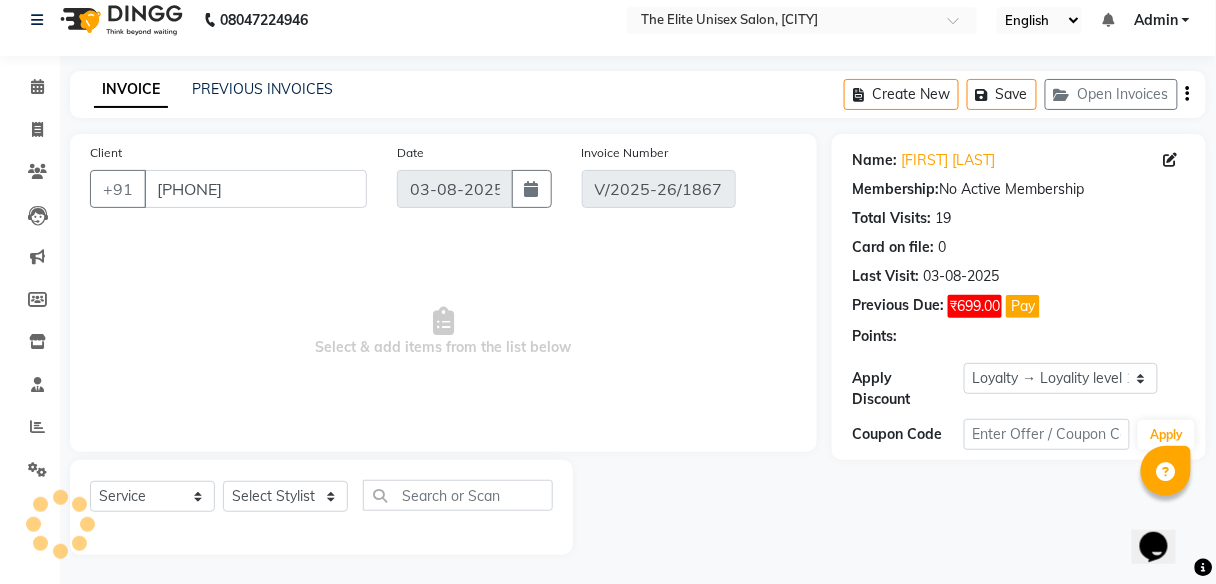 select on "select" 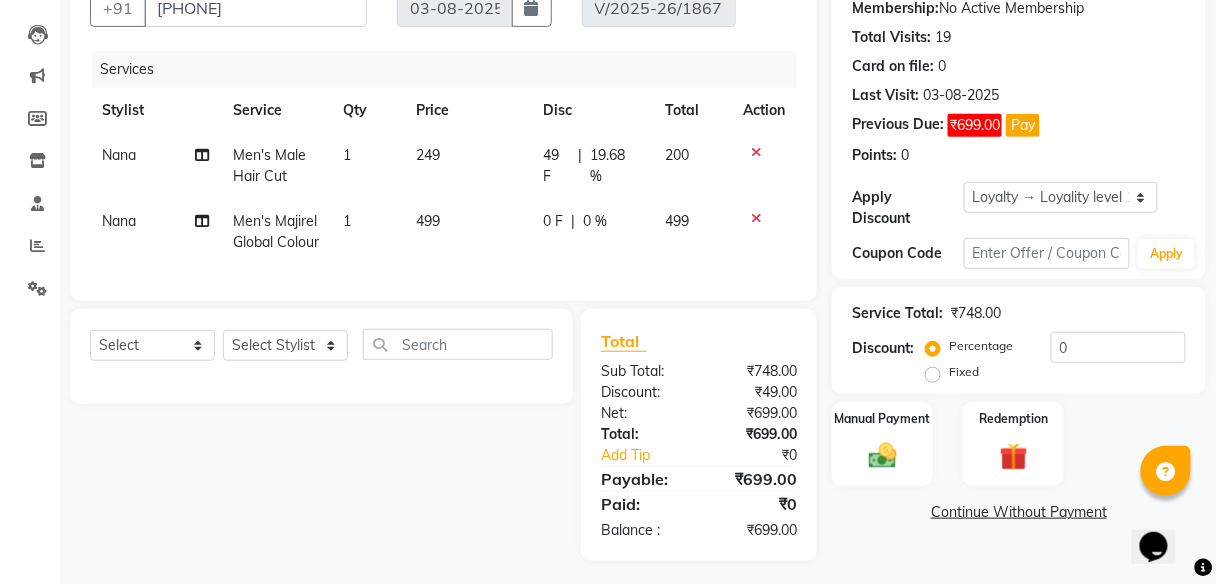 scroll, scrollTop: 236, scrollLeft: 0, axis: vertical 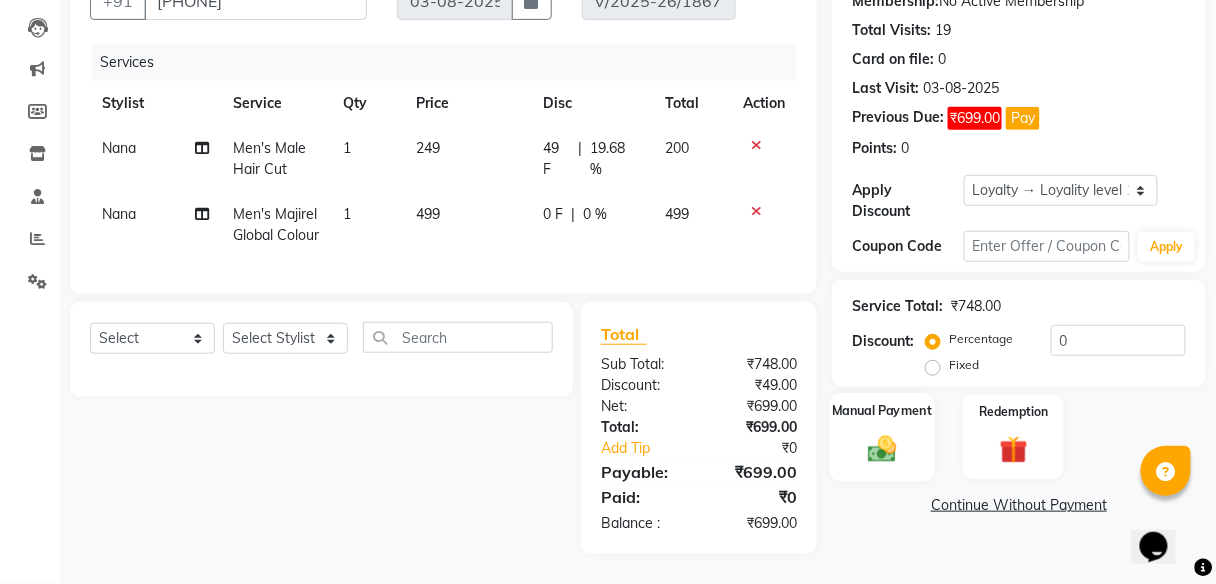 click on "Manual Payment" 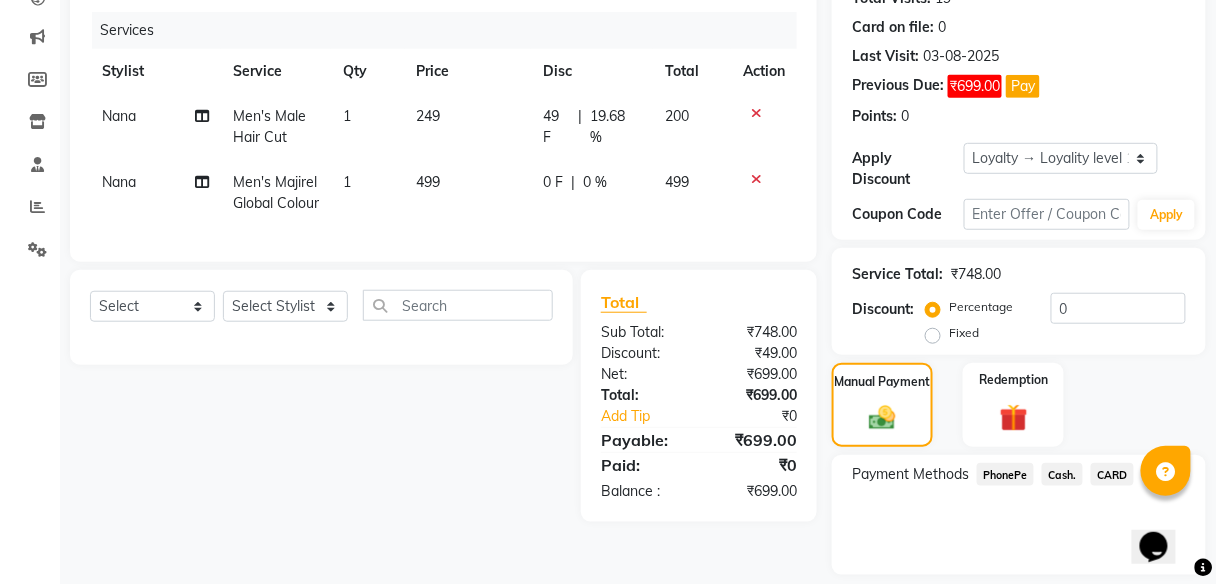 scroll, scrollTop: 298, scrollLeft: 0, axis: vertical 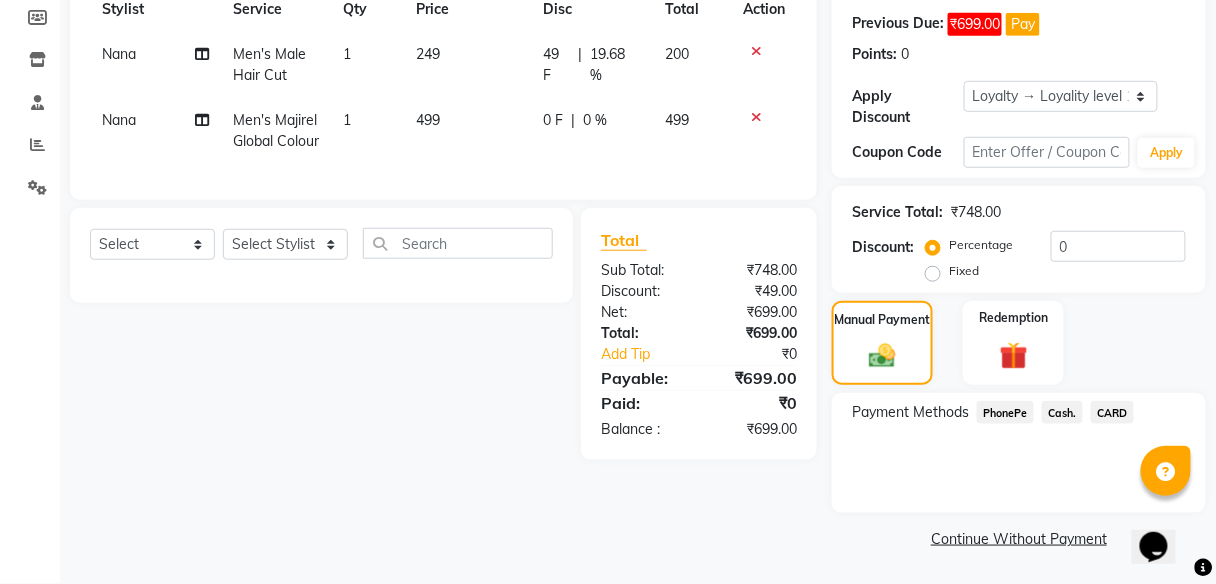 click on "PhonePe" 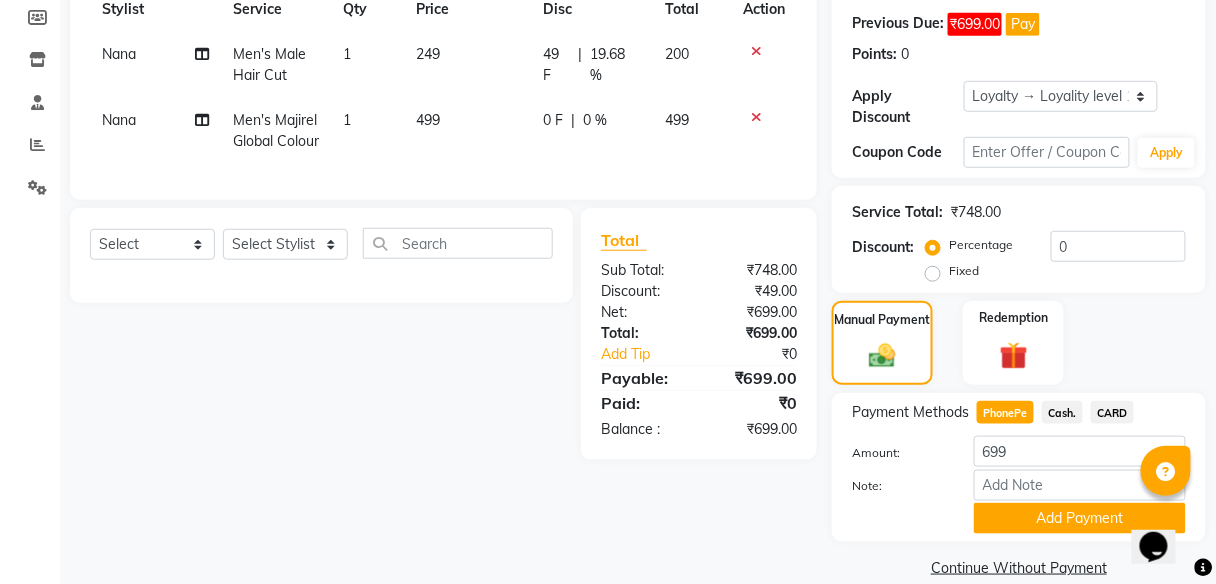 scroll, scrollTop: 327, scrollLeft: 0, axis: vertical 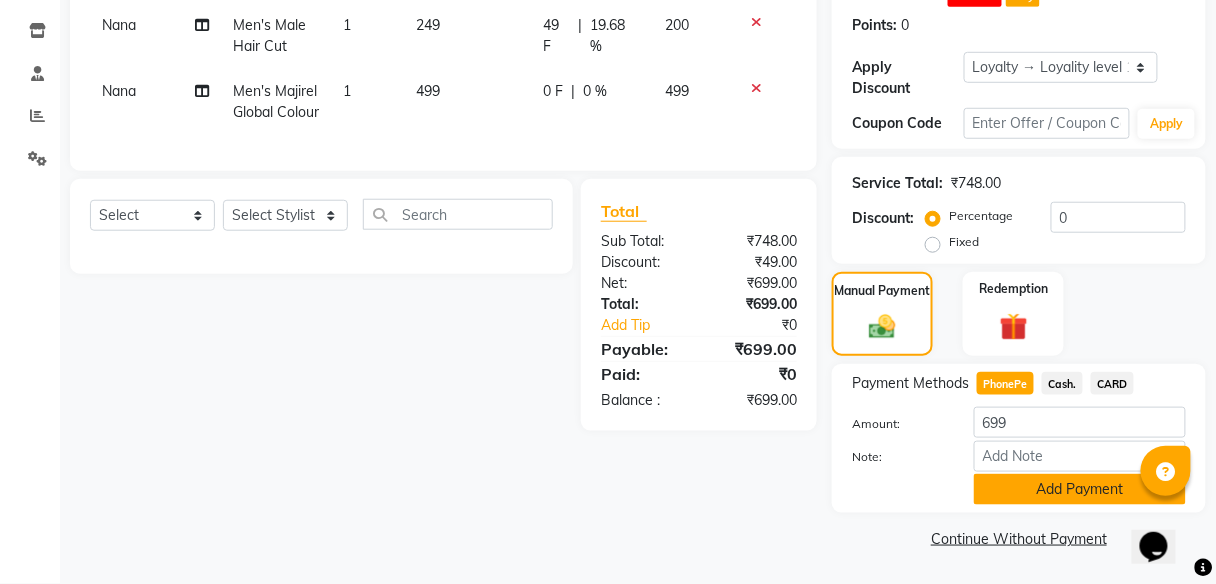 click on "Add Payment" 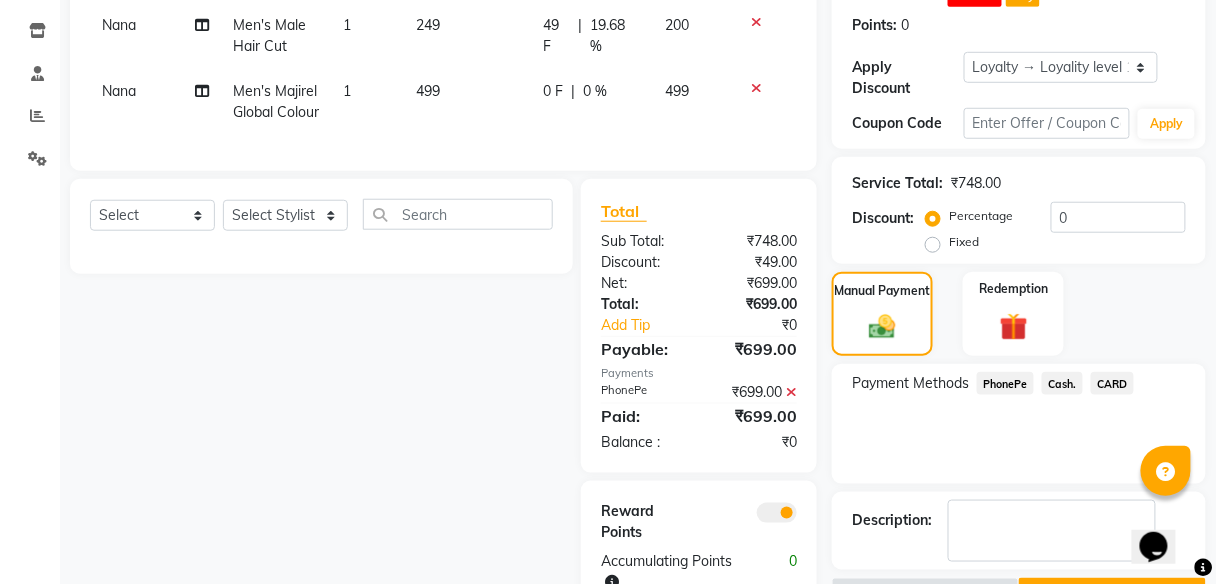 scroll, scrollTop: 417, scrollLeft: 0, axis: vertical 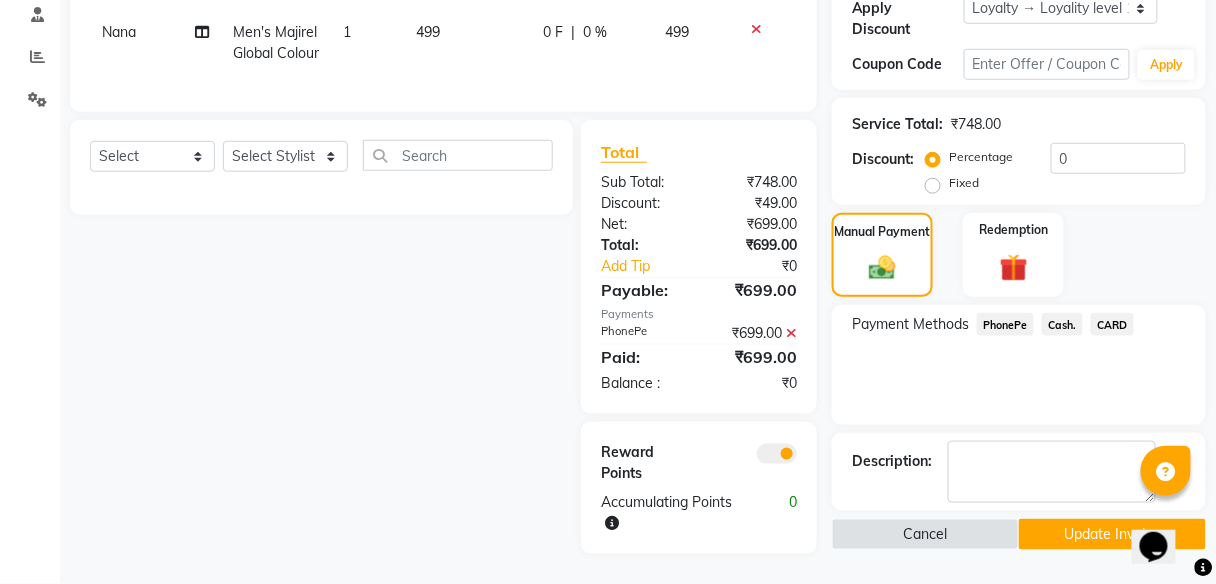 click on "Update Invoice" 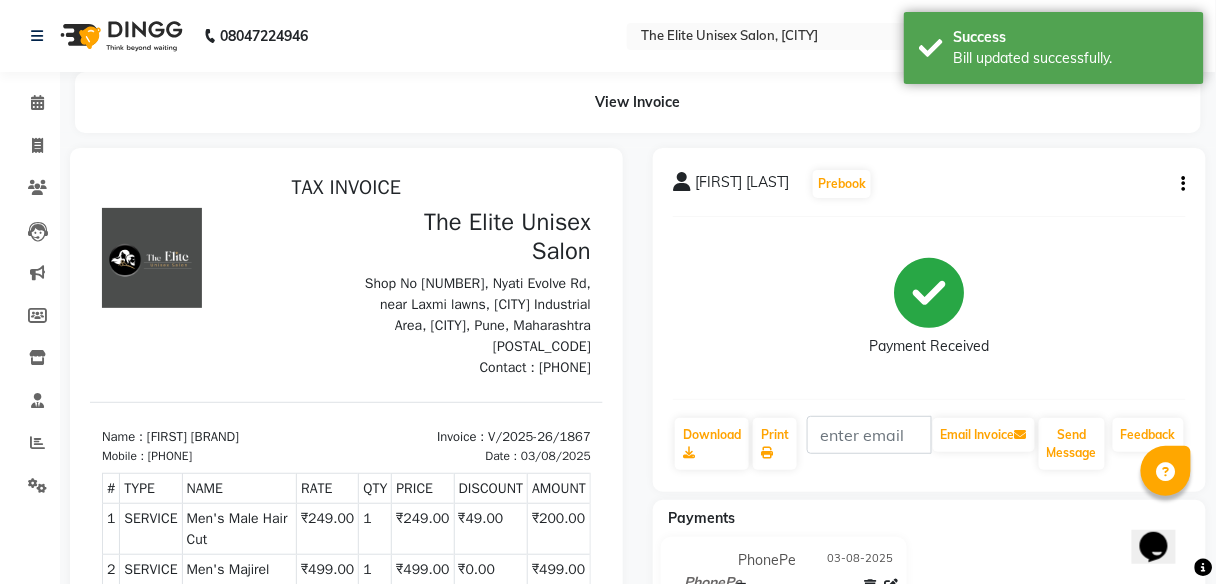 scroll, scrollTop: 0, scrollLeft: 0, axis: both 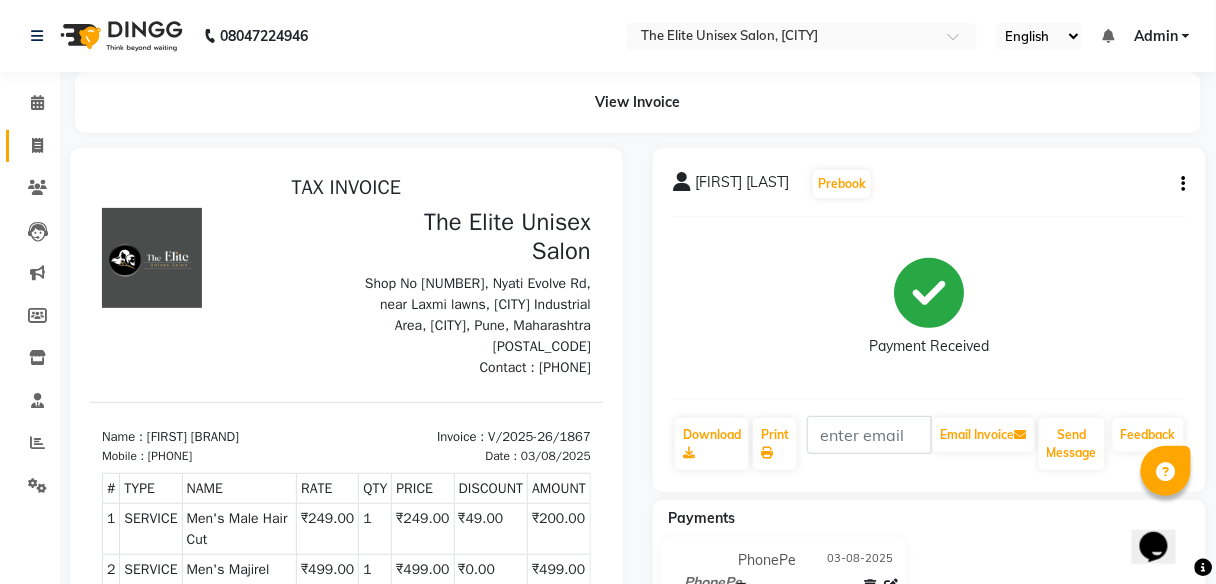 click on "Invoice" 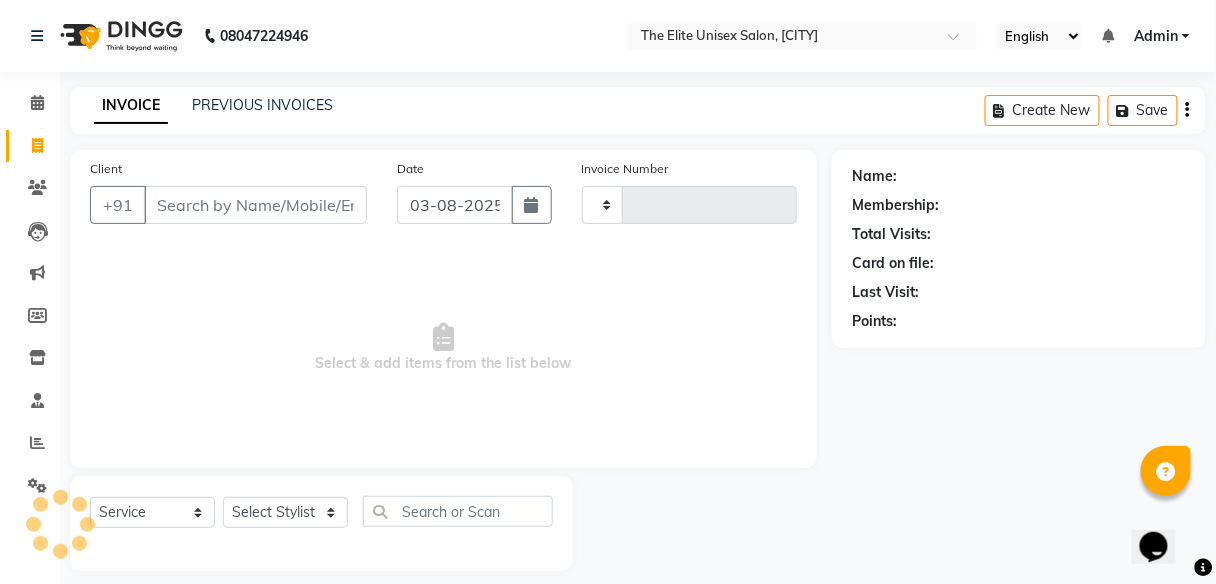 scroll, scrollTop: 16, scrollLeft: 0, axis: vertical 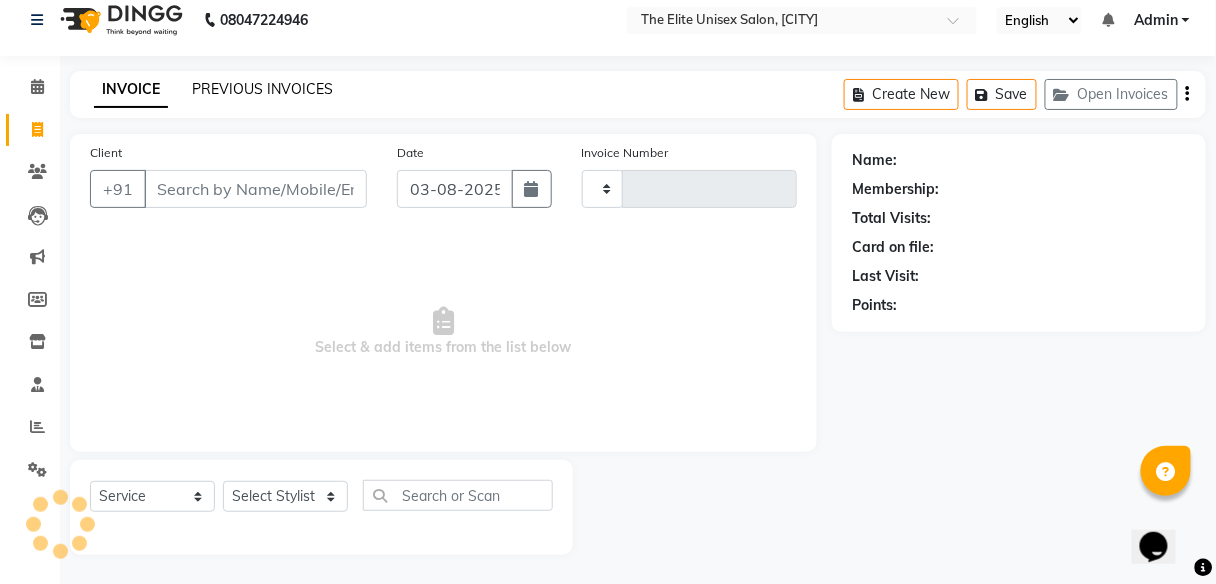 click on "PREVIOUS INVOICES" 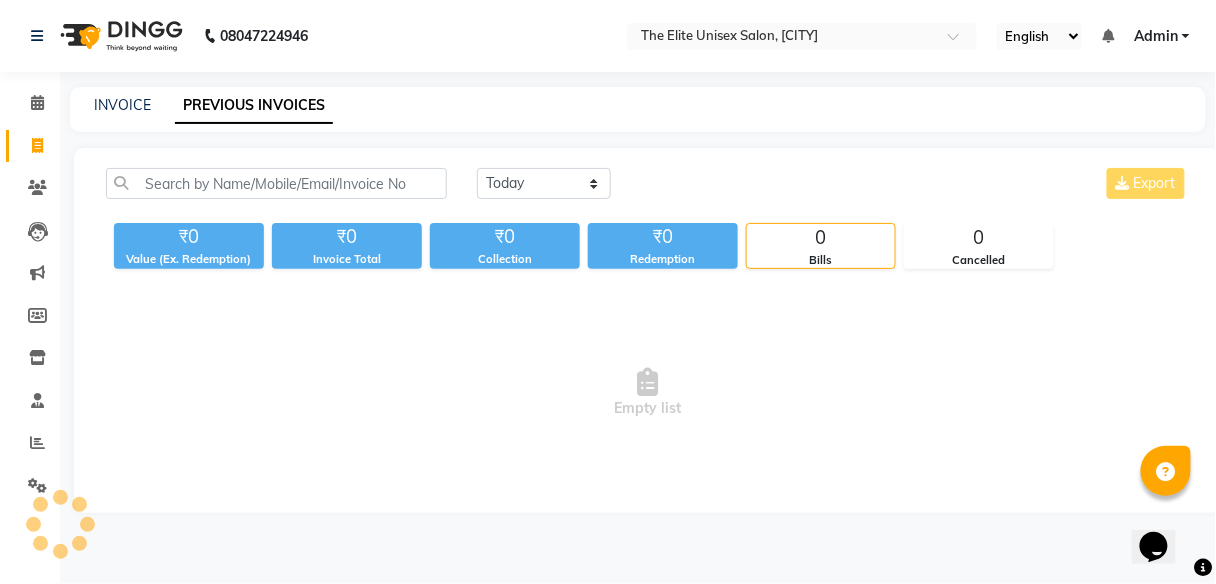 scroll, scrollTop: 0, scrollLeft: 0, axis: both 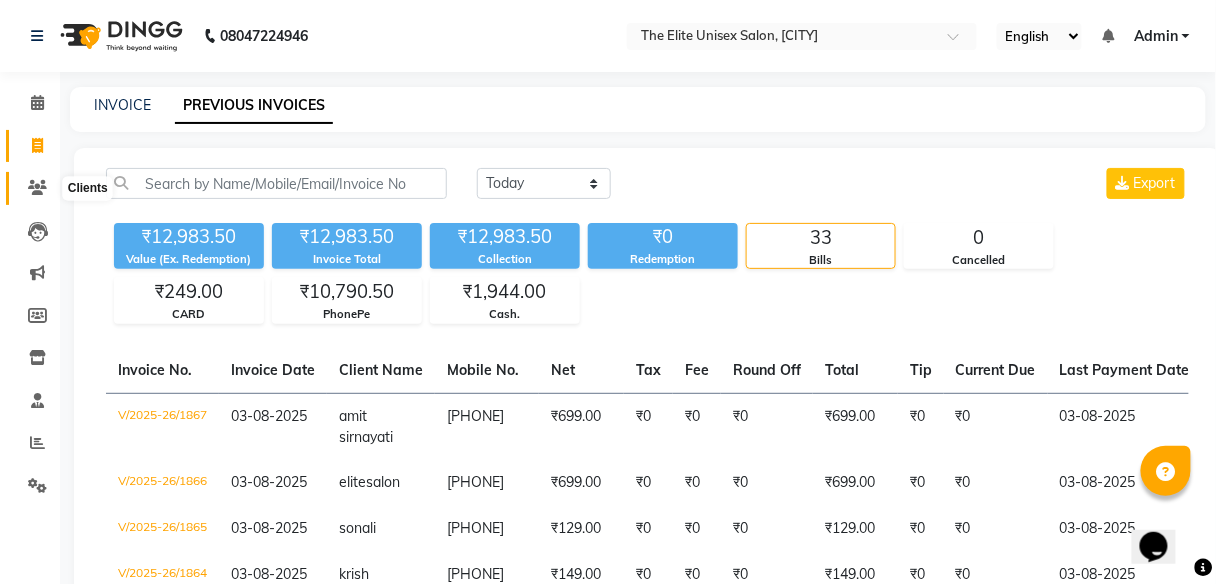 click 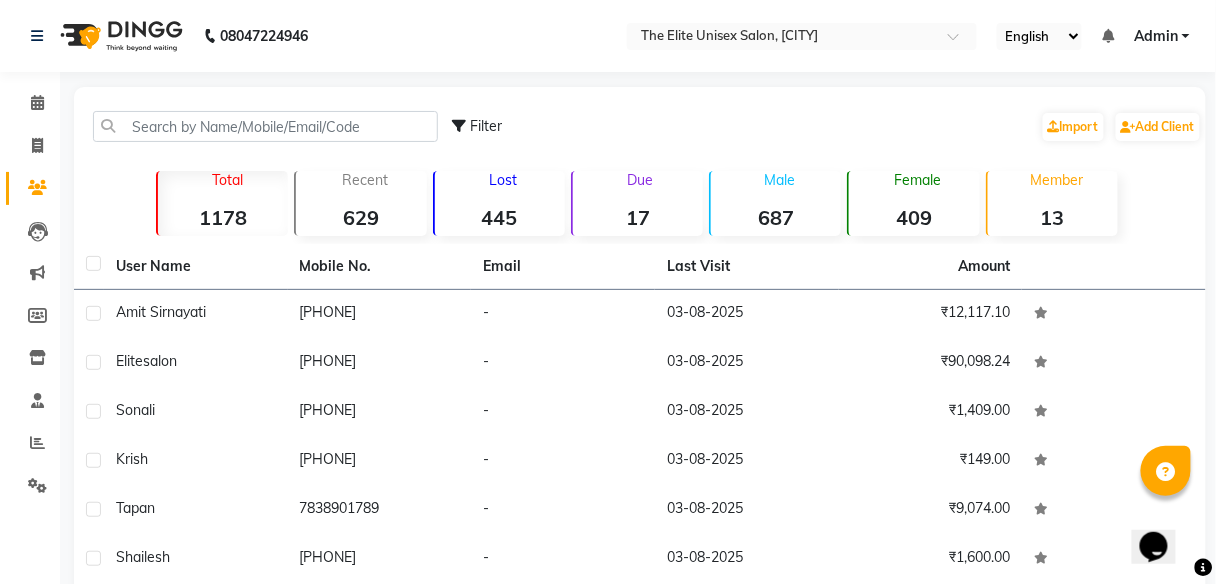 click on "445" 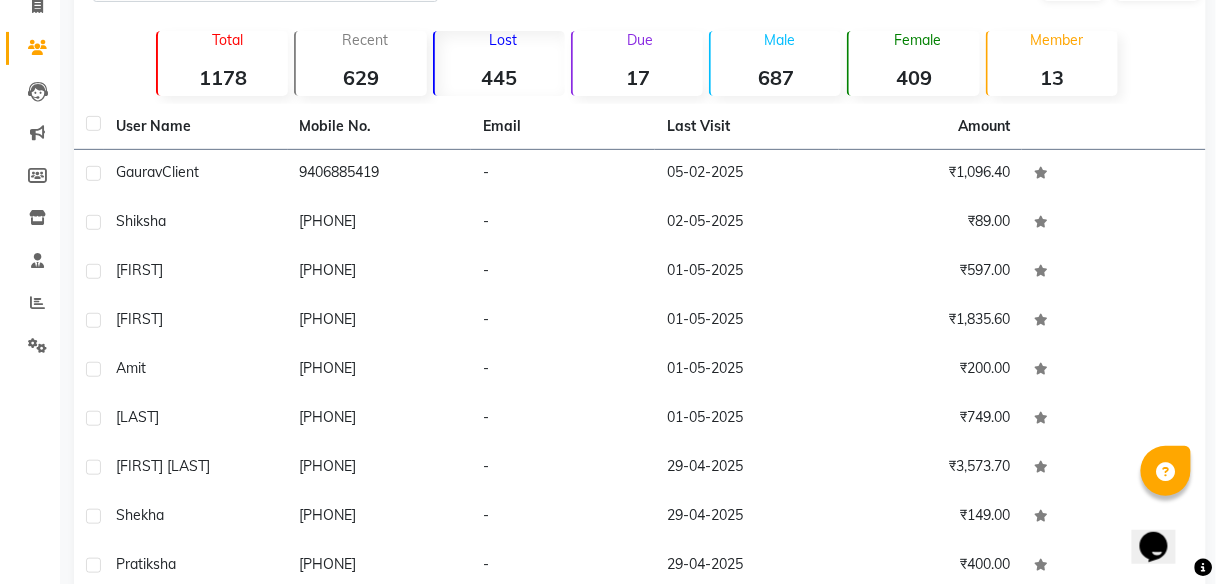 scroll, scrollTop: 282, scrollLeft: 0, axis: vertical 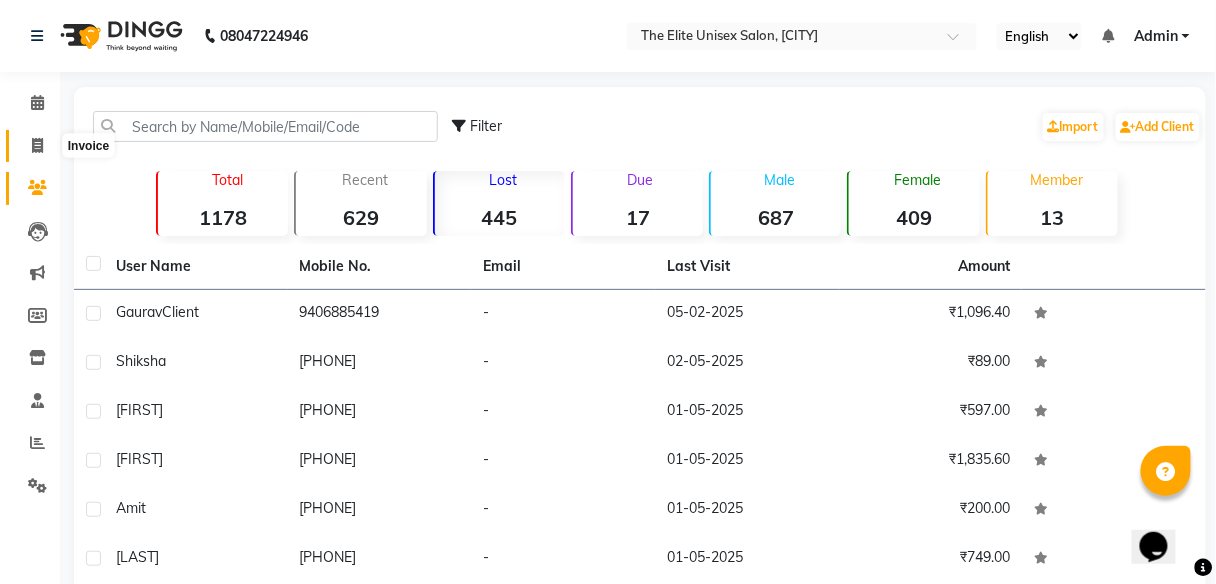click 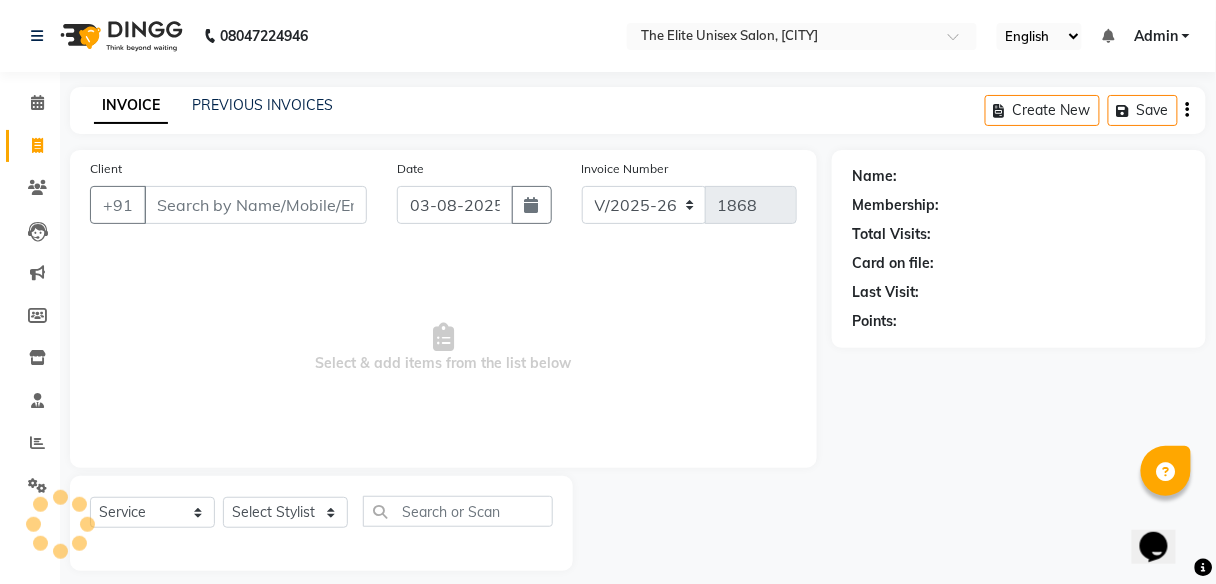 scroll, scrollTop: 16, scrollLeft: 0, axis: vertical 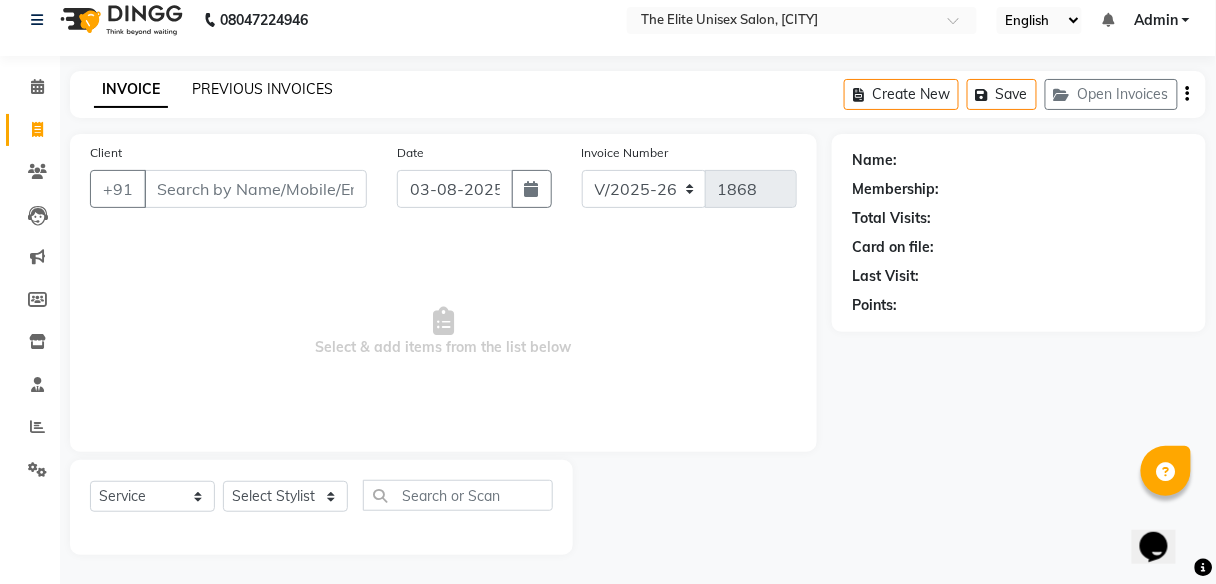 click on "PREVIOUS INVOICES" 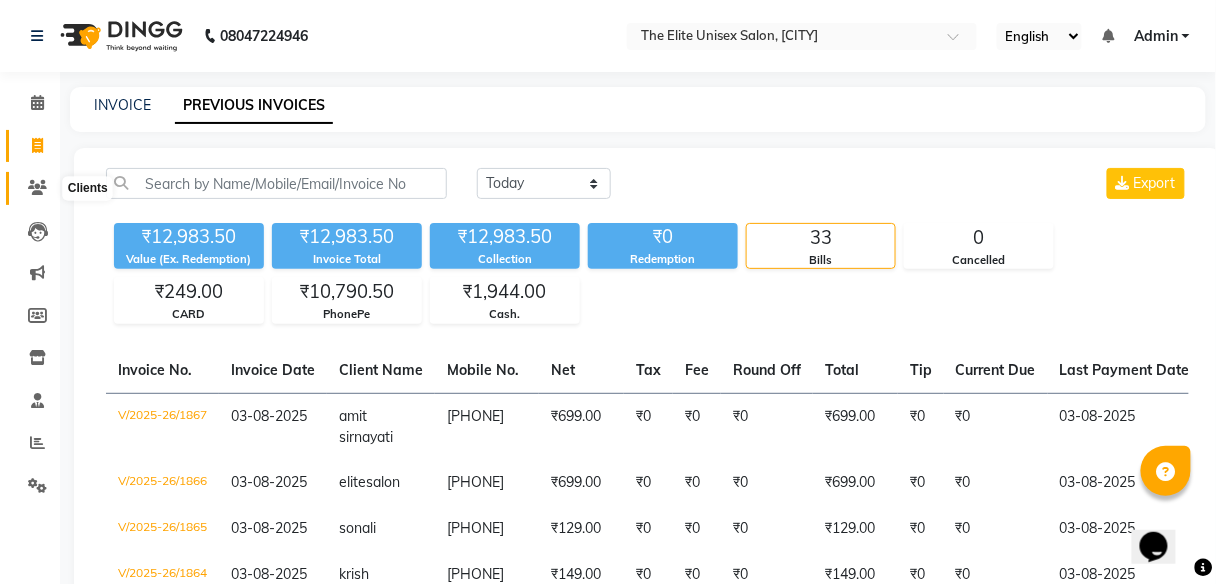 click 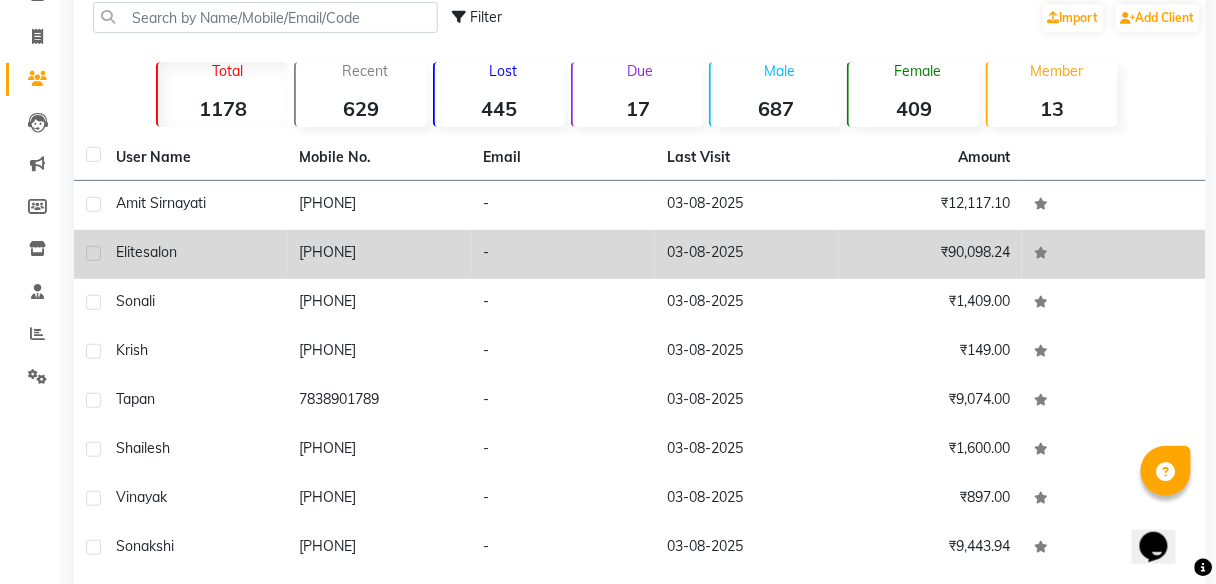 scroll, scrollTop: 0, scrollLeft: 0, axis: both 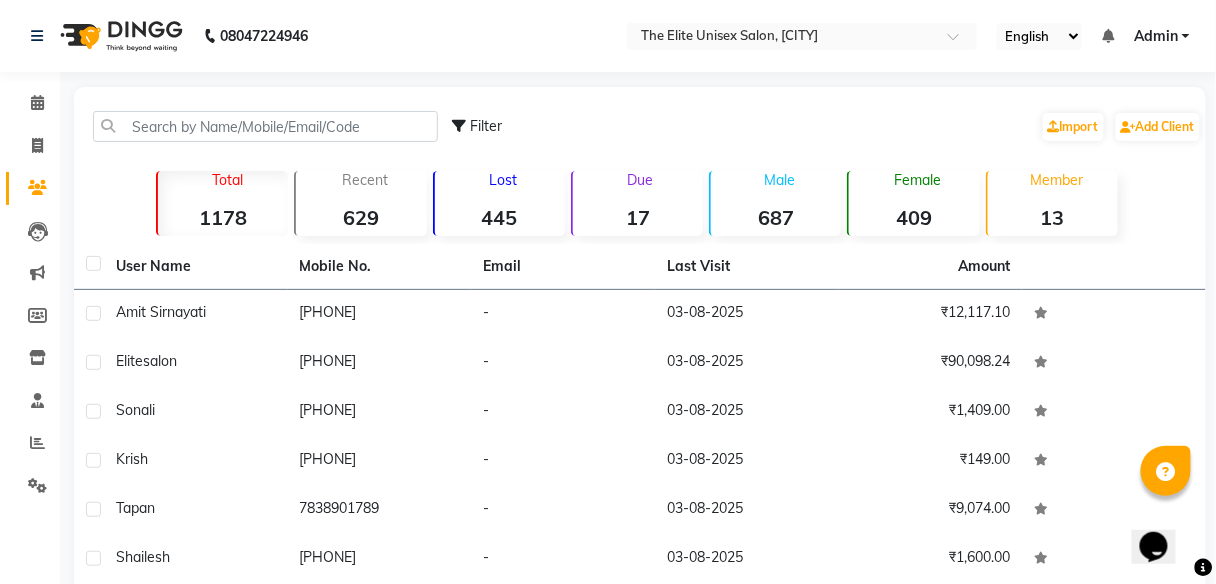 click on "Lost  [NUMBER]" 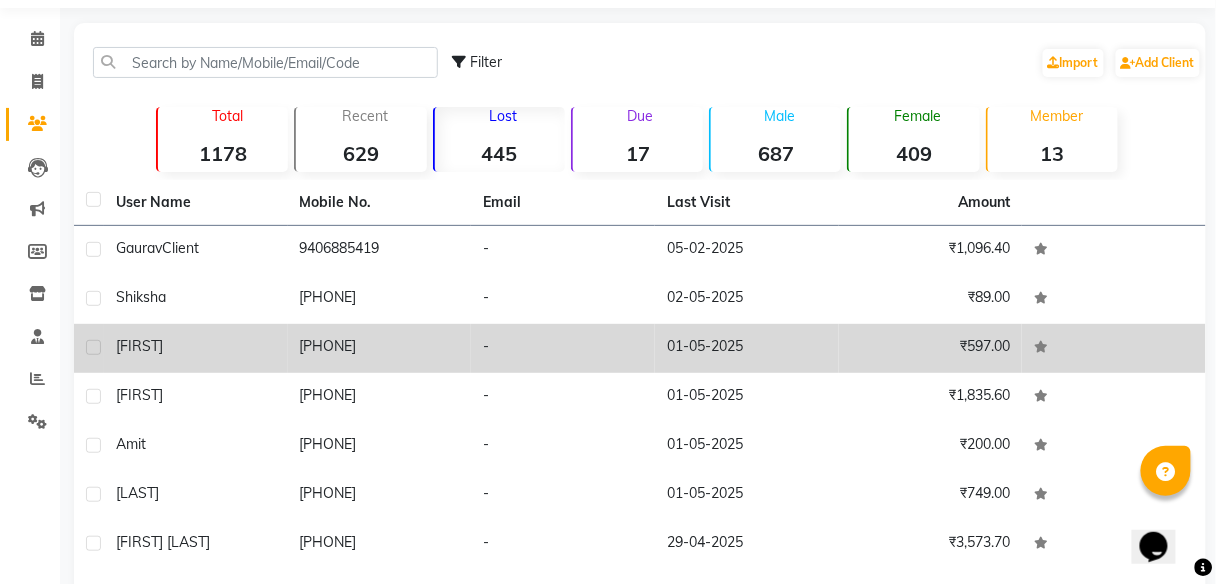 scroll, scrollTop: 67, scrollLeft: 0, axis: vertical 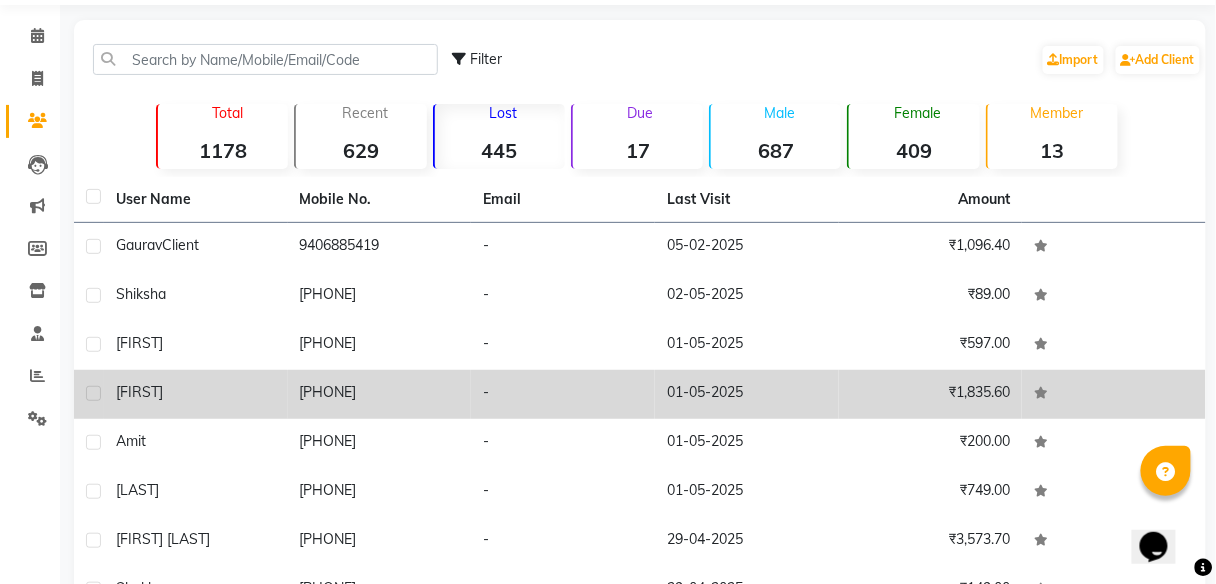 click on "-" 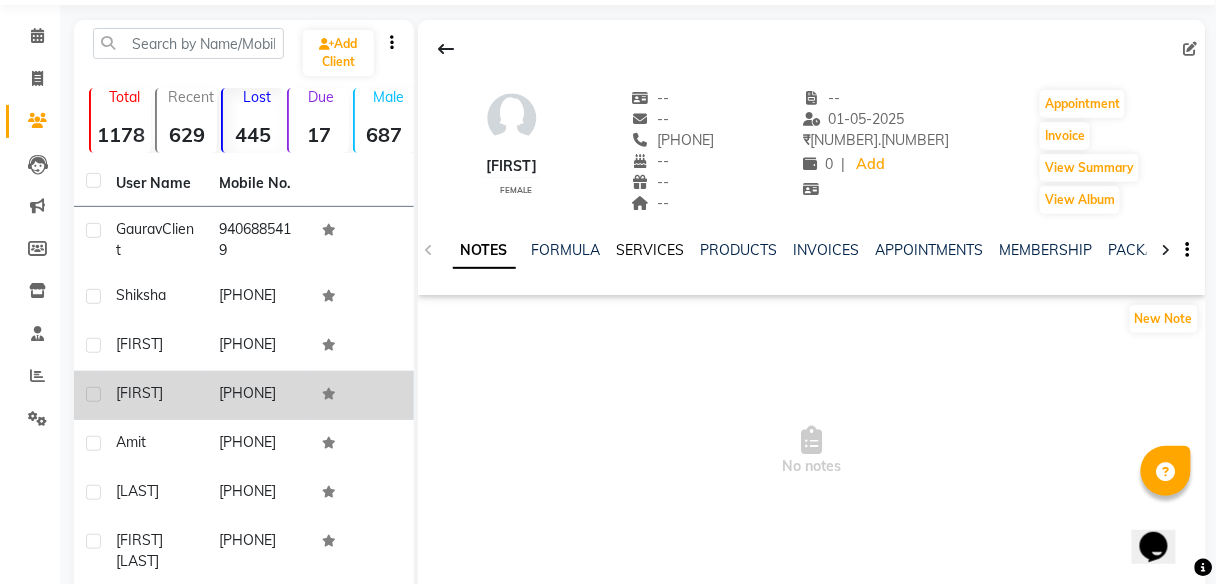 click on "SERVICES" 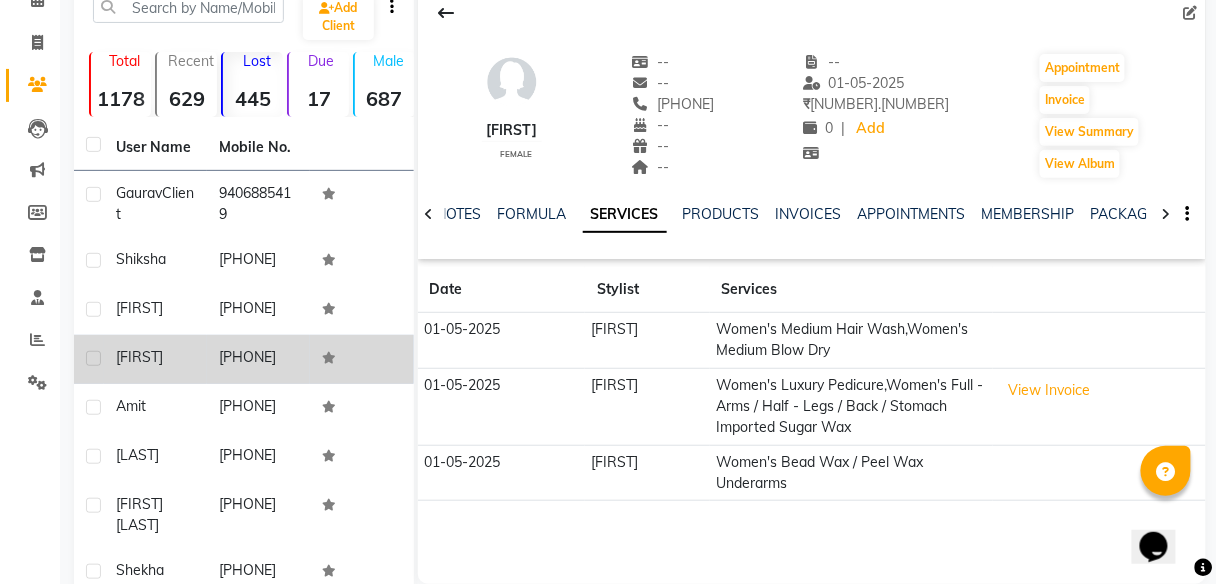 scroll, scrollTop: 0, scrollLeft: 0, axis: both 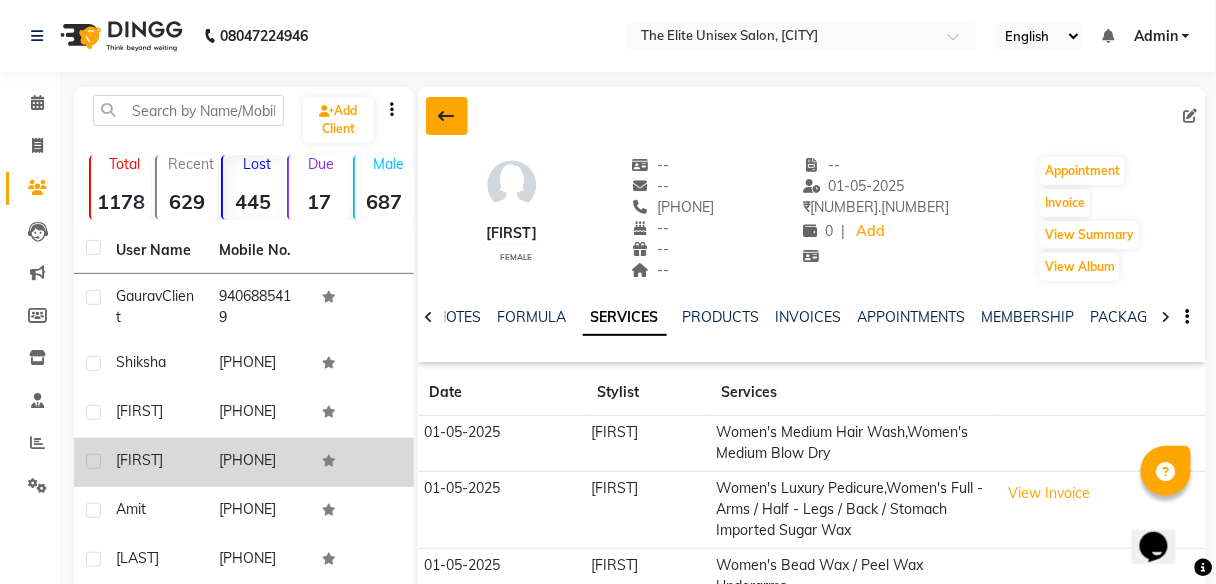 click 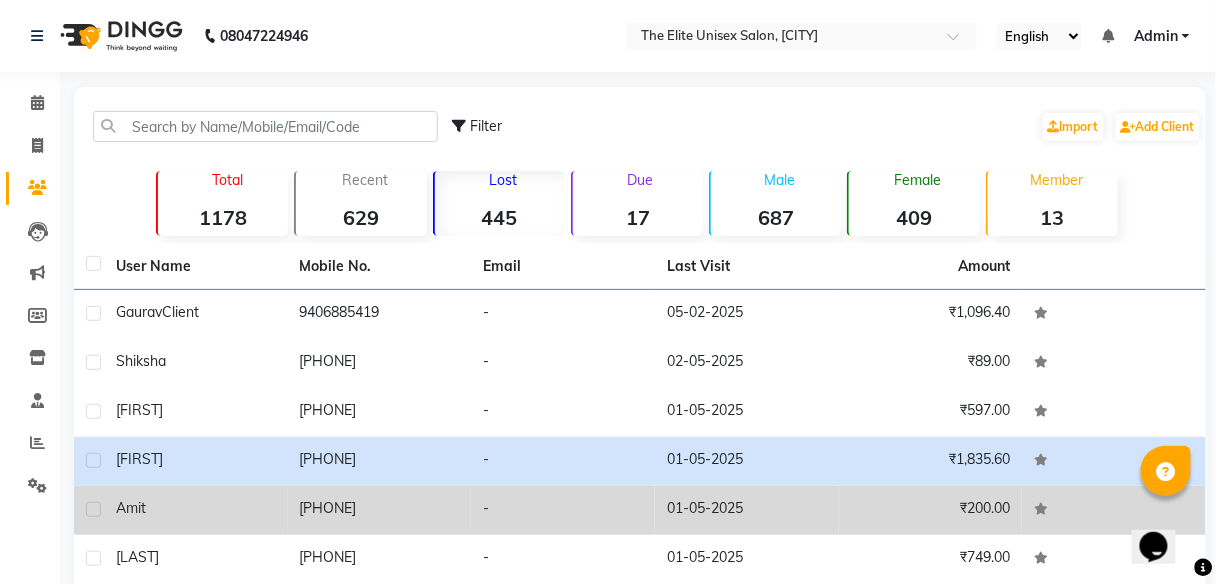click on "[PHONE]" 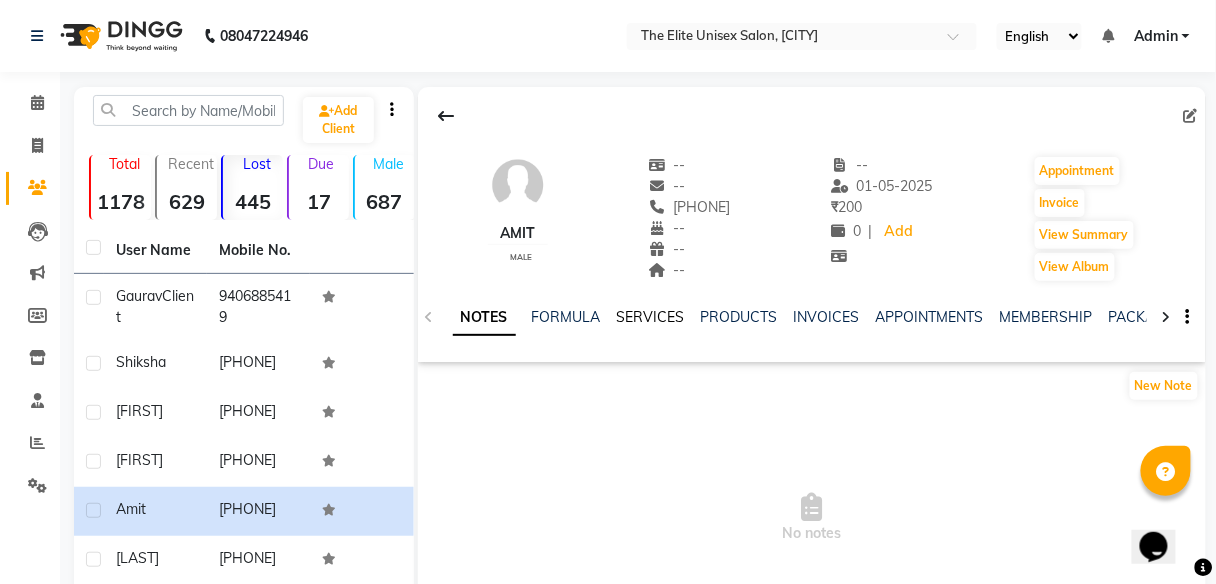 click on "SERVICES" 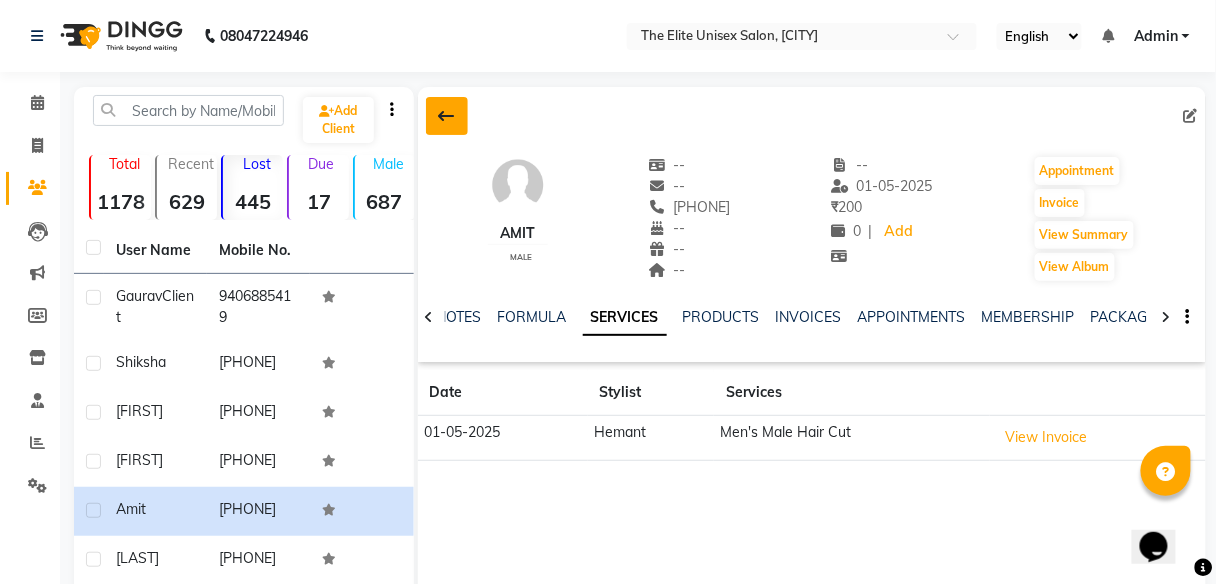 click 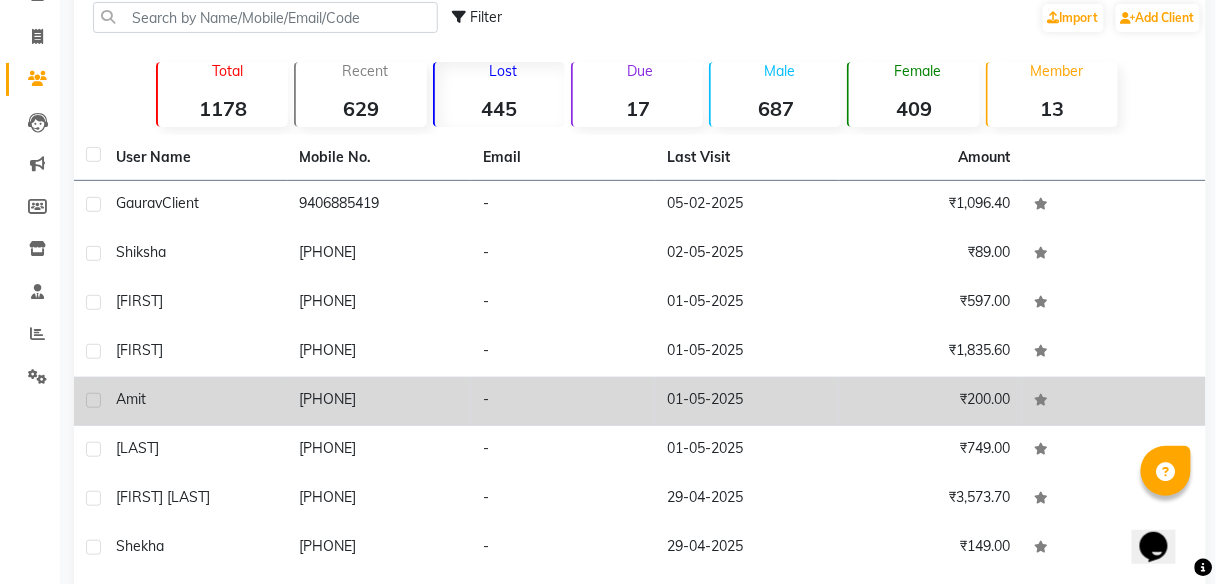 scroll, scrollTop: 110, scrollLeft: 0, axis: vertical 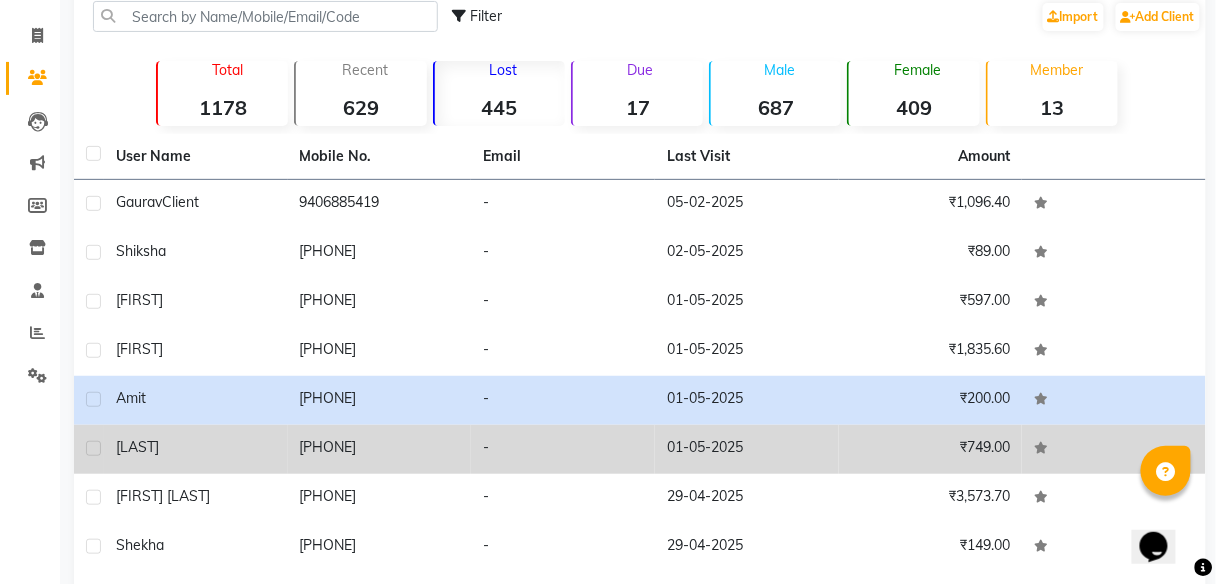 click on "-" 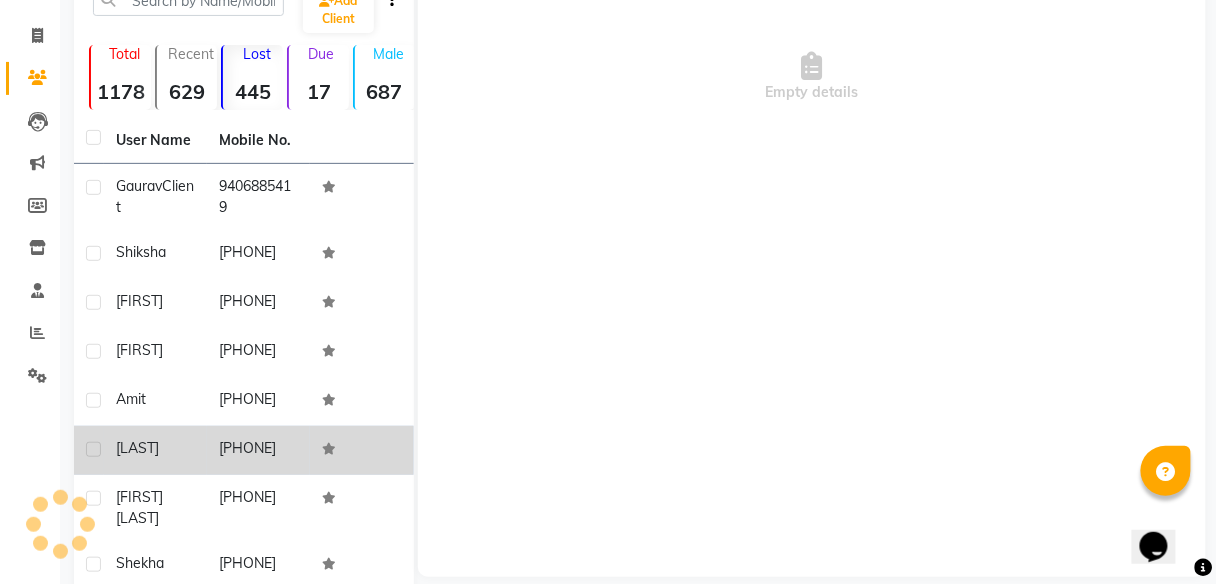 scroll, scrollTop: 0, scrollLeft: 0, axis: both 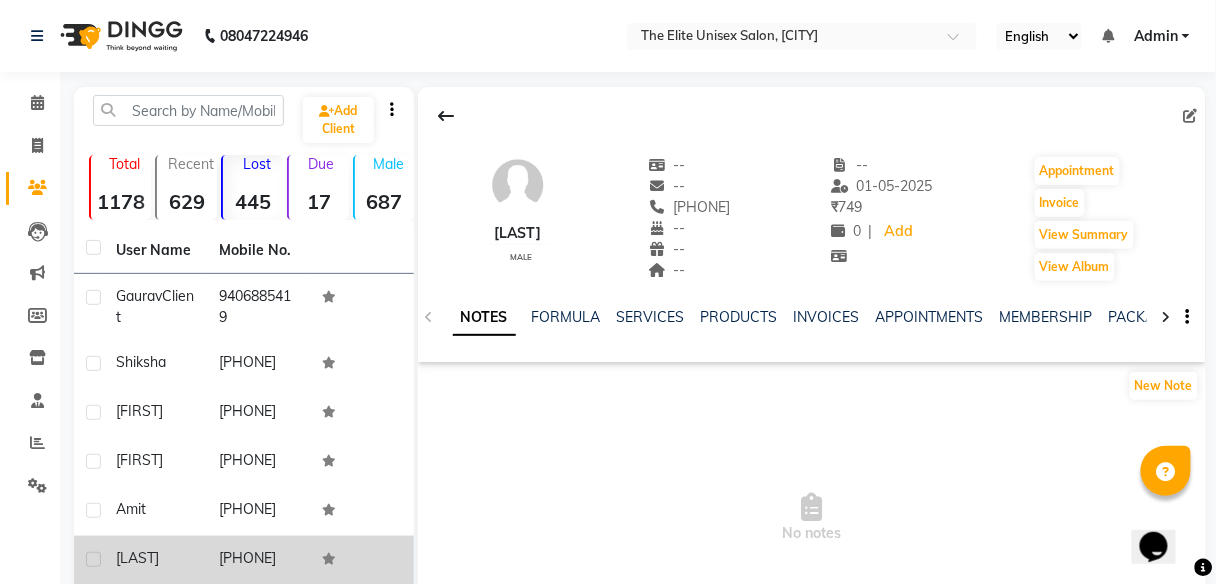 click on "No notes" at bounding box center (812, 518) 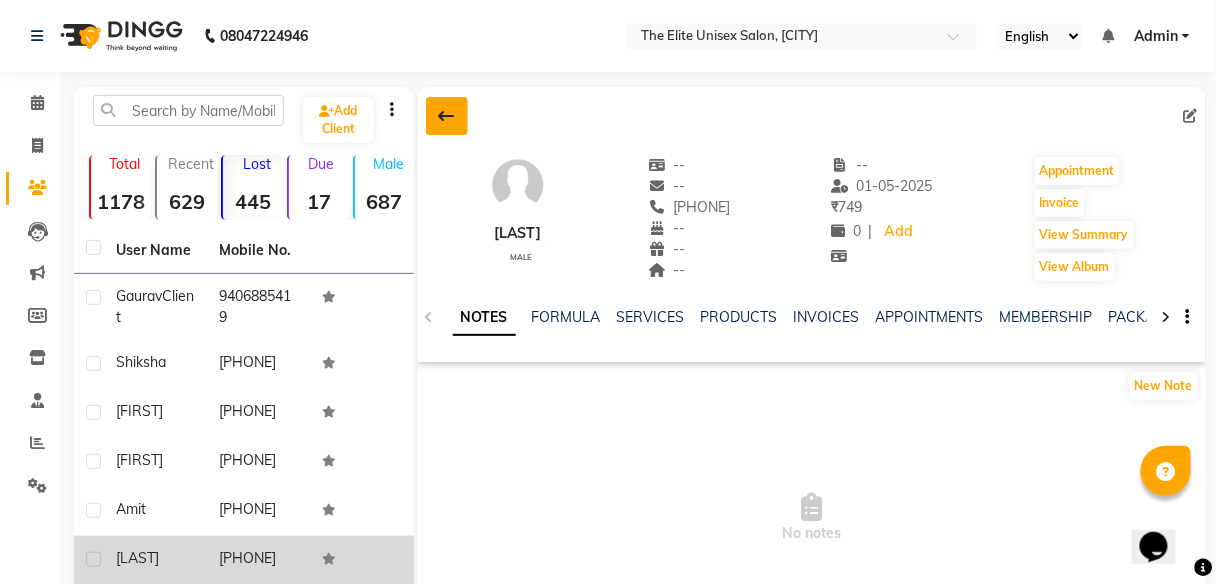 click 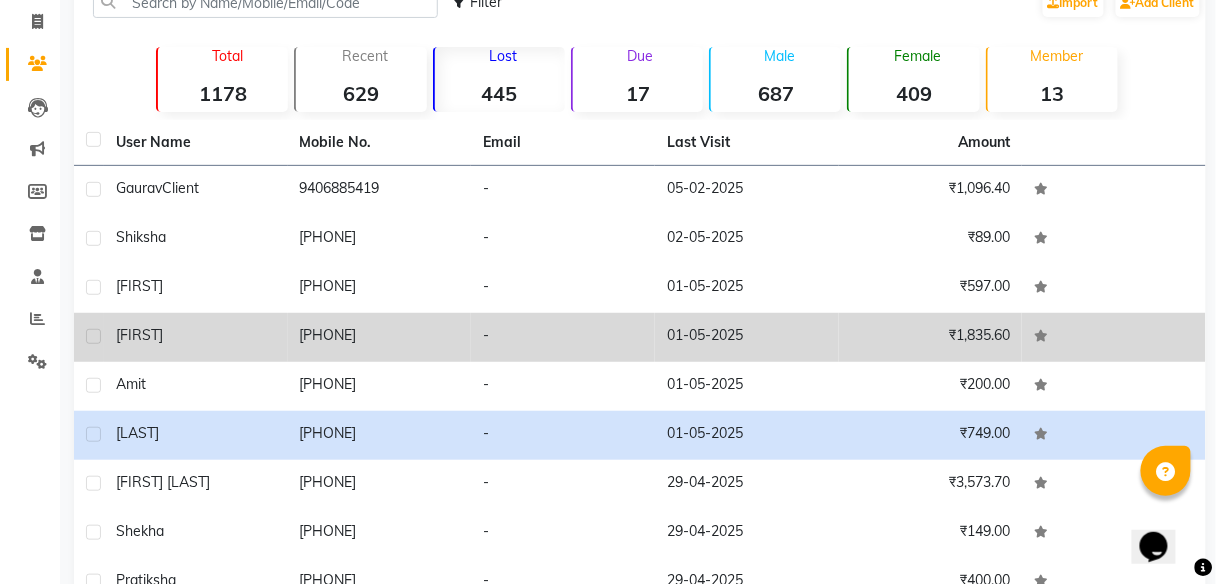 scroll, scrollTop: 125, scrollLeft: 0, axis: vertical 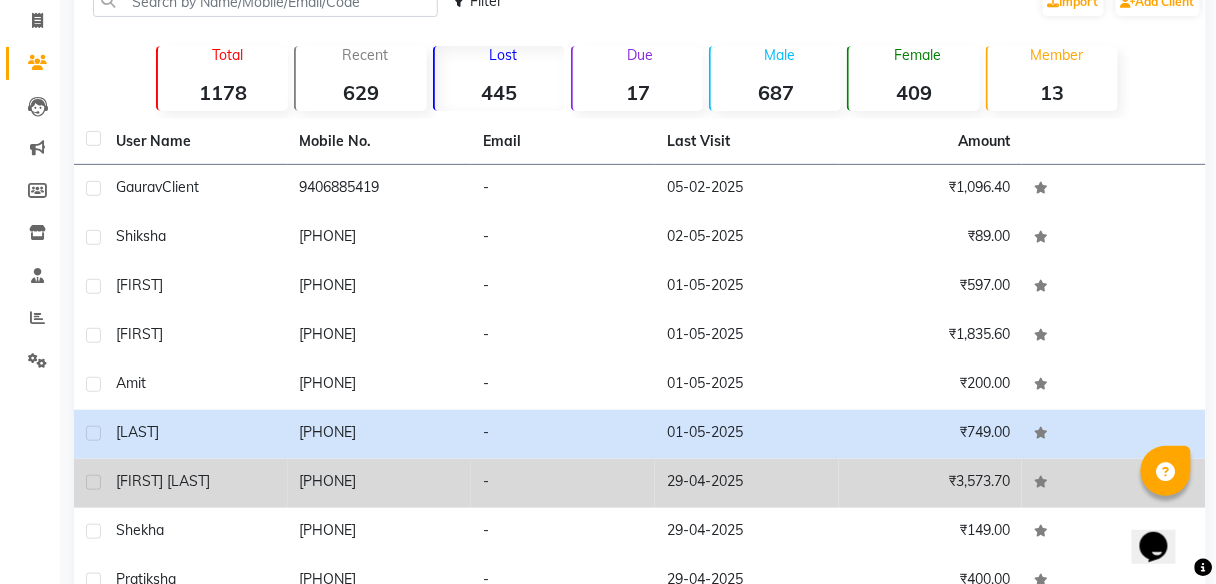 click on "[PHONE]" 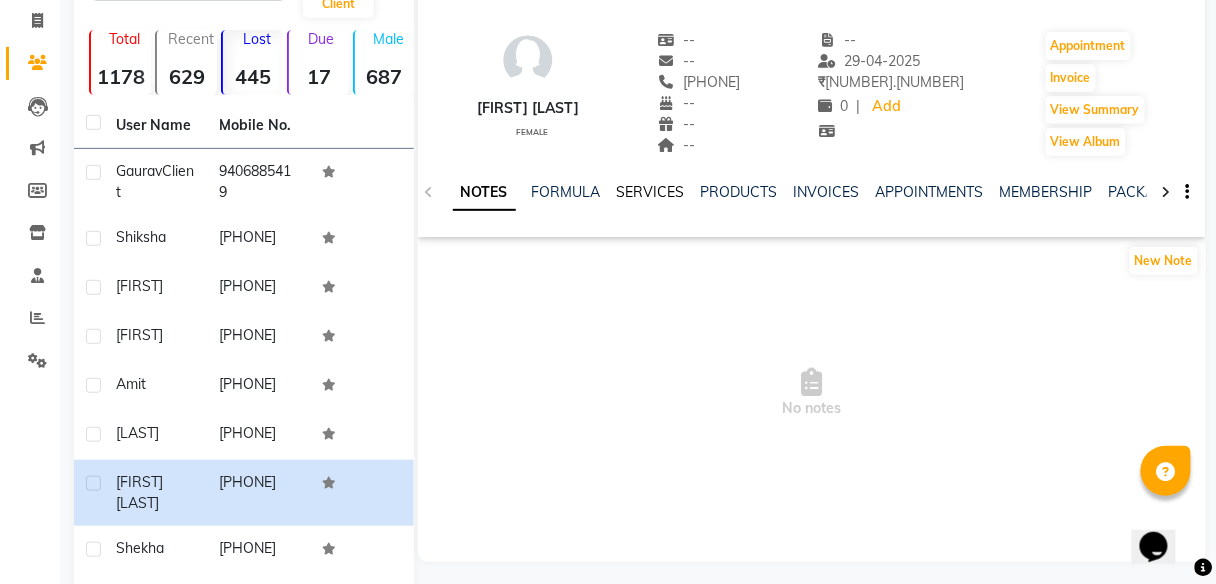 click on "SERVICES" 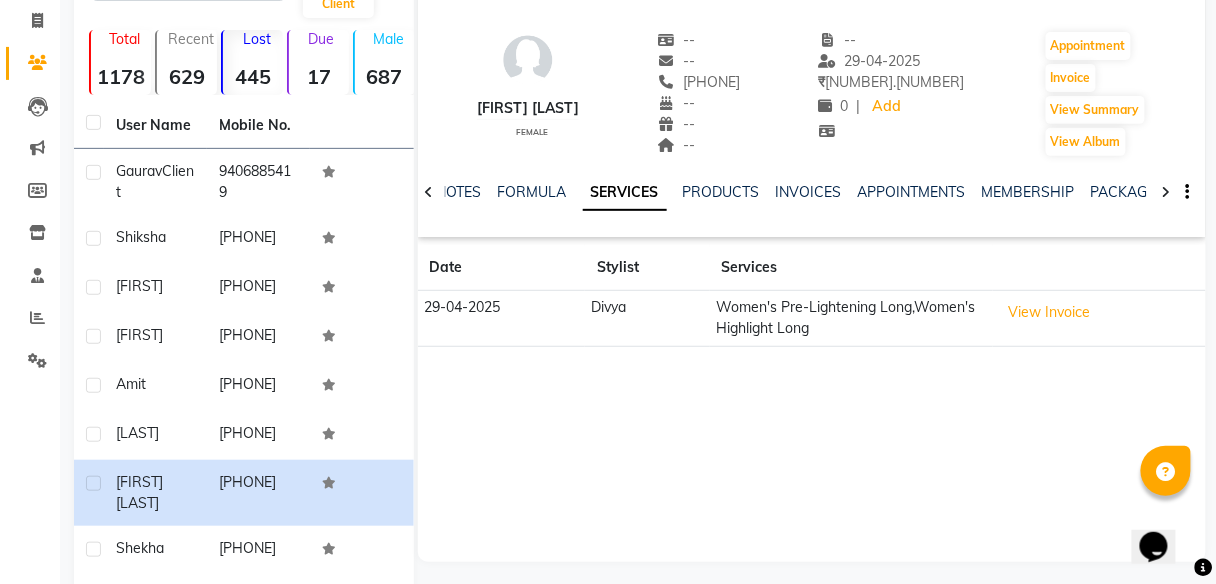 scroll, scrollTop: 0, scrollLeft: 0, axis: both 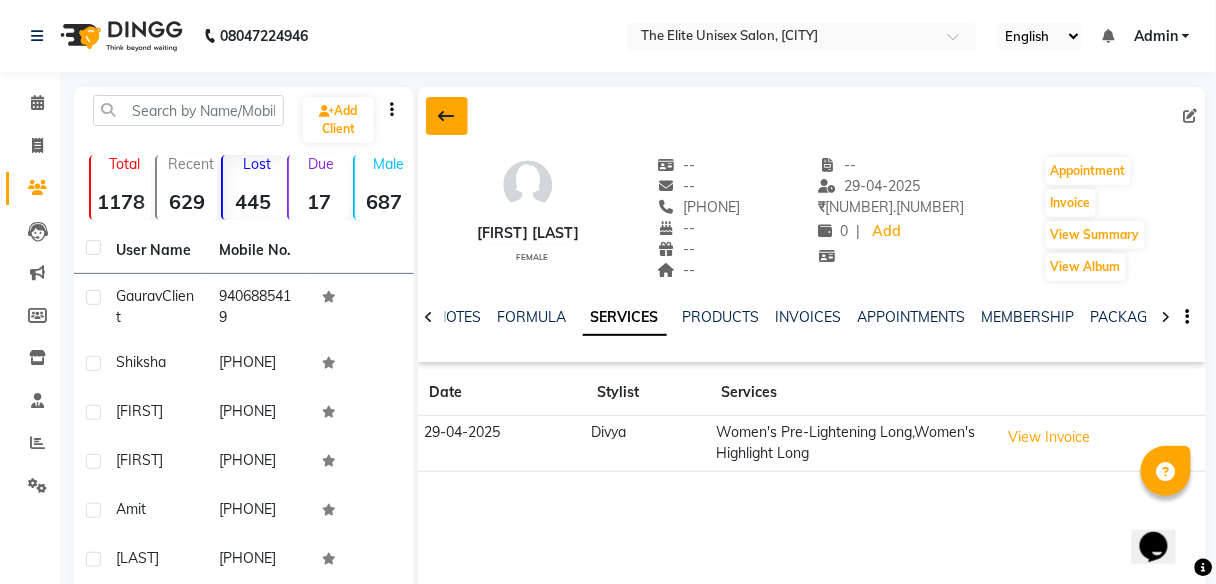 click 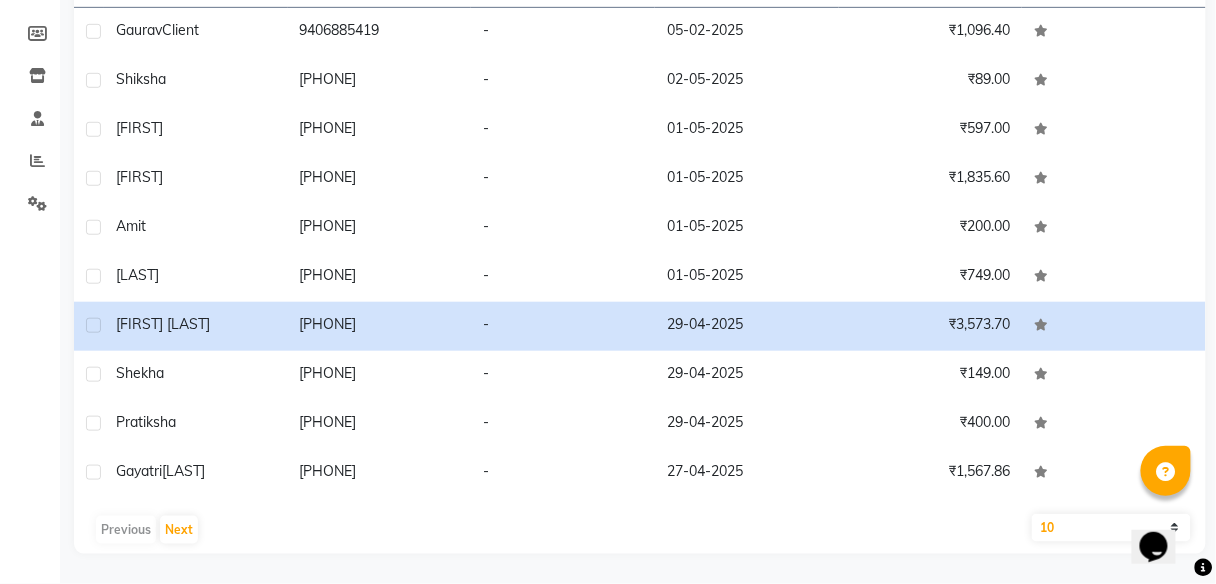 scroll, scrollTop: 0, scrollLeft: 0, axis: both 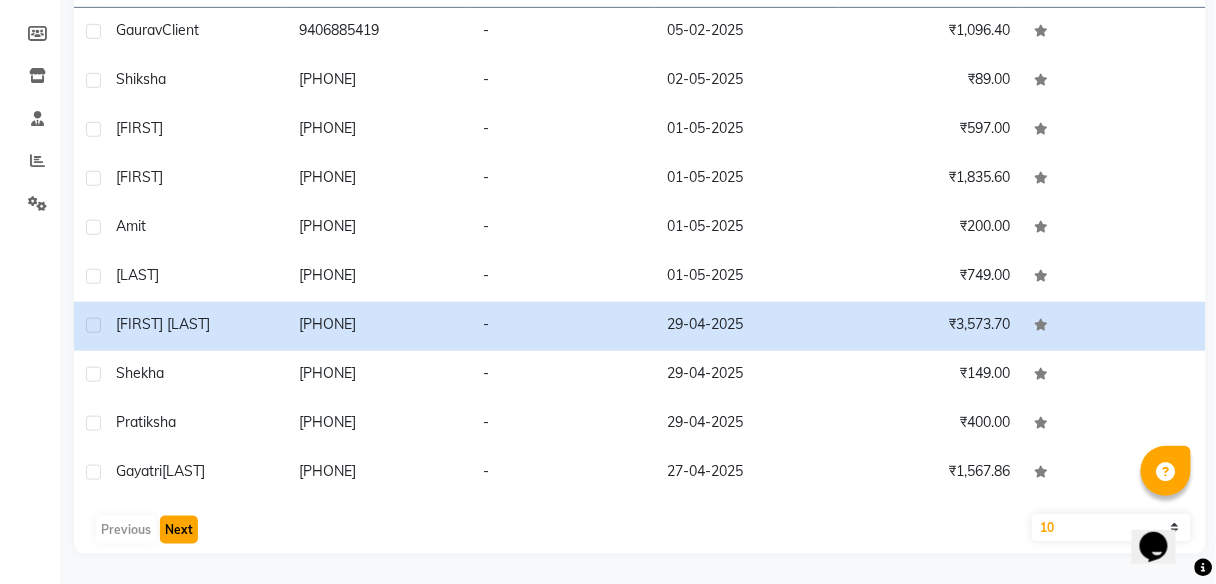 click on "Next" 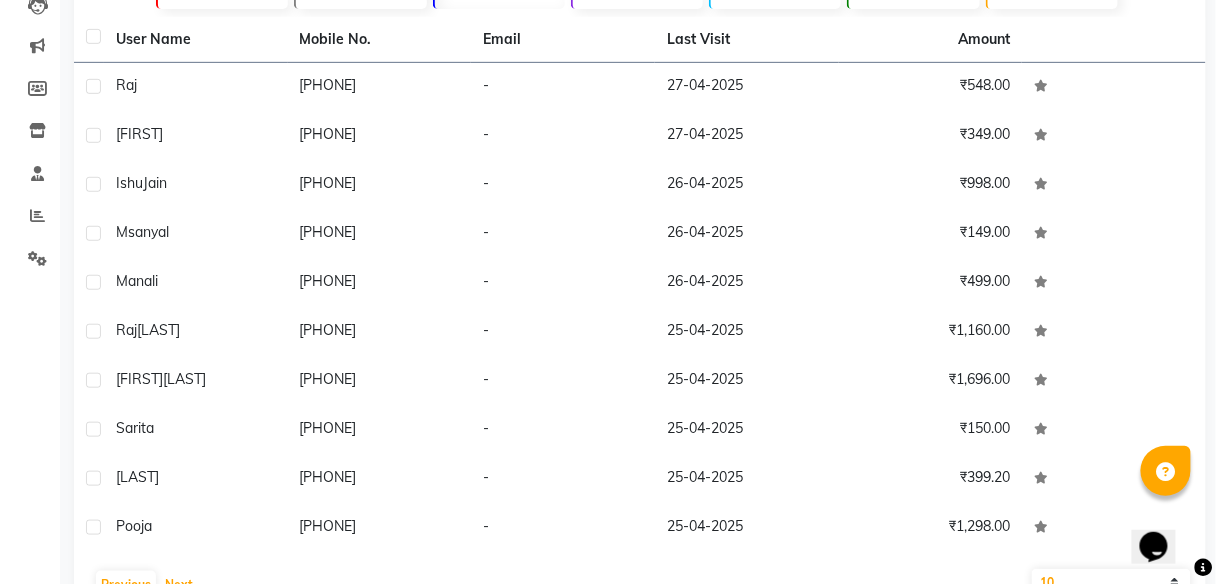 scroll, scrollTop: 231, scrollLeft: 0, axis: vertical 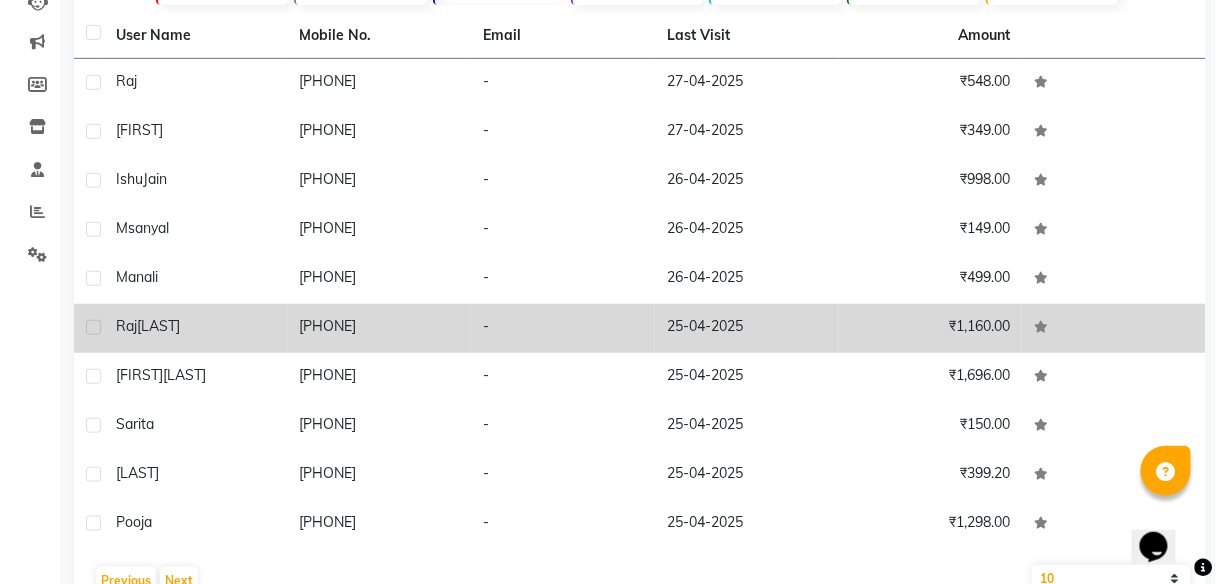 click on "[LAST]" 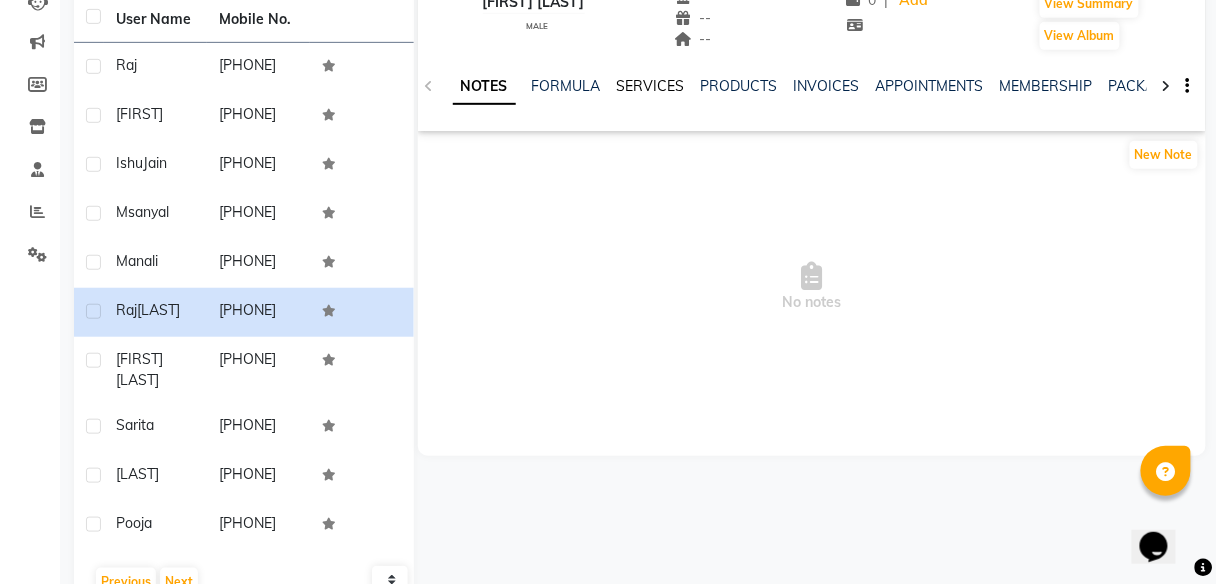 click on "SERVICES" 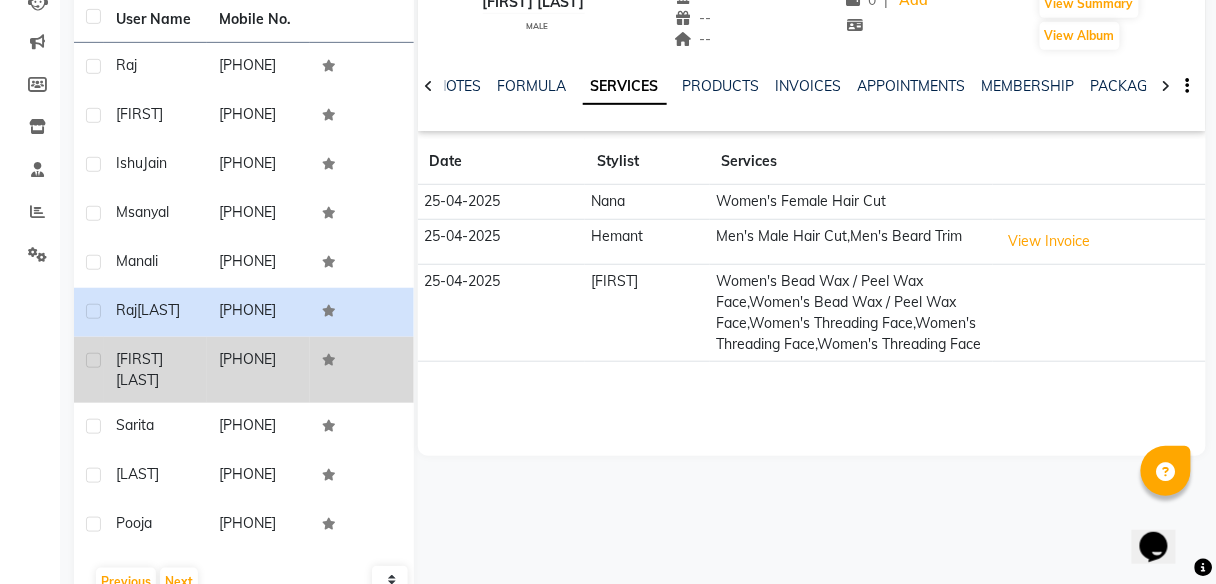 click on "[FIRST]" 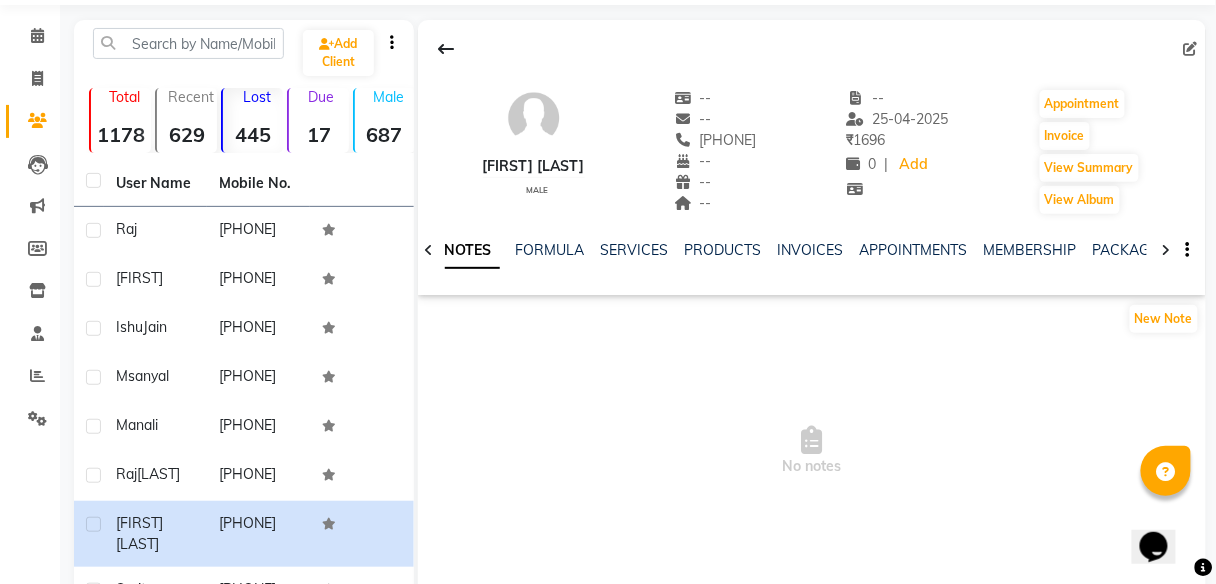scroll, scrollTop: 23, scrollLeft: 0, axis: vertical 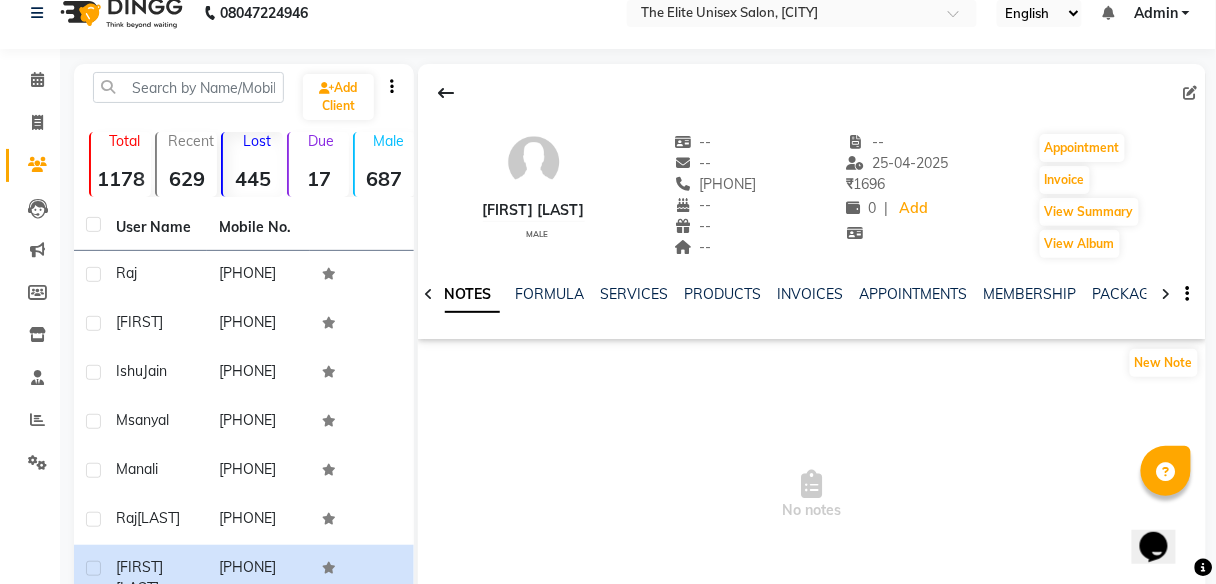 click on "Due  17" 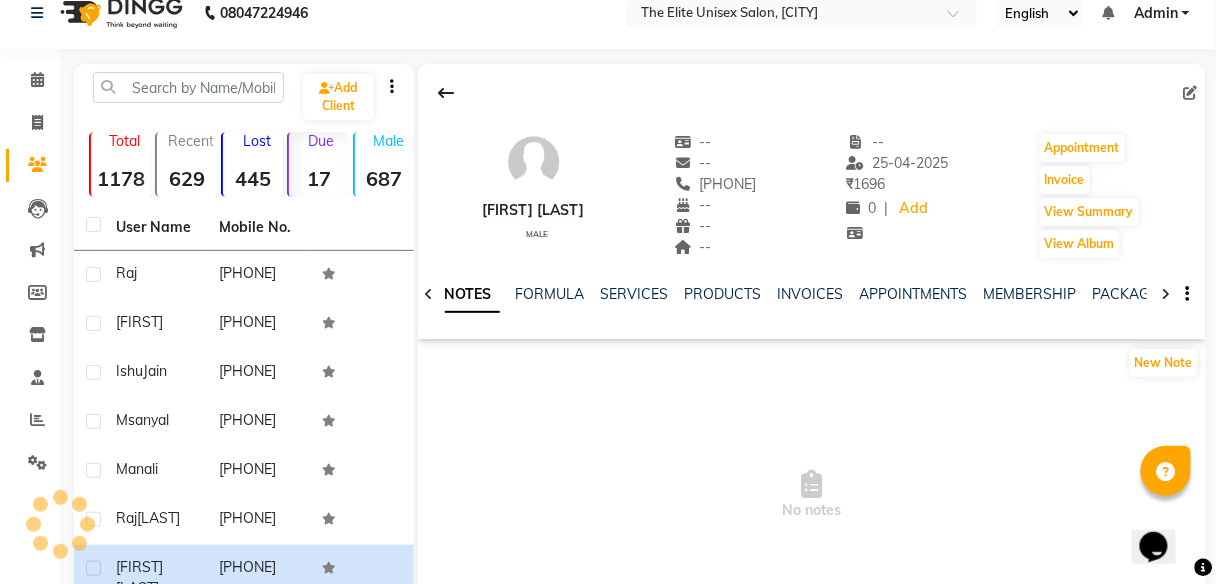 scroll, scrollTop: 0, scrollLeft: 0, axis: both 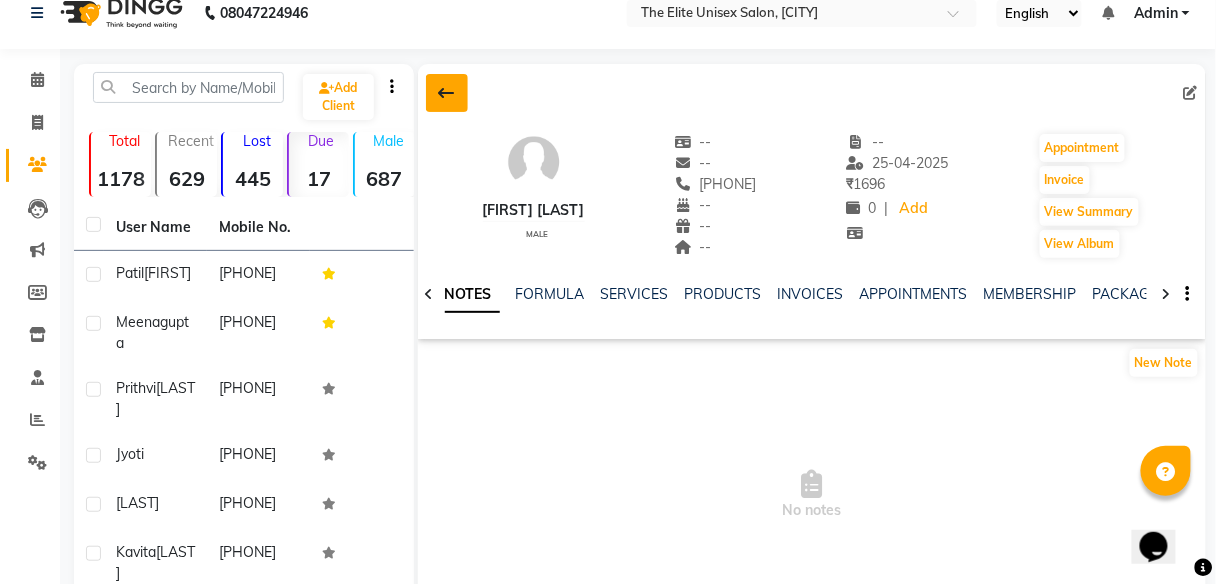 click 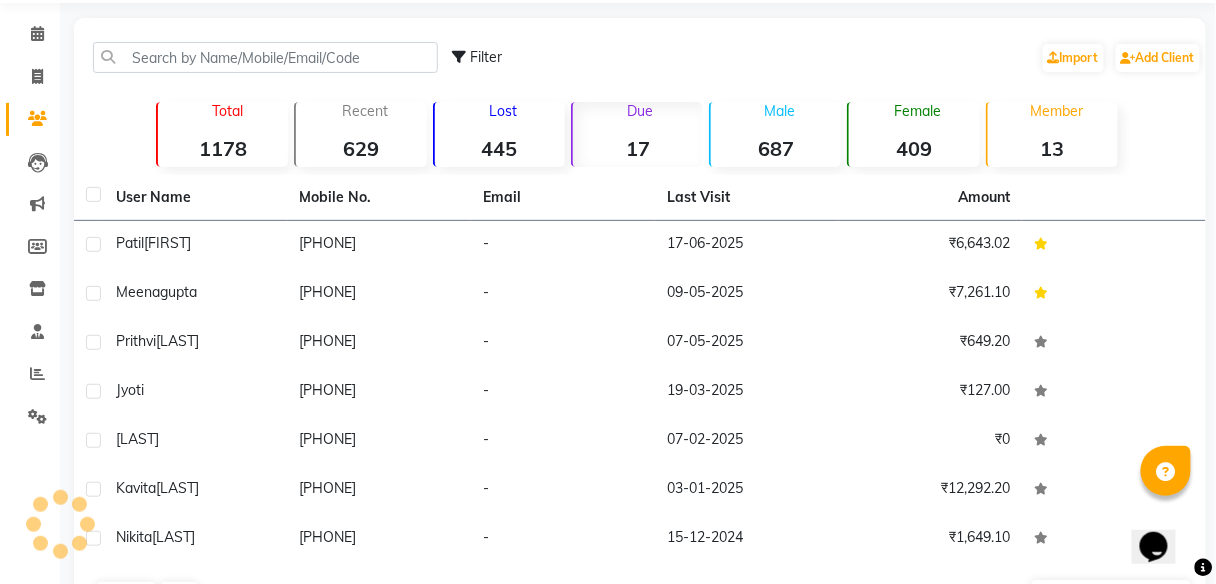 scroll, scrollTop: 135, scrollLeft: 0, axis: vertical 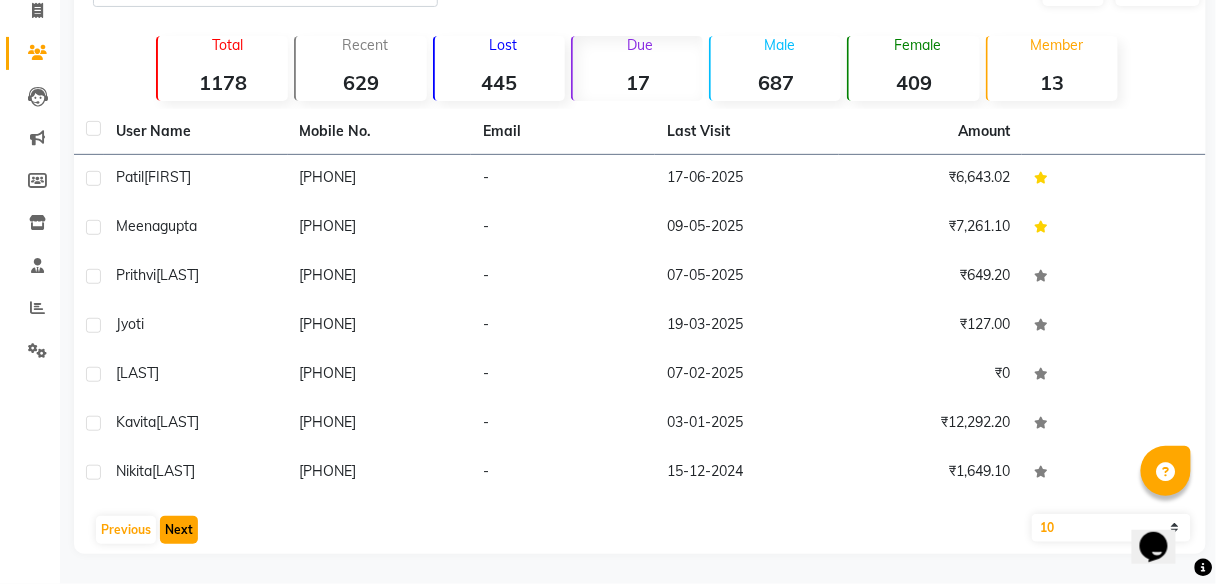 click on "Next" 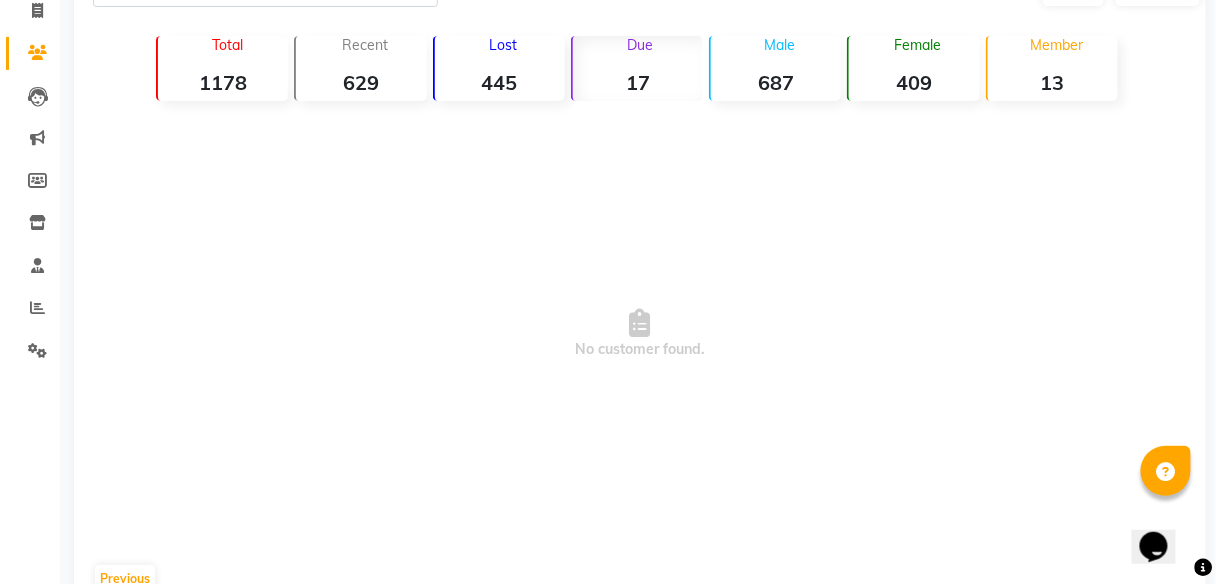 scroll, scrollTop: 0, scrollLeft: 0, axis: both 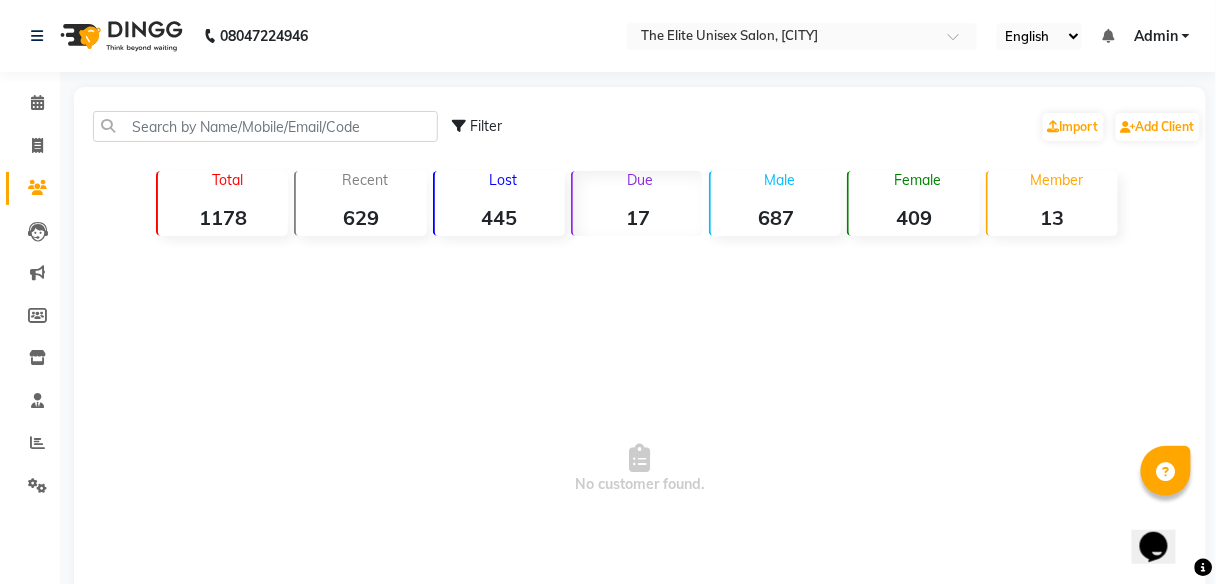 click on "445" 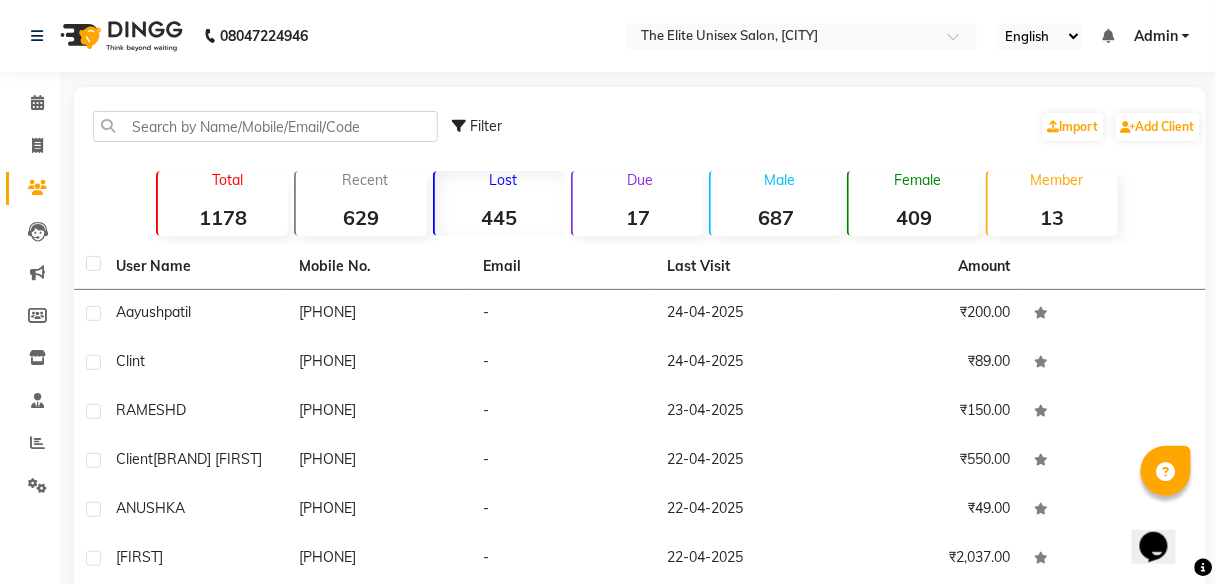 click on "Due  17" 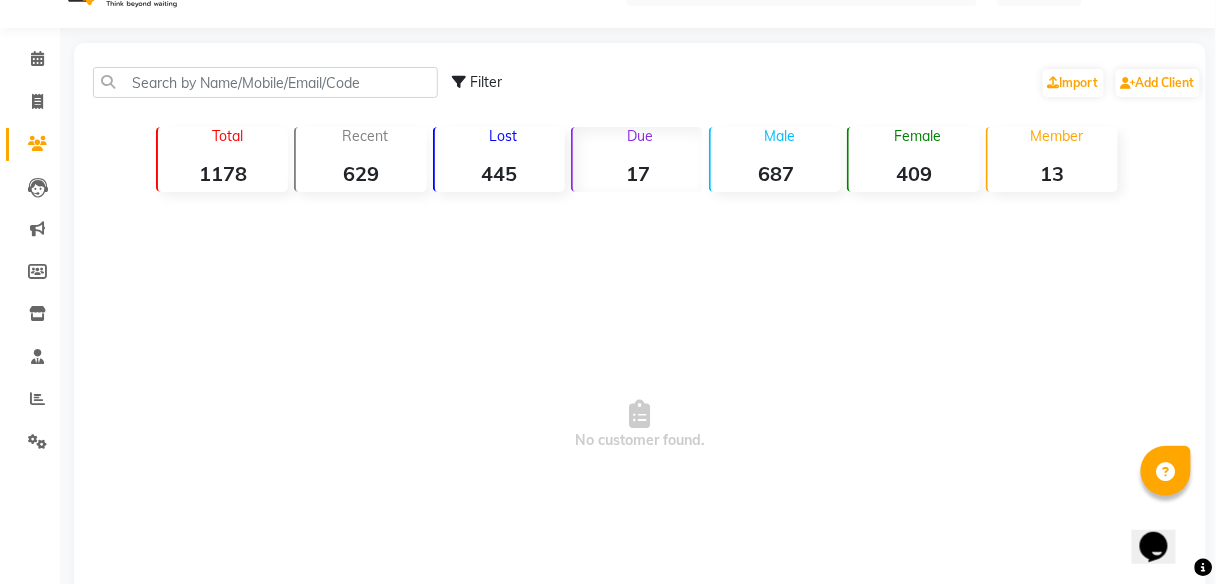 scroll, scrollTop: 0, scrollLeft: 0, axis: both 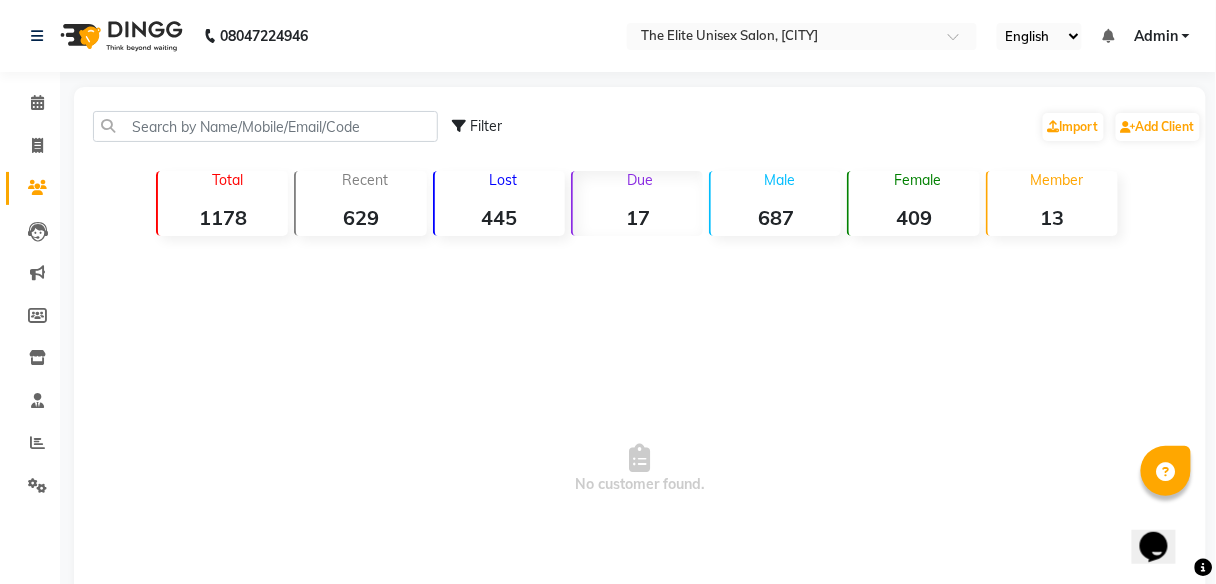 click on "445" 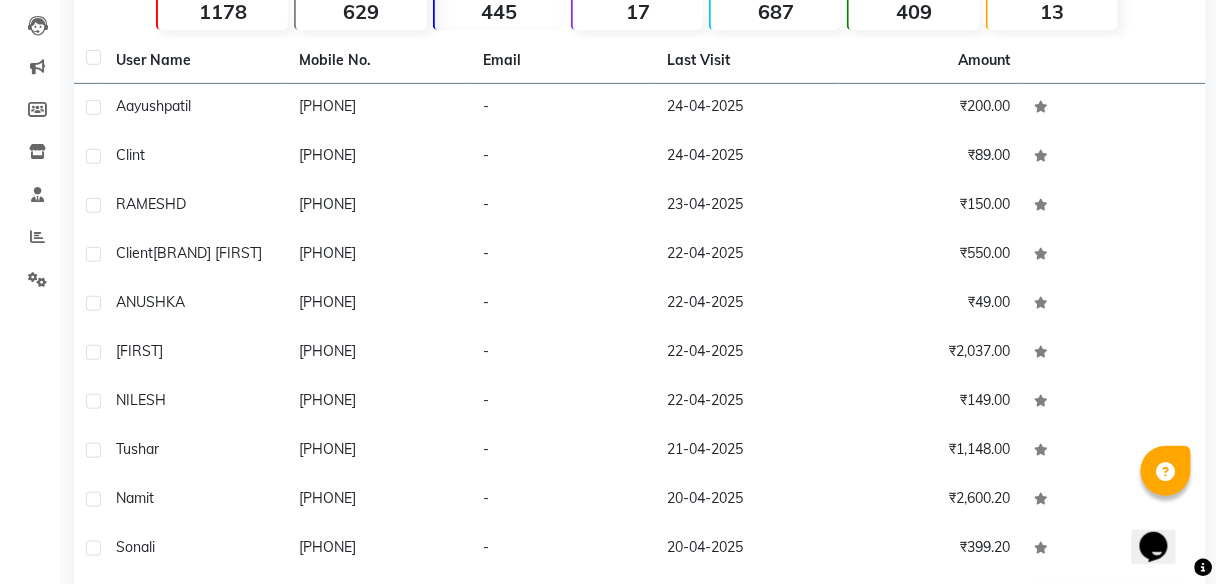 scroll, scrollTop: 298, scrollLeft: 0, axis: vertical 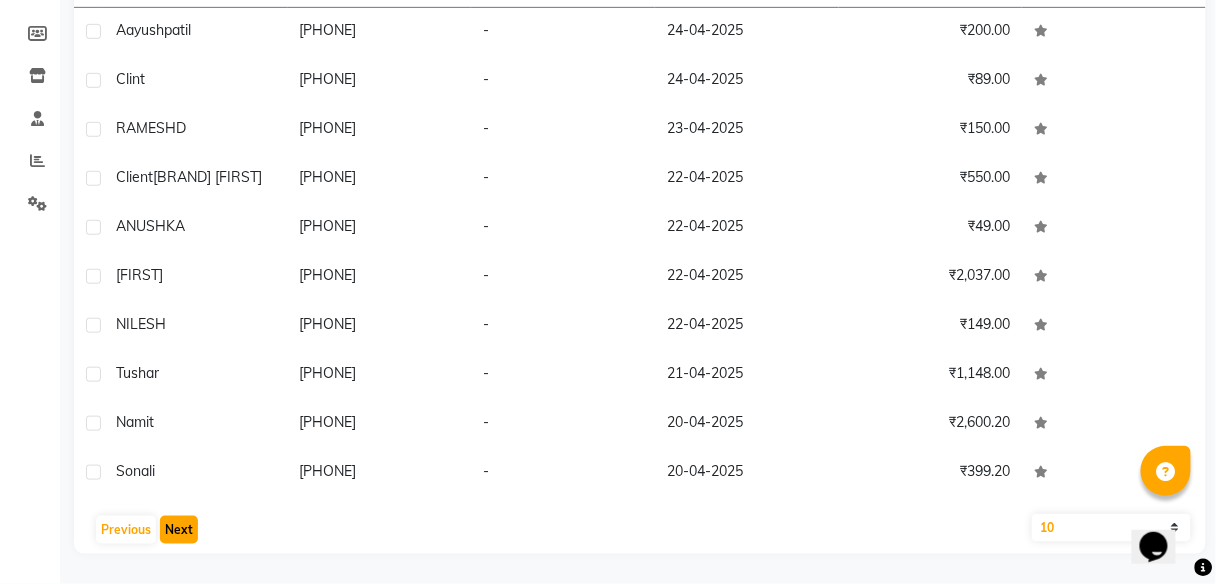 click on "Next" 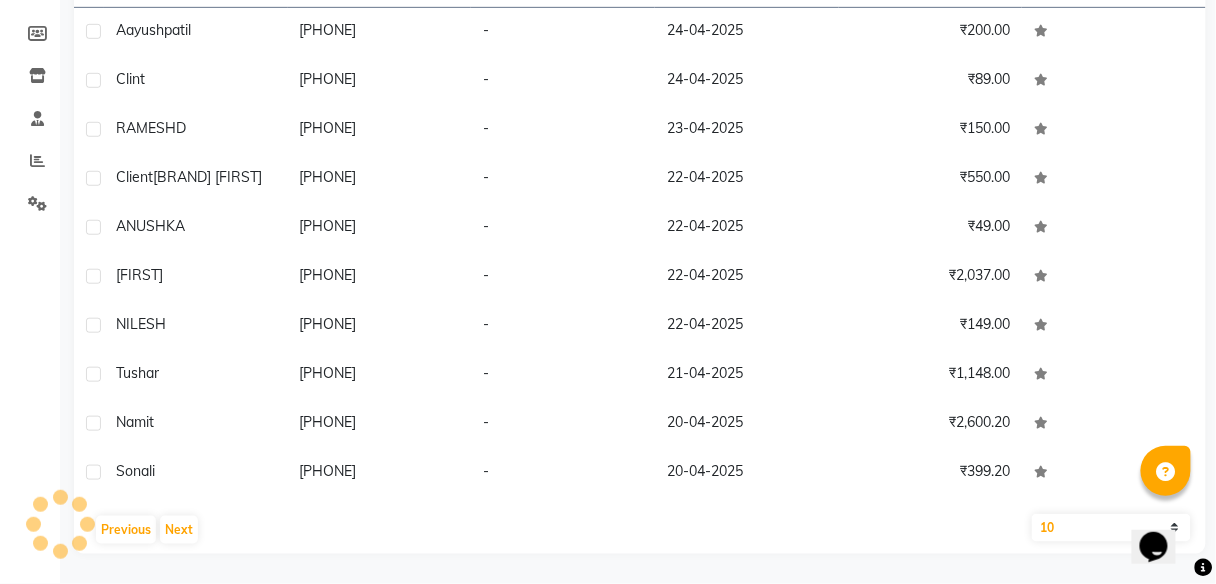 click on "10   50   100" 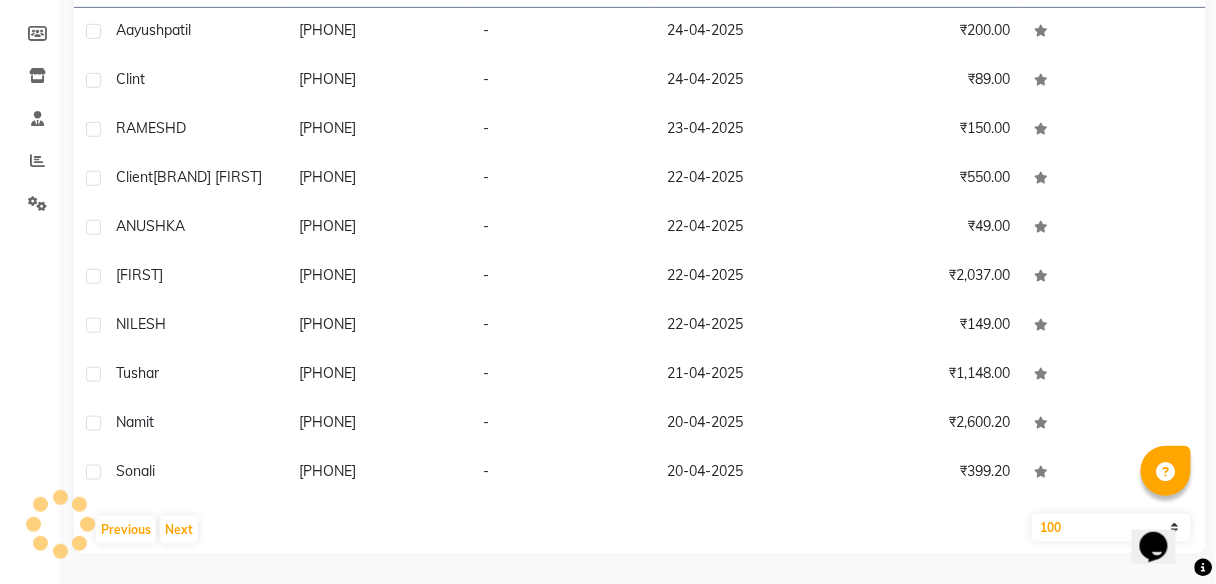 click on "10   50   100" 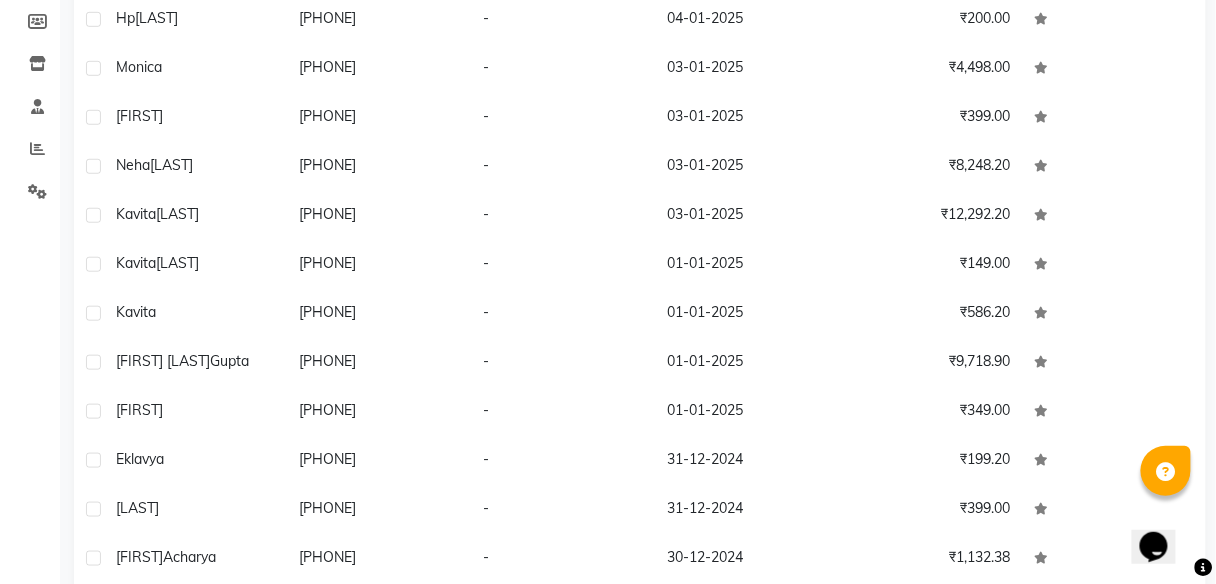 scroll, scrollTop: 295, scrollLeft: 0, axis: vertical 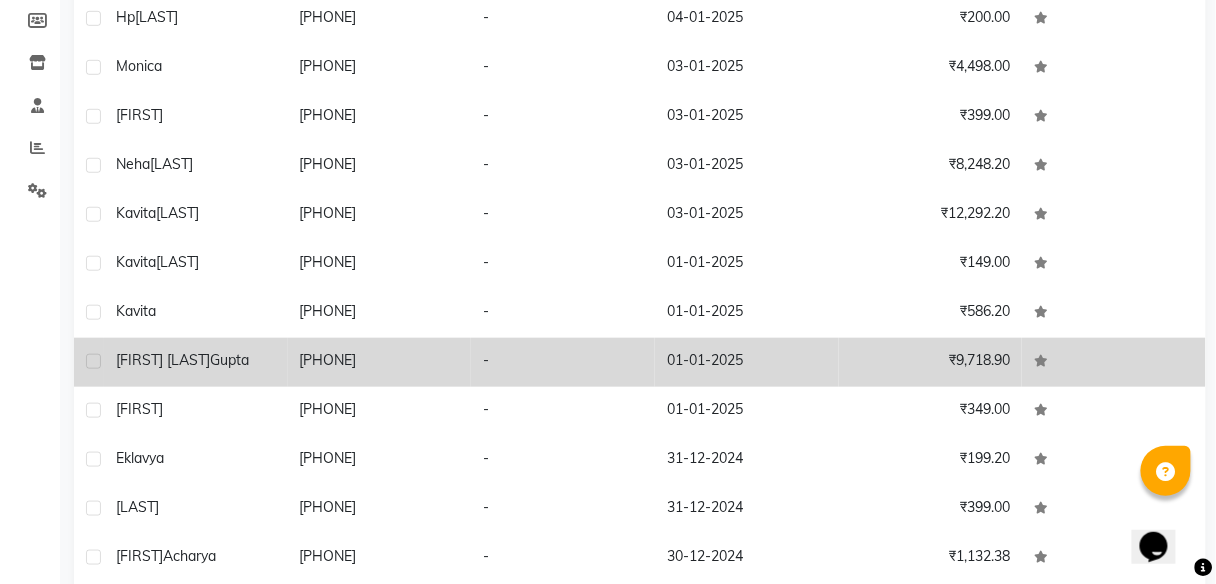 click on "[FIRST] [LAST]" 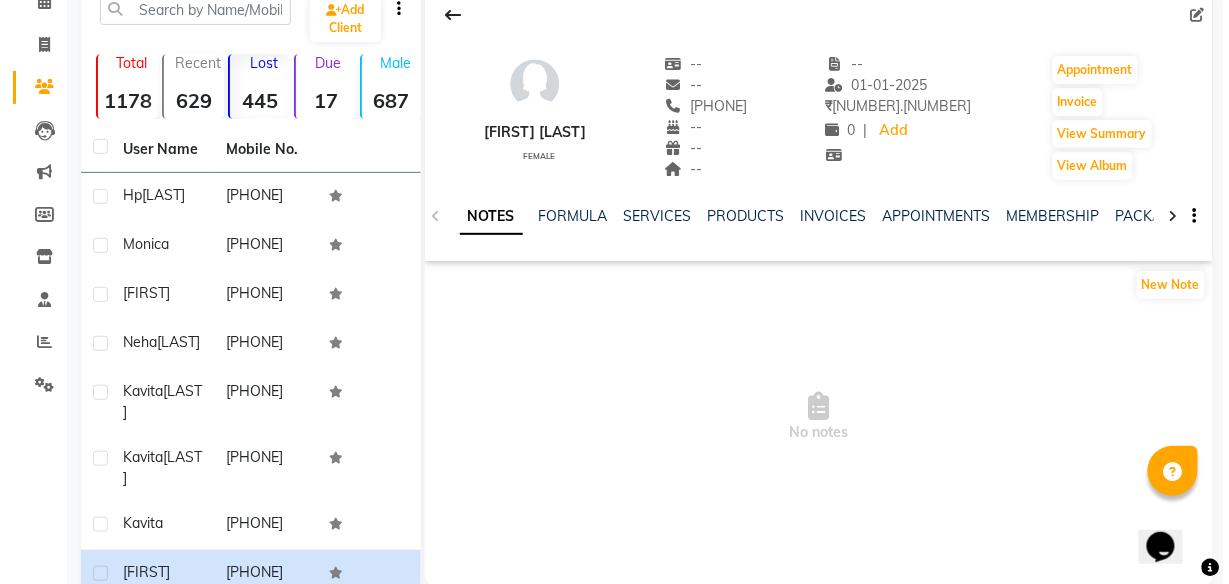 scroll, scrollTop: 108, scrollLeft: 0, axis: vertical 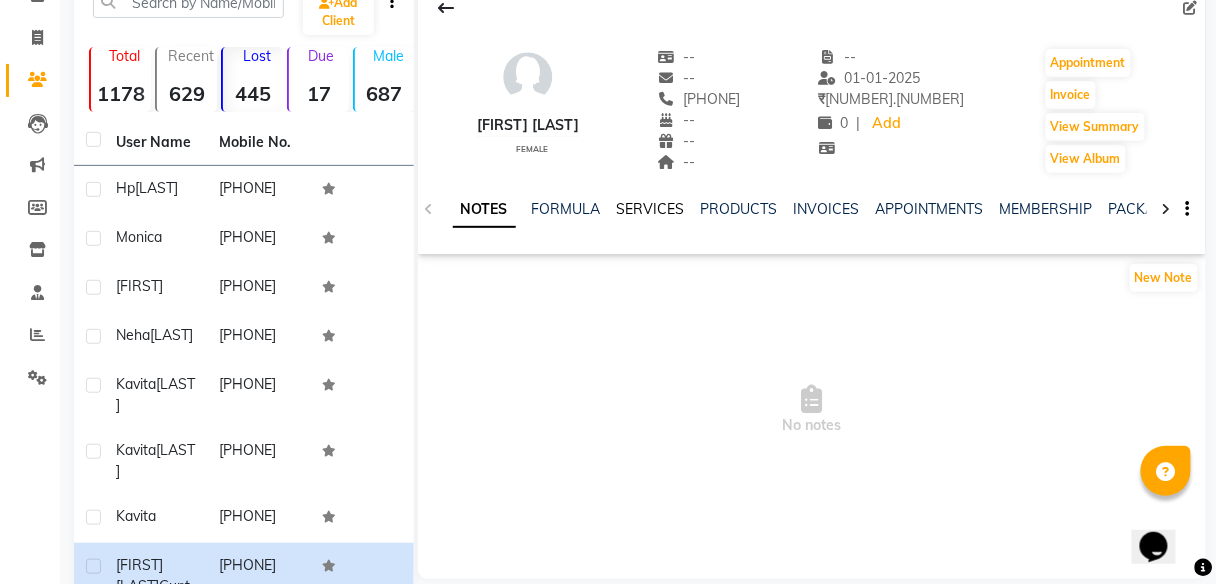 click on "SERVICES" 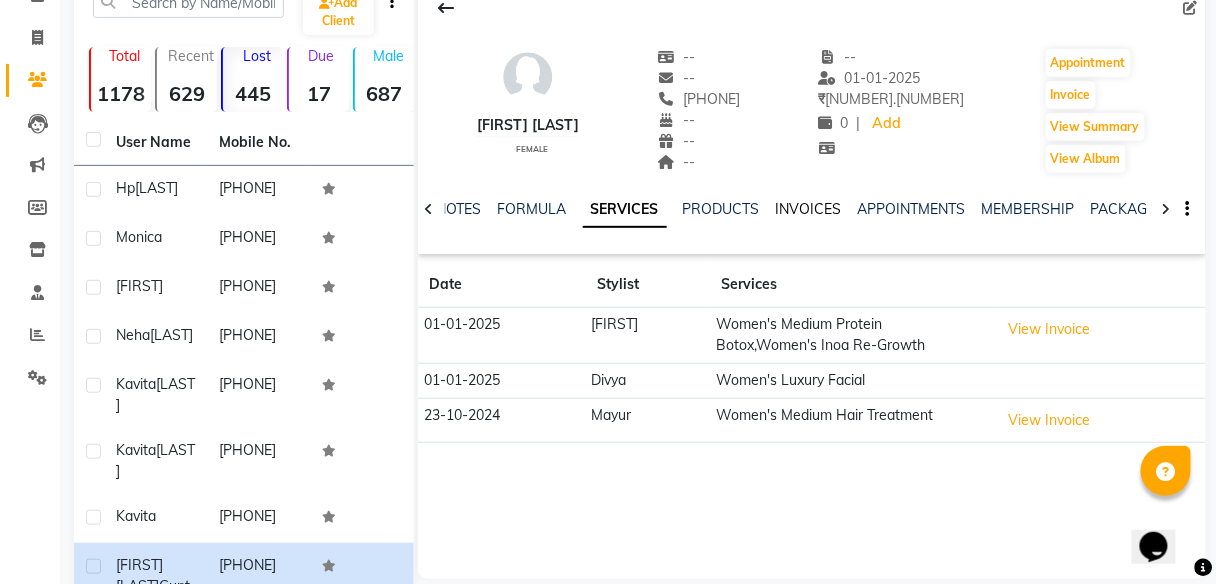 click on "INVOICES" 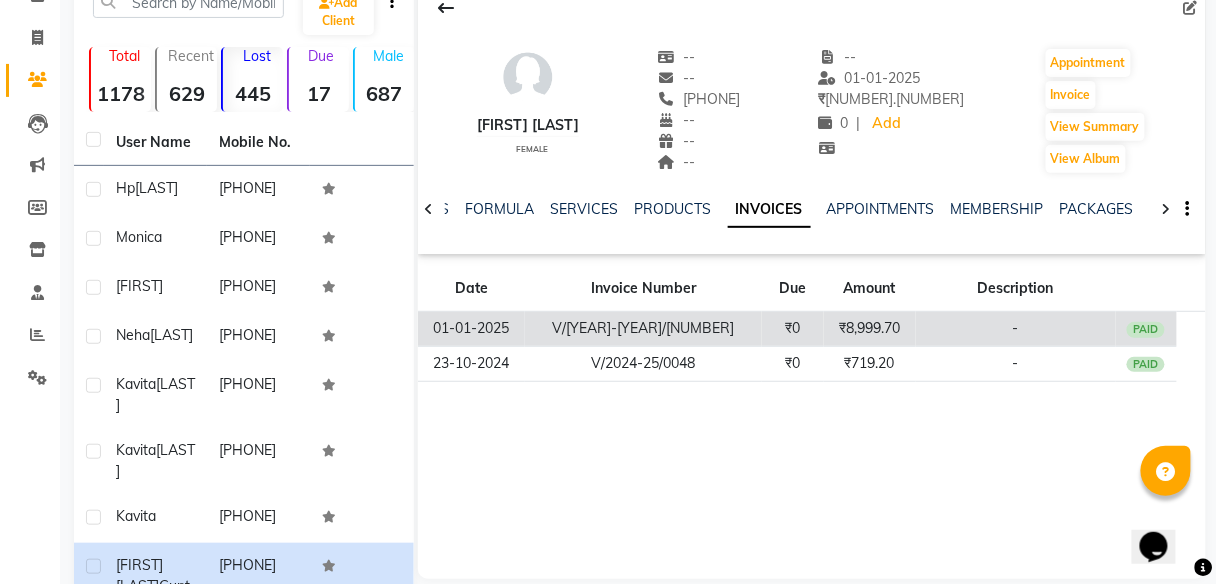 click on "01-01-2025" 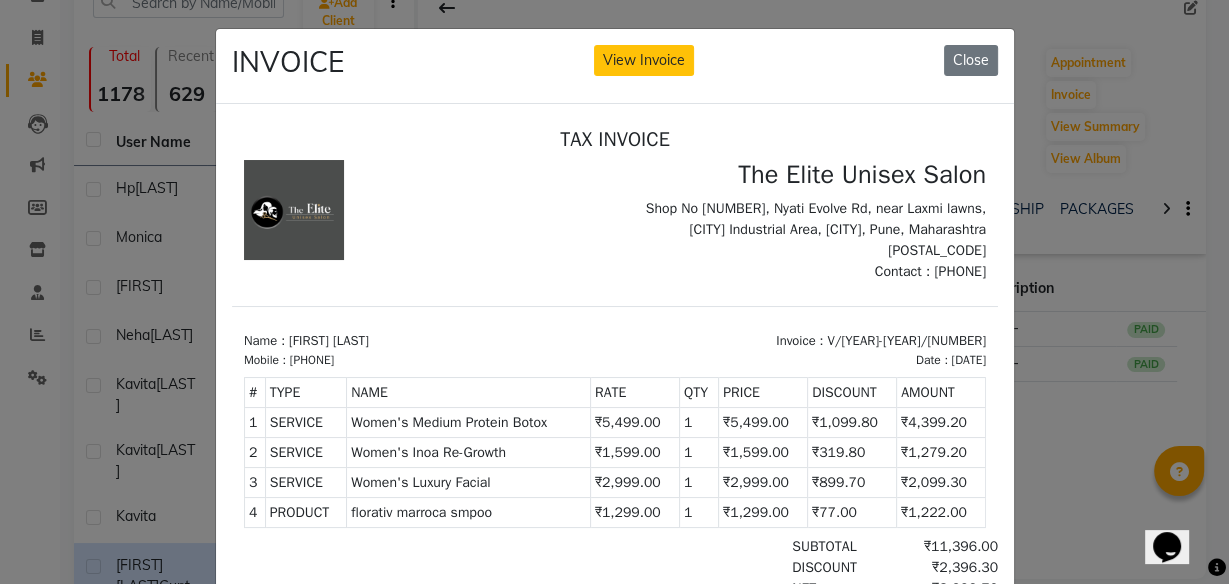 scroll, scrollTop: 0, scrollLeft: 0, axis: both 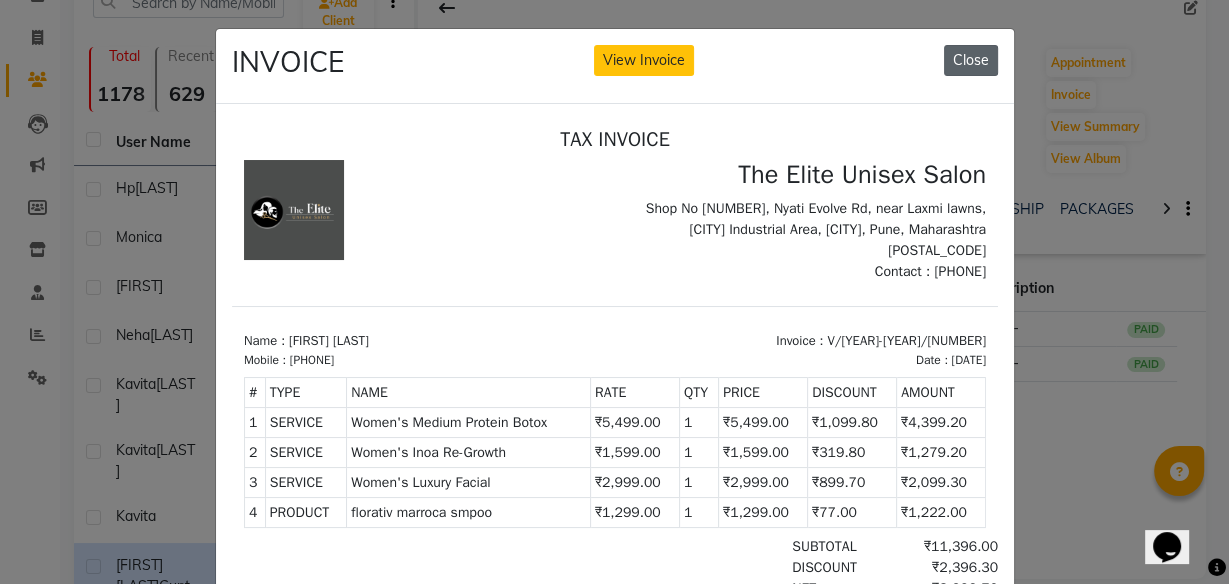 click on "Close" 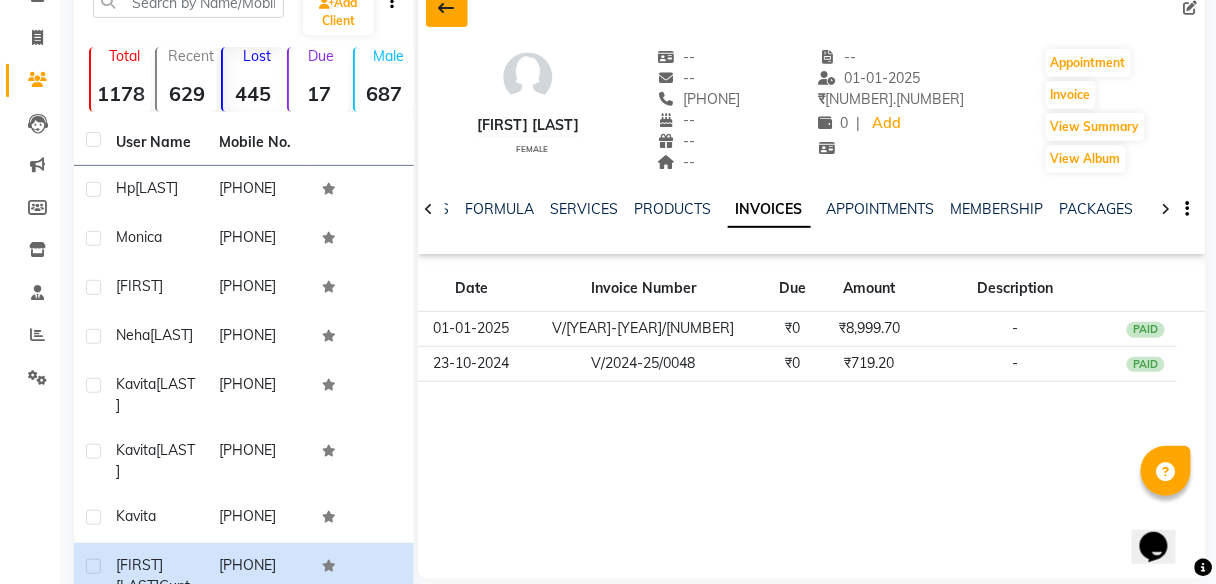 click 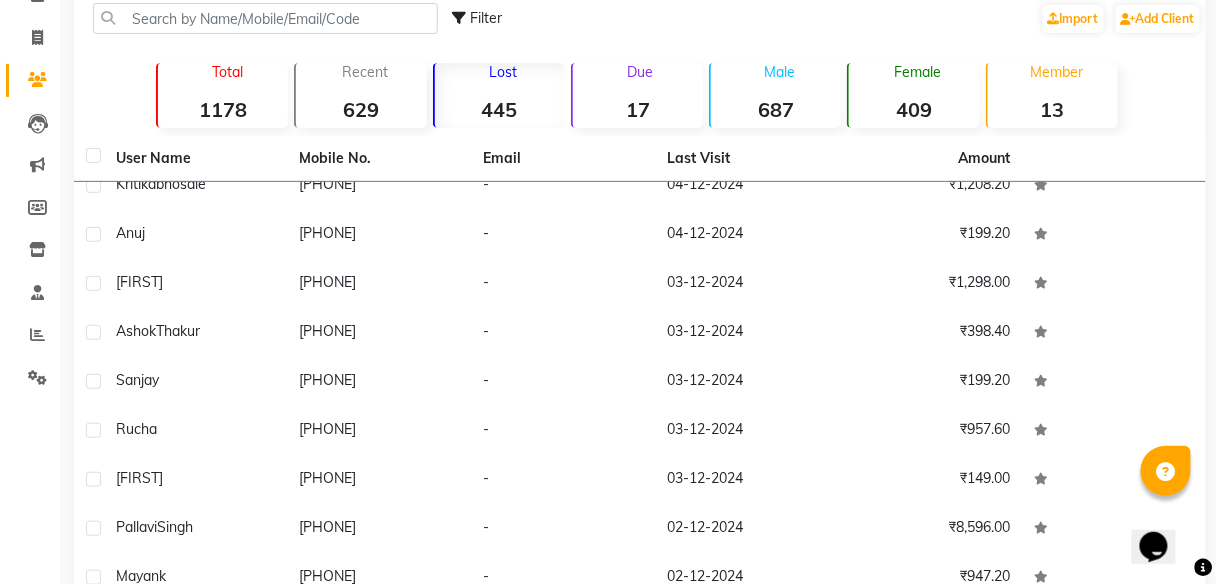 scroll, scrollTop: 2879, scrollLeft: 0, axis: vertical 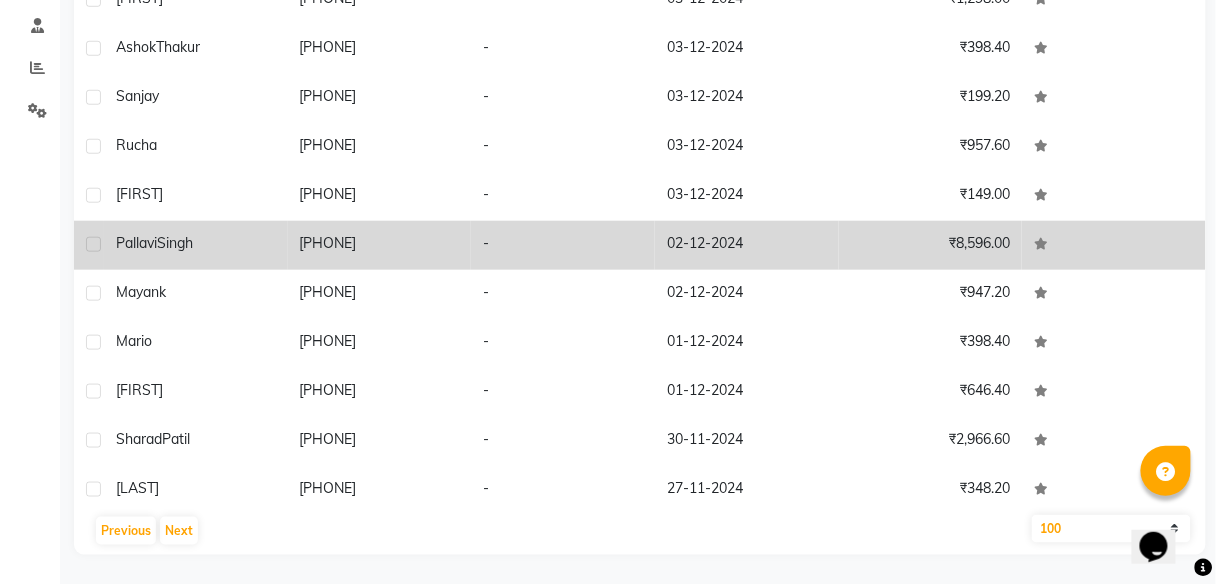 click on "[FIRST] [LAST]" 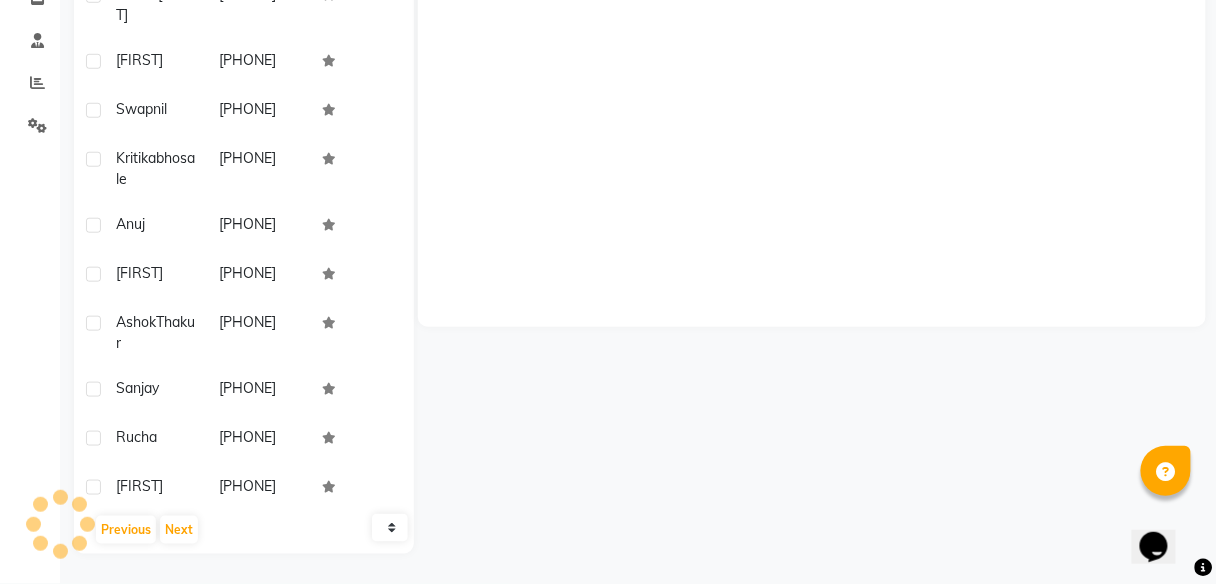 scroll, scrollTop: 359, scrollLeft: 0, axis: vertical 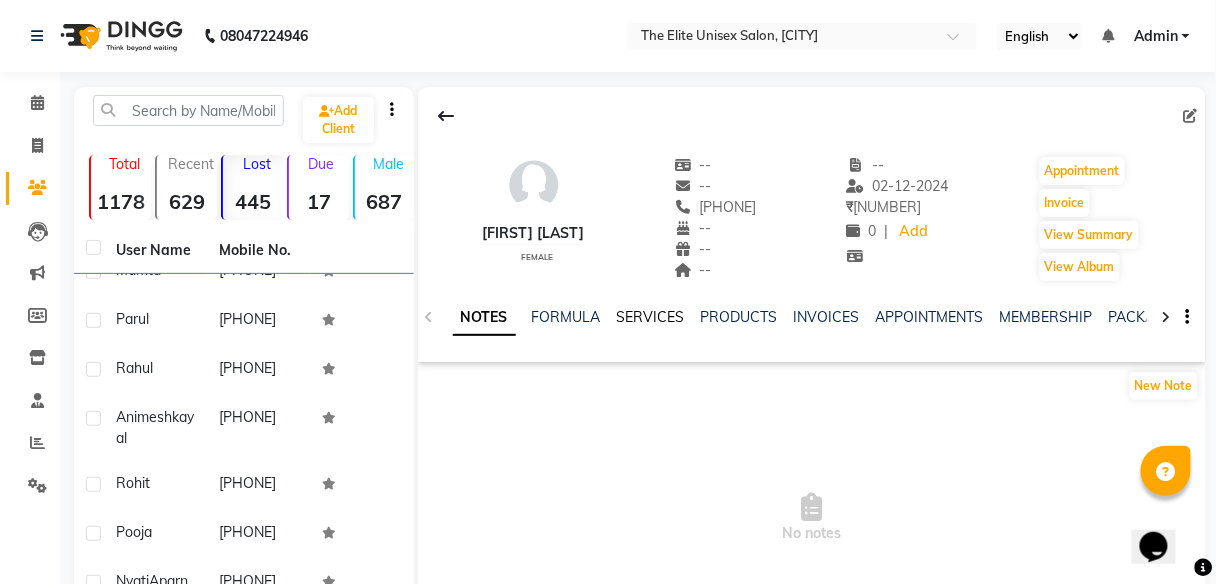 click on "SERVICES" 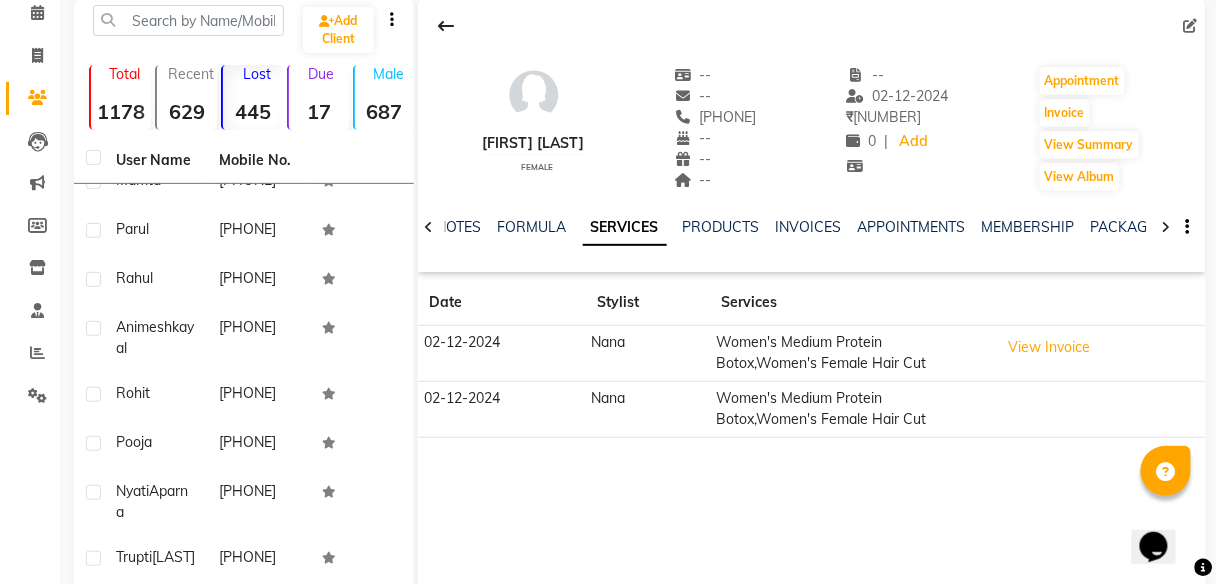 scroll, scrollTop: 91, scrollLeft: 0, axis: vertical 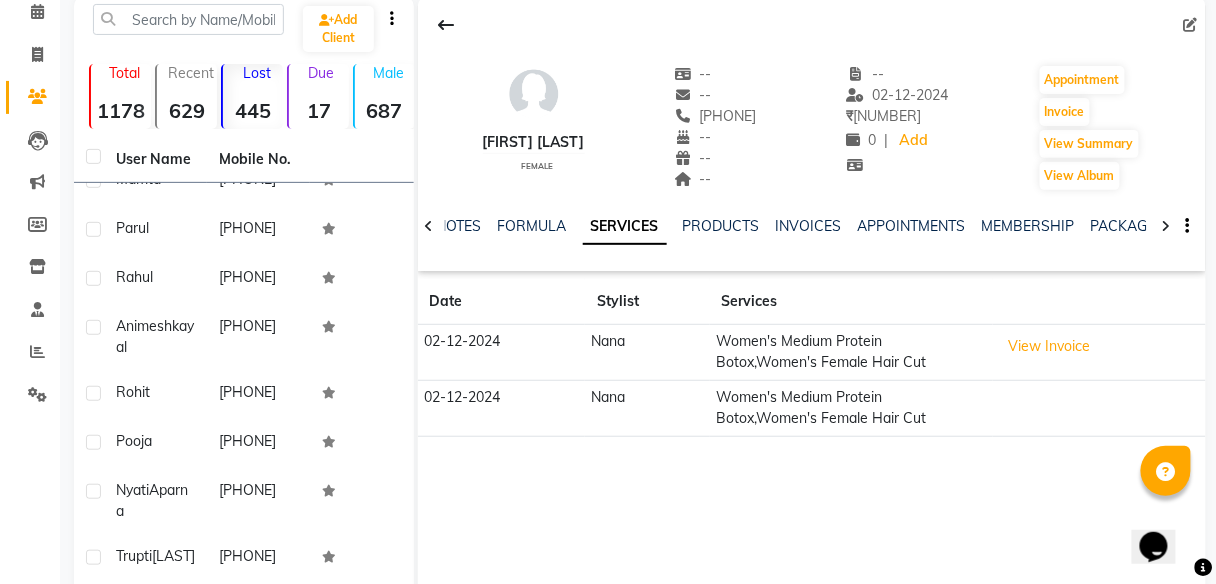 drag, startPoint x: 414, startPoint y: 531, endPoint x: 427, endPoint y: 516, distance: 19.849434 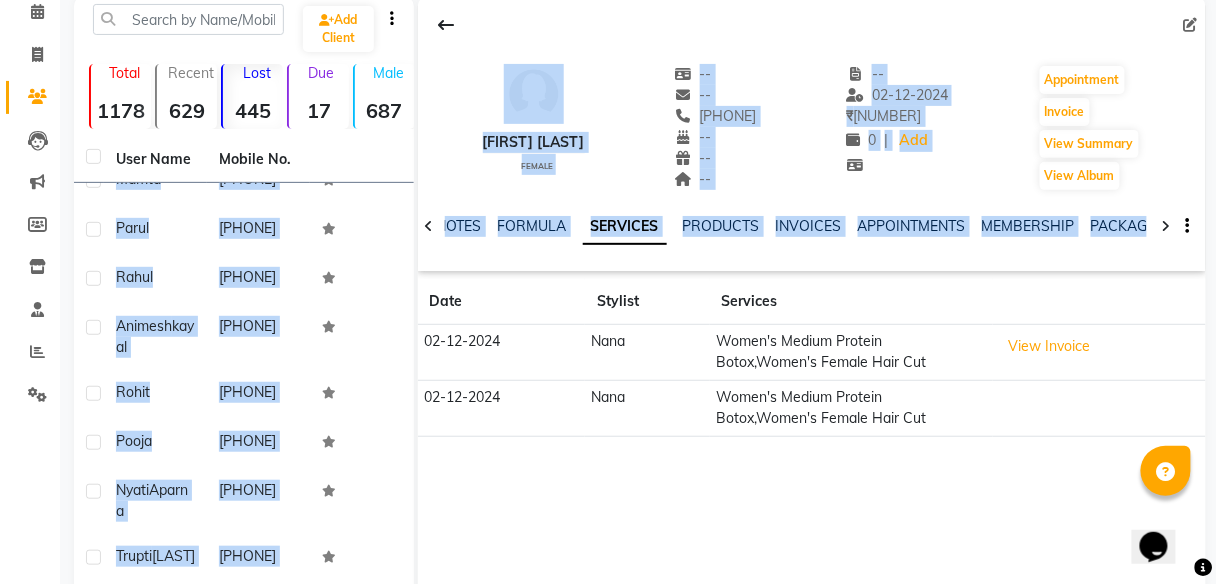 drag, startPoint x: 427, startPoint y: 516, endPoint x: 406, endPoint y: 529, distance: 24.698177 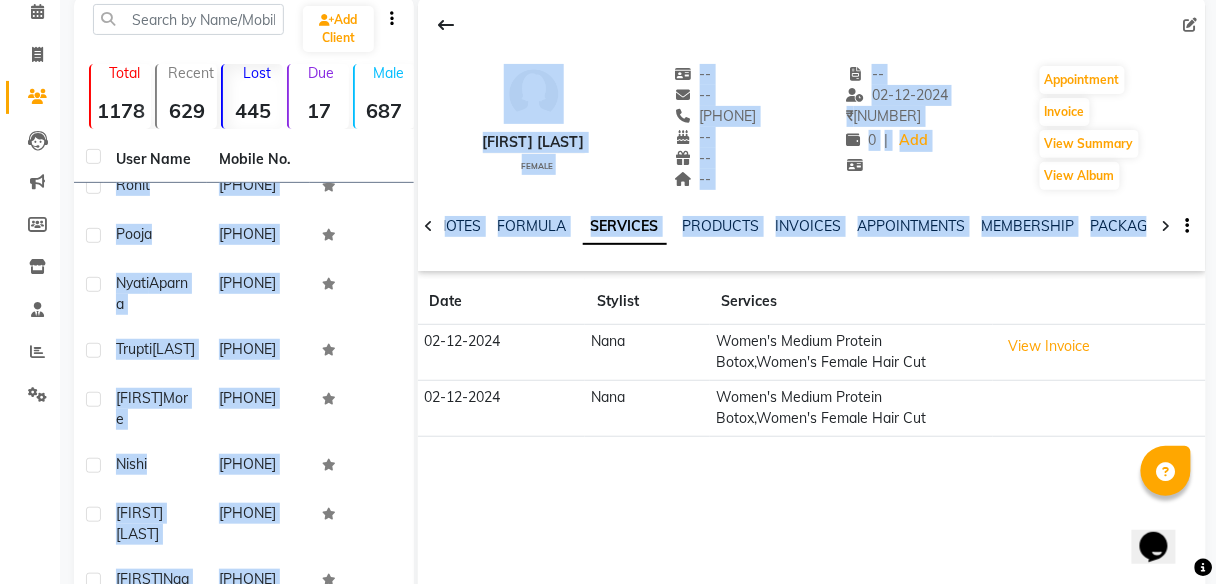 click on "[FIRST] [LAST] female -- -- [PHONE] -- -- -- -- [DATE] ₹ [NUMBER] | Add Appointment Invoice View Summary View Album NOTES FORMULA SERVICES PRODUCTS INVOICES APPOINTMENTS MEMBERSHIP PACKAGES VOUCHERS GIFTCARDS POINTS FORMS FAMILY CARDS WALLET Date Stylist Services [DATE] [STYLIST] [SERVICE], [SERVICE]" 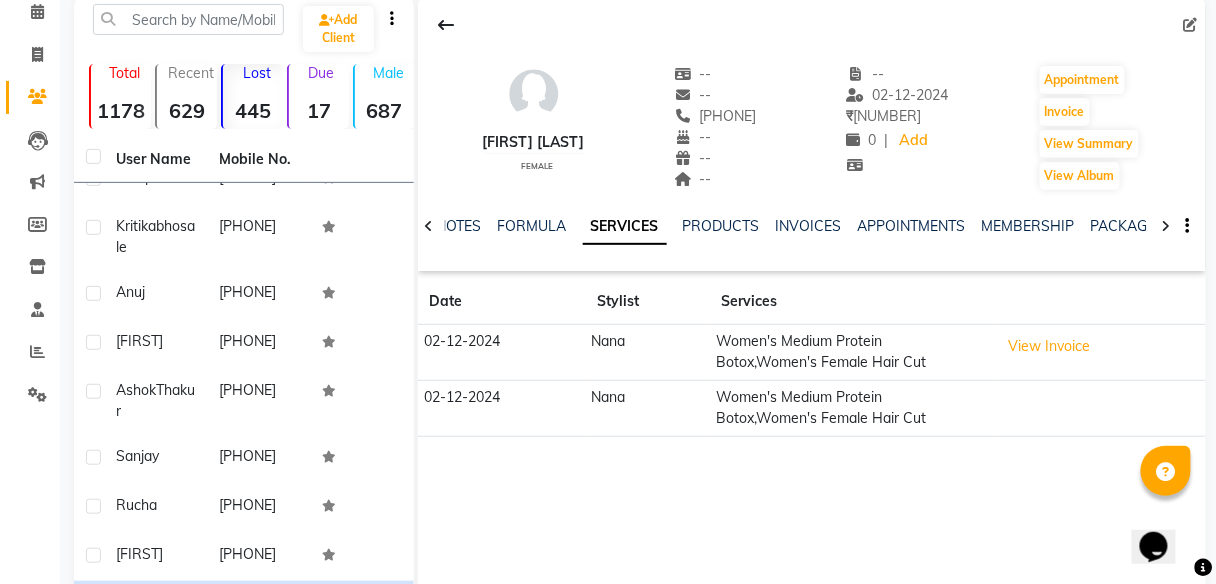 scroll, scrollTop: 3050, scrollLeft: 0, axis: vertical 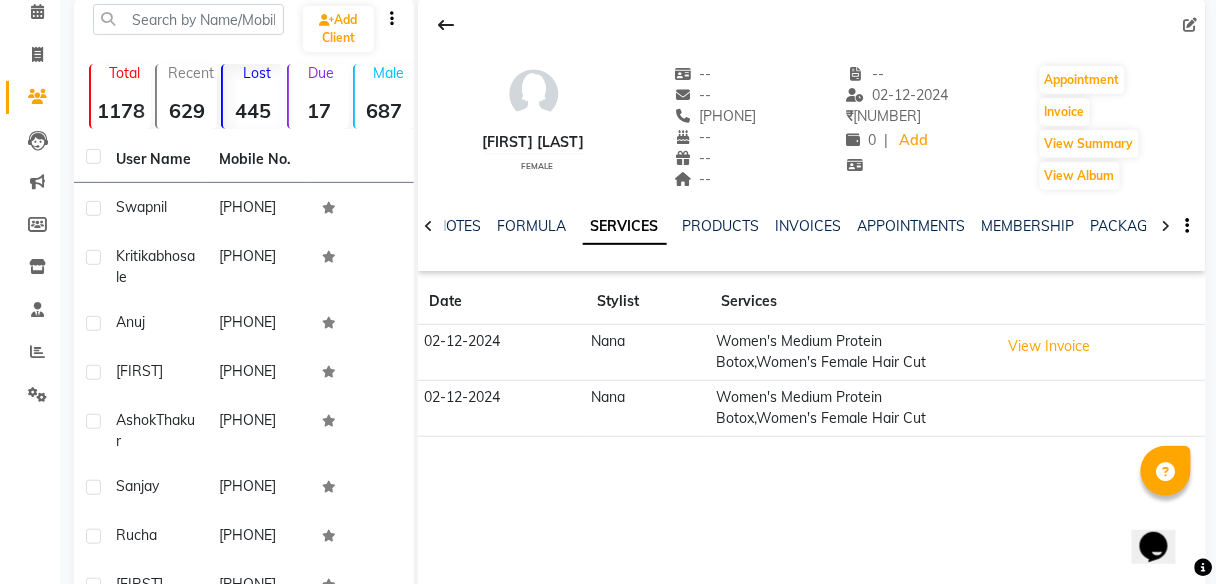 click on "Lost  [NUMBER]" 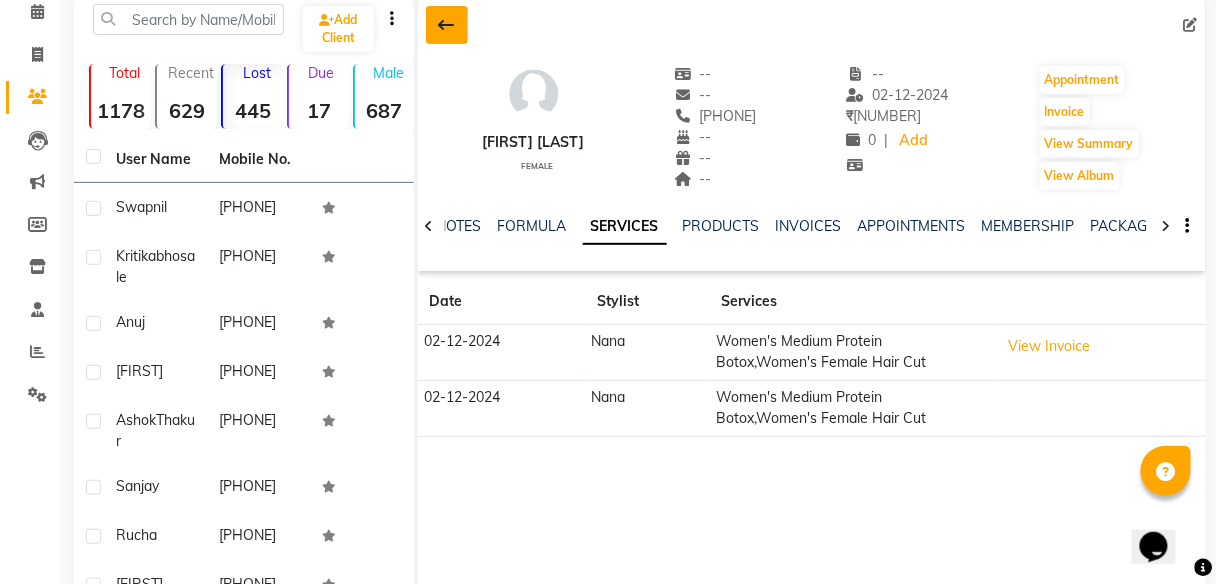 click 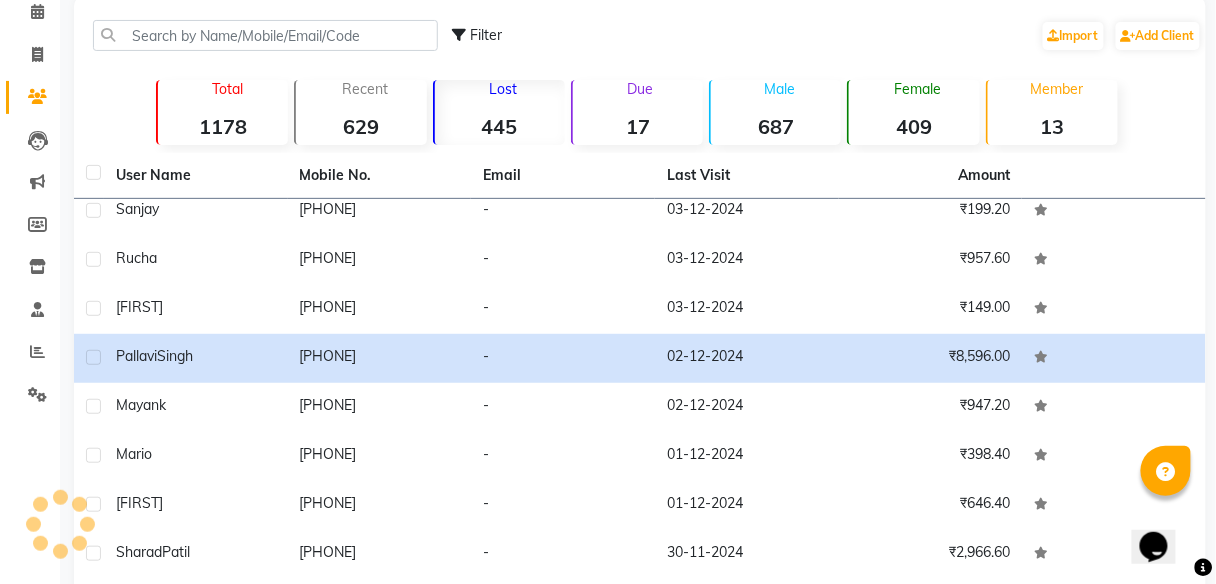 scroll, scrollTop: 2268, scrollLeft: 0, axis: vertical 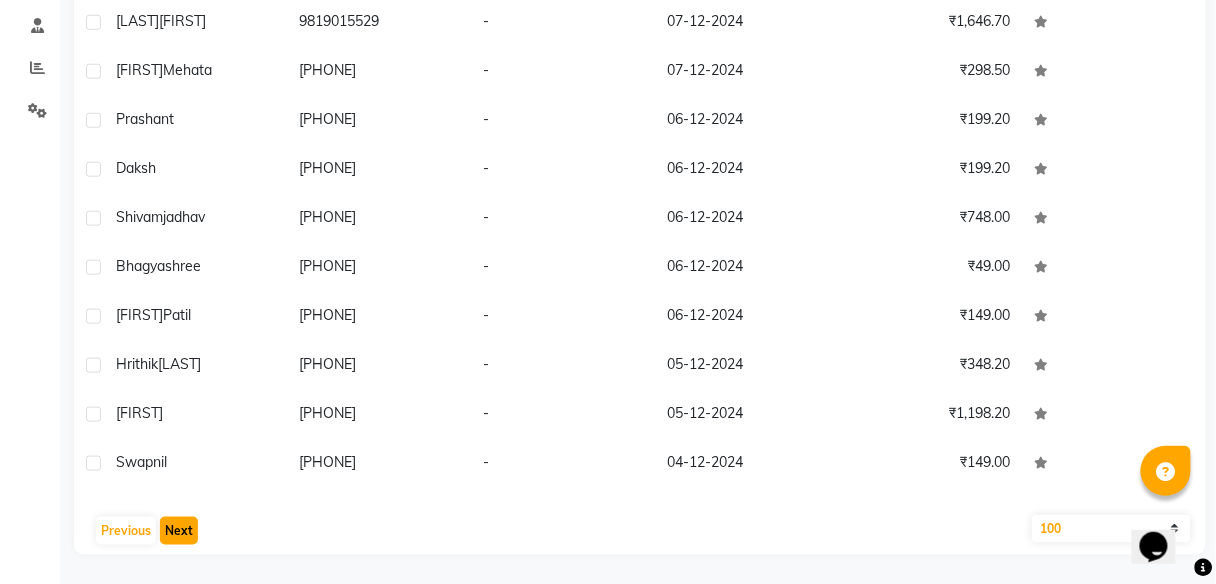 click on "Next" 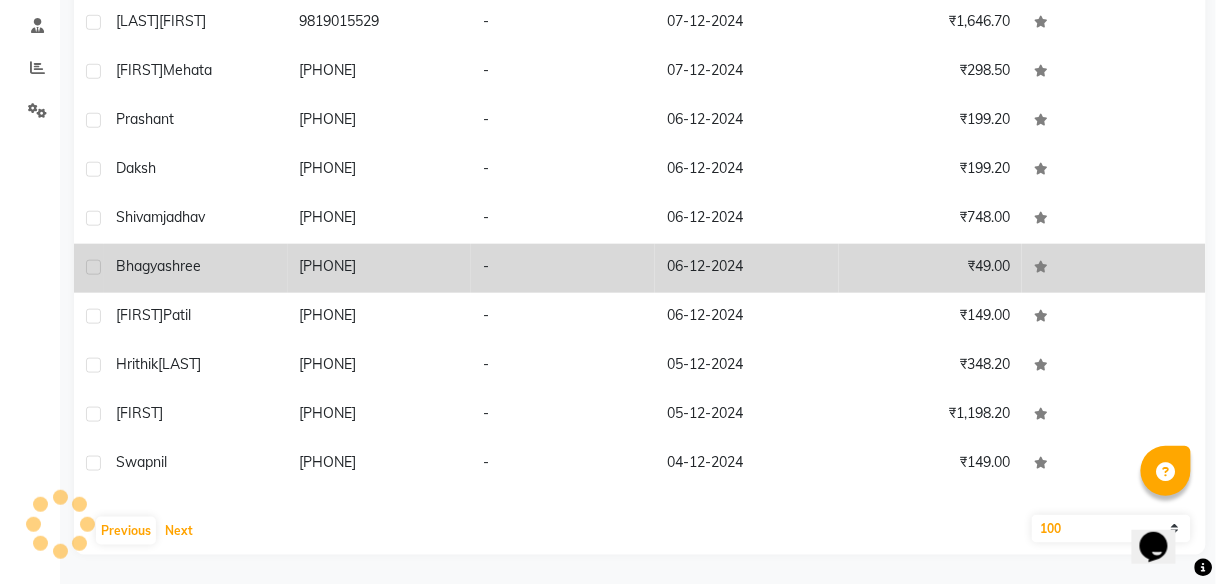 scroll, scrollTop: 1621, scrollLeft: 0, axis: vertical 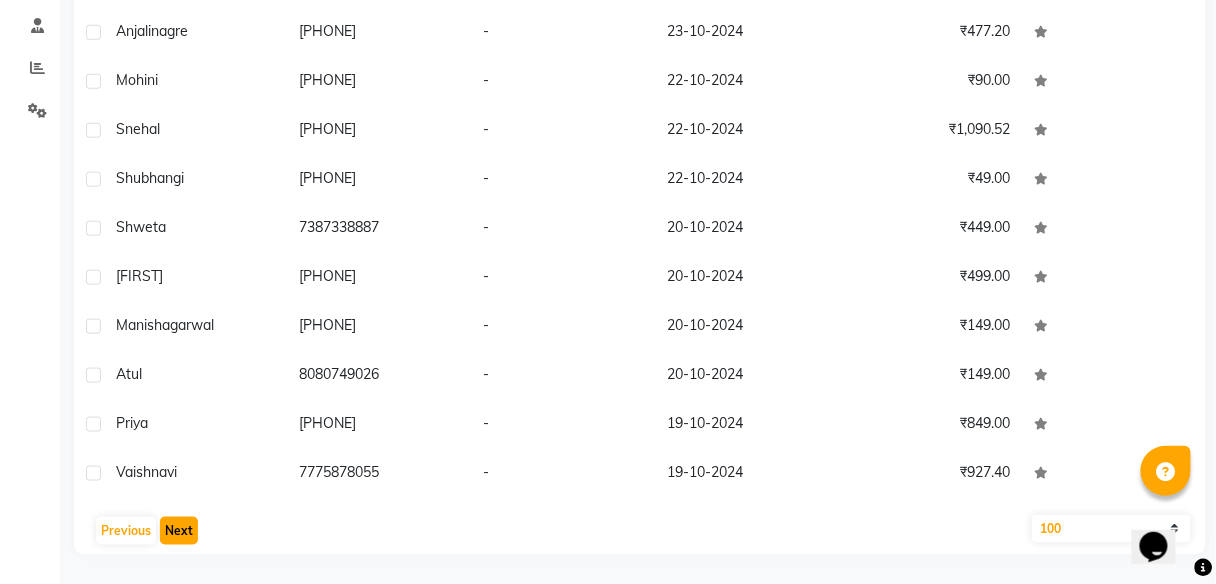 click on "Next" 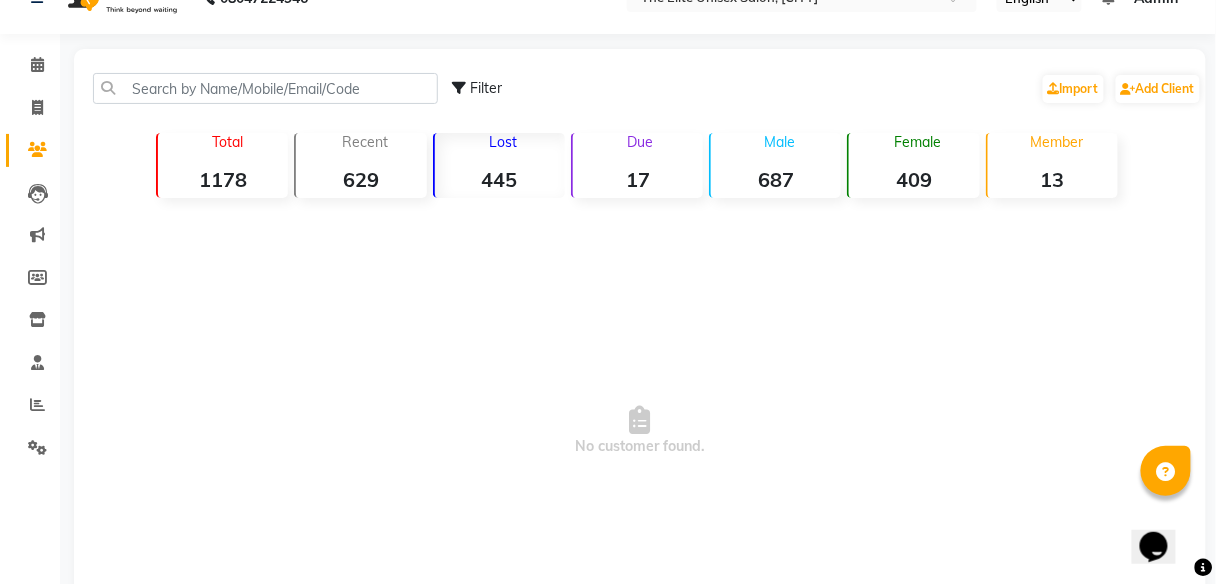 scroll, scrollTop: 180, scrollLeft: 0, axis: vertical 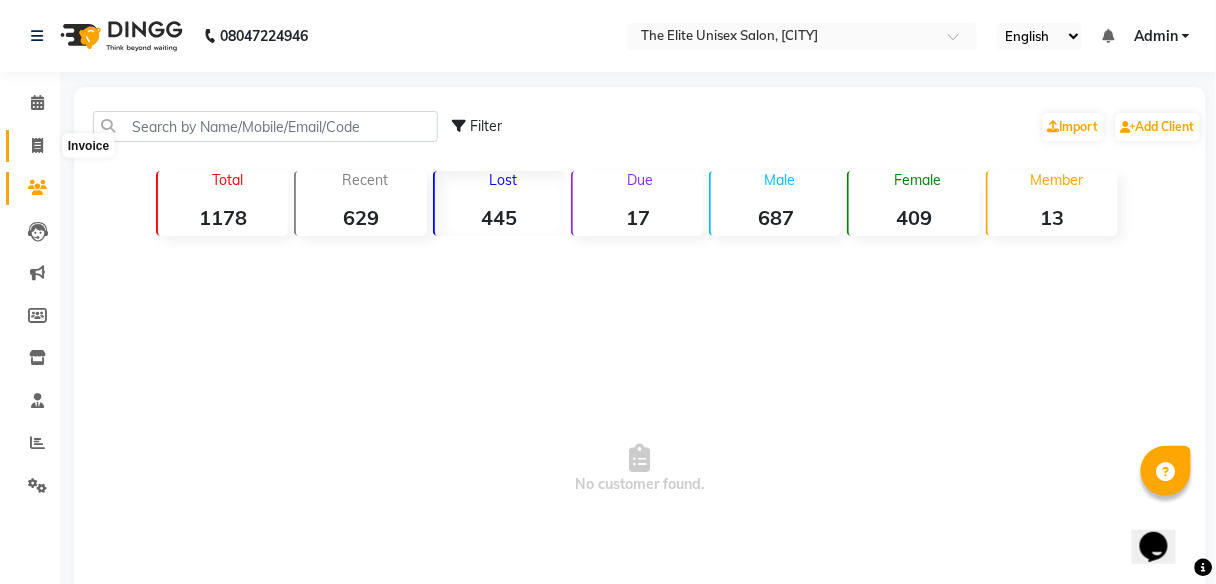 click 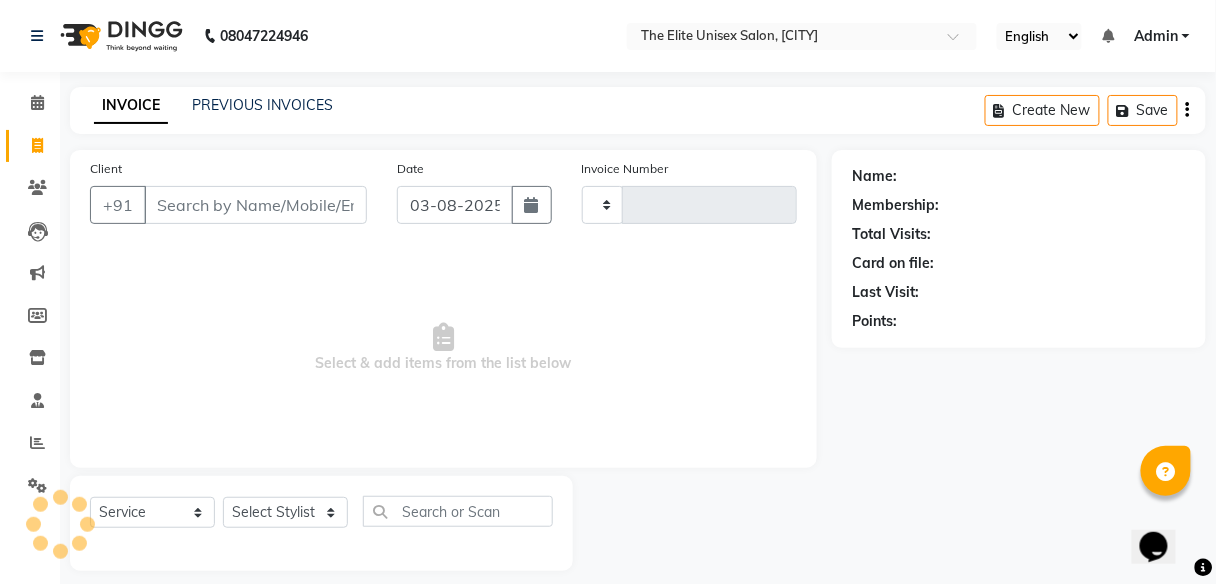 type on "1868" 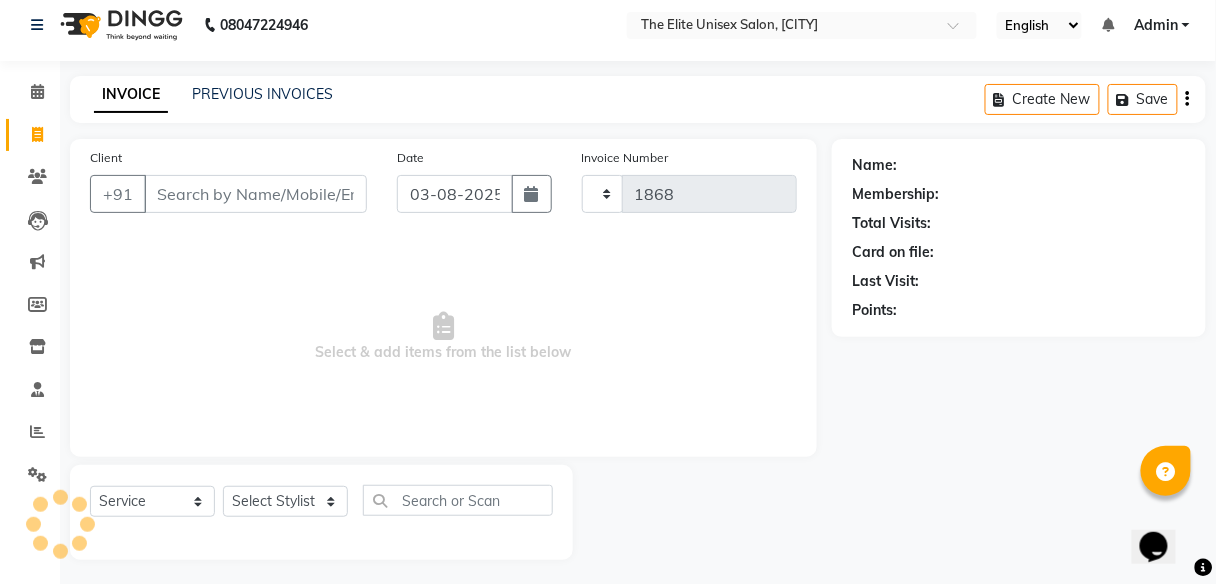 select on "7086" 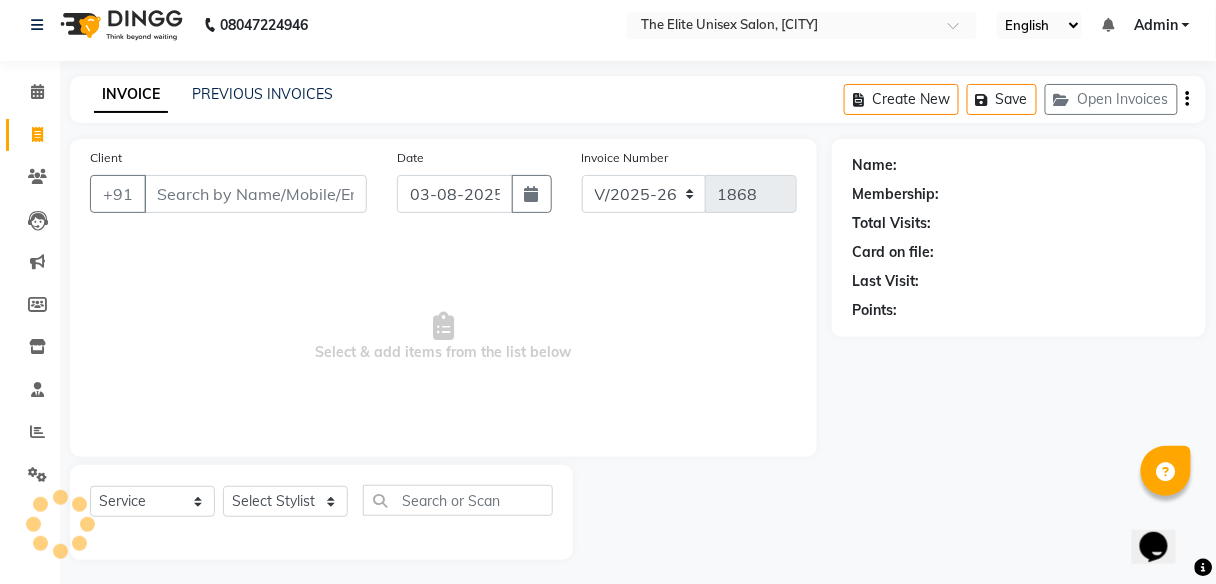 scroll, scrollTop: 16, scrollLeft: 0, axis: vertical 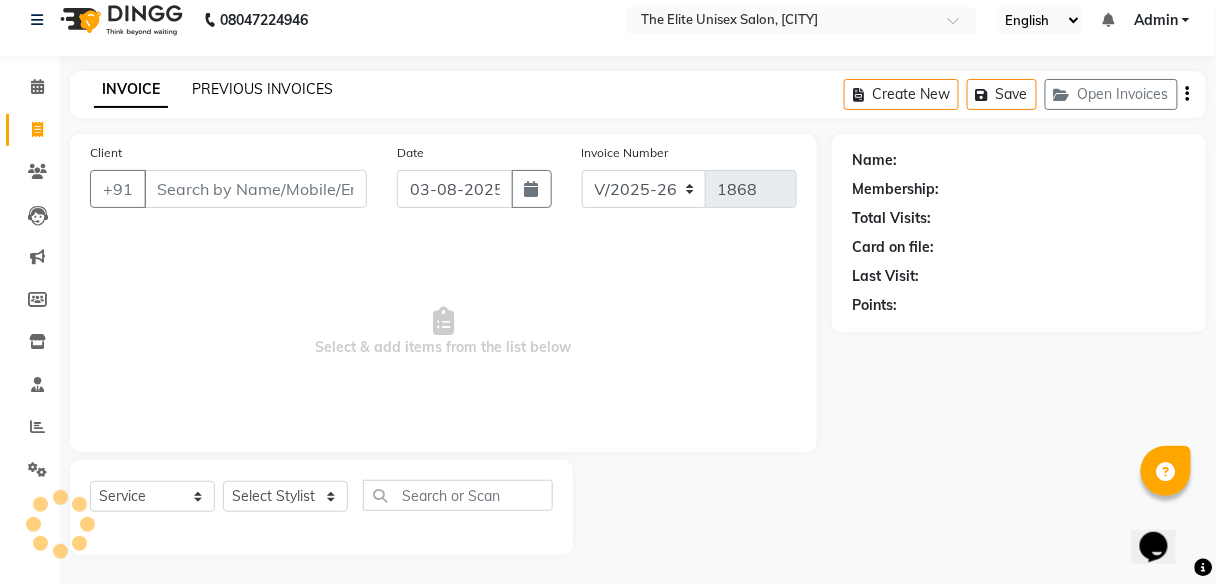 click on "PREVIOUS INVOICES" 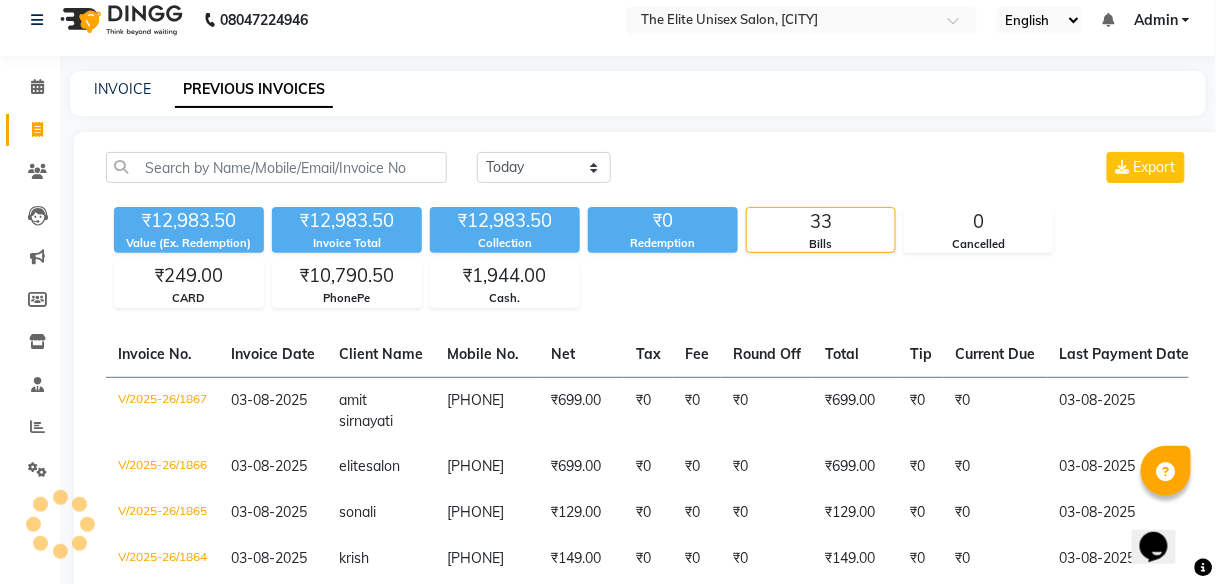 scroll, scrollTop: 0, scrollLeft: 0, axis: both 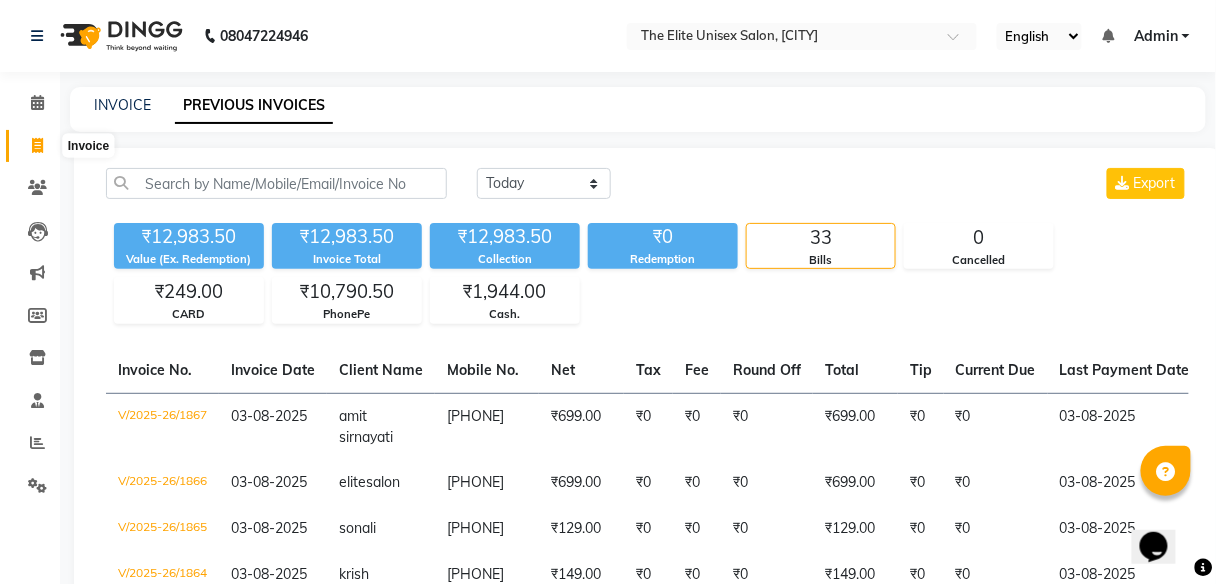 click 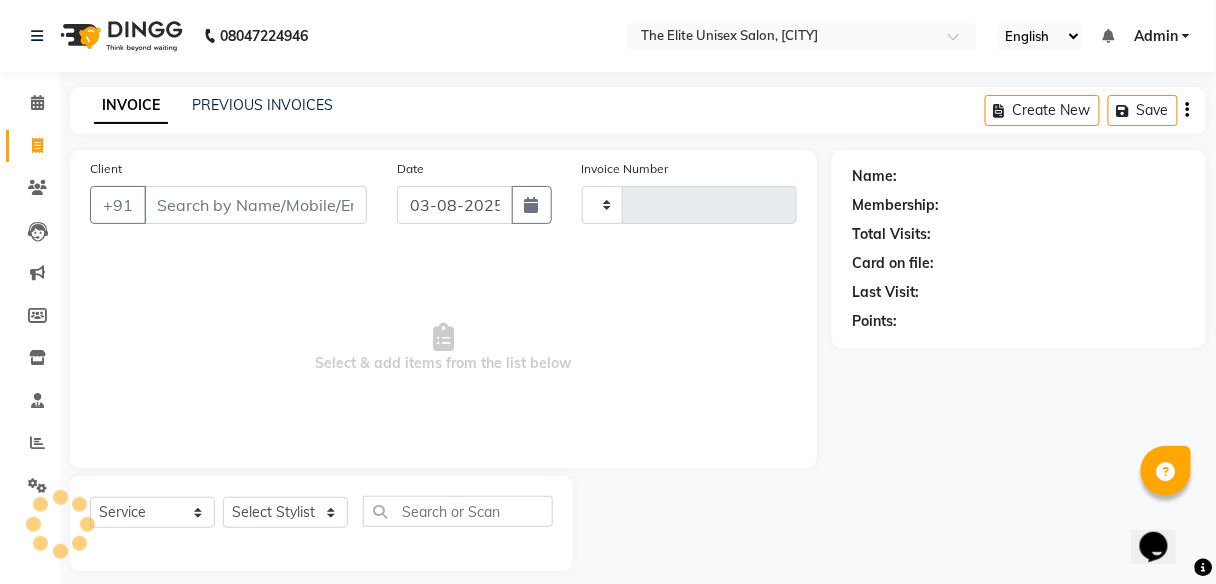 type on "1868" 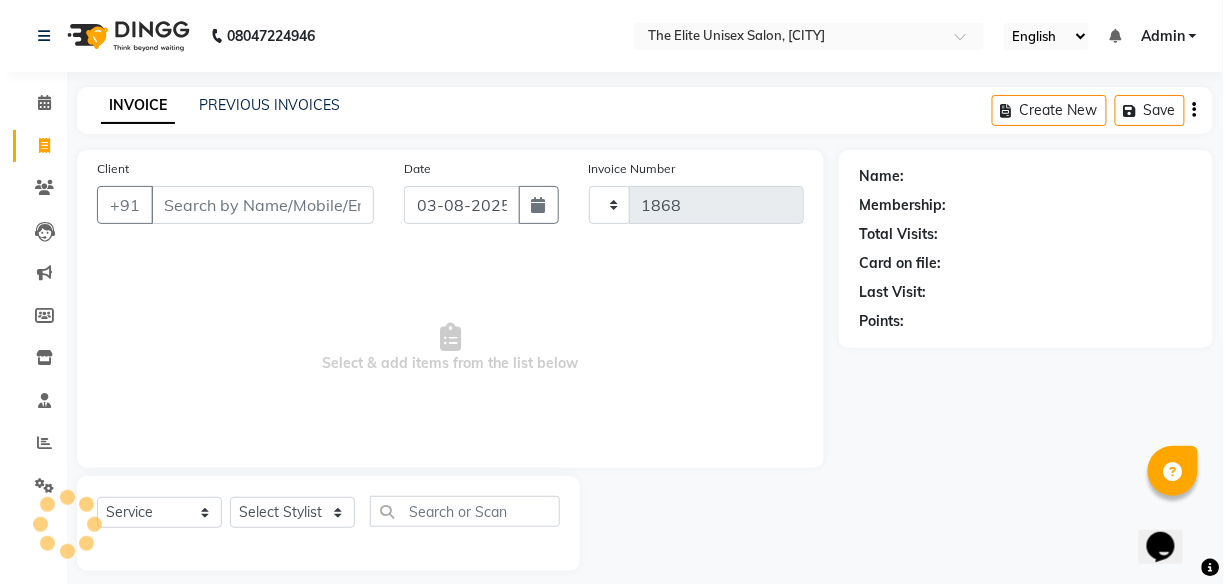 scroll, scrollTop: 16, scrollLeft: 0, axis: vertical 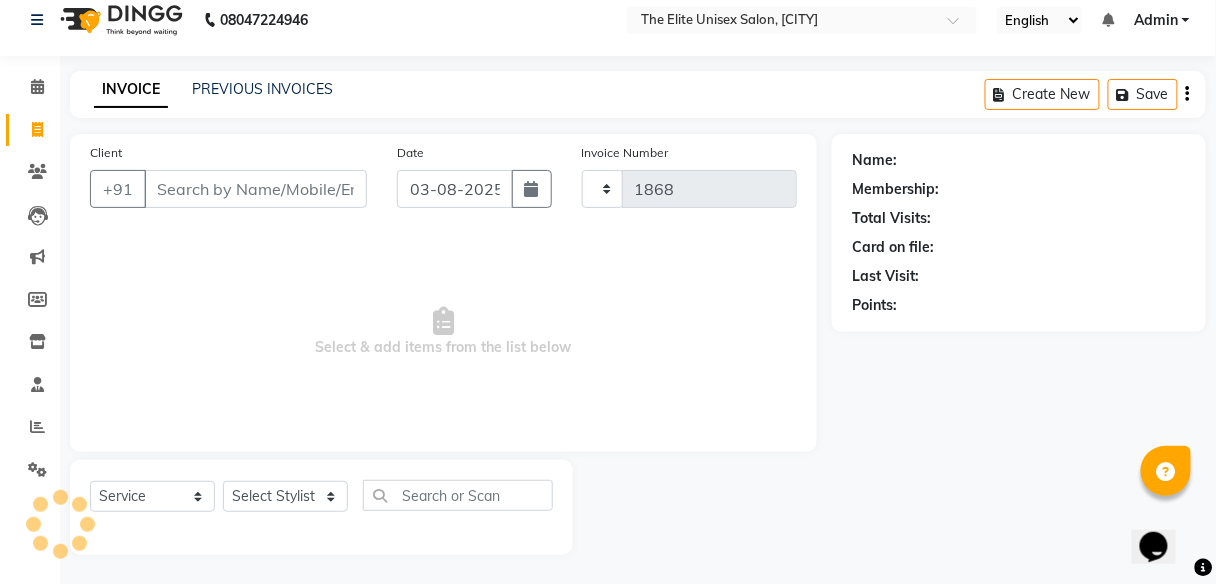 select on "7086" 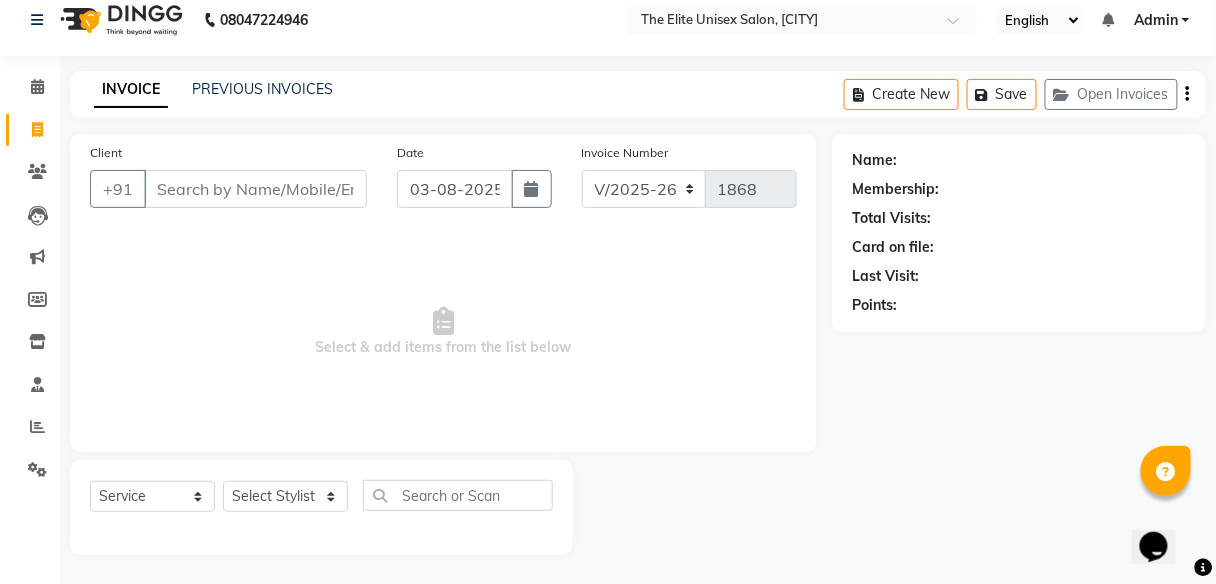 click on "Client" at bounding box center (255, 189) 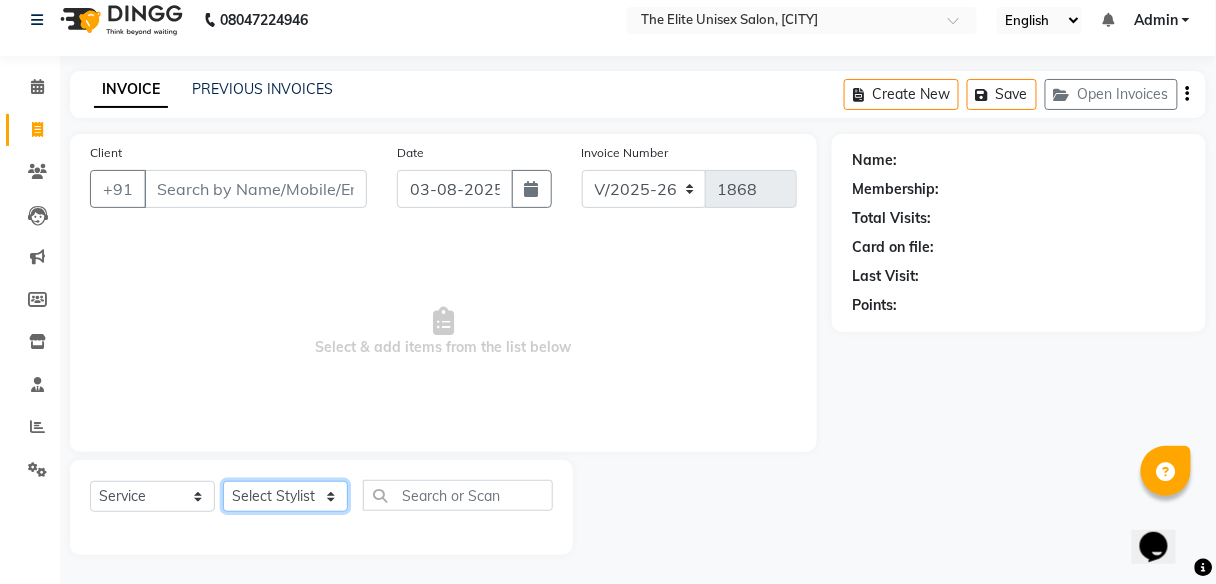 drag, startPoint x: 243, startPoint y: 483, endPoint x: 277, endPoint y: 378, distance: 110.36757 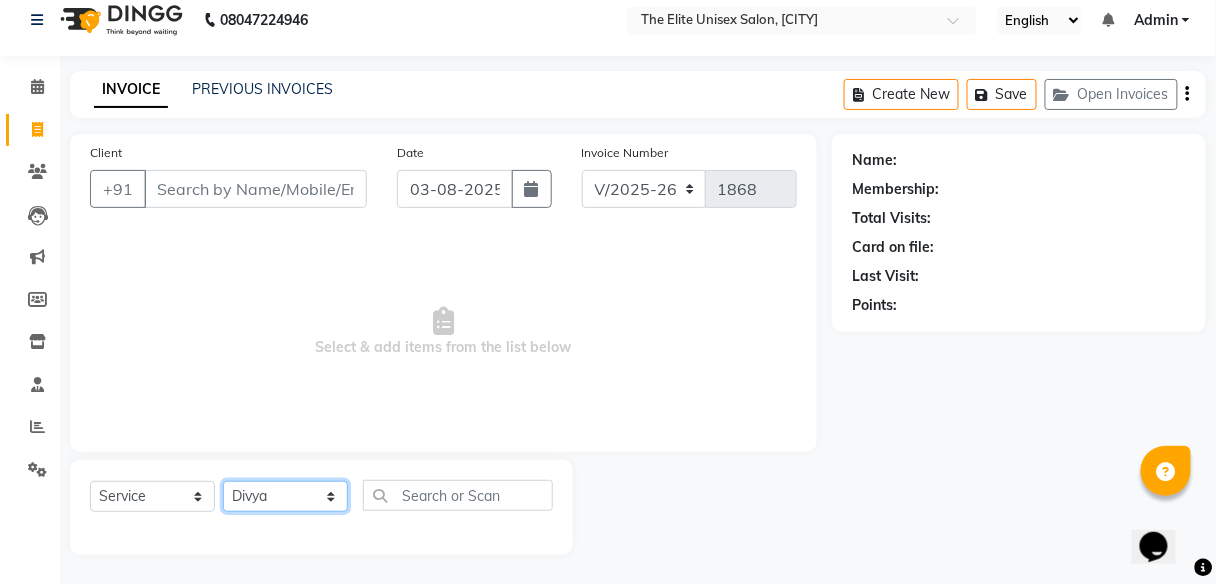 click on "Select Stylist [FIRST] [FIRST] [FIRST] [FIRST] [FIRST] [FIRST]" 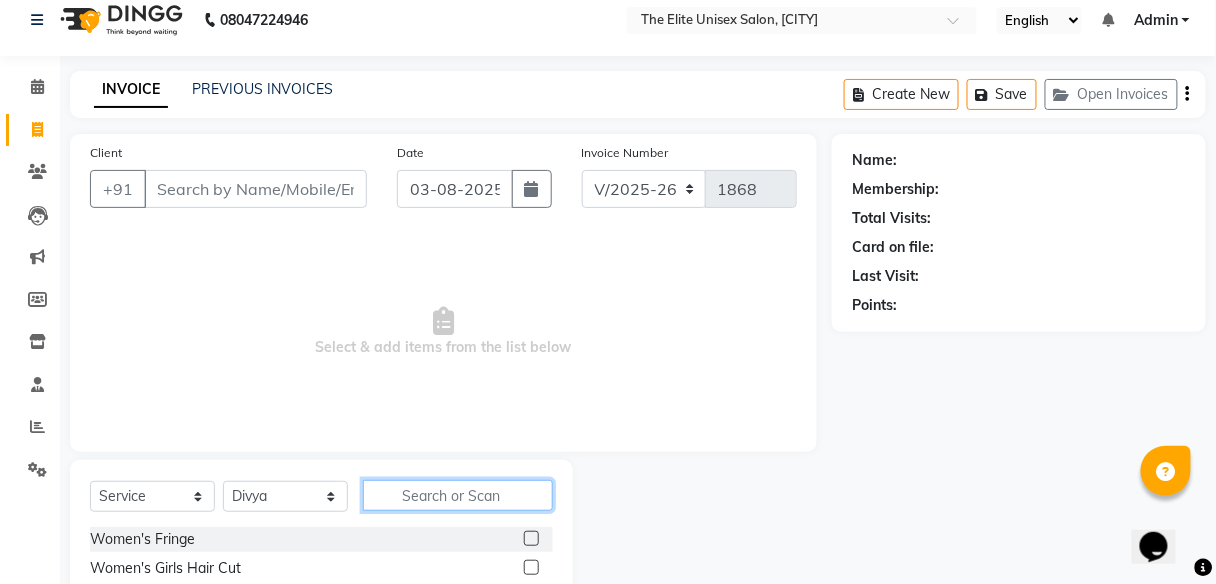 click 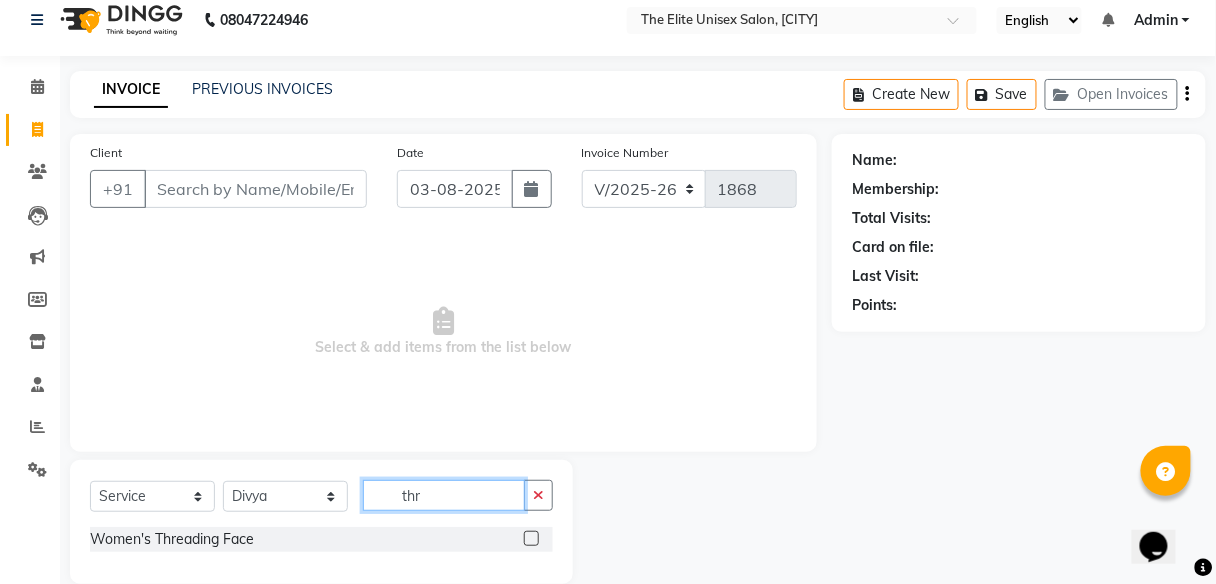 type on "thr" 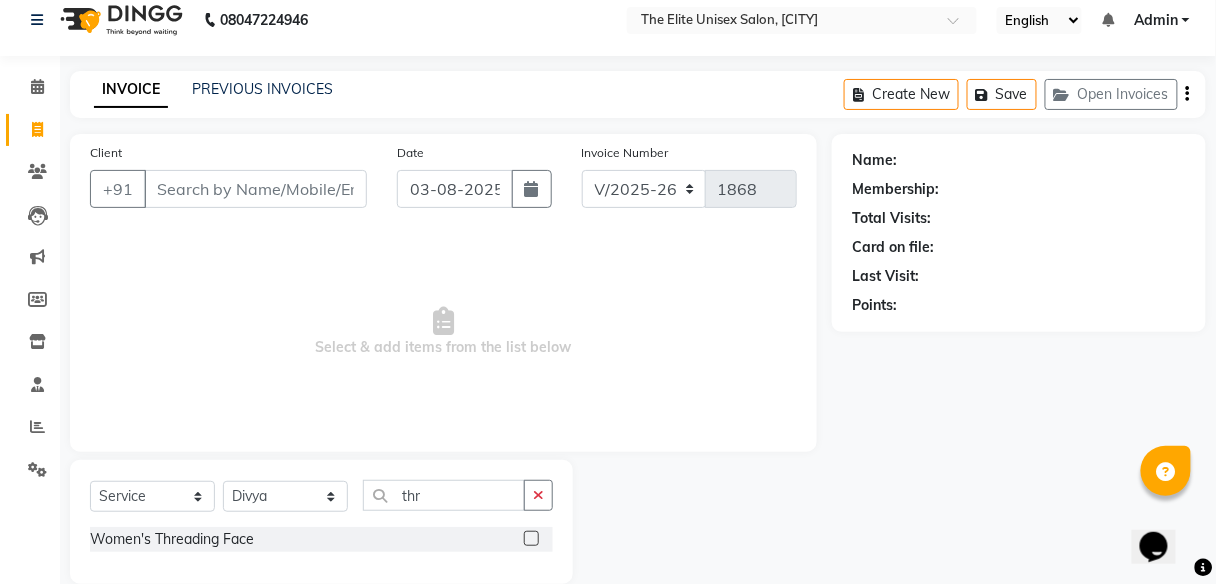 click 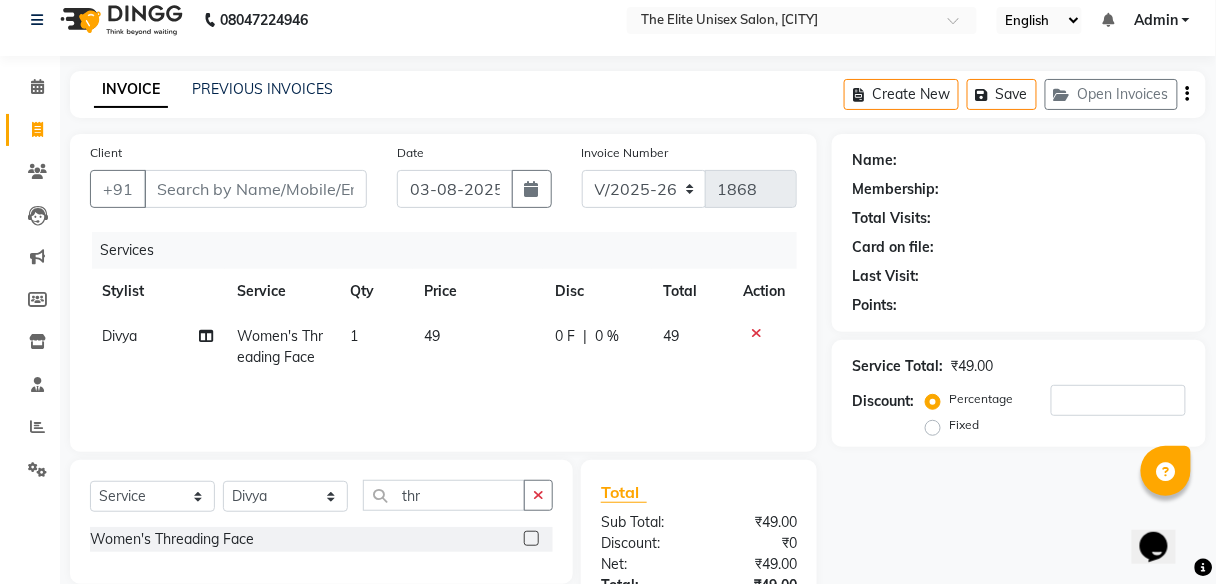 click 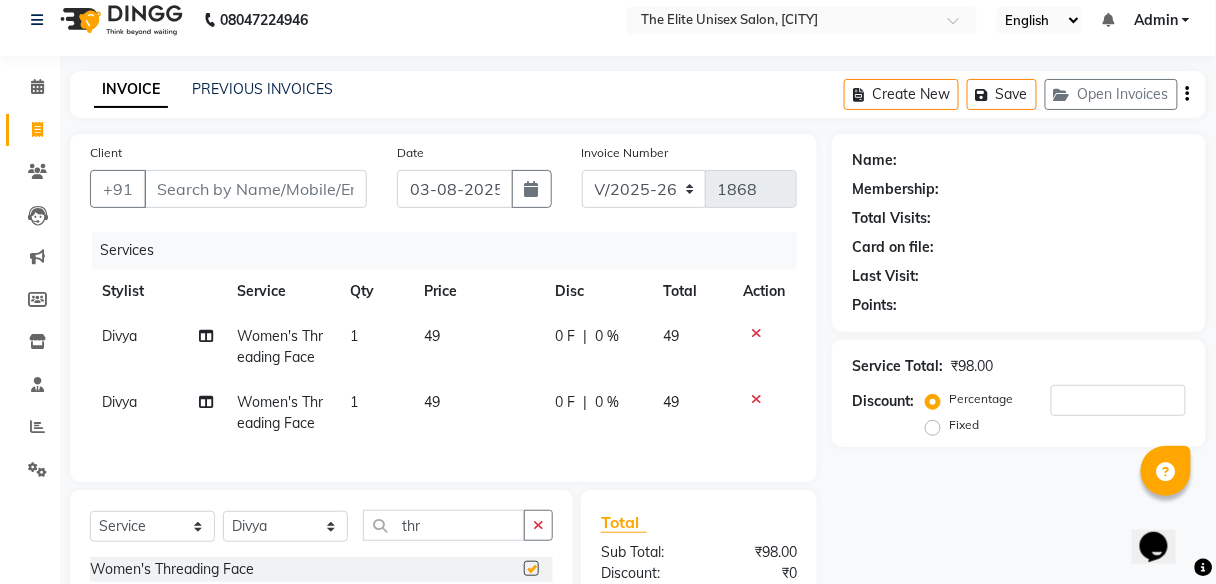 checkbox on "false" 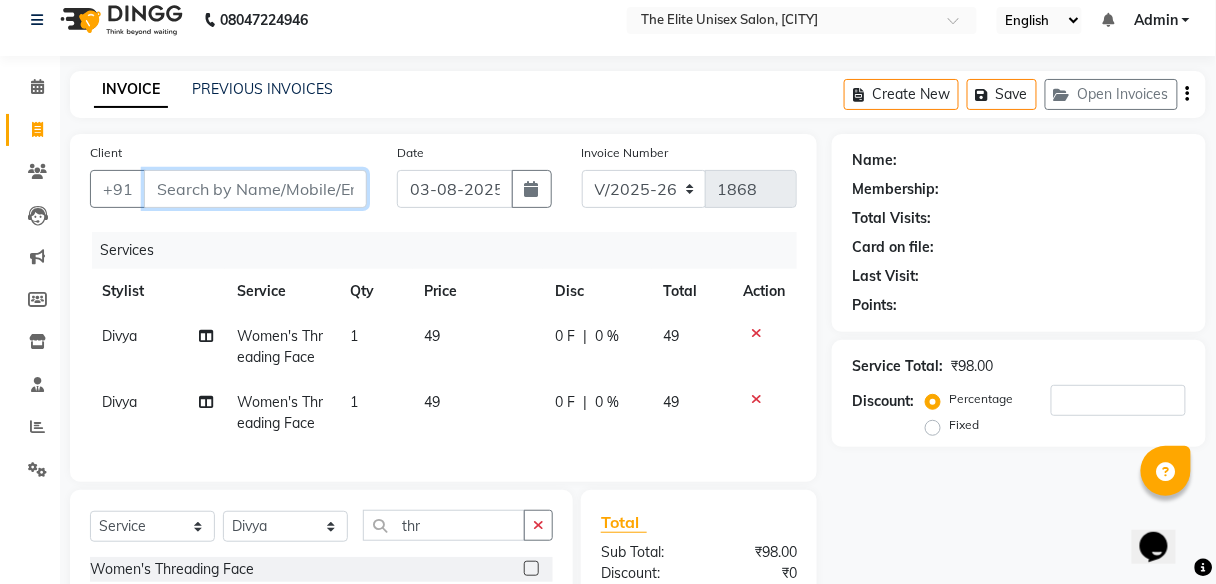 click on "Client" at bounding box center (255, 189) 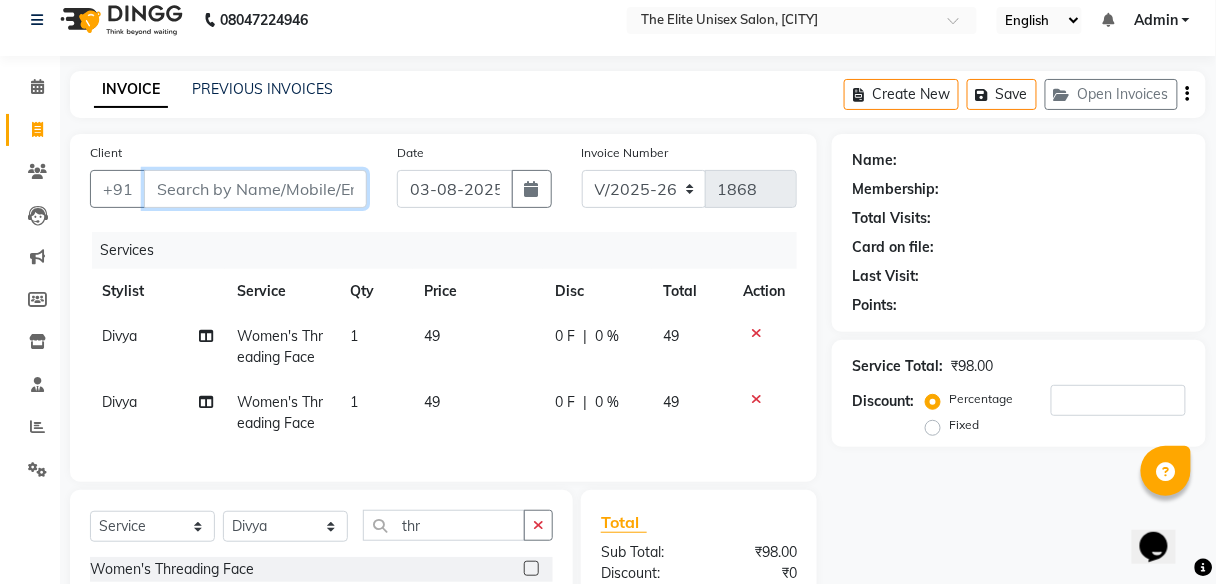 click on "Client" at bounding box center [255, 189] 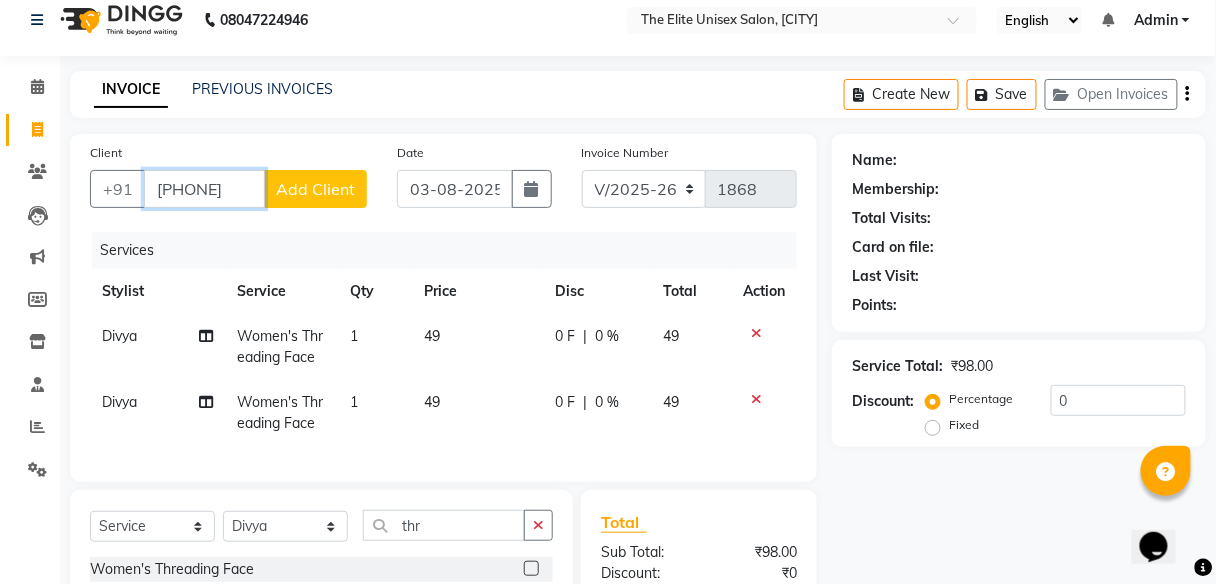 type on "[PHONE]" 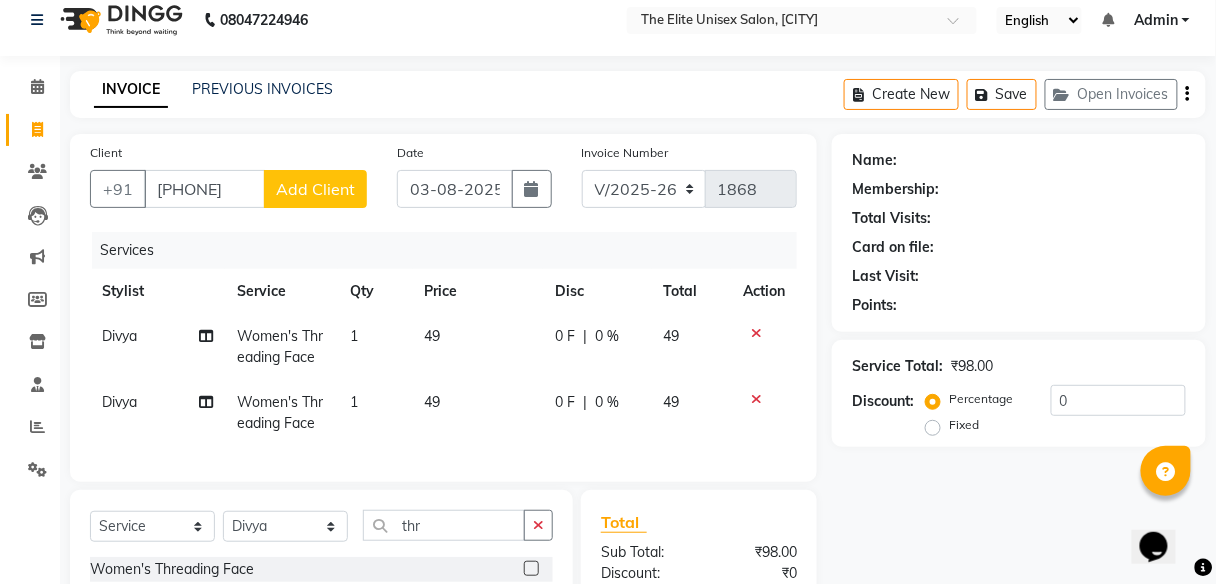 click on "Add Client" 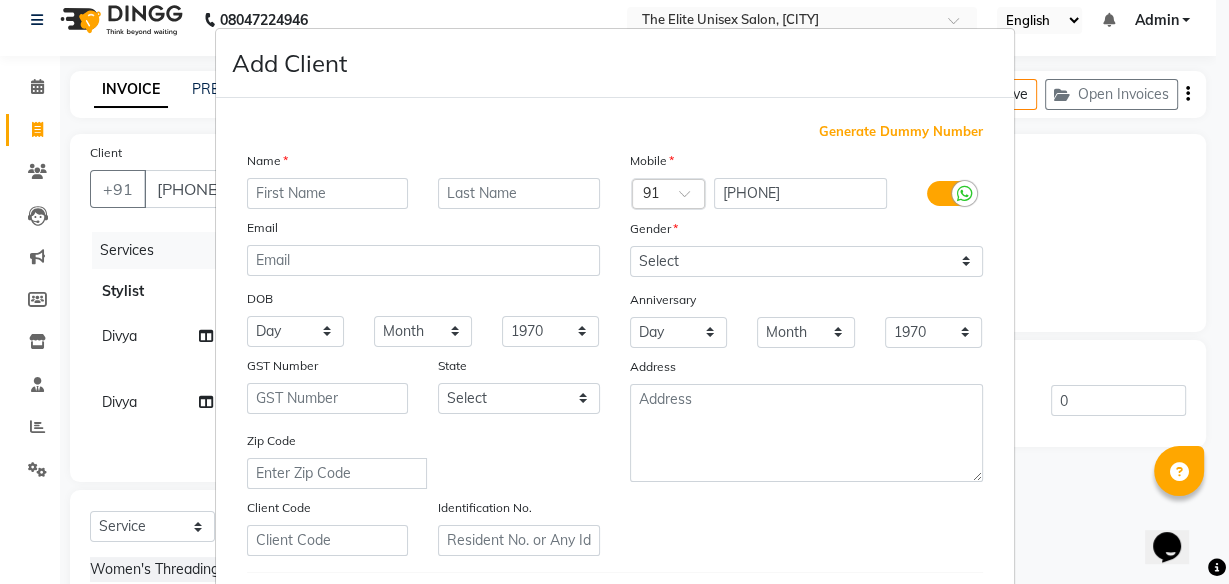 click at bounding box center (328, 193) 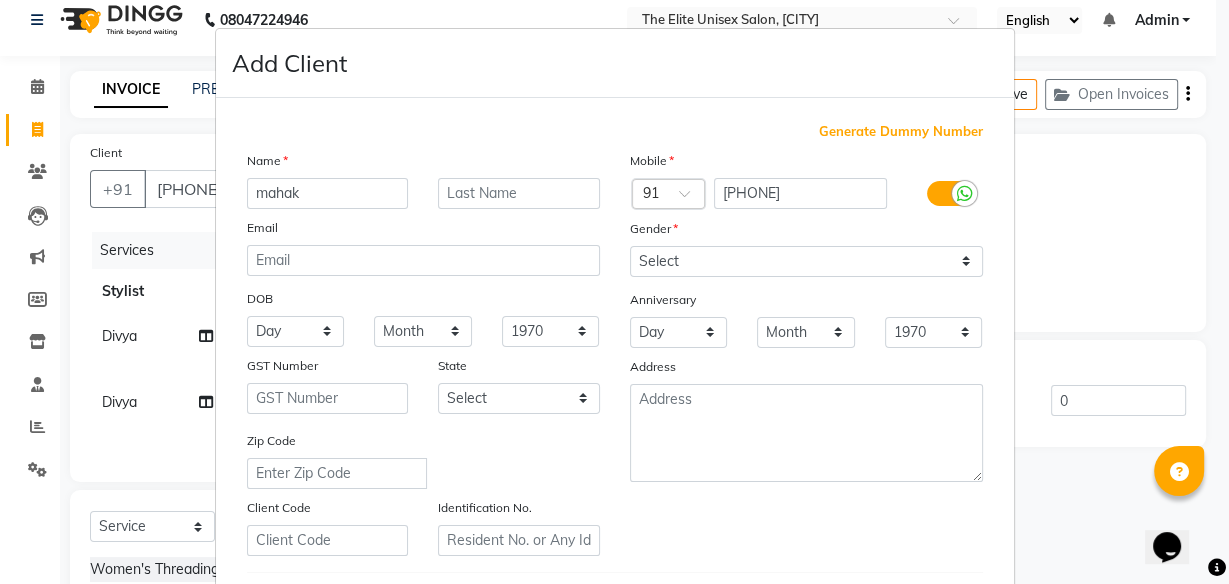 click on "mahak" at bounding box center [328, 193] 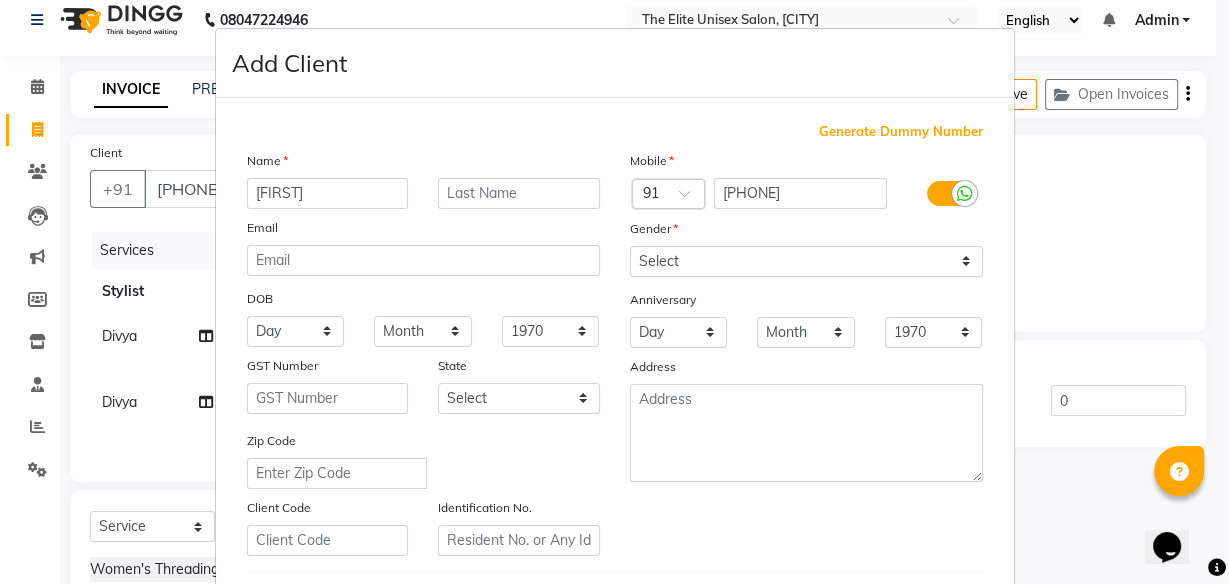click on "[FIRST]" at bounding box center [328, 193] 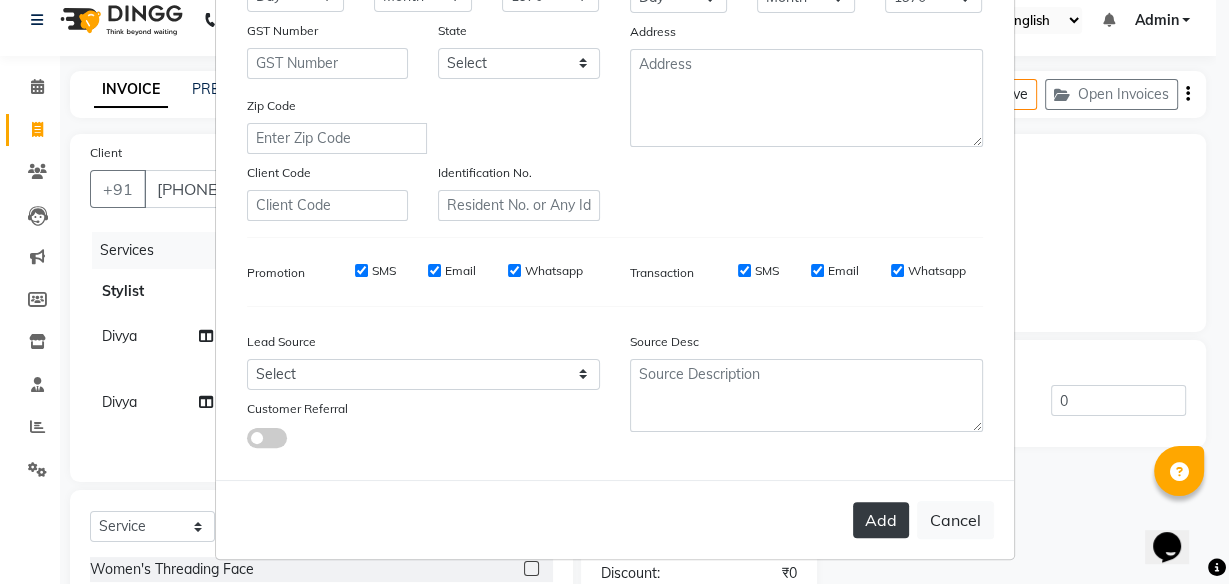 type on "[FIRST]" 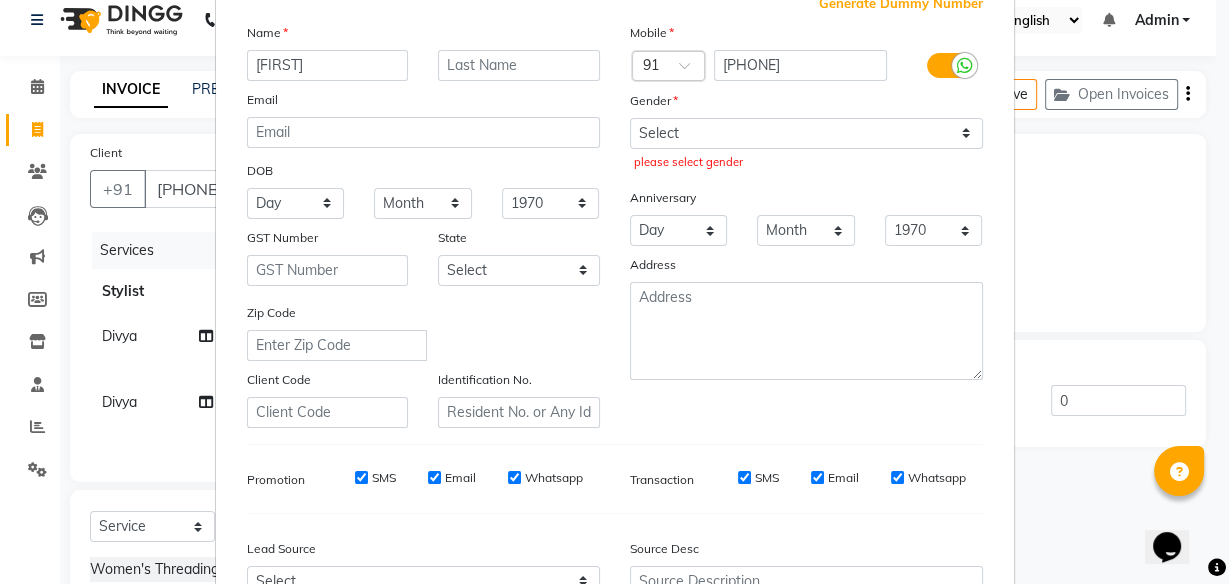scroll, scrollTop: 110, scrollLeft: 0, axis: vertical 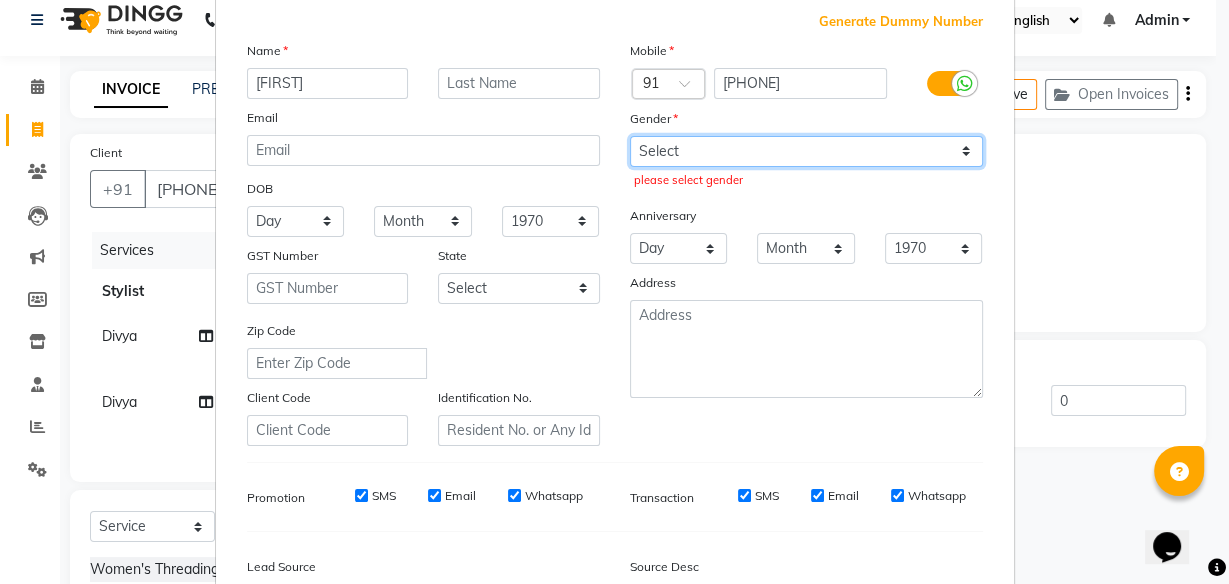 click on "Select Male Female Other Prefer Not To Say" at bounding box center [806, 151] 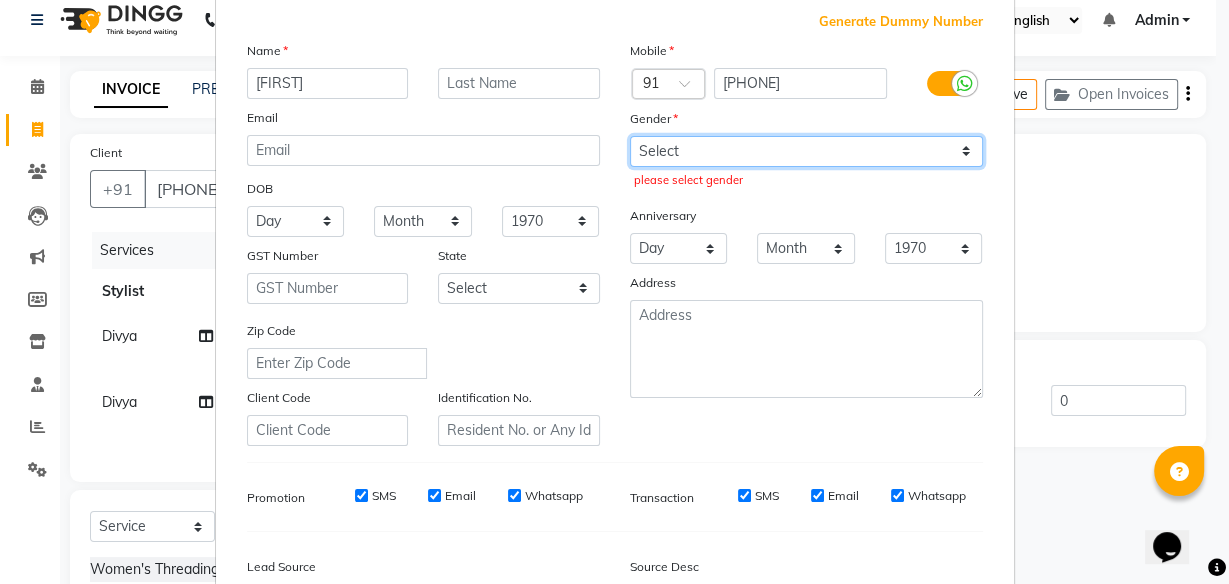 select on "male" 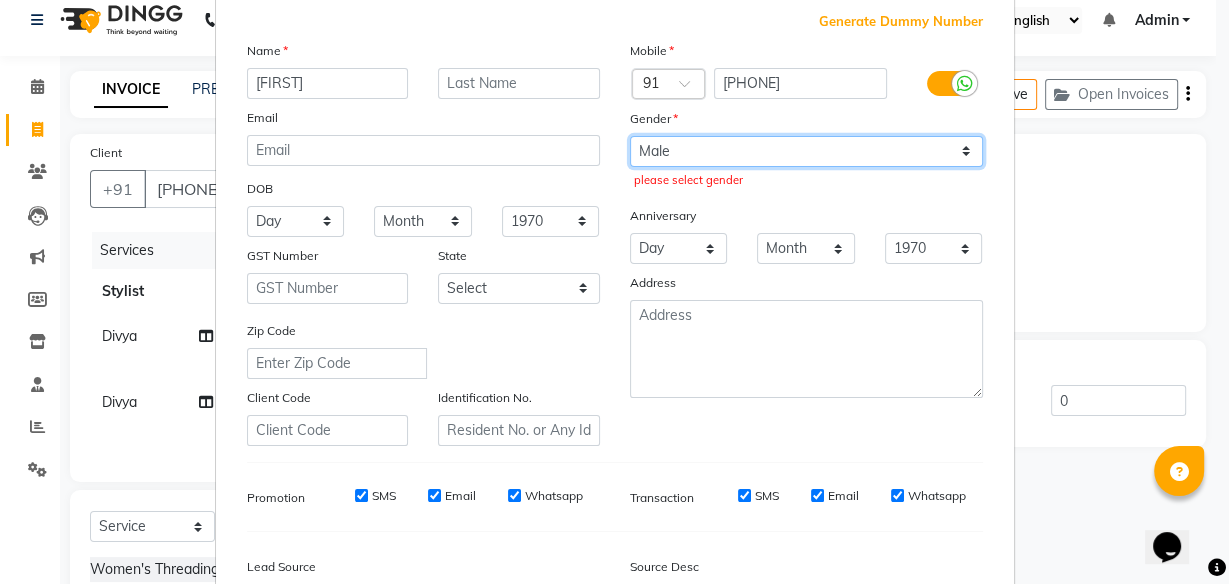 click on "Select Male Female Other Prefer Not To Say" at bounding box center [806, 151] 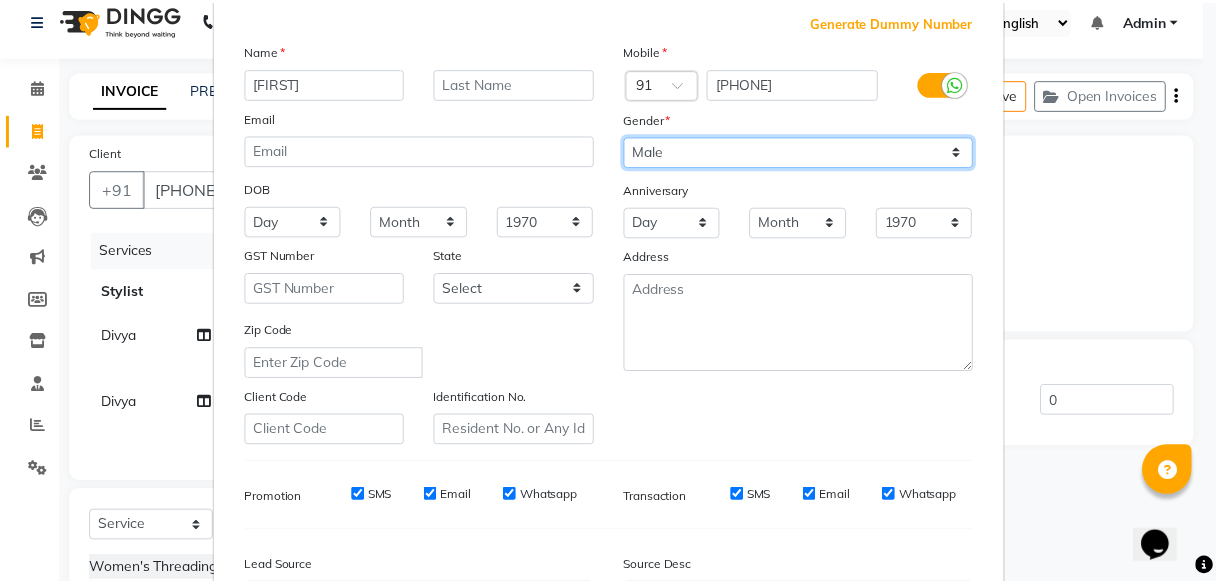 scroll, scrollTop: 335, scrollLeft: 0, axis: vertical 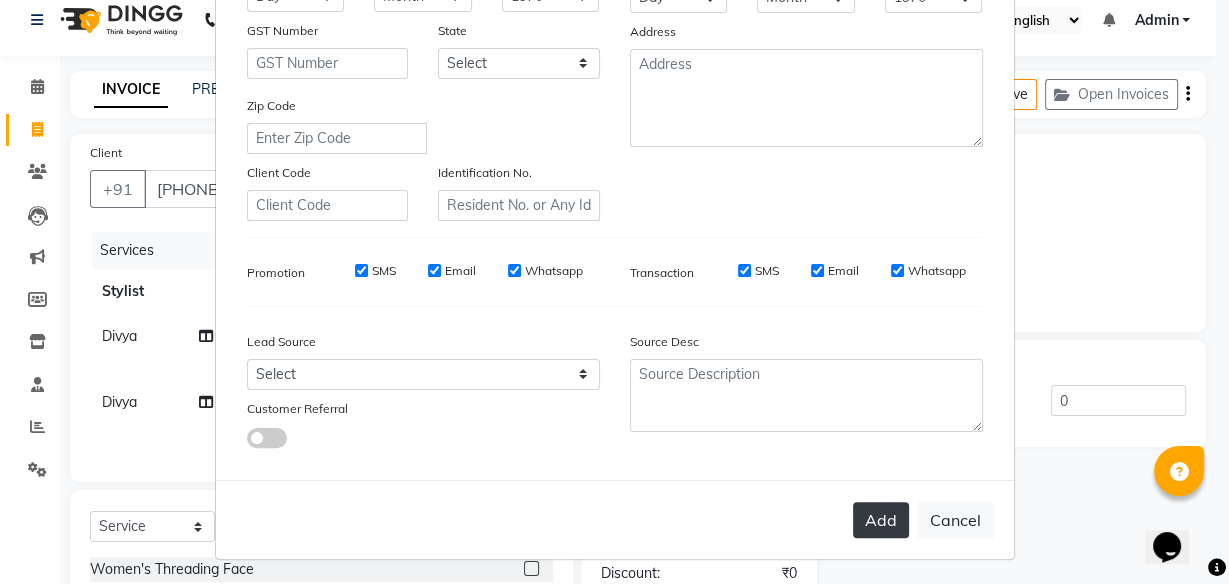 click on "Add" at bounding box center [881, 520] 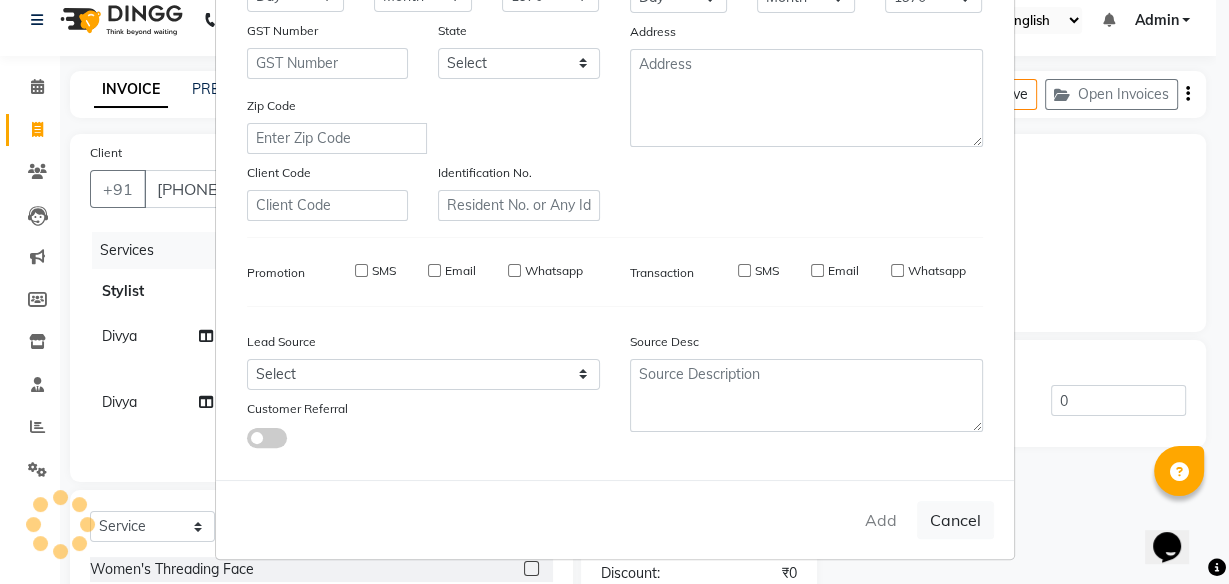 type 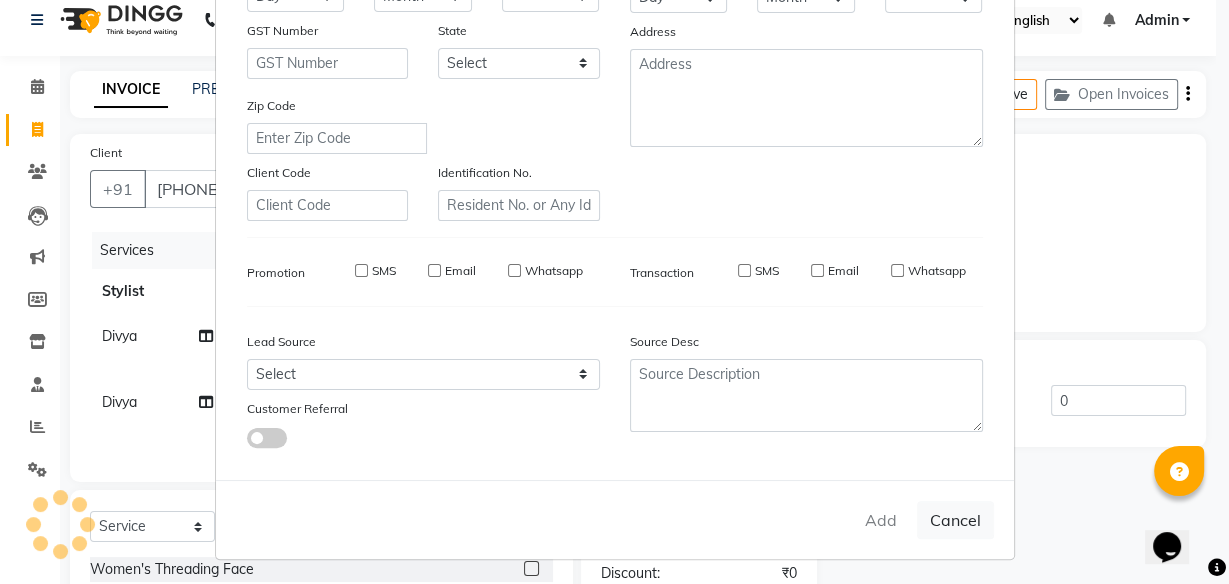 select on "1: Object" 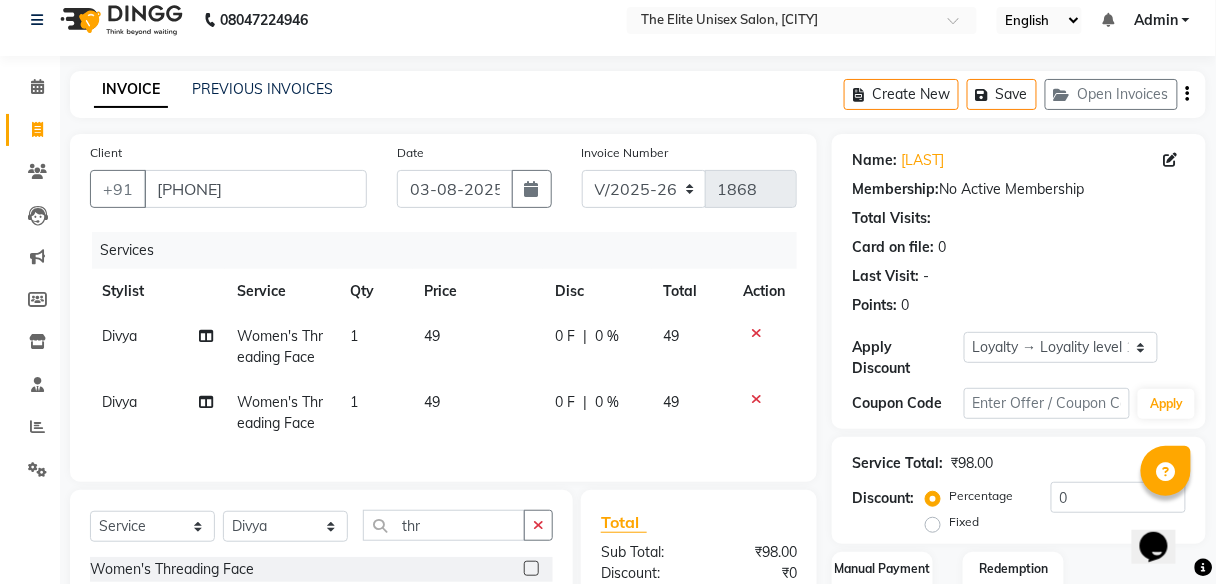 scroll, scrollTop: 215, scrollLeft: 0, axis: vertical 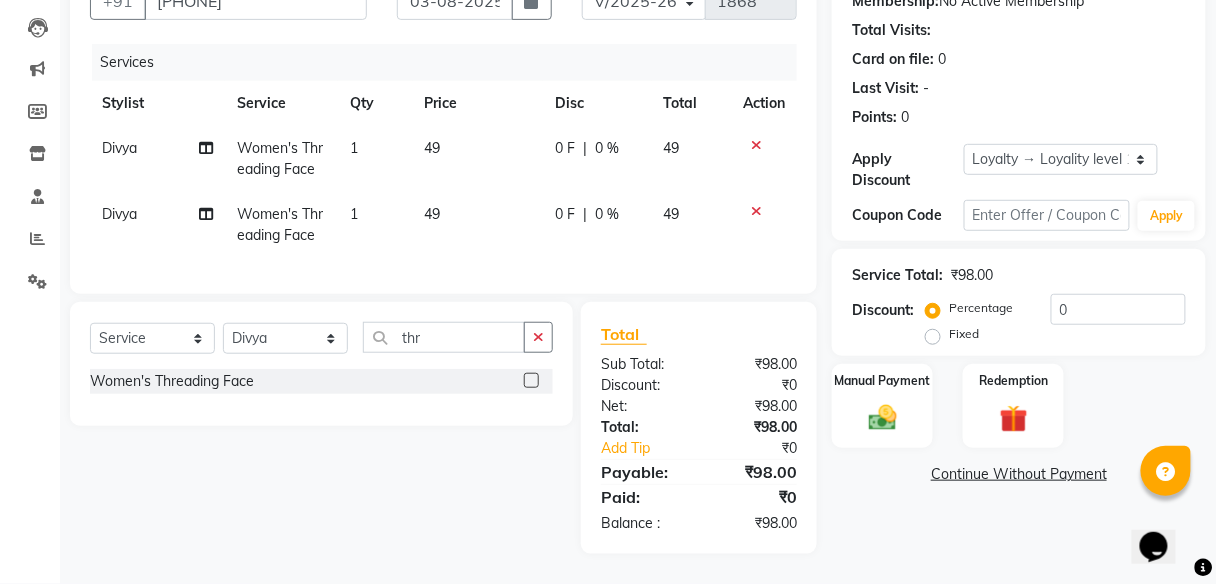 click on "0 F" 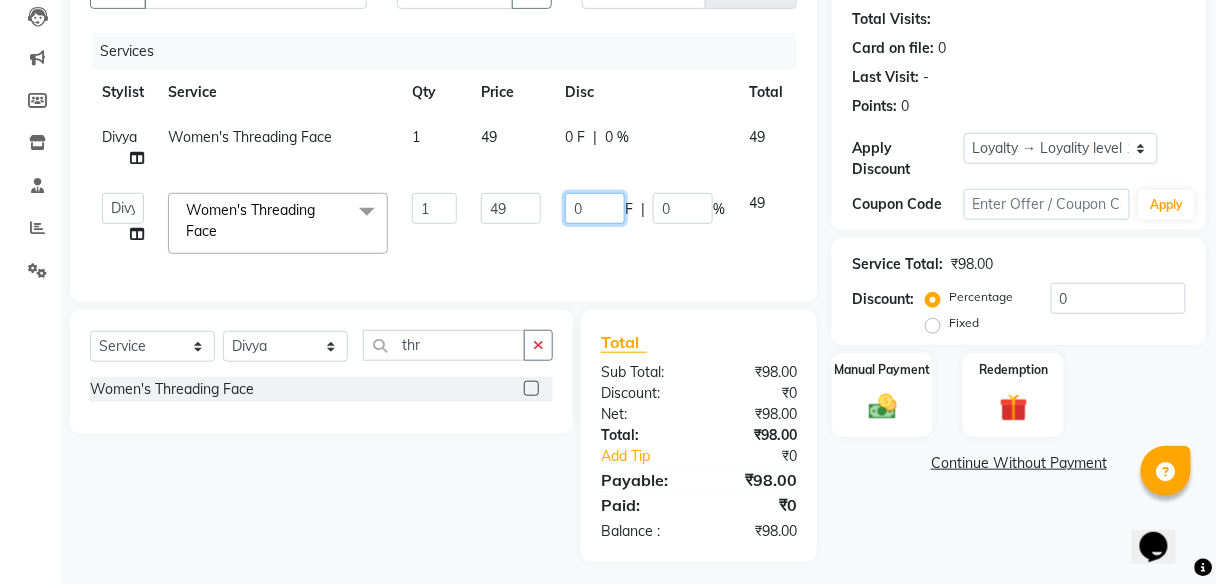 click on "0" 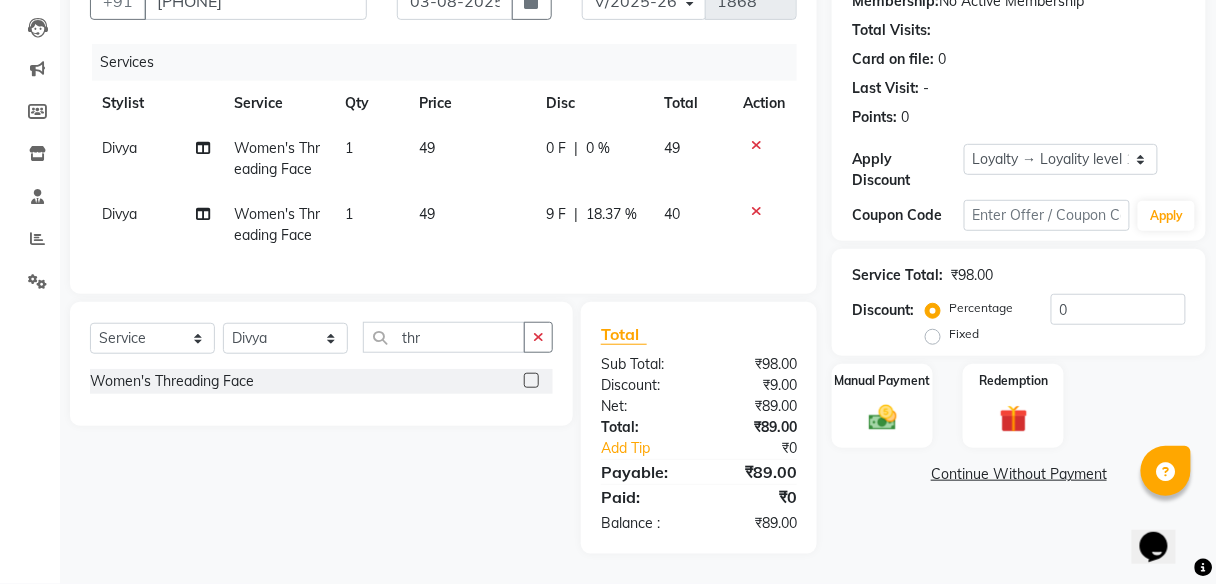 scroll, scrollTop: 215, scrollLeft: 0, axis: vertical 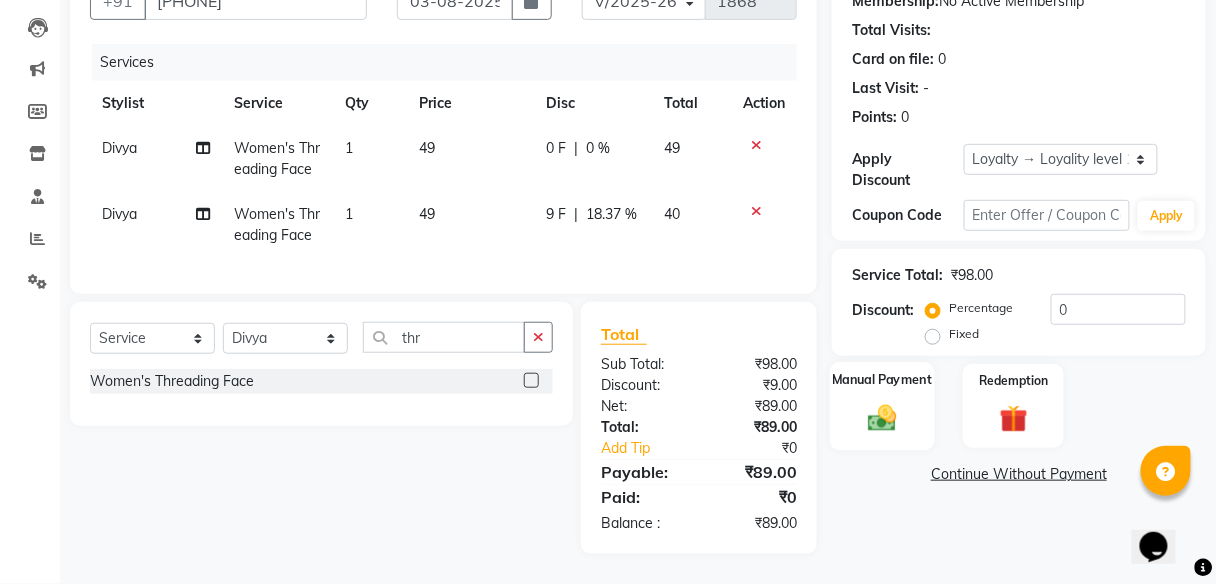 click on "Manual Payment" 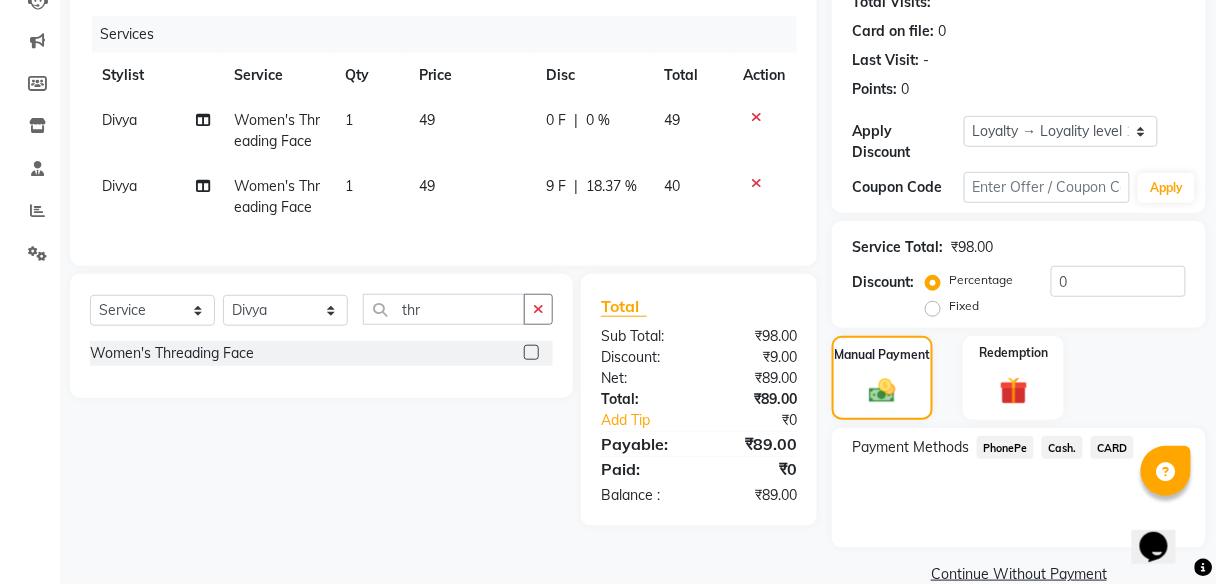 click on "PhonePe" 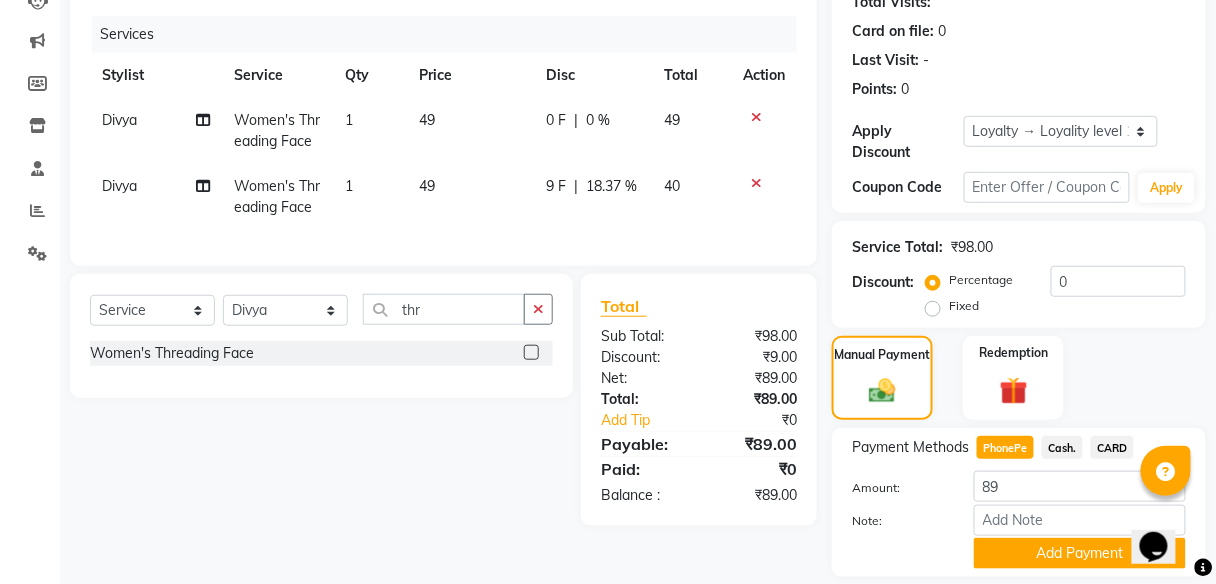 scroll, scrollTop: 295, scrollLeft: 0, axis: vertical 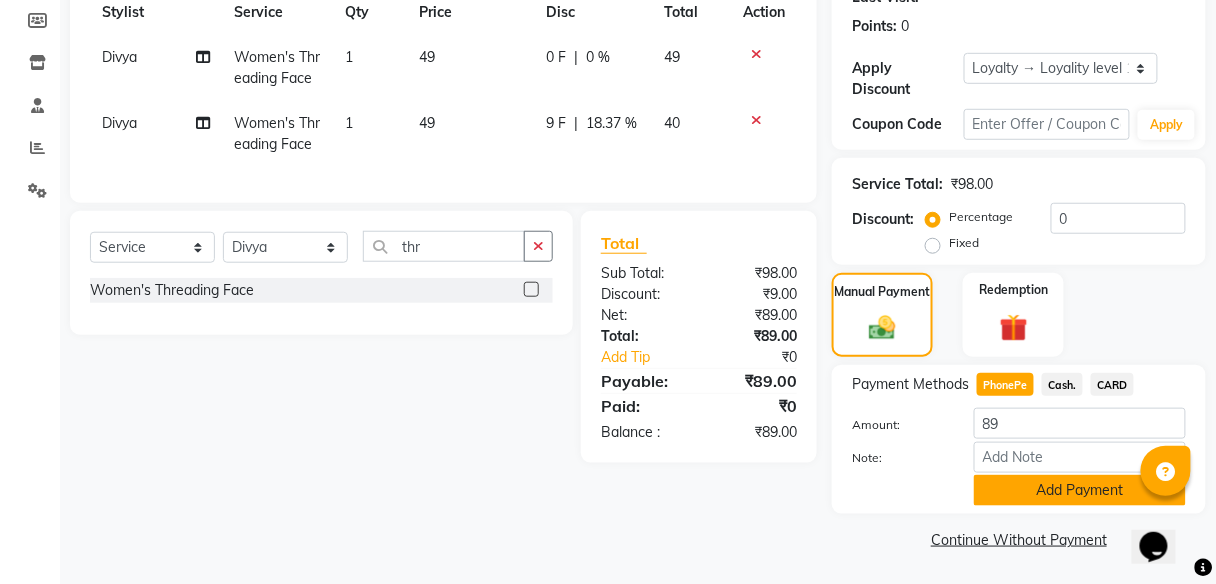 click on "Add Payment" 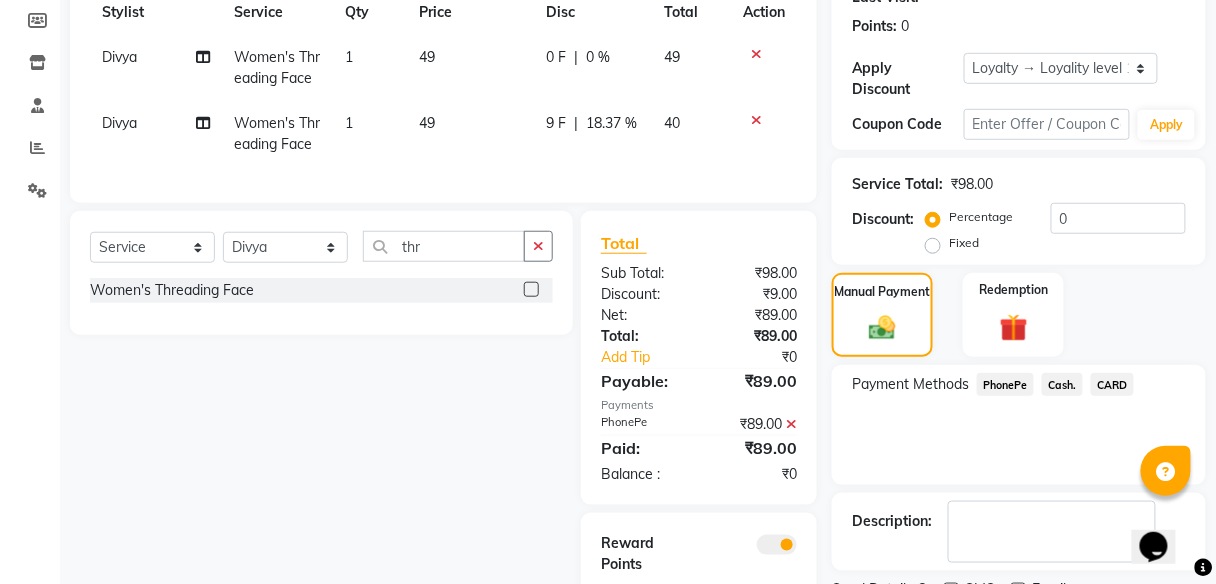scroll, scrollTop: 396, scrollLeft: 0, axis: vertical 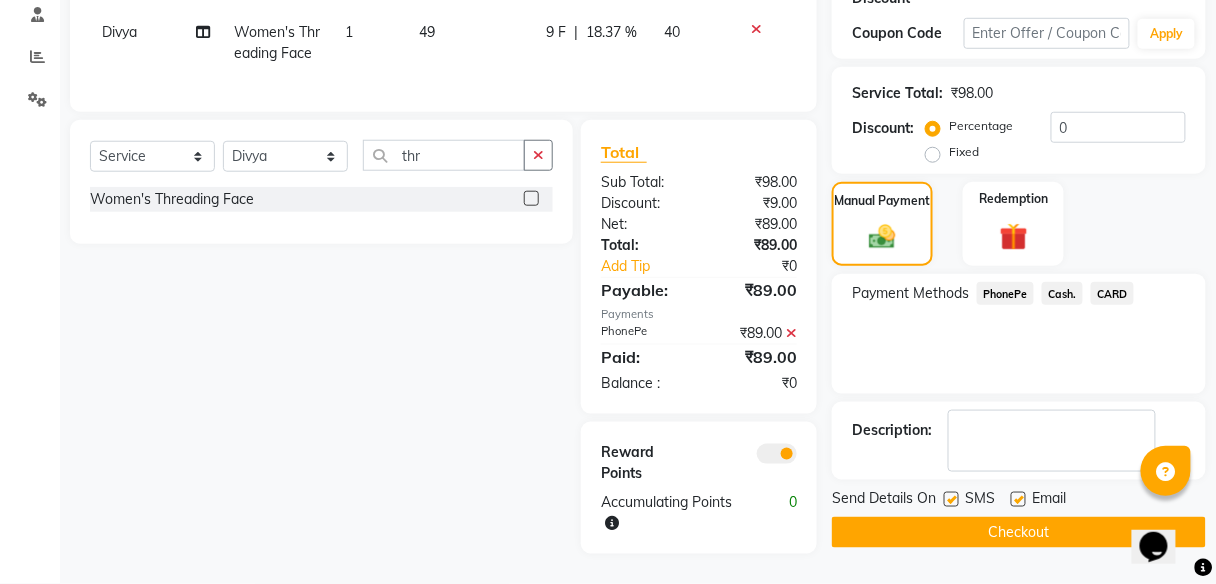 click on "Checkout" 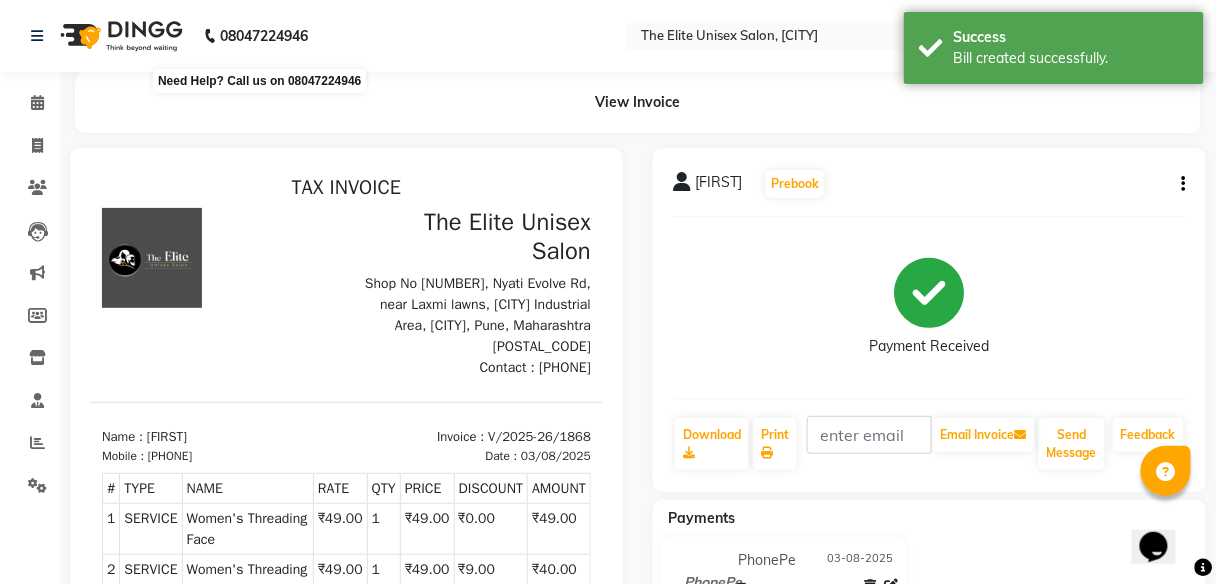 scroll, scrollTop: 0, scrollLeft: 0, axis: both 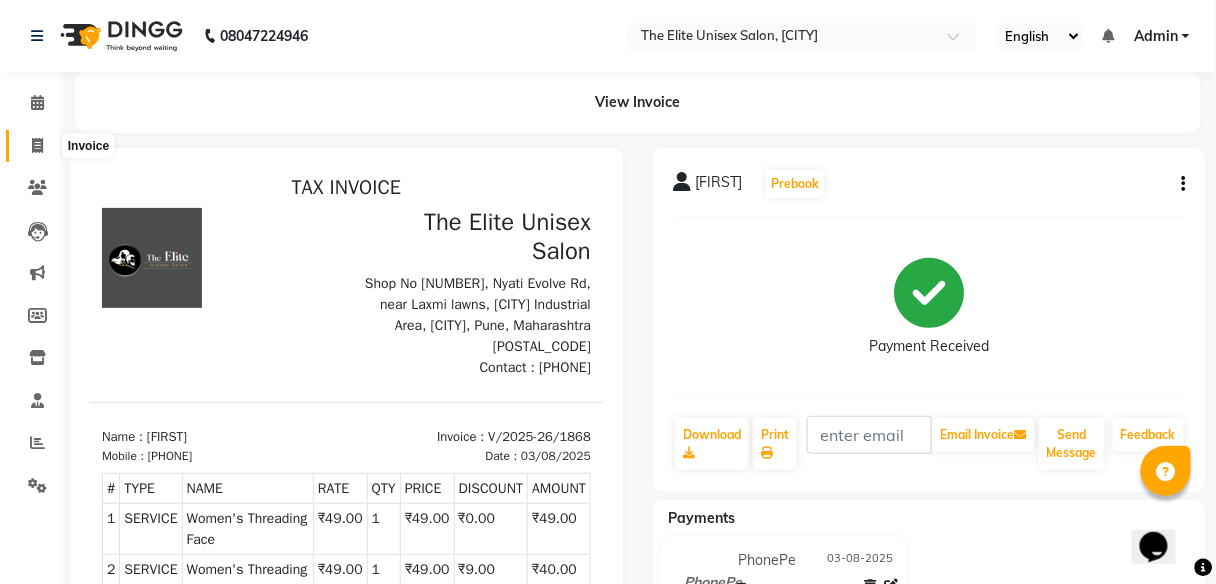 click 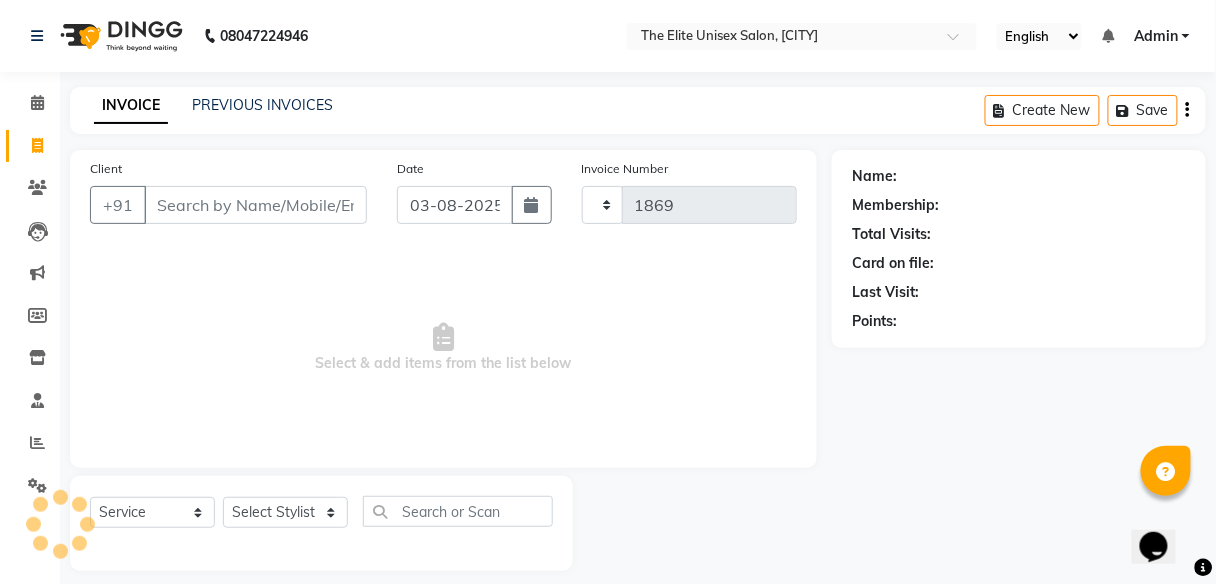 scroll, scrollTop: 16, scrollLeft: 0, axis: vertical 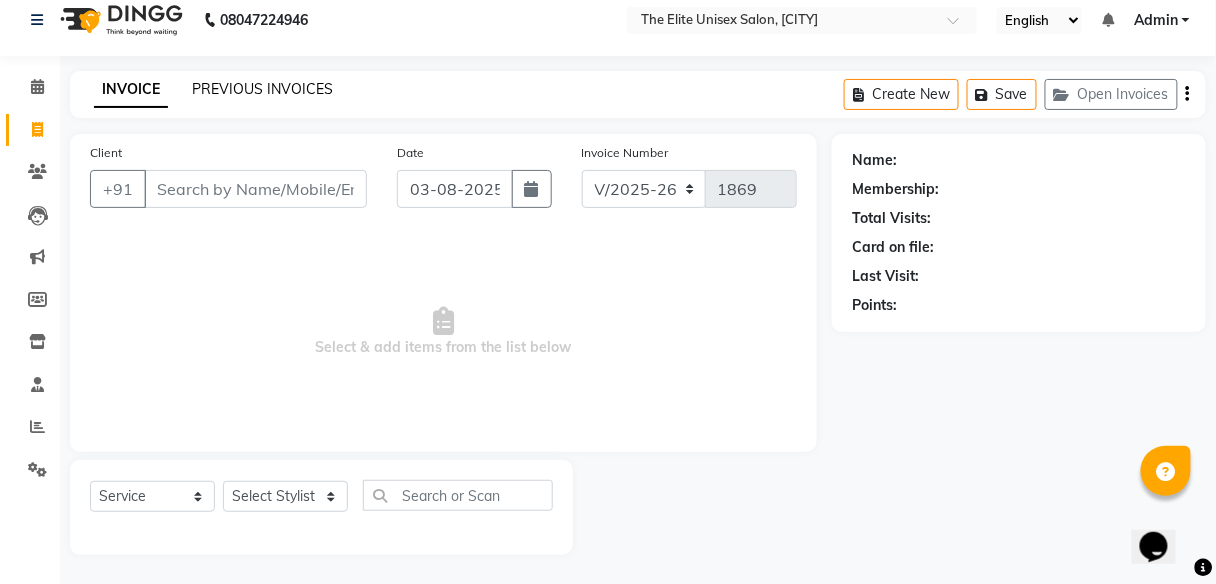 click on "PREVIOUS INVOICES" 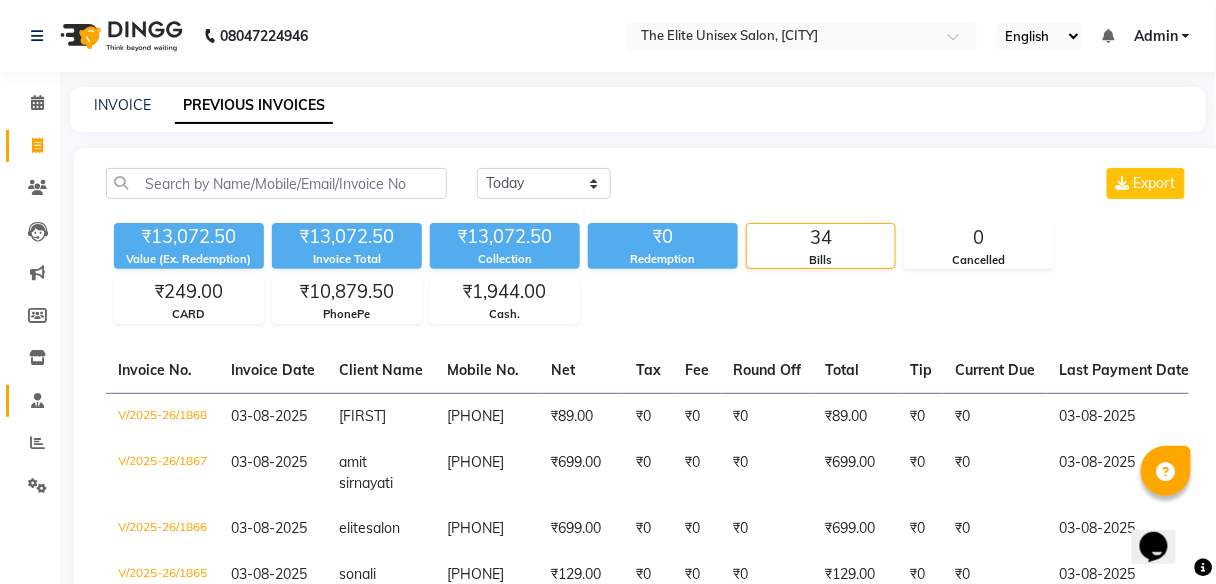 click on "Staff" 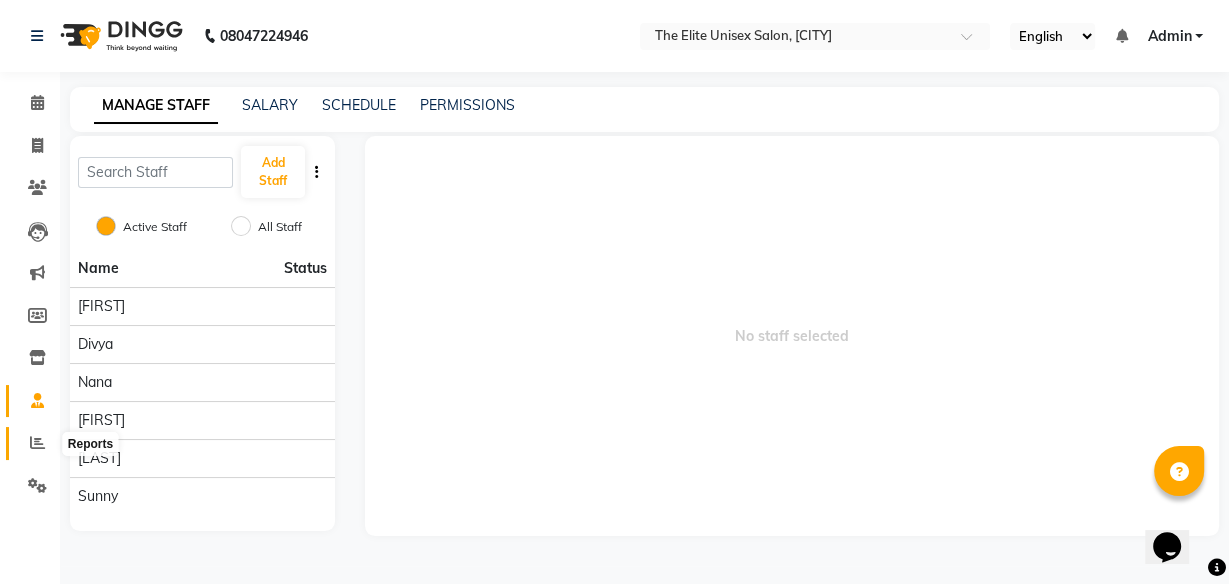 click 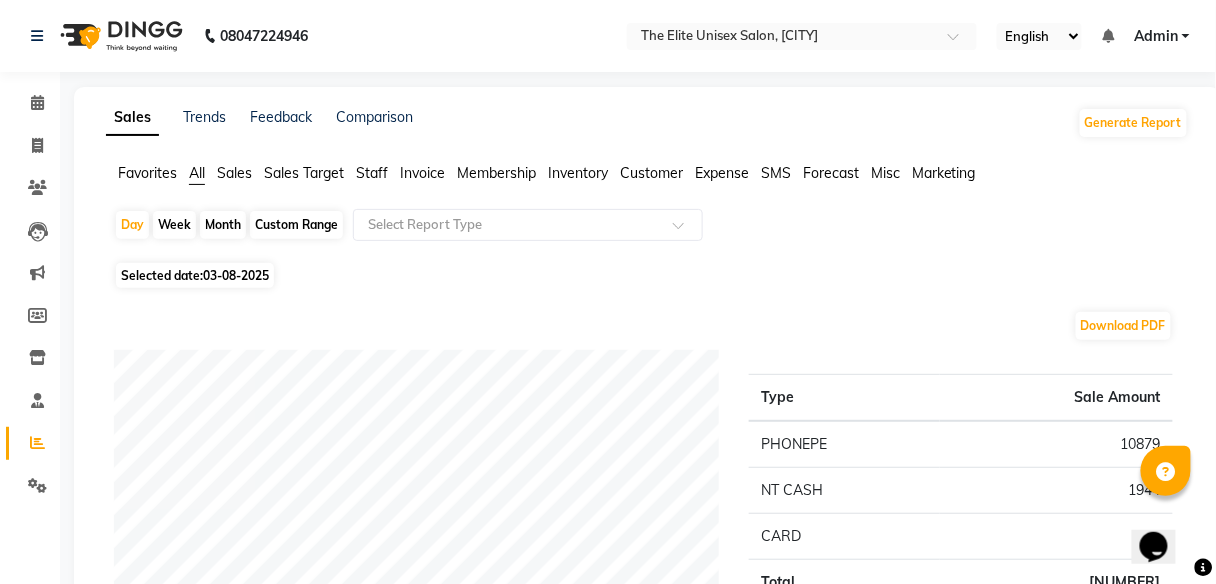 click on "Staff" 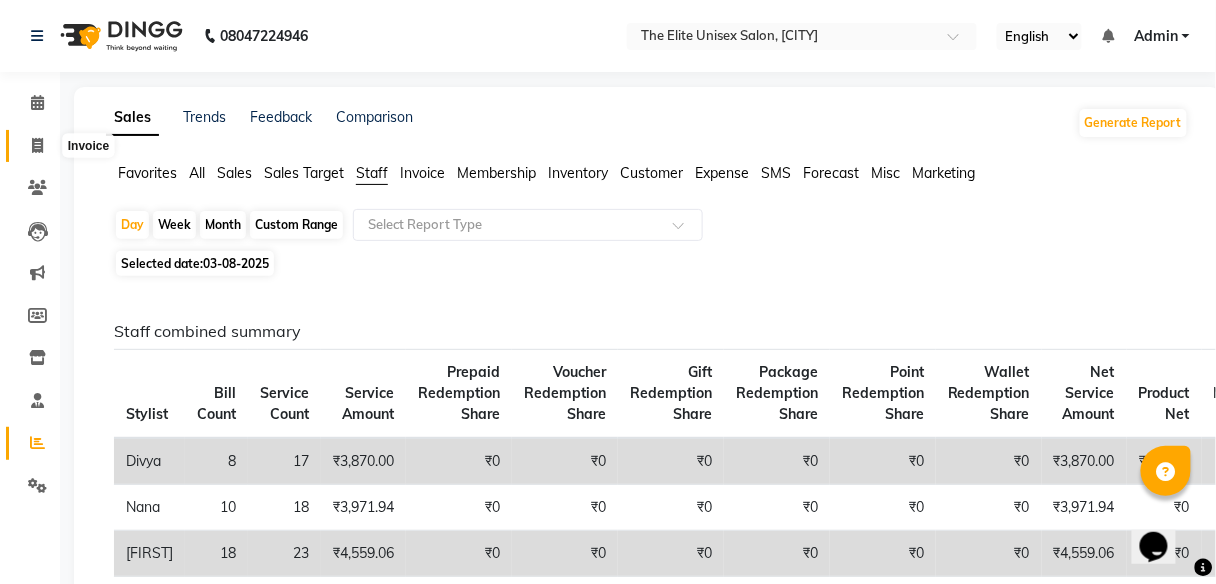 click 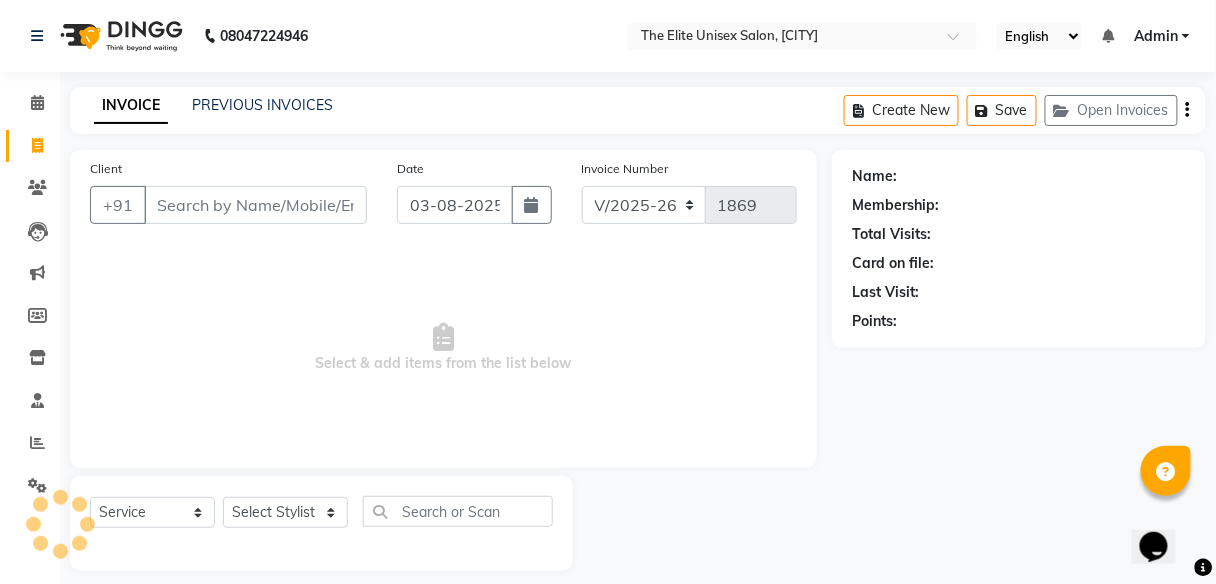 scroll, scrollTop: 16, scrollLeft: 0, axis: vertical 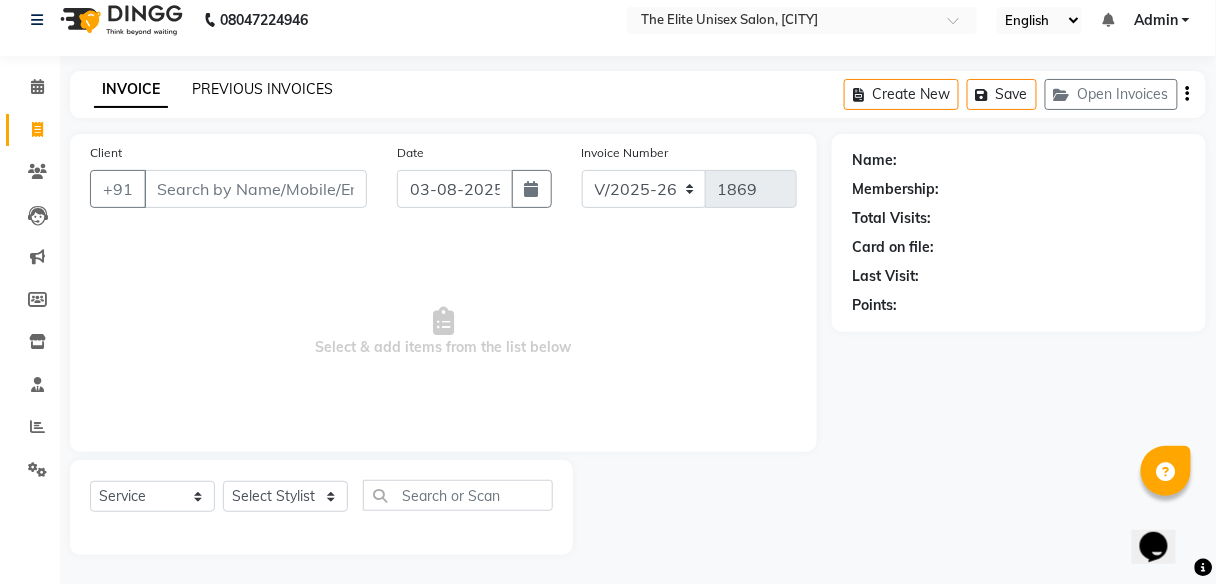 click on "PREVIOUS INVOICES" 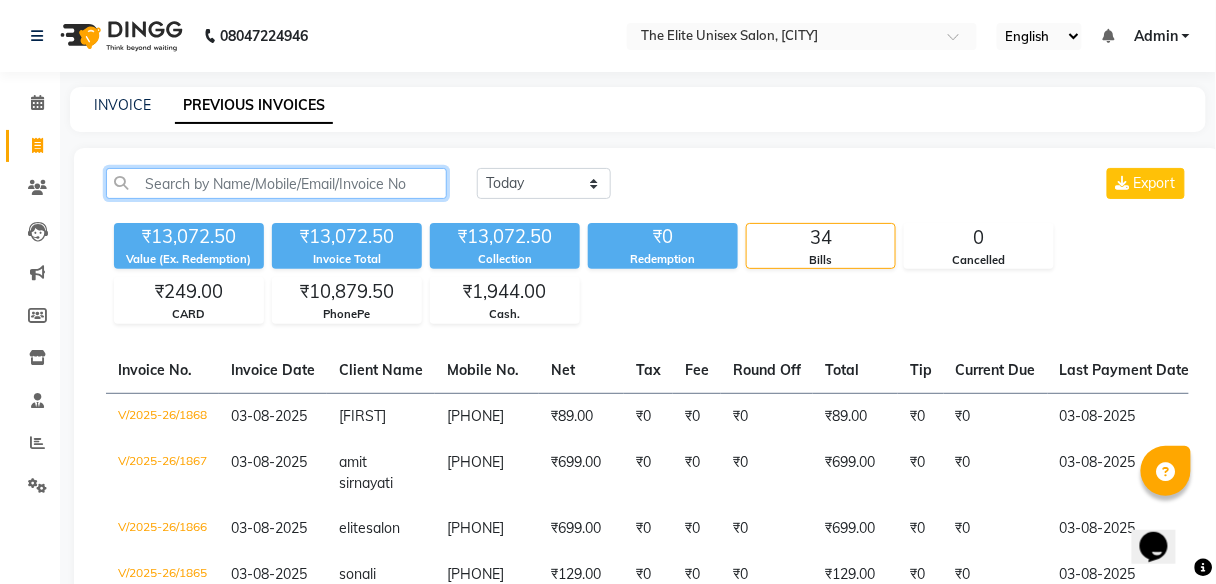 click 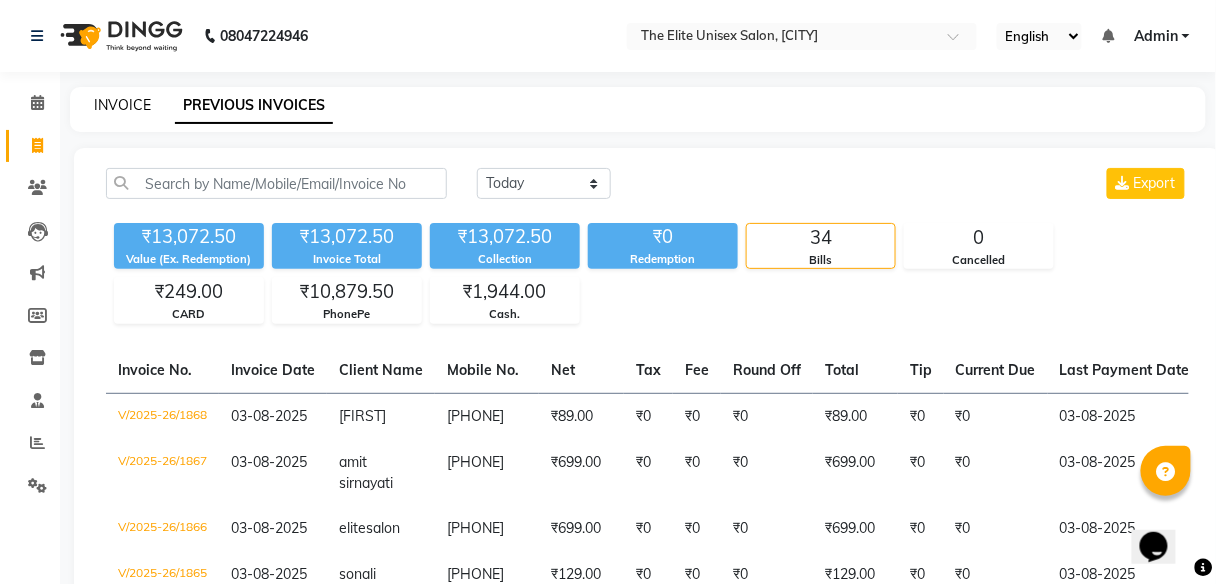 click on "INVOICE" 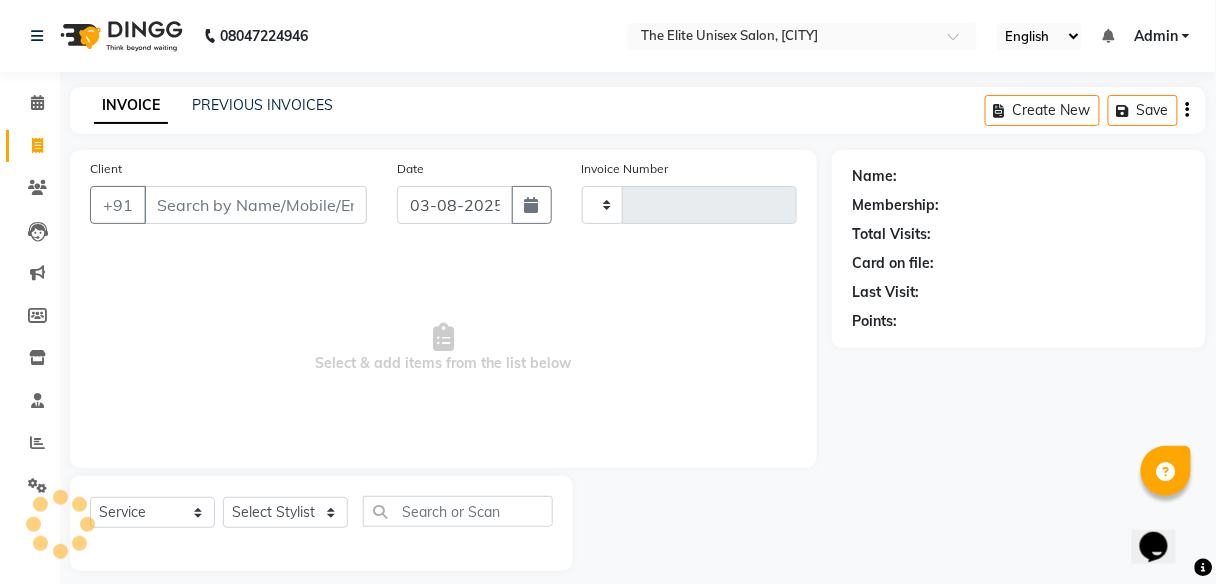 scroll, scrollTop: 16, scrollLeft: 0, axis: vertical 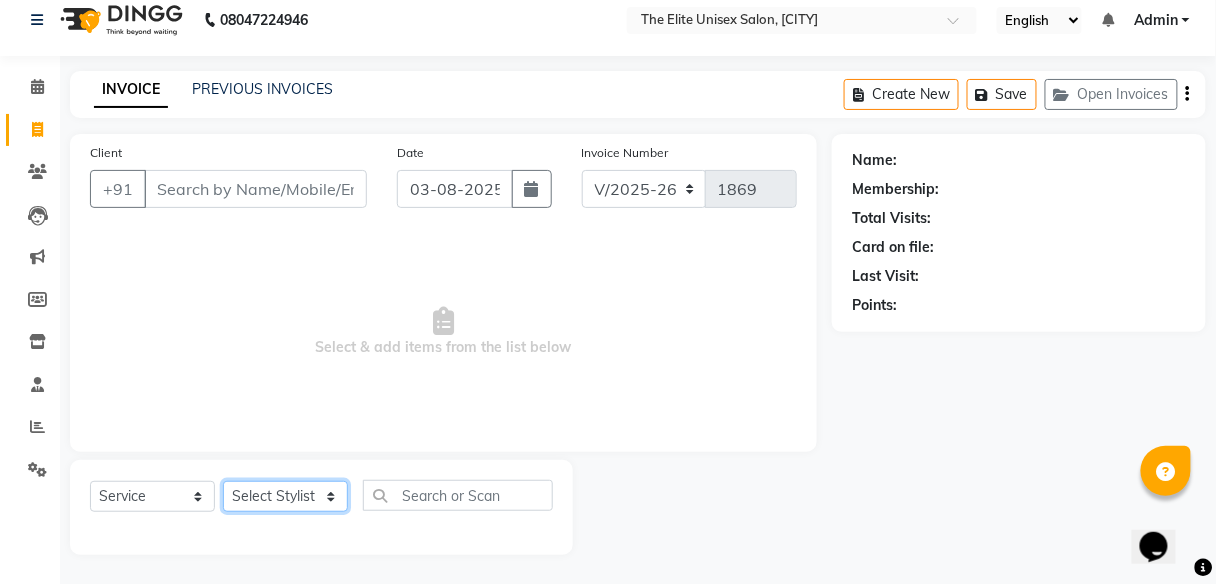 click on "Select Stylist [FIRST] [FIRST] [FIRST] [FIRST] [FIRST] [FIRST]" 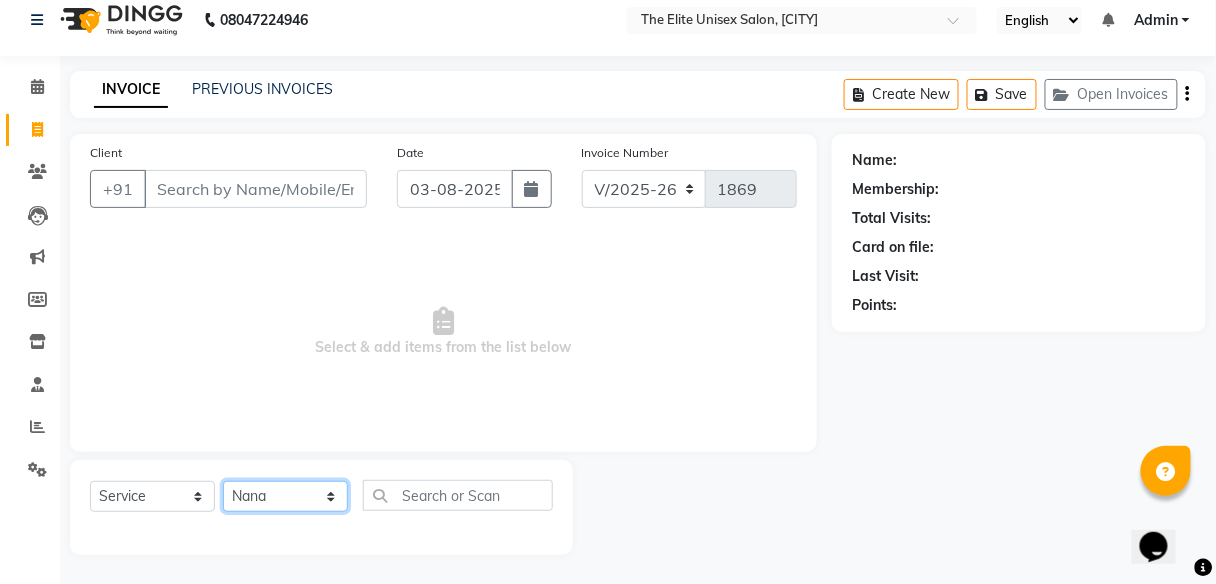 click on "Select Stylist [FIRST] [FIRST] [FIRST] [FIRST] [FIRST] [FIRST]" 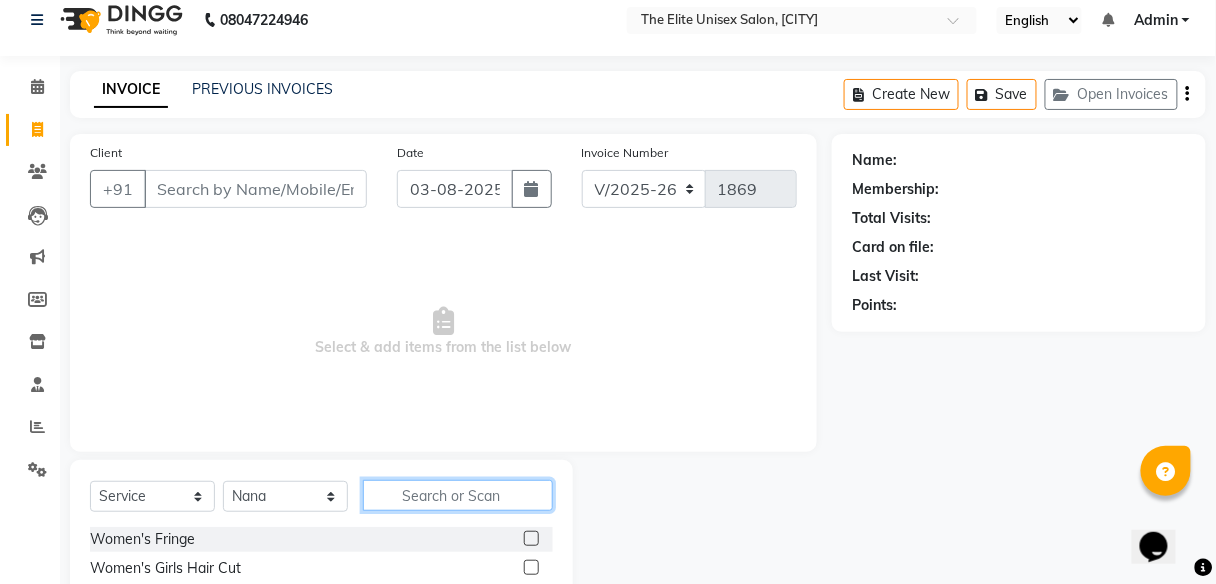 click 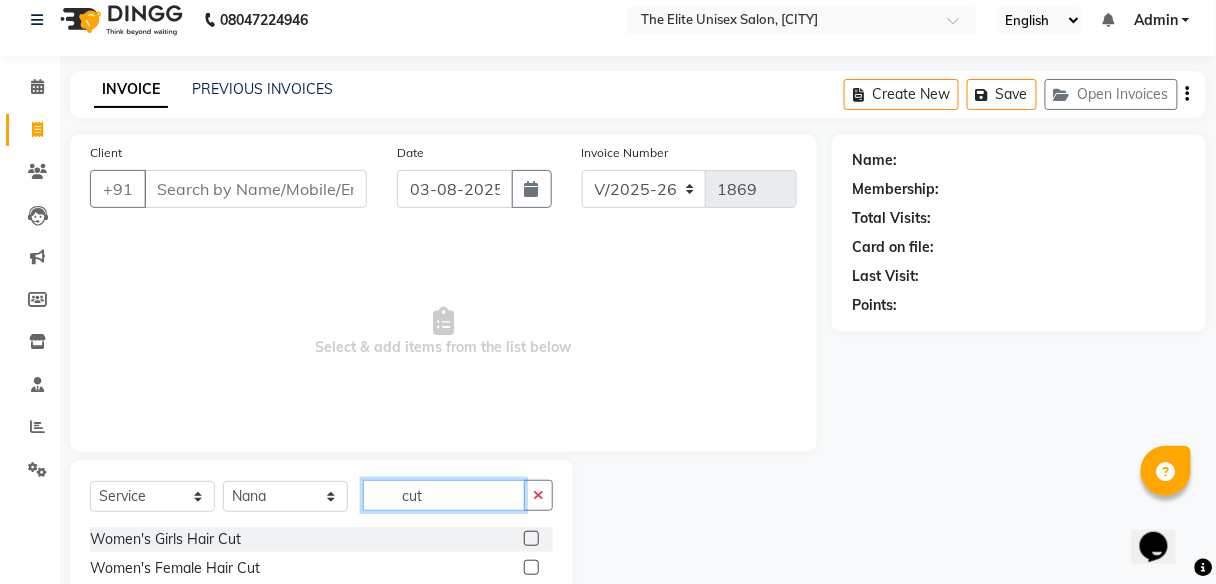 scroll, scrollTop: 161, scrollLeft: 0, axis: vertical 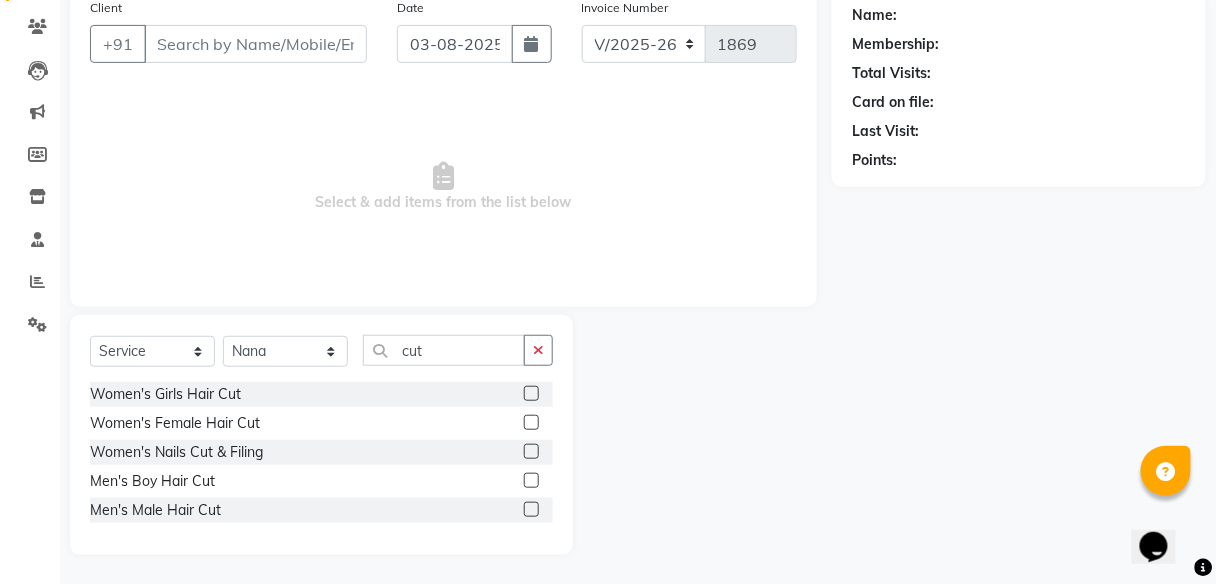 click 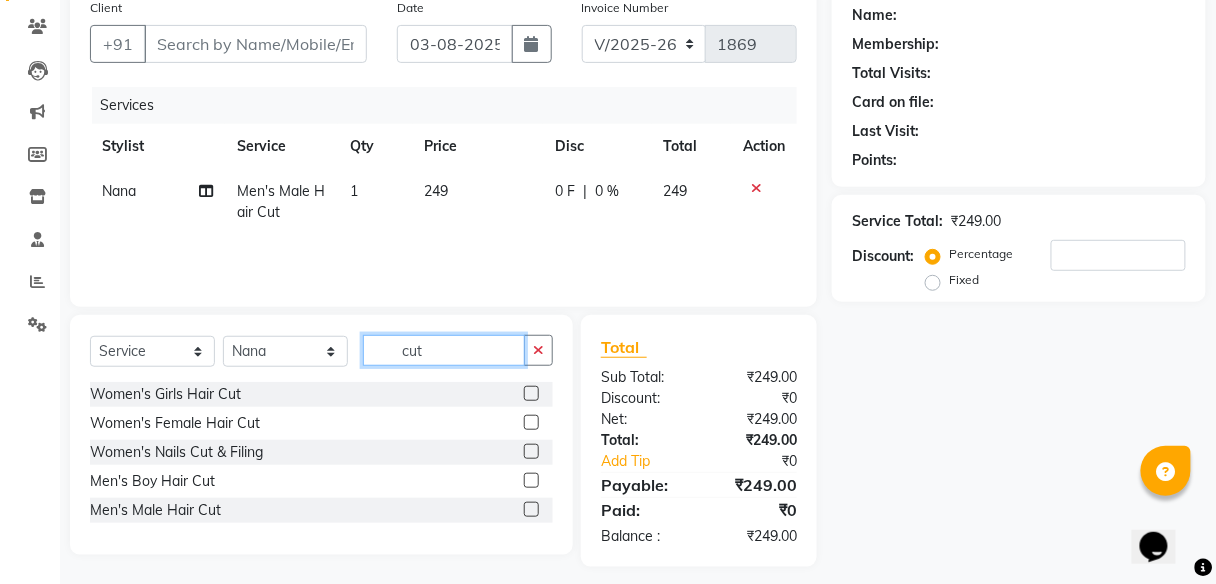 drag, startPoint x: 429, startPoint y: 354, endPoint x: 230, endPoint y: 312, distance: 203.38388 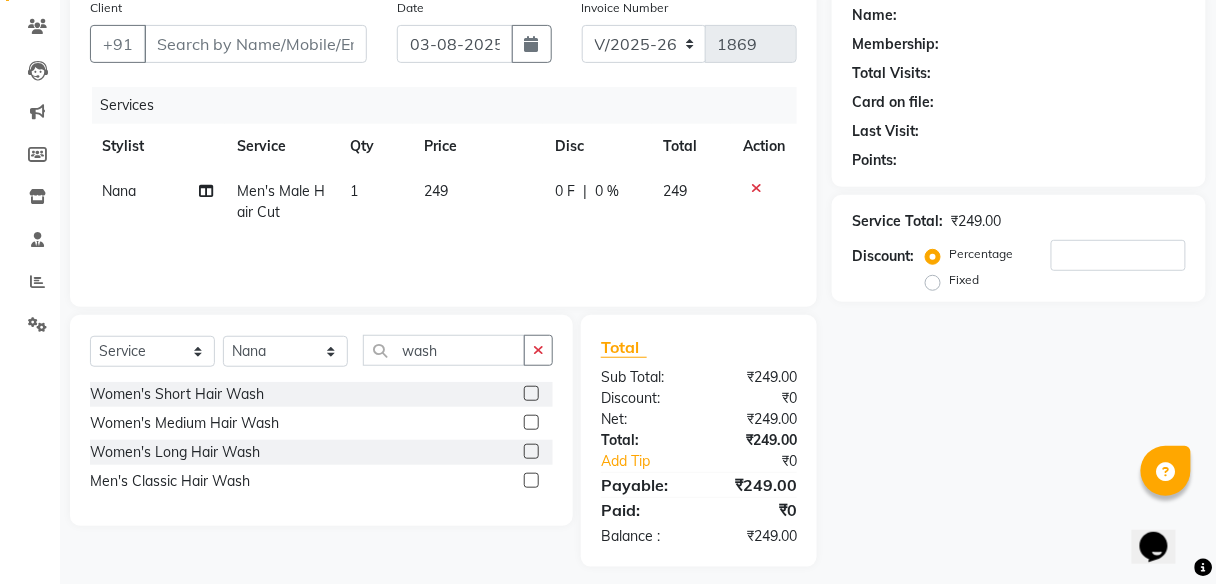 click 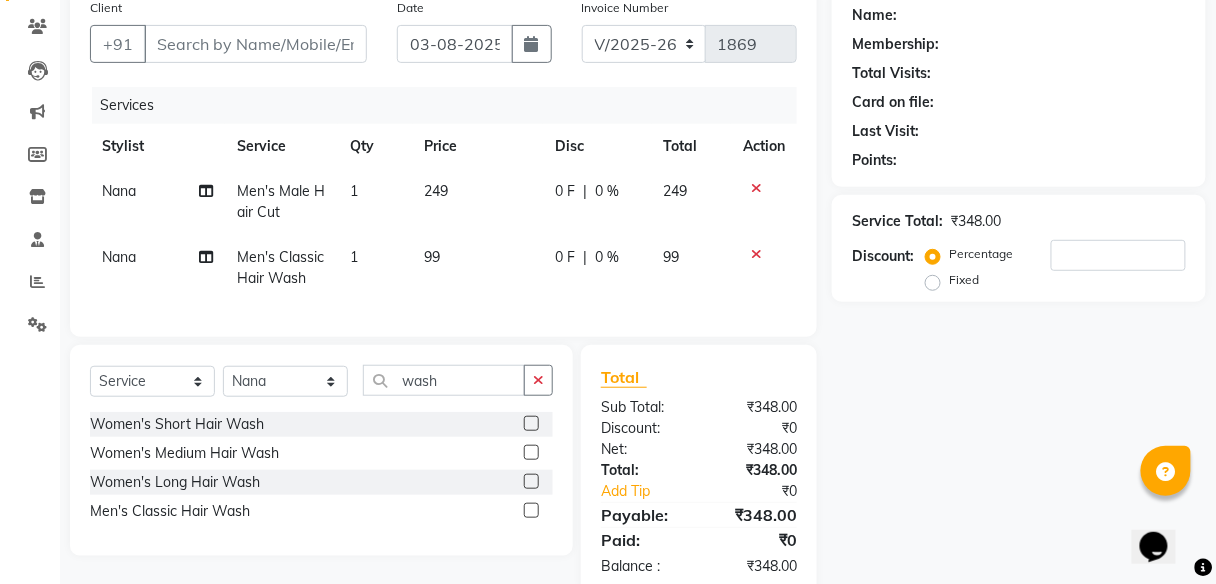 click on "0 F" 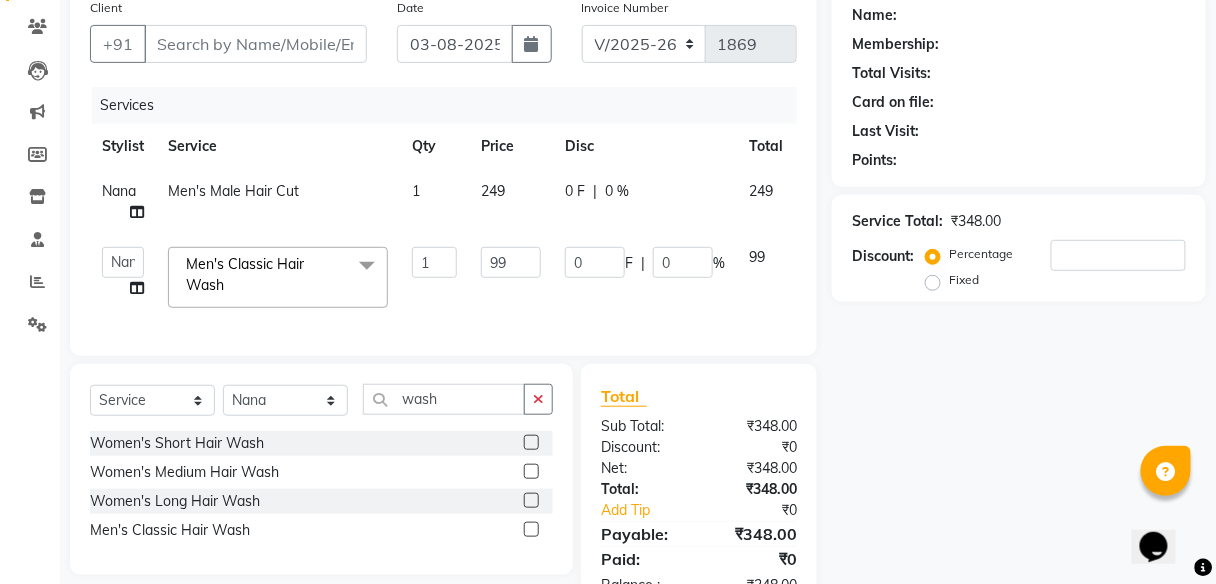 click on "0 F | 0 %" 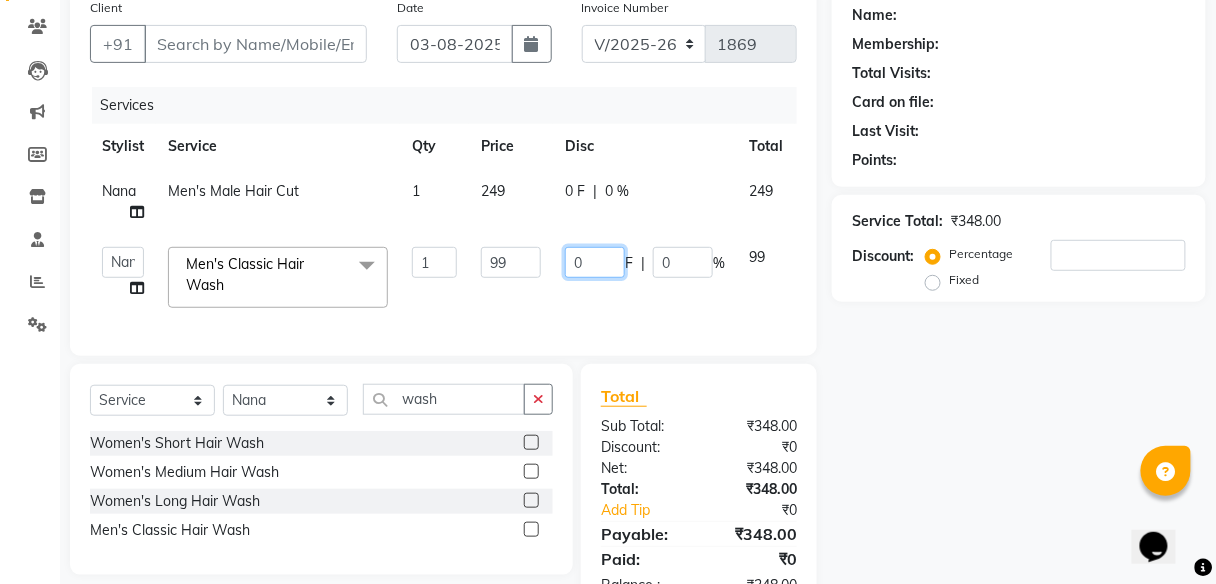 click on "0" 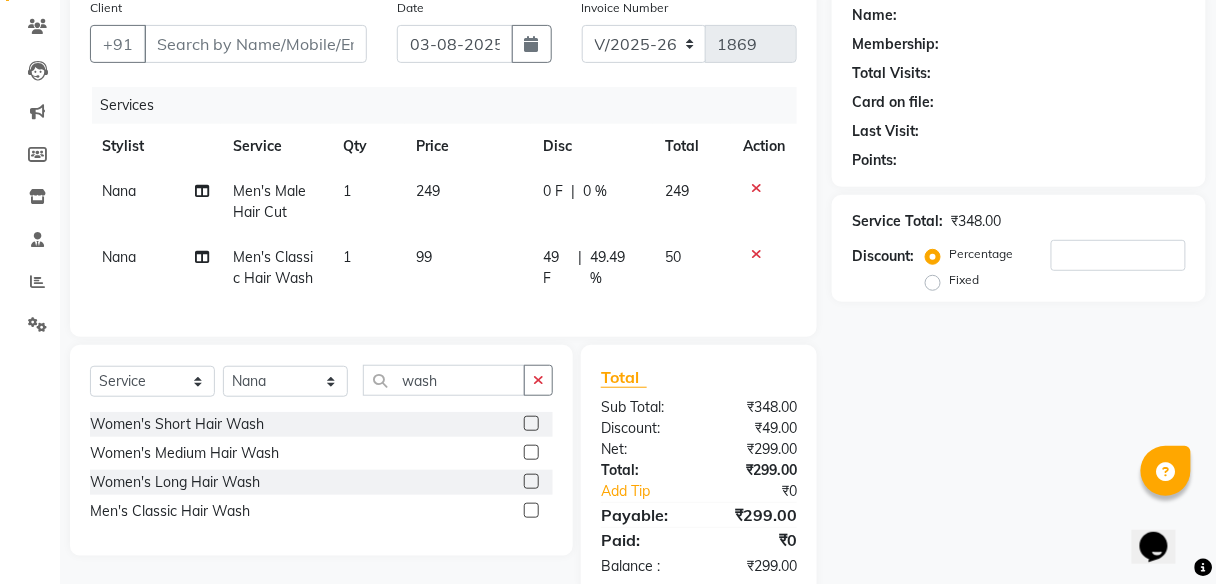 click on "Name: Membership: Total Visits: Card on file: Last Visit: Points: Service Total: ₹[NUMBER] Discount: Percentage Fixed" 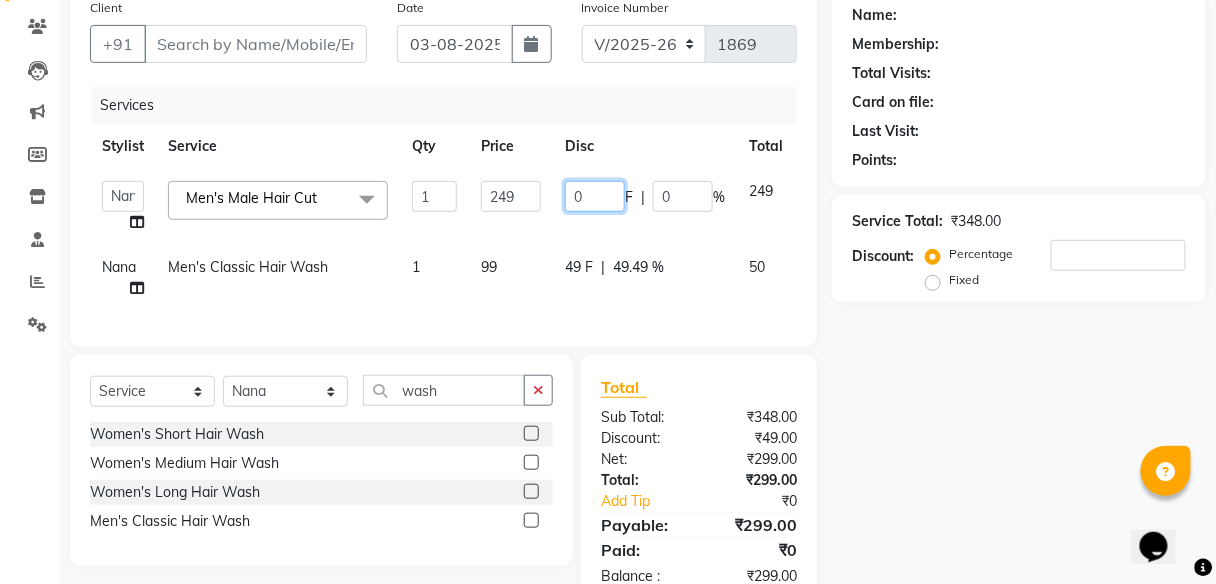 click on "0" 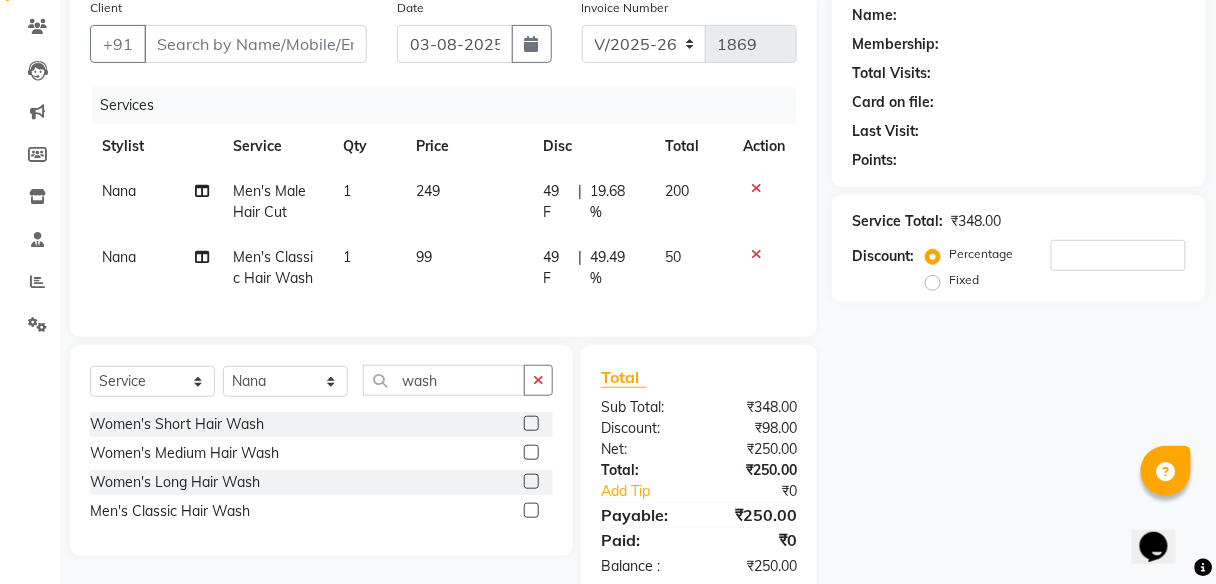 click on "Name: Membership: Total Visits: Card on file: Last Visit: Points: Service Total: ₹[NUMBER] Discount: Percentage Fixed" 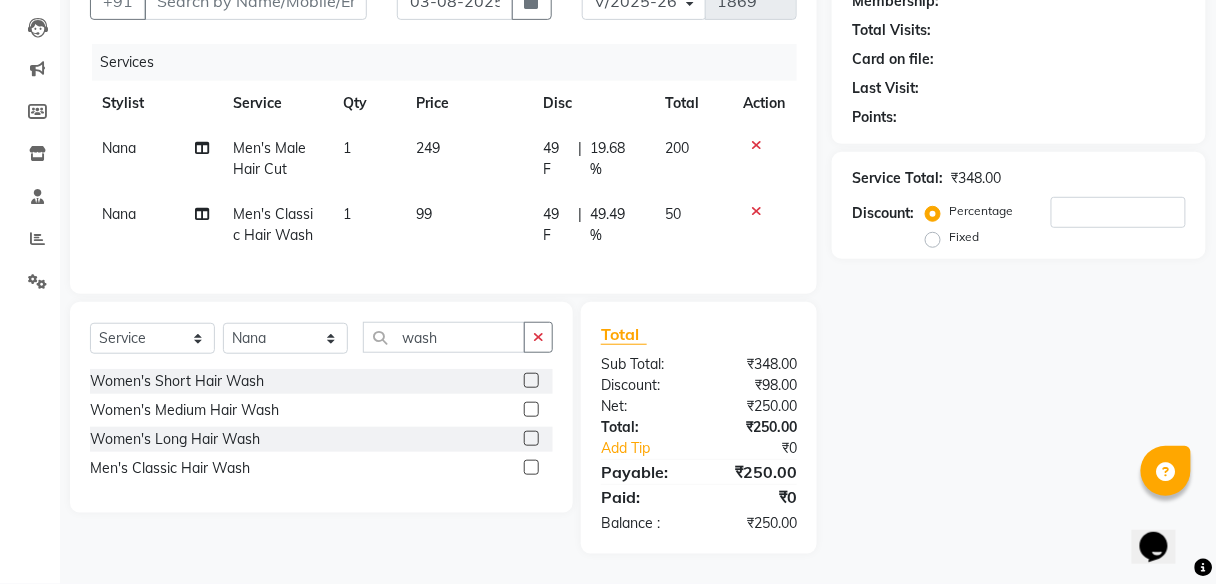 scroll, scrollTop: 0, scrollLeft: 0, axis: both 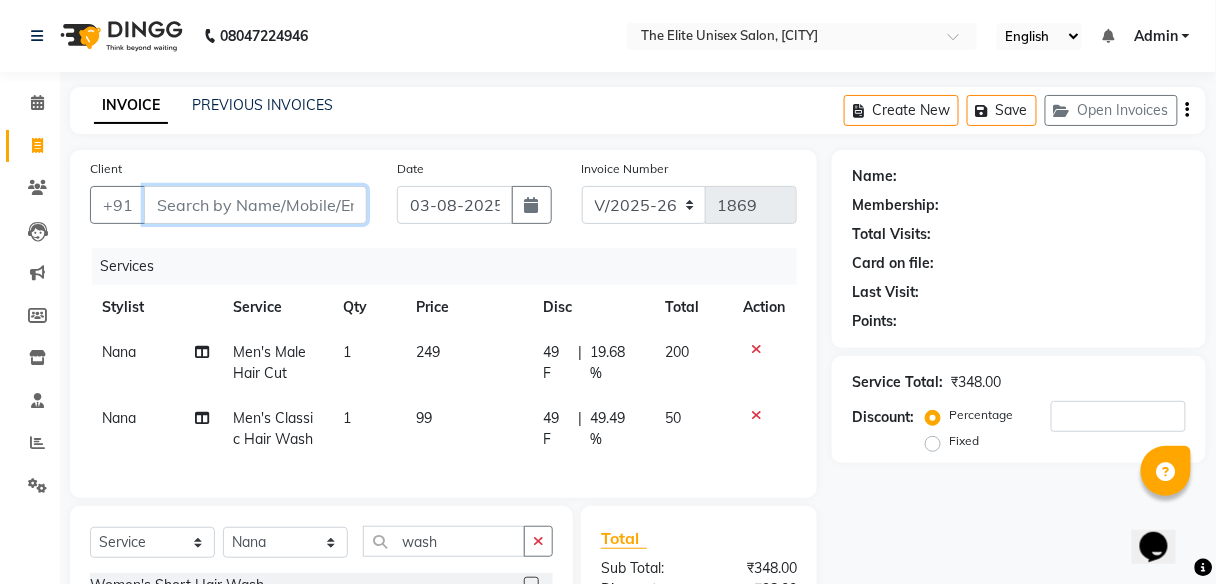 click on "Client" at bounding box center (255, 205) 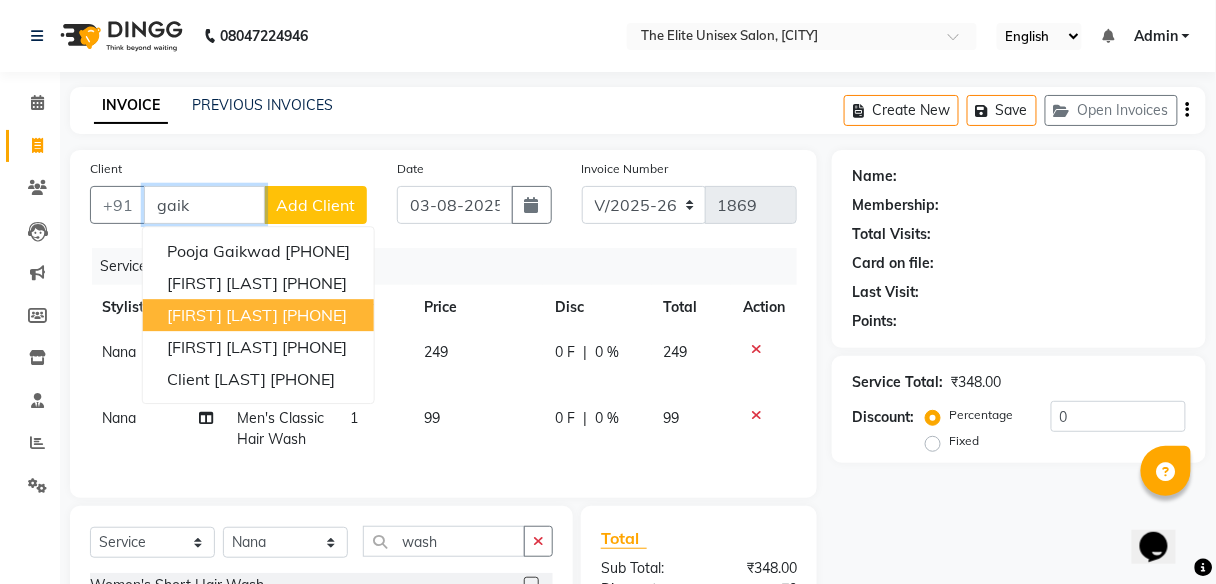 click on "[FIRST] [LAST]  [PHONE]" at bounding box center [258, 315] 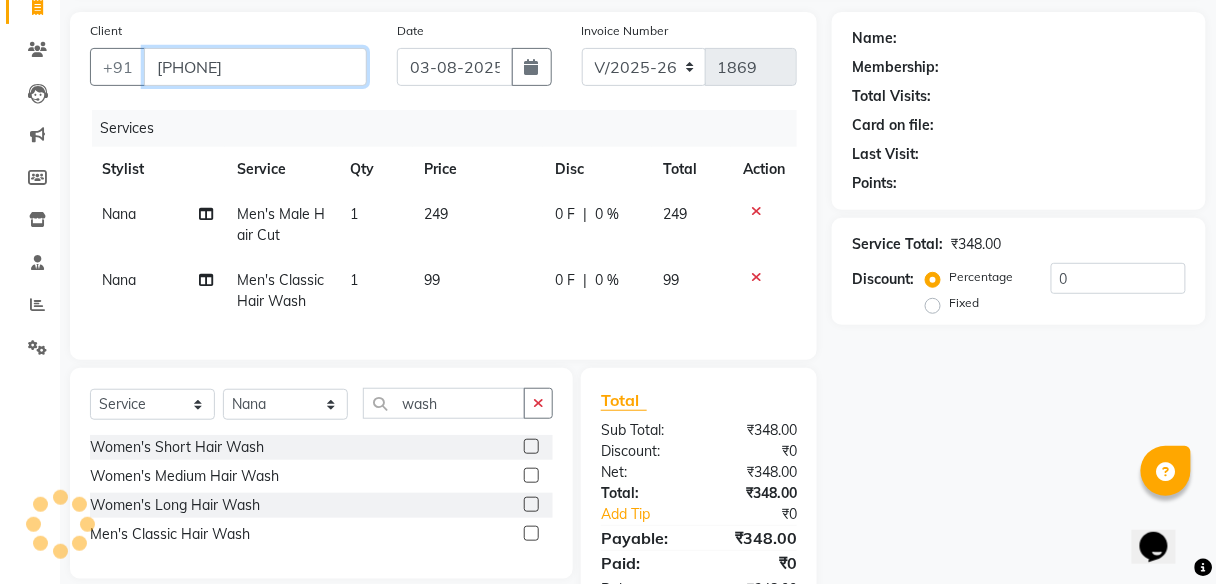 scroll, scrollTop: 215, scrollLeft: 0, axis: vertical 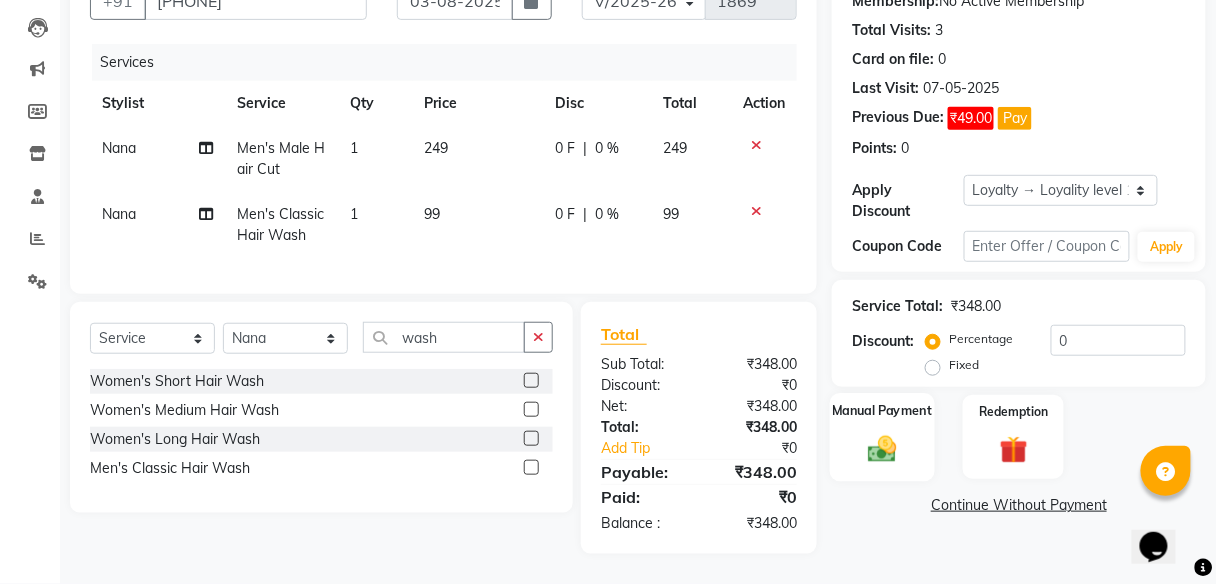 click 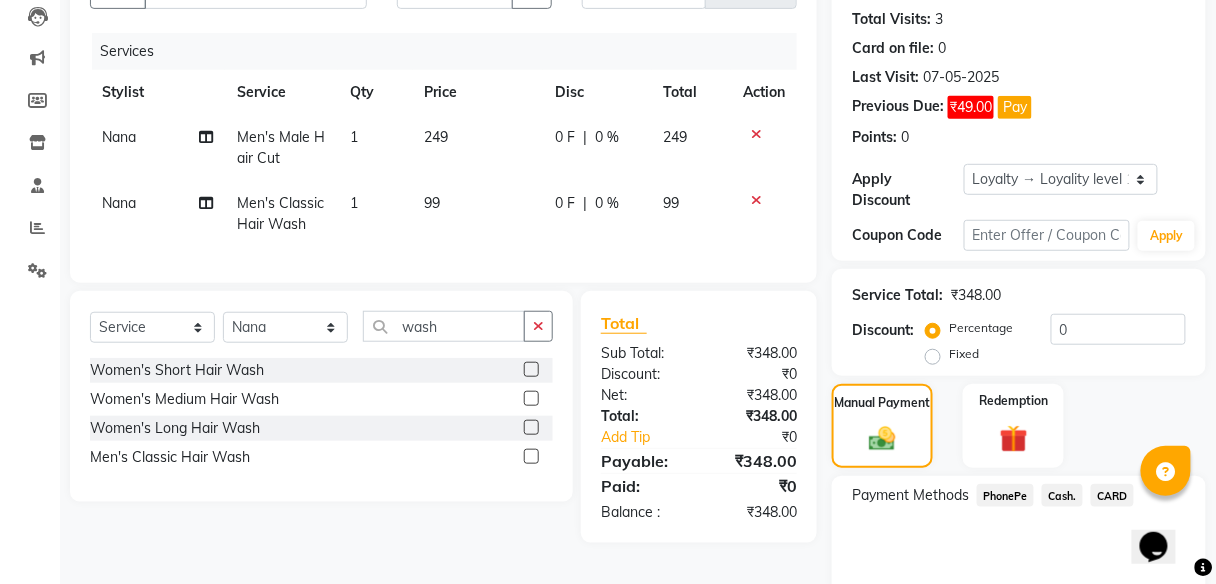 scroll, scrollTop: 298, scrollLeft: 0, axis: vertical 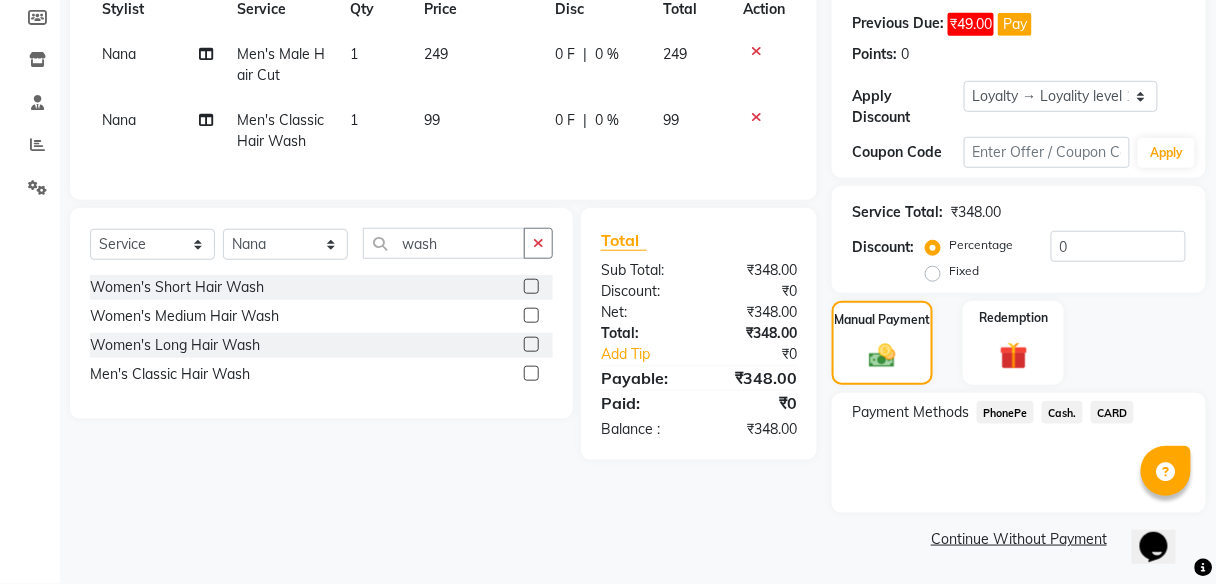 click on "PhonePe" 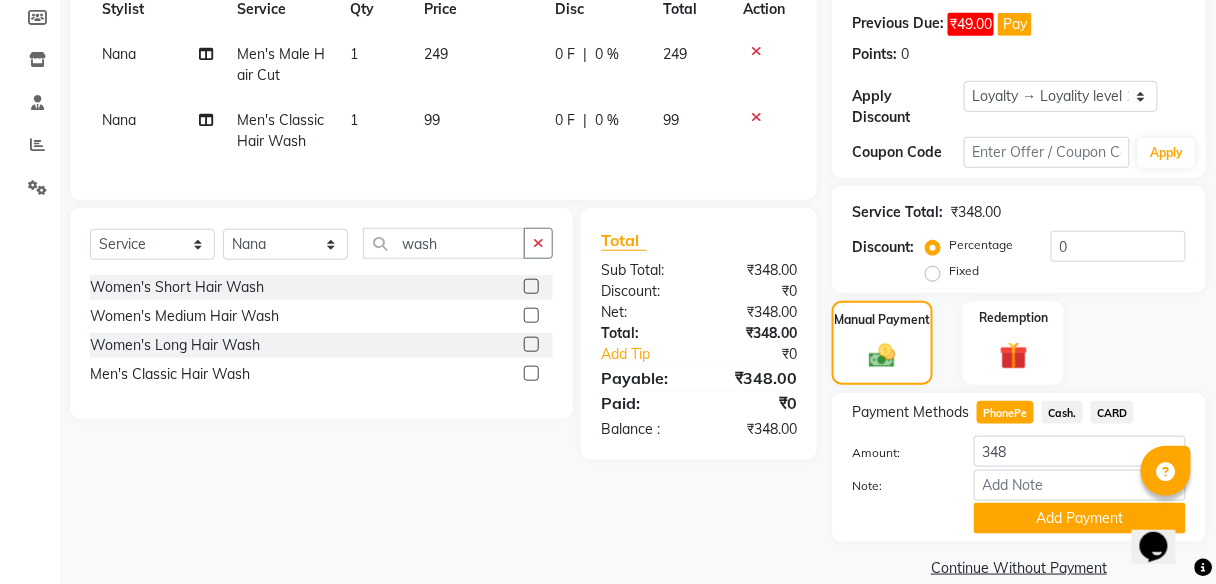 scroll, scrollTop: 327, scrollLeft: 0, axis: vertical 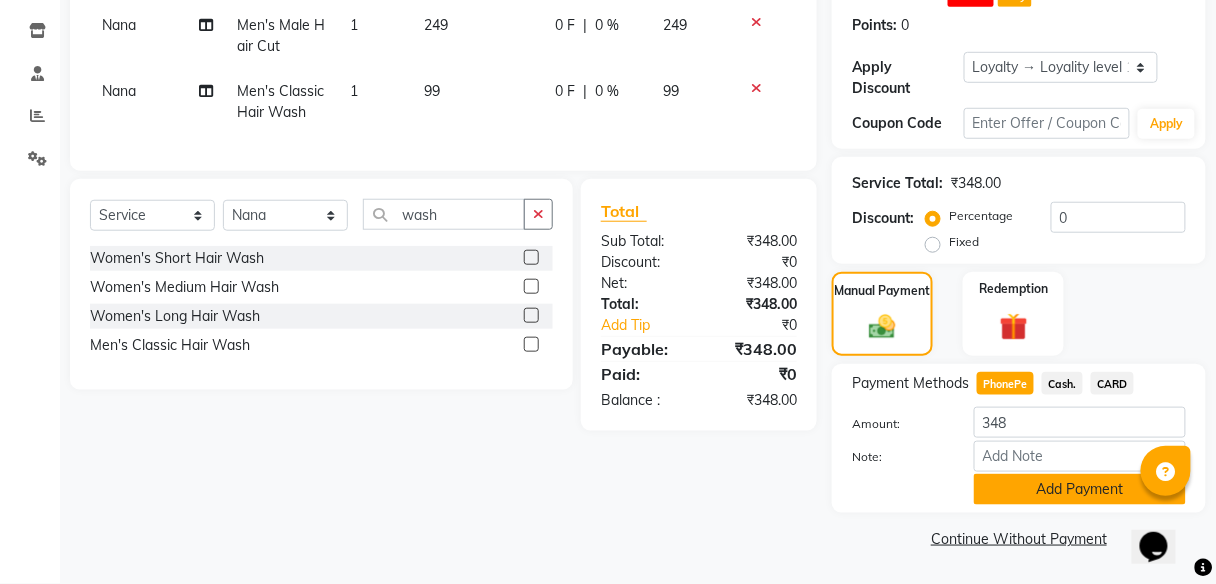 click on "Add Payment" 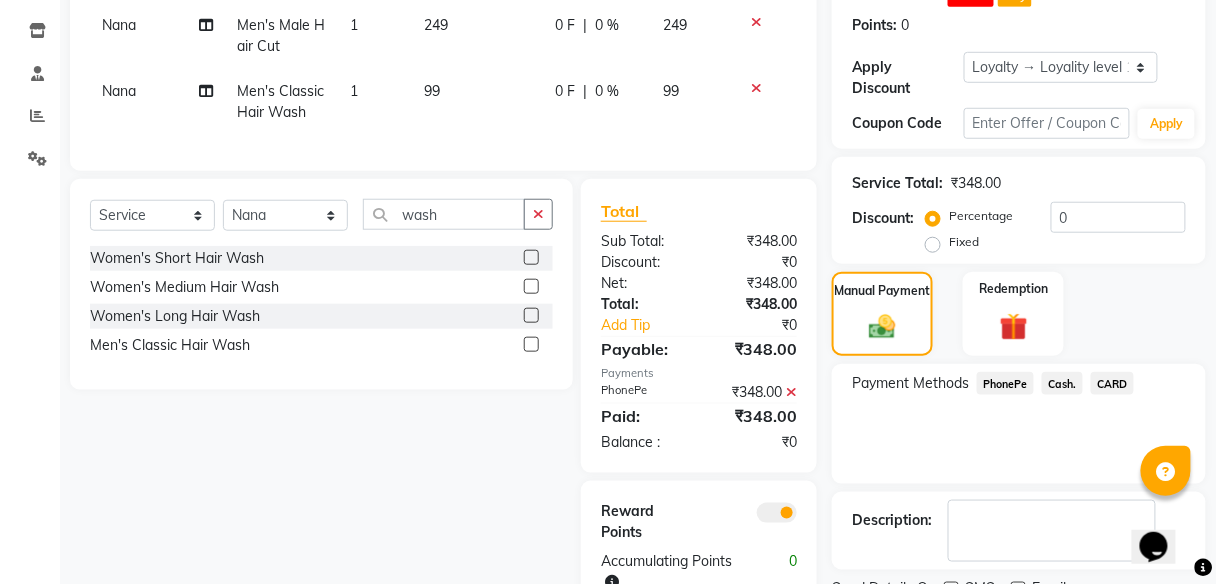 scroll, scrollTop: 410, scrollLeft: 0, axis: vertical 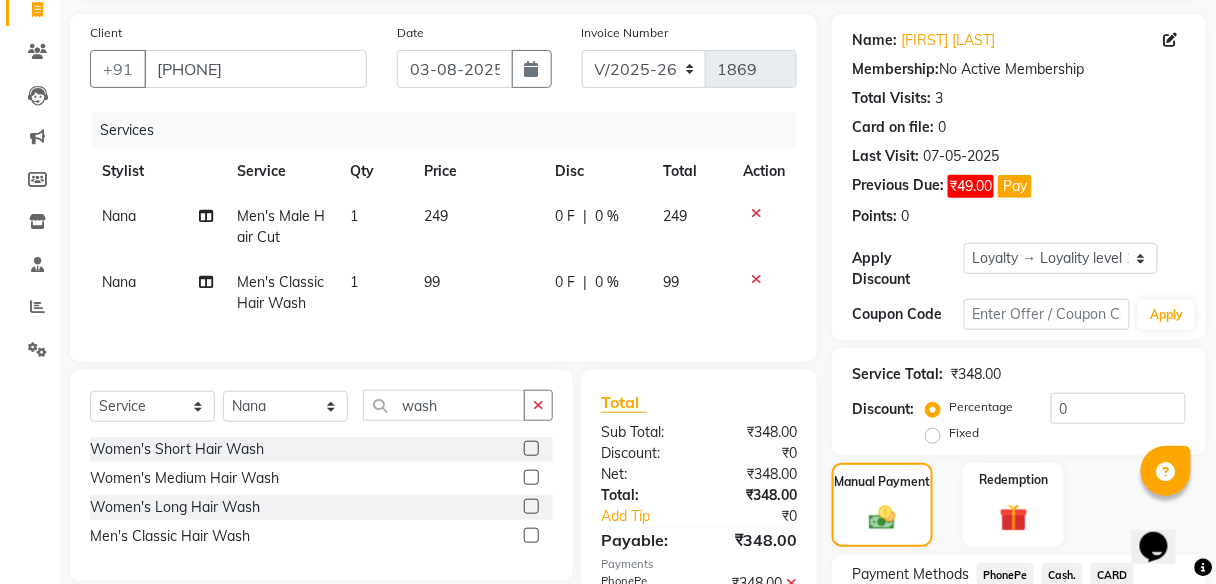 click on "0 F" 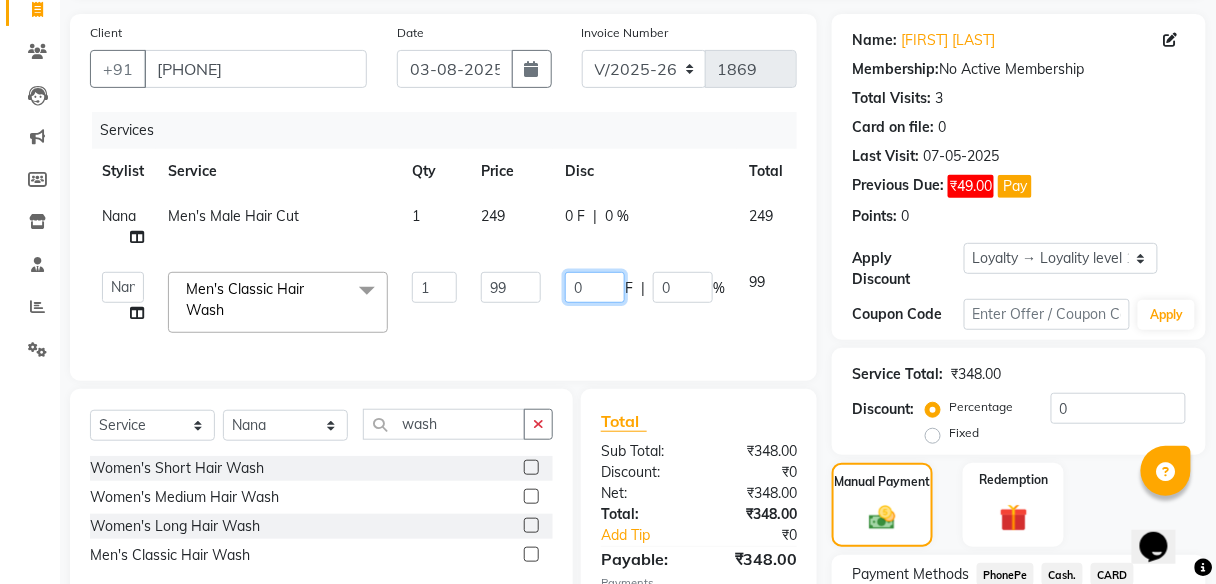 click on "0" 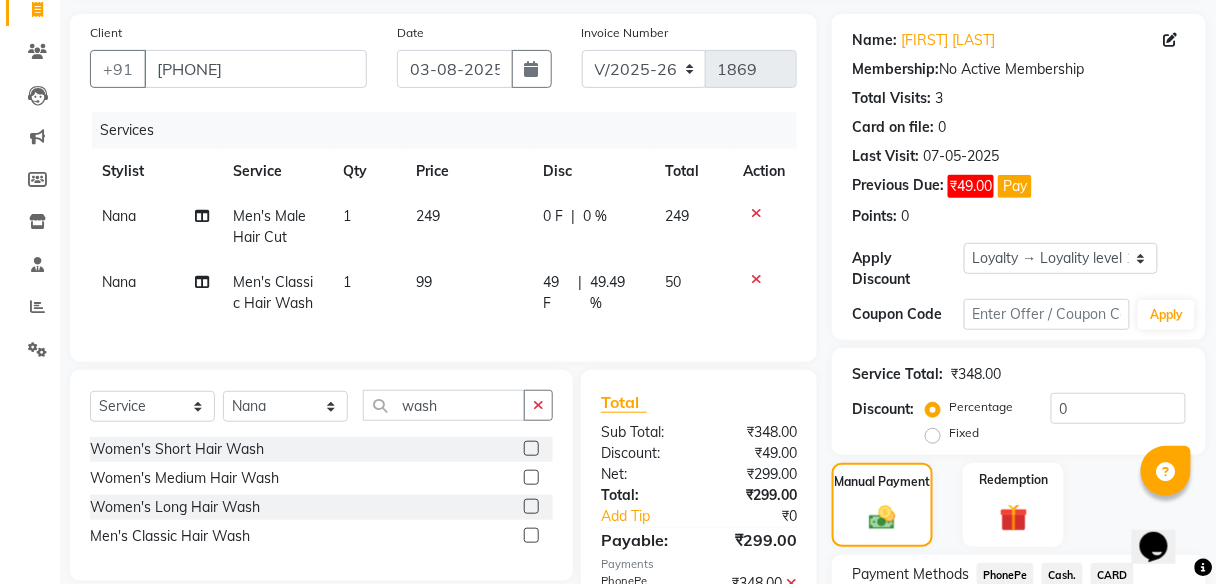 click on "Client +91 [PHONE] Date [DATE] Invoice Number V/[YEAR] V/[YEAR]-[YEAR] [NUMBER] Services Stylist Service Qty Price Disc Total Action Nana Men's Male Hair Cut 1 249 0 F | 0 % 249 Nana Men's Classic Hair Wash 1 99 49 F | 49.49 % 50 Select  Service  Product  Membership  Package Voucher Prepaid Gift Card  Select Stylist Aishawarya Divya  Nana Rushab Shahrukh Sunny wash Women's Short Hair Wash  Women's Medium Hair Wash  Women's Long Hair Wash  Men's Classic Hair Wash  Total Sub Total: [PRICE] Discount: [PRICE] Net: [PRICE] Total: [PRICE] Add Tip [PRICE] Payable: [PRICE] Payments PhonePe [PRICE]  Paid: [PRICE] Balance   : [PRICE] Add to wallet Add as Tip Reward Points Accumulating Points  0" 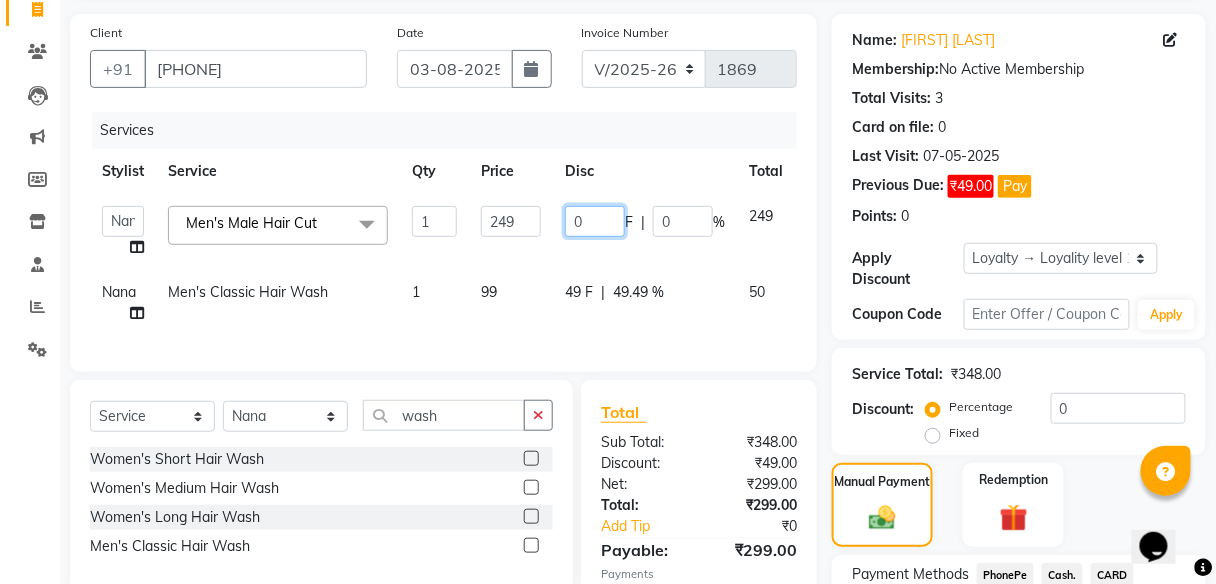click on "0" 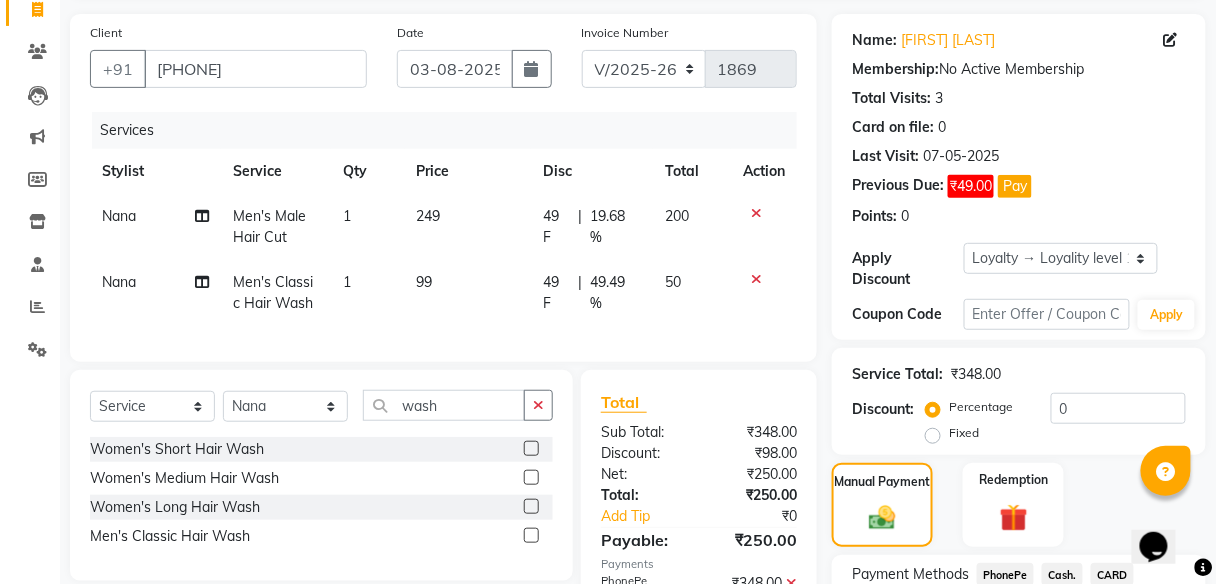 click on "Nana Men's Classic Hair Wash 1 99 49 F | 49.49 % 50" 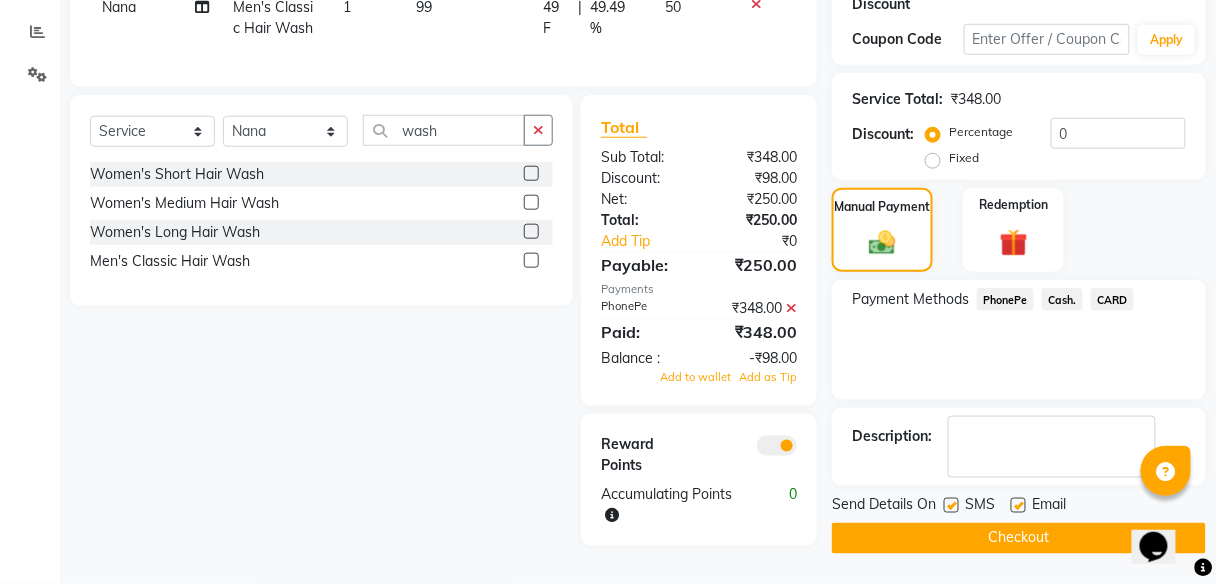 click 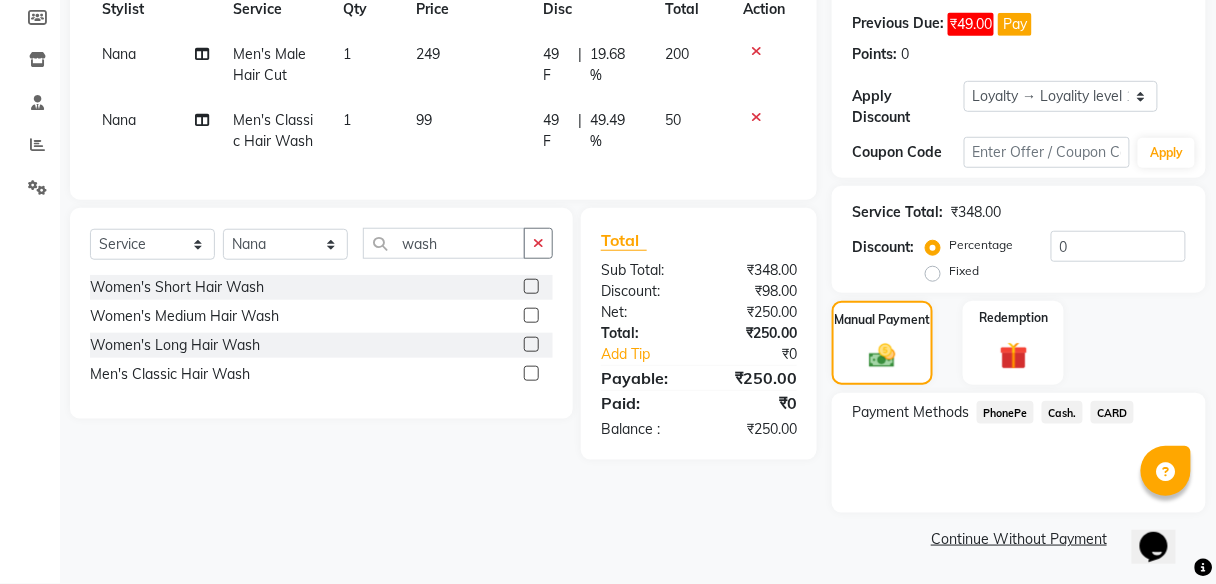 scroll, scrollTop: 298, scrollLeft: 0, axis: vertical 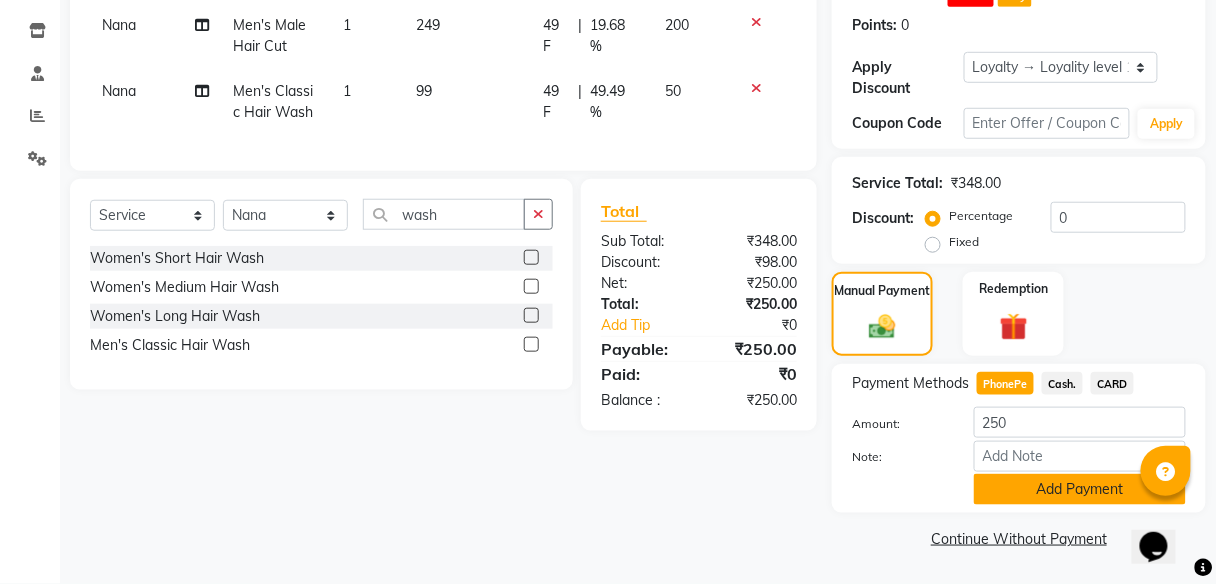 click on "Add Payment" 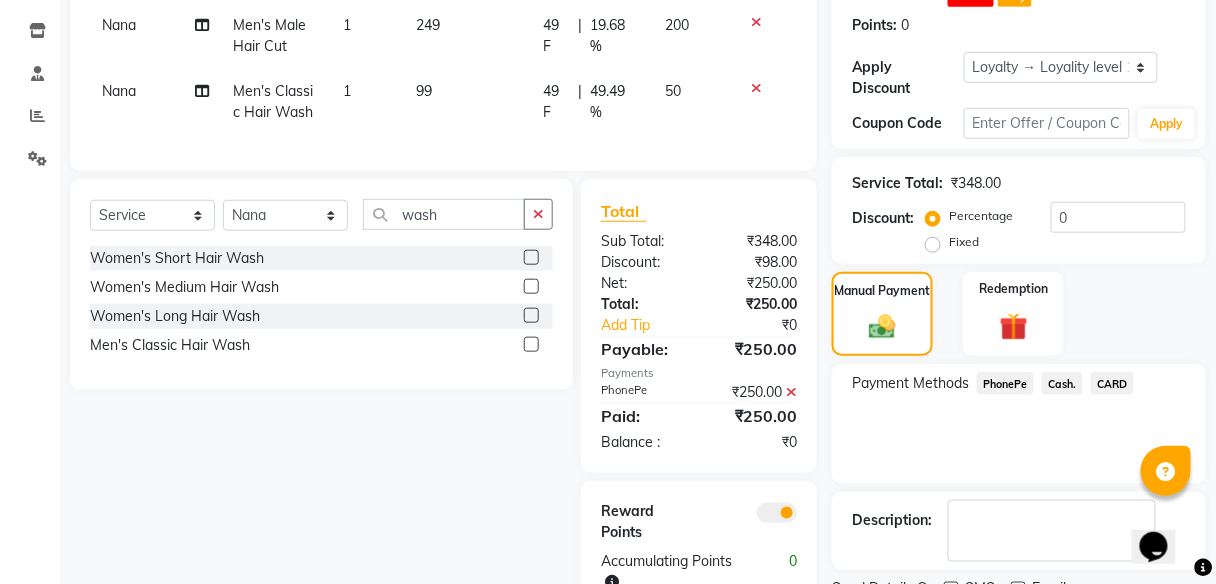 scroll, scrollTop: 410, scrollLeft: 0, axis: vertical 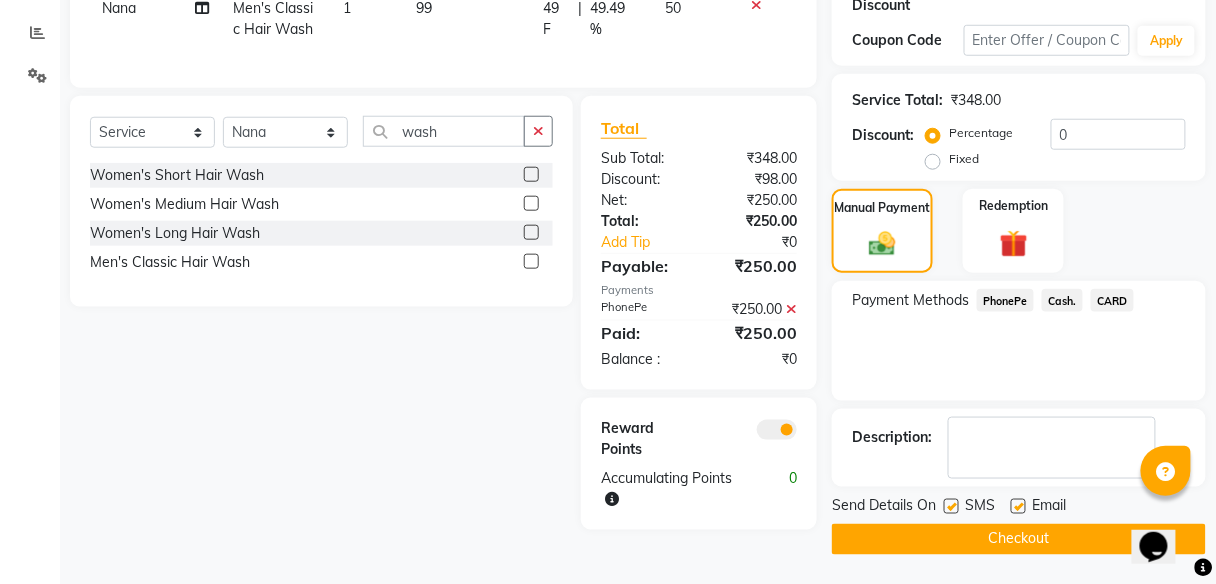 click on "Checkout" 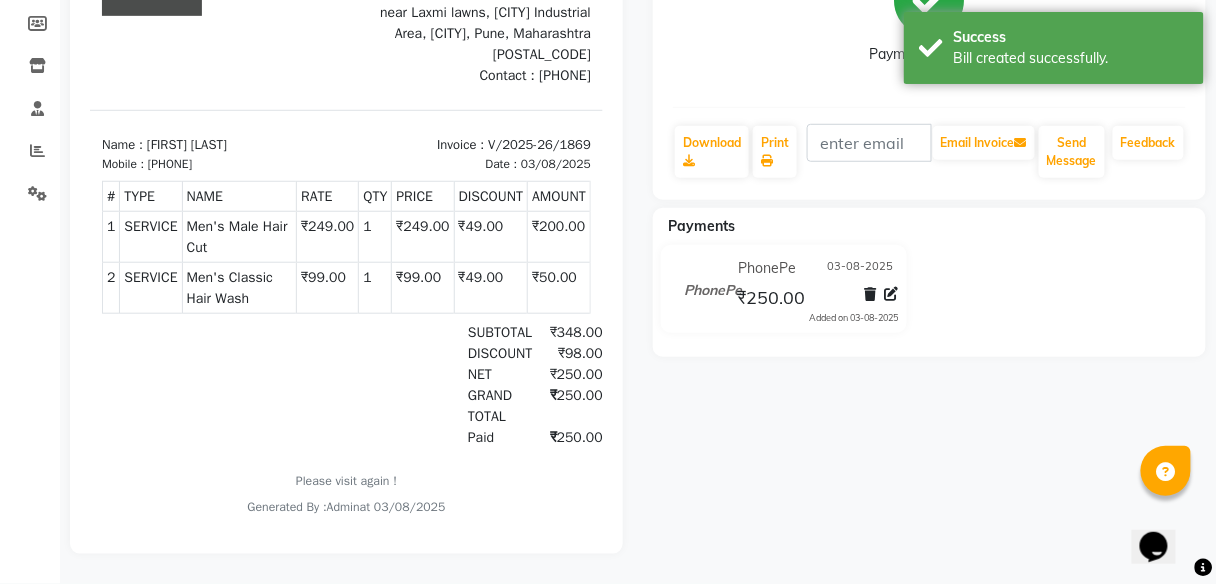 scroll, scrollTop: 0, scrollLeft: 0, axis: both 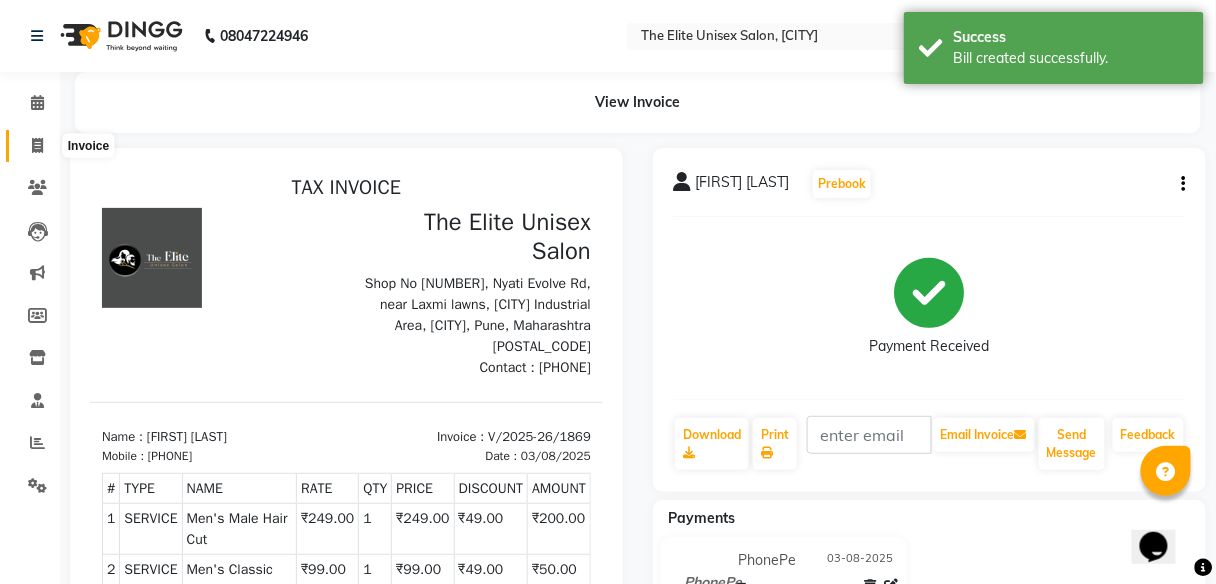 click 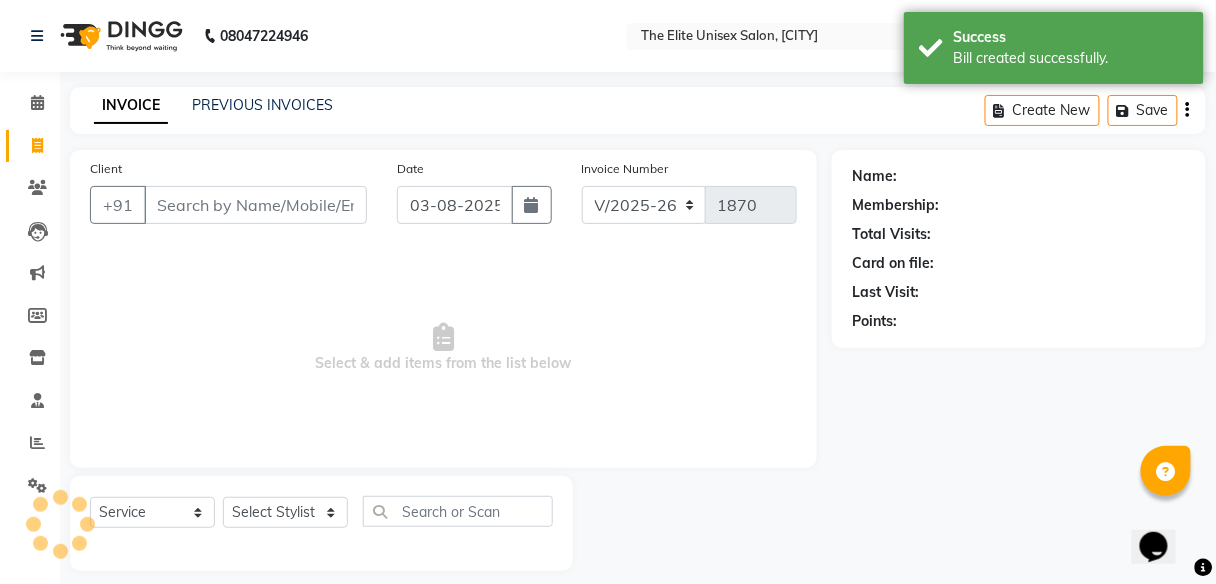 scroll, scrollTop: 16, scrollLeft: 0, axis: vertical 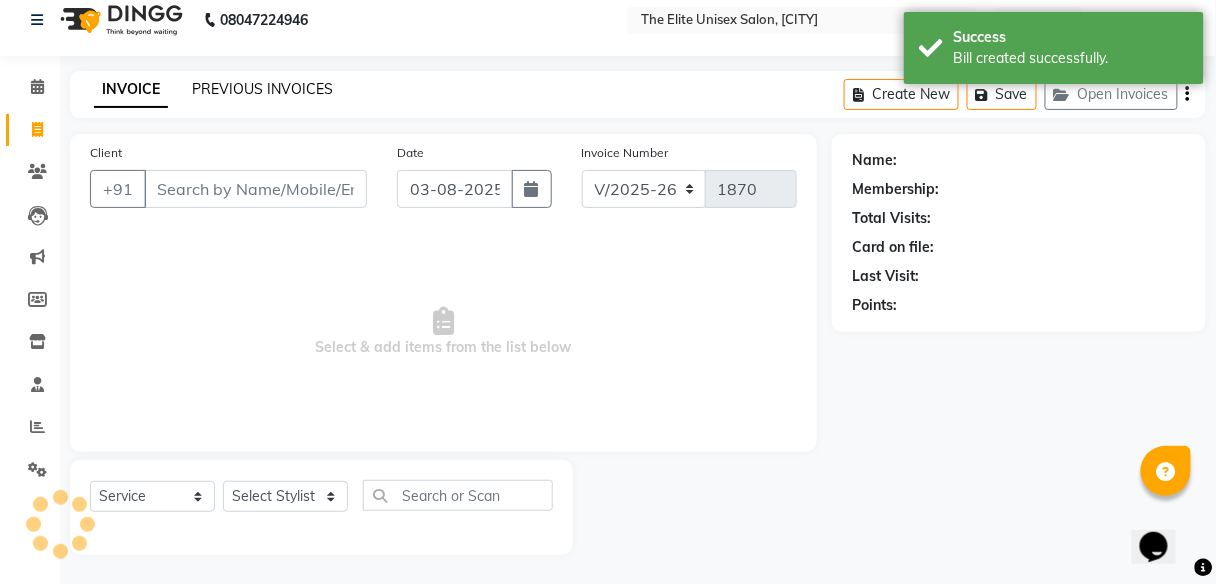 click on "PREVIOUS INVOICES" 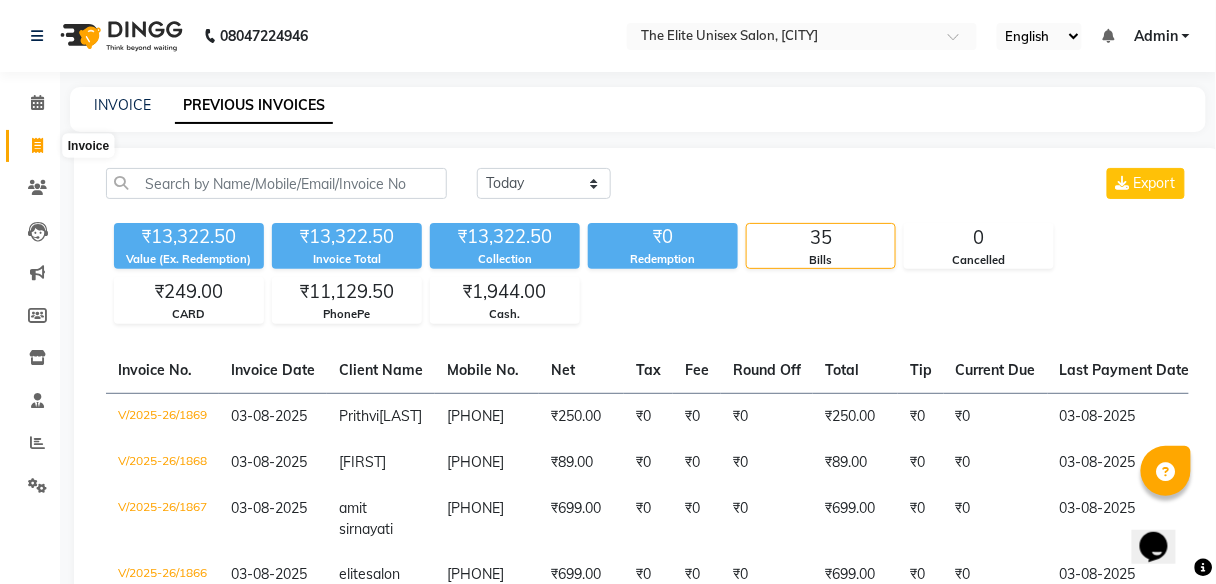 click 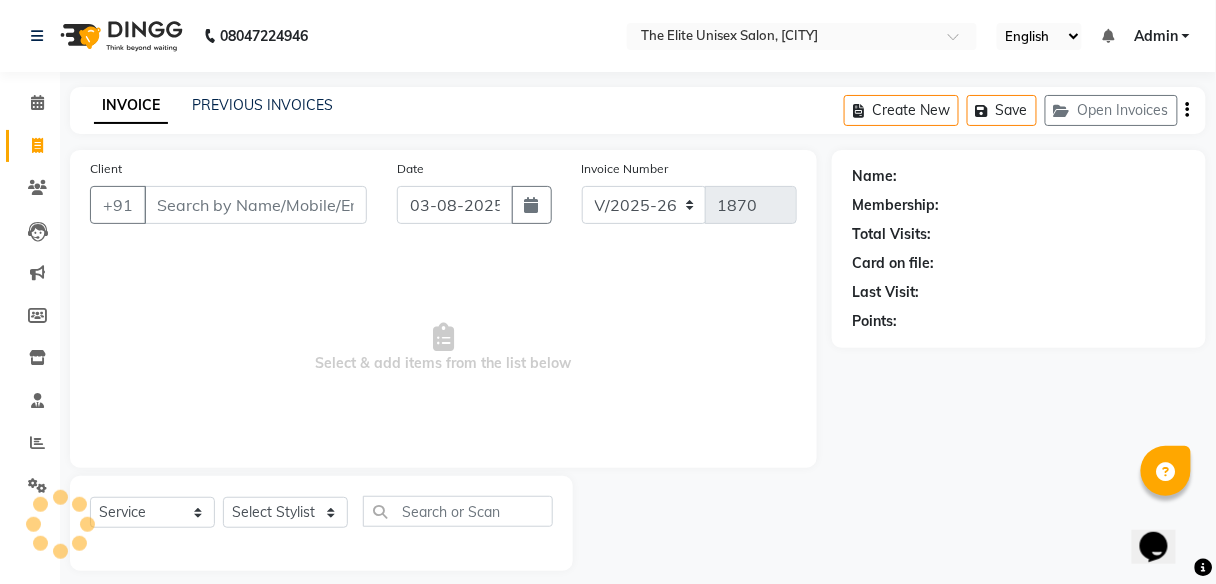 scroll, scrollTop: 16, scrollLeft: 0, axis: vertical 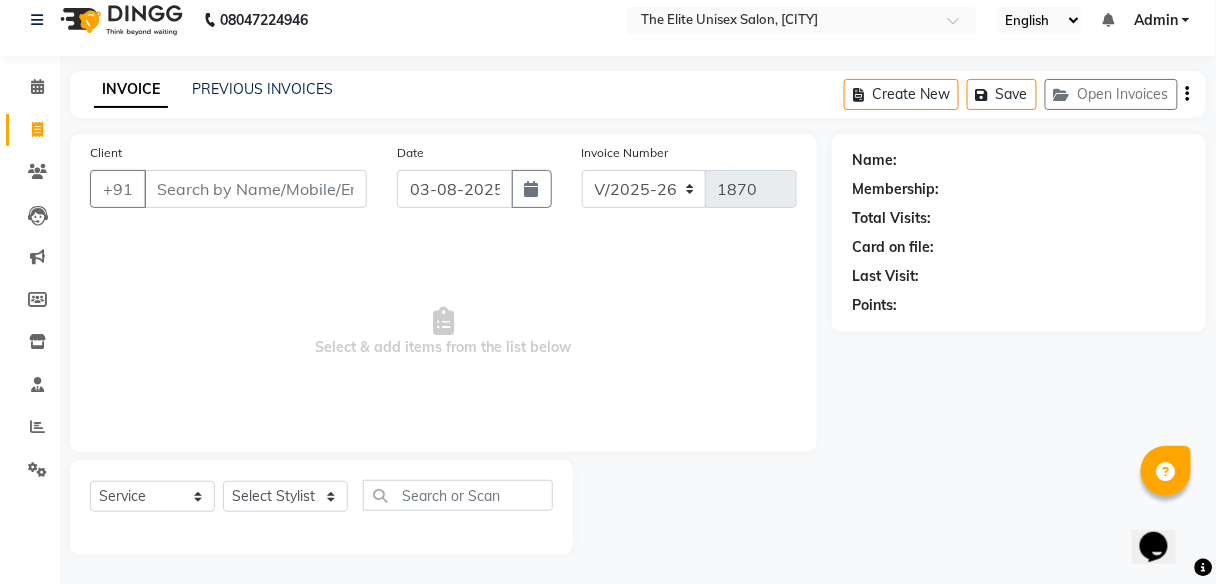 click on "Client" at bounding box center [255, 189] 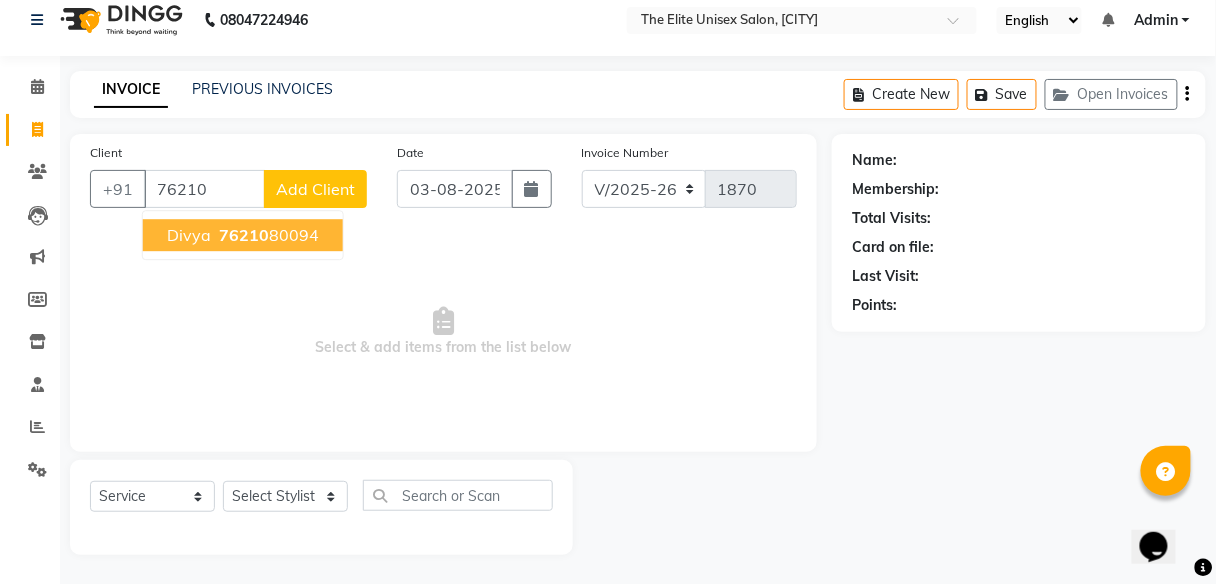 click on "[NUMBER]" at bounding box center (267, 235) 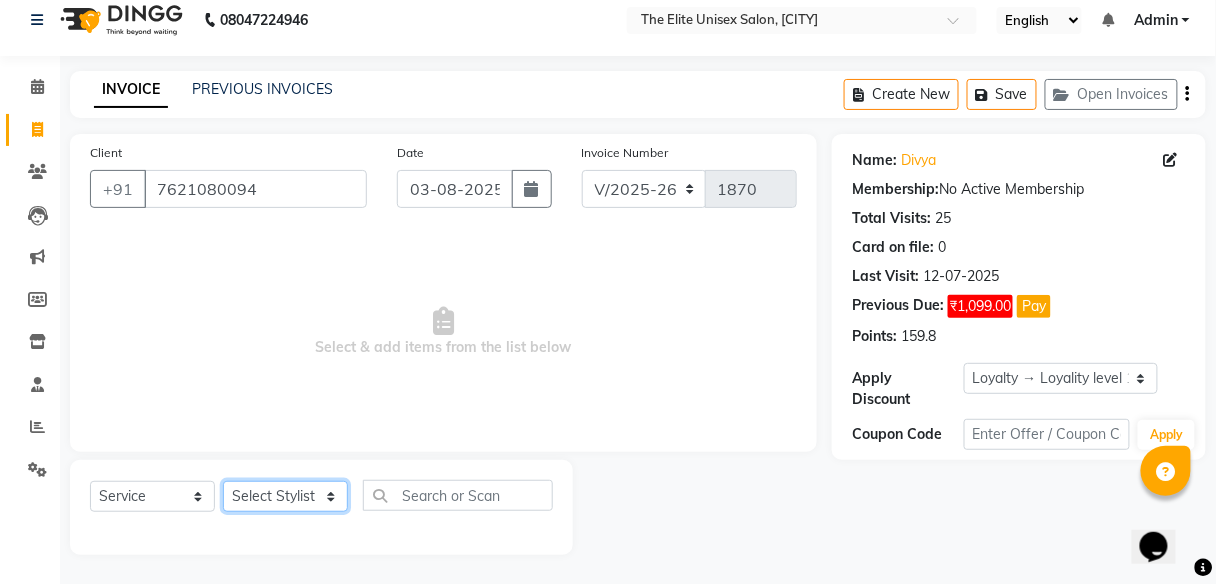 drag, startPoint x: 313, startPoint y: 492, endPoint x: 285, endPoint y: 414, distance: 82.8734 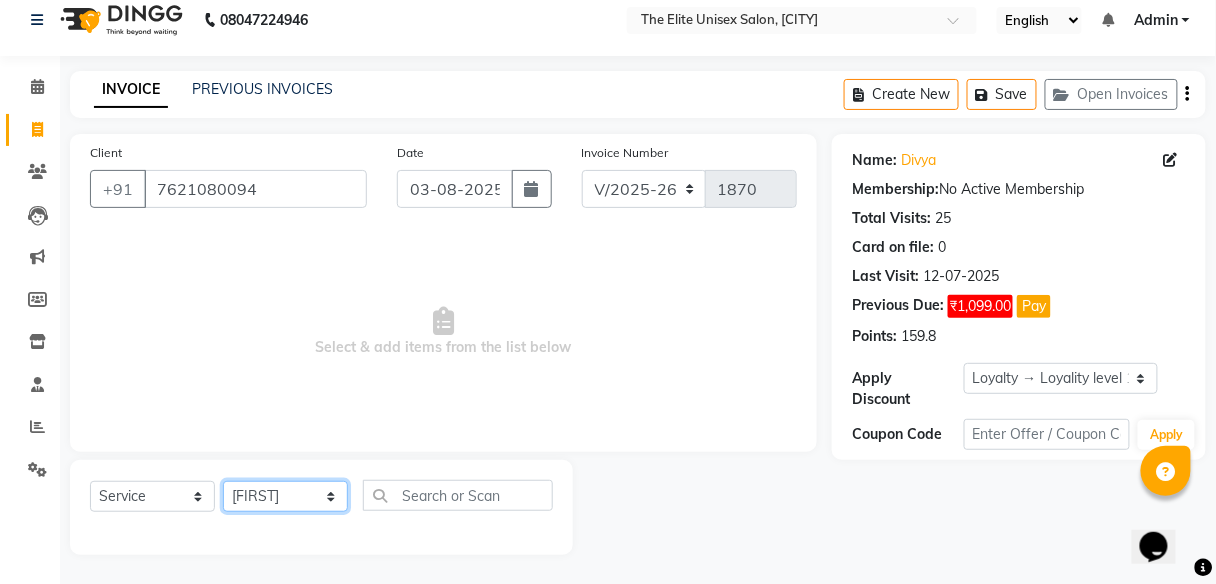 click on "Select Stylist [FIRST] [FIRST] [FIRST] [FIRST] [FIRST] [FIRST]" 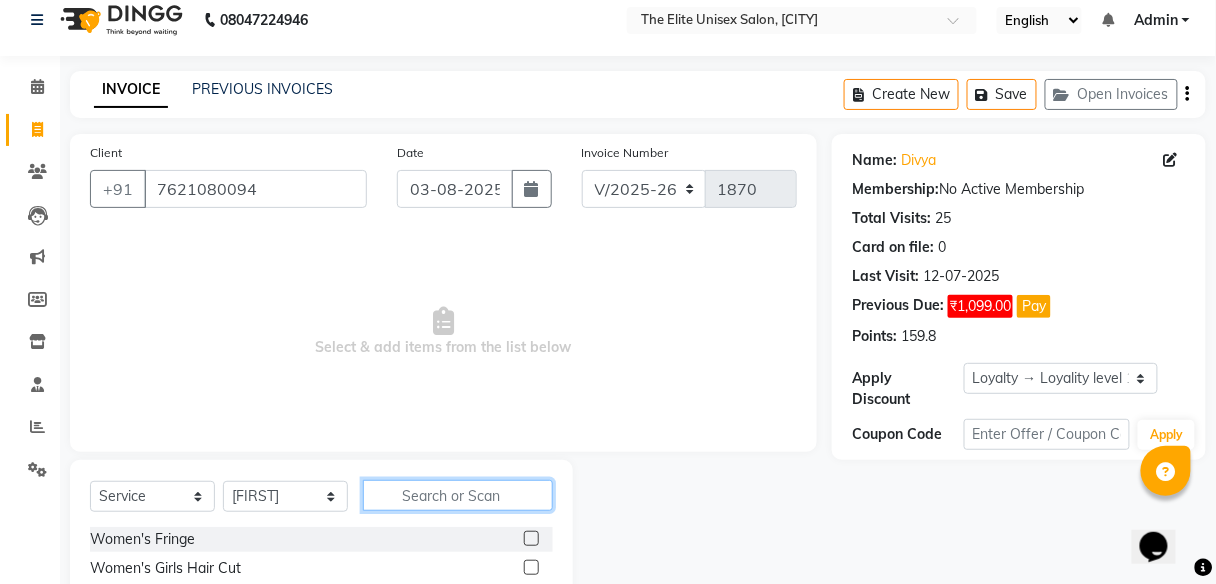 click 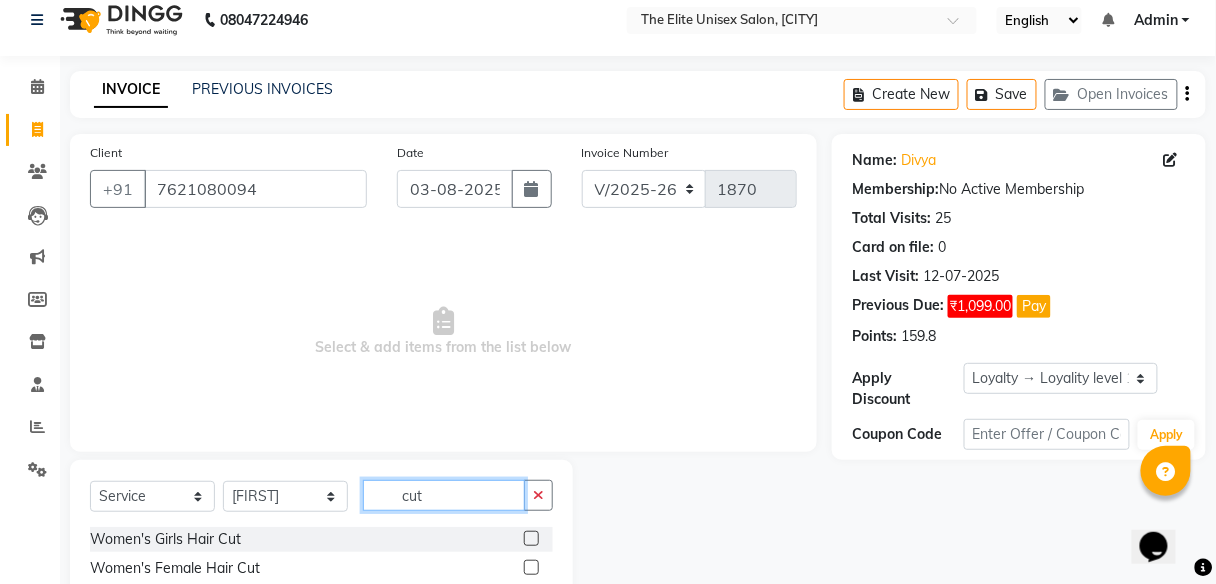 scroll, scrollTop: 161, scrollLeft: 0, axis: vertical 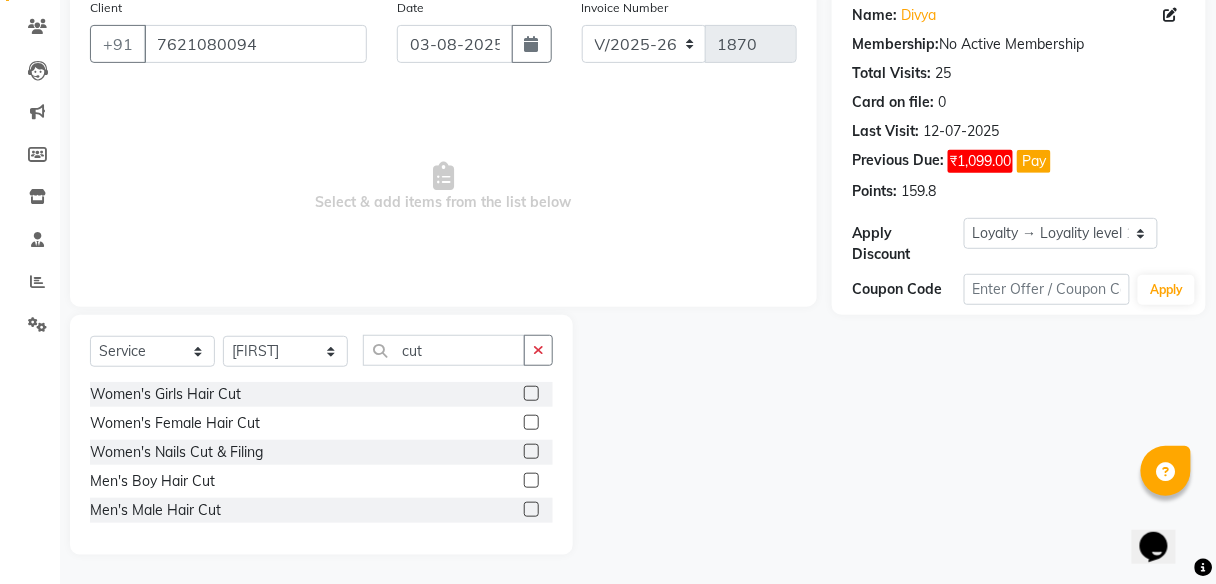 click 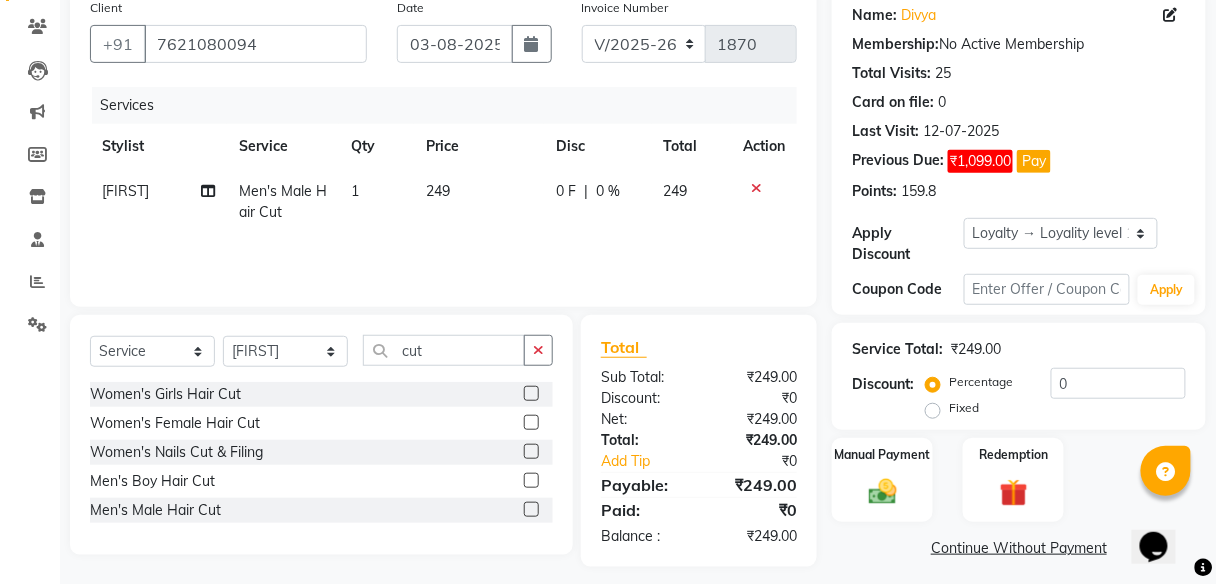 scroll, scrollTop: 172, scrollLeft: 0, axis: vertical 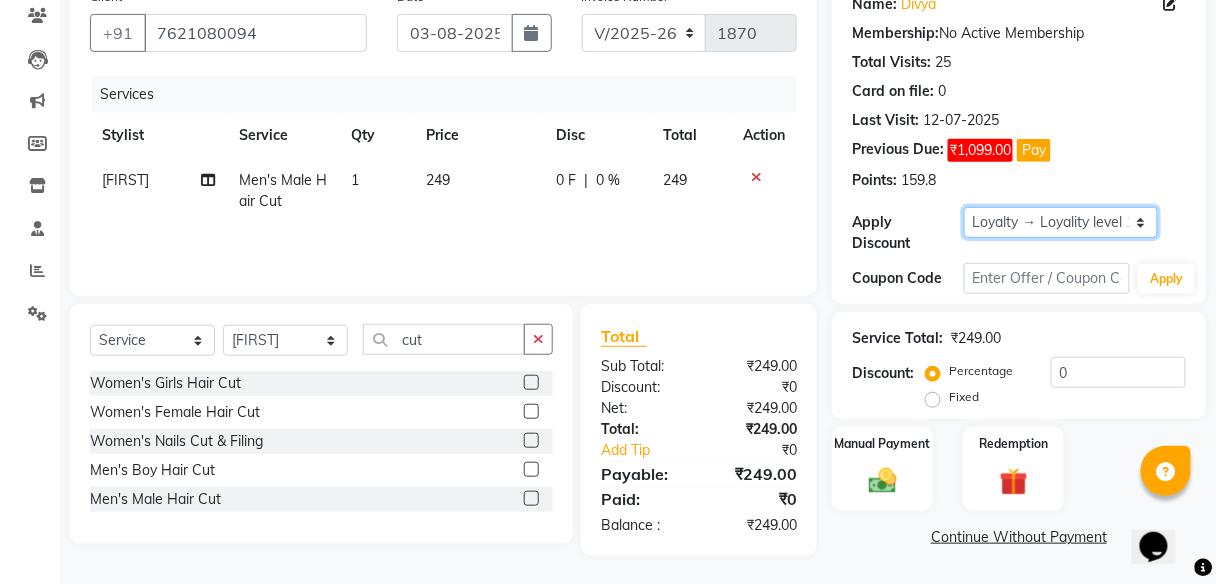 click on "Select  Loyalty → Loyality level 1" 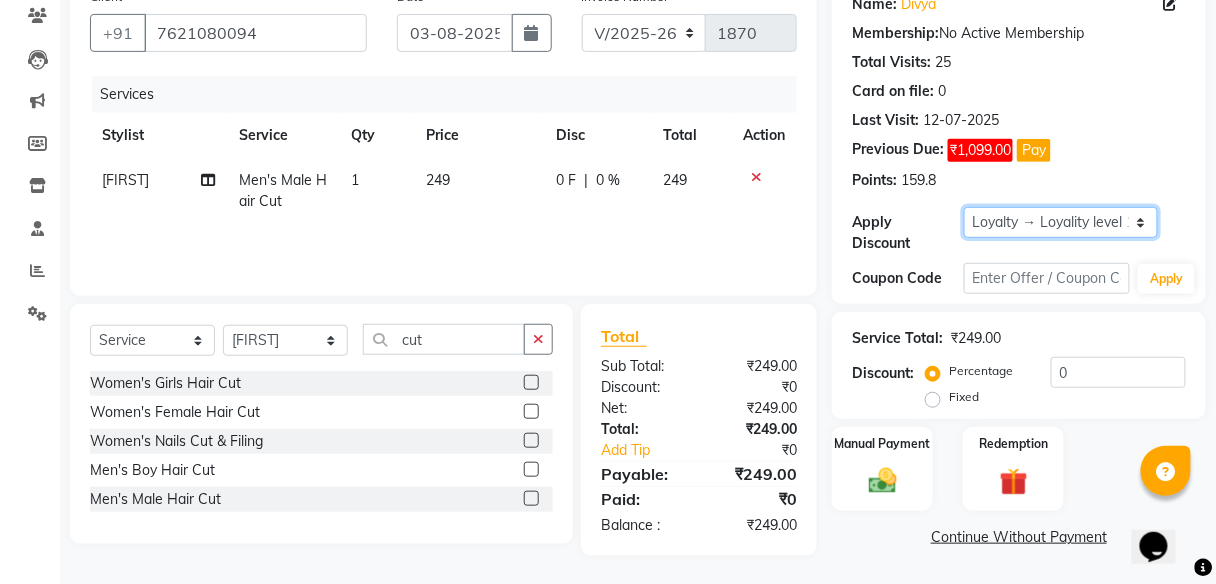 click on "Select  Loyalty → Loyality level 1" 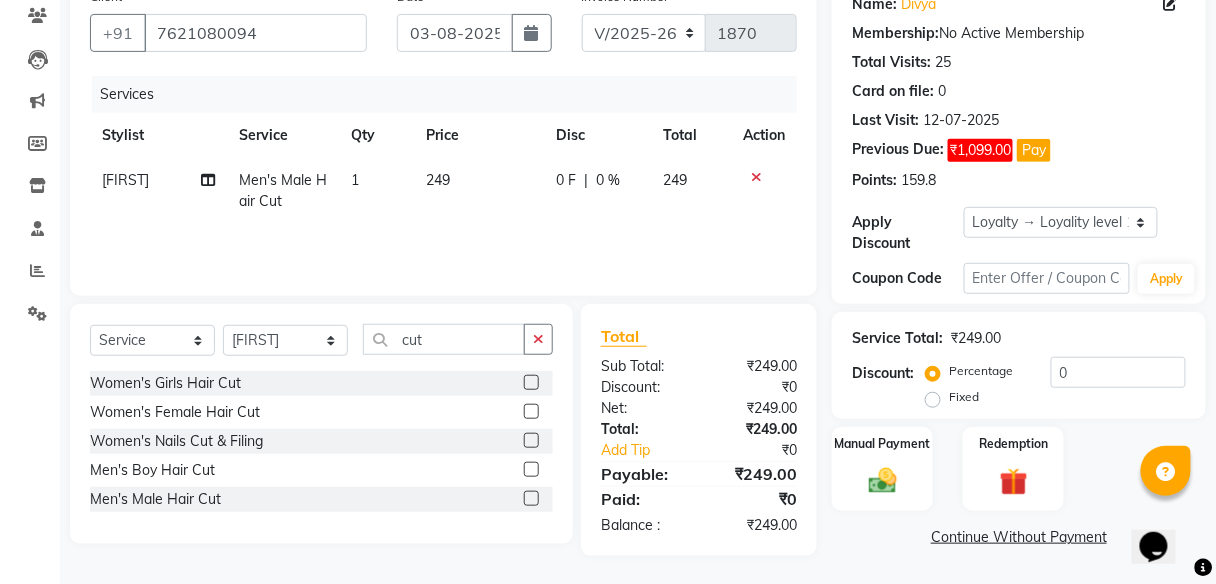 click on "0 F" 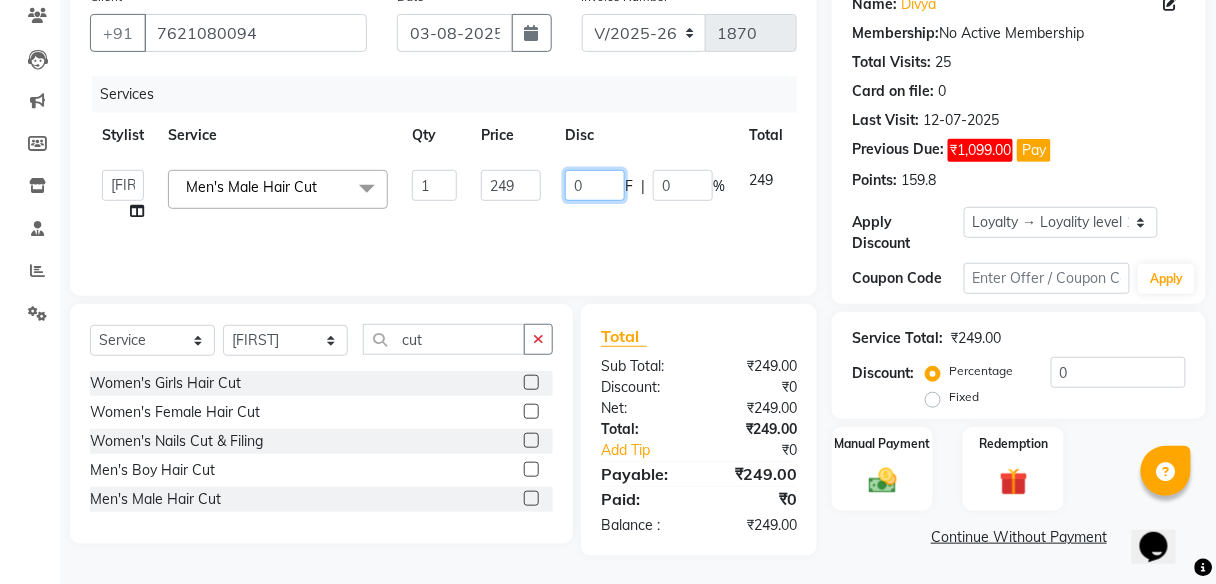 click on "0" 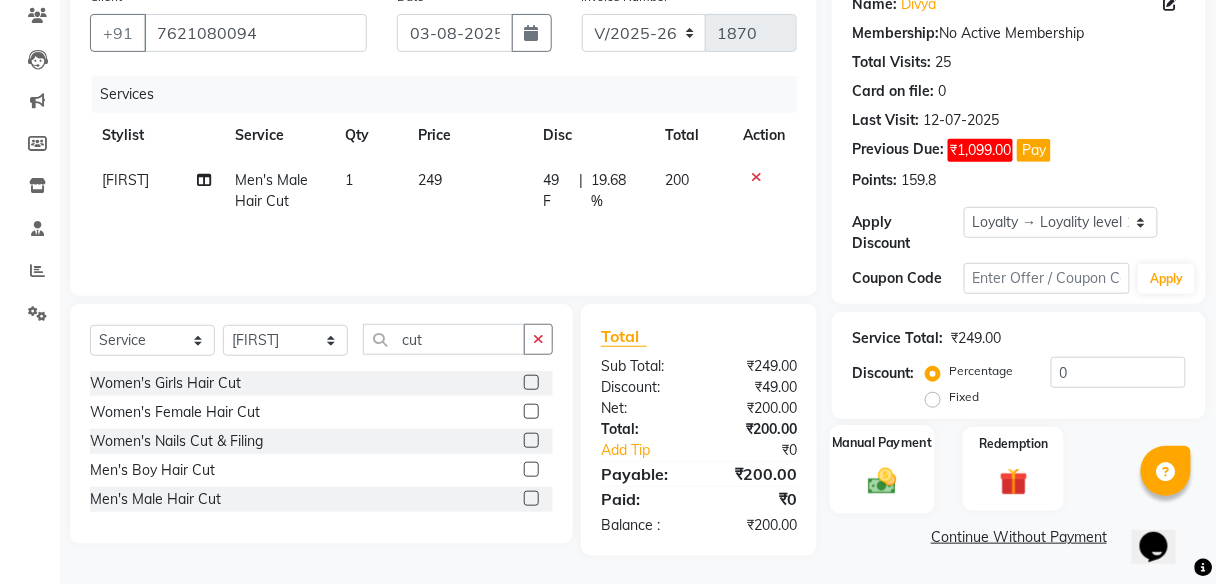 click on "Manual Payment" 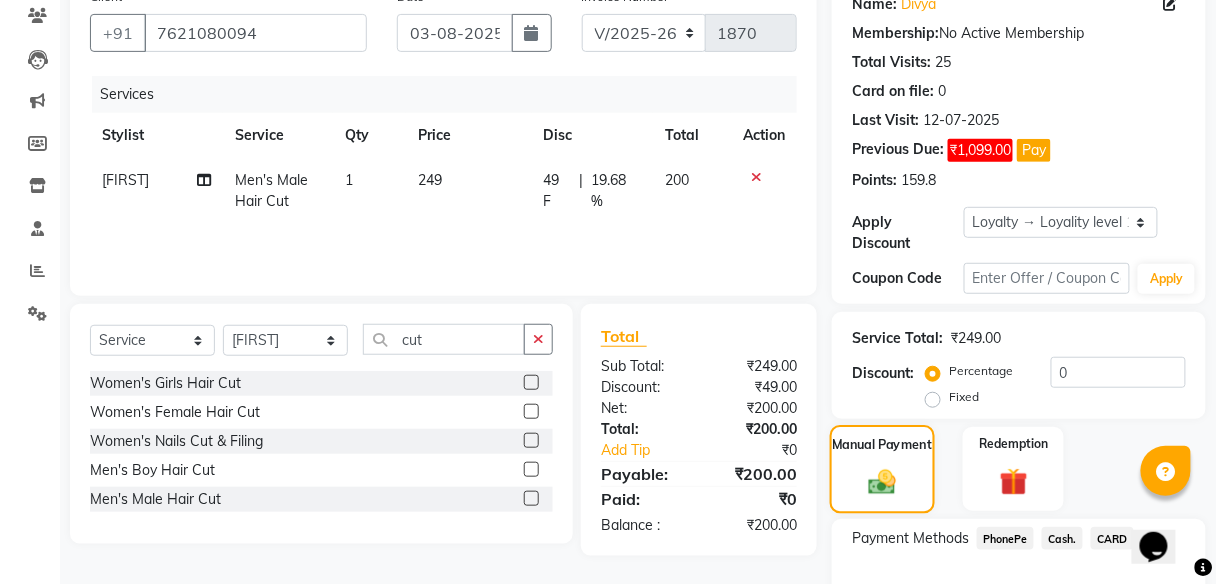scroll, scrollTop: 298, scrollLeft: 0, axis: vertical 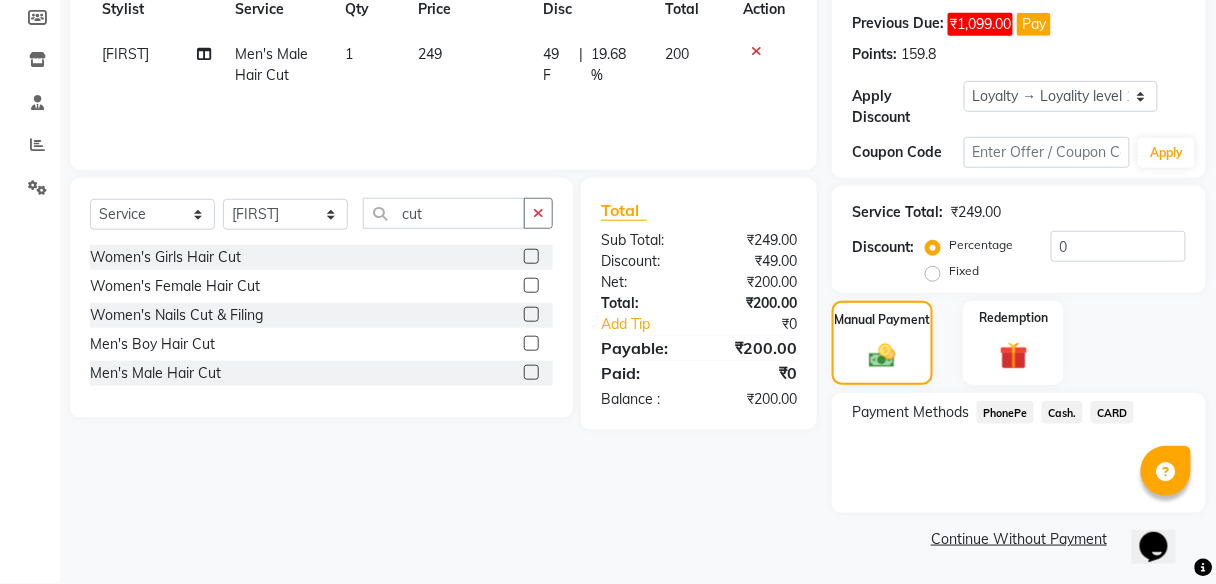 click on "PhonePe" 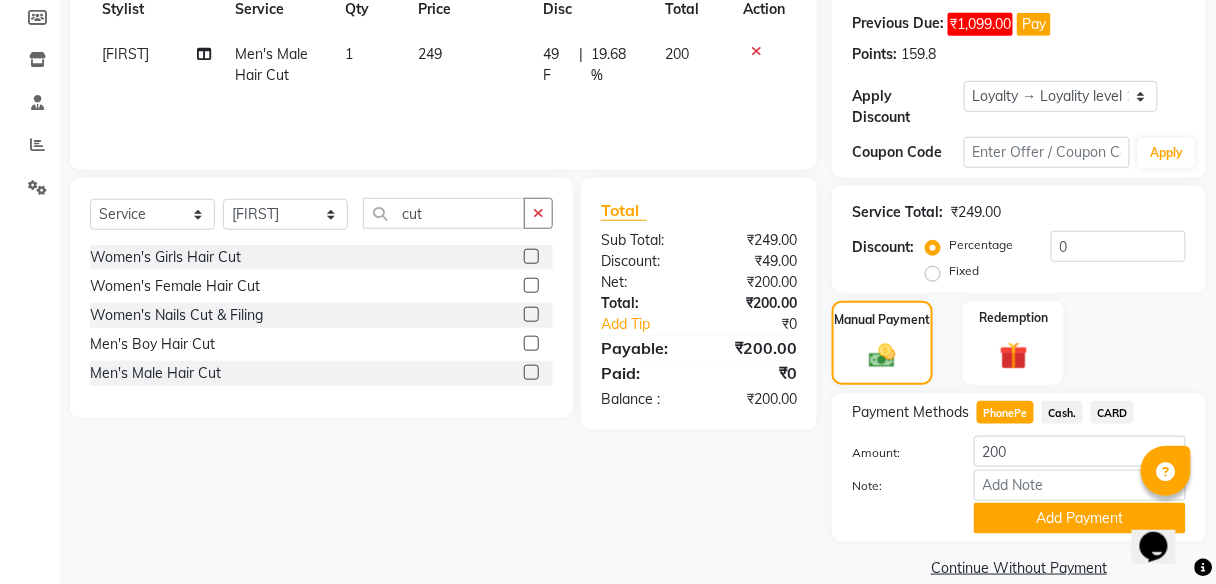 scroll, scrollTop: 327, scrollLeft: 0, axis: vertical 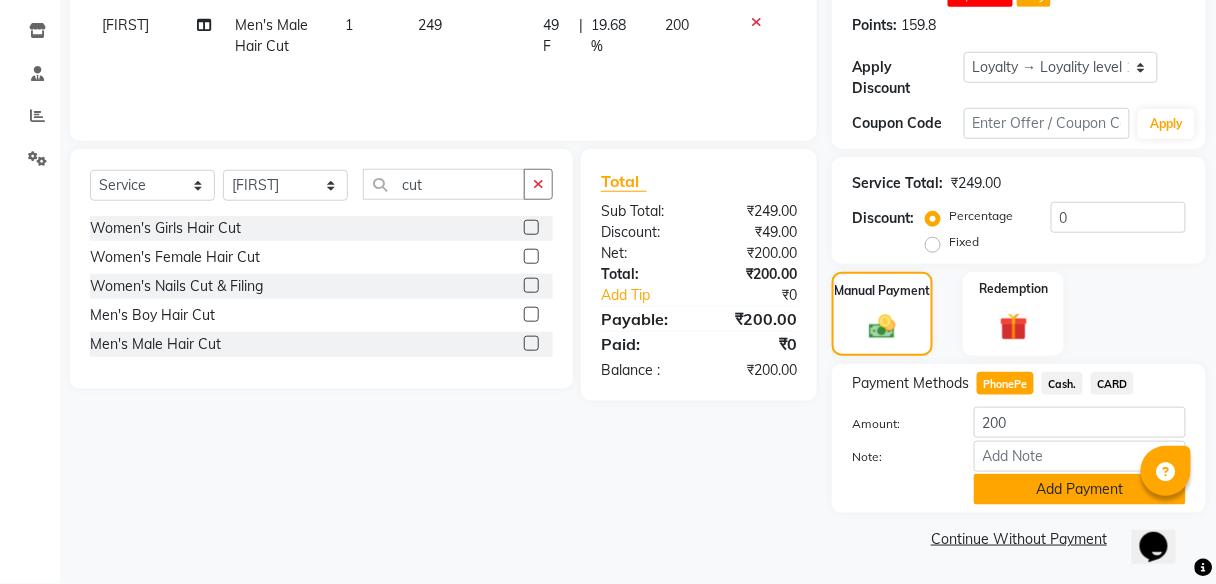 click on "Add Payment" 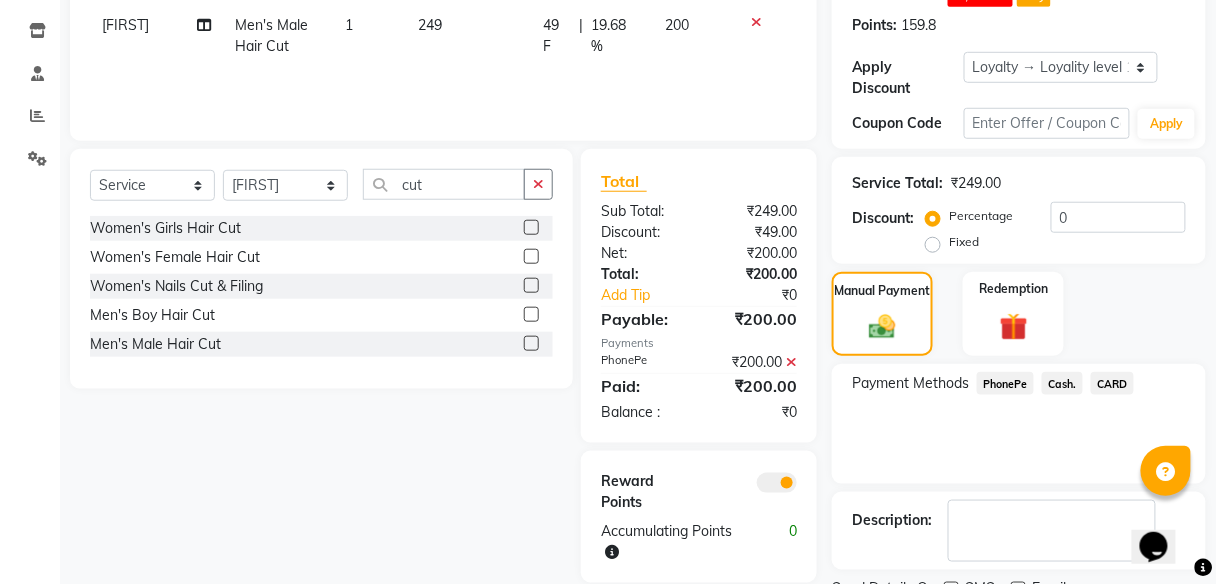 scroll, scrollTop: 410, scrollLeft: 0, axis: vertical 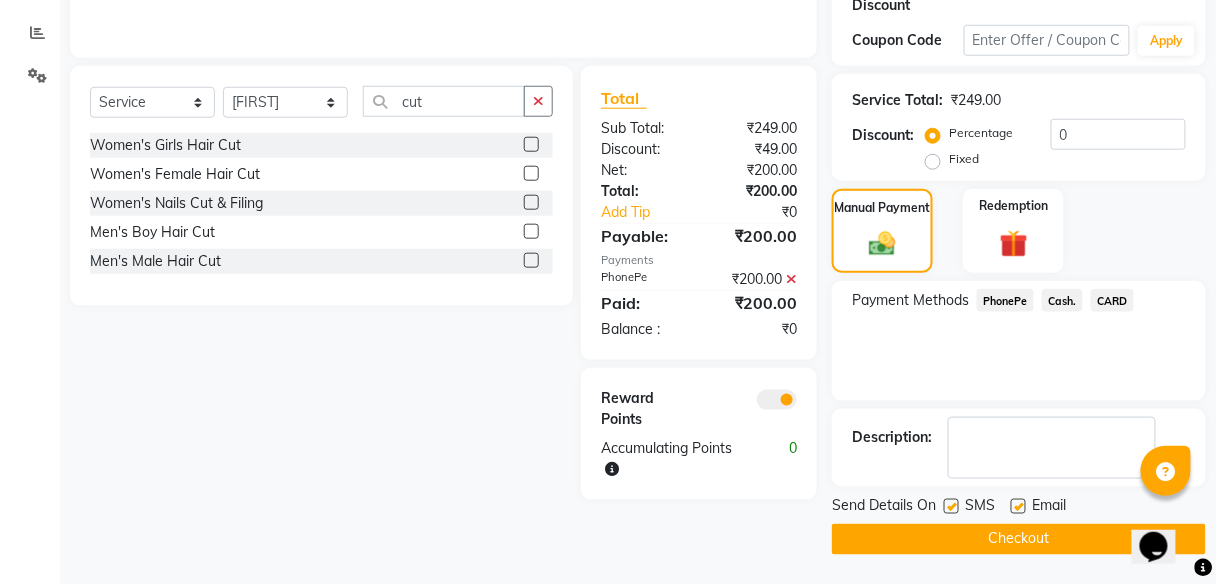 click on "Checkout" 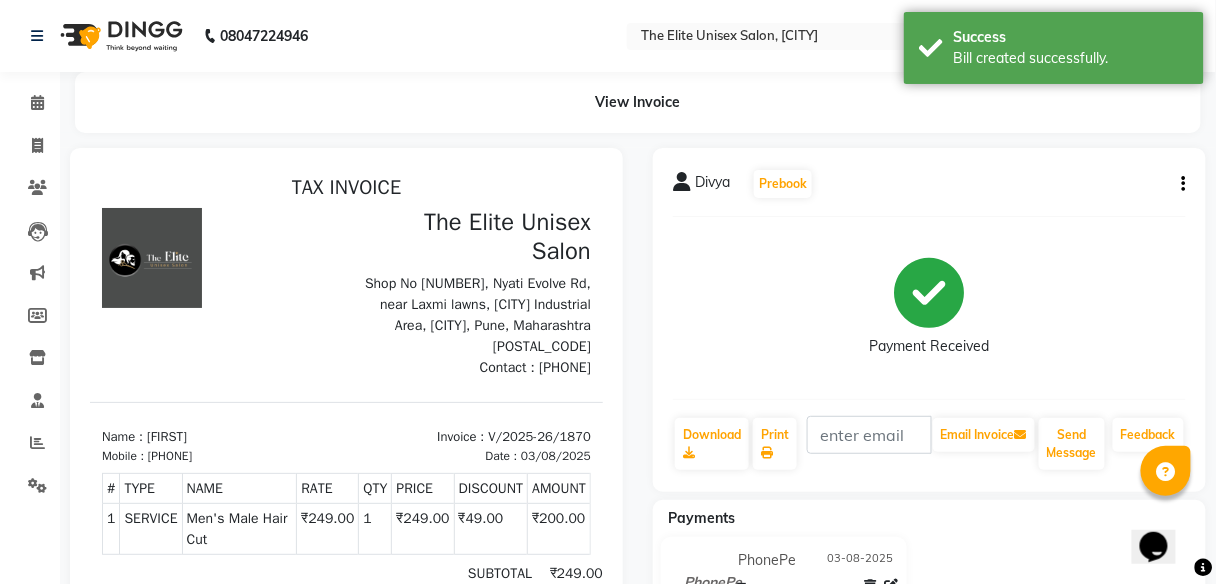 scroll, scrollTop: 0, scrollLeft: 0, axis: both 